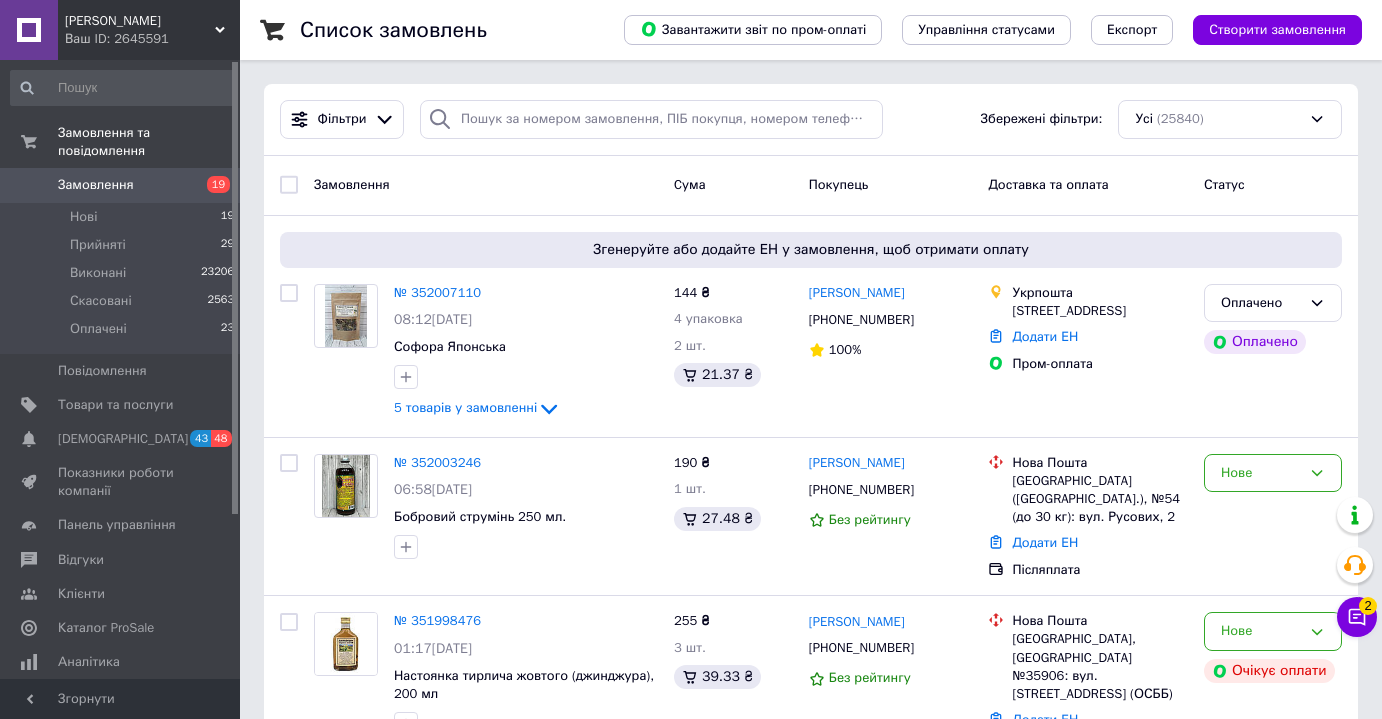 scroll, scrollTop: 0, scrollLeft: 0, axis: both 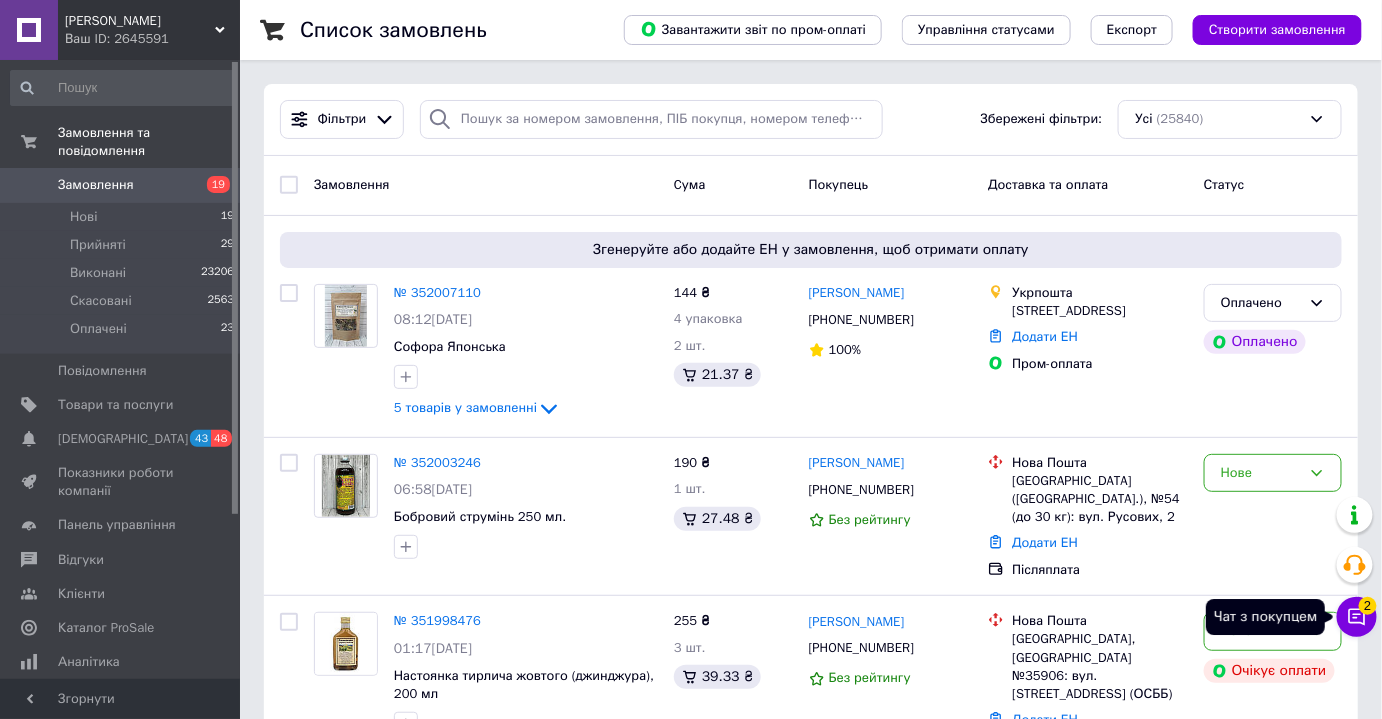 click 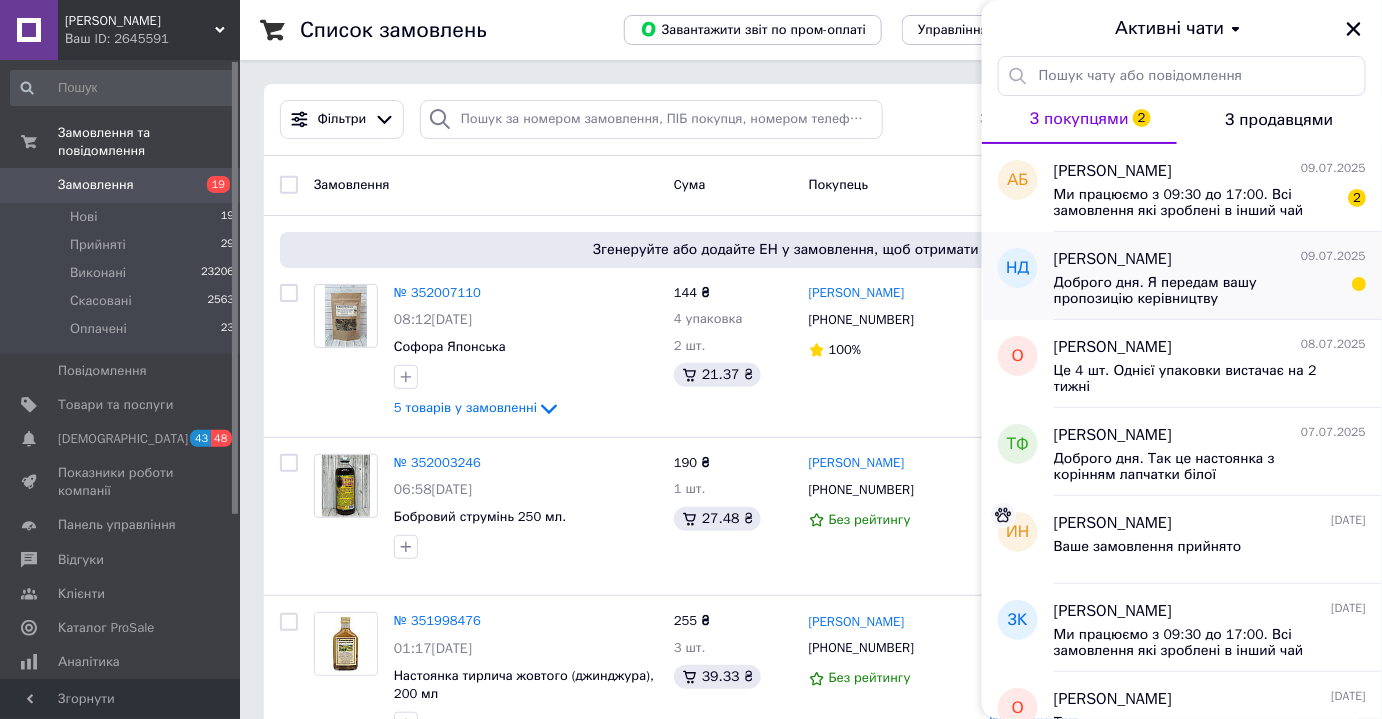 click on "Наталья Дубовицкая 09.07.2025" at bounding box center [1210, 259] 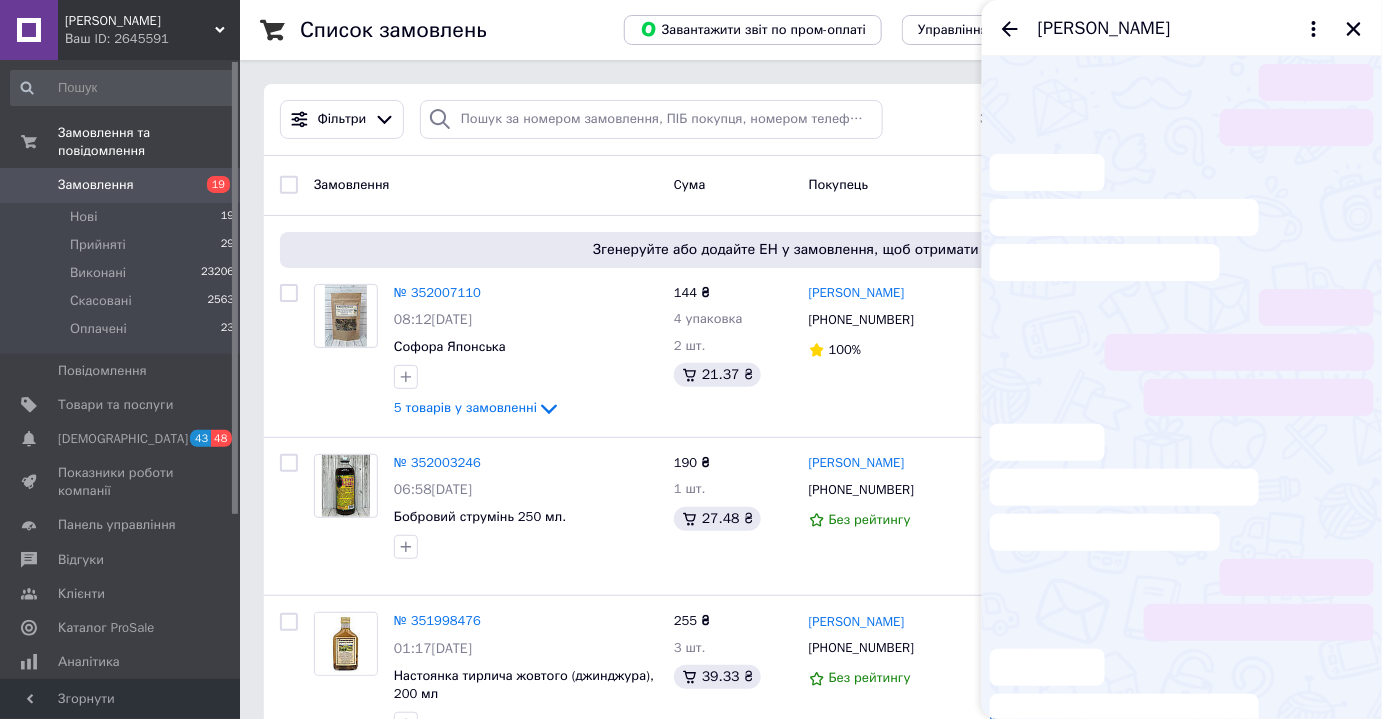 scroll, scrollTop: 114, scrollLeft: 0, axis: vertical 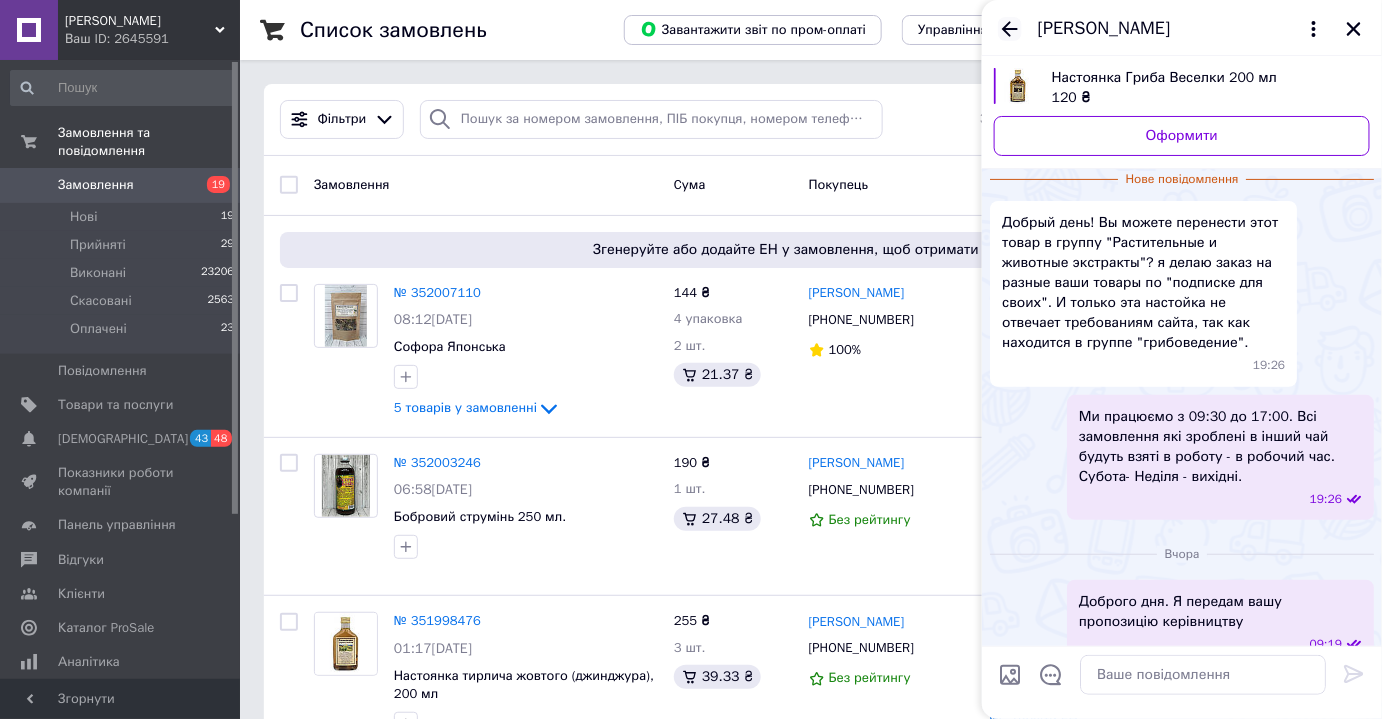 click 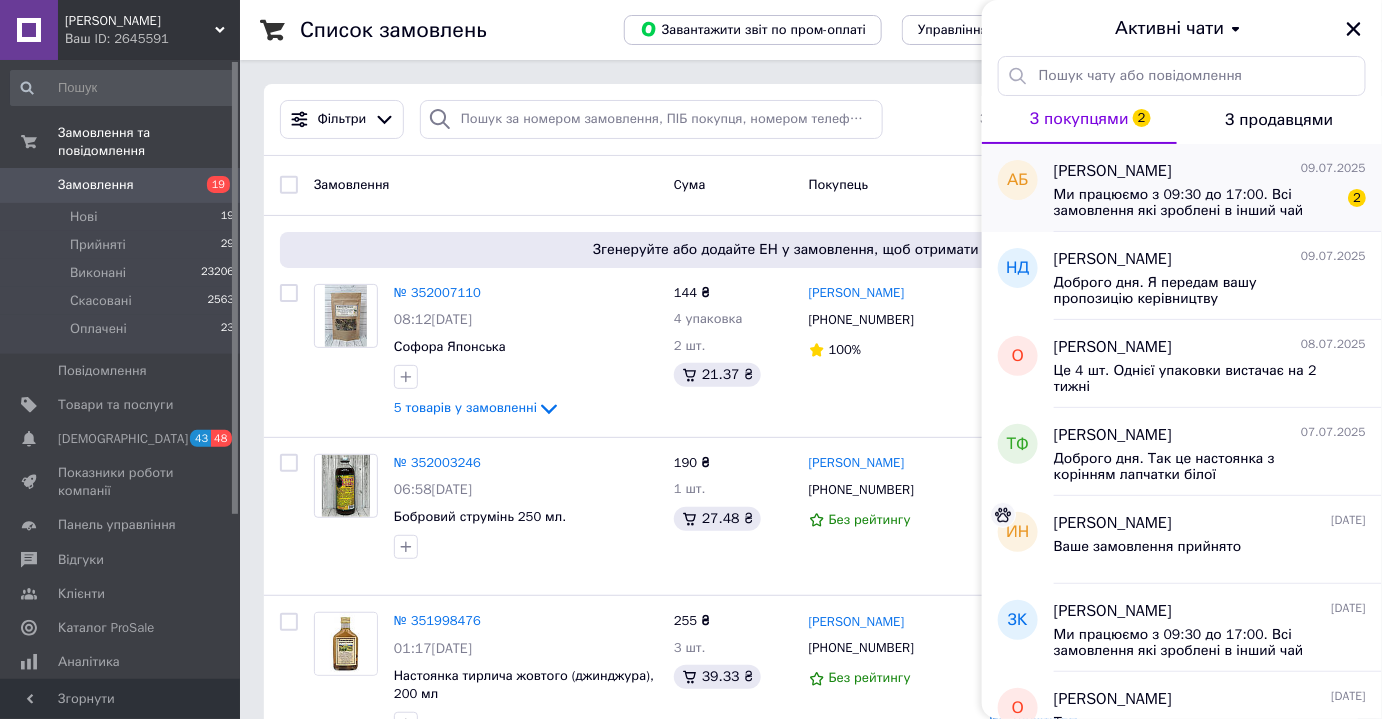 click on "Ми працюємо з 09:30 до 17:00. Всі замовлення які зроблені в інший чай будуть взяті в роботу - в робочий час. Субота- Неділя - вихідні." at bounding box center (1196, 203) 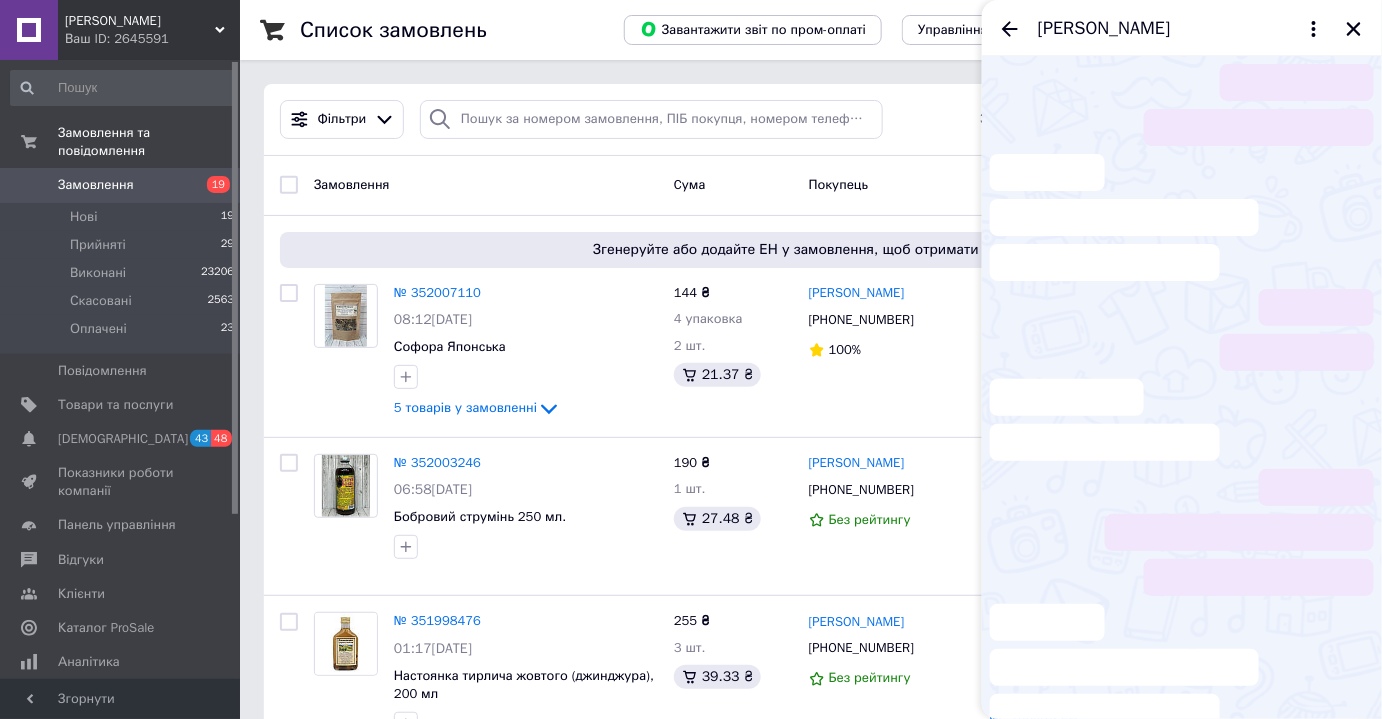 scroll, scrollTop: 286, scrollLeft: 0, axis: vertical 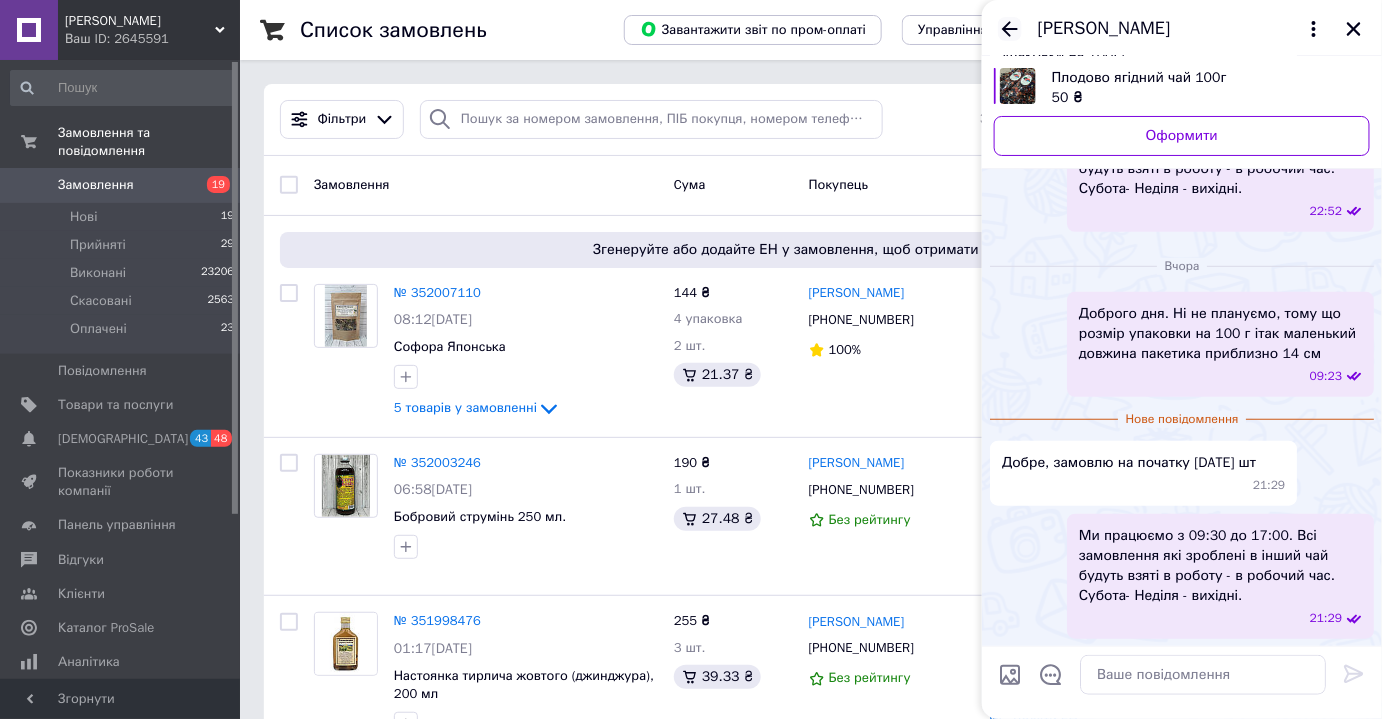 click 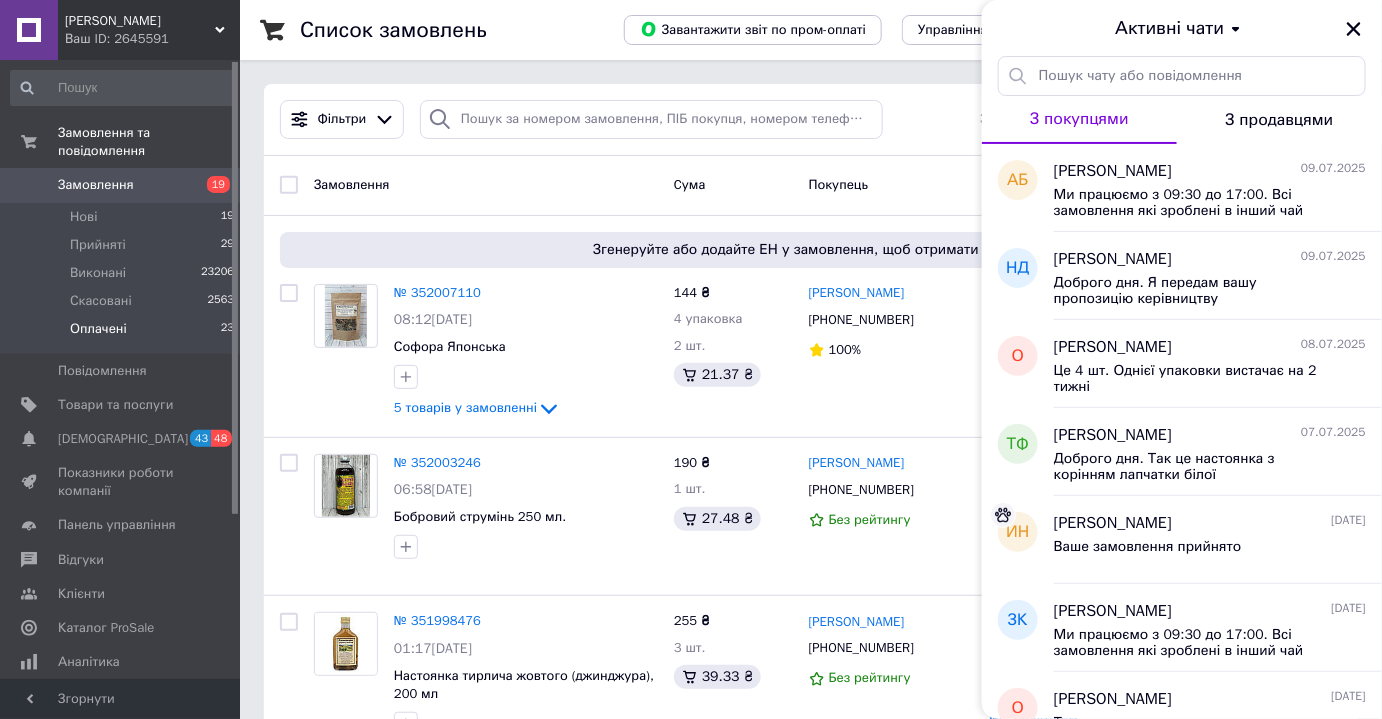 click on "Оплачені 23" at bounding box center [123, 334] 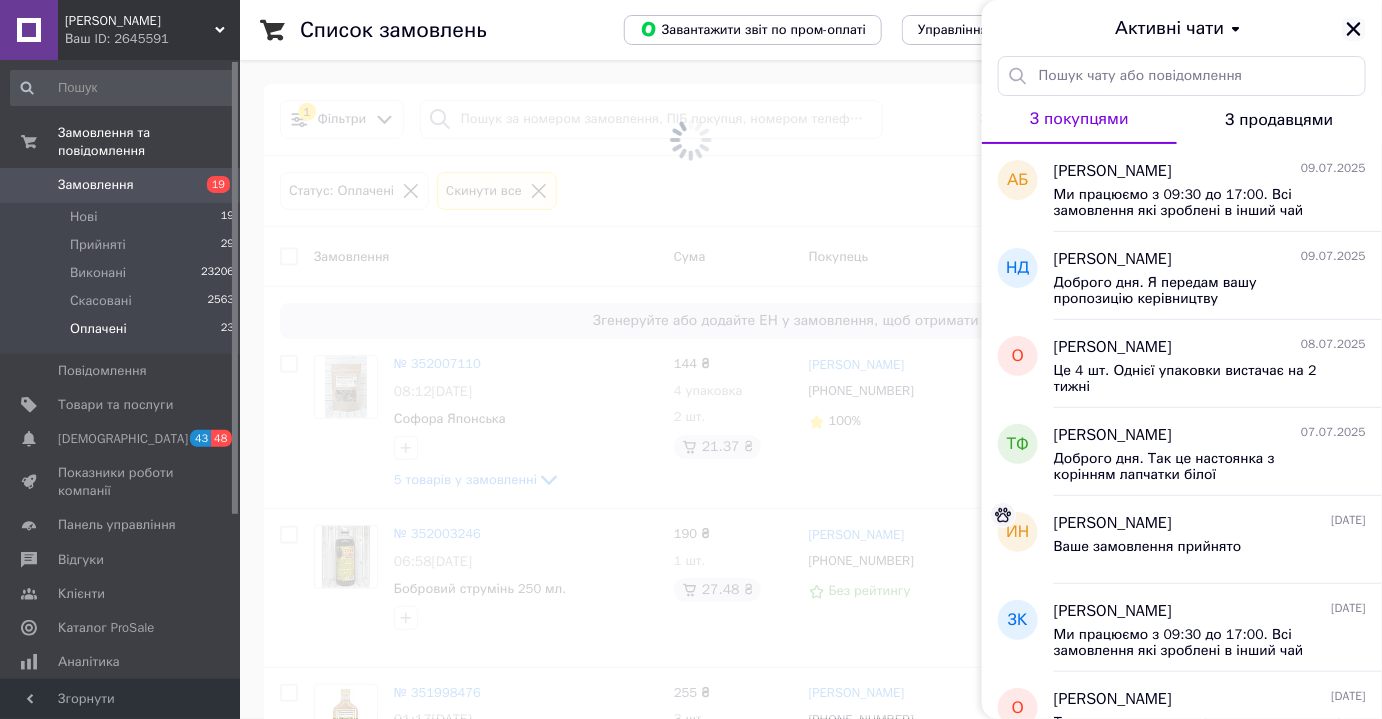 click 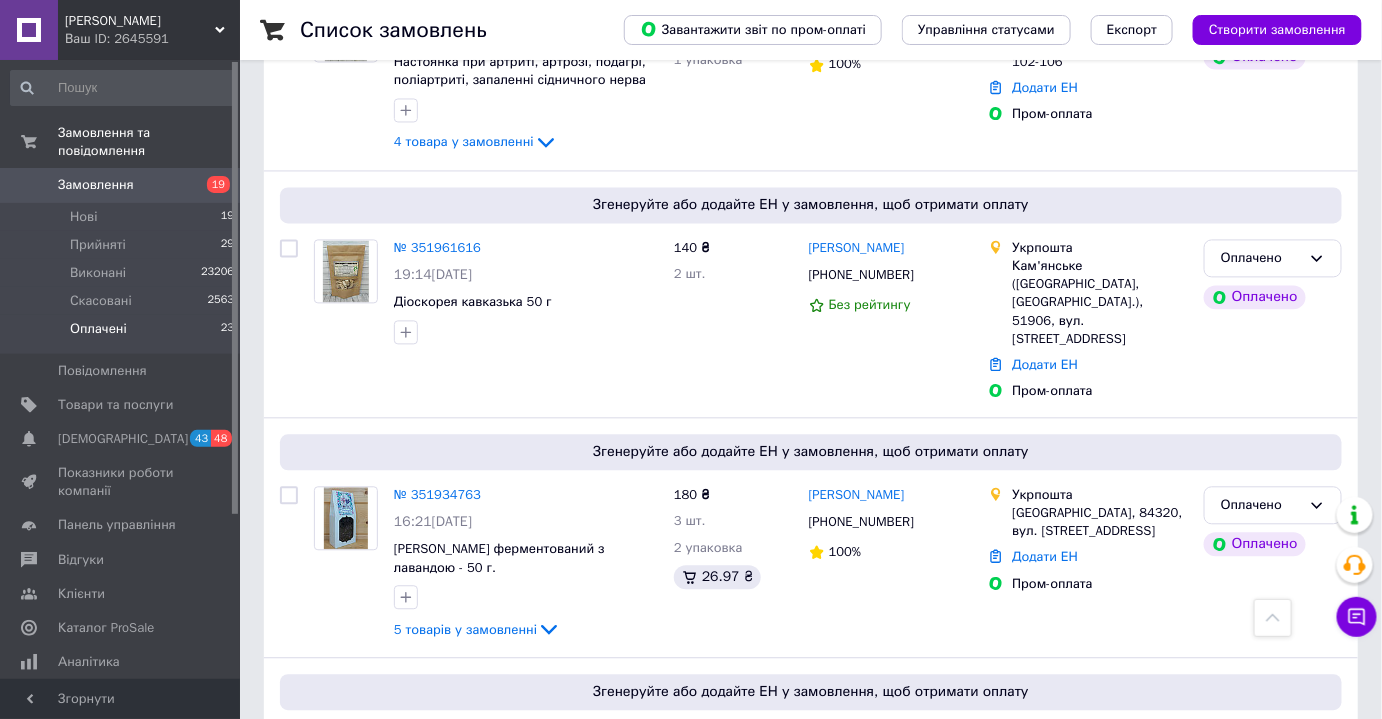 scroll, scrollTop: 1322, scrollLeft: 0, axis: vertical 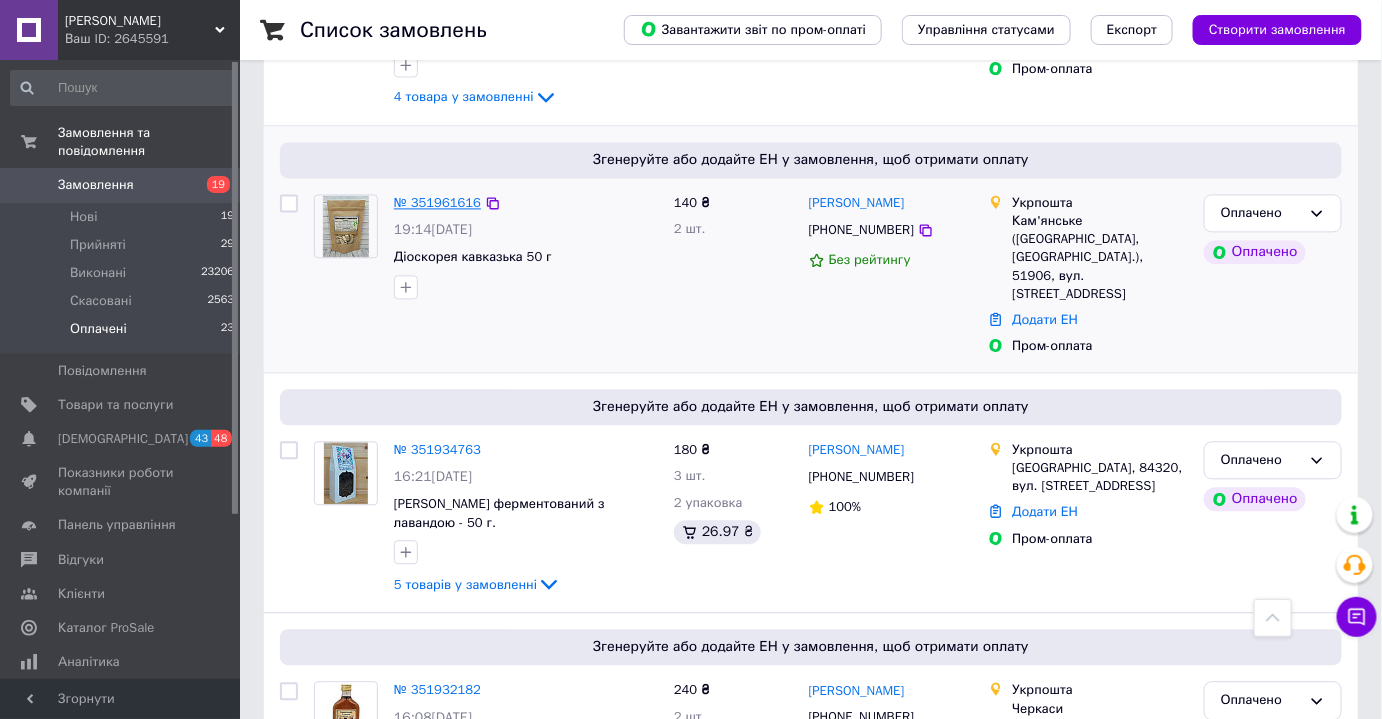 click on "№ 351961616" at bounding box center (437, 202) 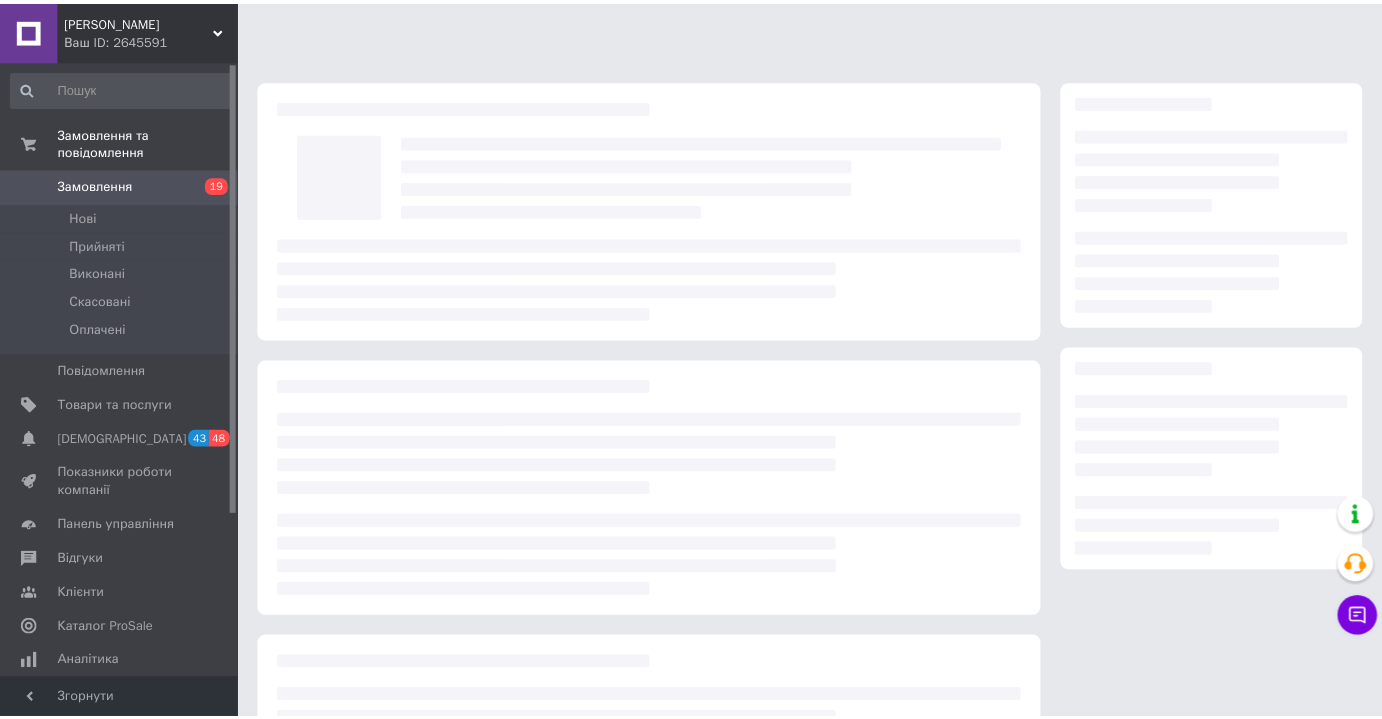 scroll, scrollTop: 0, scrollLeft: 0, axis: both 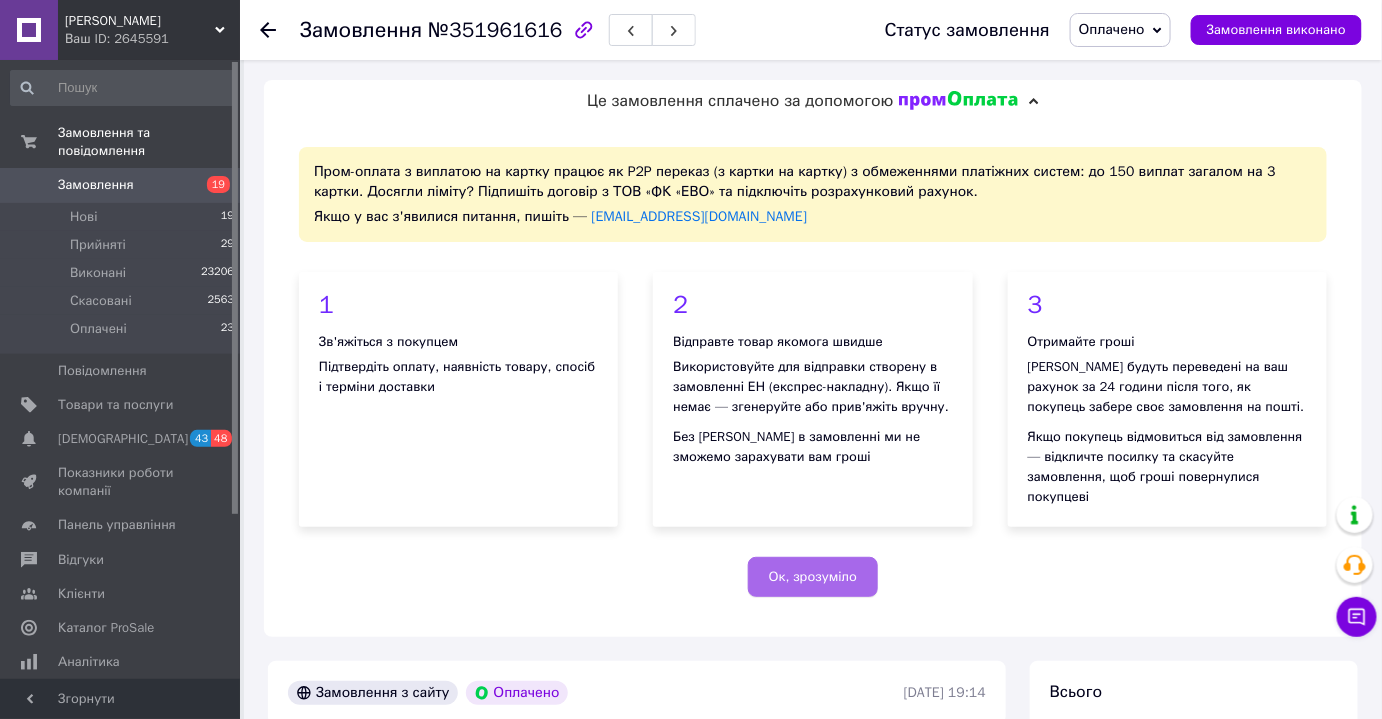 click on "Ок, зрозуміло" at bounding box center (813, 577) 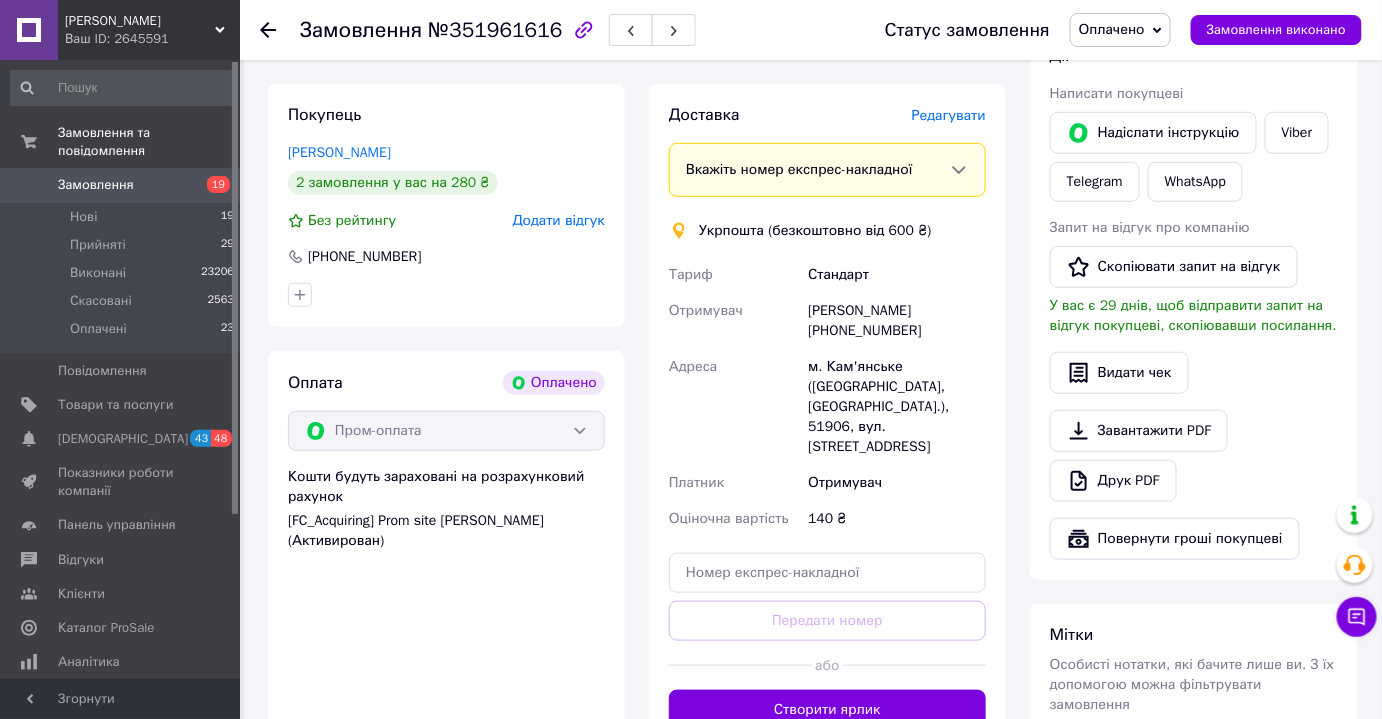 scroll, scrollTop: 280, scrollLeft: 0, axis: vertical 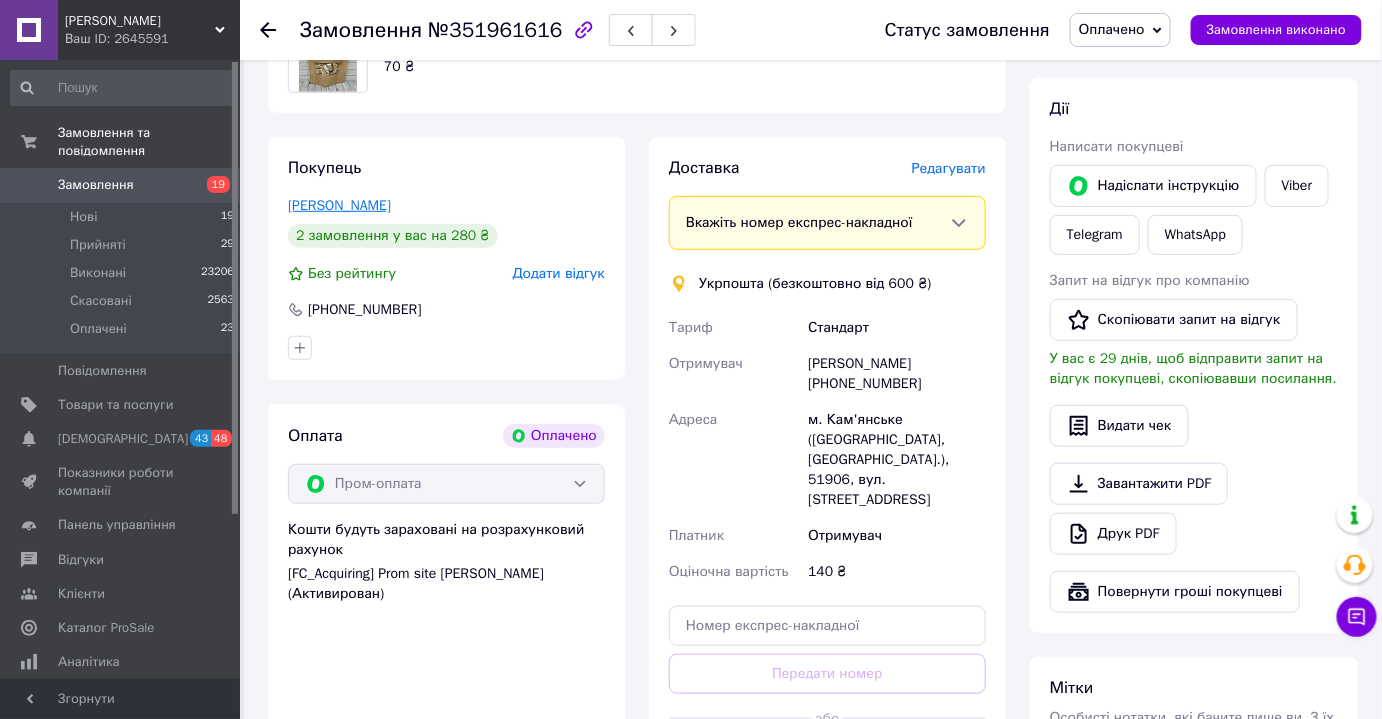 click on "[PERSON_NAME]" at bounding box center (339, 205) 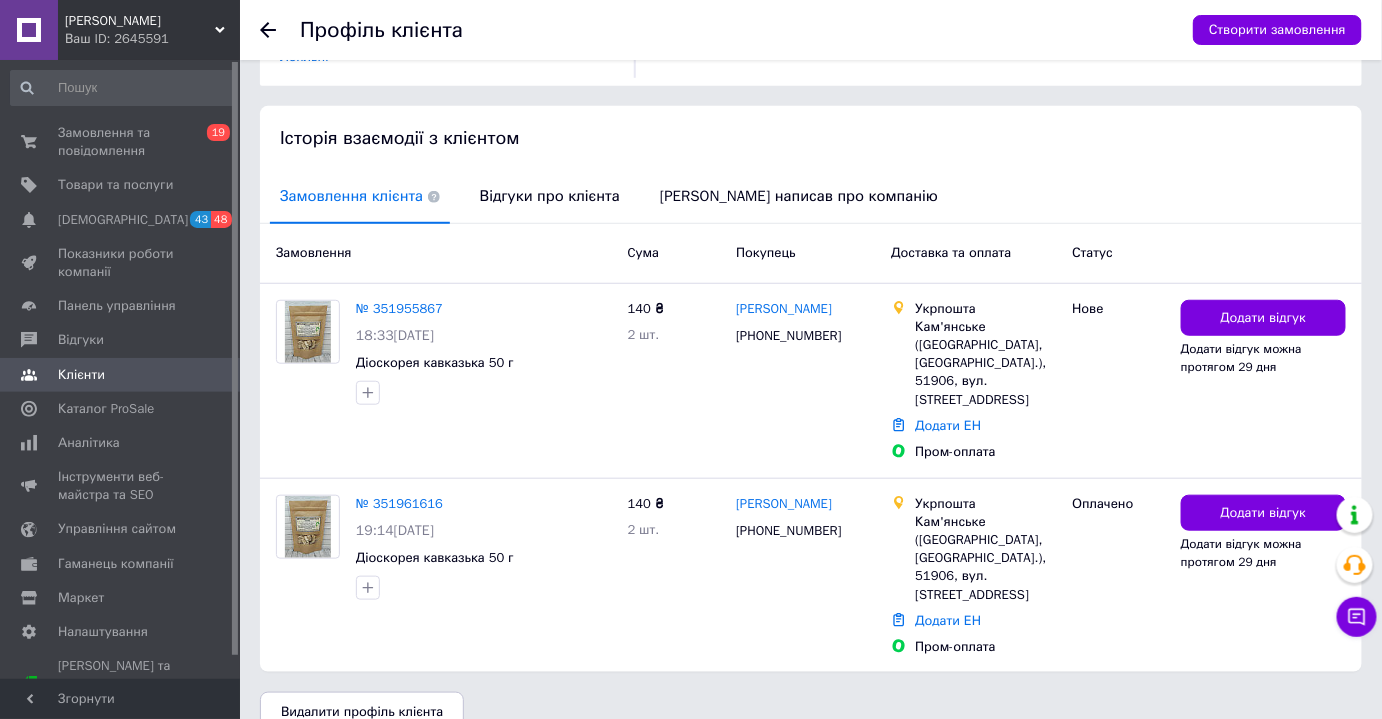 scroll, scrollTop: 360, scrollLeft: 0, axis: vertical 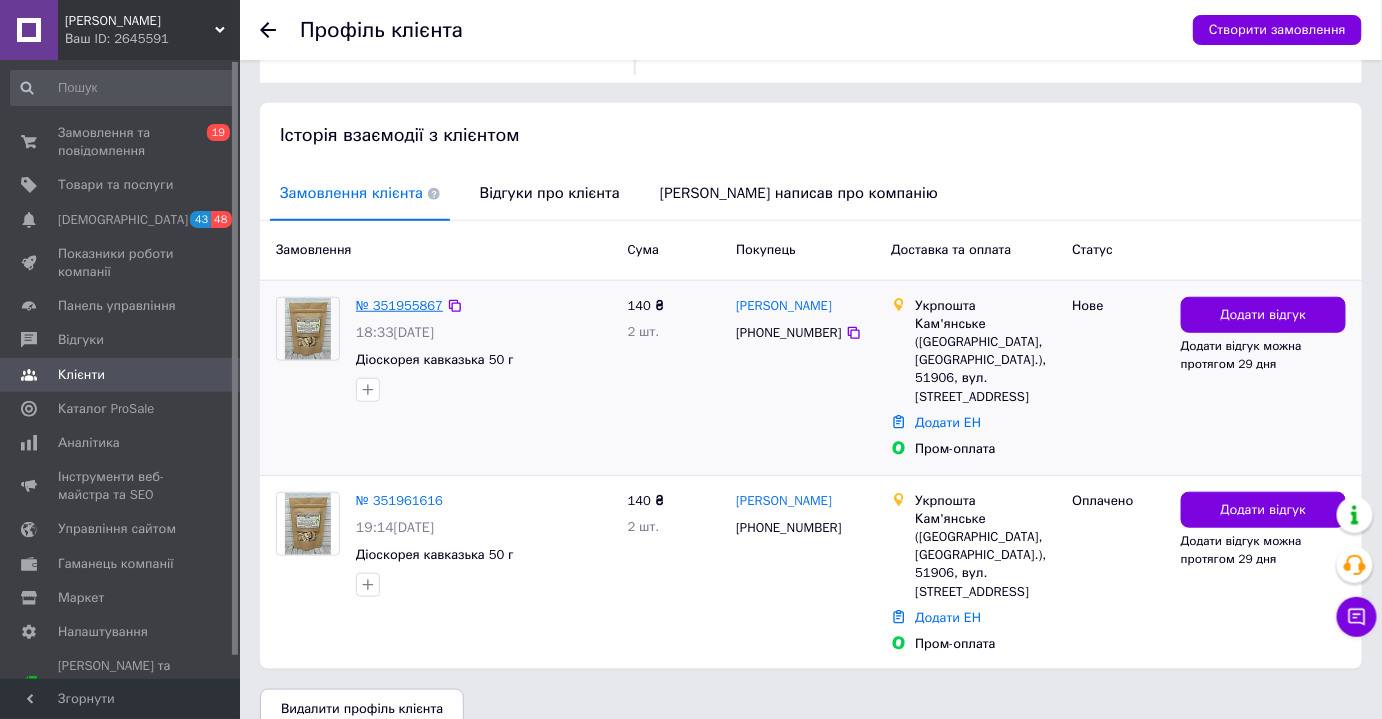 click on "№ 351955867" at bounding box center [399, 305] 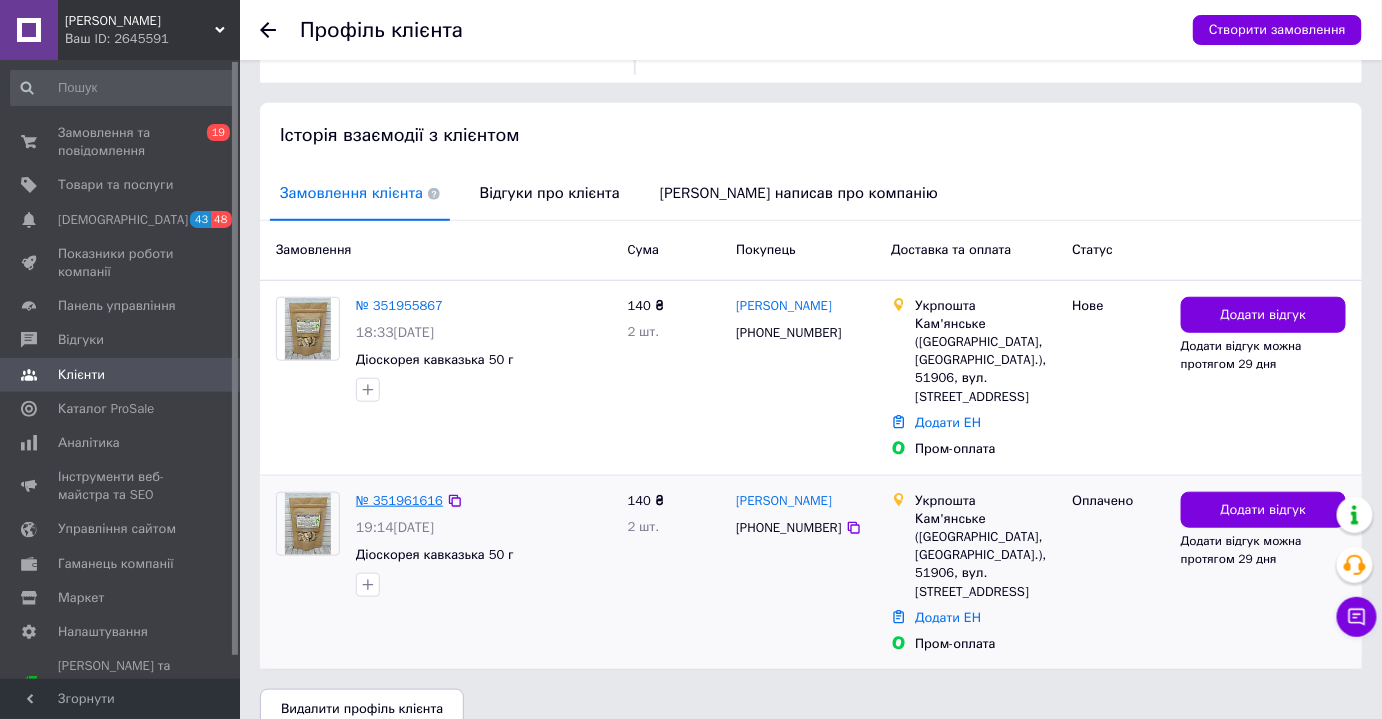 click on "№ 351961616" at bounding box center [399, 500] 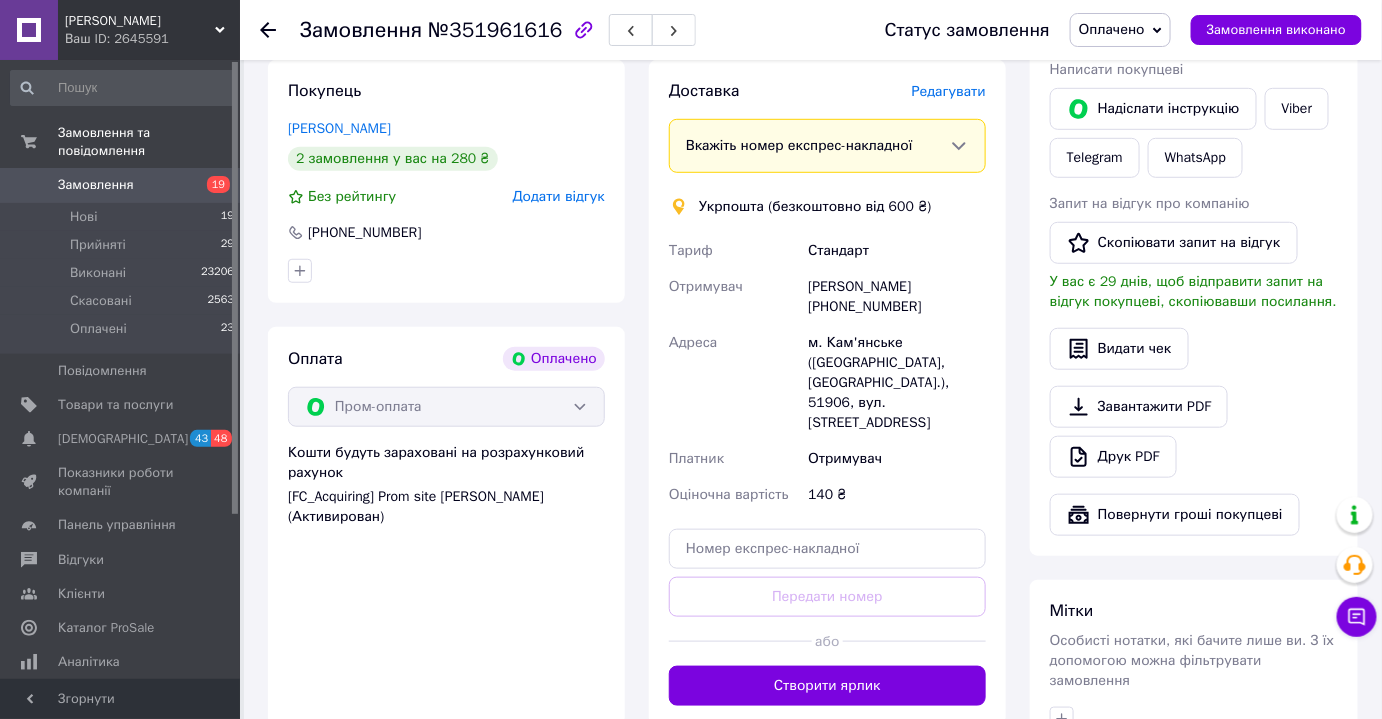 scroll, scrollTop: 363, scrollLeft: 0, axis: vertical 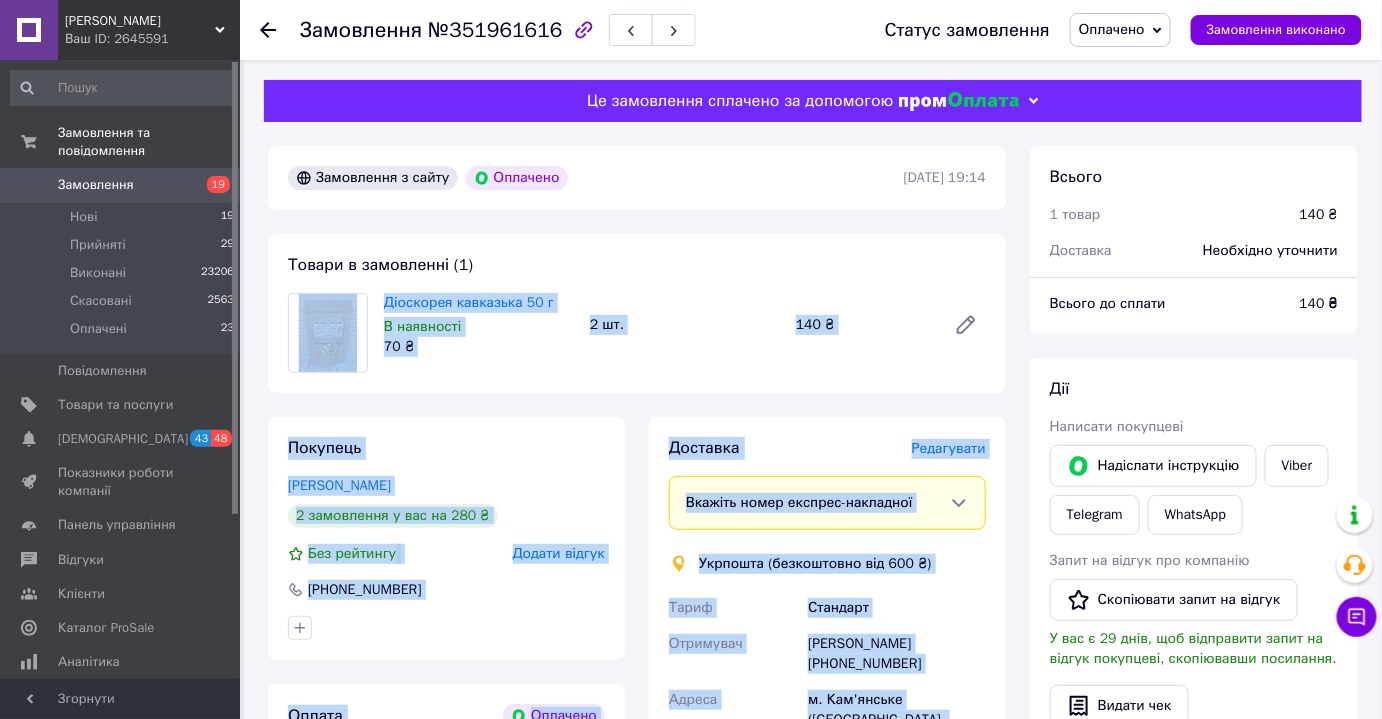 drag, startPoint x: 849, startPoint y: 474, endPoint x: 304, endPoint y: 366, distance: 555.5979 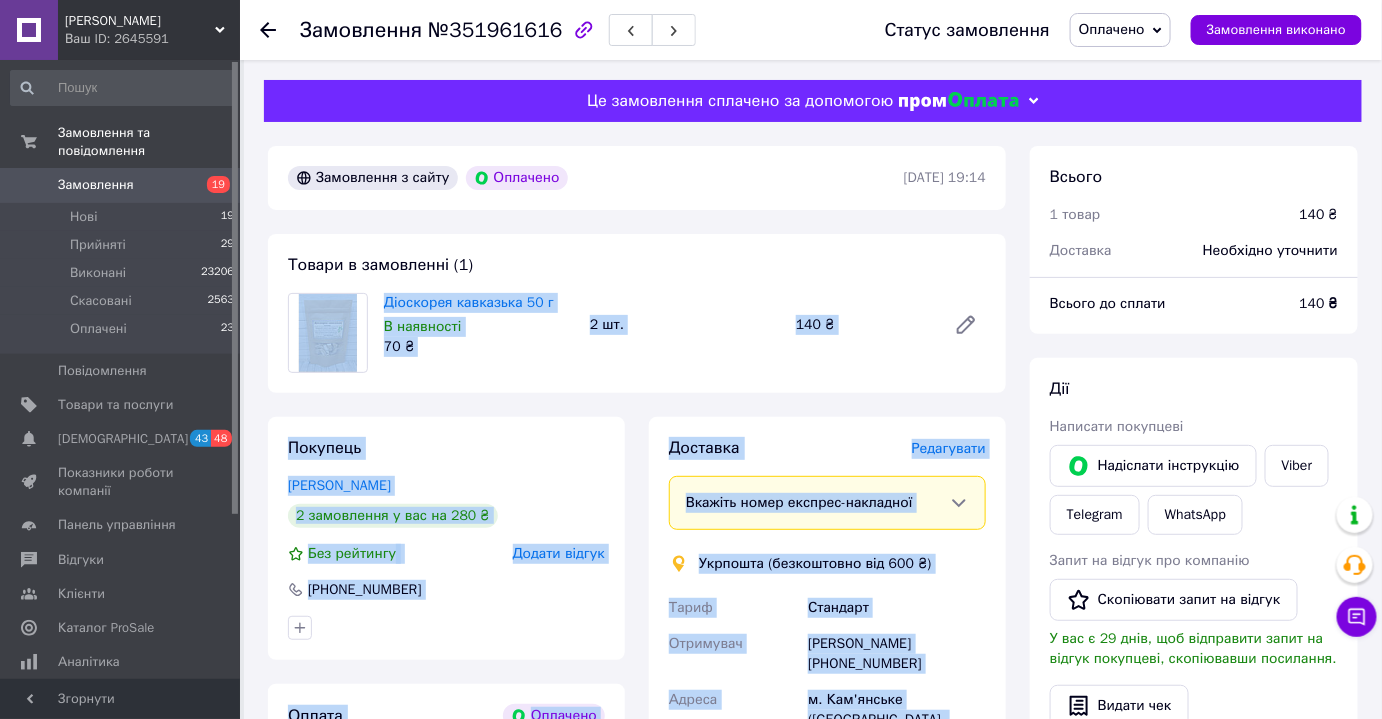 copy on "Діоскорея кавказька 50 г В наявності 70 ₴ 2 шт. 140 ₴ Покупець Провкін Василь 2 замовлення у вас на 280 ₴ Без рейтингу   Додати відгук +380987619541 Оплата Оплачено Пром-оплата Кошти будуть зараховані на розрахунковий рахунок [FC_Acquiring] Prom site Бельмега Тетяна Романівна (Активирован) Доставка Редагувати Вкажіть номер експрес-накладної Обов'язково введіть номер експрес-накладної,
якщо створювали її не на цій сторінці. У разі,
якщо номер ЕН не буде доданий, ми не зможемо
виплатити гроші за замовлення Мобільний номер покупця (із замовлення) повинен відповідати номеру отримувача за накладною Укрпошта (безкоштовно від 600 ₴) Тариф Стандарт Отримувач Василь Провкін +380987619541 Адреса м. Кам'янське (Дніпропетровська обл., Кам'янський р-н.), 51906, вул. Дунайська, 41а Платник Отримувач Оціночна вартість 140 ₴..." 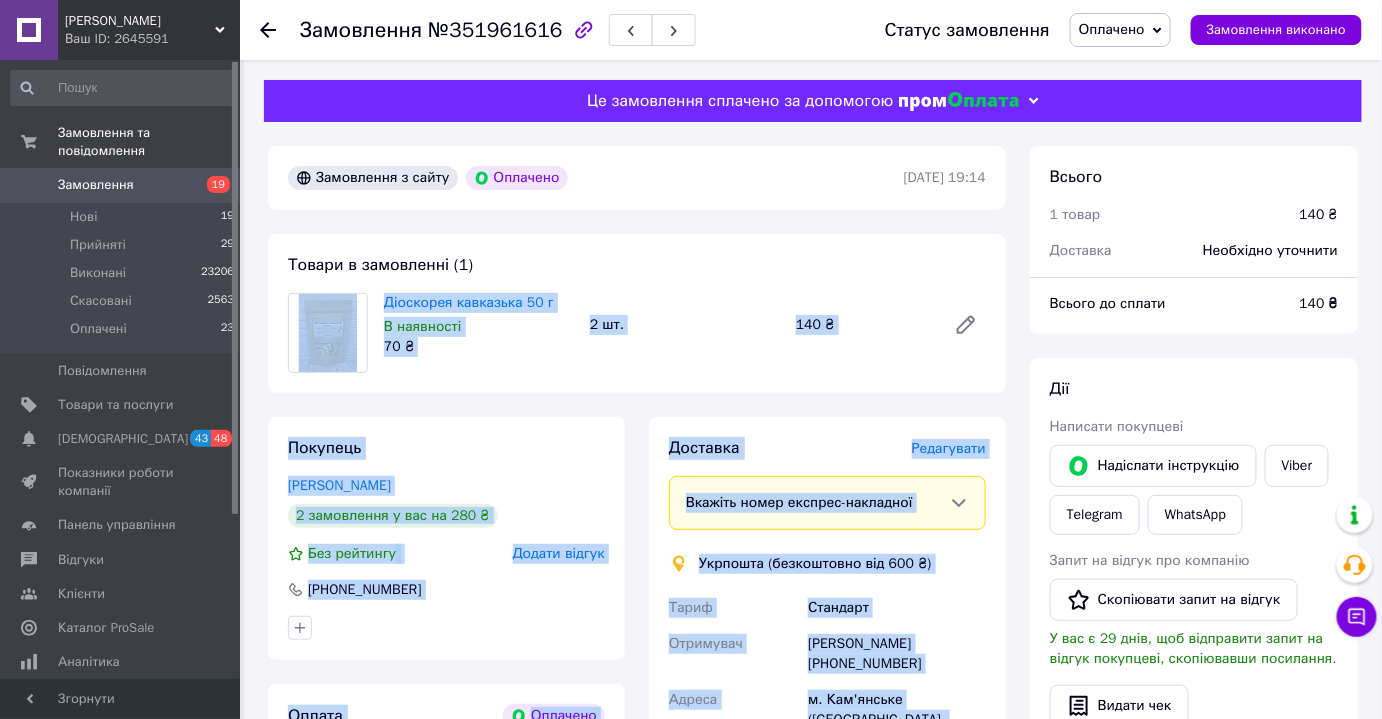 click on "Діоскорея кавказька 50 г В наявності 70 ₴ 2 шт. 140 ₴" at bounding box center [685, 325] 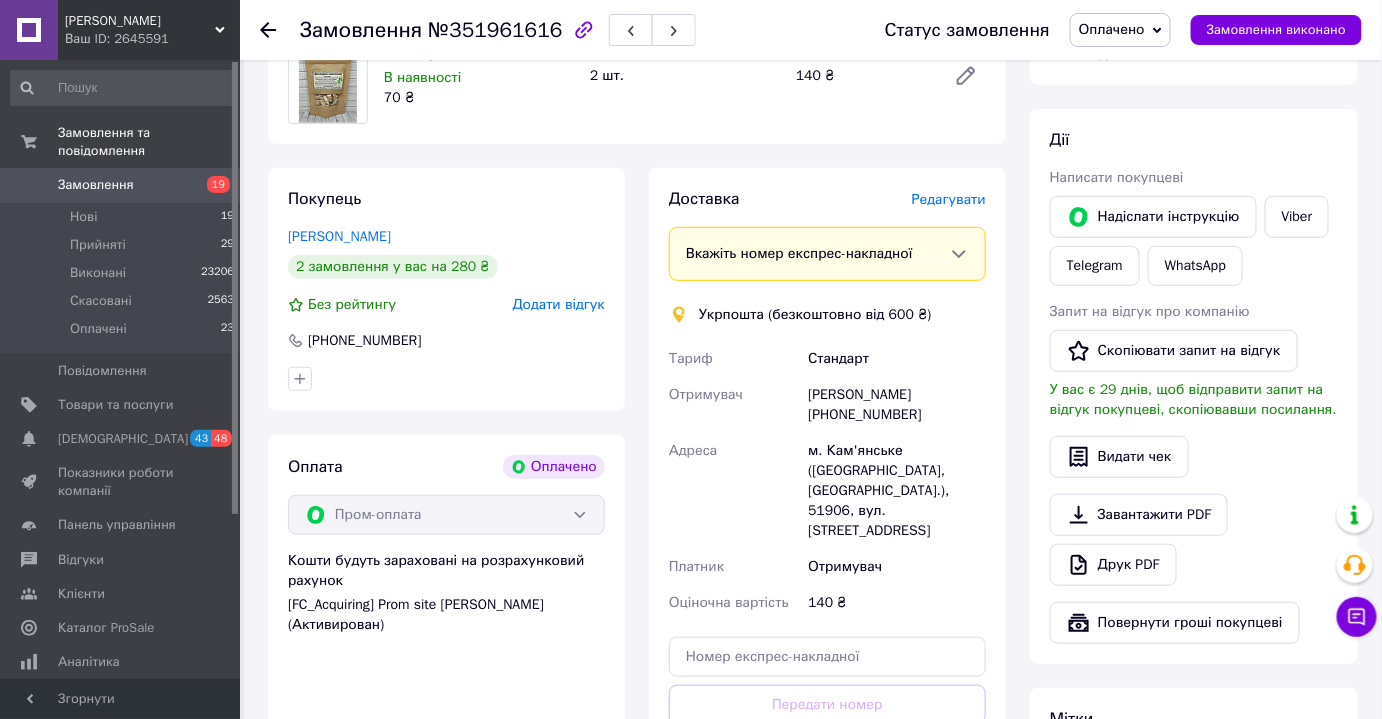 scroll, scrollTop: 250, scrollLeft: 0, axis: vertical 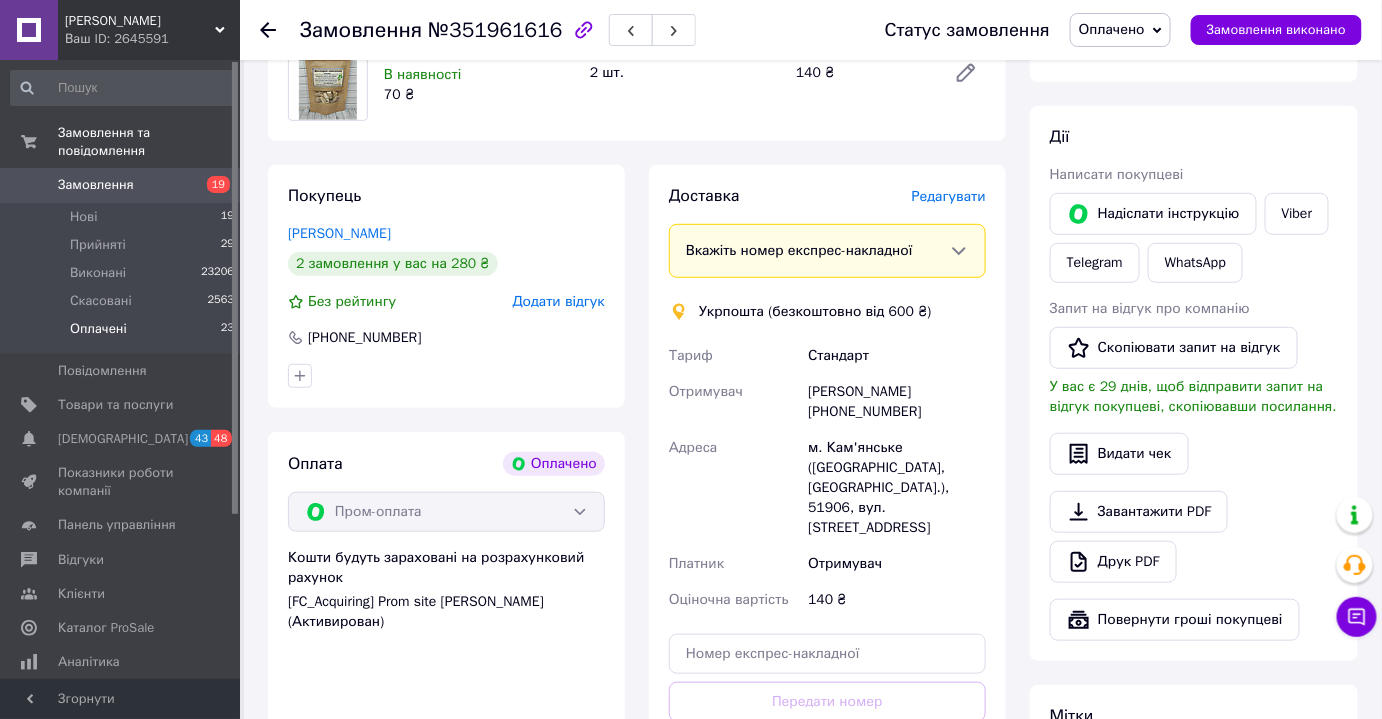 click on "Оплачені 23" at bounding box center [123, 334] 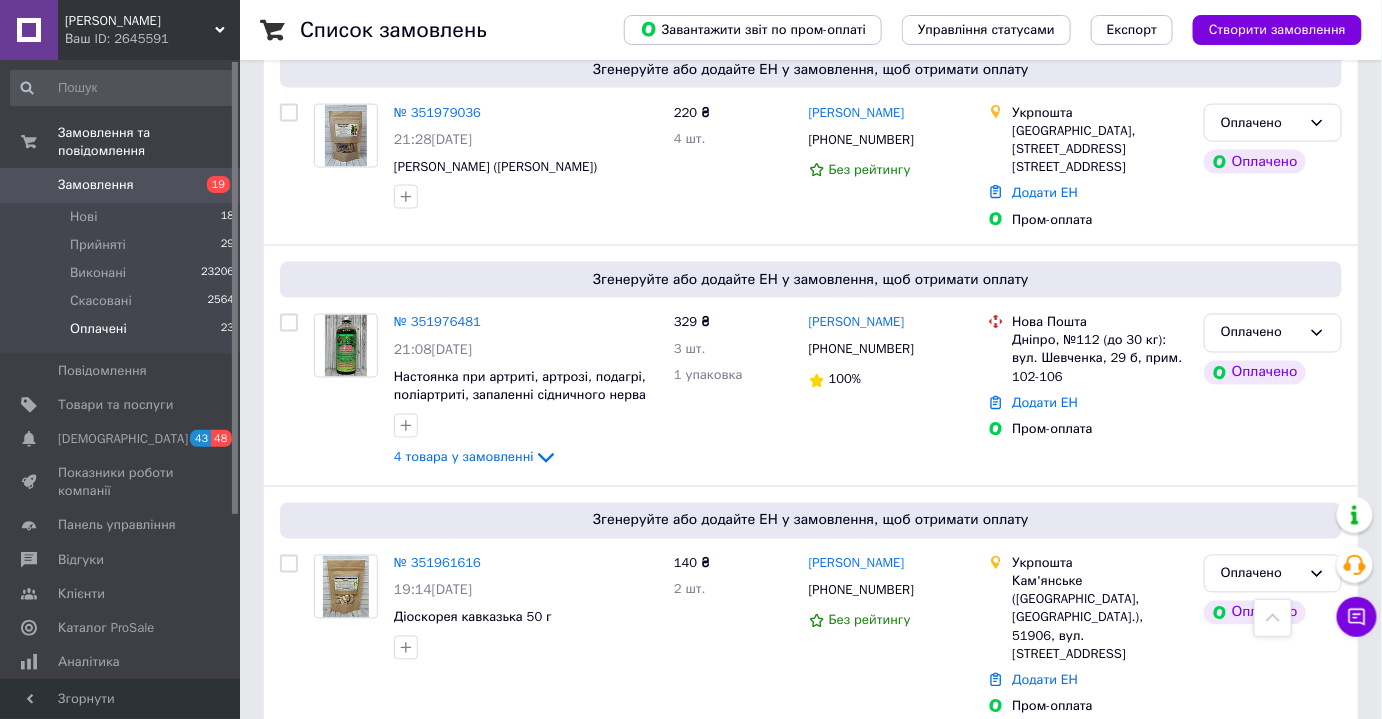 scroll, scrollTop: 1011, scrollLeft: 0, axis: vertical 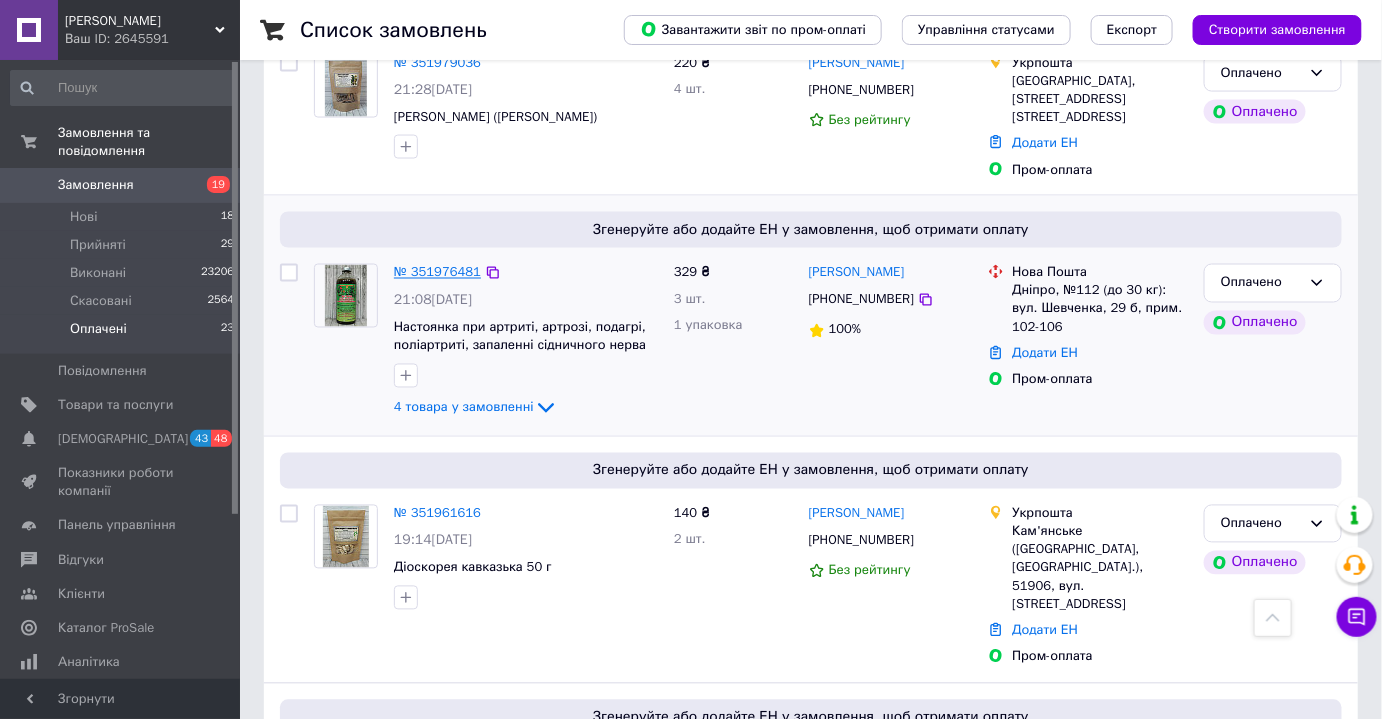 click on "№ 351976481" at bounding box center [437, 272] 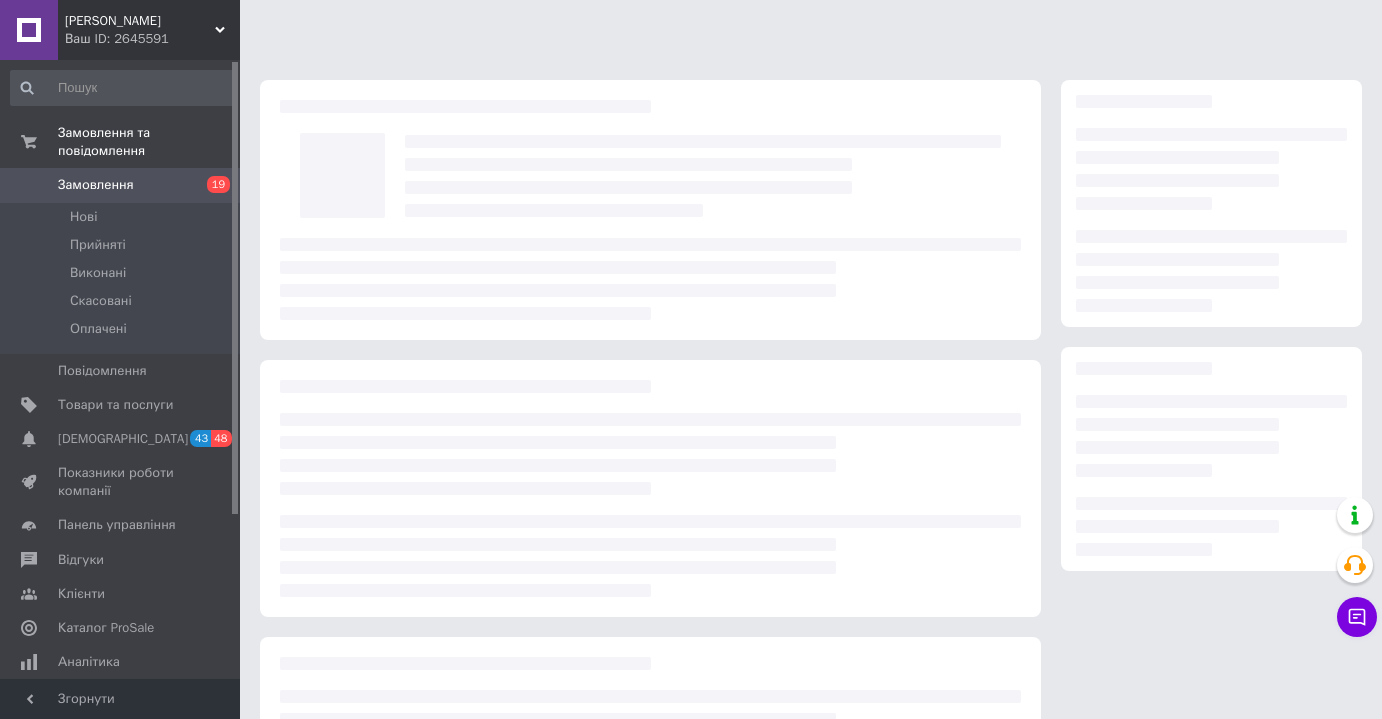 scroll, scrollTop: 0, scrollLeft: 0, axis: both 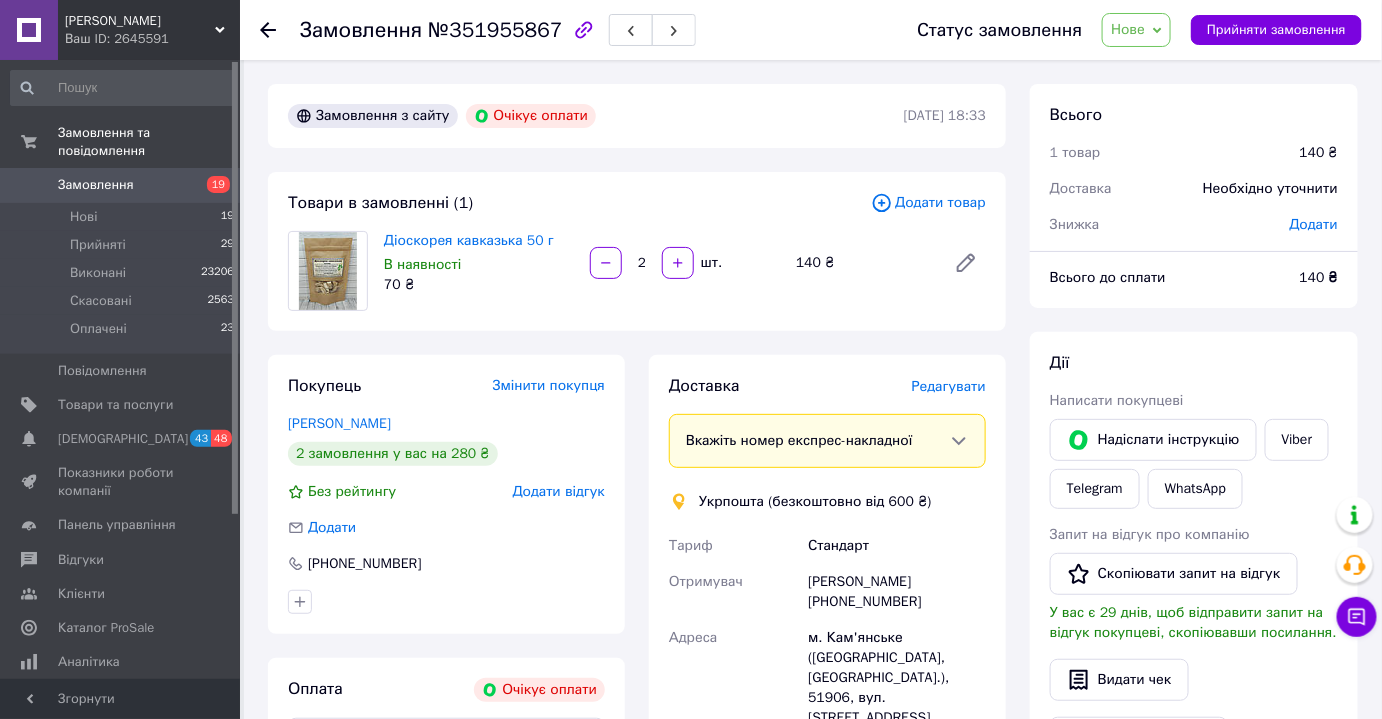 click 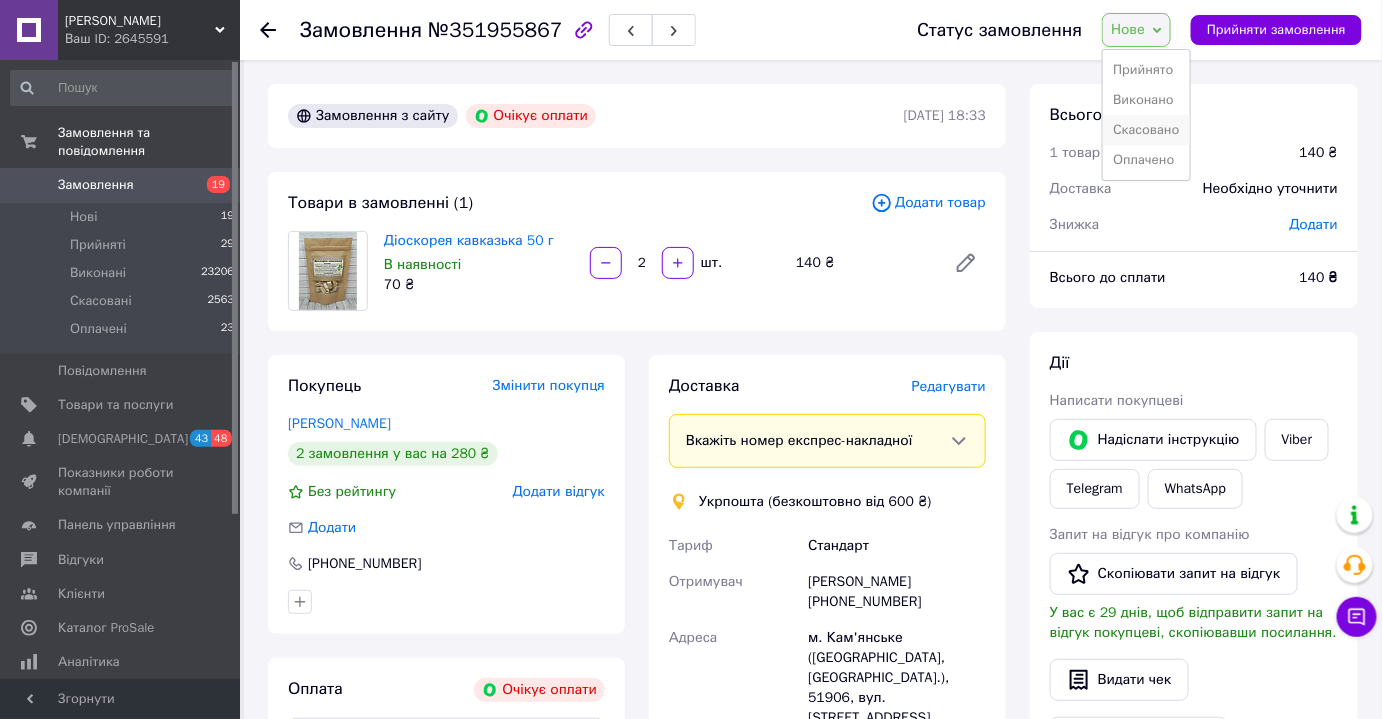 click on "Скасовано" at bounding box center (1146, 130) 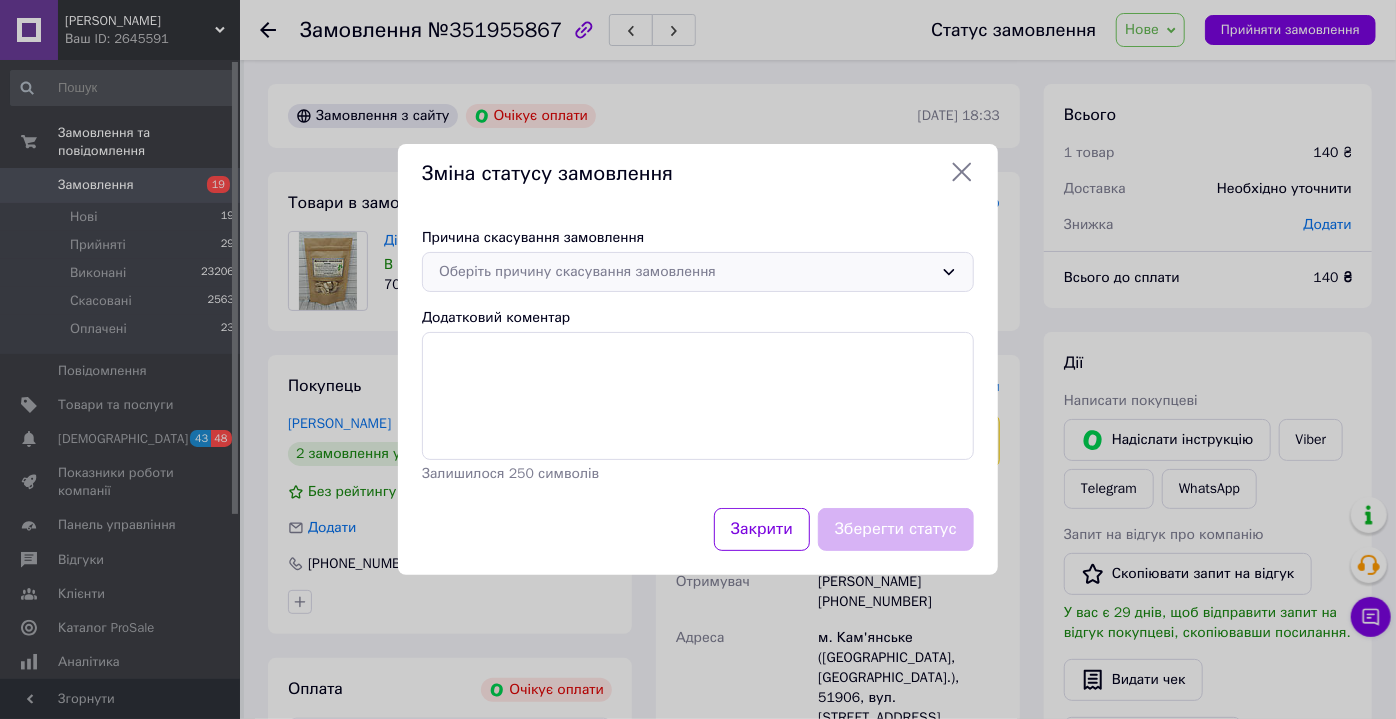 click on "Оберіть причину скасування замовлення" at bounding box center [686, 272] 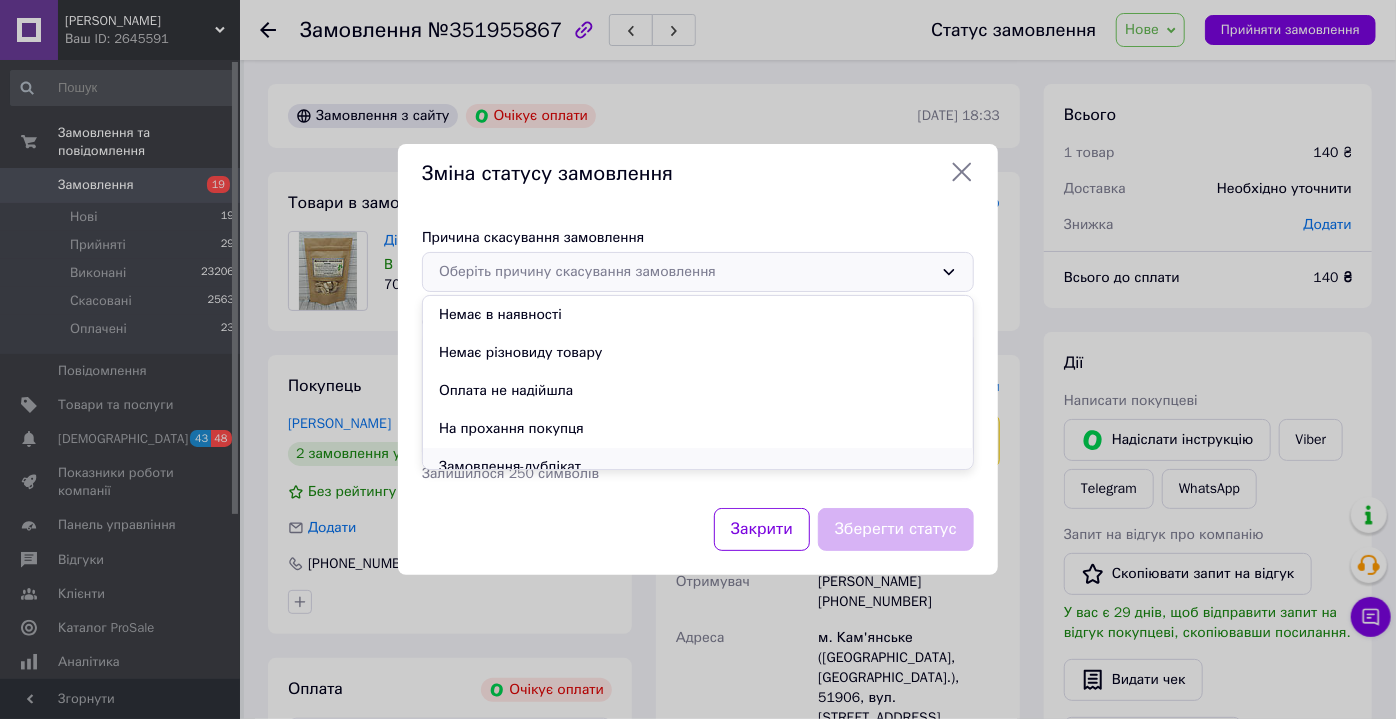 click on "Замовлення-дублікат" at bounding box center (698, 467) 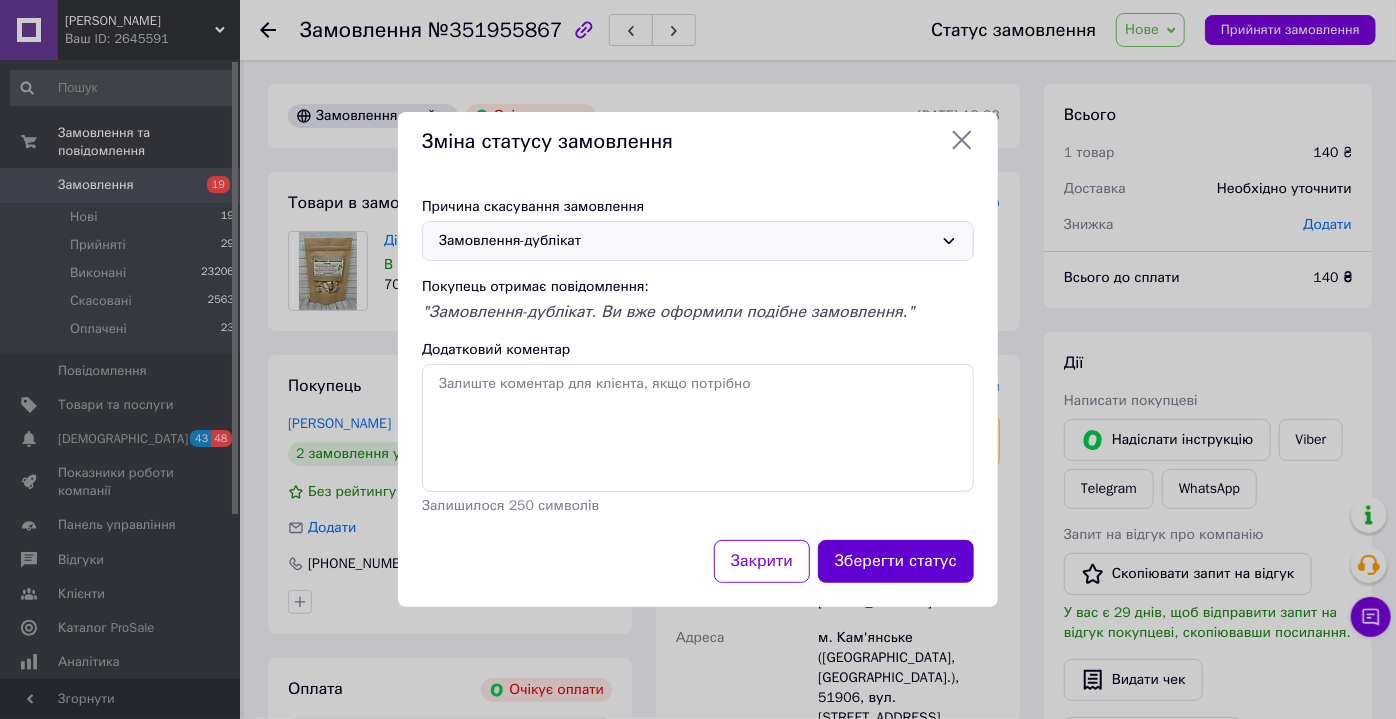 click on "Зберегти статус" at bounding box center (896, 561) 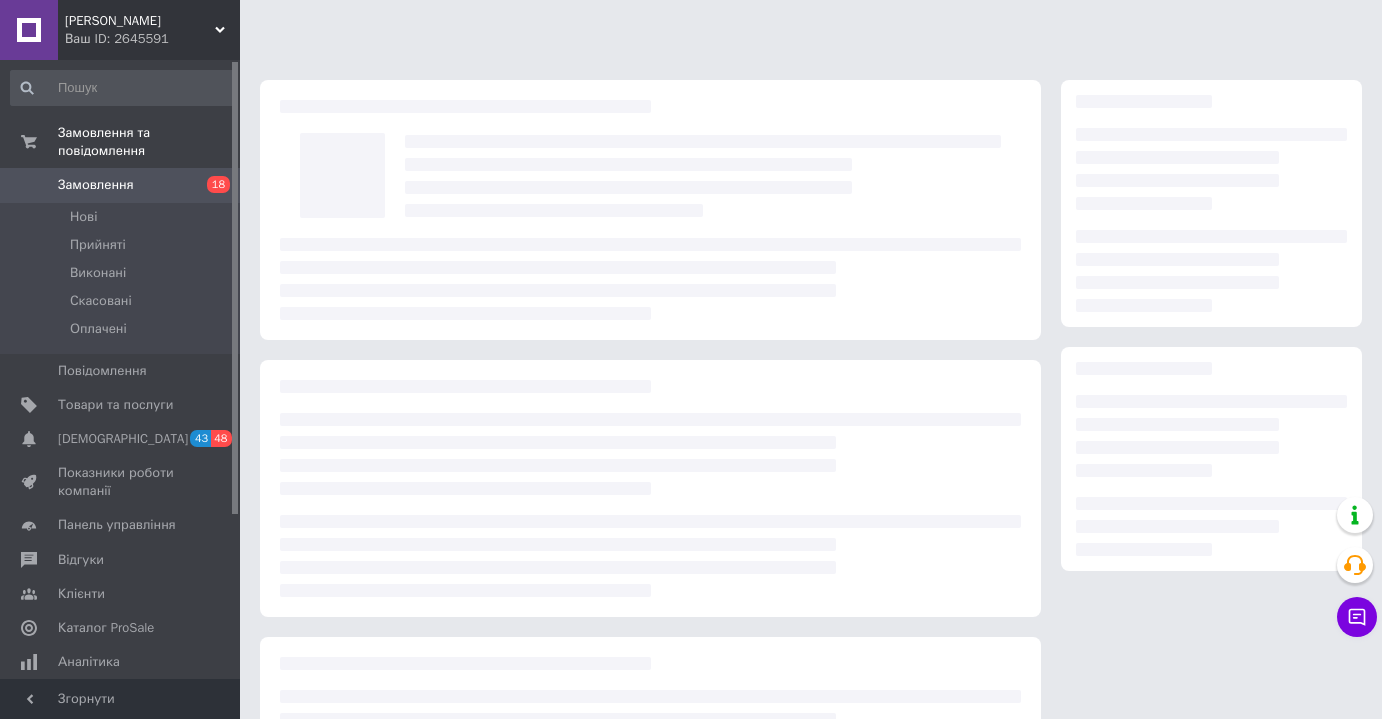 scroll, scrollTop: 0, scrollLeft: 0, axis: both 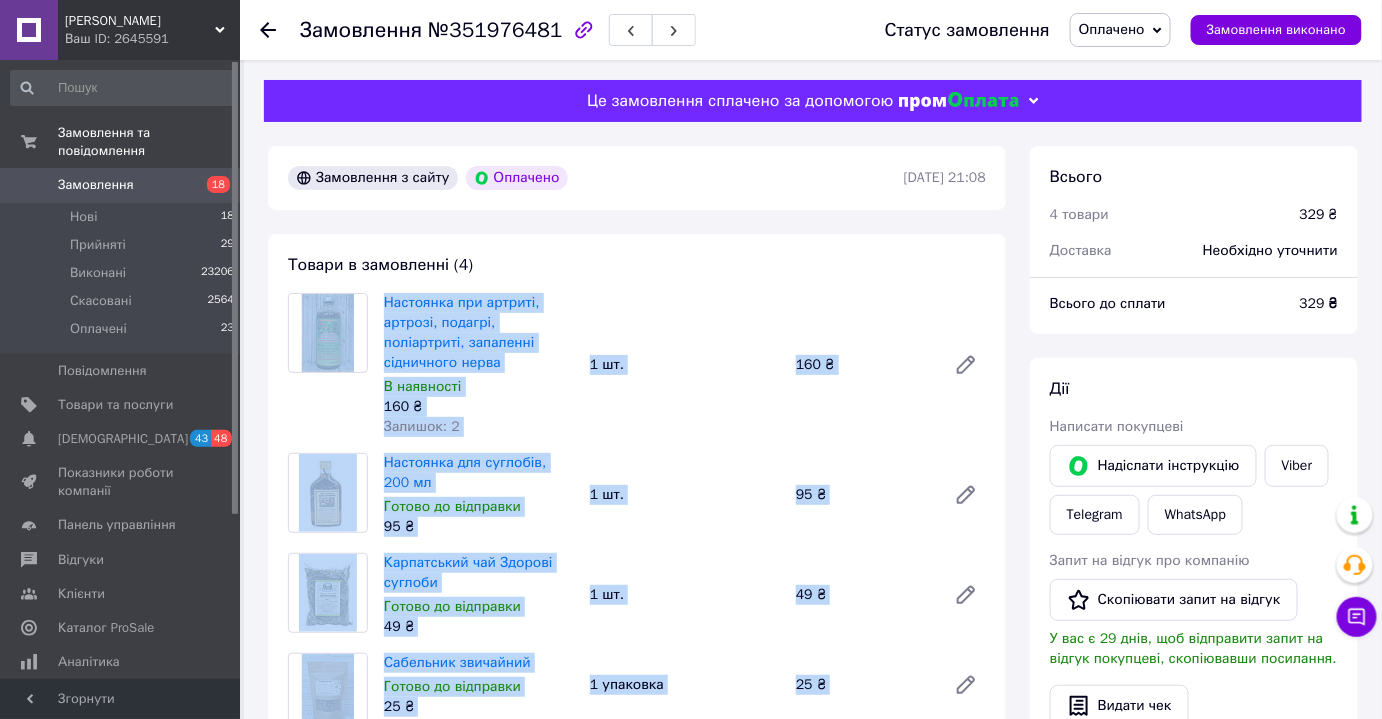 drag, startPoint x: 850, startPoint y: 559, endPoint x: 322, endPoint y: 332, distance: 574.72864 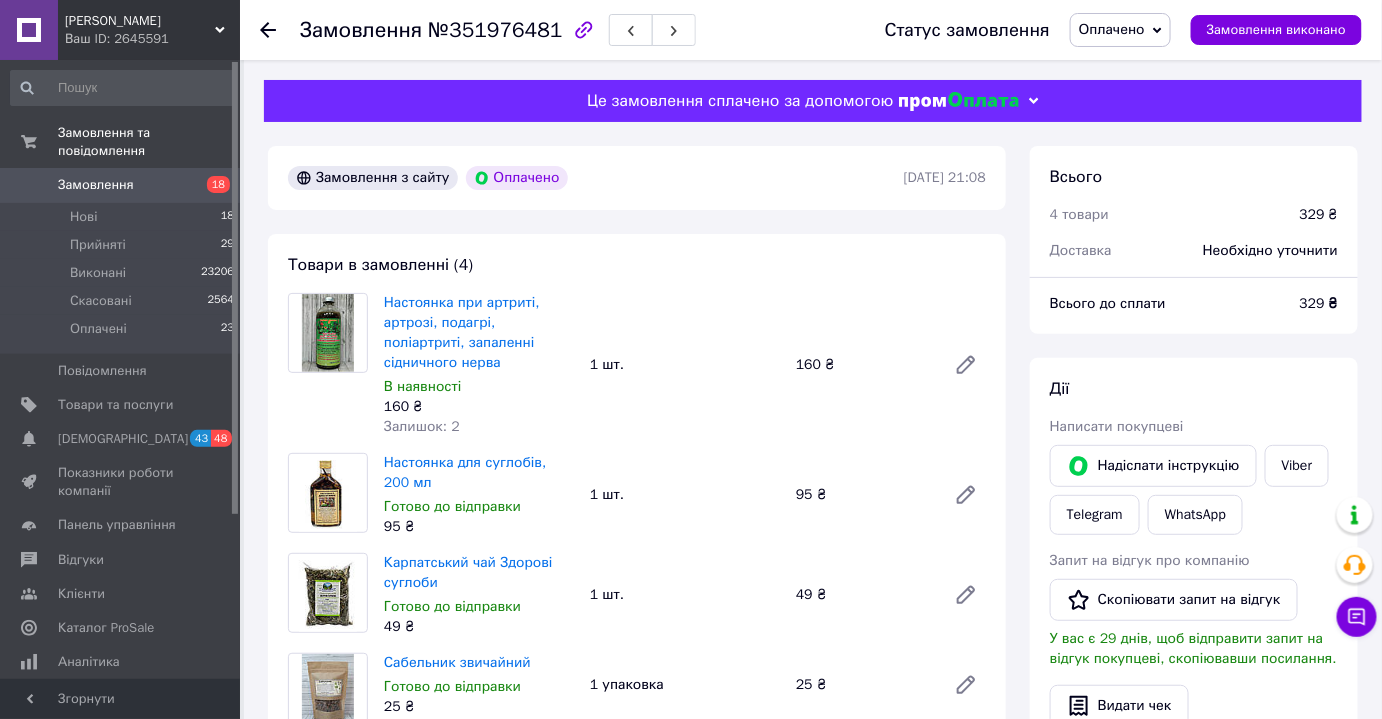 click on "Товари в замовленні (4) Настоянка при артриті, артрозі, подагрі, поліартриті, запаленні сідничного нерва В наявності 160 ₴ Залишок: 2 1 шт. 160 ₴ Настоянка для суглобів, 200 мл Готово до відправки 95 ₴ 1 шт. 95 ₴ Карпатський чай Здорові суглоби Готово до відправки 49 ₴ 1 шт. 49 ₴ Сабельник звичайний Готово до відправки 25 ₴ 1 упаковка 25 ₴ Приховати товари" at bounding box center (637, 511) 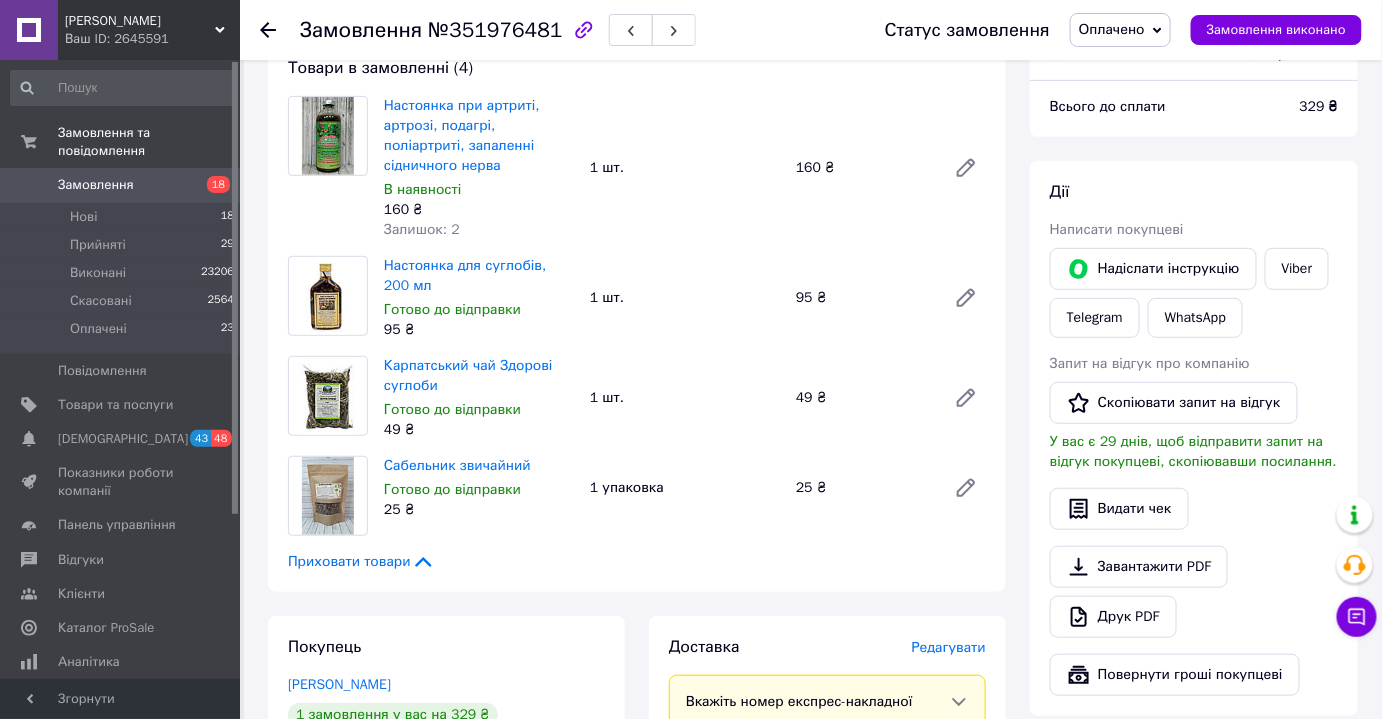 scroll, scrollTop: 200, scrollLeft: 0, axis: vertical 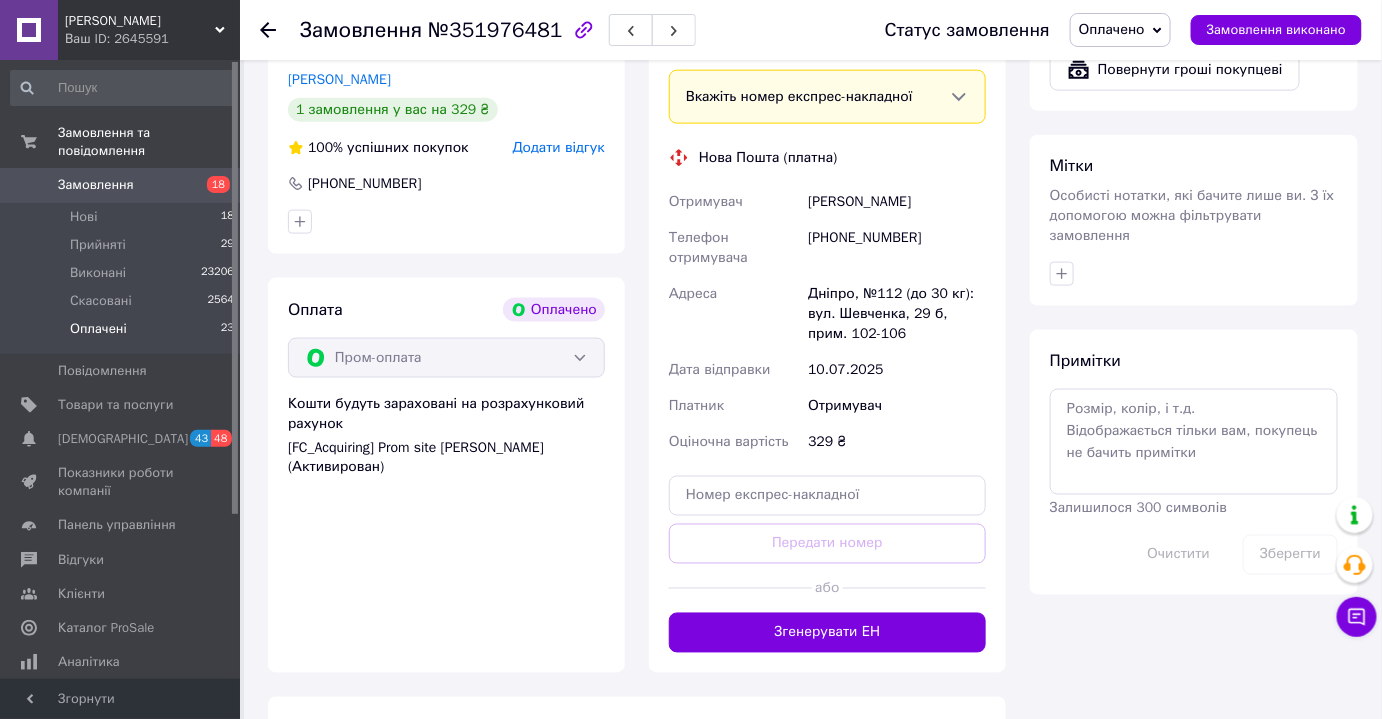 click on "Оплачені 23" at bounding box center [123, 334] 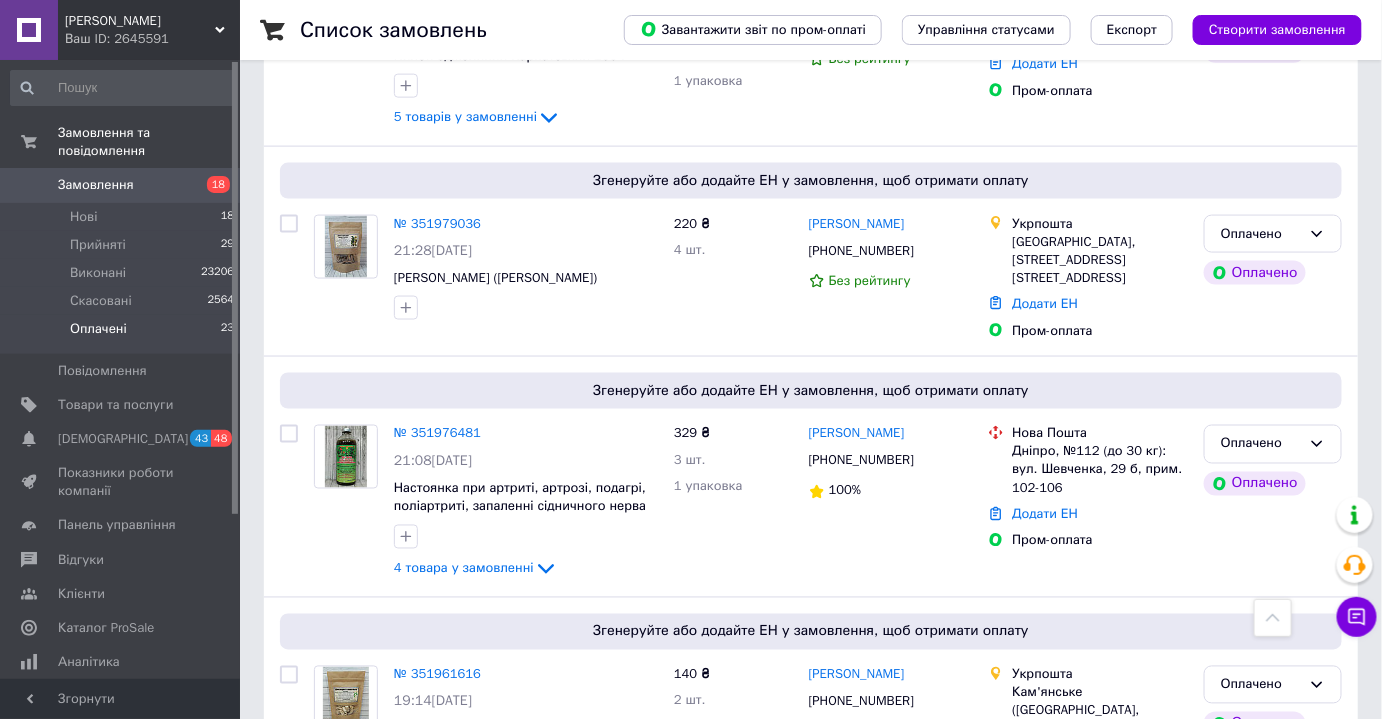 scroll, scrollTop: 860, scrollLeft: 0, axis: vertical 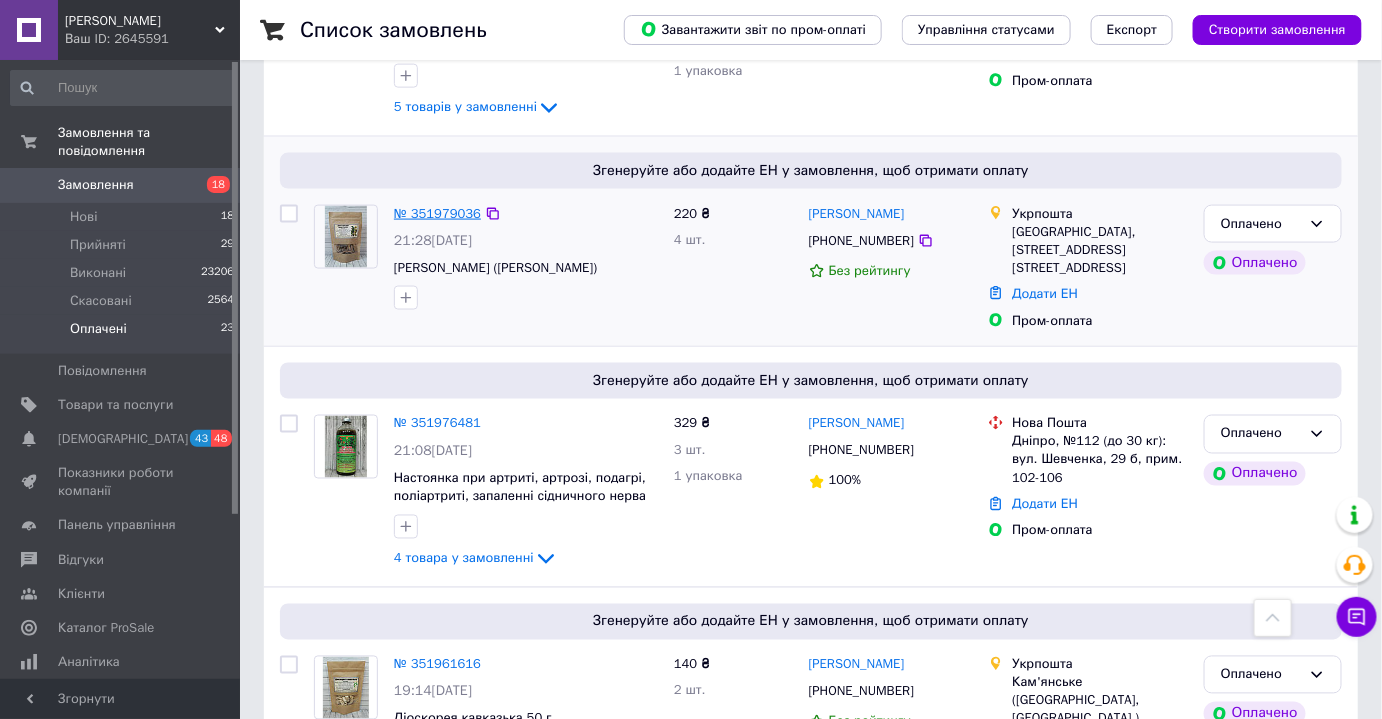 click on "№ 351979036" at bounding box center [437, 213] 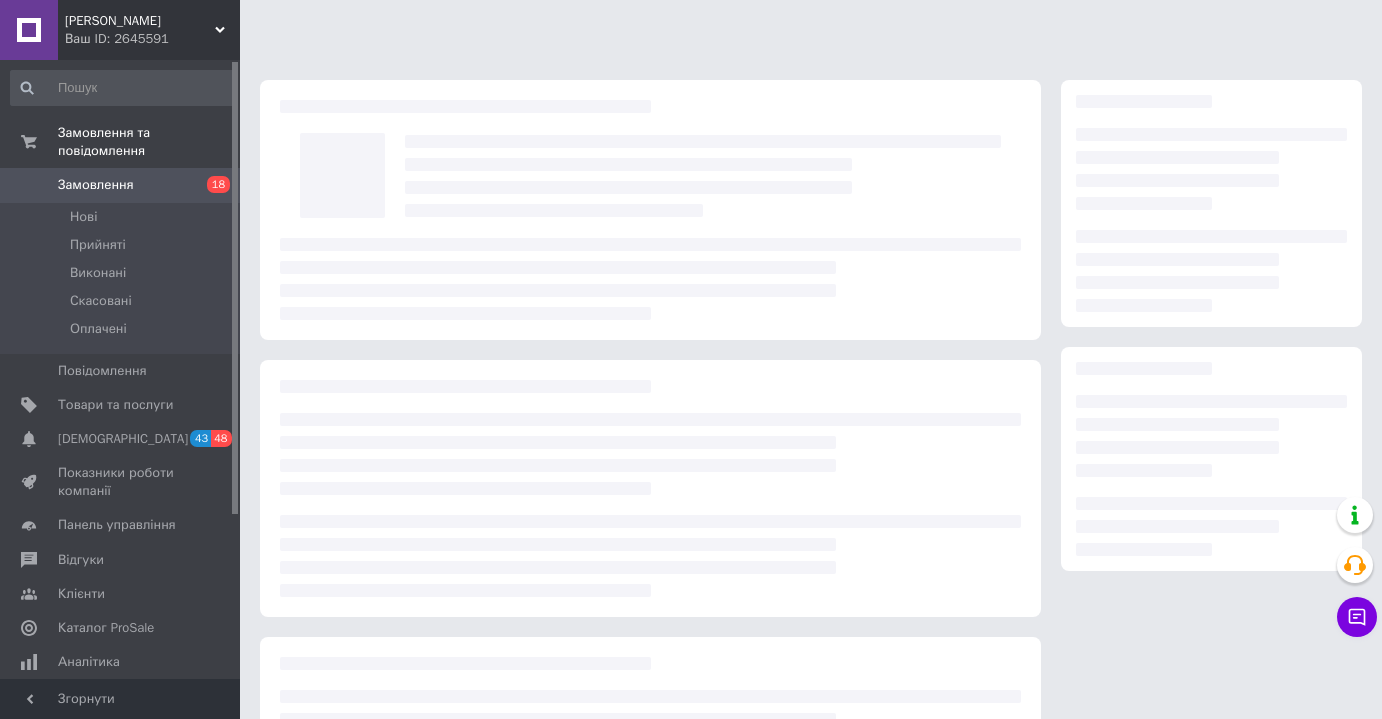 scroll, scrollTop: 0, scrollLeft: 0, axis: both 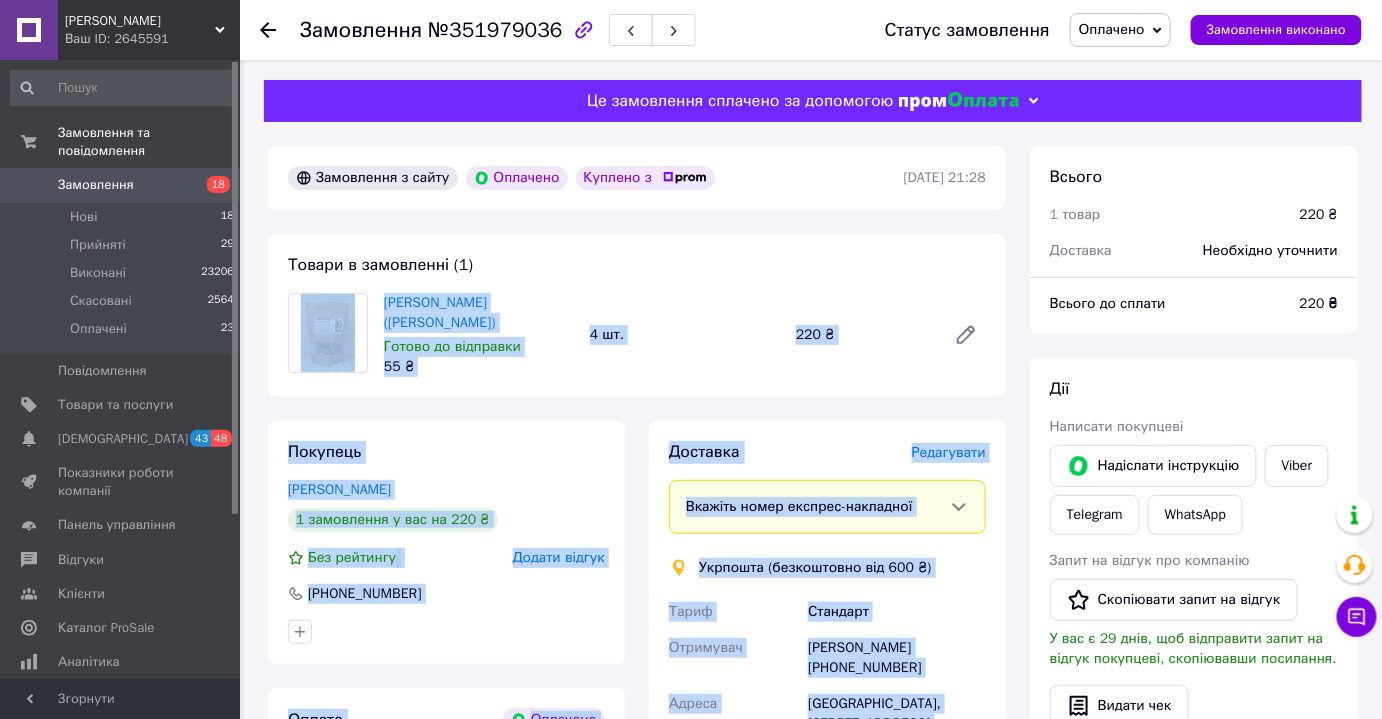 drag, startPoint x: 848, startPoint y: 646, endPoint x: 321, endPoint y: 313, distance: 623.39233 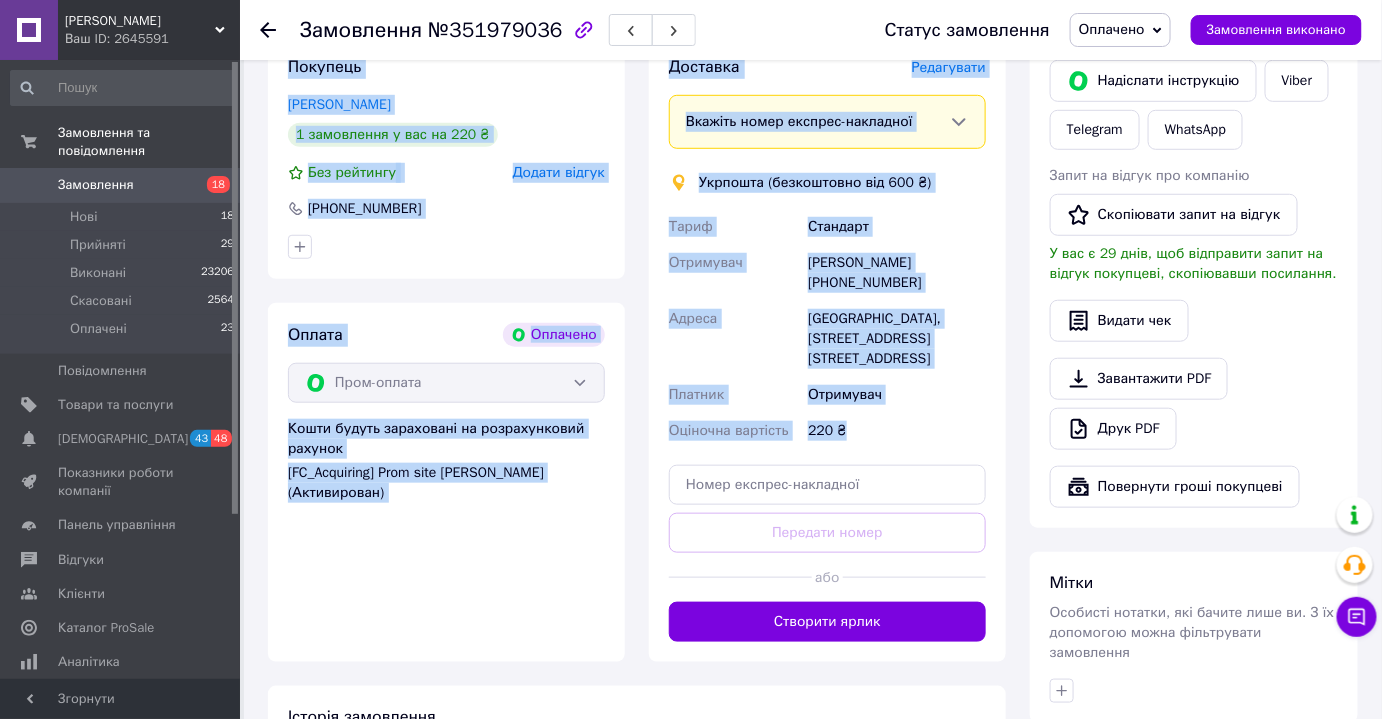 scroll, scrollTop: 392, scrollLeft: 0, axis: vertical 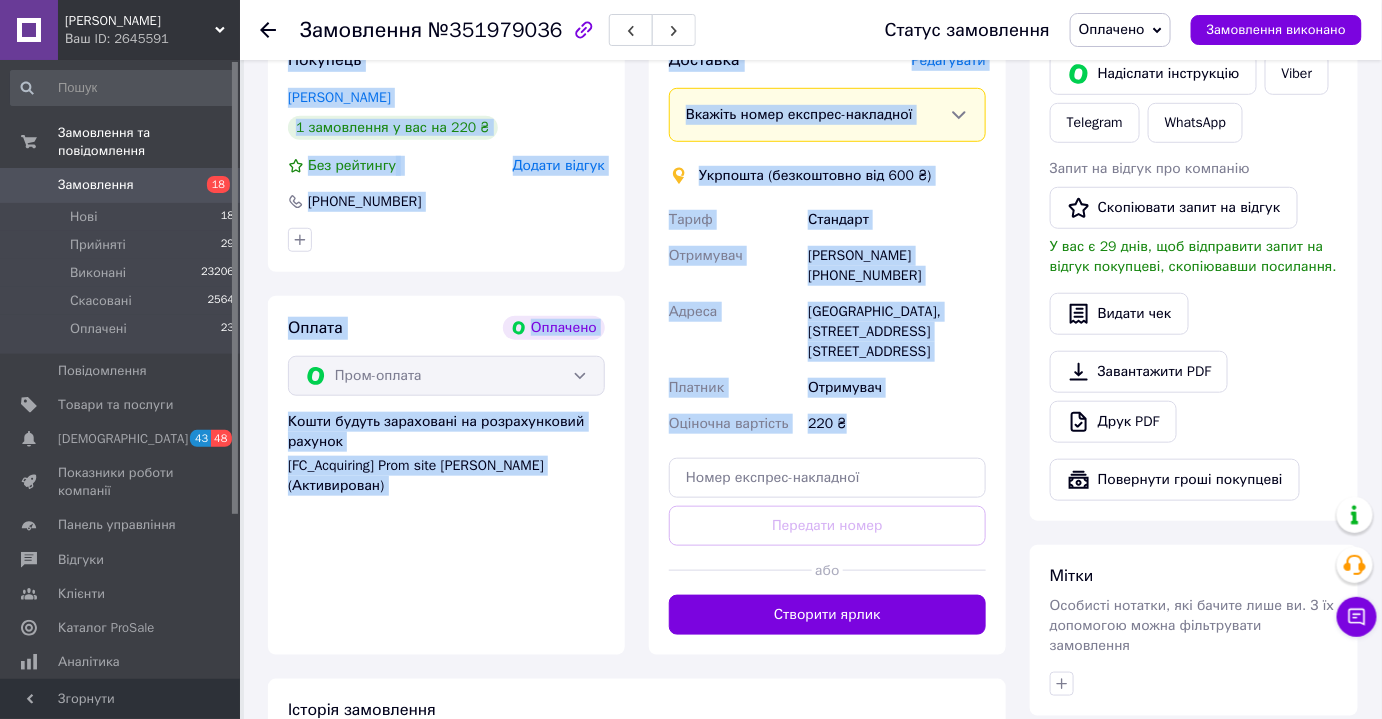 click on "Укрпошта (безкоштовно від 600 ₴)" at bounding box center [827, 176] 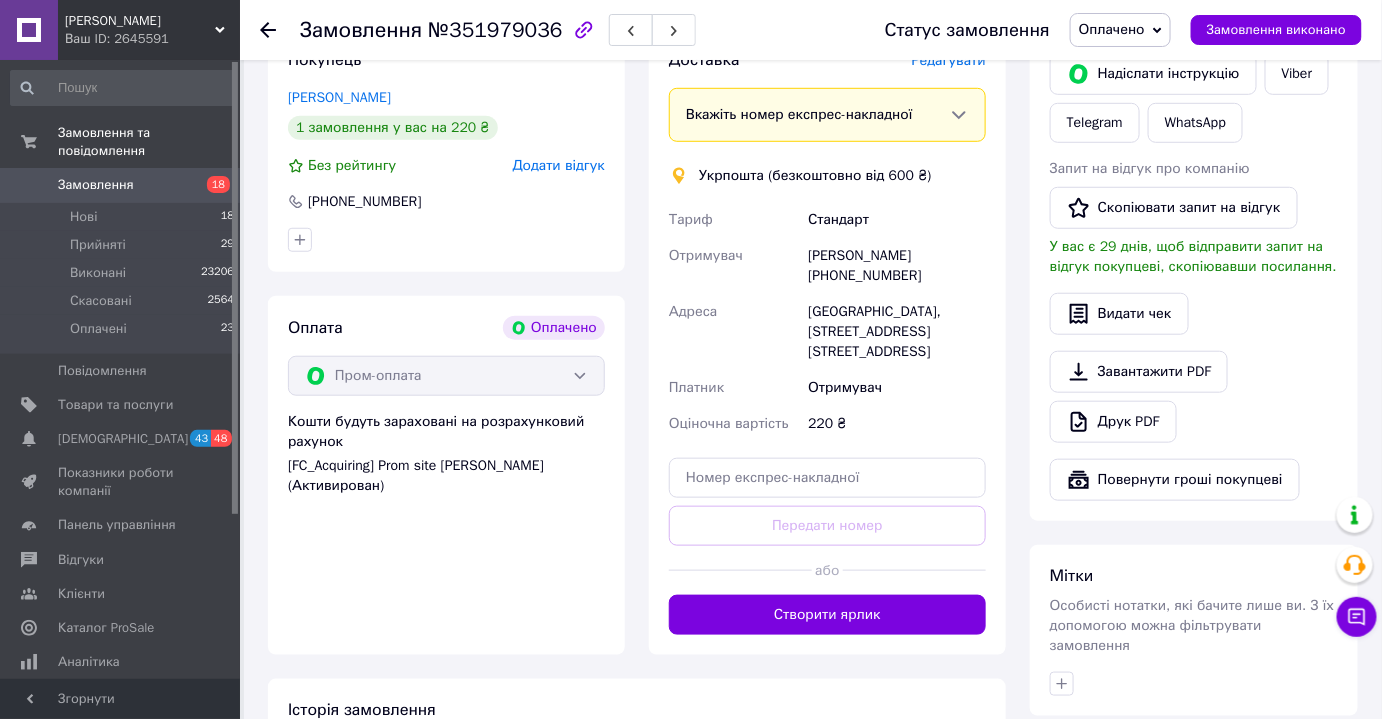scroll, scrollTop: 0, scrollLeft: 0, axis: both 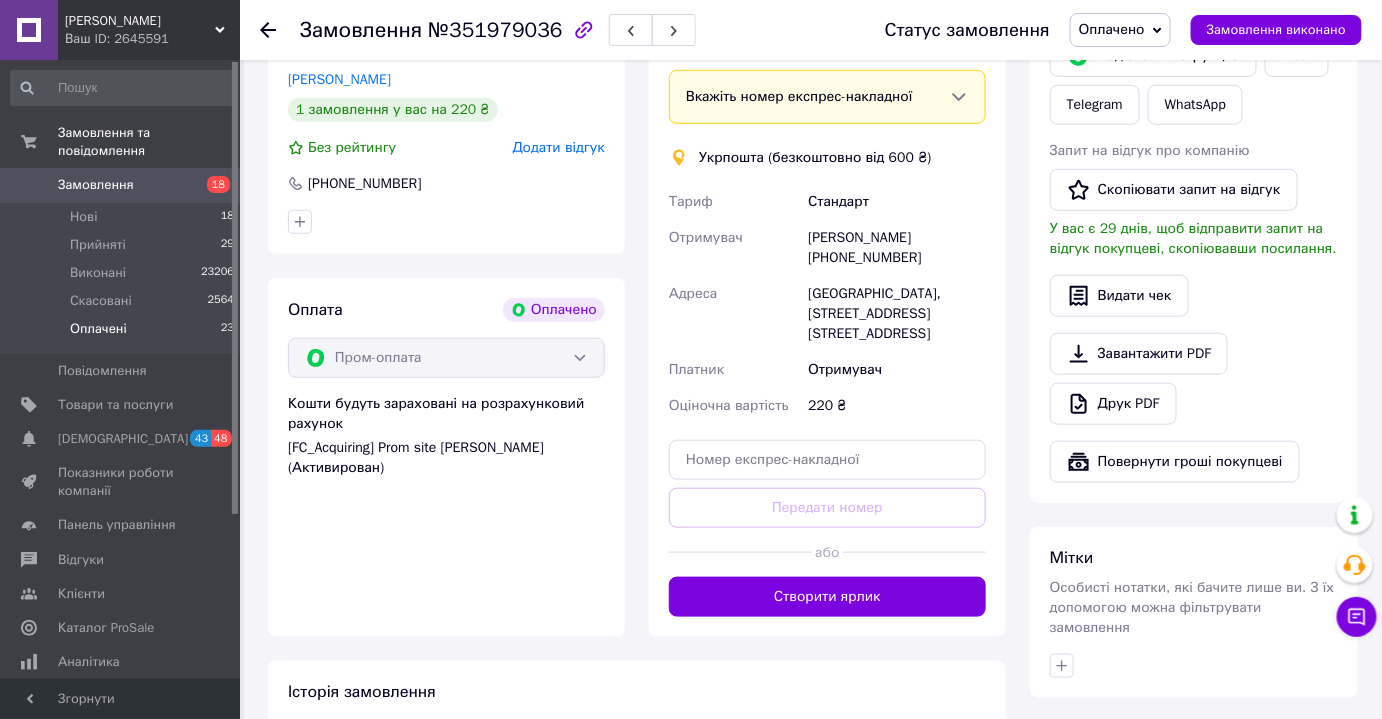 click on "Оплачені" at bounding box center [98, 329] 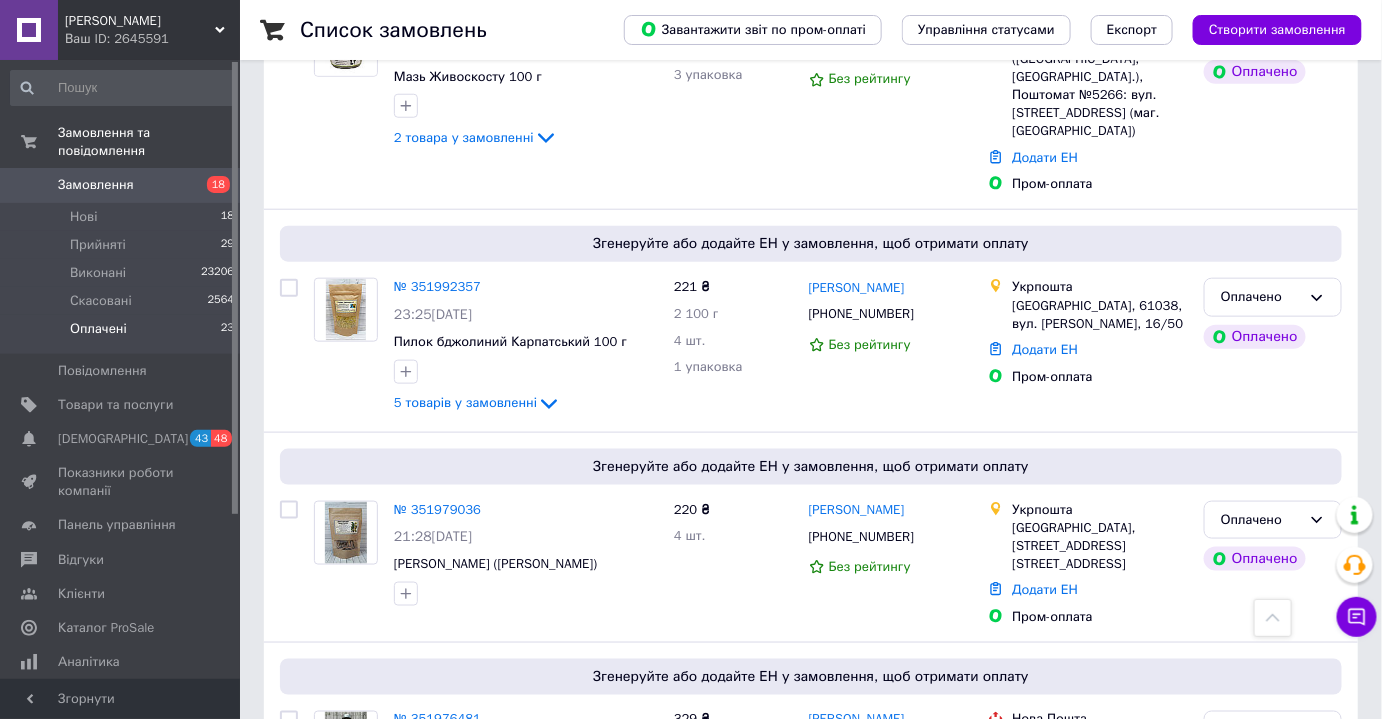 scroll, scrollTop: 559, scrollLeft: 0, axis: vertical 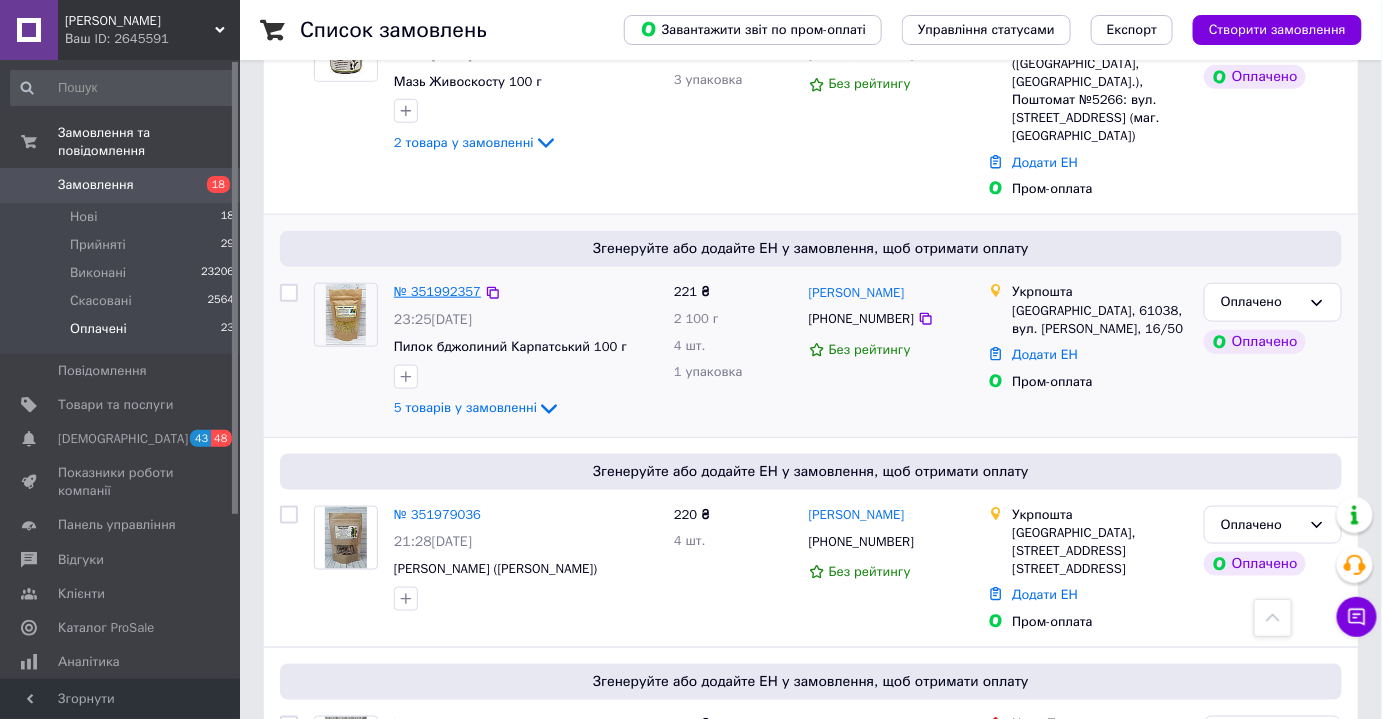 click on "№ 351992357" at bounding box center (437, 291) 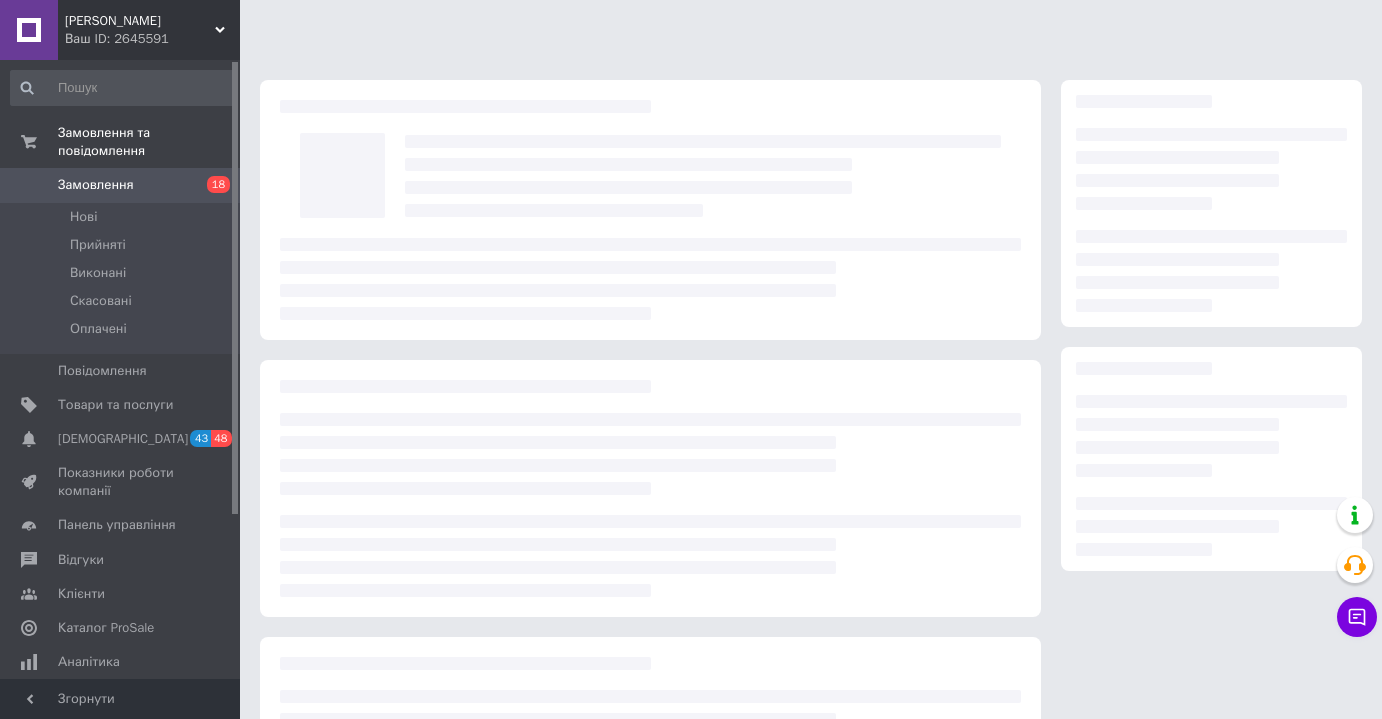 scroll, scrollTop: 0, scrollLeft: 0, axis: both 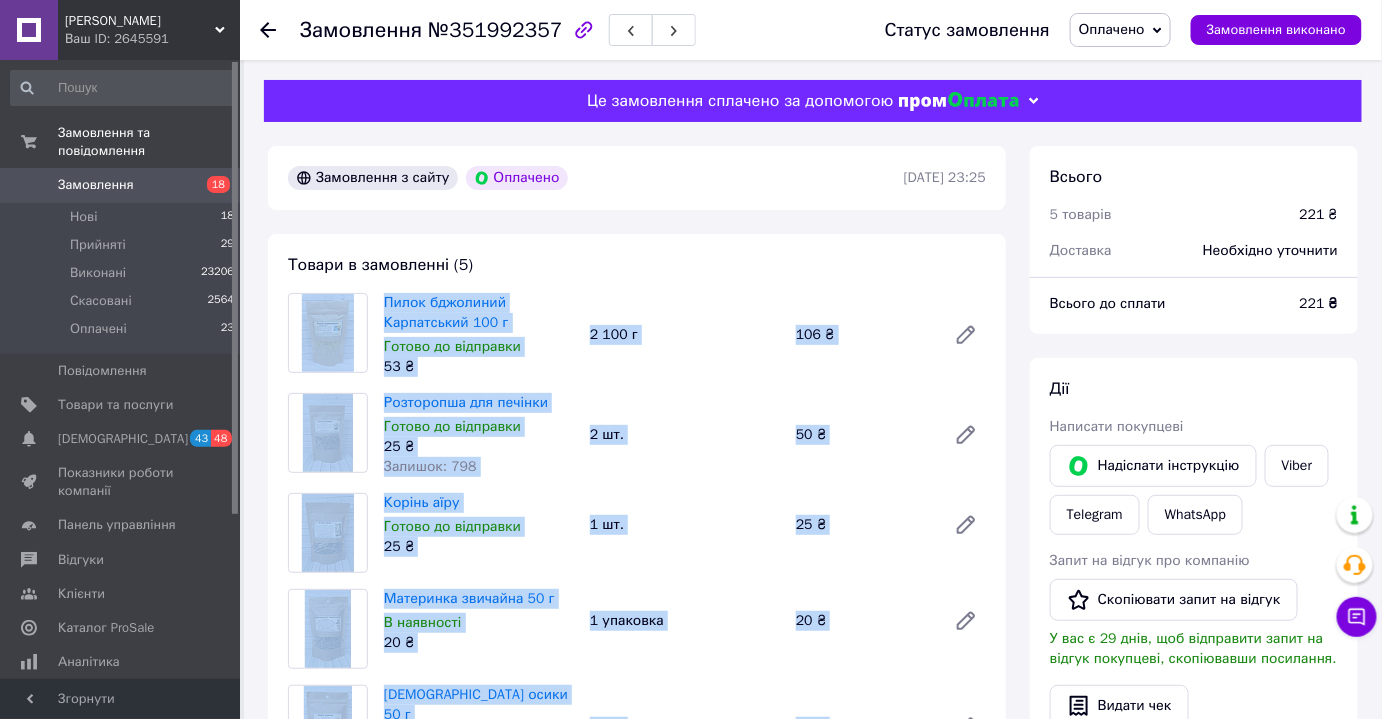 drag, startPoint x: 851, startPoint y: 517, endPoint x: 302, endPoint y: 340, distance: 576.8275 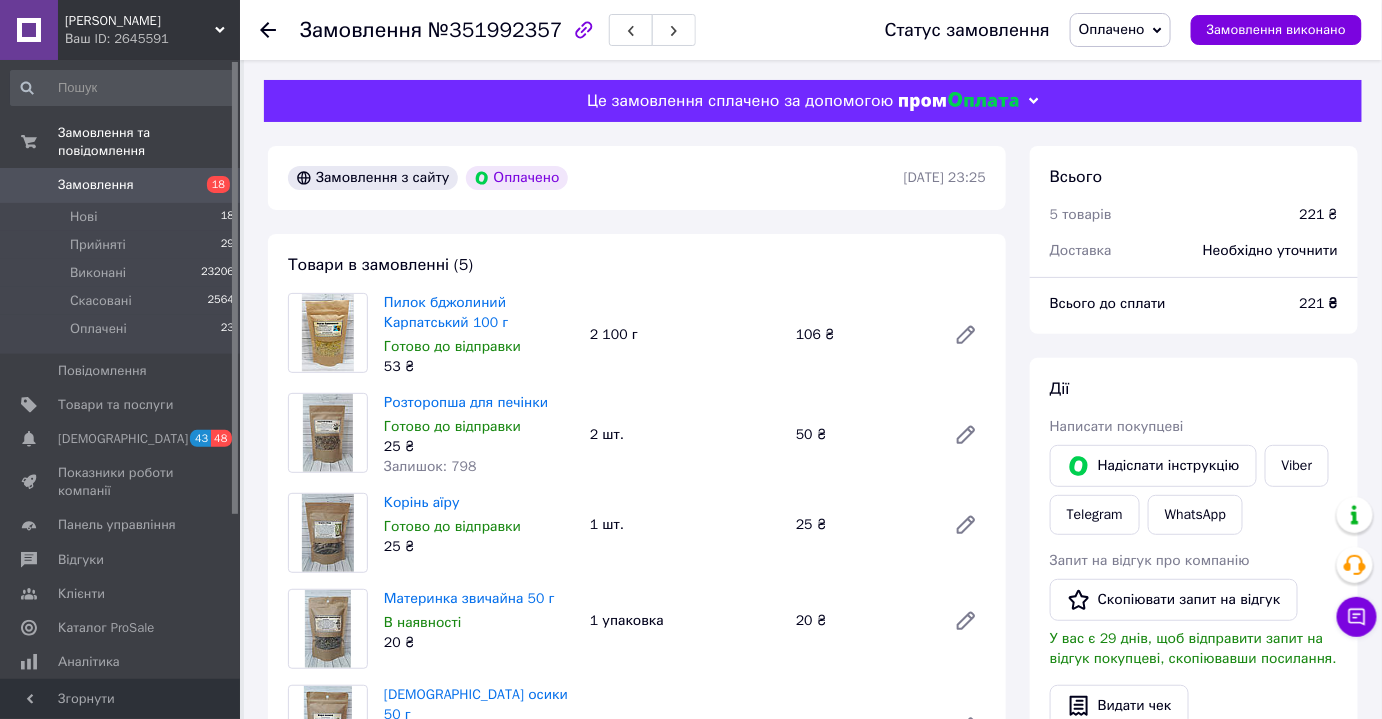 click on "Товари в замовленні (5) Пилок бджолиний Карпатський 100 г Готово до відправки 53 ₴ 2 100 г 106 ₴ Розторопша для печінки Готово до відправки 25 ₴ Залишок: 798 2 шт. 50 ₴ Корінь аїру Готово до відправки 25 ₴ 1 шт. 25 ₴ Материнка звичайна 50 г В наявності 20 ₴ 1 упаковка 20 ₴ Кора осики 50 г В наявності 20 ₴ 1 шт. 20 ₴ Приховати товари" at bounding box center (637, 529) 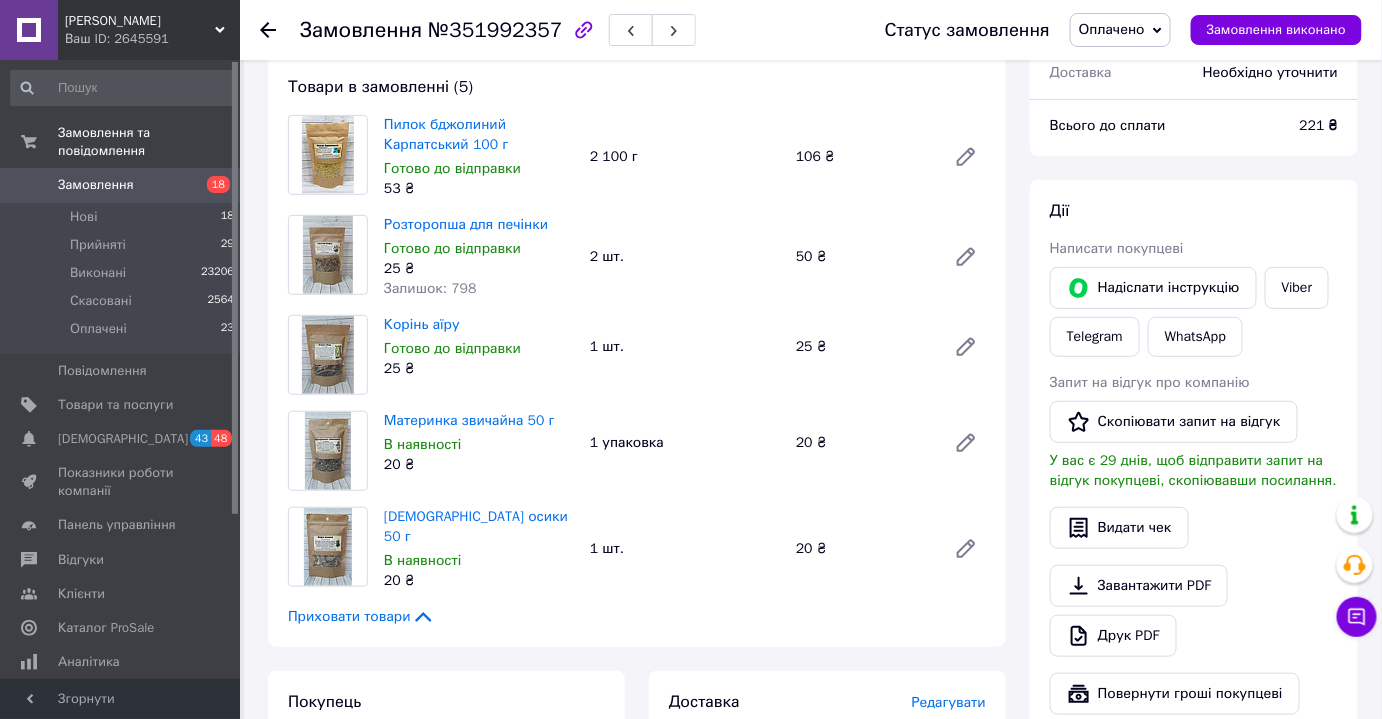 scroll, scrollTop: 178, scrollLeft: 0, axis: vertical 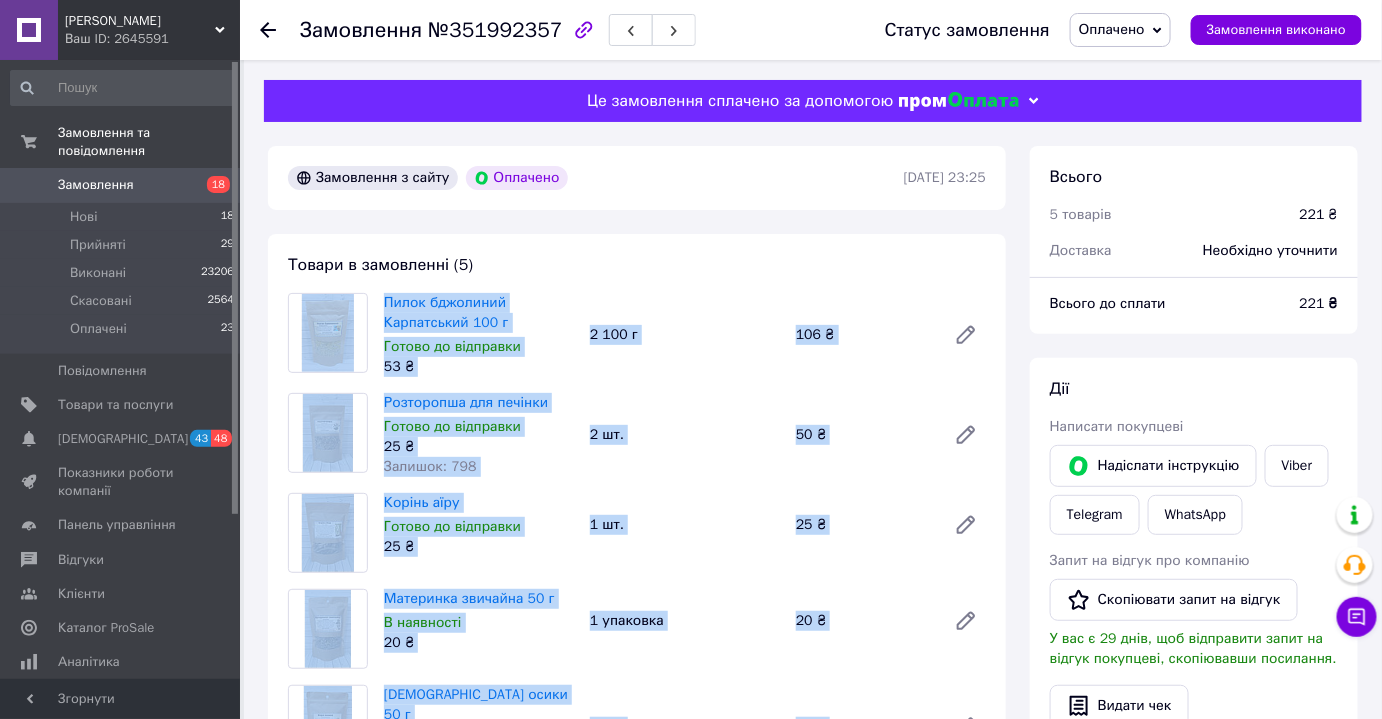 drag, startPoint x: 850, startPoint y: 530, endPoint x: 314, endPoint y: 333, distance: 571.056 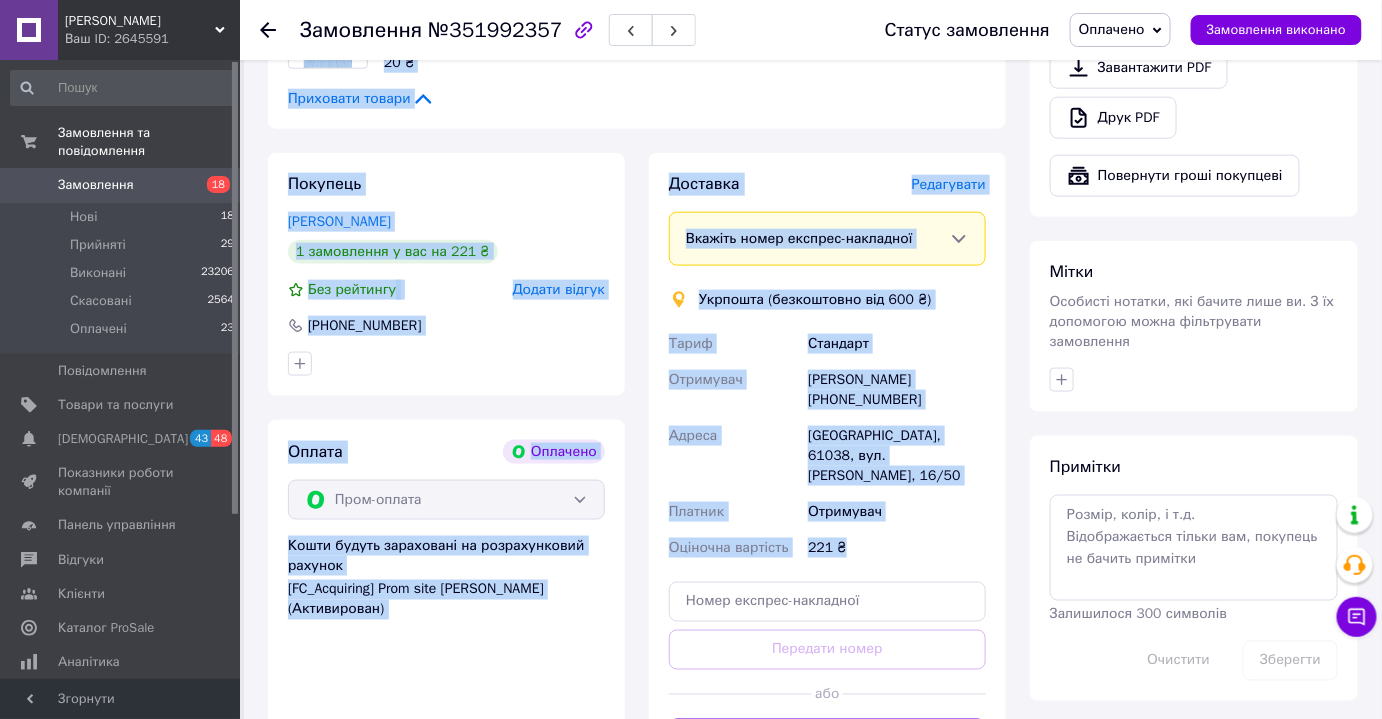 scroll, scrollTop: 698, scrollLeft: 0, axis: vertical 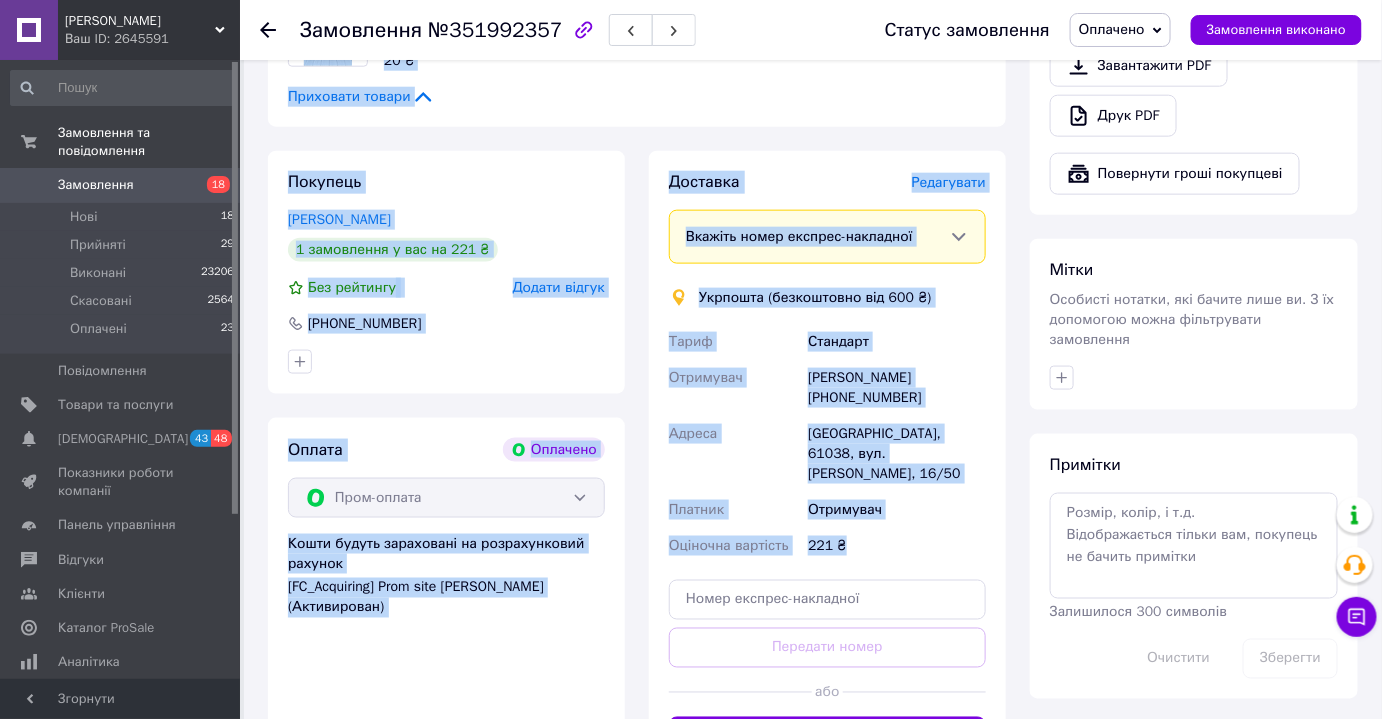 click on "Стандарт" at bounding box center [897, 342] 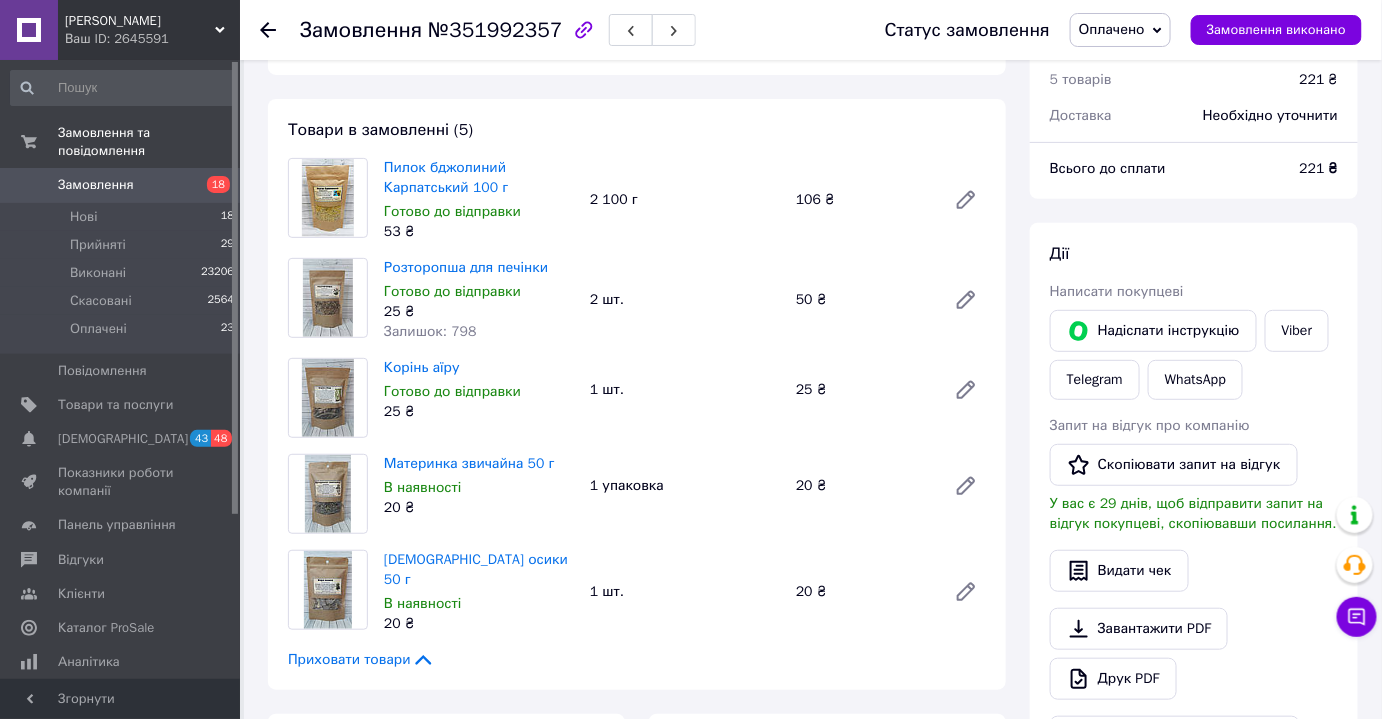 scroll, scrollTop: 182, scrollLeft: 0, axis: vertical 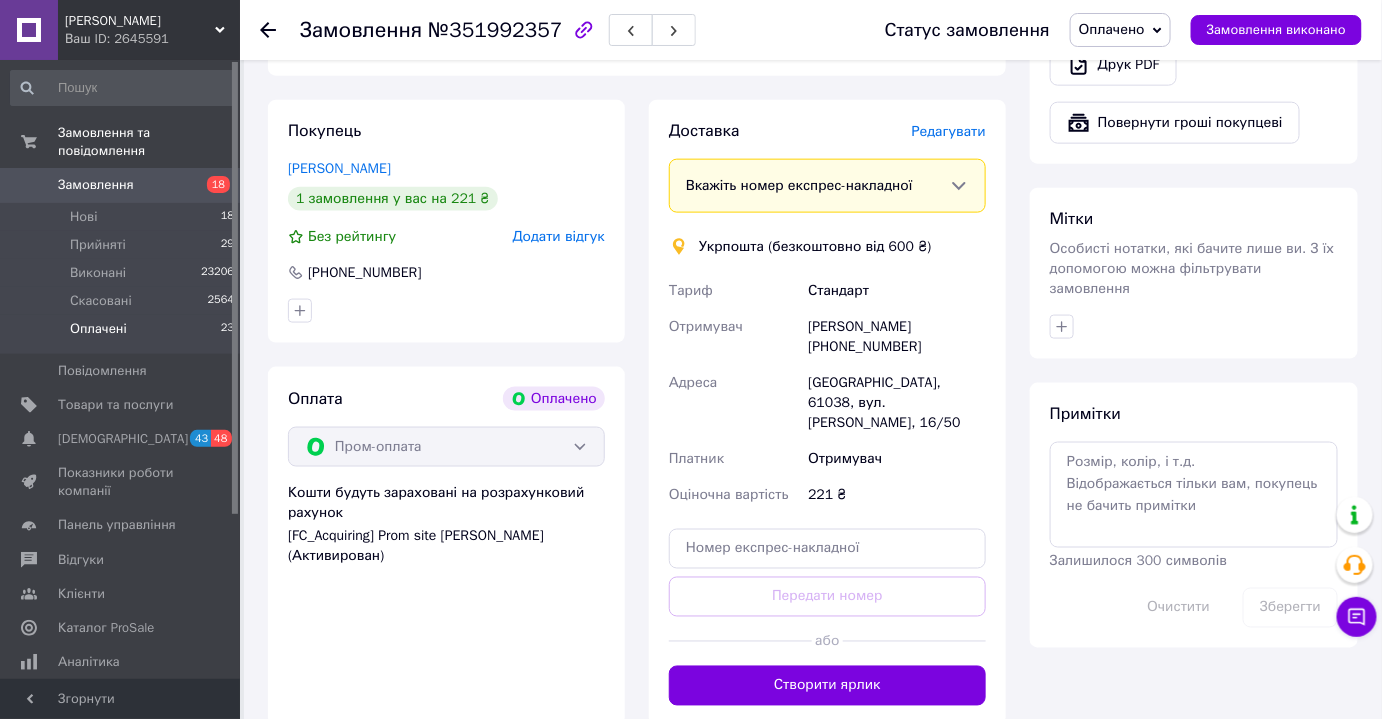 click on "Оплачені" at bounding box center (98, 329) 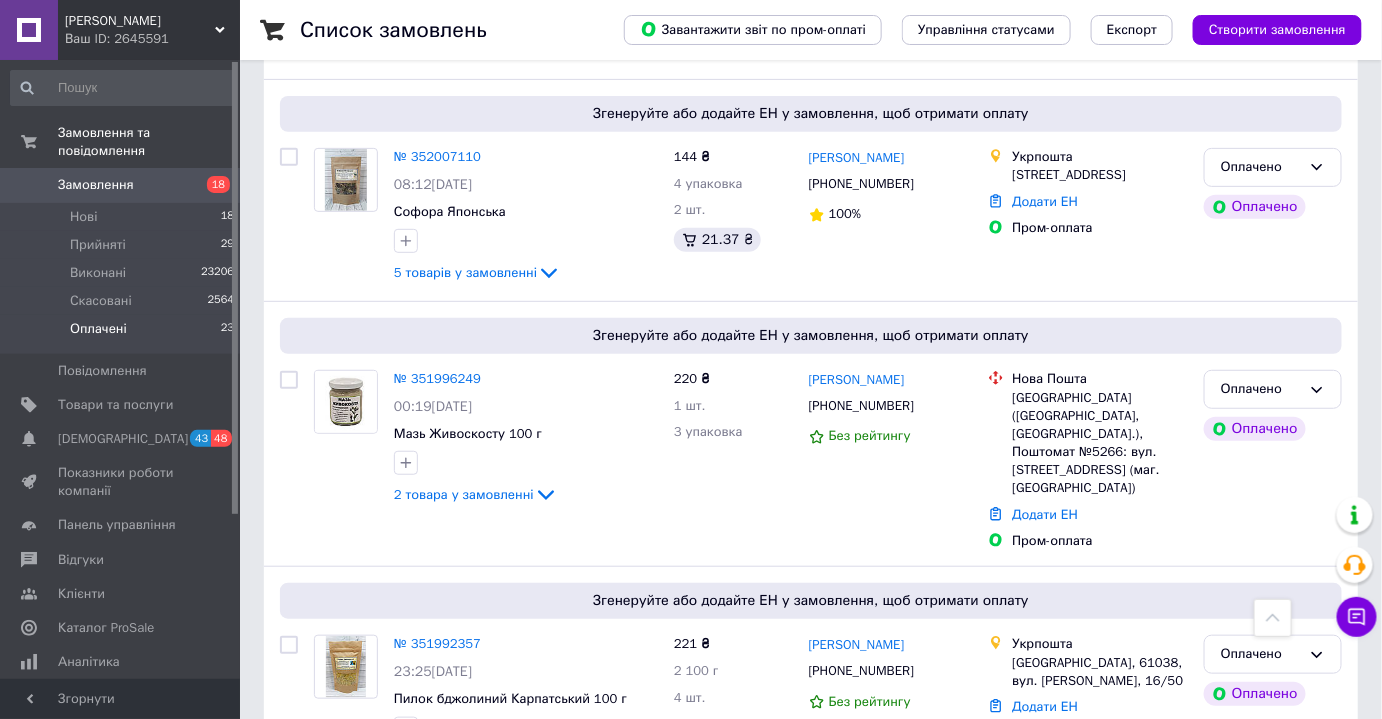 scroll, scrollTop: 162, scrollLeft: 0, axis: vertical 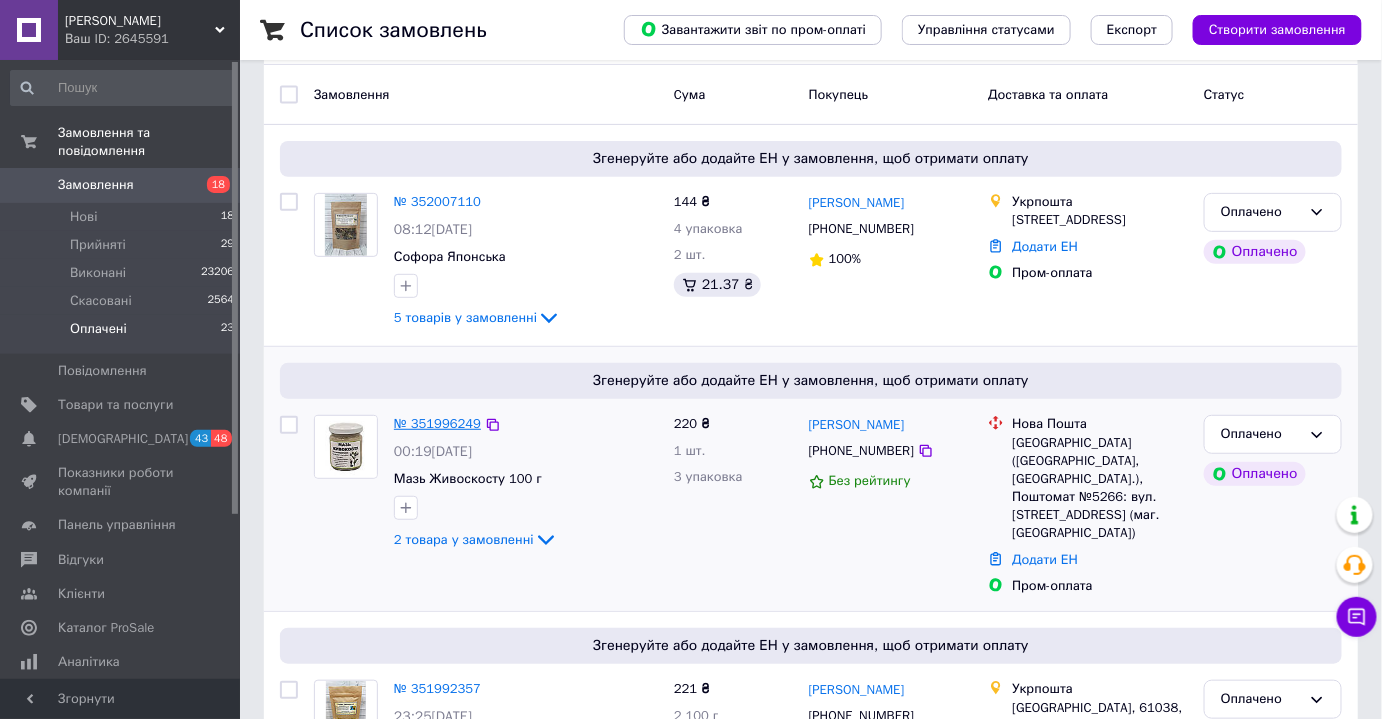 click on "№ 351996249" at bounding box center [437, 423] 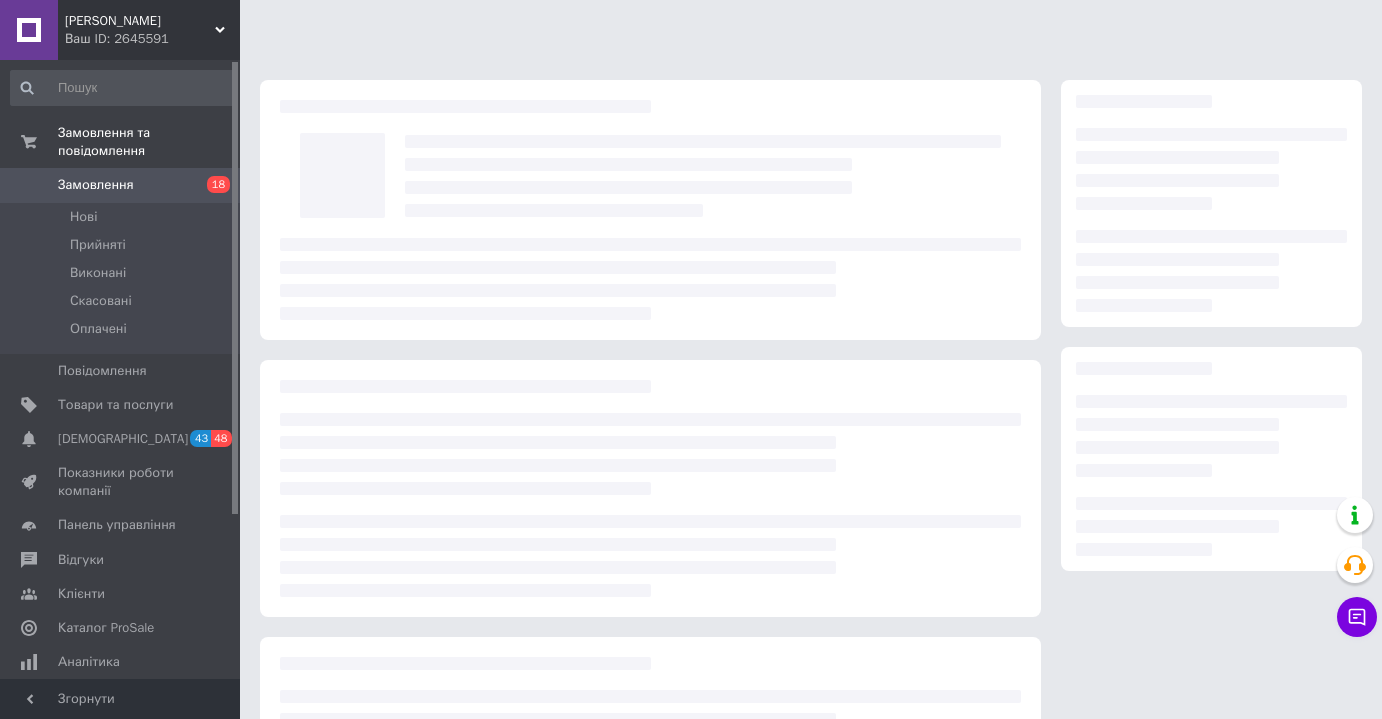 scroll, scrollTop: 0, scrollLeft: 0, axis: both 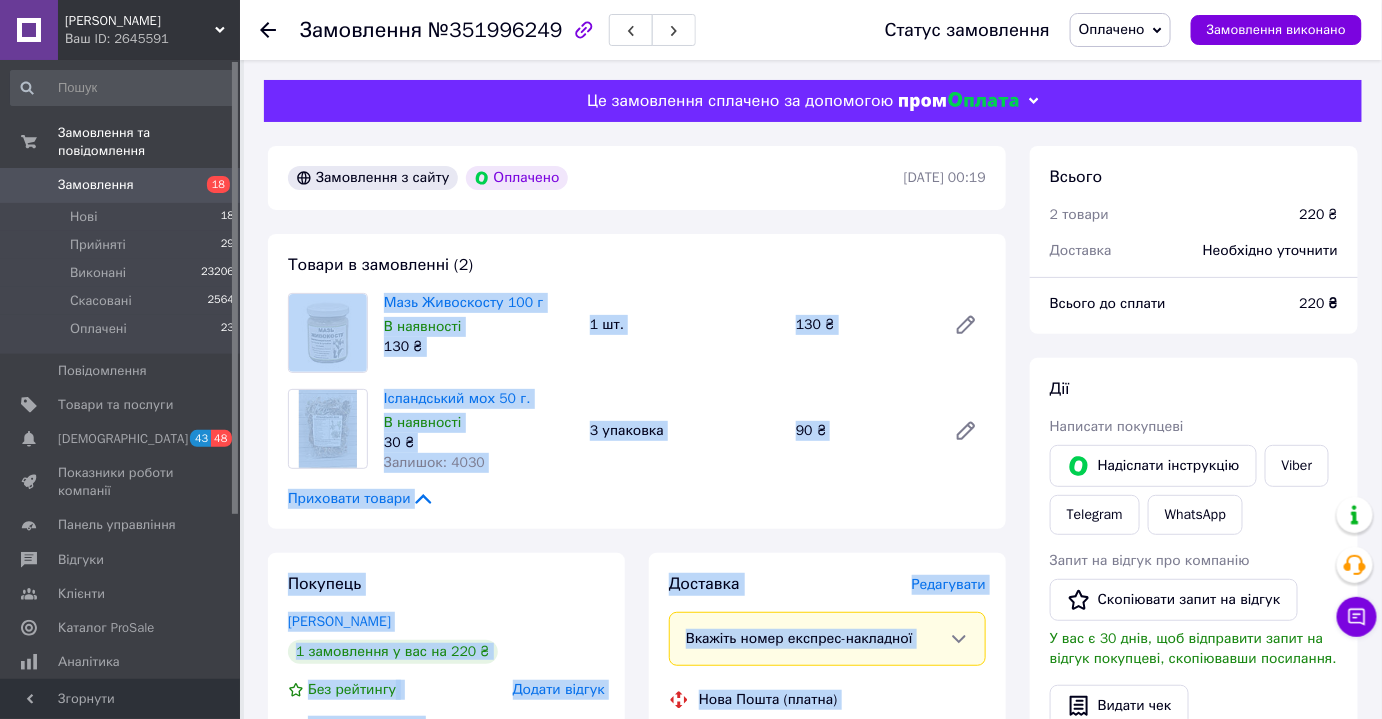 drag, startPoint x: 853, startPoint y: 613, endPoint x: 296, endPoint y: 335, distance: 622.5215 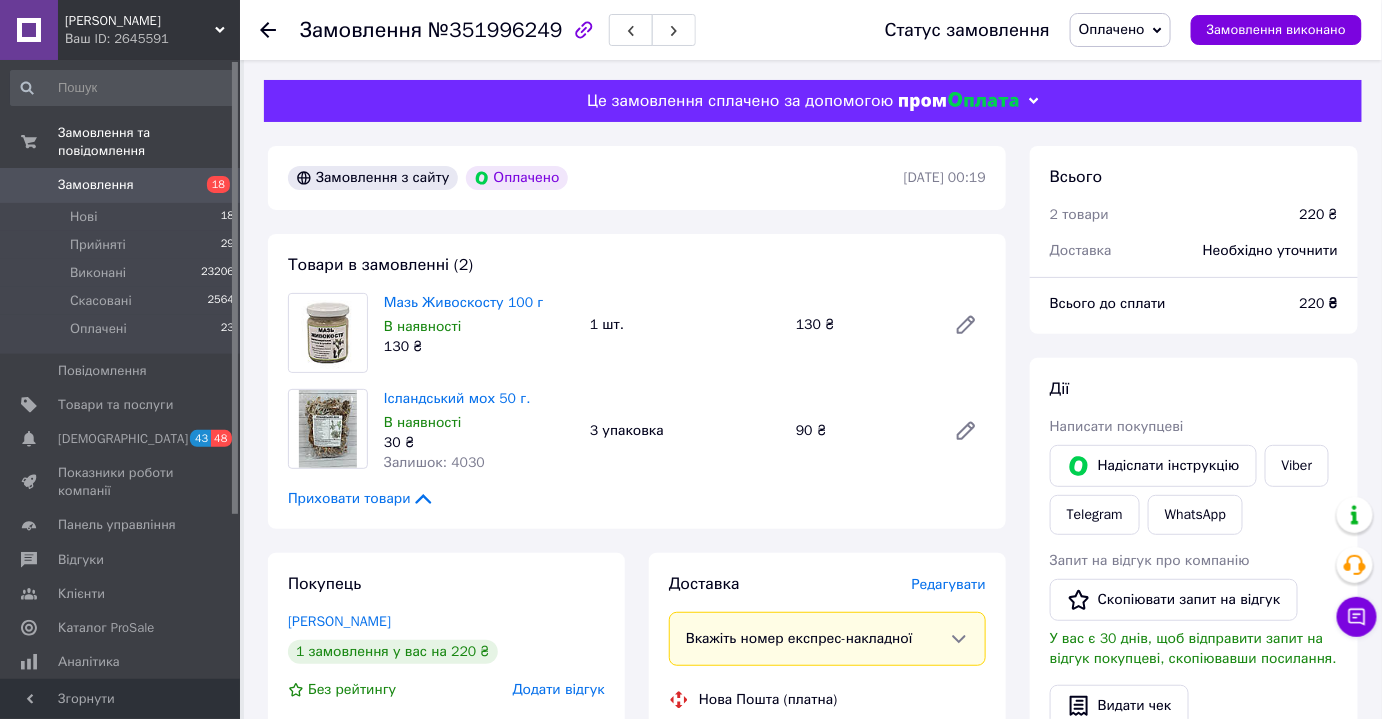 click on "Замовлення з сайту Оплачено" at bounding box center (594, 178) 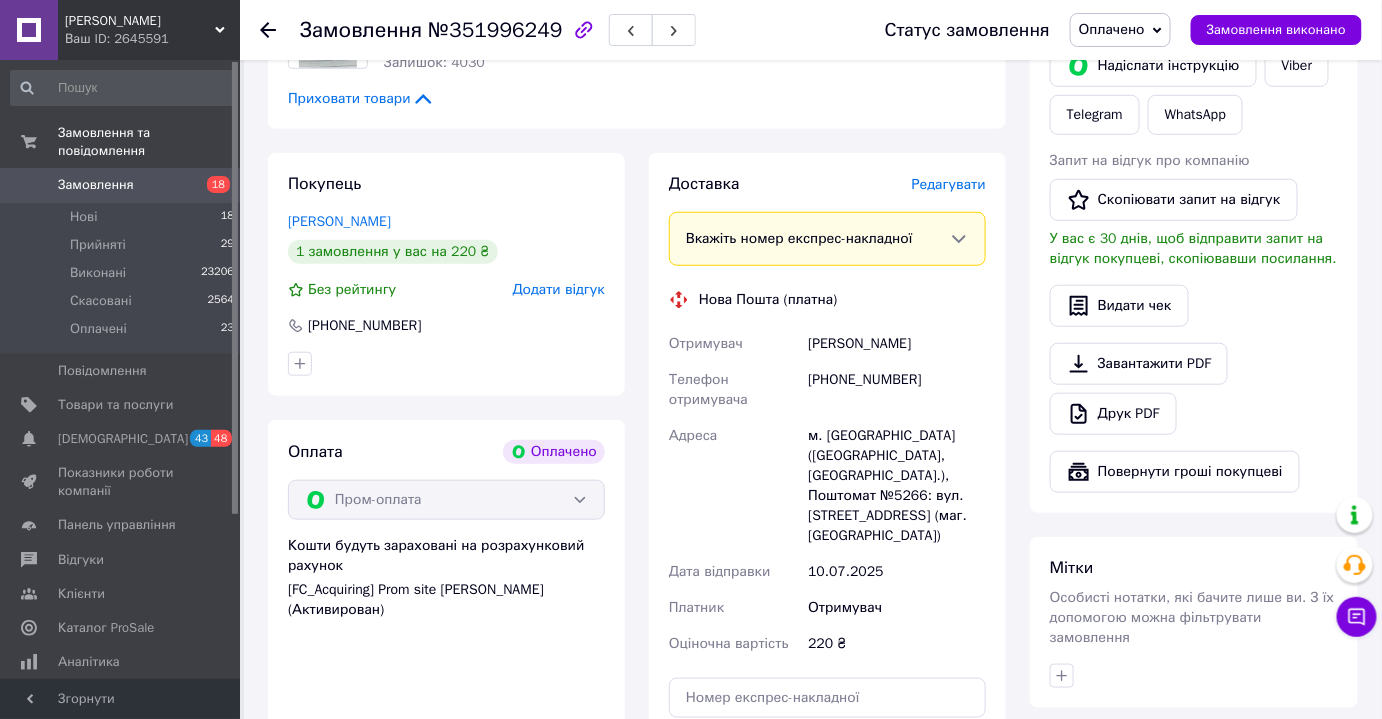 scroll, scrollTop: 402, scrollLeft: 0, axis: vertical 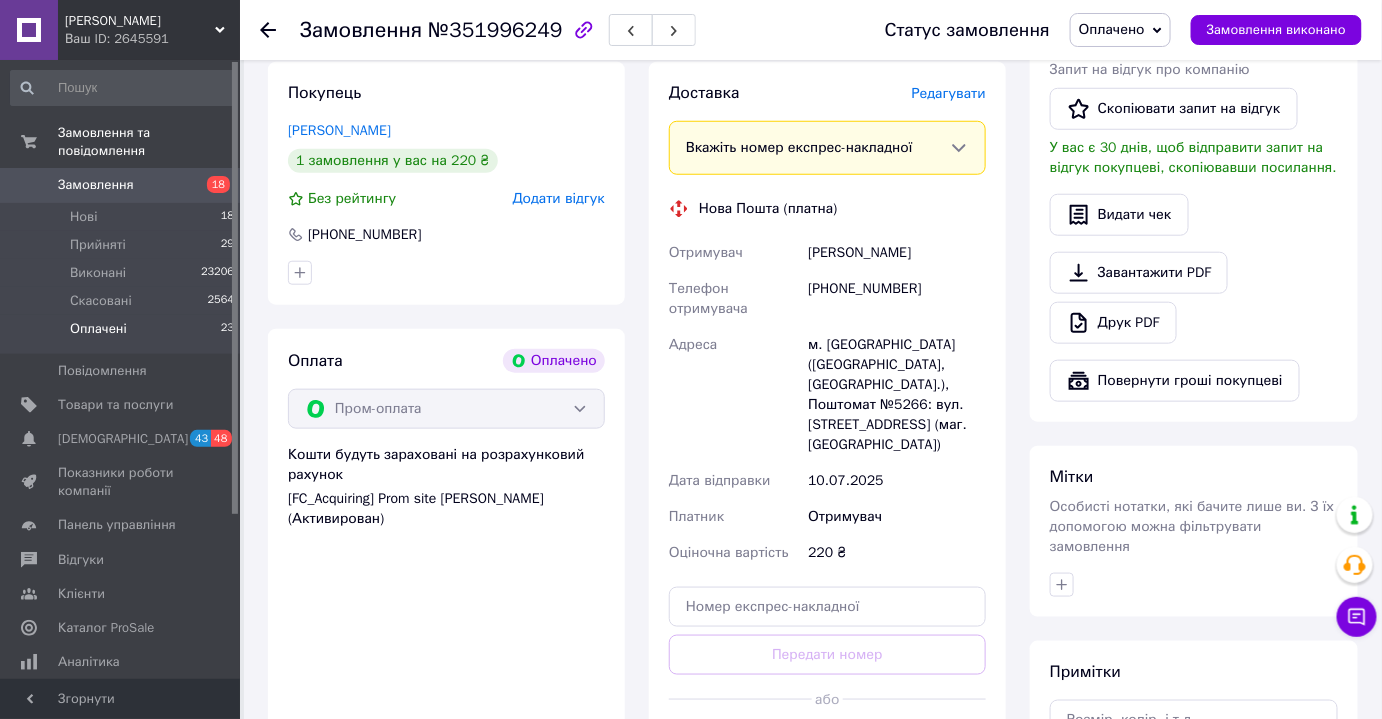 click on "Оплачені" at bounding box center (98, 329) 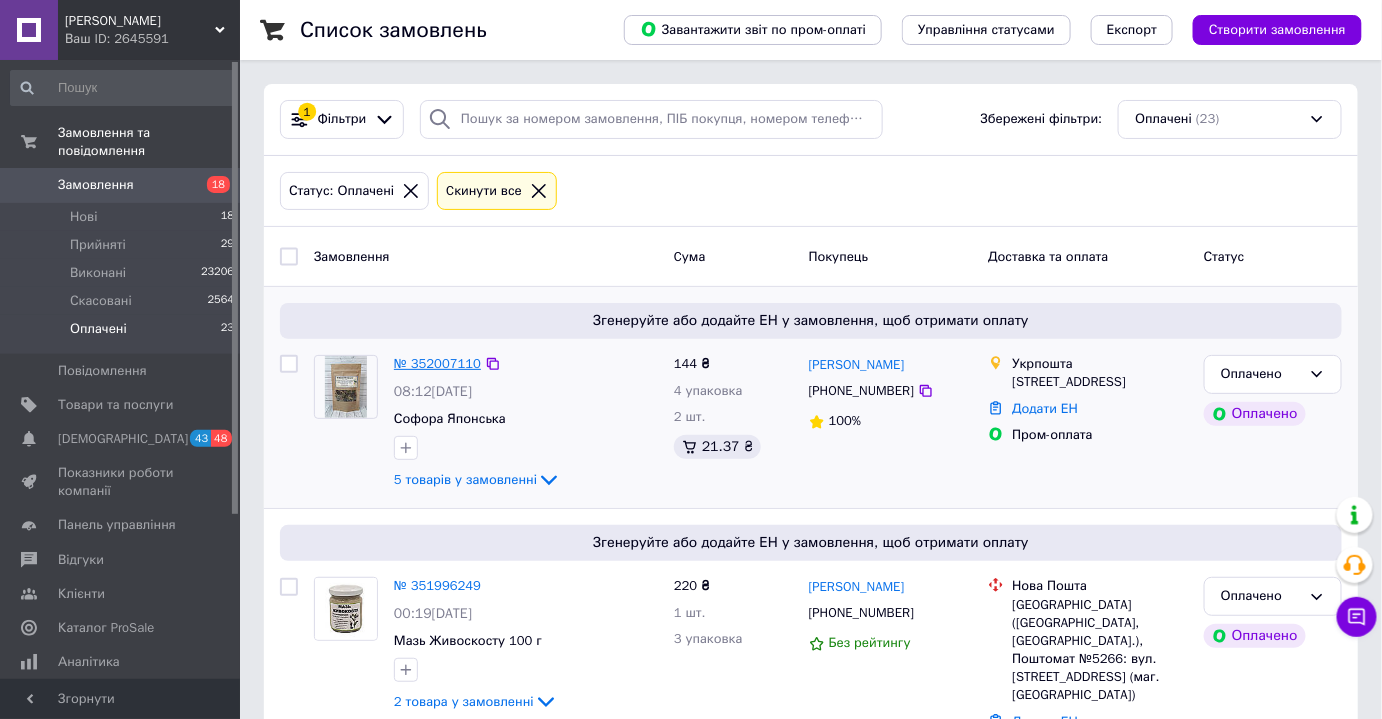 click on "№ 352007110" at bounding box center (437, 363) 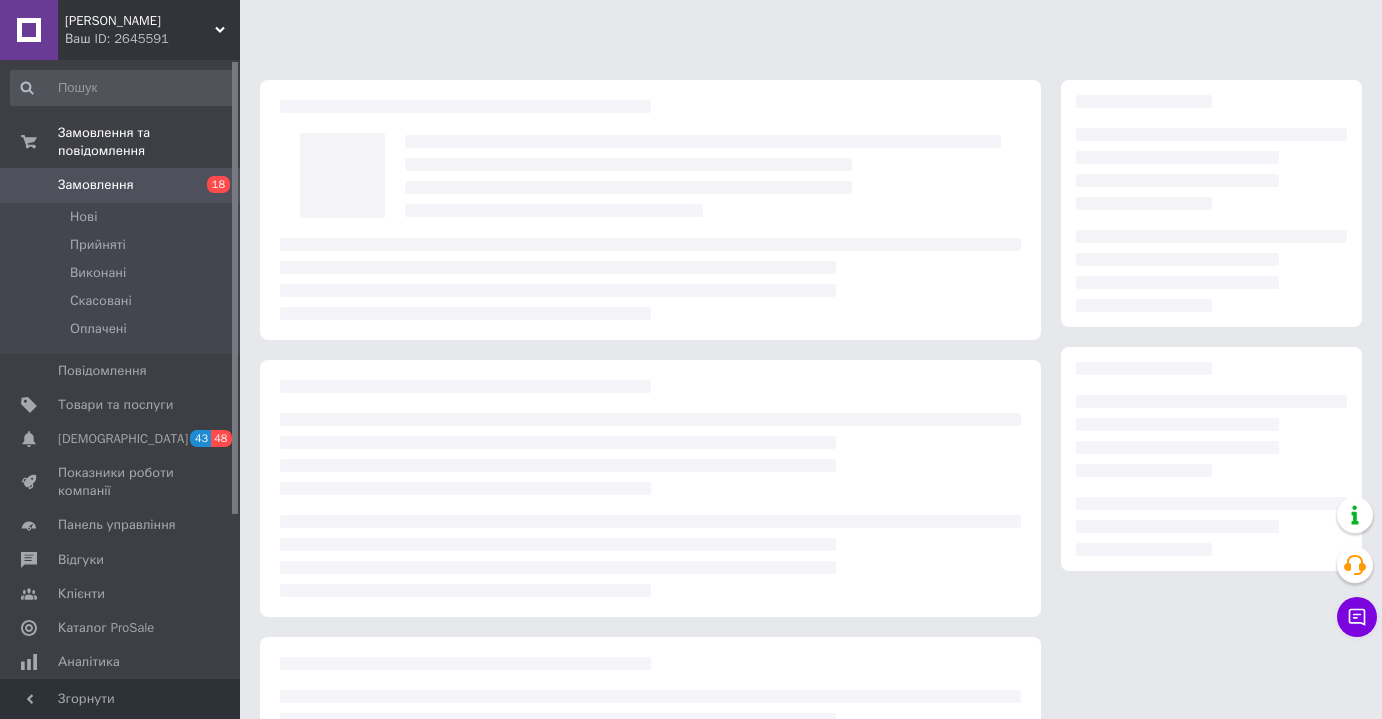 scroll, scrollTop: 0, scrollLeft: 0, axis: both 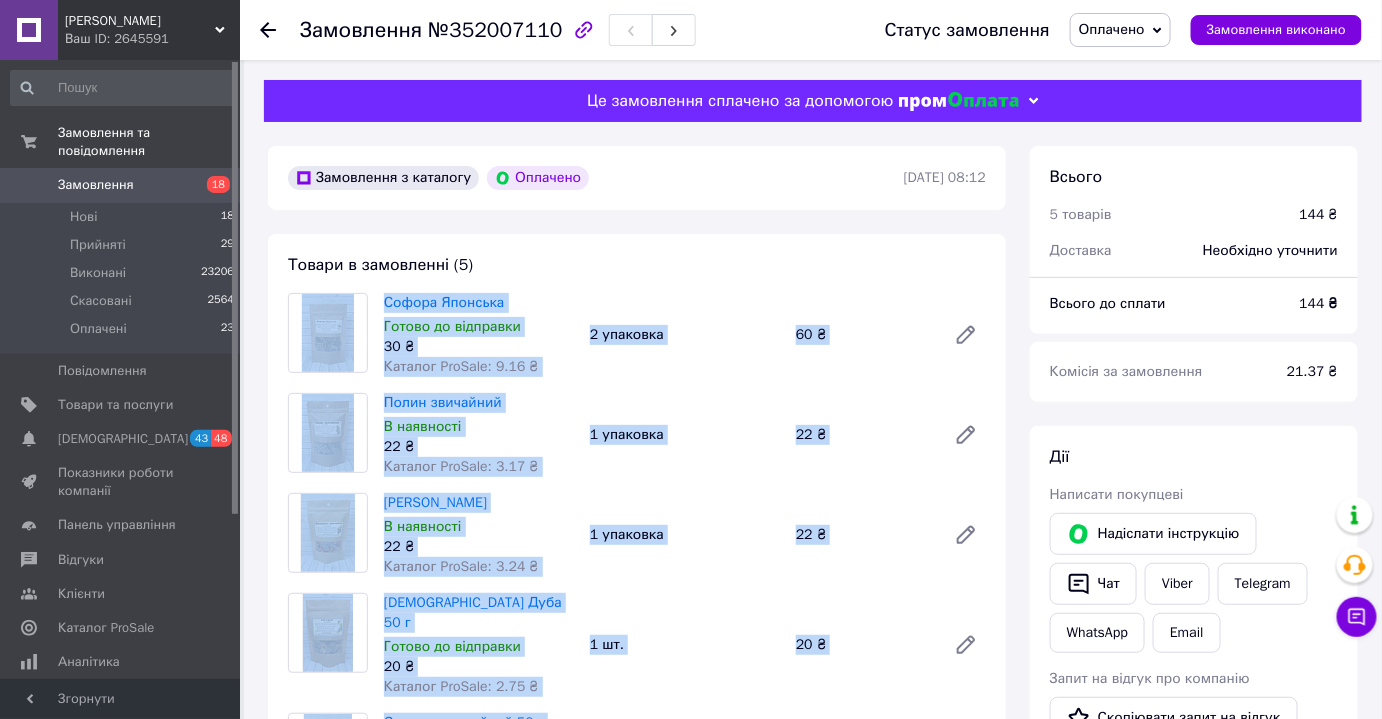 drag, startPoint x: 852, startPoint y: 560, endPoint x: 315, endPoint y: 319, distance: 588.60004 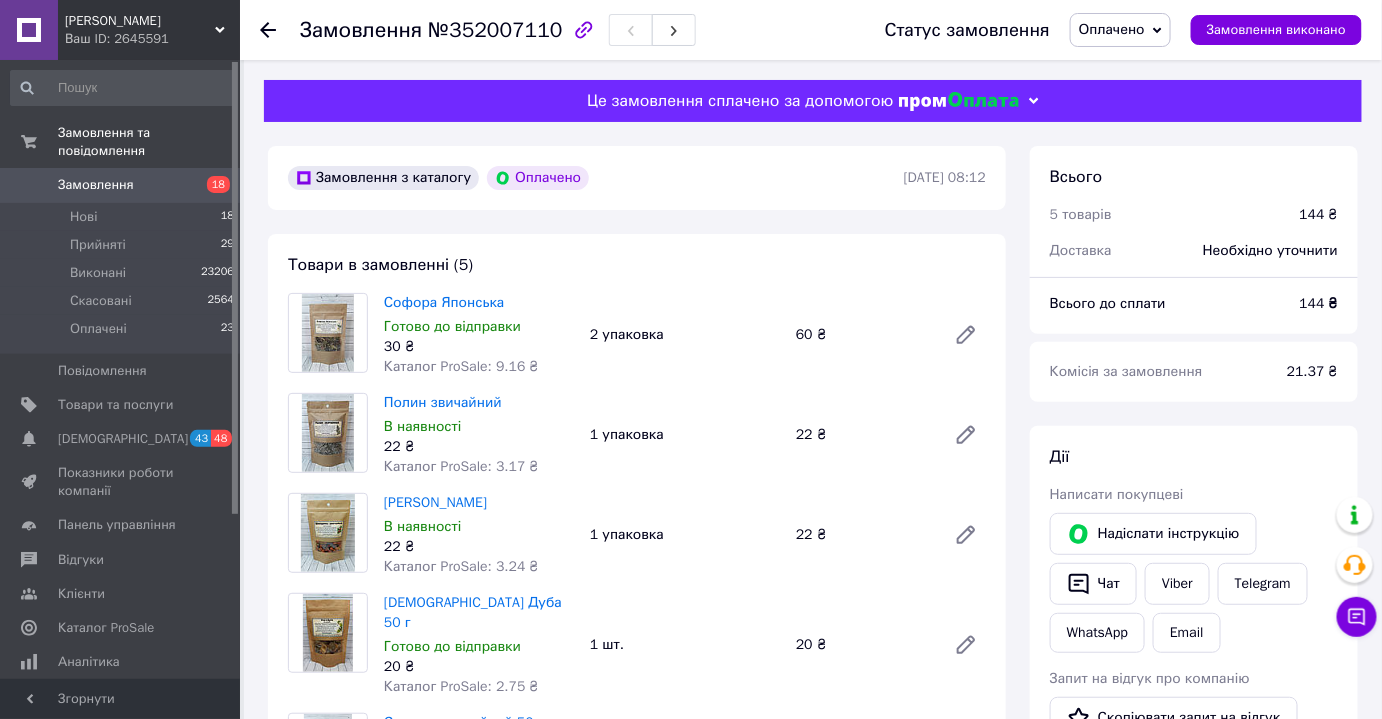 click on "Замовлення з каталогу Оплачено [DATE] 08:12" at bounding box center [637, 178] 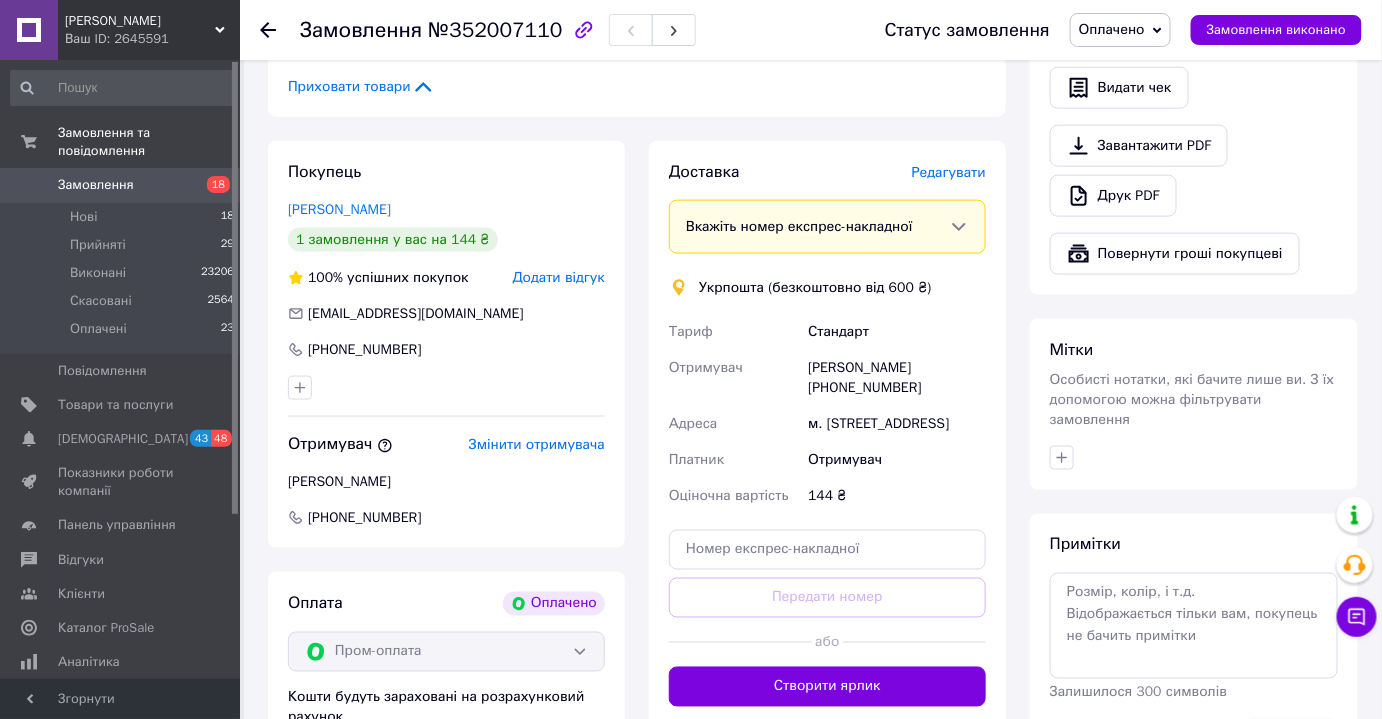 scroll, scrollTop: 738, scrollLeft: 0, axis: vertical 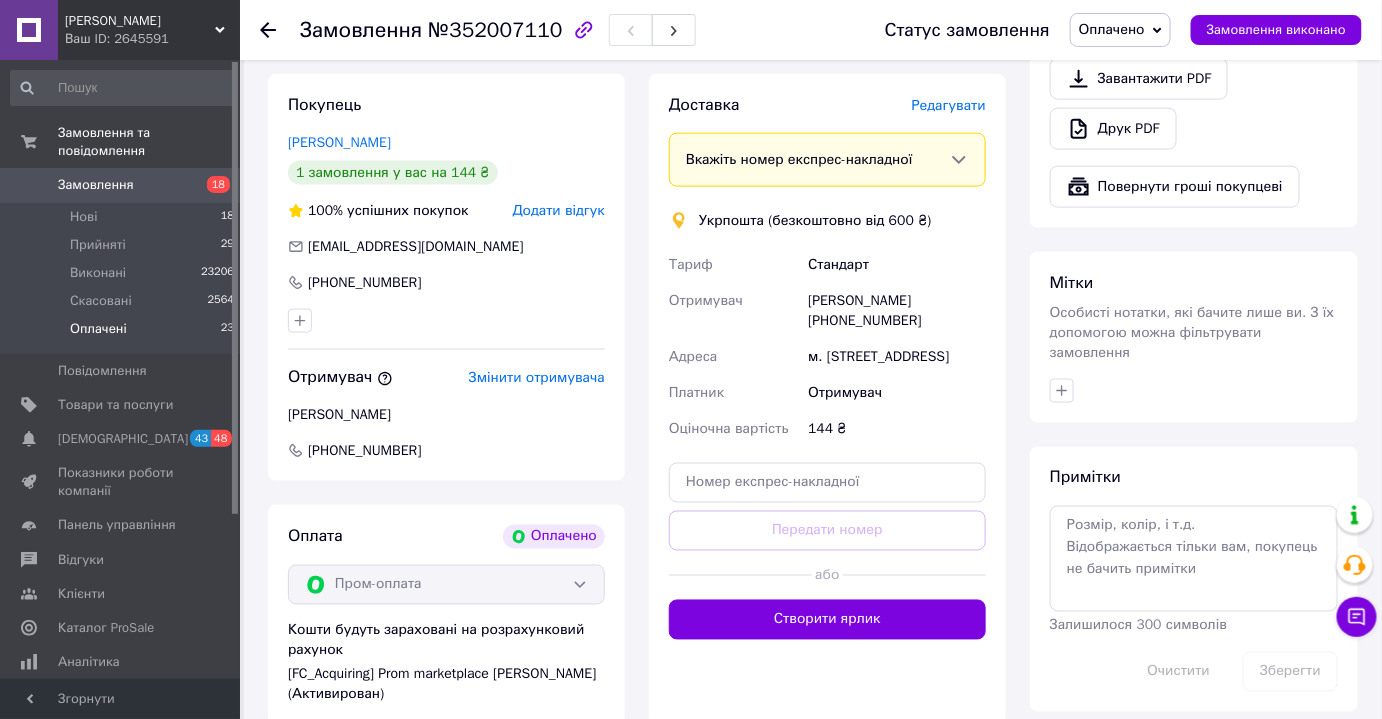 click on "Оплачені" at bounding box center (98, 329) 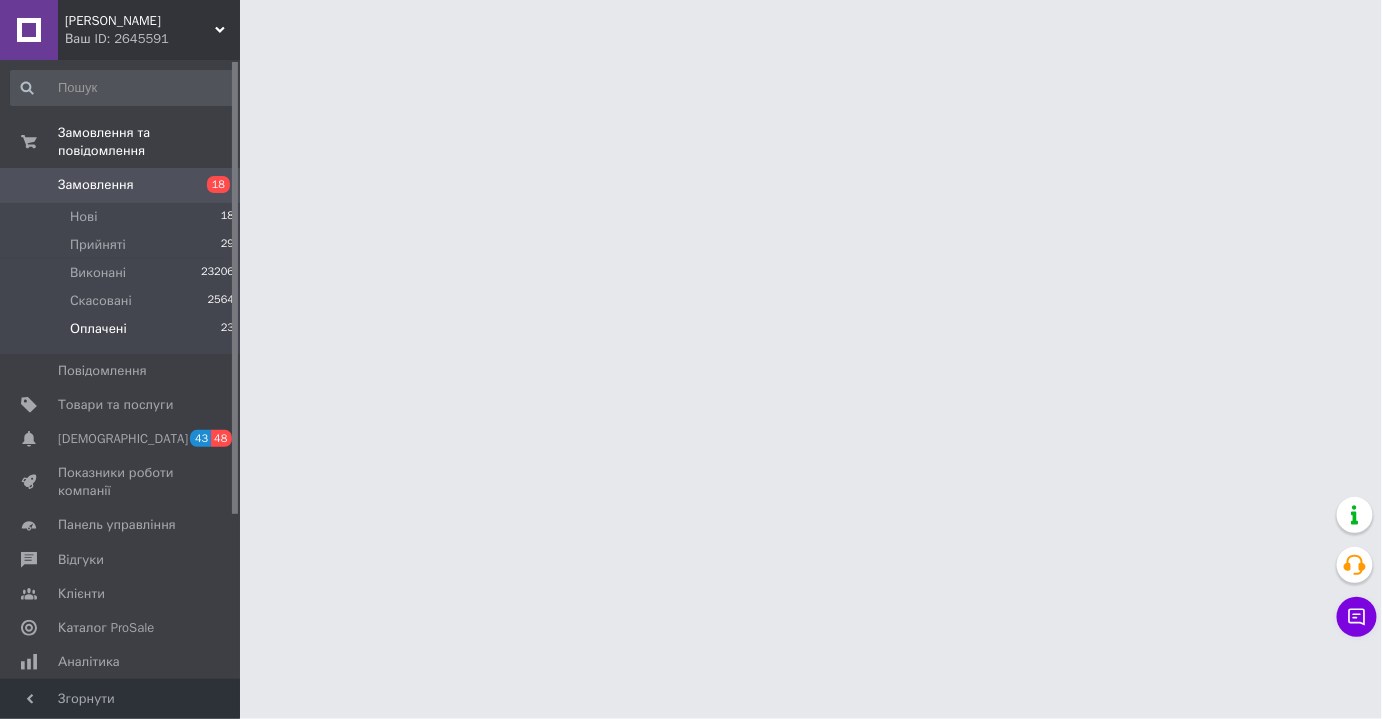 scroll, scrollTop: 0, scrollLeft: 0, axis: both 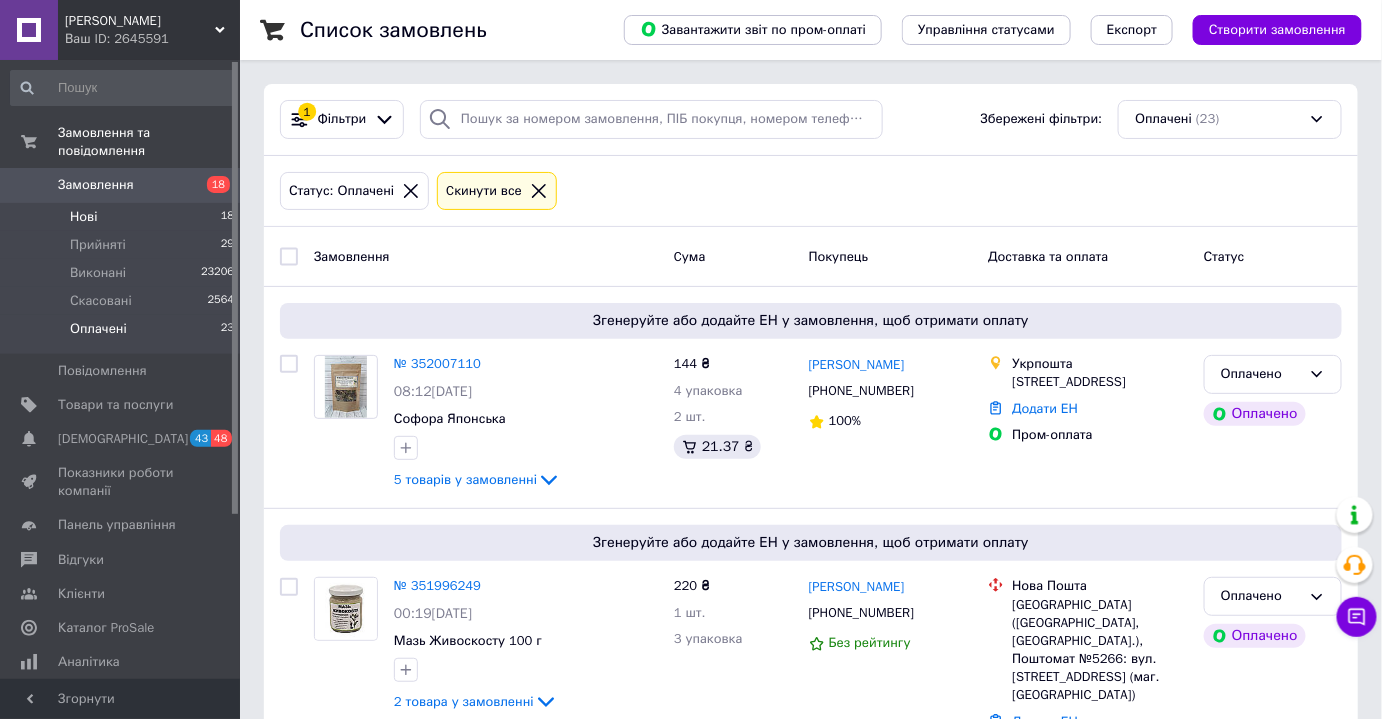 click on "Нові 18" at bounding box center [123, 217] 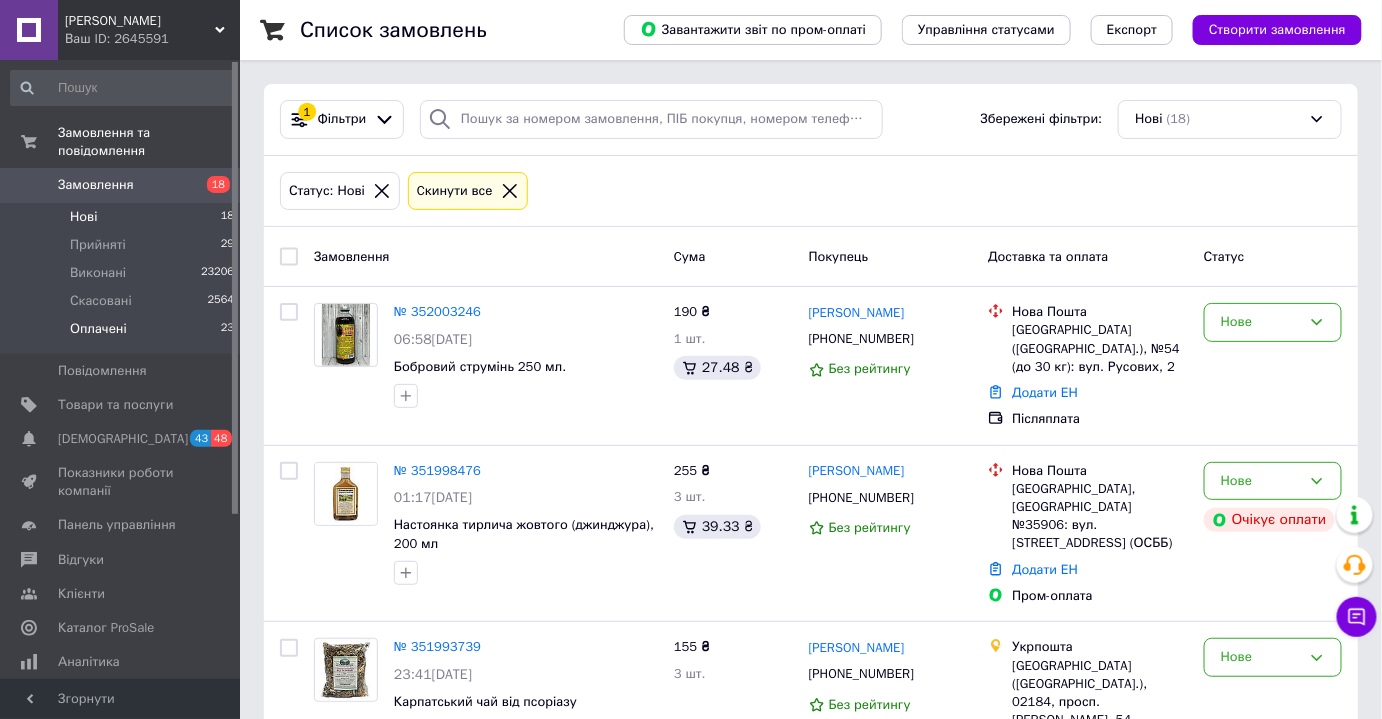 click on "Оплачені" at bounding box center (98, 329) 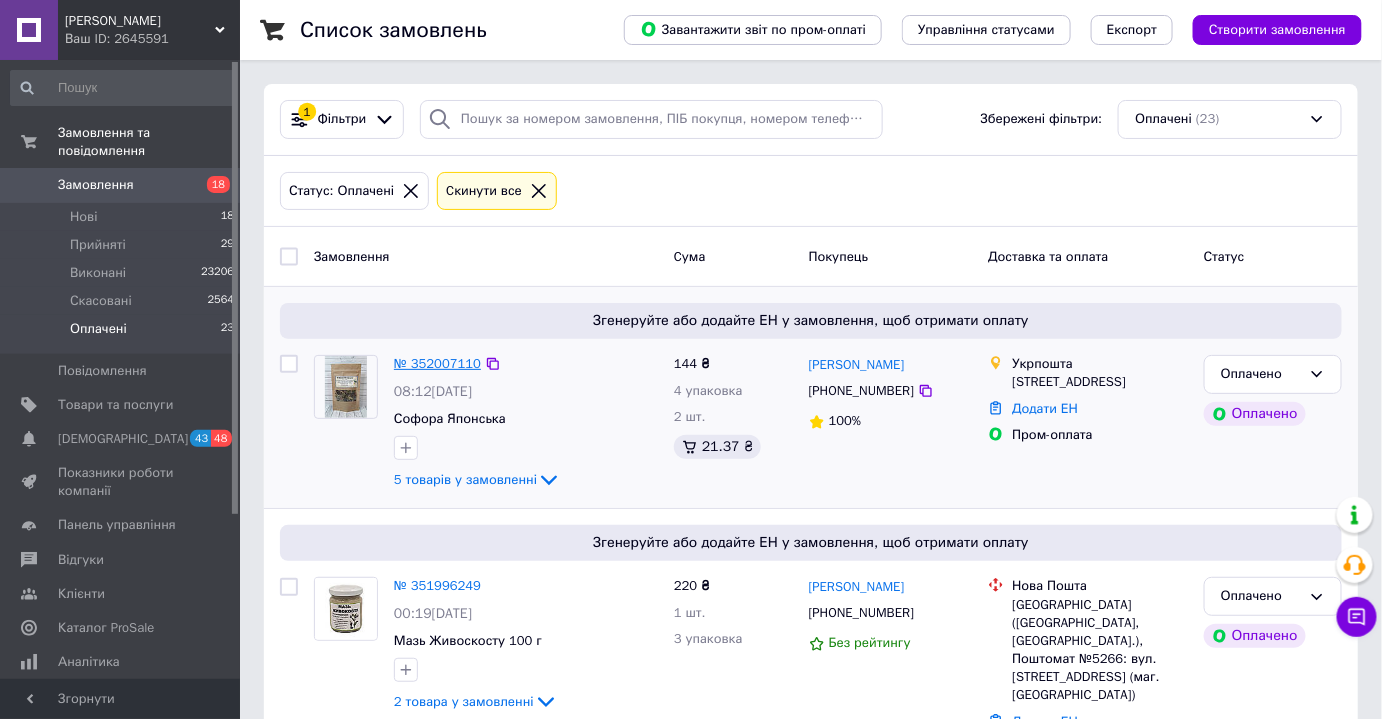 click on "№ 352007110" at bounding box center (437, 363) 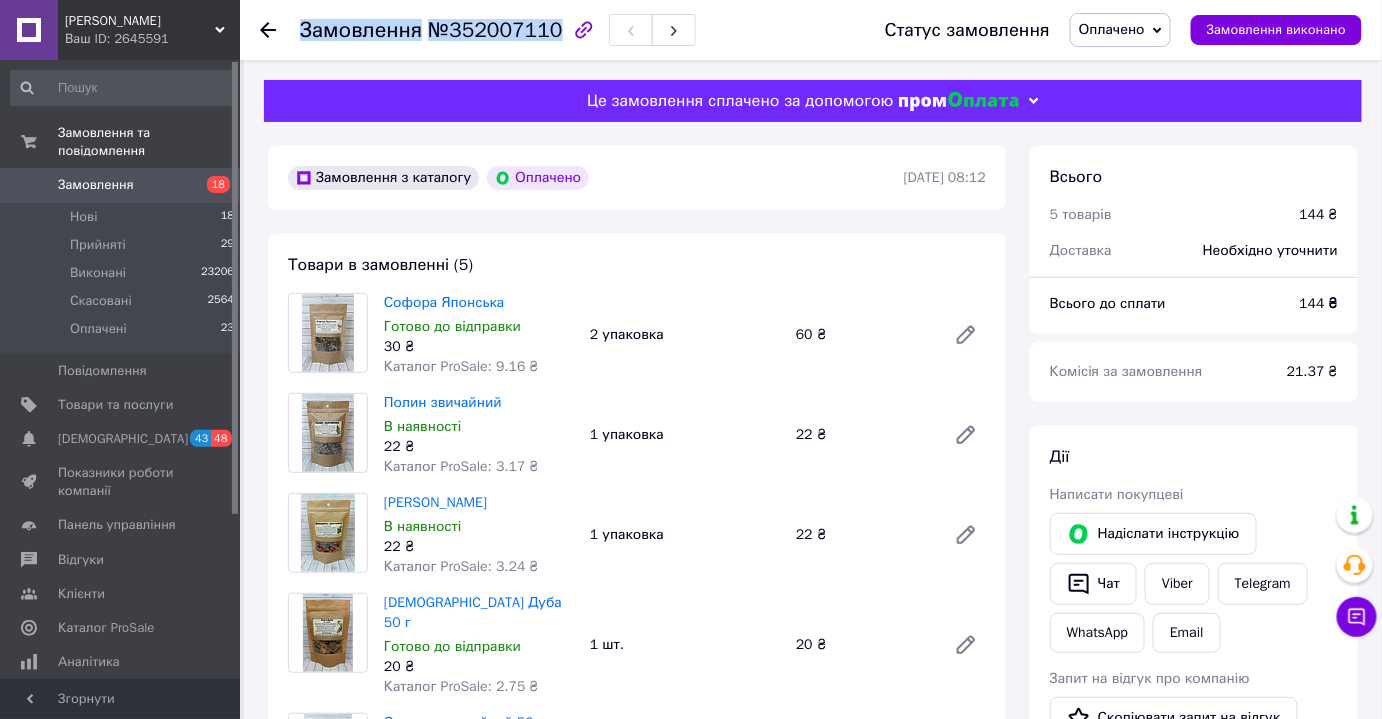 click on "Замовлення №352007110" at bounding box center (498, 30) 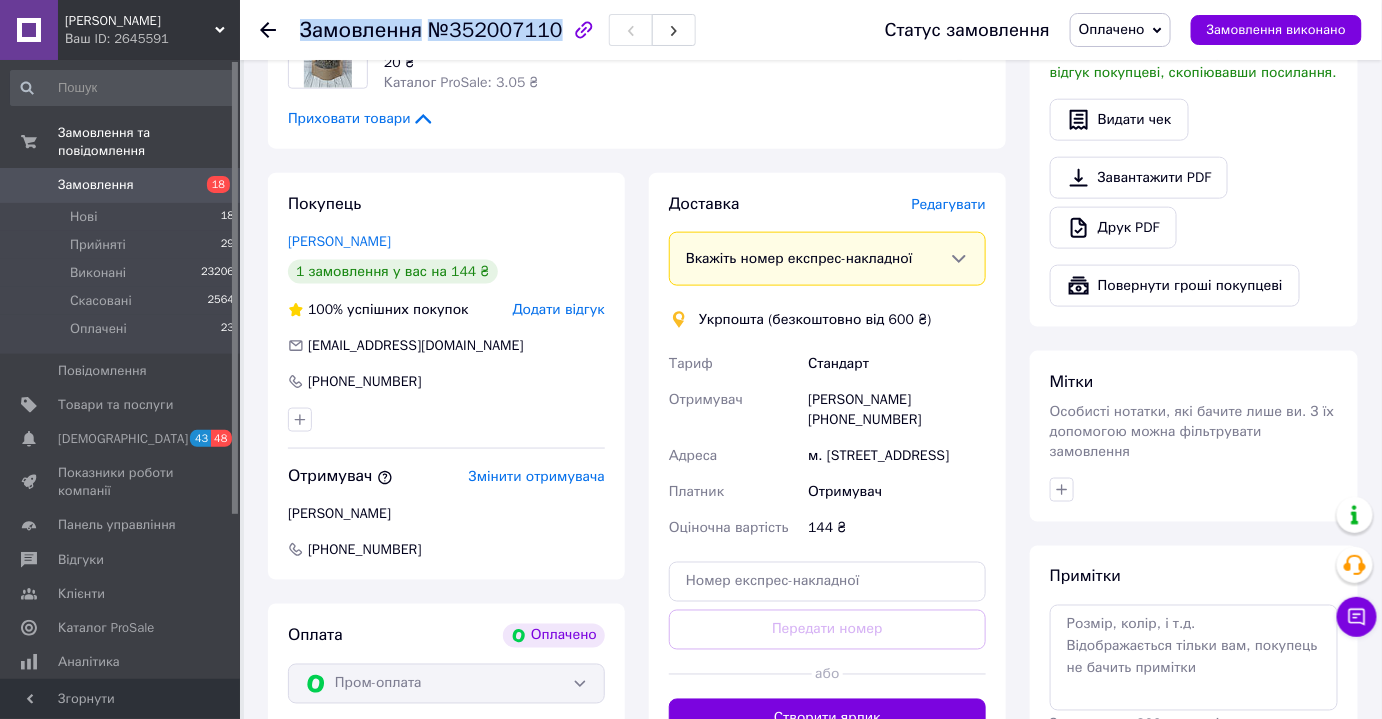 scroll, scrollTop: 706, scrollLeft: 0, axis: vertical 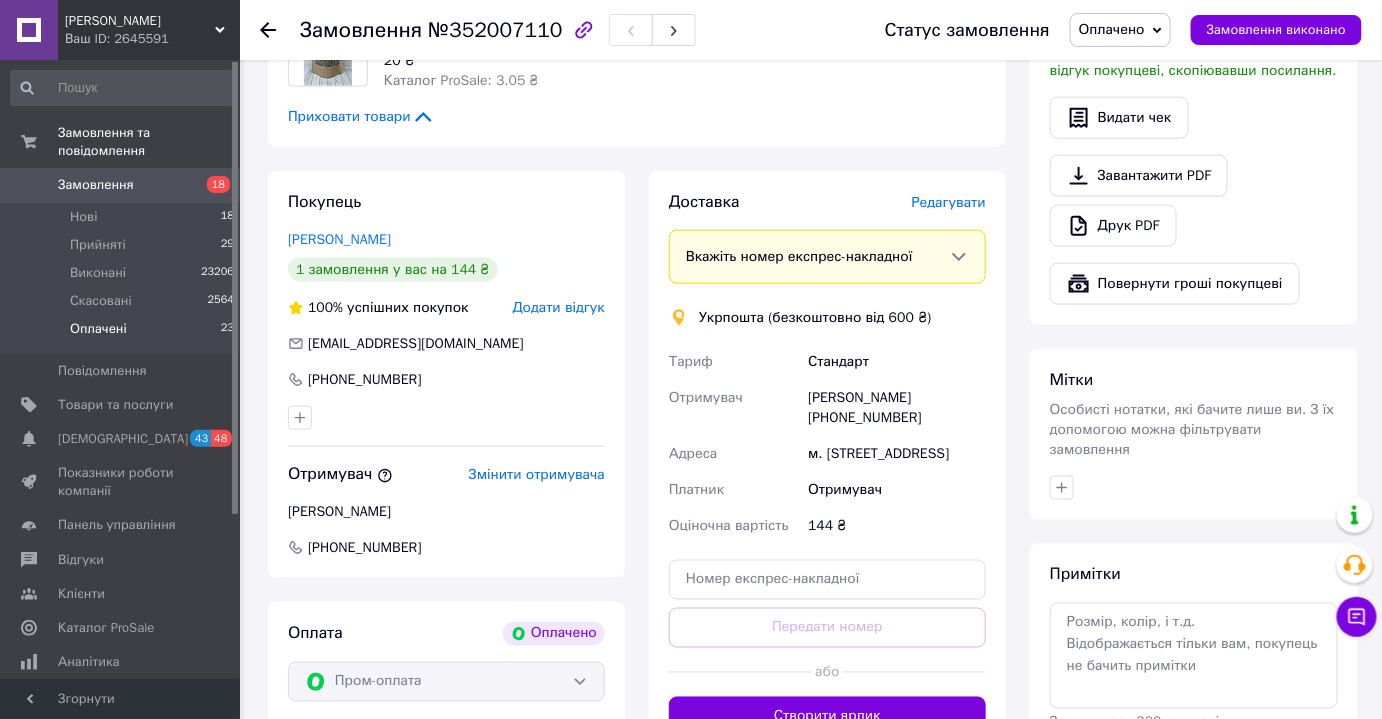 click on "Оплачені 23" at bounding box center [123, 334] 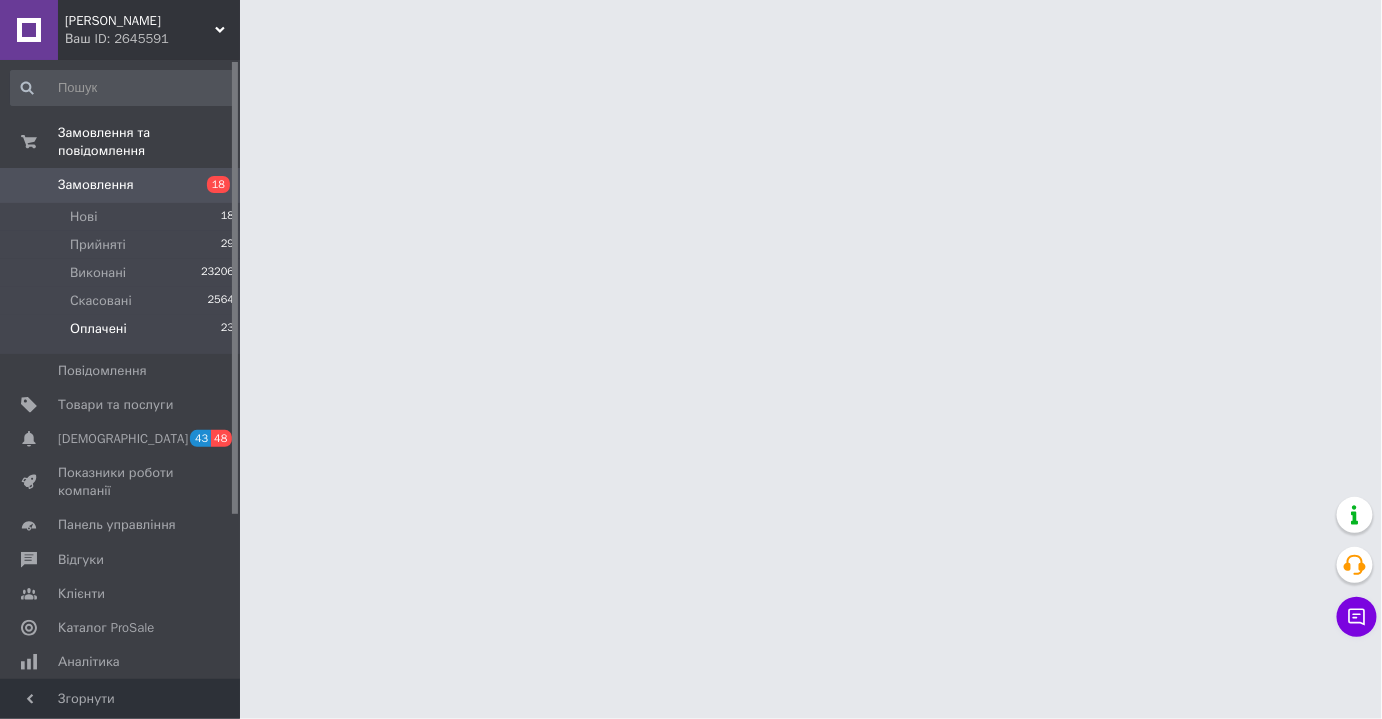 scroll, scrollTop: 0, scrollLeft: 0, axis: both 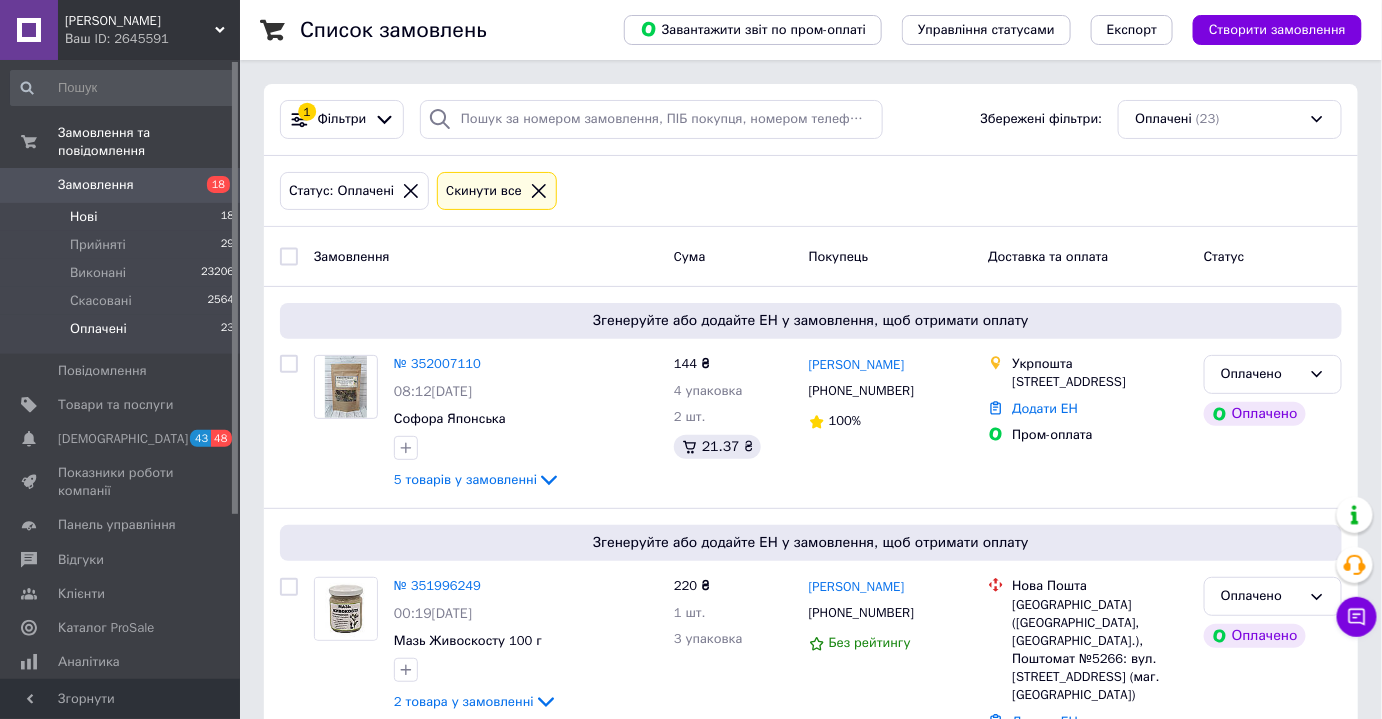 click on "Нові 18" at bounding box center [123, 217] 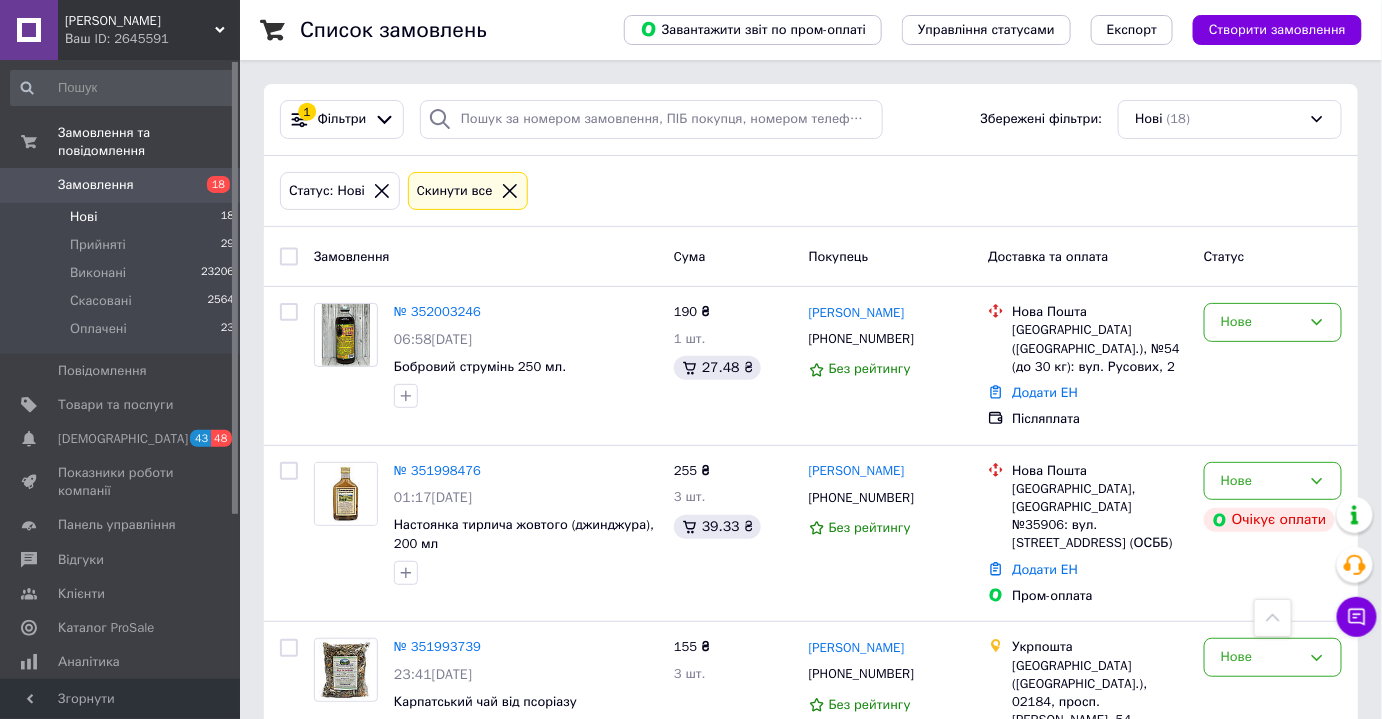 scroll, scrollTop: 2513, scrollLeft: 0, axis: vertical 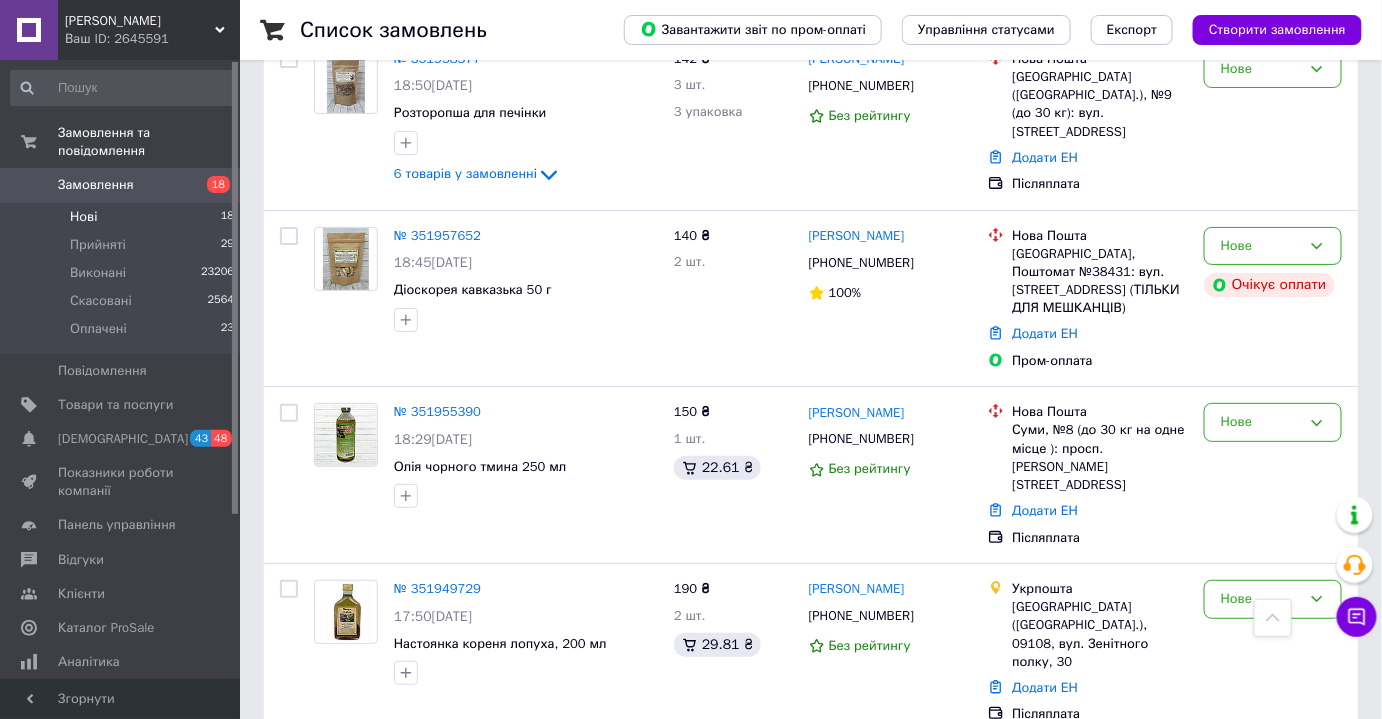 click on "№ 351948186" at bounding box center (437, 765) 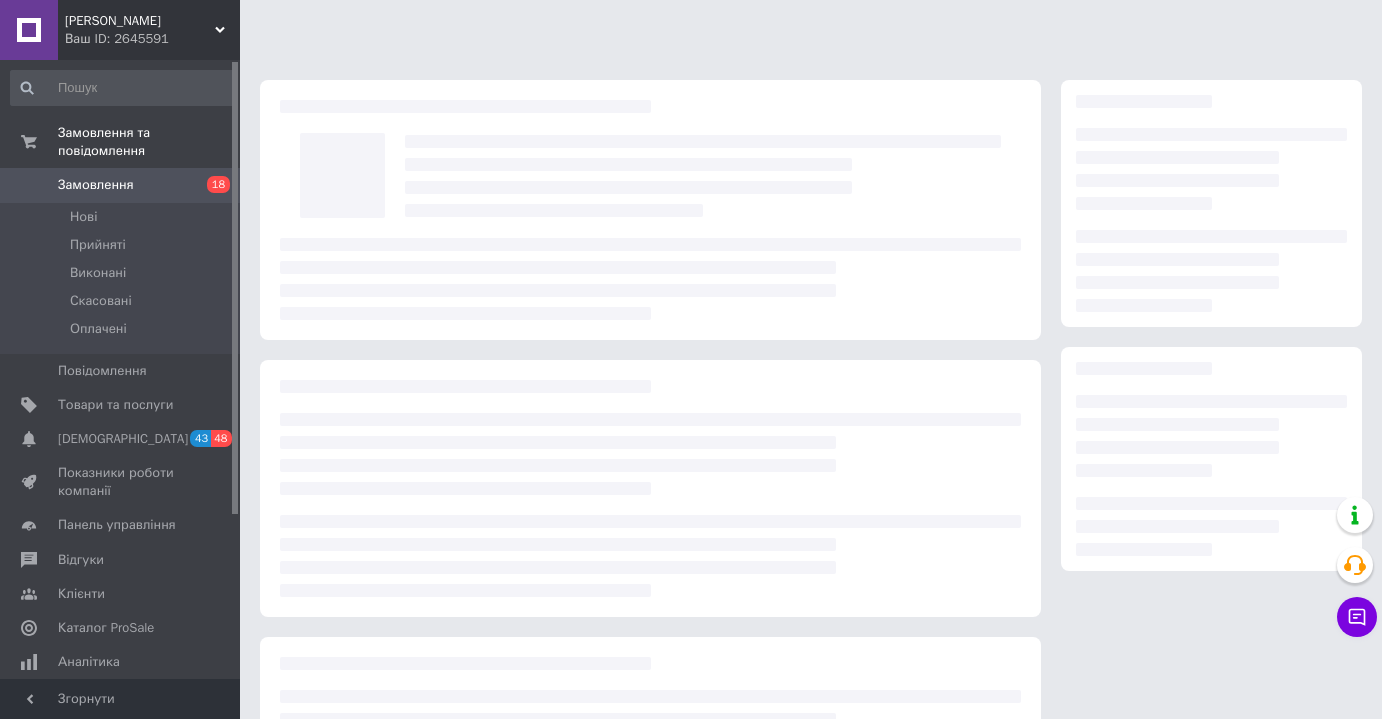 scroll, scrollTop: 0, scrollLeft: 0, axis: both 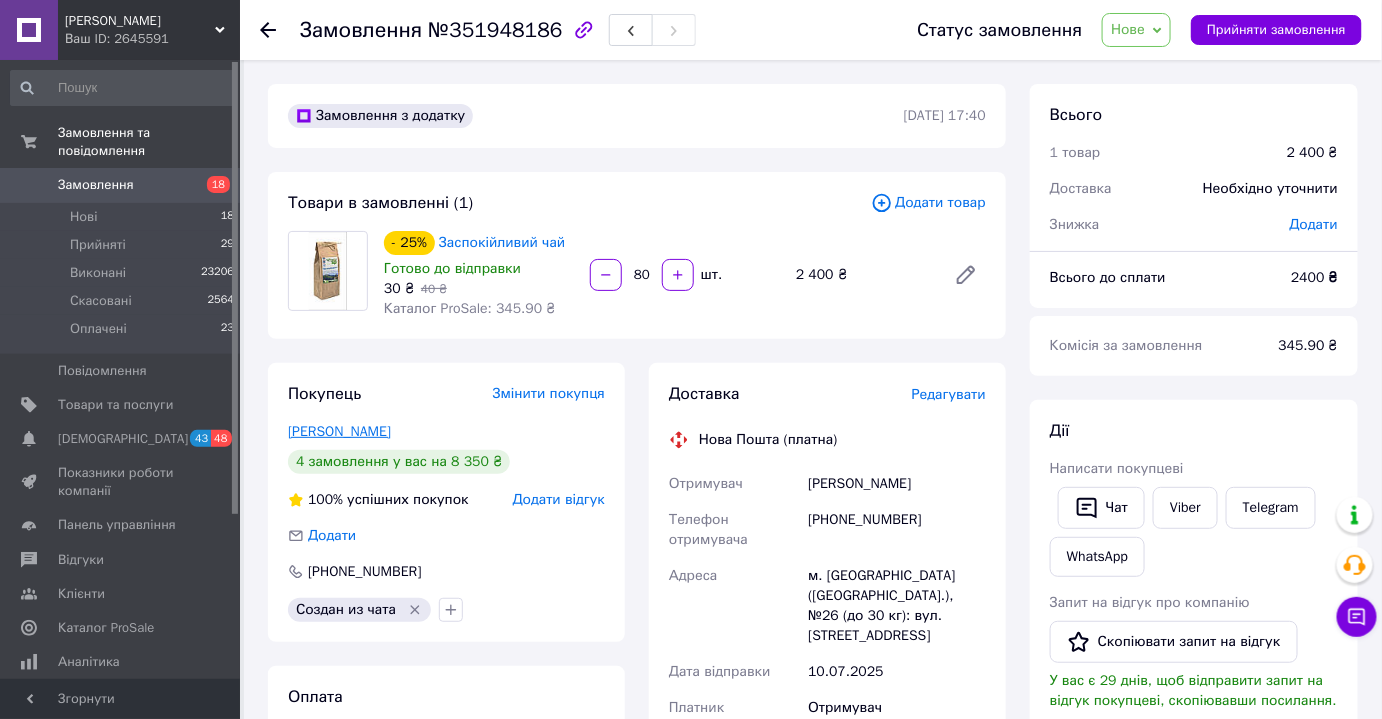 click on "Задорожный Александр" at bounding box center (339, 431) 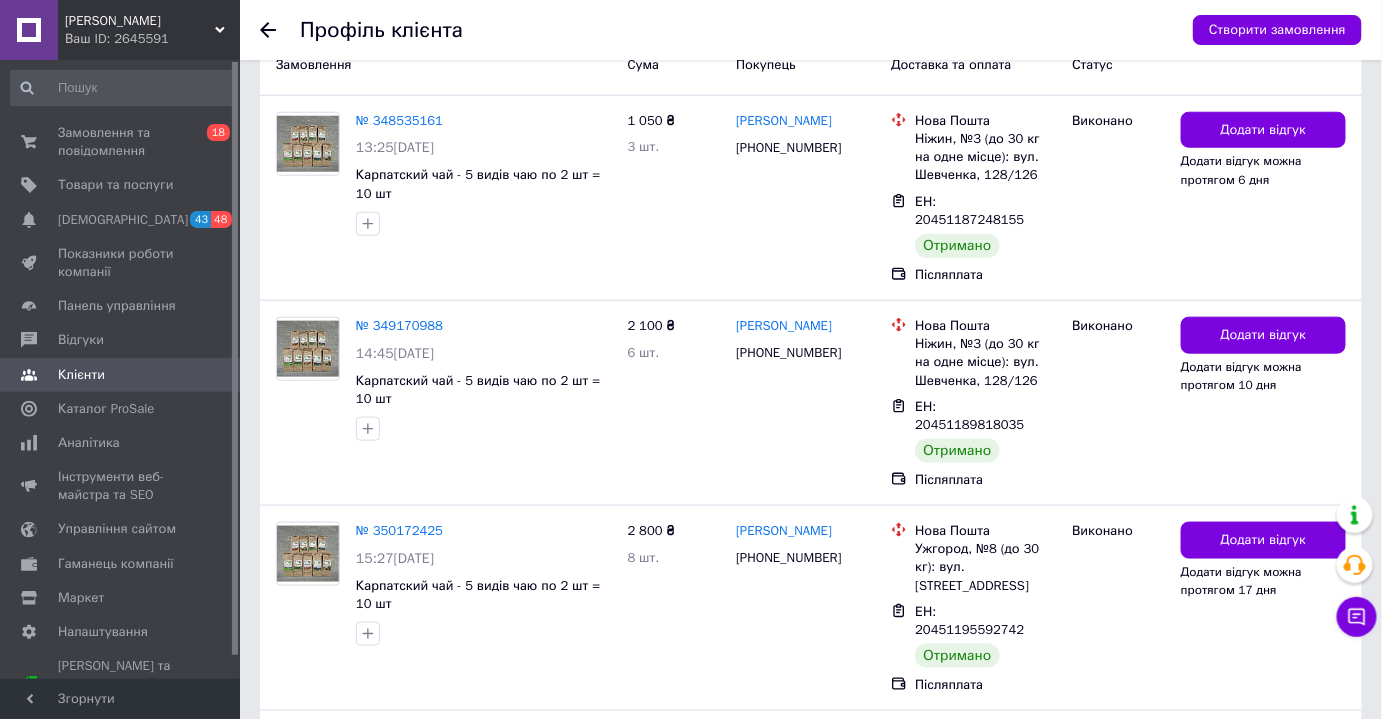 scroll, scrollTop: 758, scrollLeft: 0, axis: vertical 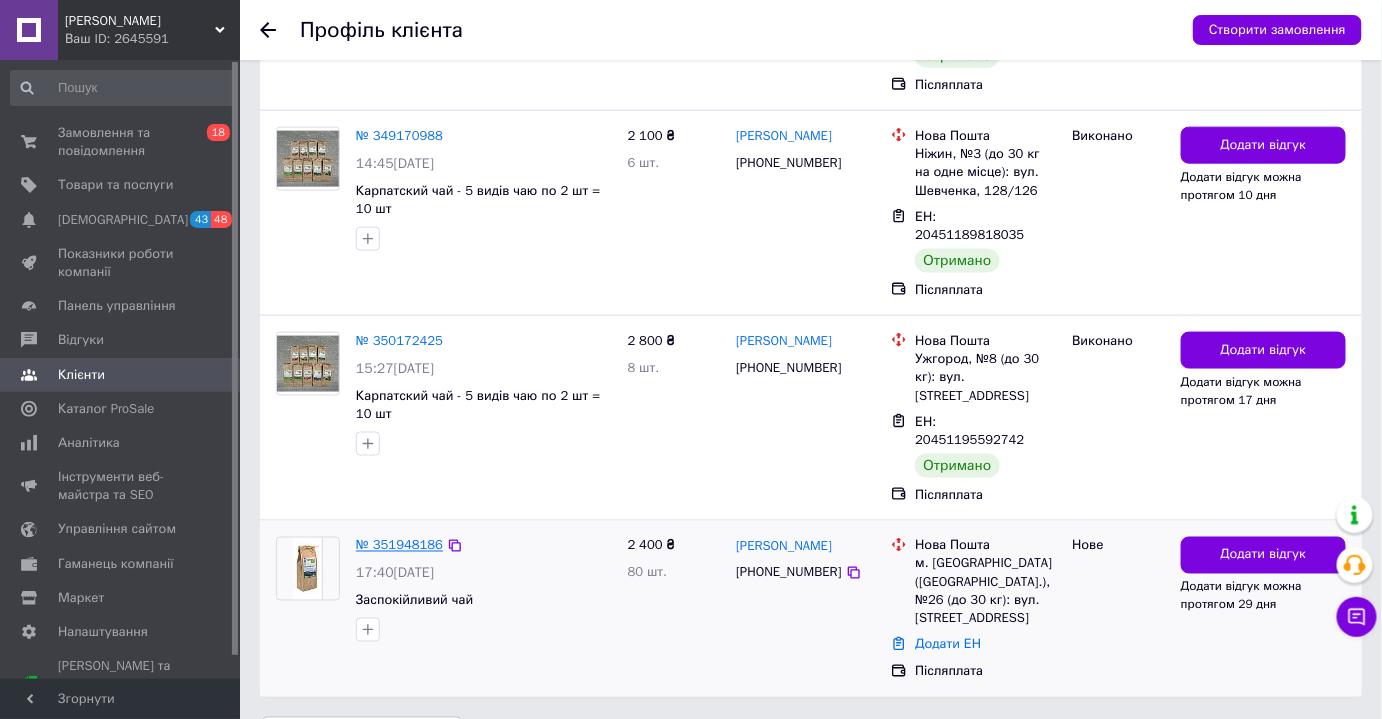 click on "№ 351948186" at bounding box center [399, 545] 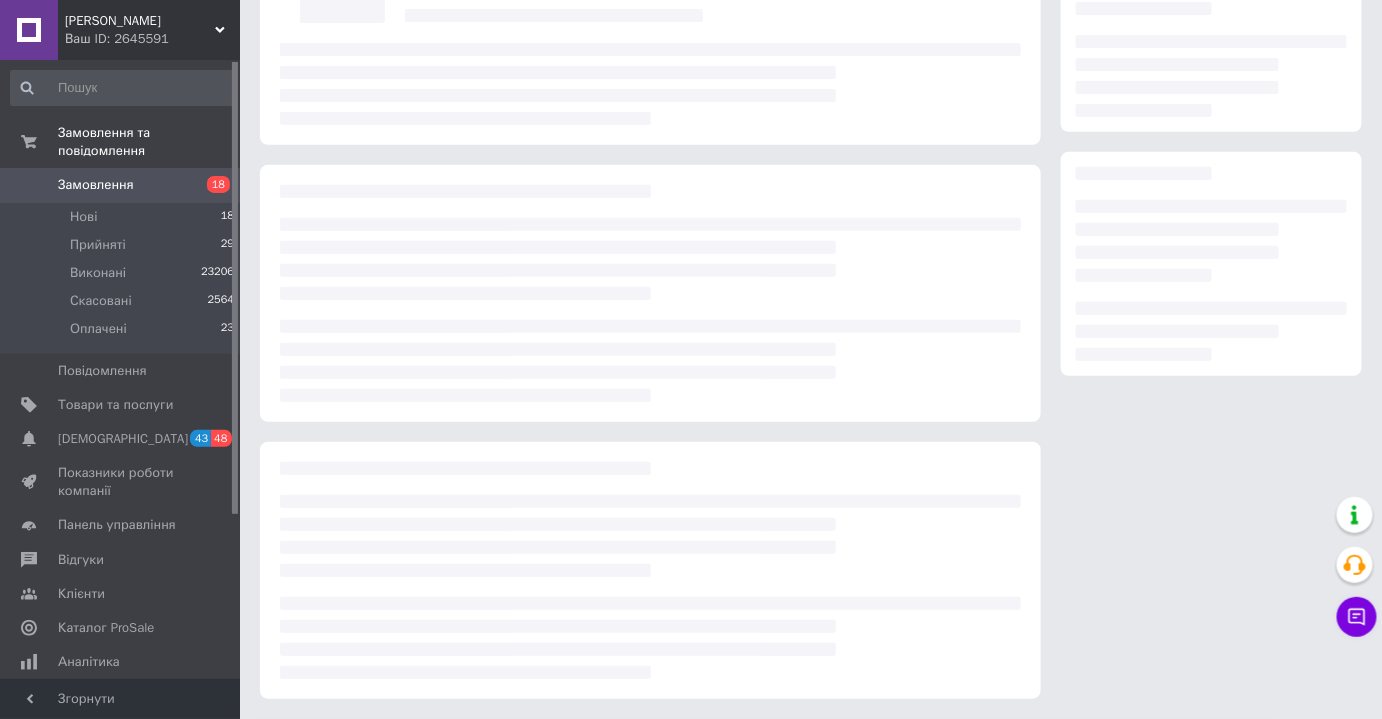 scroll, scrollTop: 0, scrollLeft: 0, axis: both 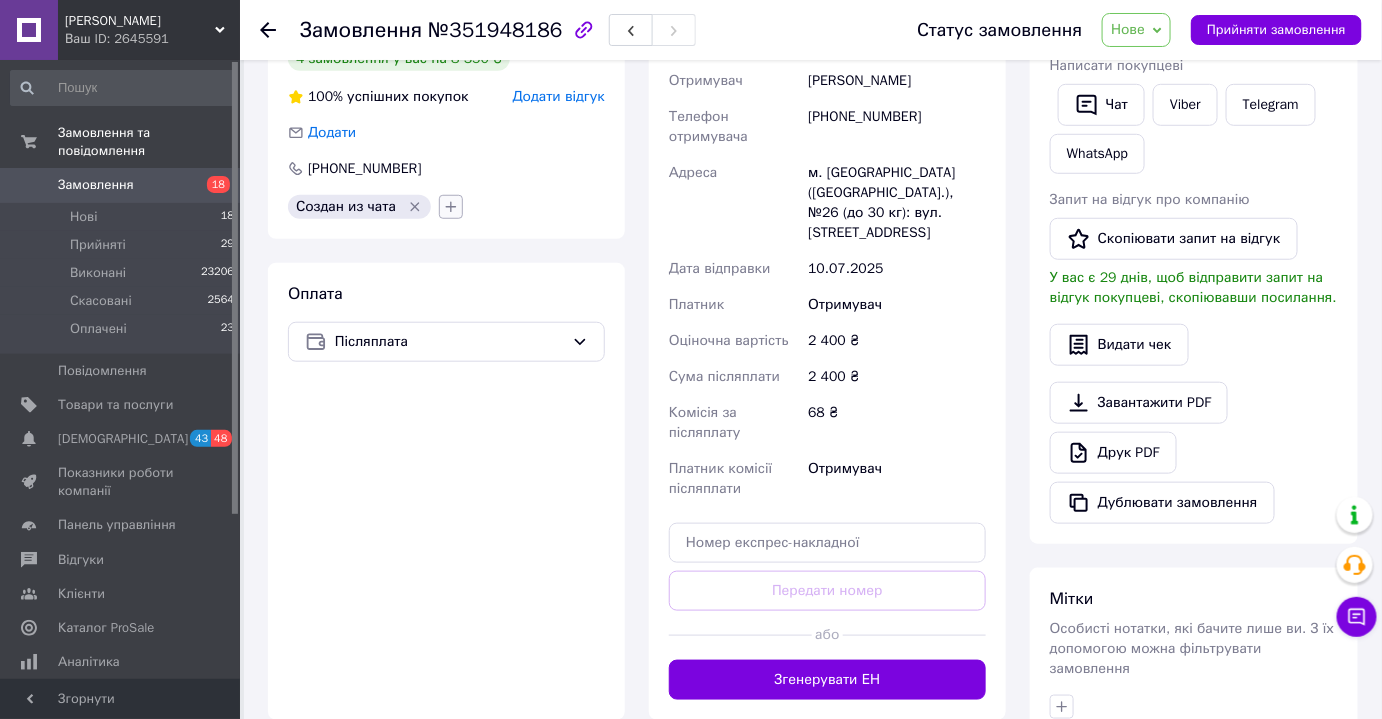 click 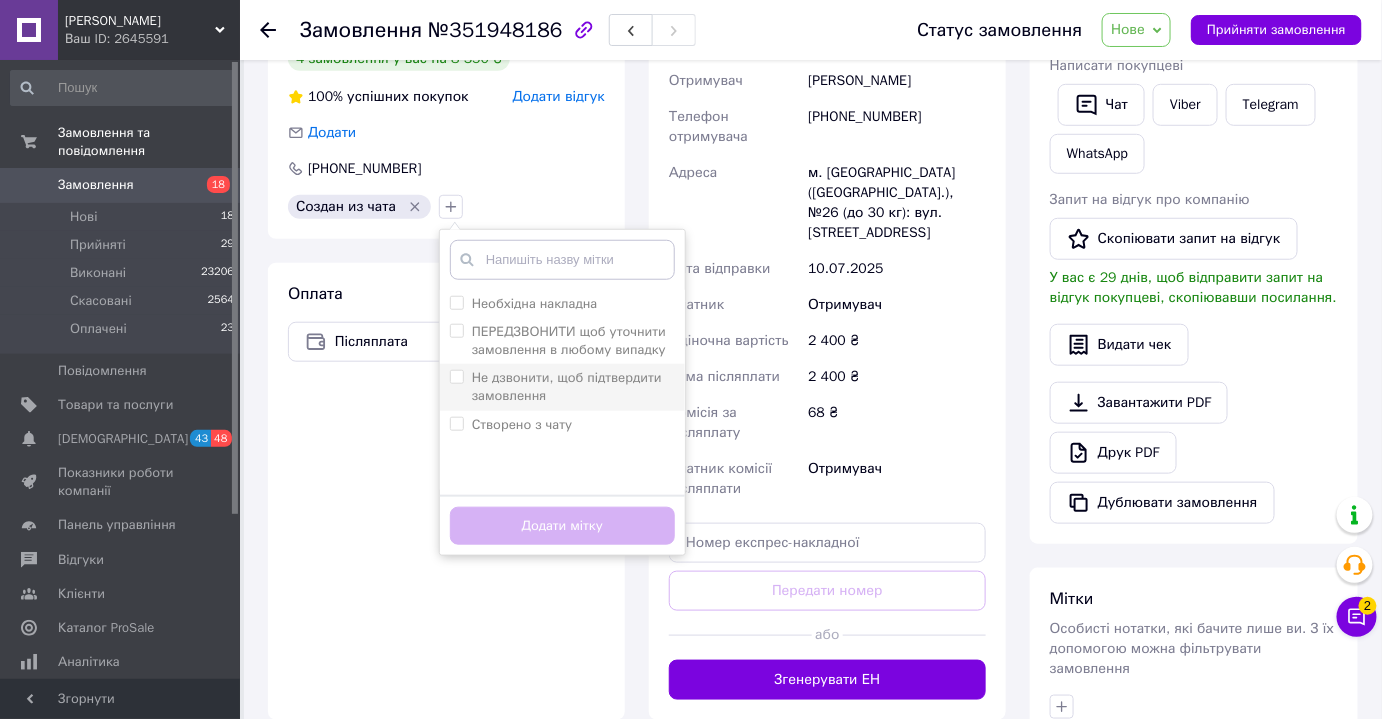 click on "Не дзвонити, щоб підтвердити замовлення" at bounding box center [456, 376] 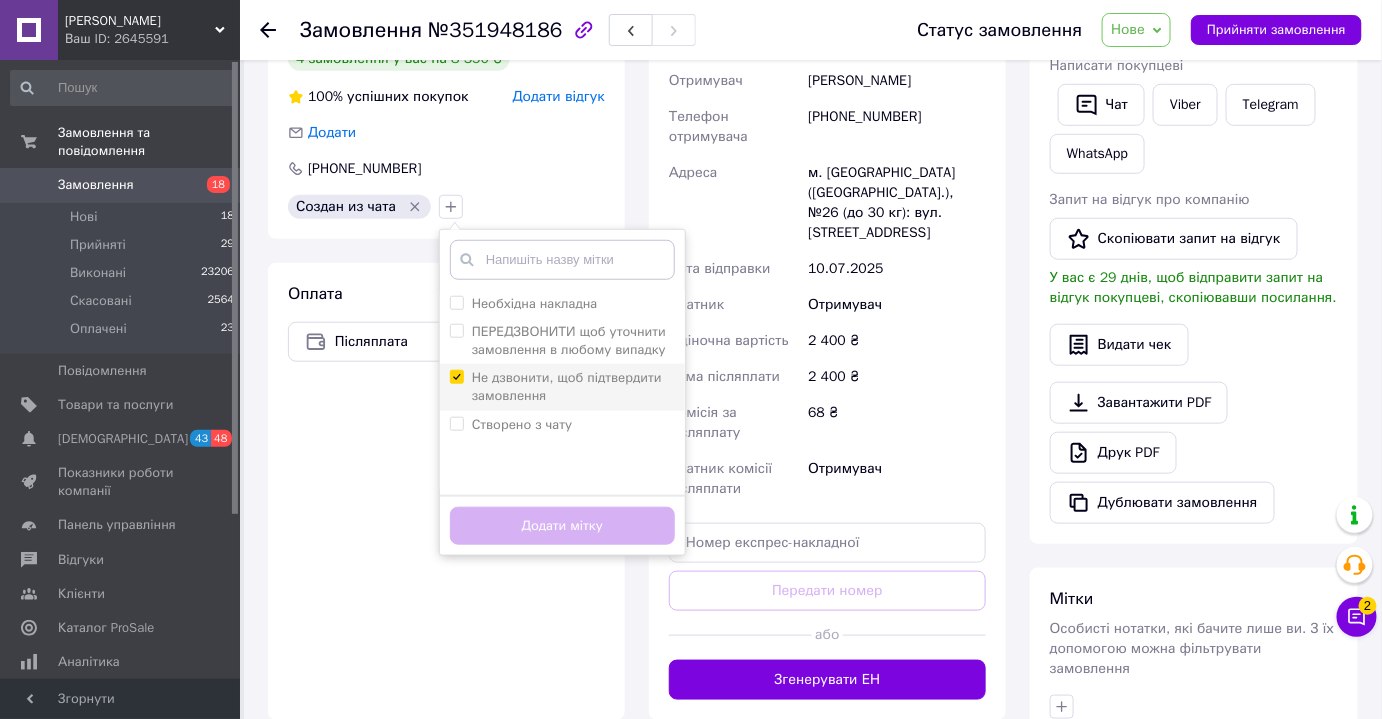 checkbox on "true" 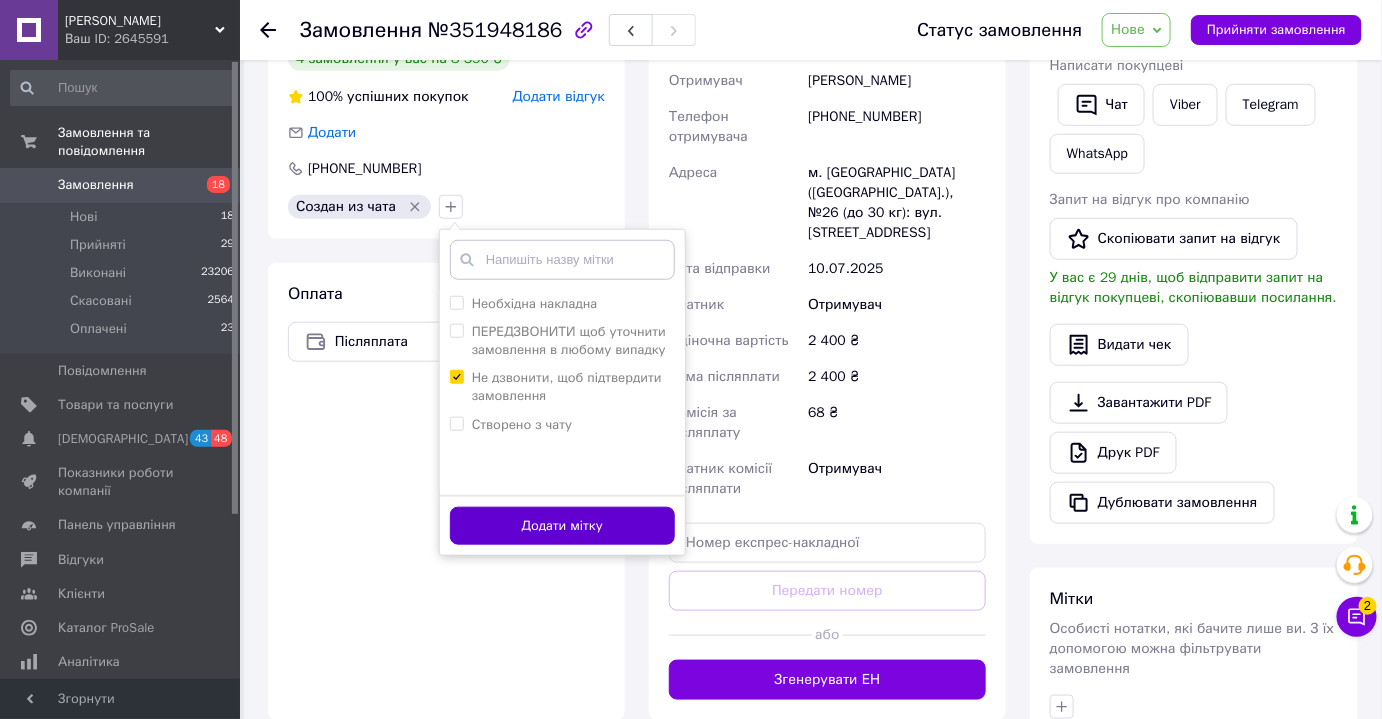click on "Додати мітку" at bounding box center [562, 526] 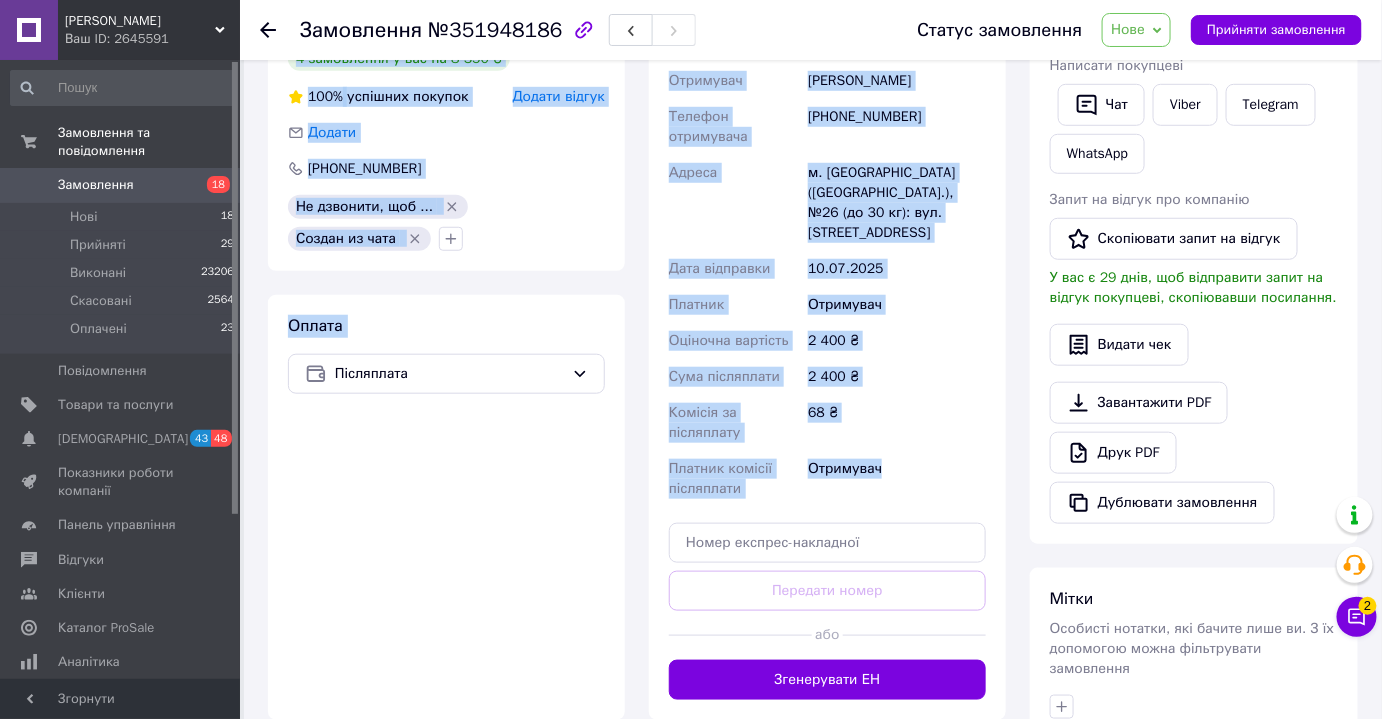 scroll, scrollTop: 0, scrollLeft: 0, axis: both 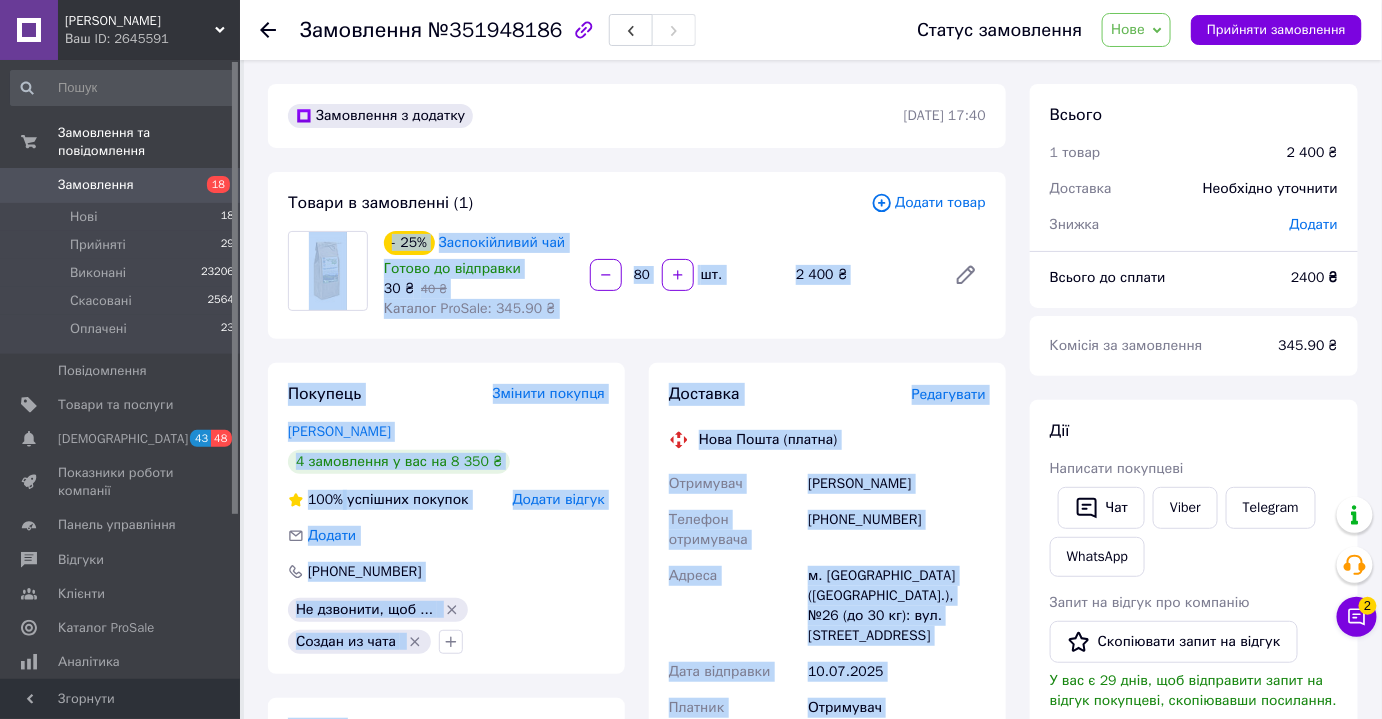 drag, startPoint x: 895, startPoint y: 479, endPoint x: 321, endPoint y: 275, distance: 609.1732 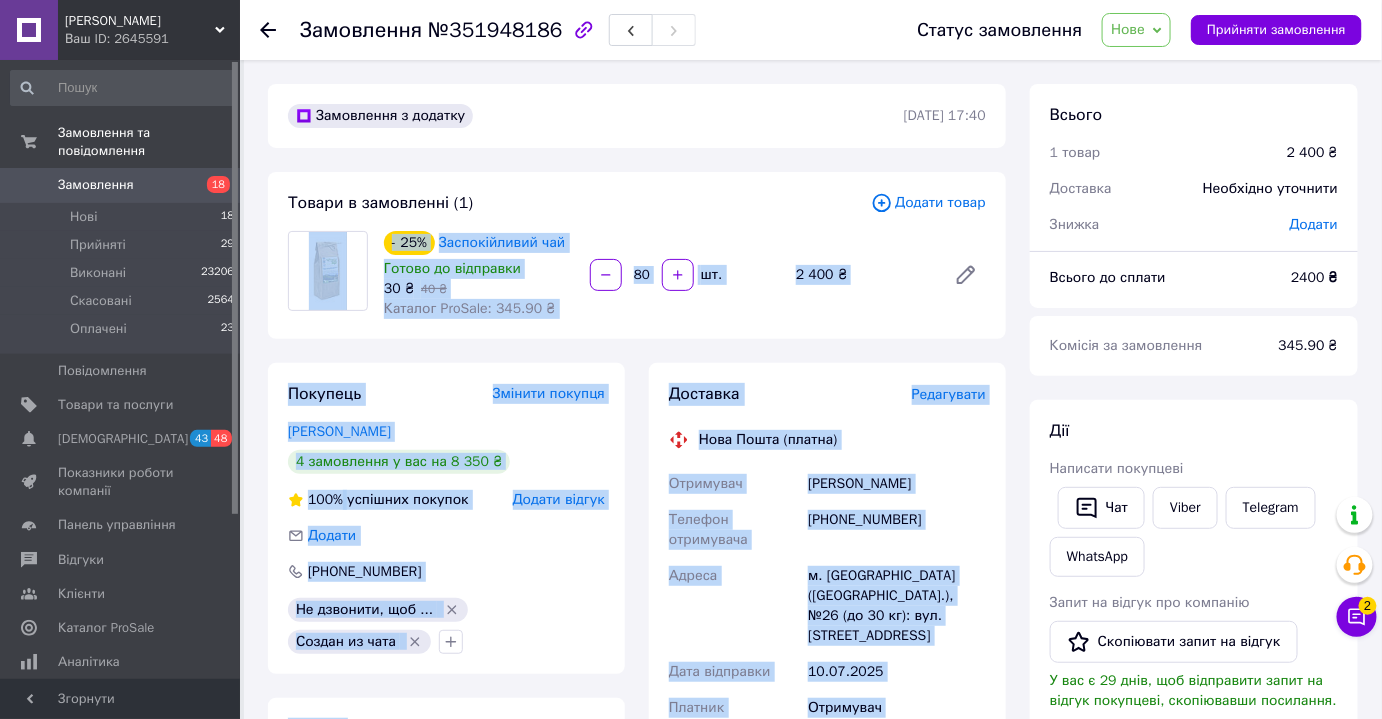 click on "Замовлення з додатку 09.07.2025 | 17:40 Товари в замовленні (1) Додати товар - 25% Заспокійливий чай Готово до відправки 30 ₴   40 ₴ Каталог ProSale: 345.90 ₴  80   шт. 2 400 ₴ Покупець Змінити покупця Задорожный Александр 4 замовлення у вас на 8 350 ₴ 100%   успішних покупок Додати відгук Додати +380681288343 Не дзвонити, щоб ...   Создан из чата   Оплата Післяплата Доставка Редагувати Нова Пошта (платна) Отримувач Задорожный Александр Телефон отримувача +380681288343 Адреса м. Хмельницький (Хмельницька обл.), №26 (до 30 кг): вул. Камʼянецька, 19А Дата відправки 10.07.2025 Платник Отримувач 2 400 ₴ 2 400 ₴" at bounding box center [637, 757] 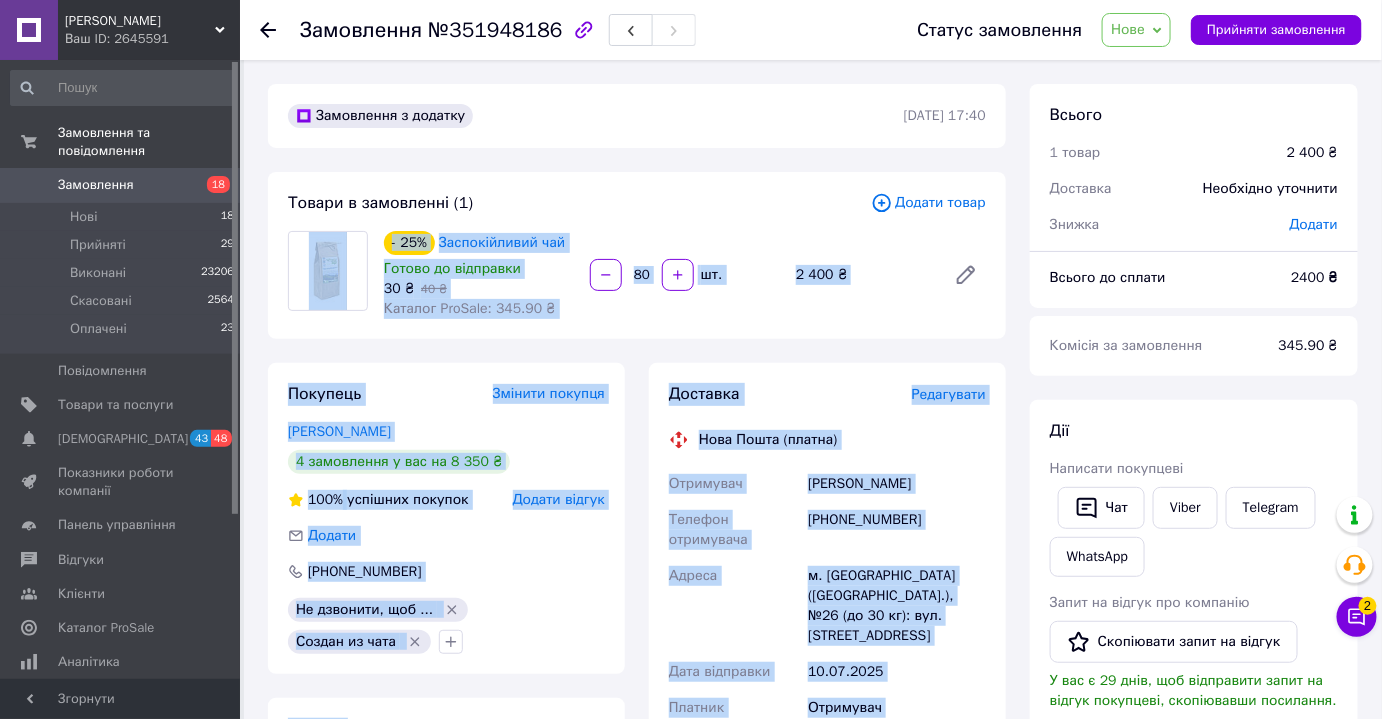 click on "Нове" at bounding box center (1128, 29) 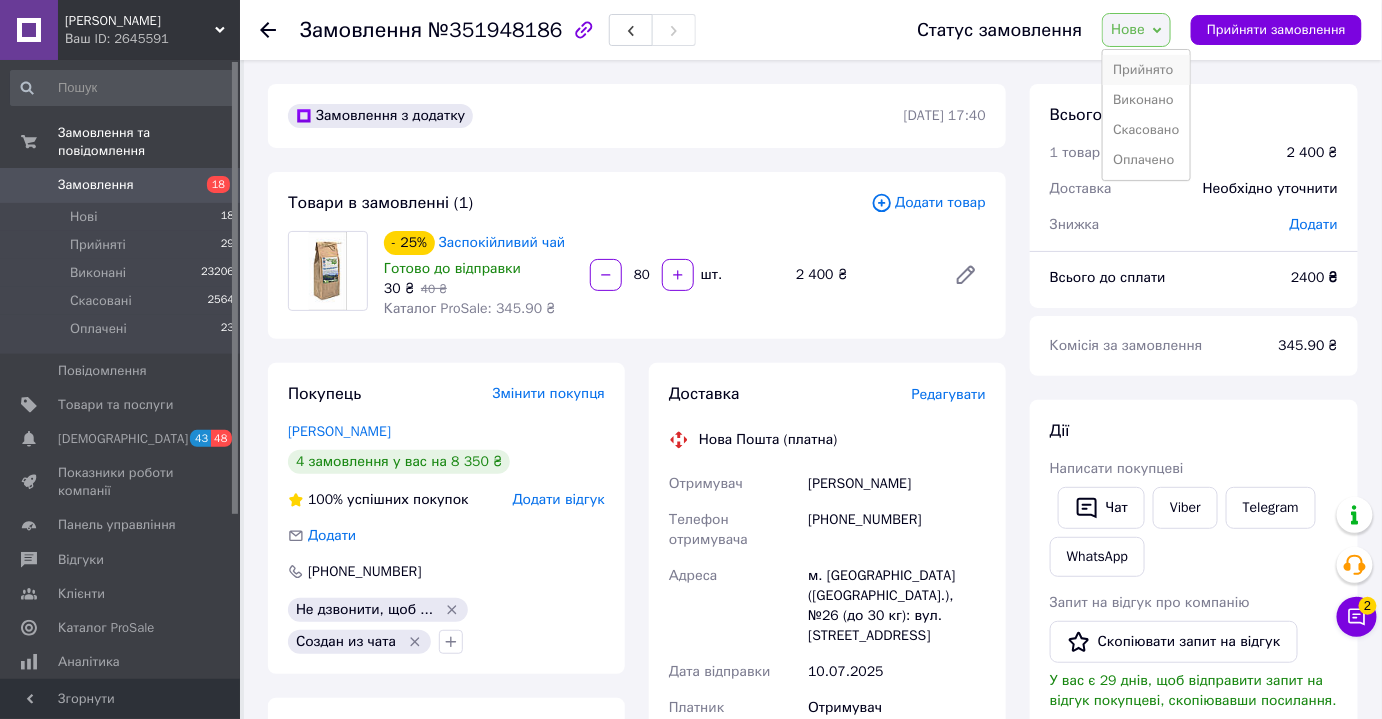 click on "Прийнято" at bounding box center [1146, 70] 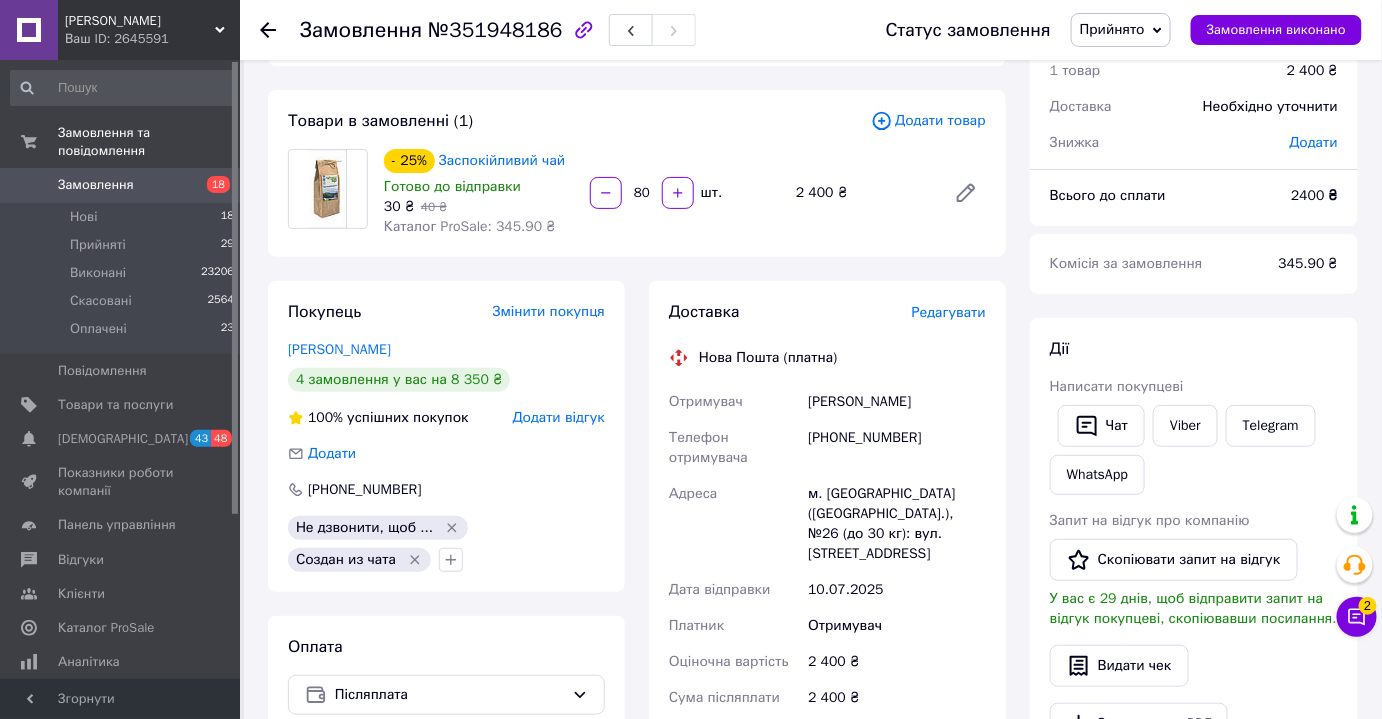 scroll, scrollTop: 85, scrollLeft: 0, axis: vertical 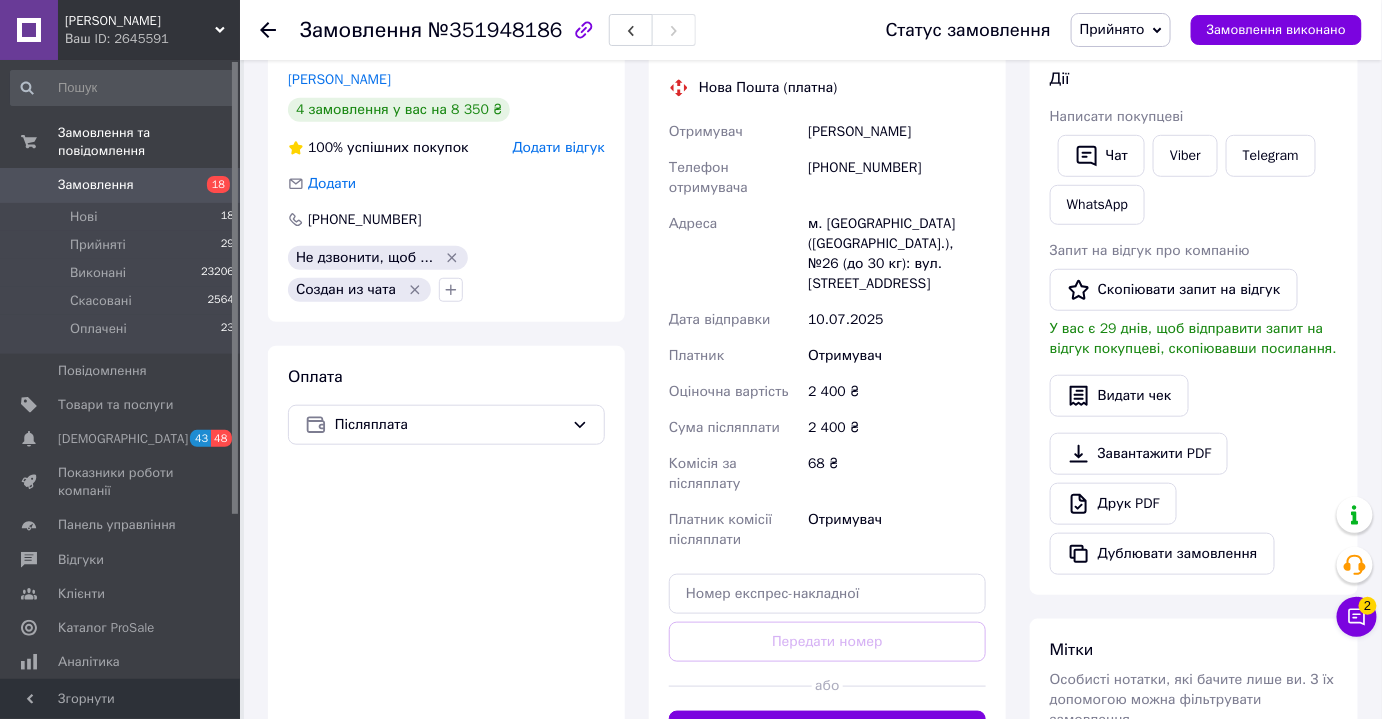 click on "Замовлення" at bounding box center (96, 185) 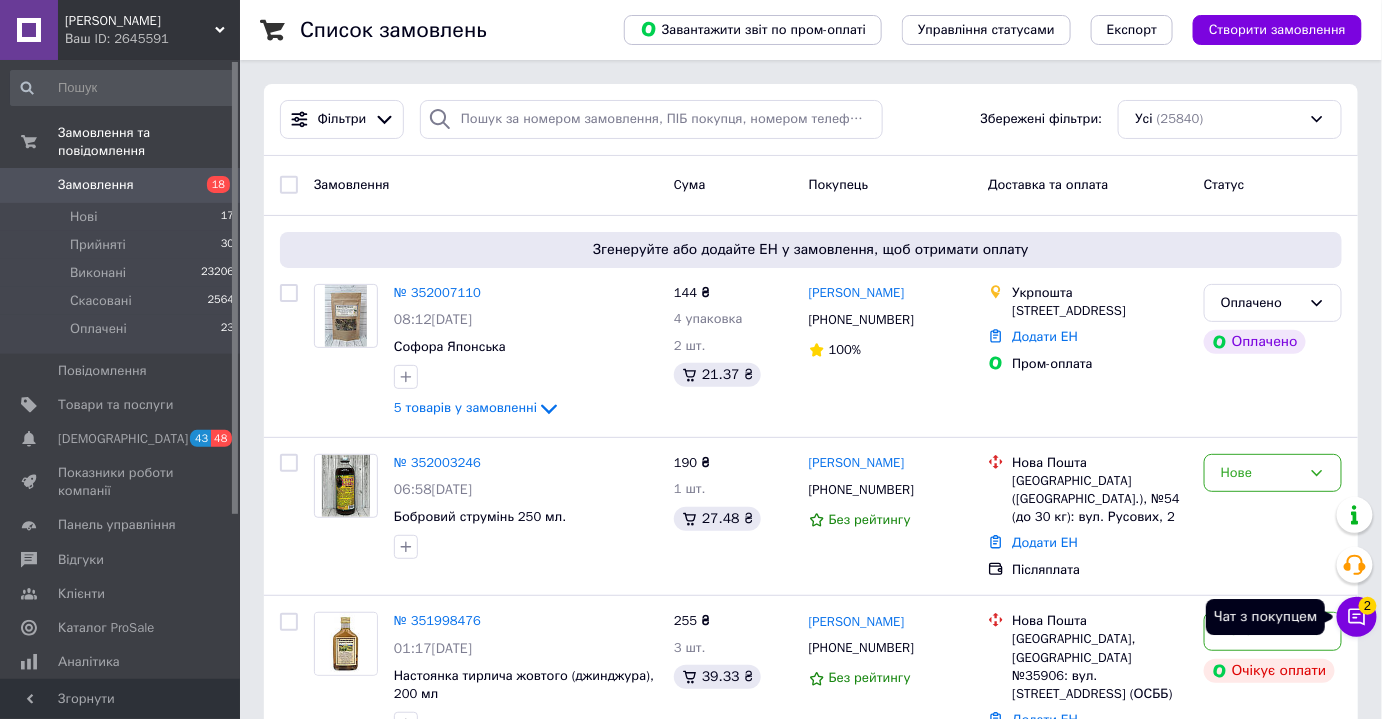 click 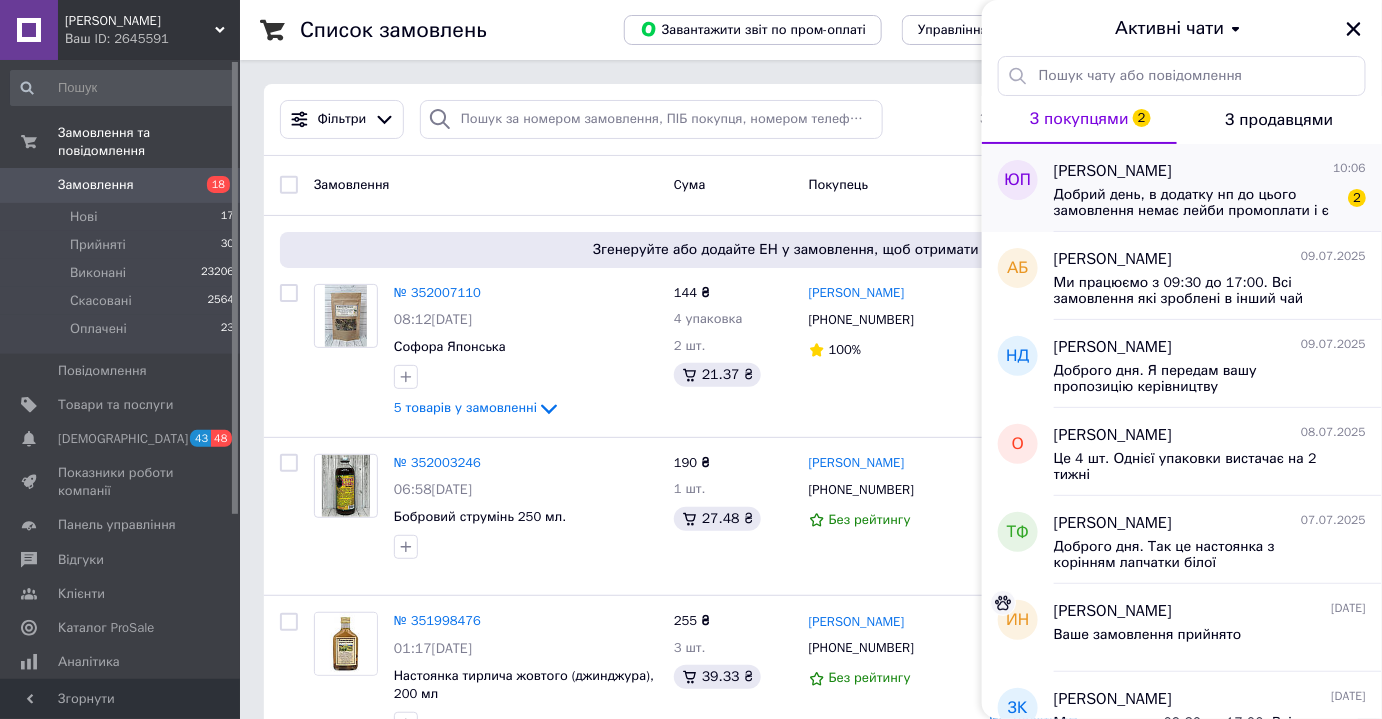 click on "Добрий день, в додатку нп до цього замовлення немає лейби промоплати і є сума доставки, хоча вона повинна бути безкоштовною, можете допомогти розібратись що сталось?" at bounding box center [1196, 203] 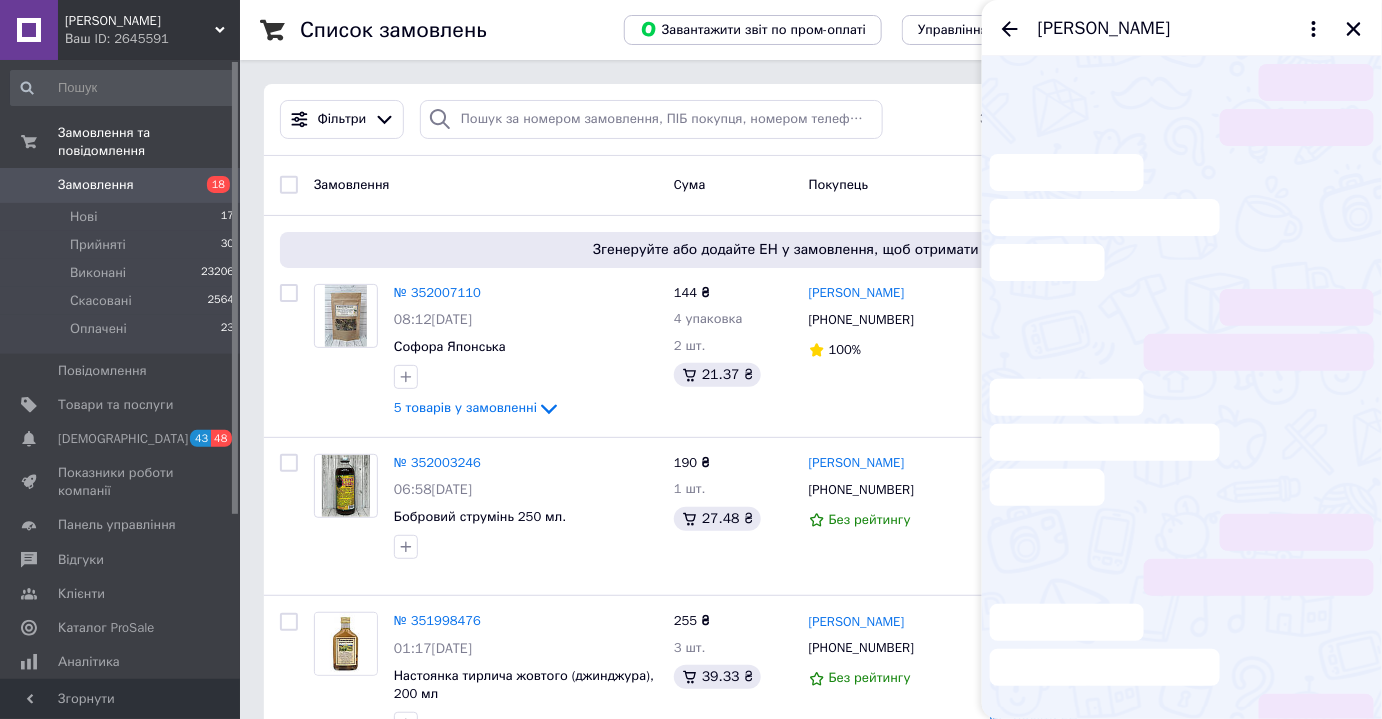 scroll, scrollTop: 65, scrollLeft: 0, axis: vertical 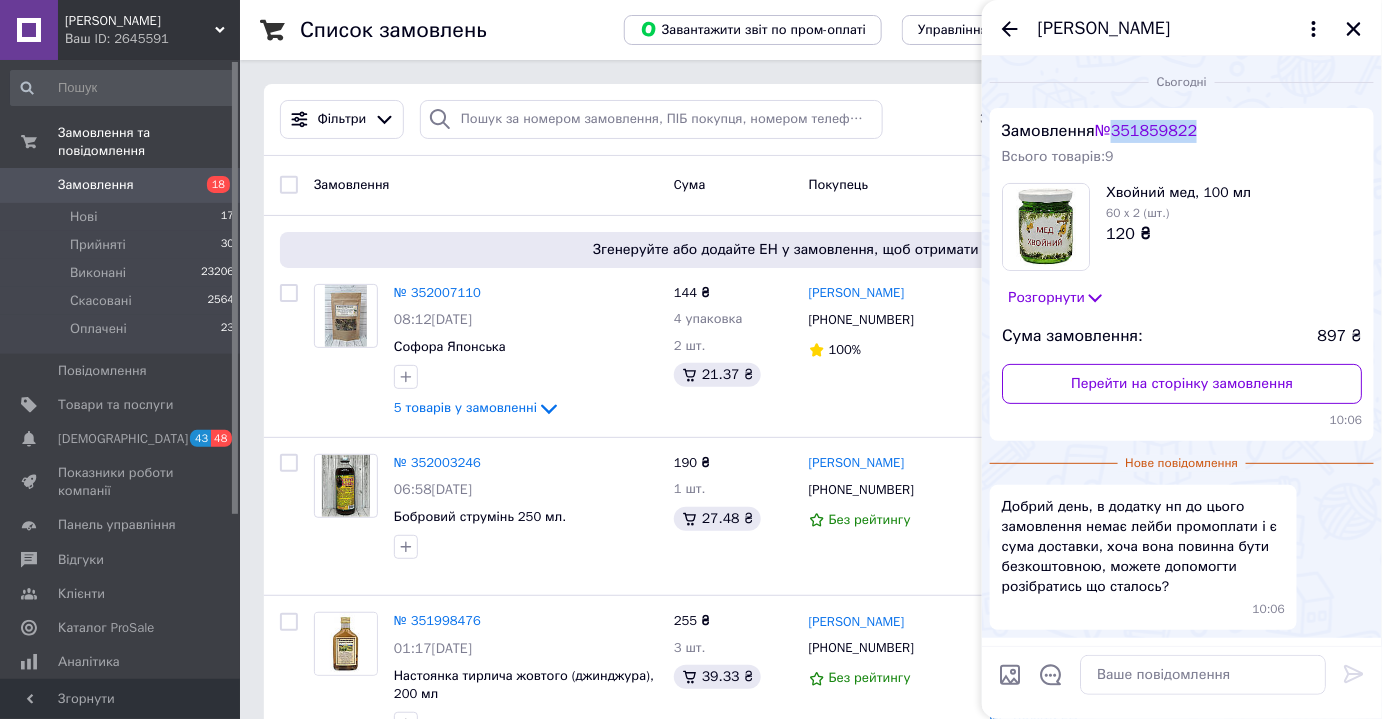 drag, startPoint x: 1204, startPoint y: 73, endPoint x: 1107, endPoint y: 126, distance: 110.535065 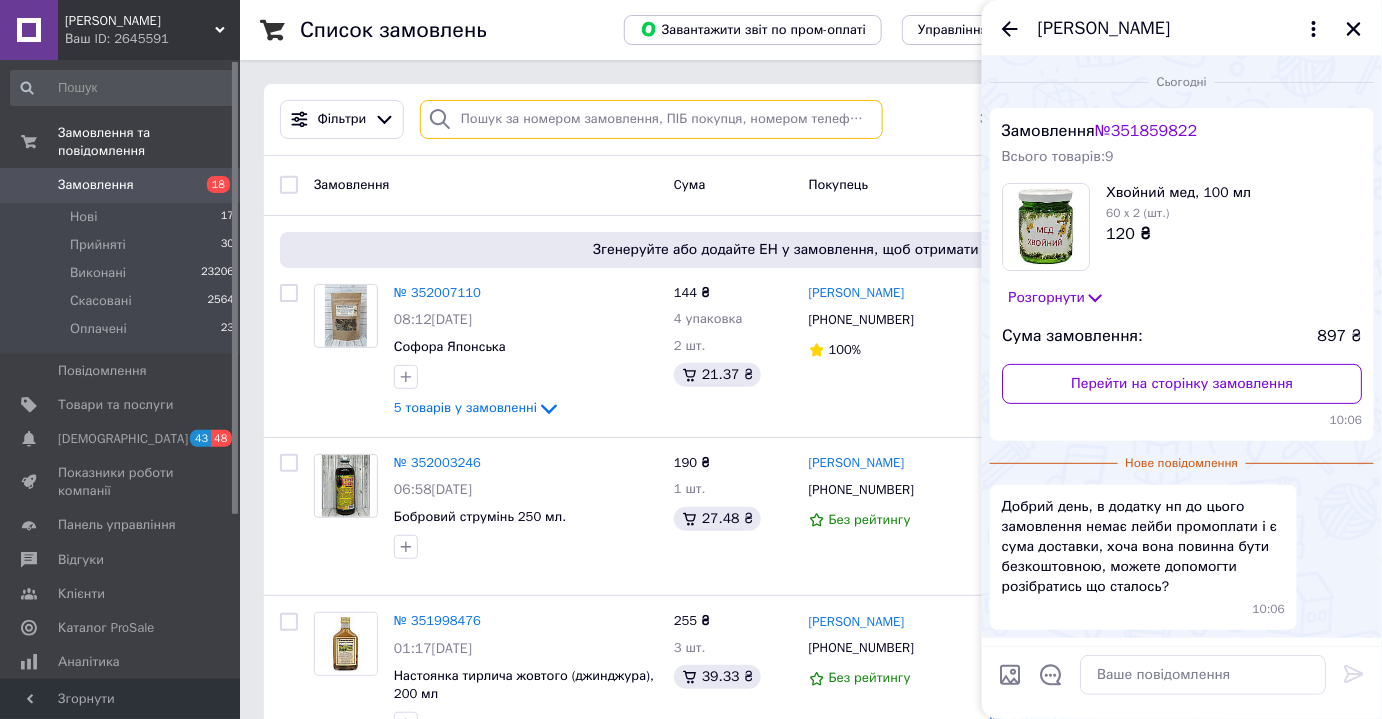 click at bounding box center (651, 119) 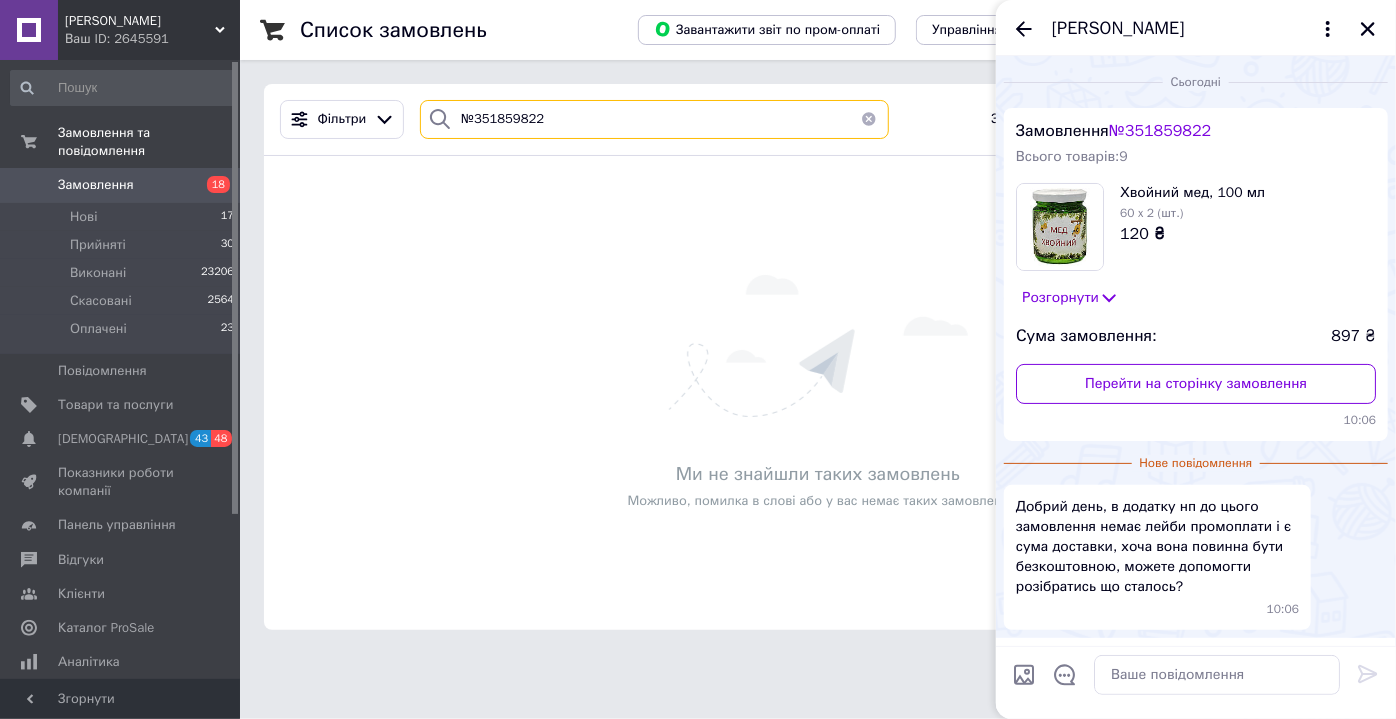 click on "№351859822" at bounding box center (654, 119) 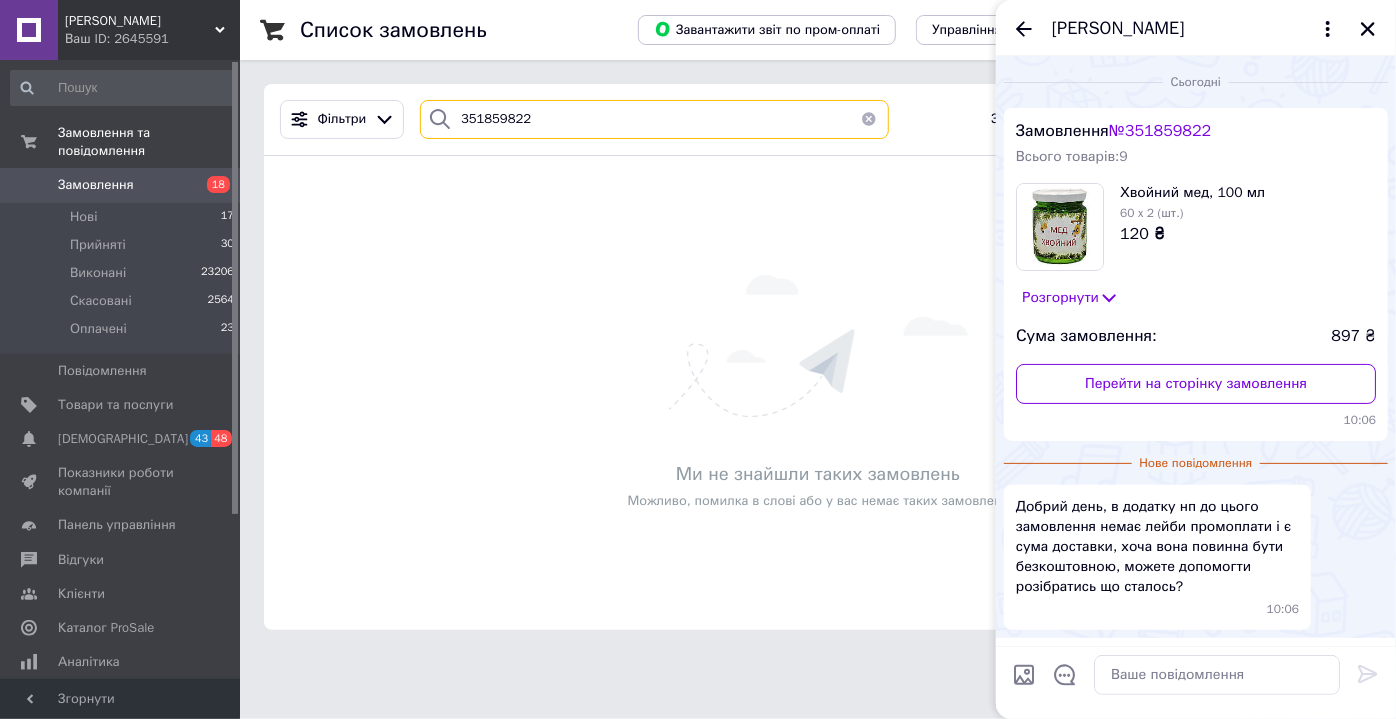 type on "351859822" 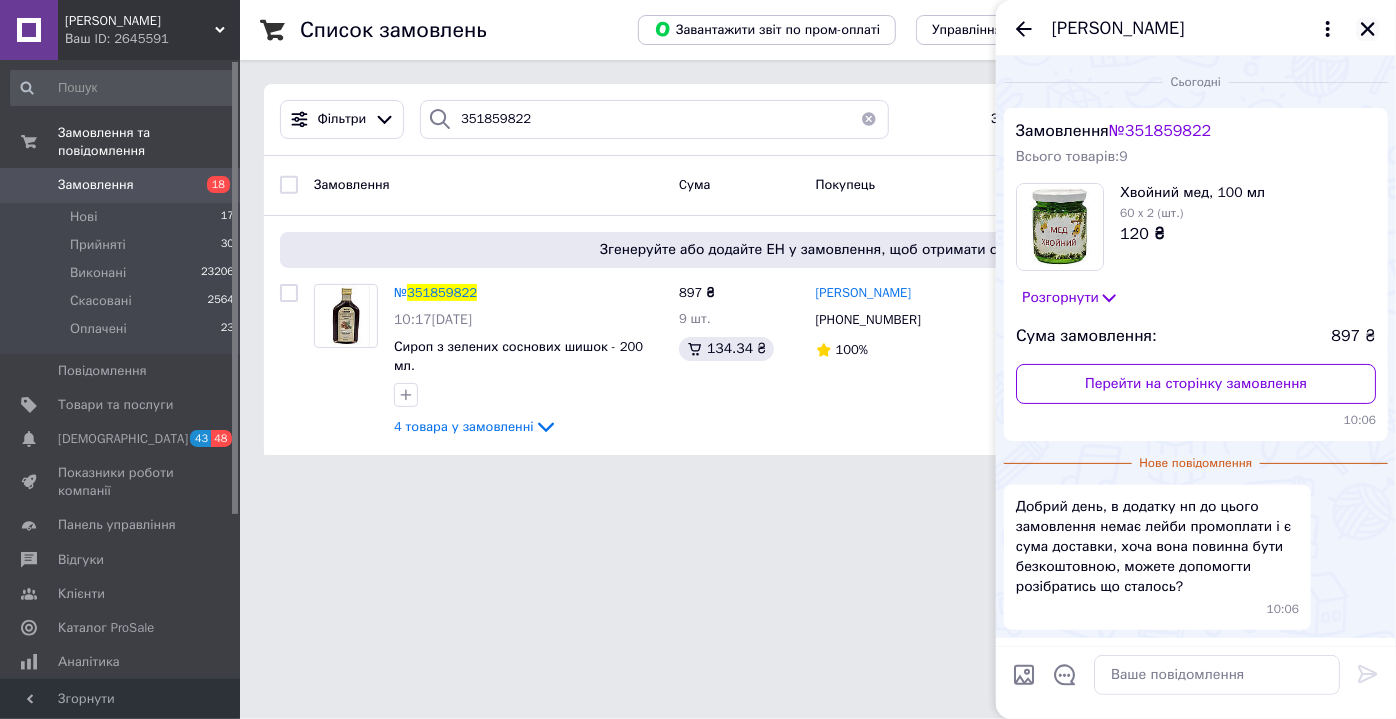 click 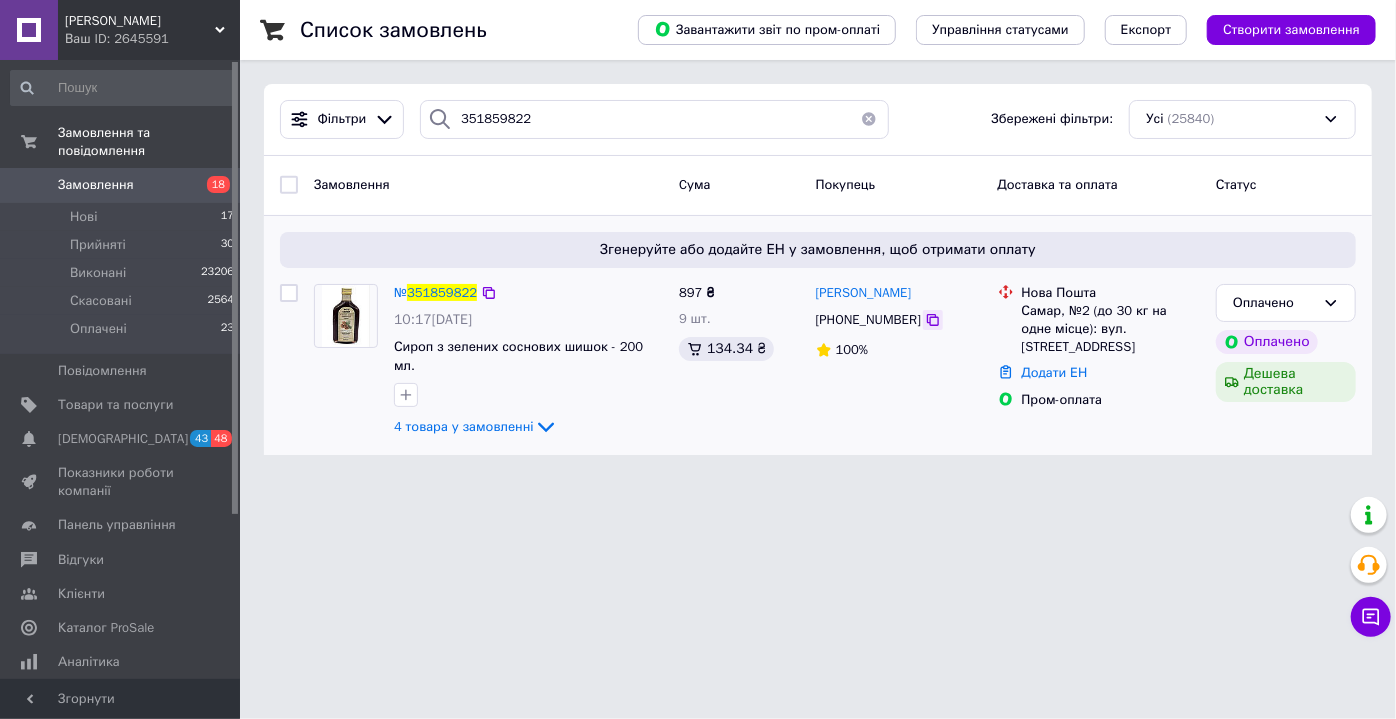 click 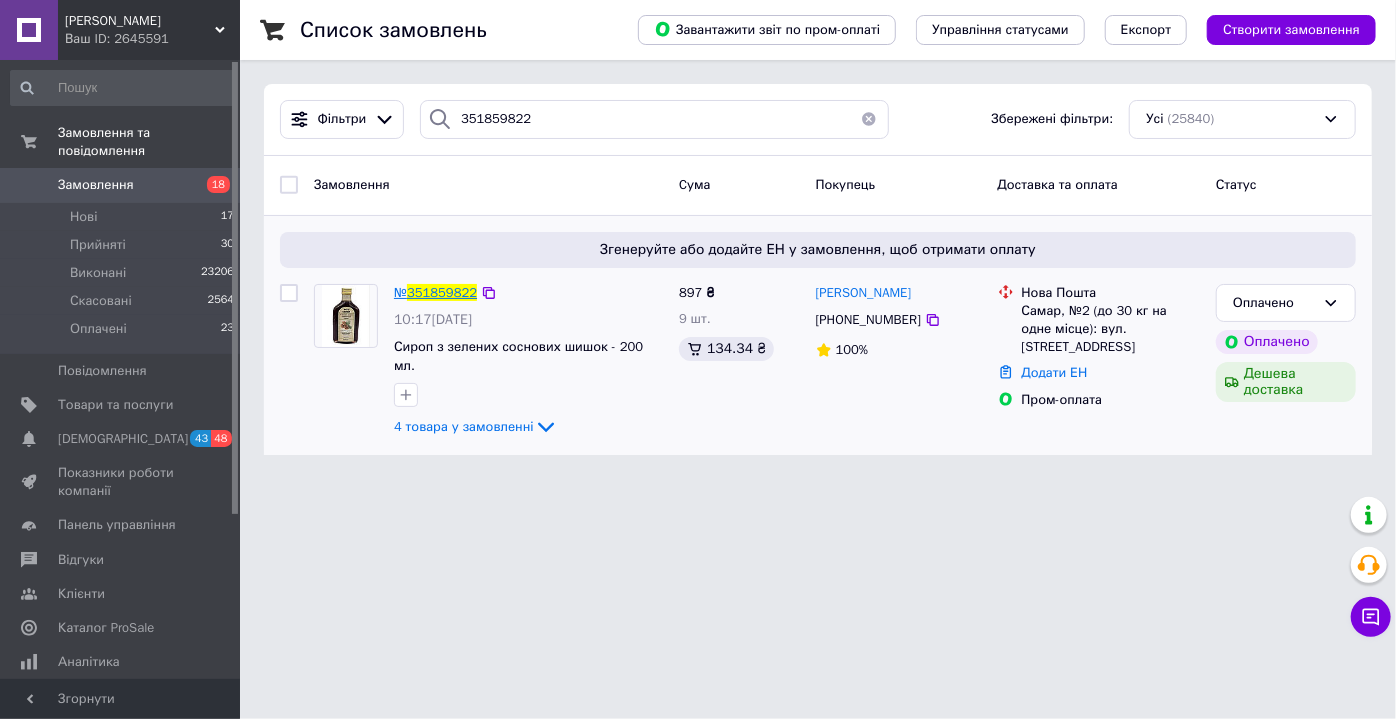 click on "351859822" at bounding box center (442, 292) 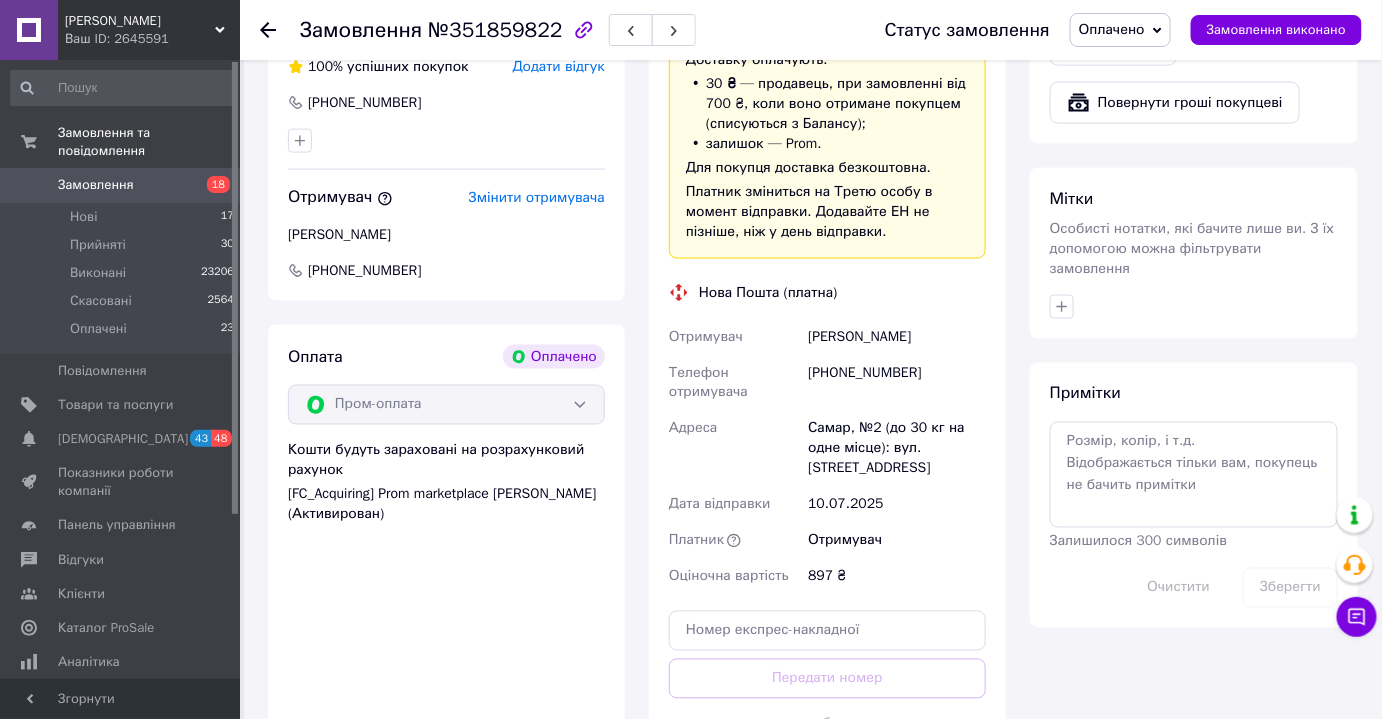 scroll, scrollTop: 889, scrollLeft: 0, axis: vertical 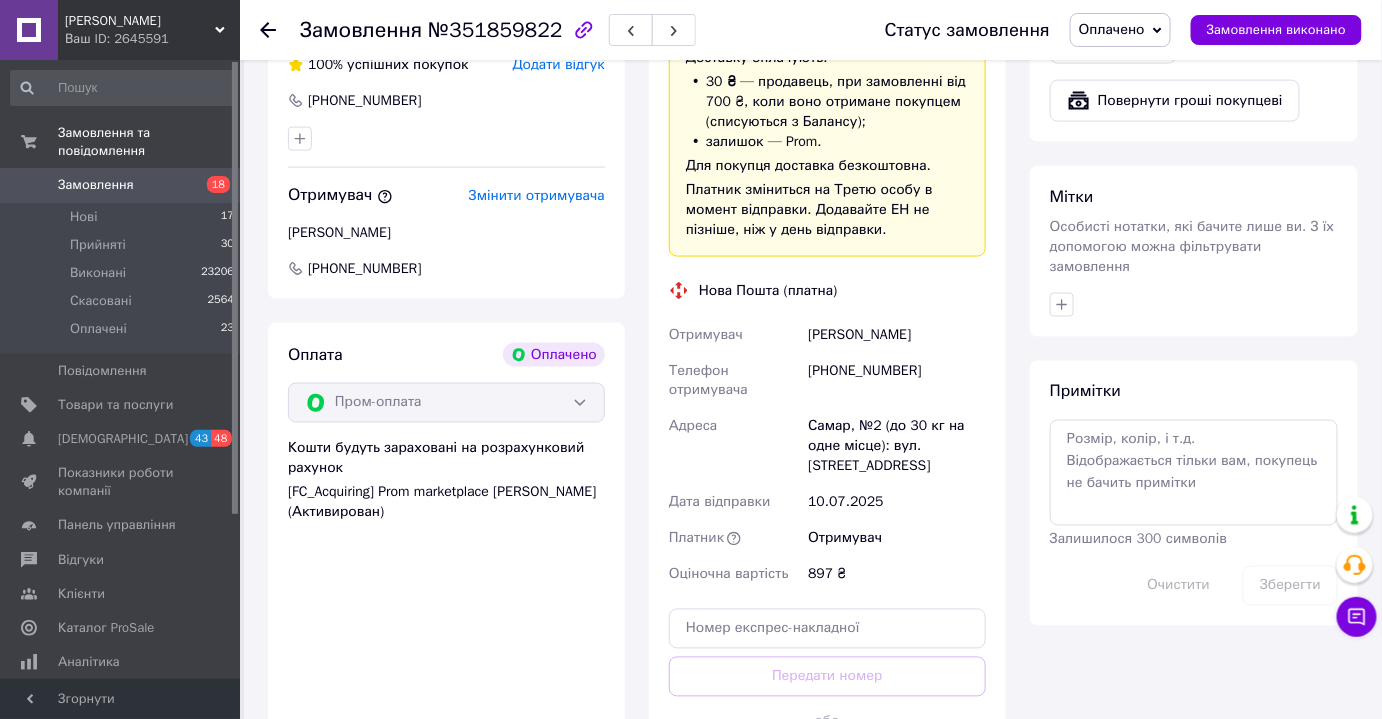 click on "+380501579479" at bounding box center [897, 381] 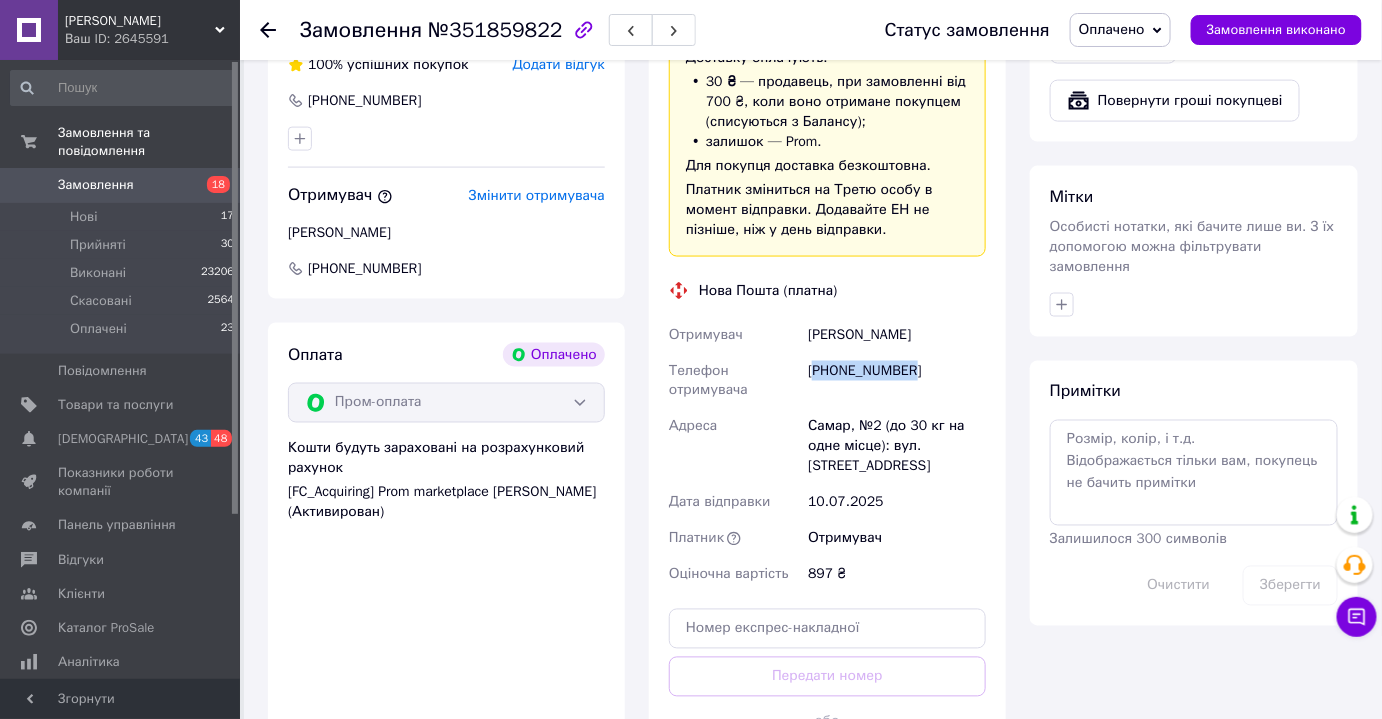click on "+380501579479" at bounding box center [897, 381] 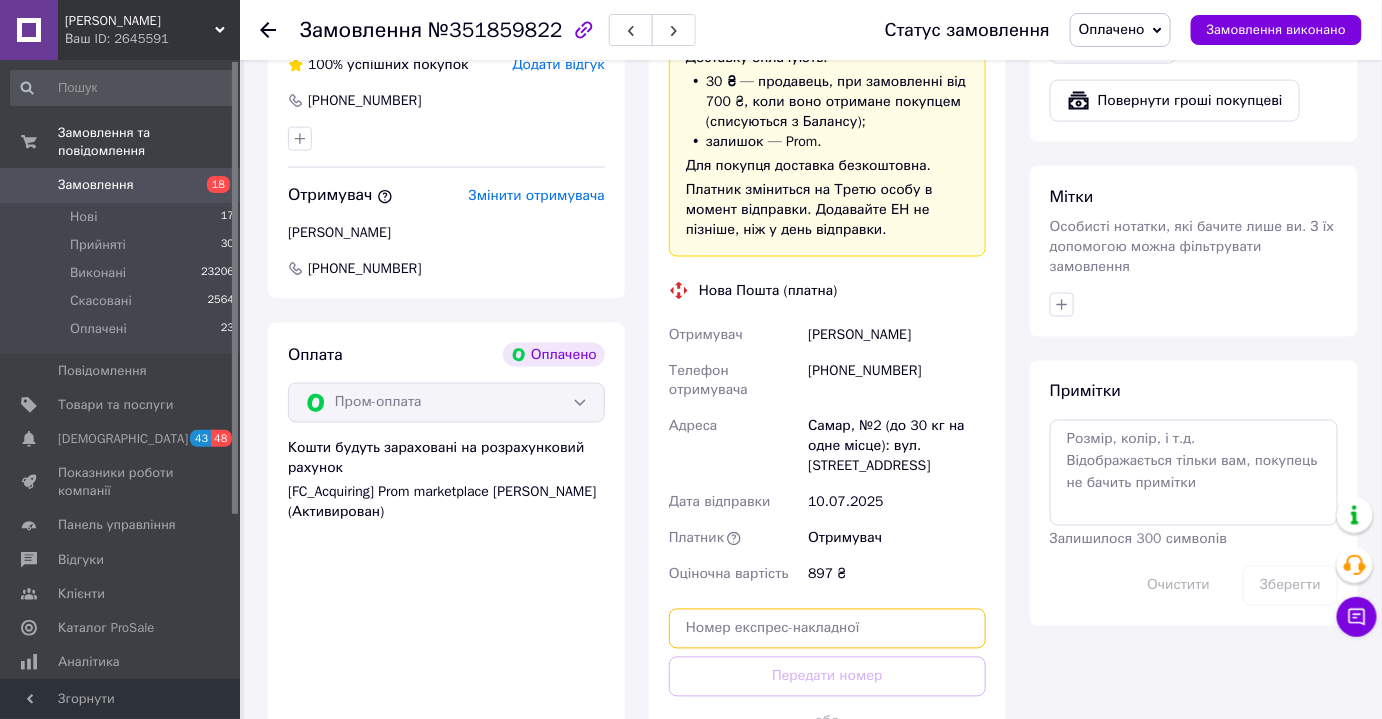 click at bounding box center [827, 629] 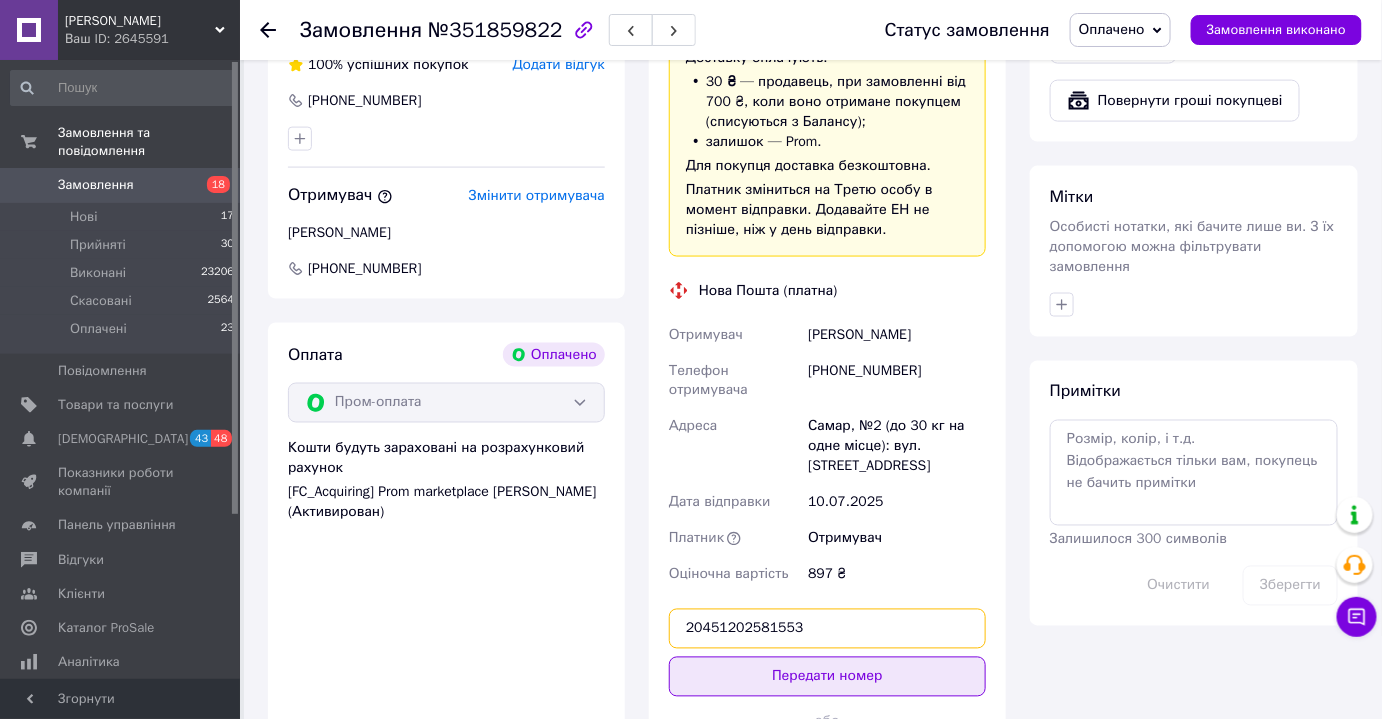type on "20451202581553" 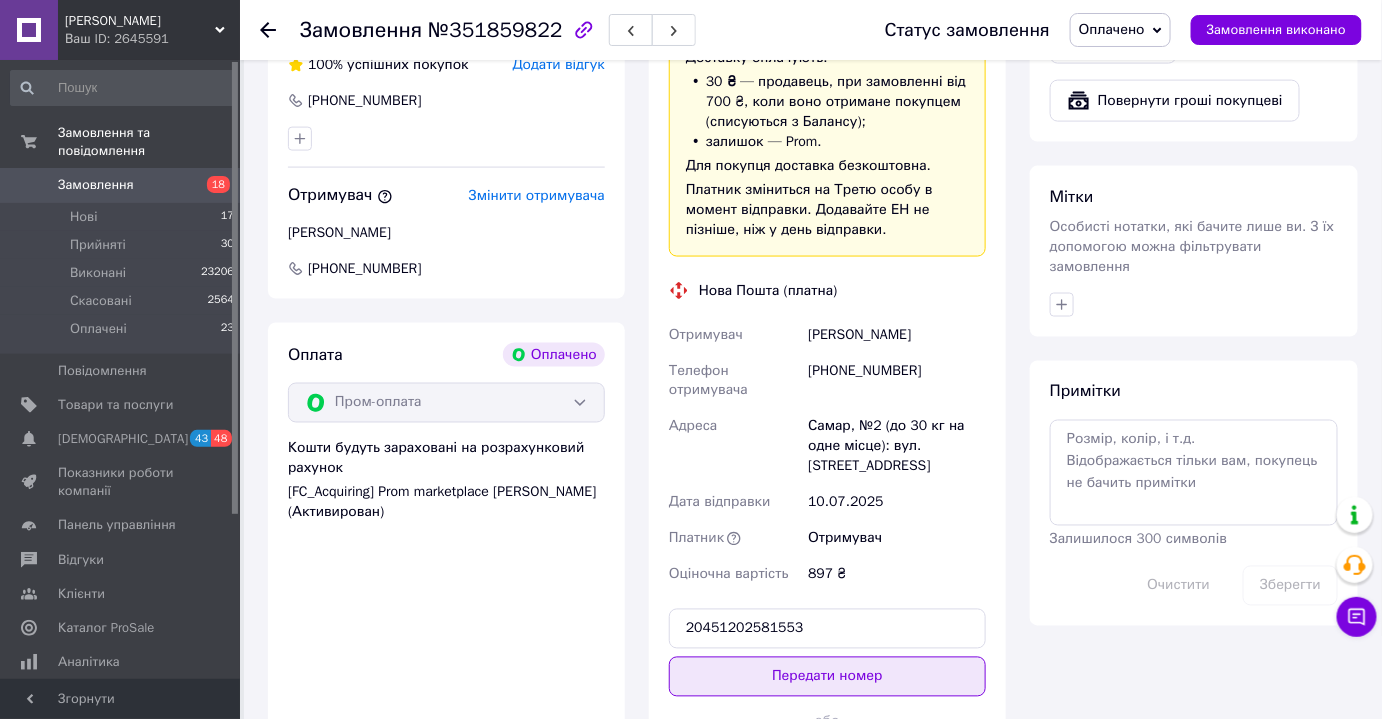 click on "Передати номер" at bounding box center [827, 677] 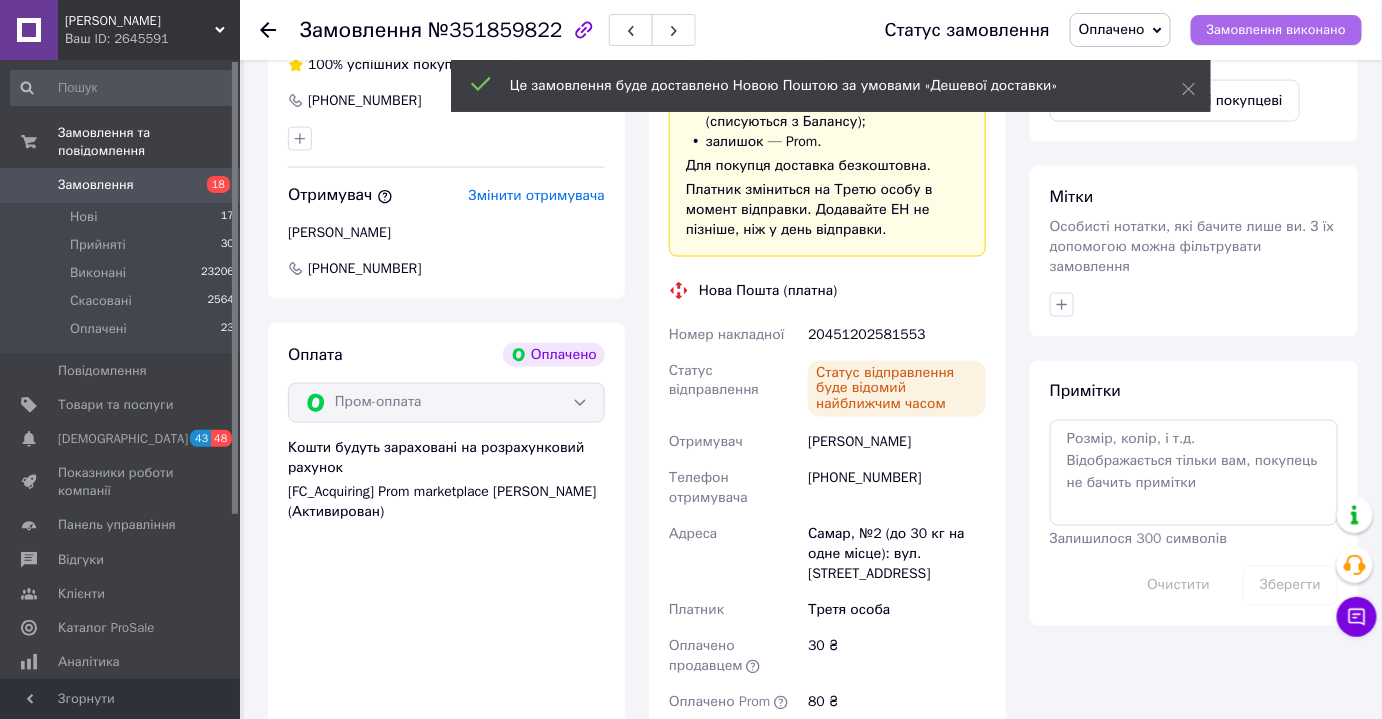 click on "Замовлення виконано" at bounding box center (1276, 30) 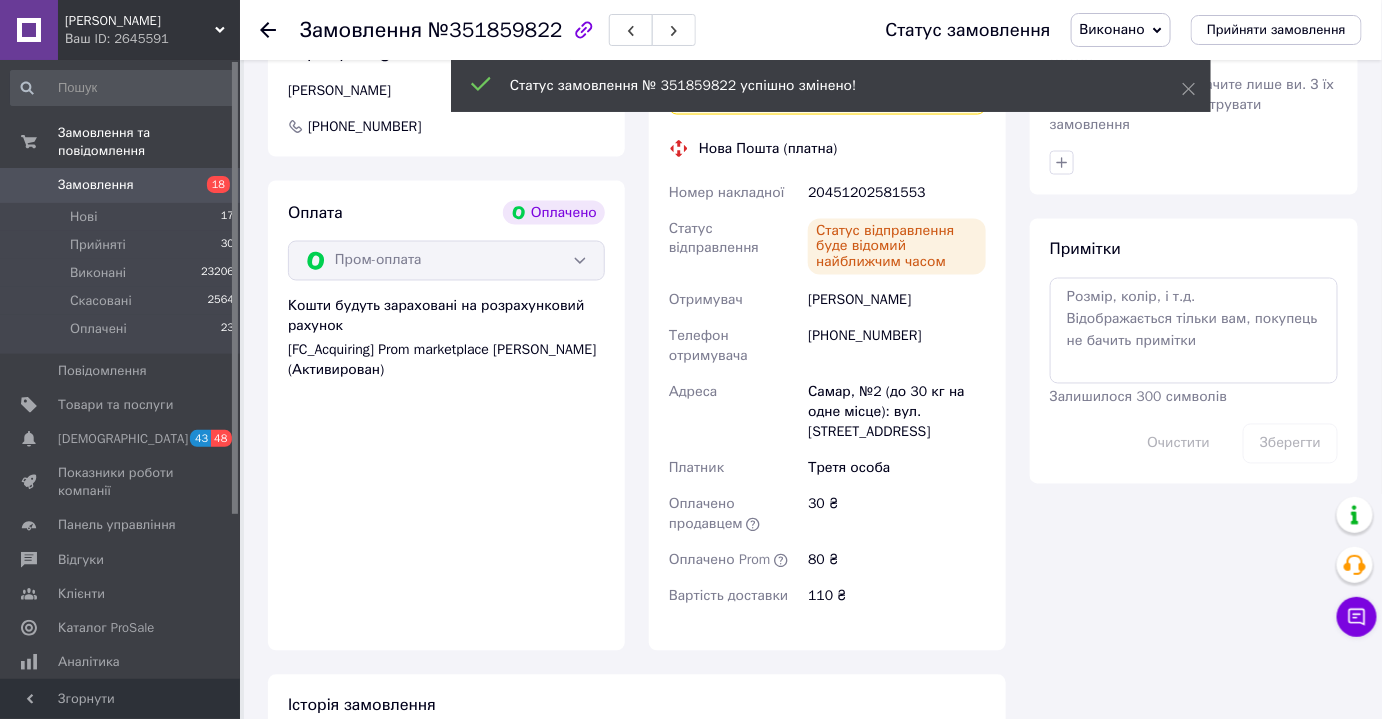 scroll, scrollTop: 1046, scrollLeft: 0, axis: vertical 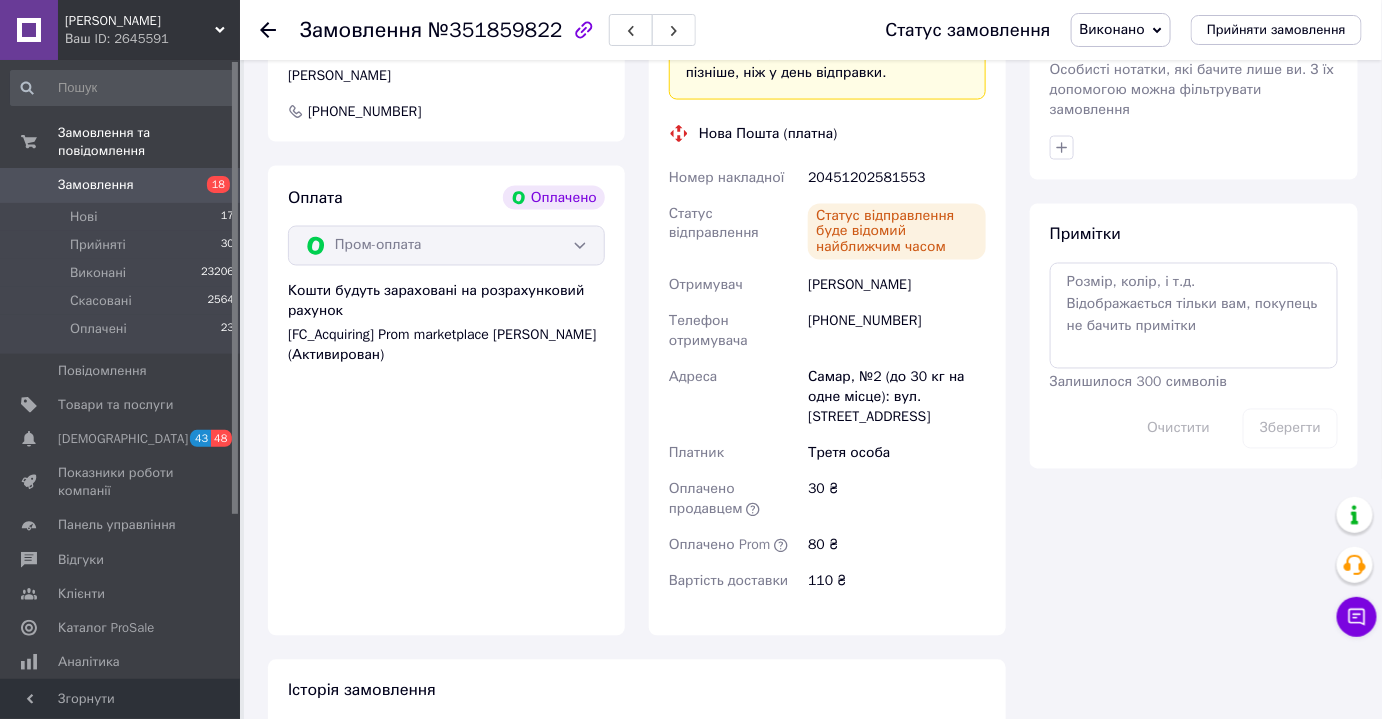 click on "Мітки Особисті нотатки, які бачите лише ви. З їх допомогою можна фільтрувати замовлення" at bounding box center (1194, 94) 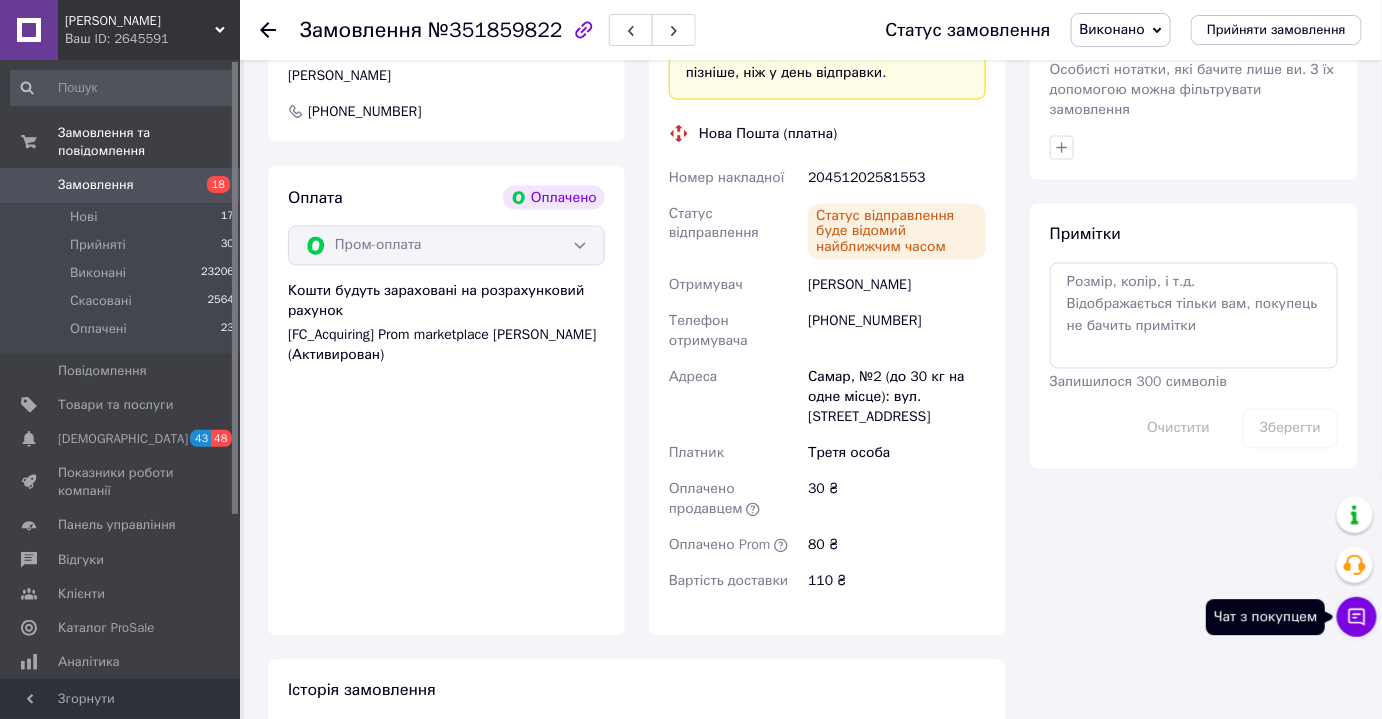 click on "Чат з покупцем" at bounding box center (1357, 617) 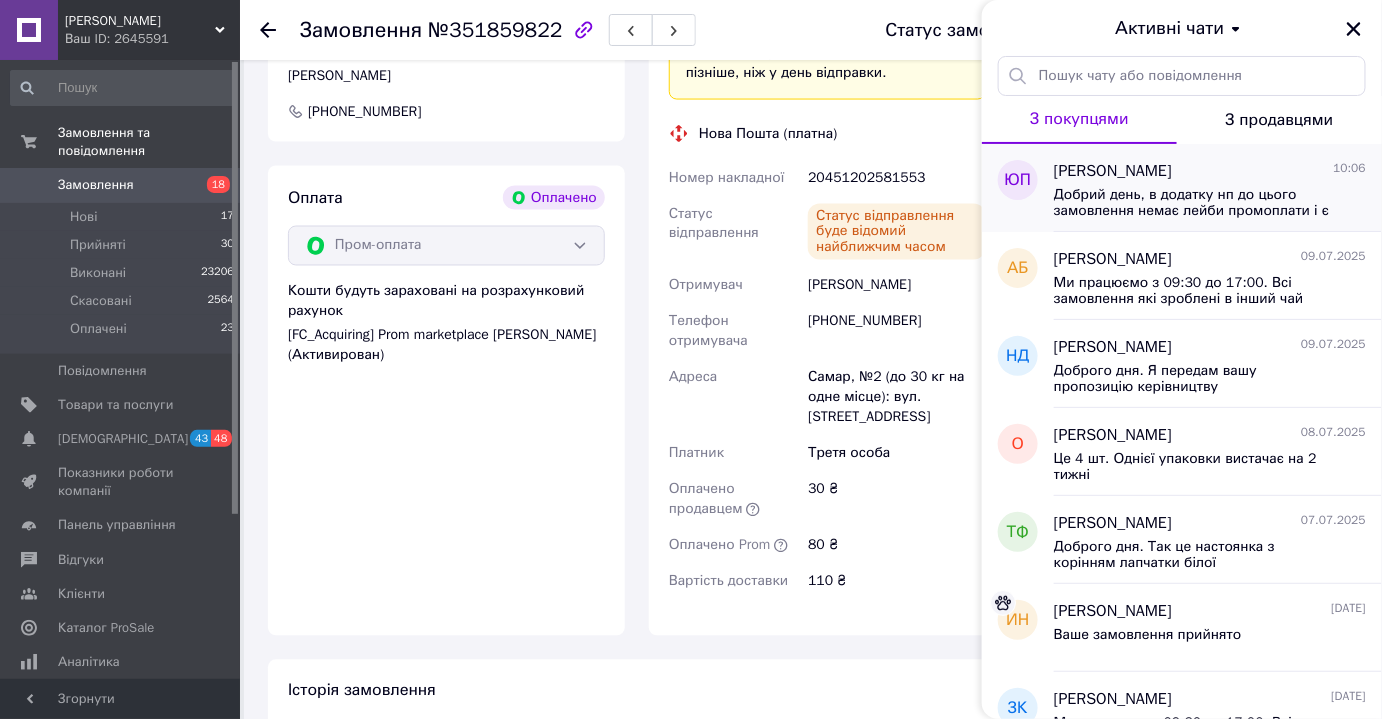 click on "Юлія Пятигорськаааа 10:06 Добрий день, в додатку нп до цього замовлення немає лейби промоплати і є сума доставки, хоча вона повинна бути безкоштовною, можете допомогти розібратись що сталось?" at bounding box center [1218, 188] 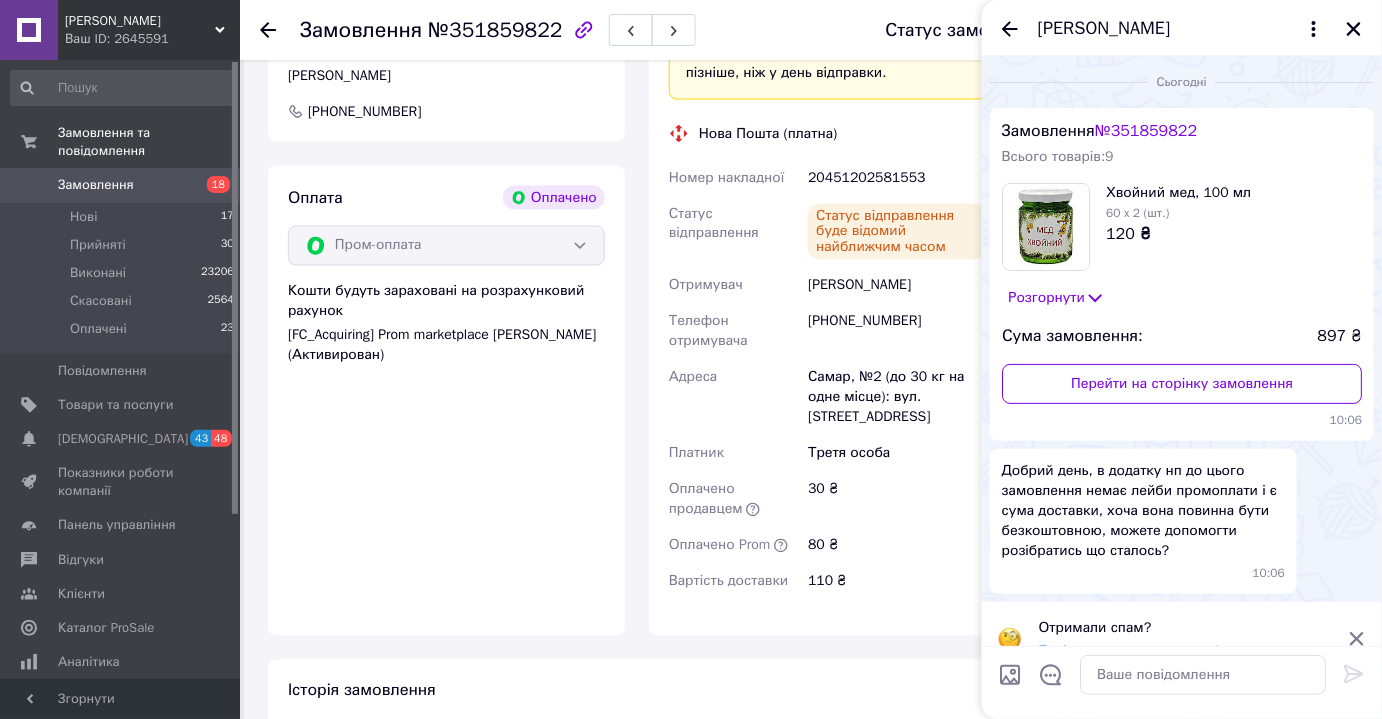 scroll, scrollTop: 29, scrollLeft: 0, axis: vertical 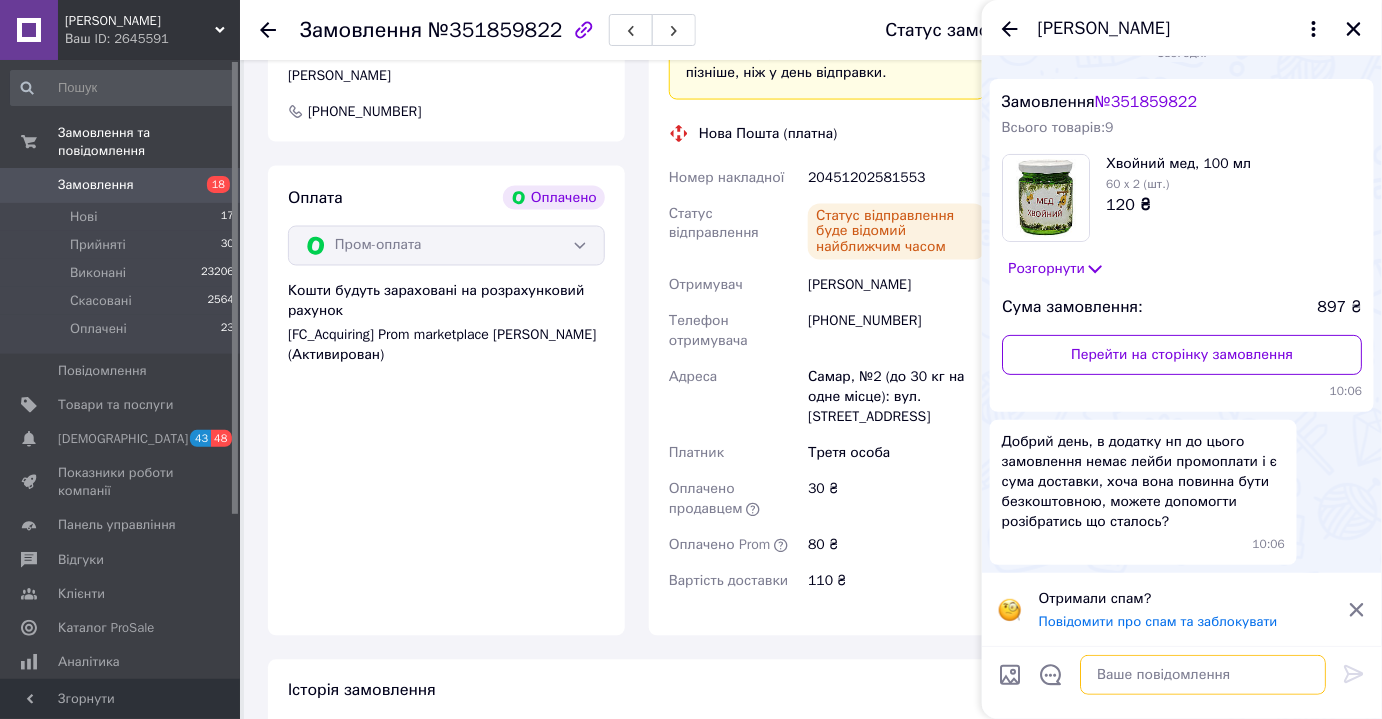 click at bounding box center (1203, 675) 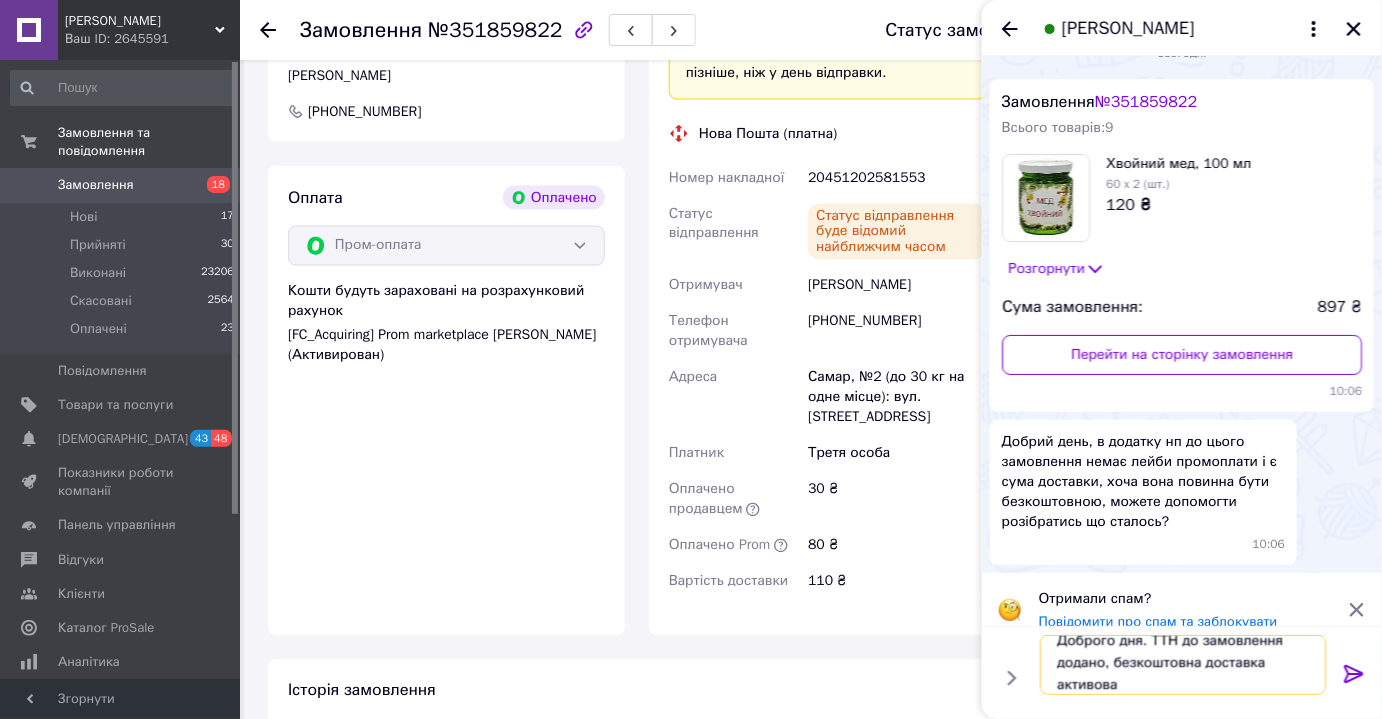 scroll, scrollTop: 1, scrollLeft: 0, axis: vertical 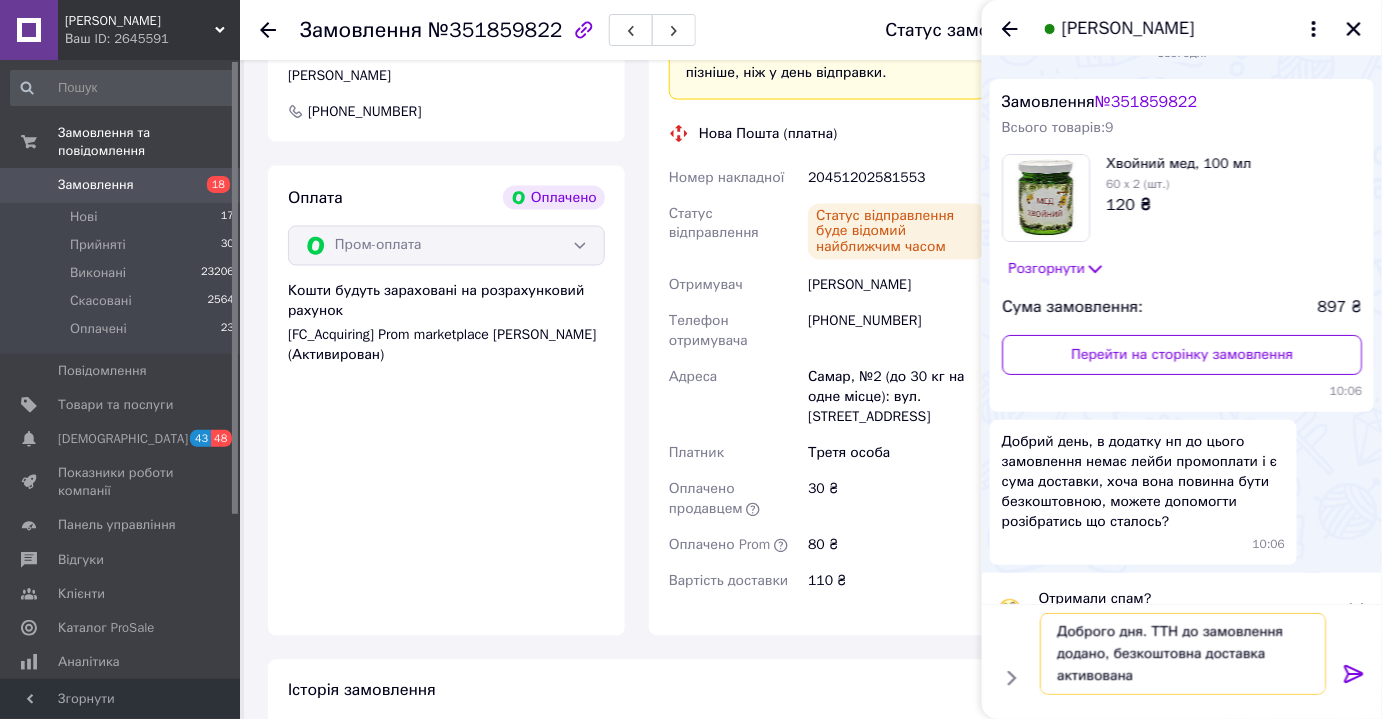 type on "Доброго дня. ТТН до замовлення додано, безкоштовна доставка активована:" 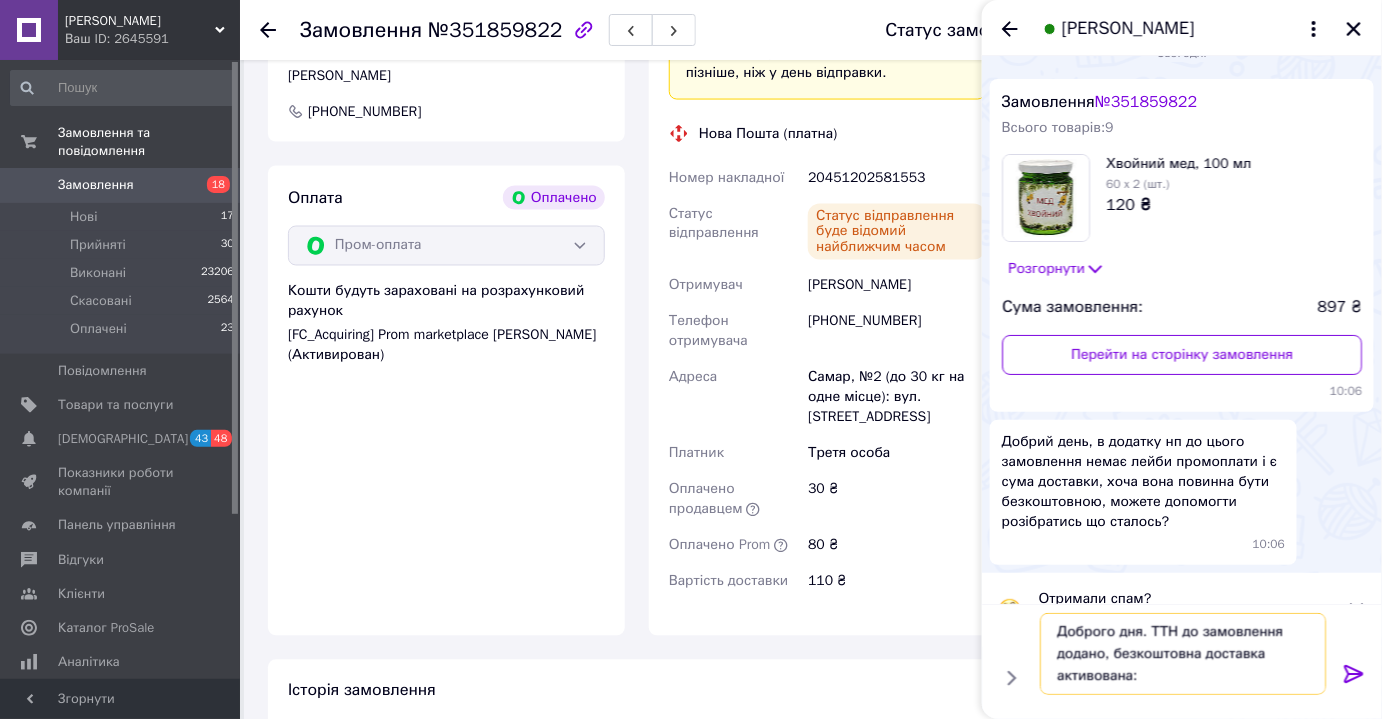 type 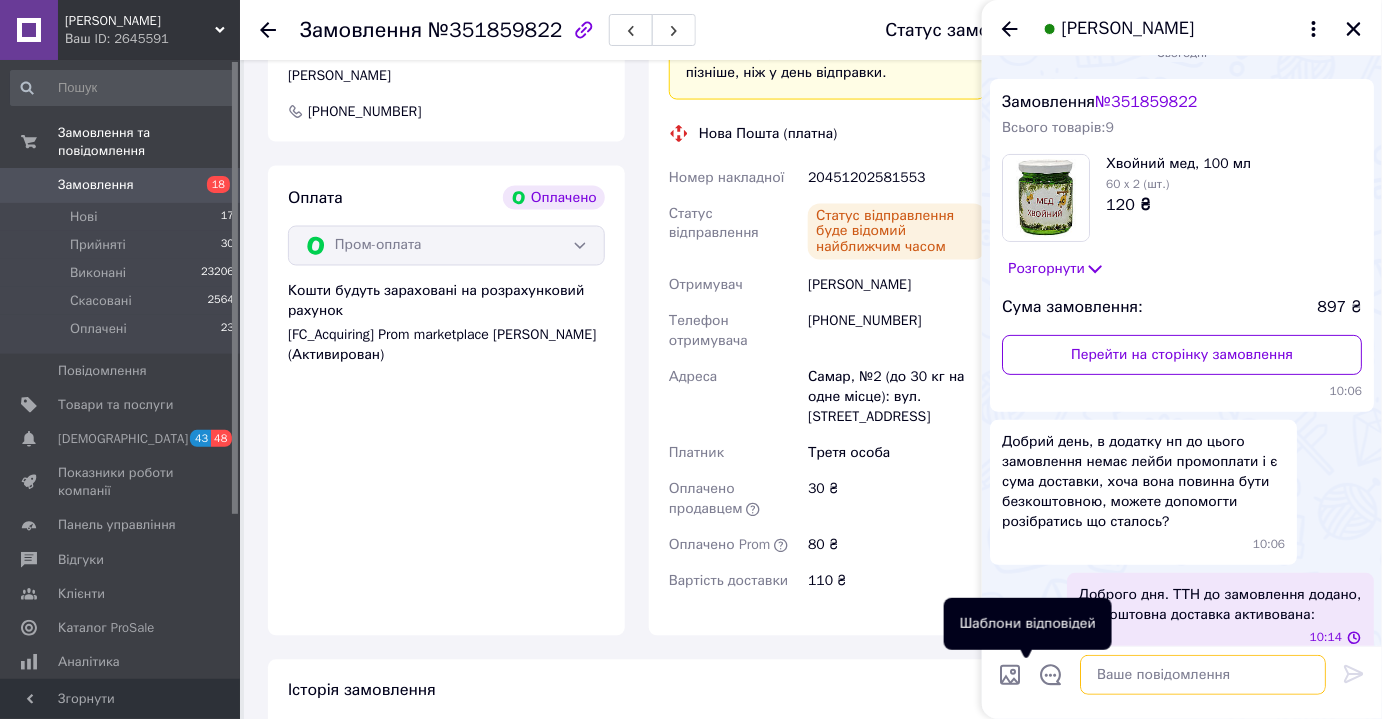 scroll, scrollTop: 0, scrollLeft: 0, axis: both 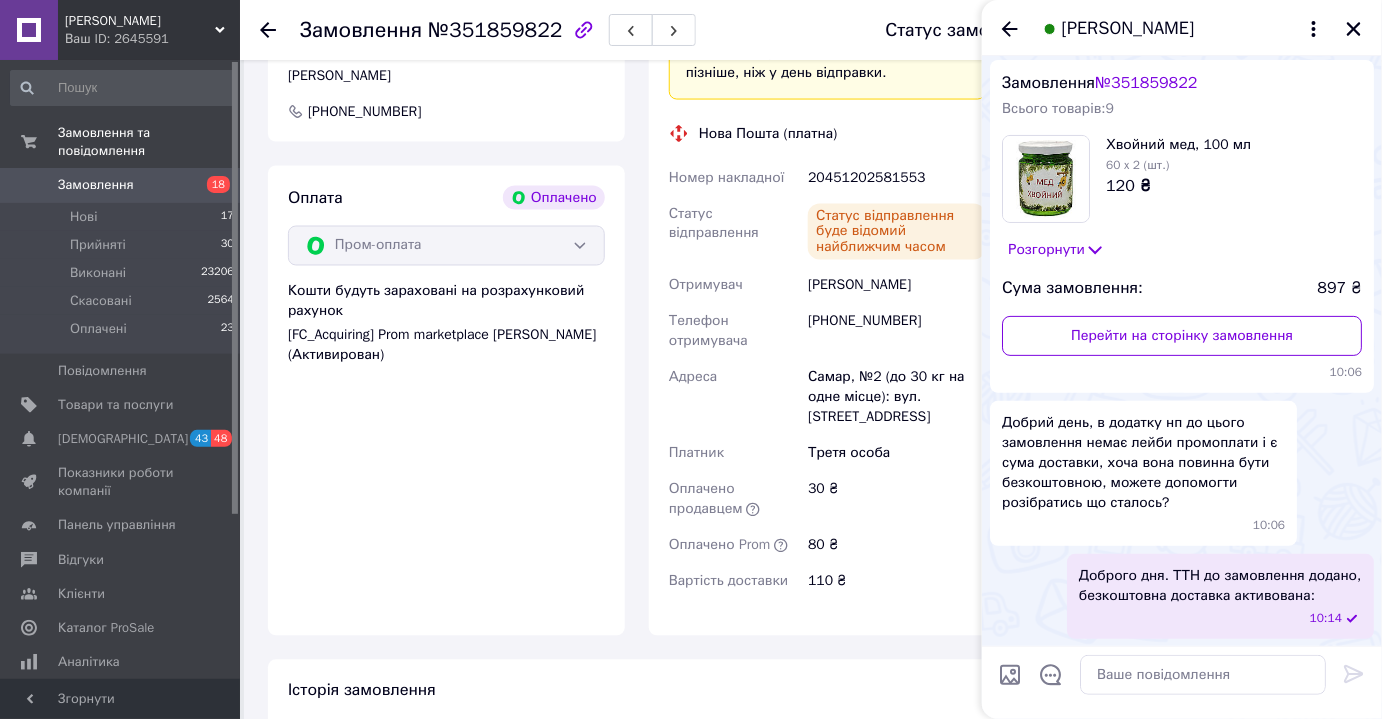 click at bounding box center [1010, 675] 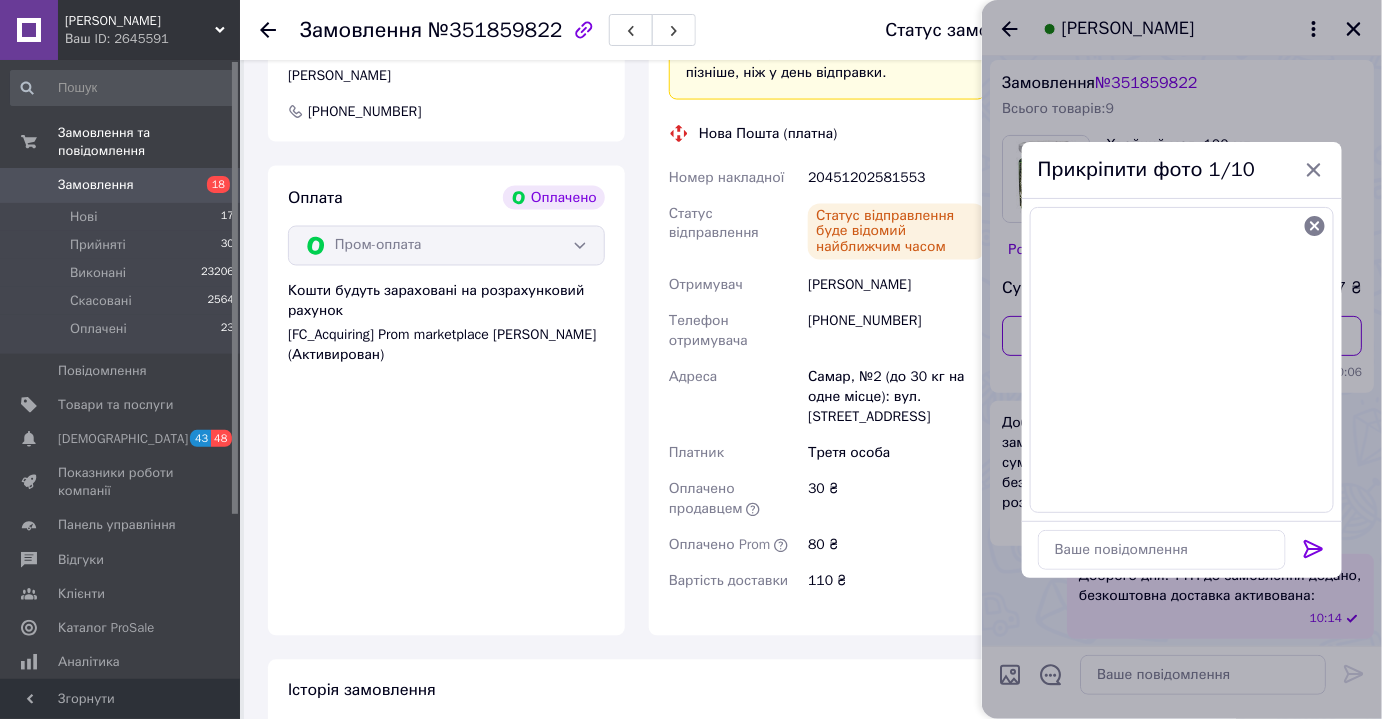 click 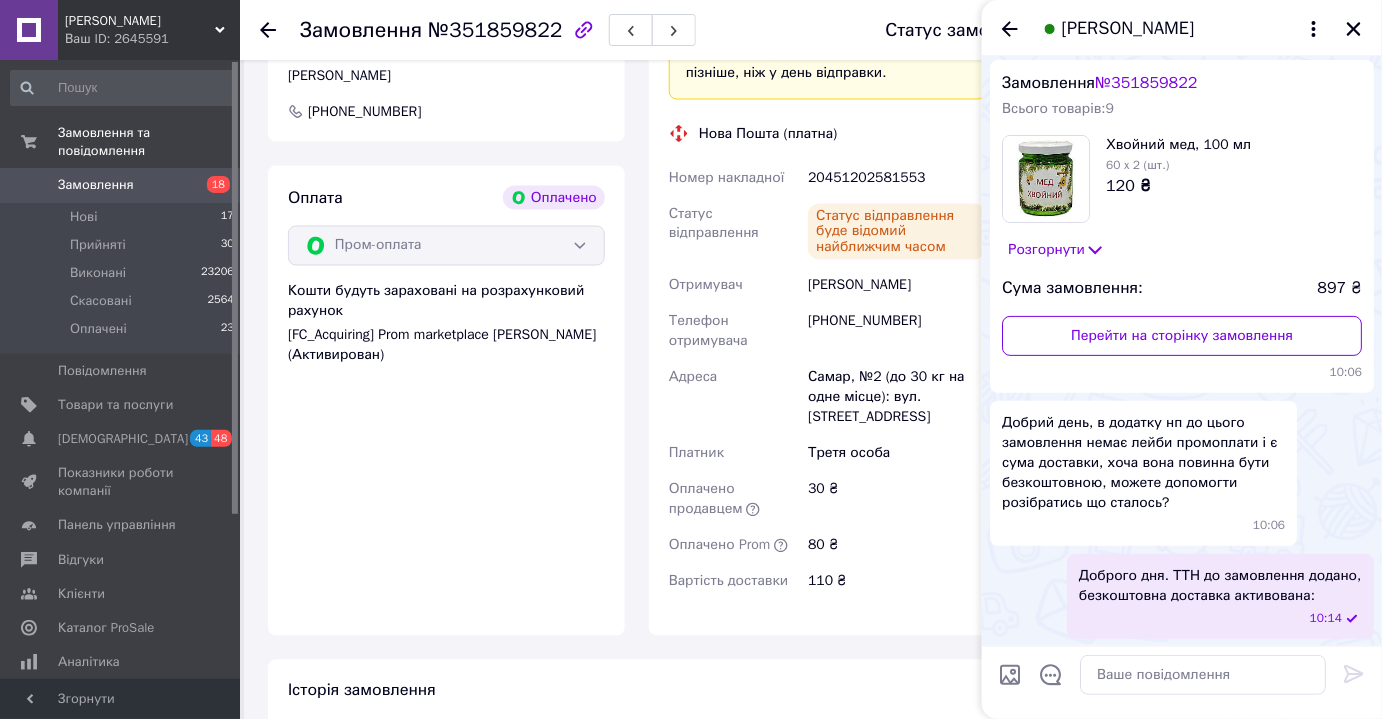 scroll, scrollTop: 232, scrollLeft: 0, axis: vertical 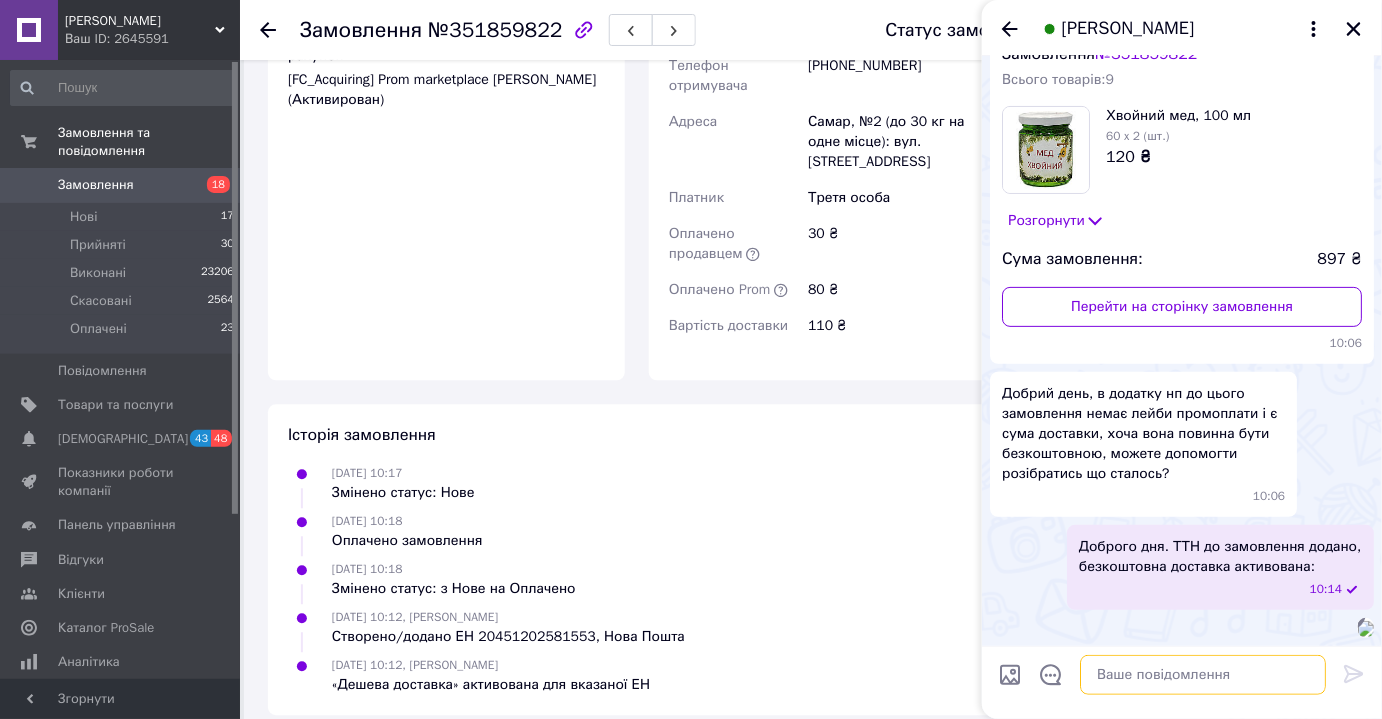 click at bounding box center [1203, 675] 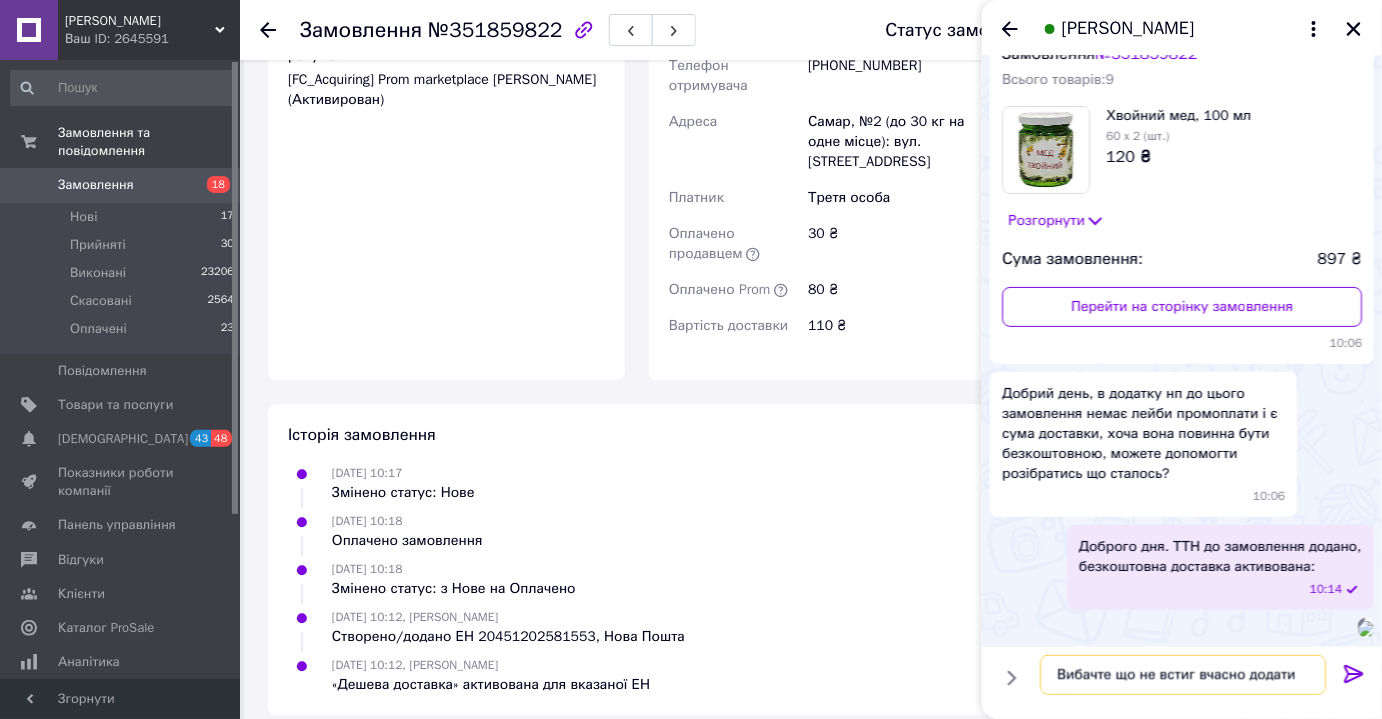 type on "Вибачте що не встиг вчасно додати ттн" 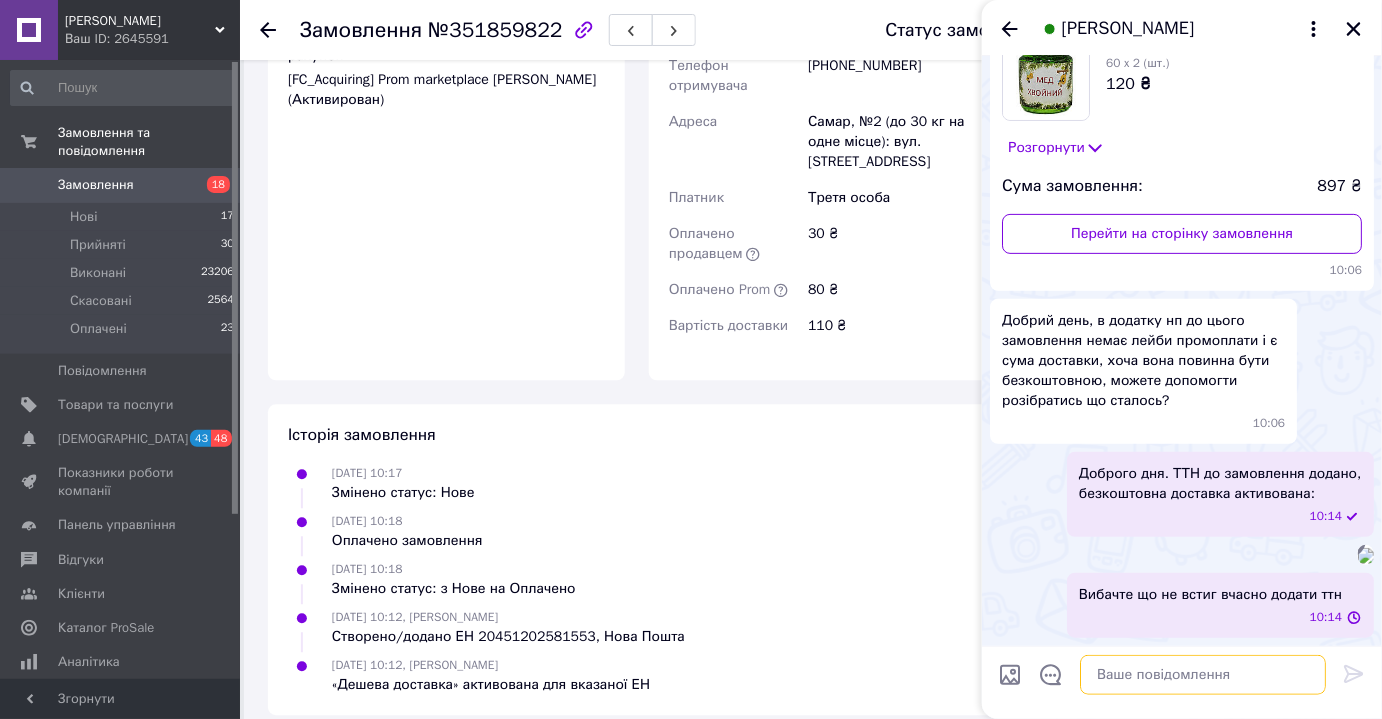 scroll, scrollTop: 0, scrollLeft: 0, axis: both 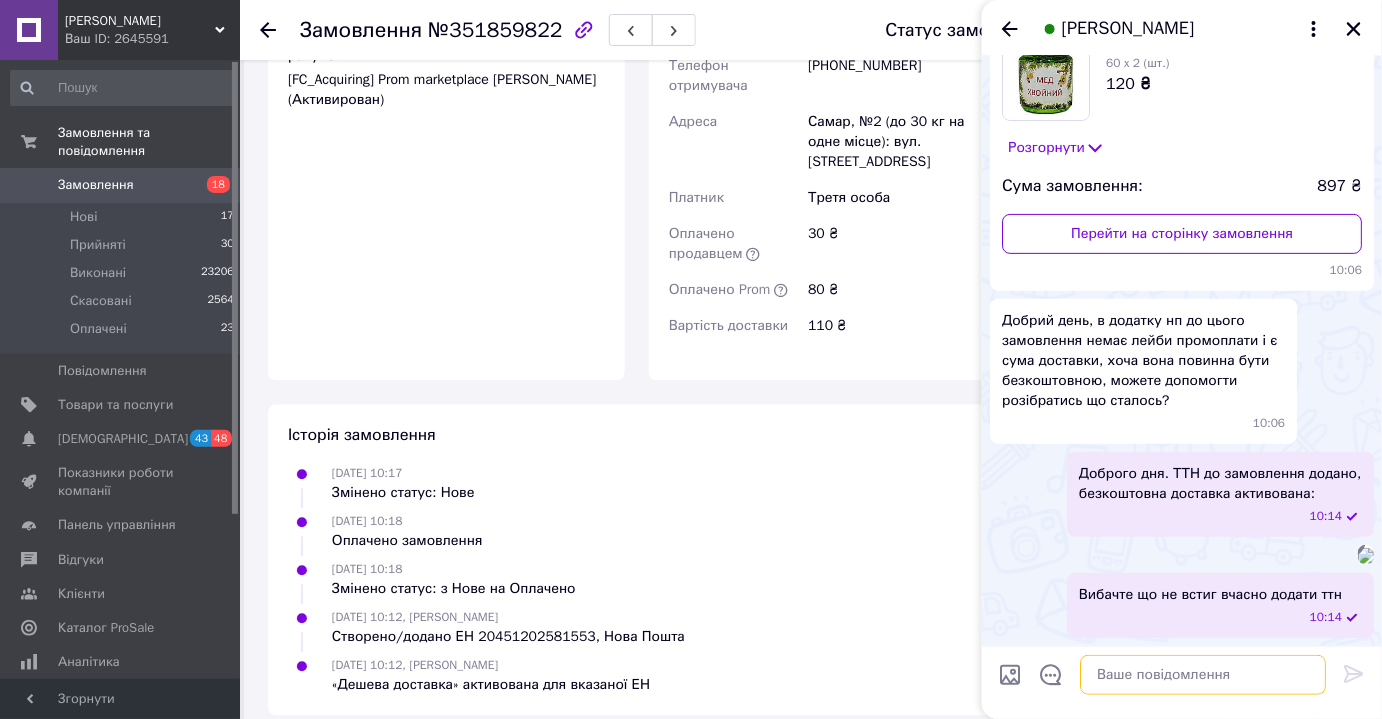 type on "І" 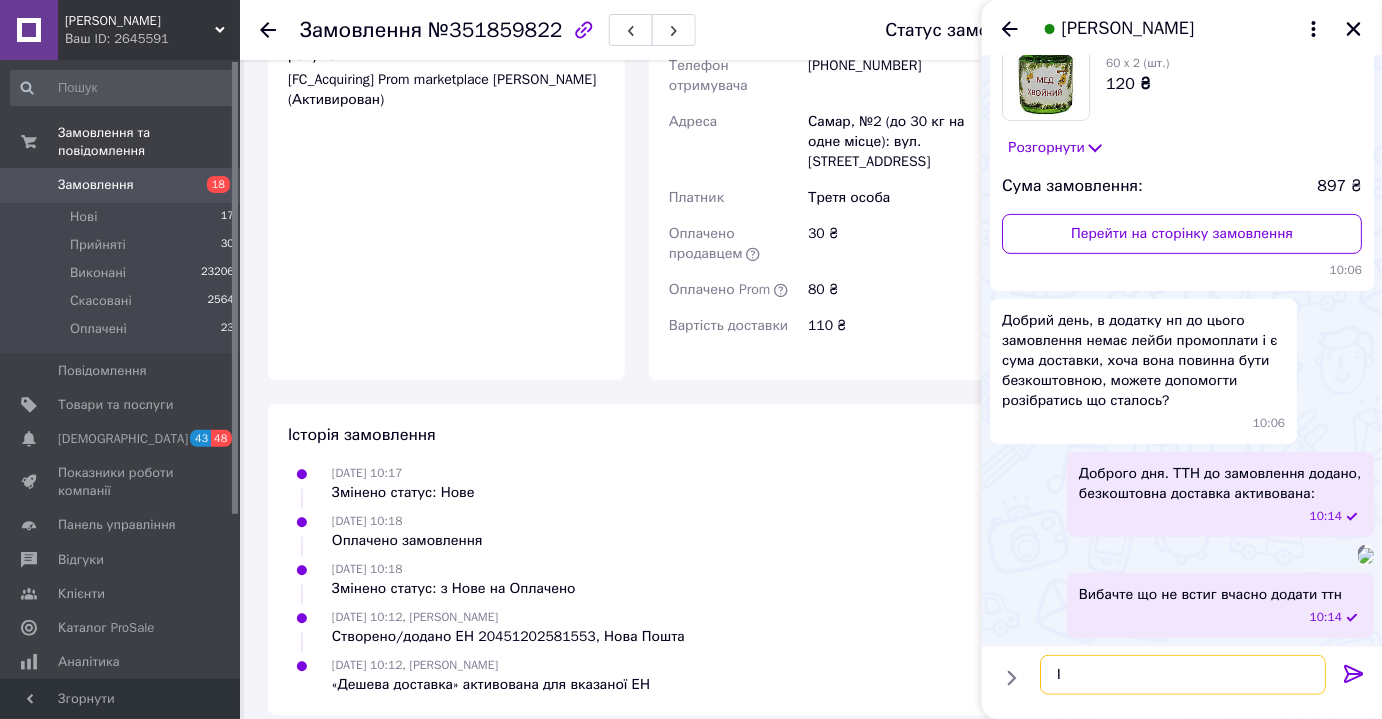 type 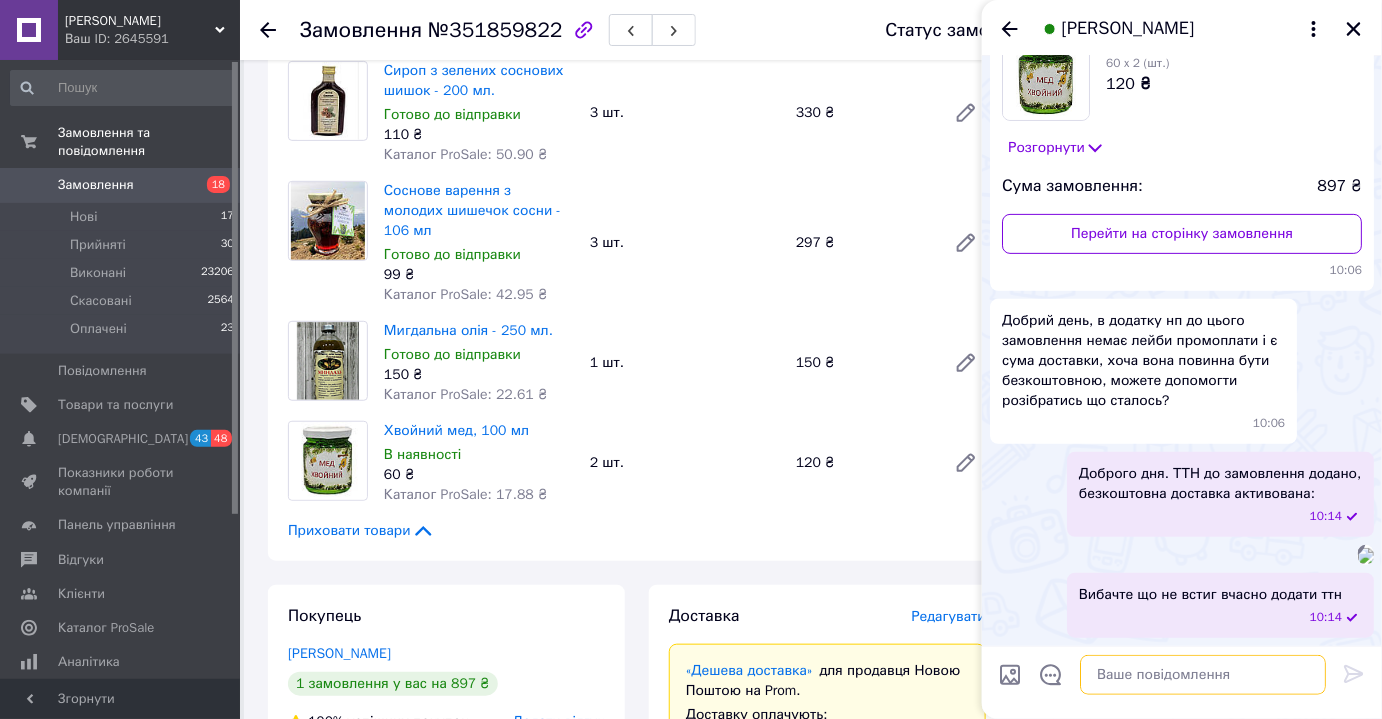 scroll, scrollTop: 210, scrollLeft: 0, axis: vertical 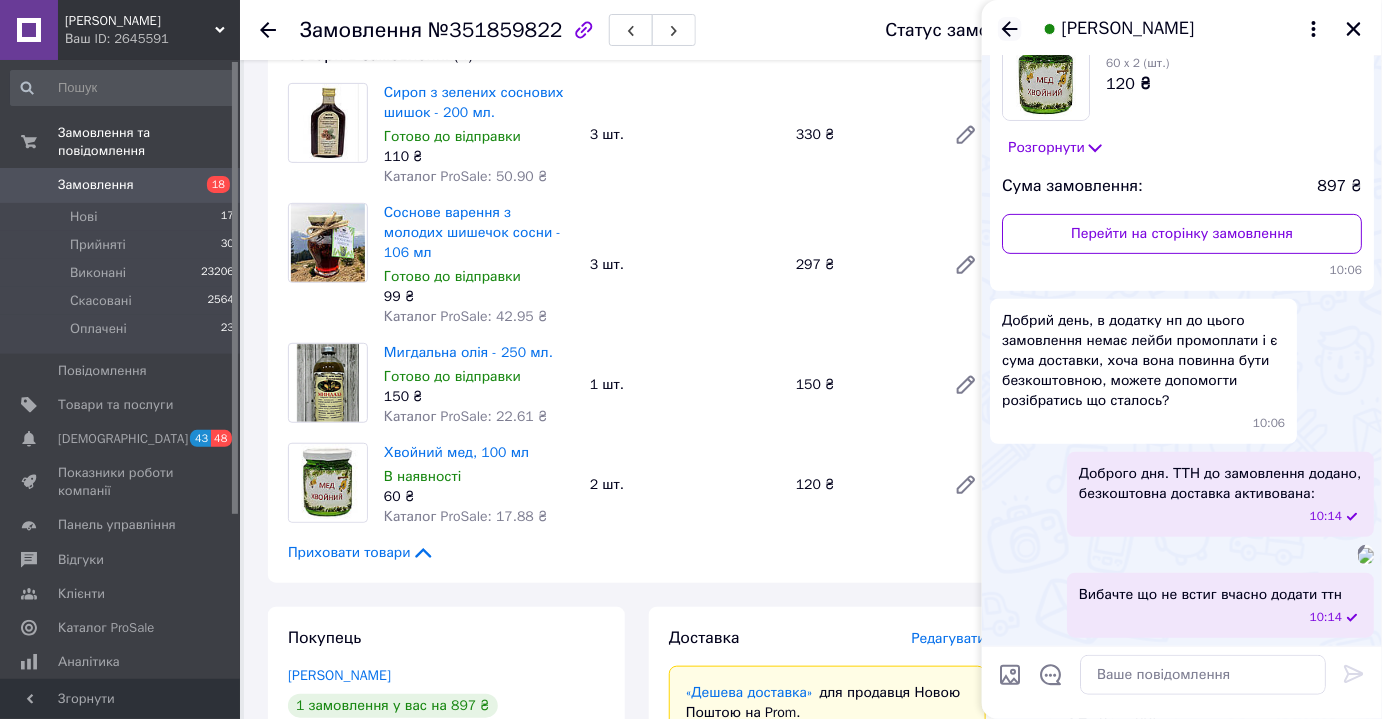 click 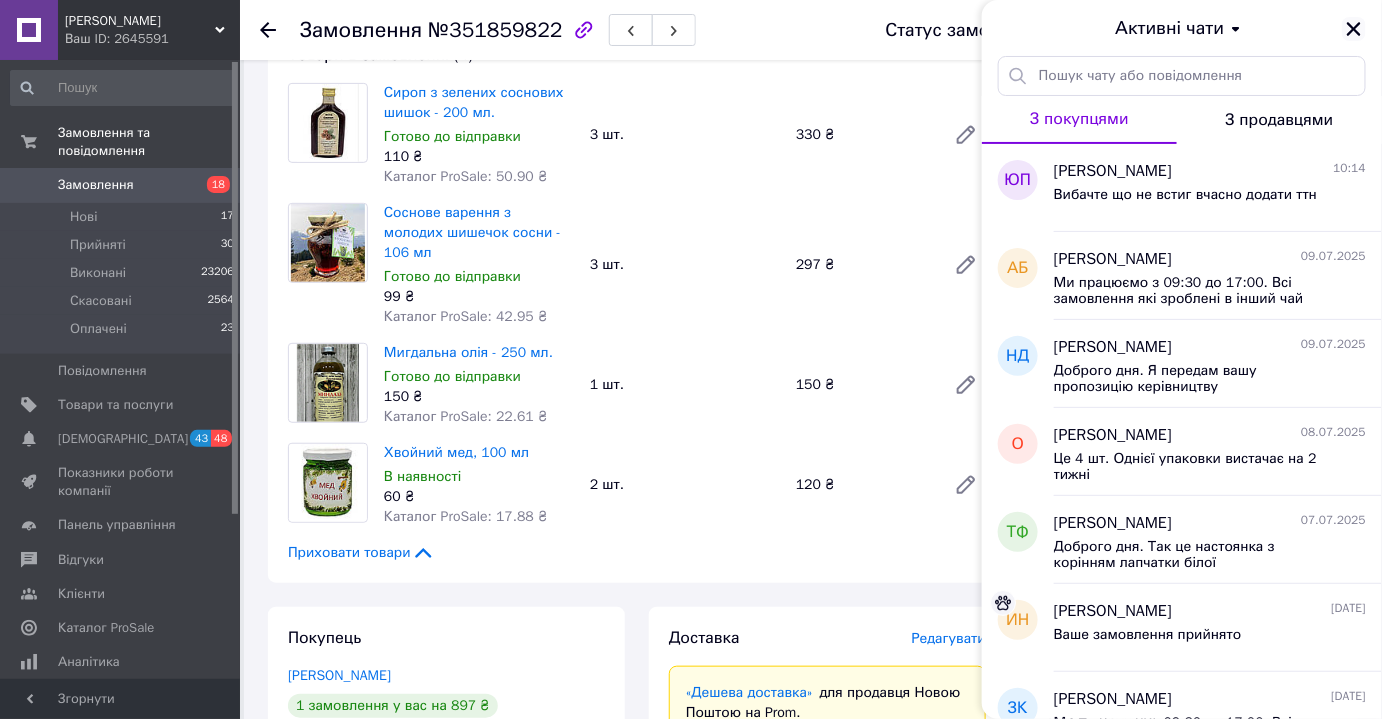 click 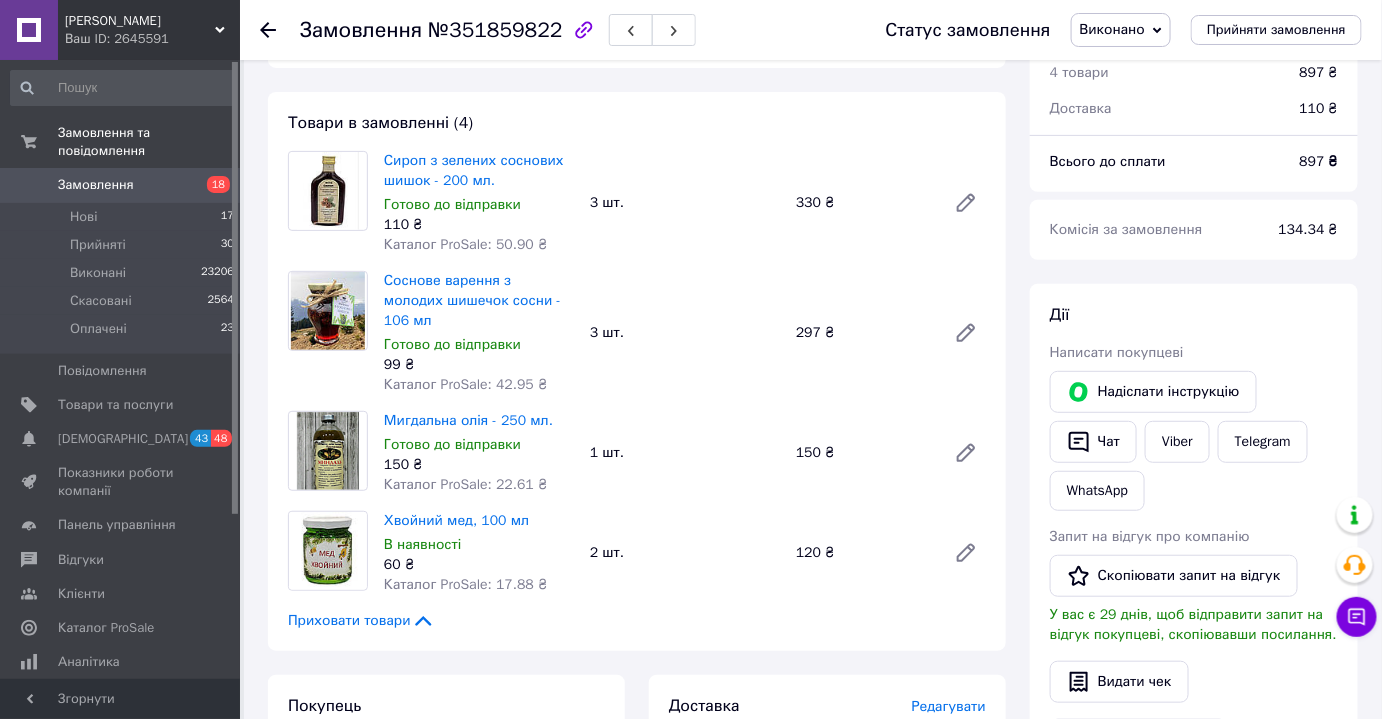 scroll, scrollTop: 0, scrollLeft: 0, axis: both 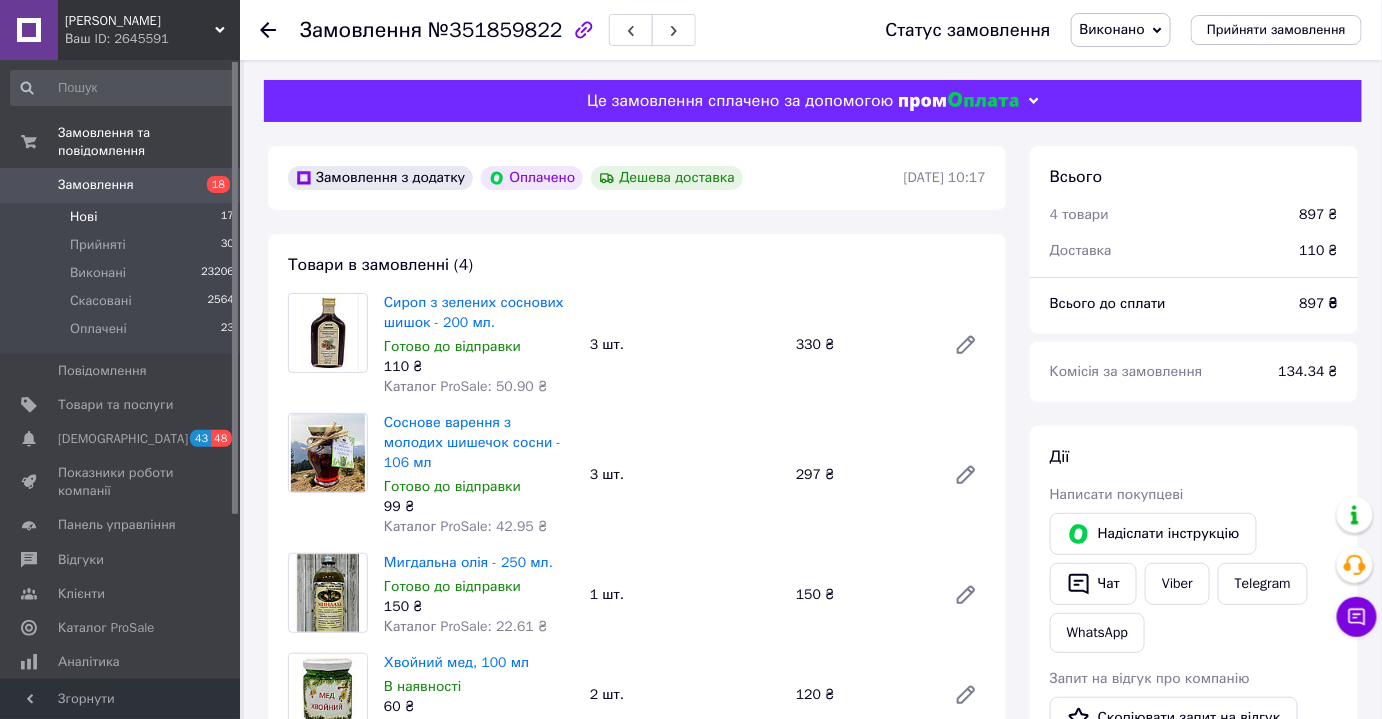 click on "Нові" at bounding box center (83, 217) 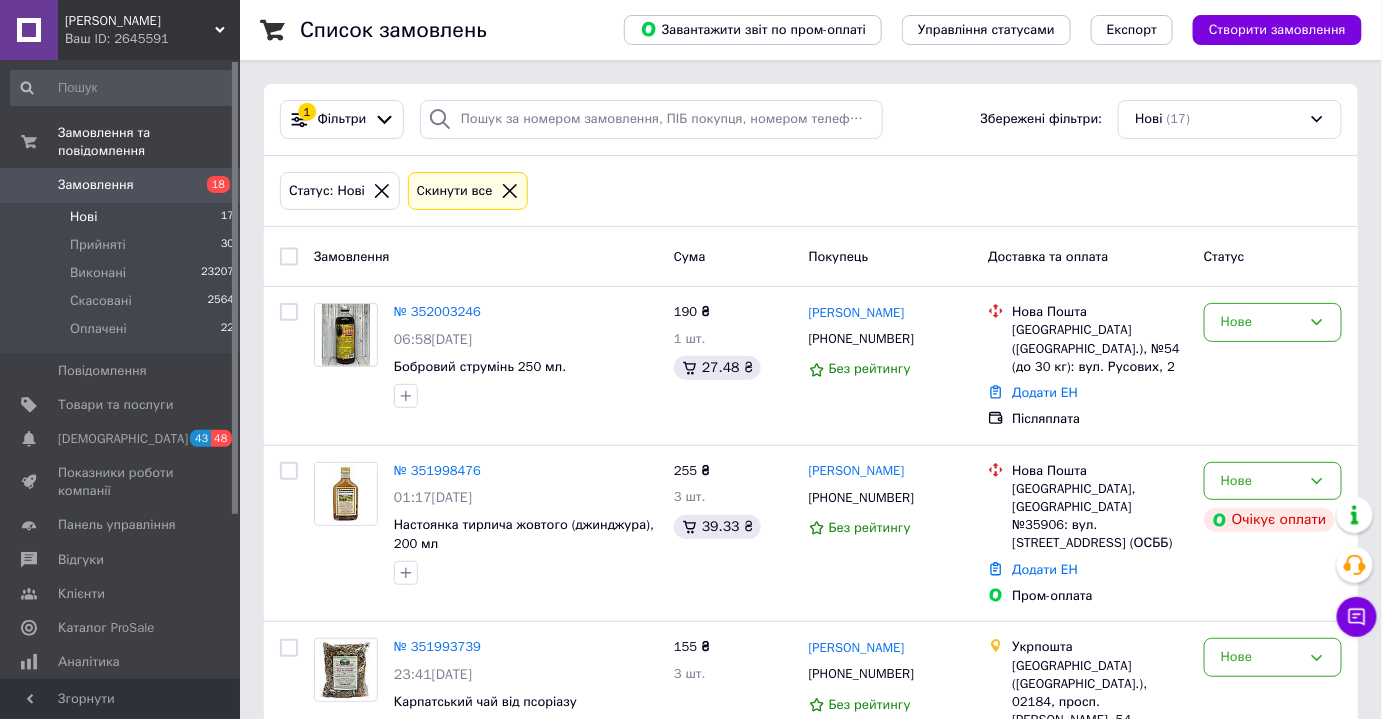 scroll, scrollTop: 2355, scrollLeft: 0, axis: vertical 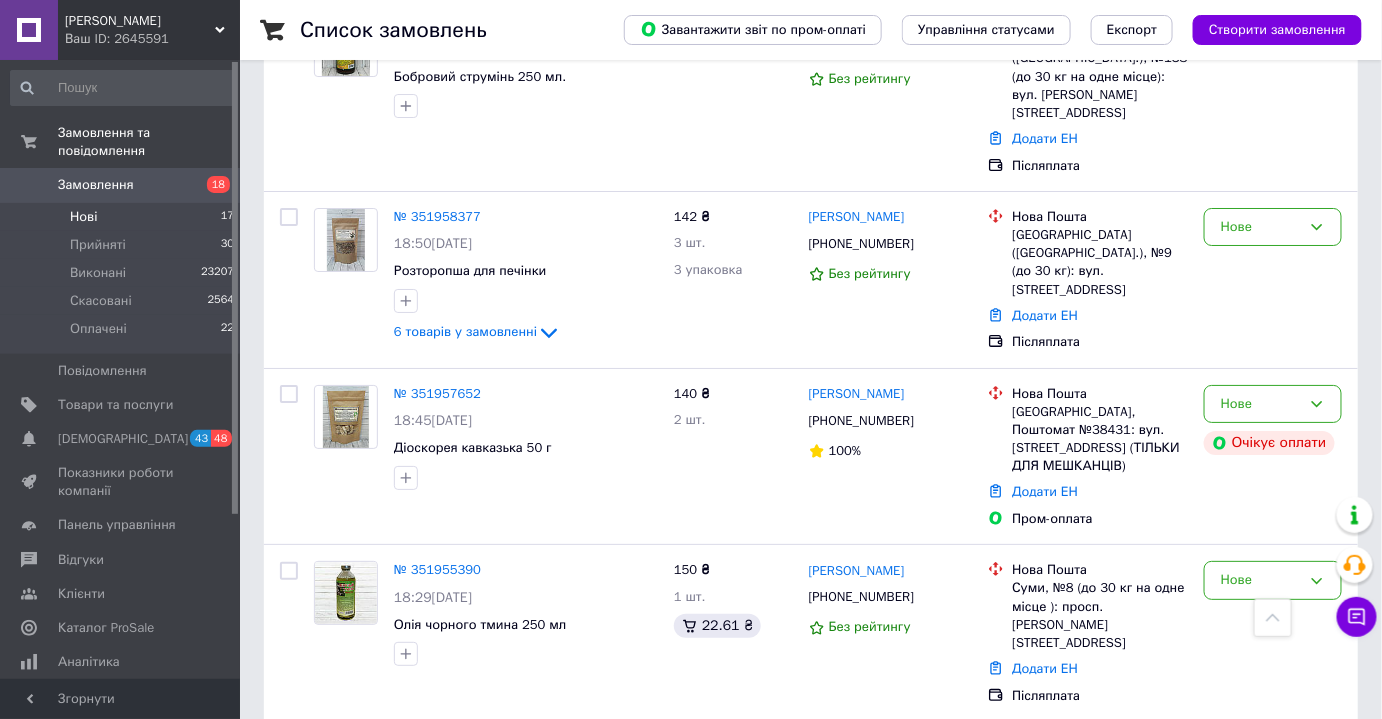 click on "№ 351949729" at bounding box center [437, 746] 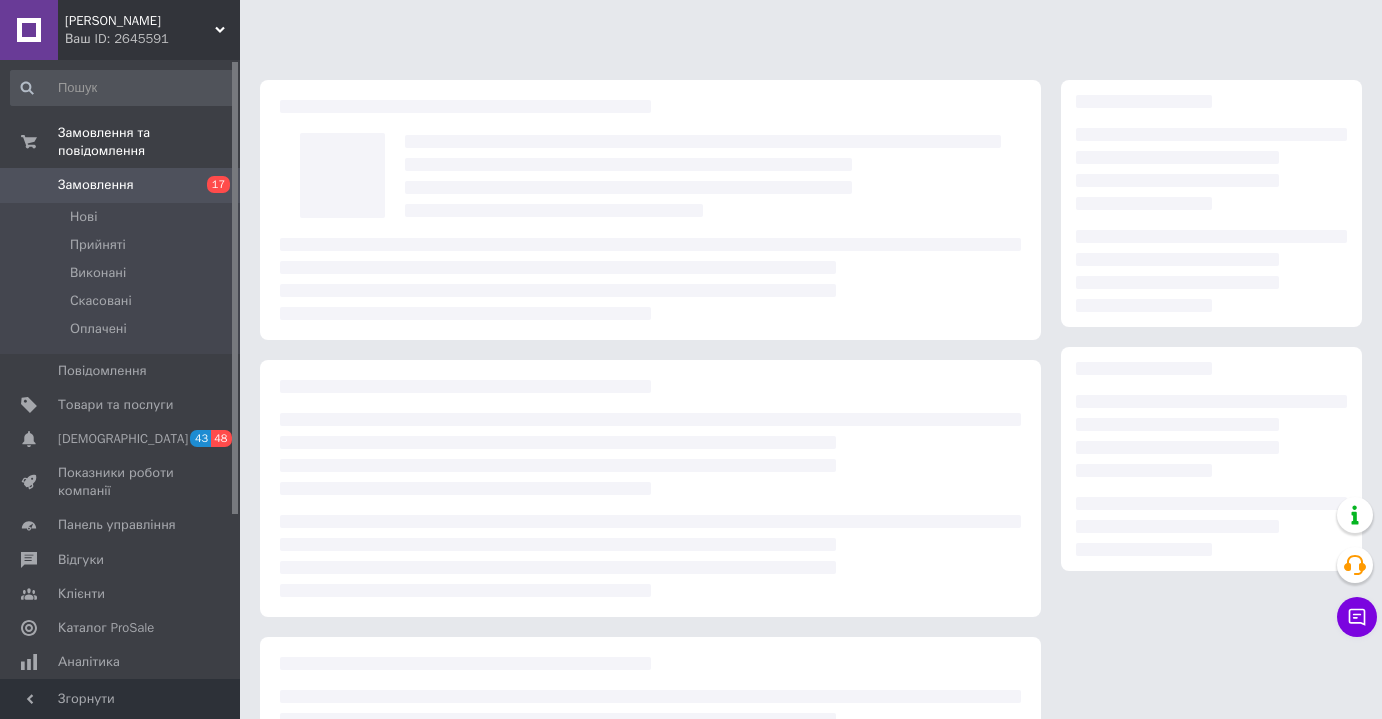 scroll, scrollTop: 0, scrollLeft: 0, axis: both 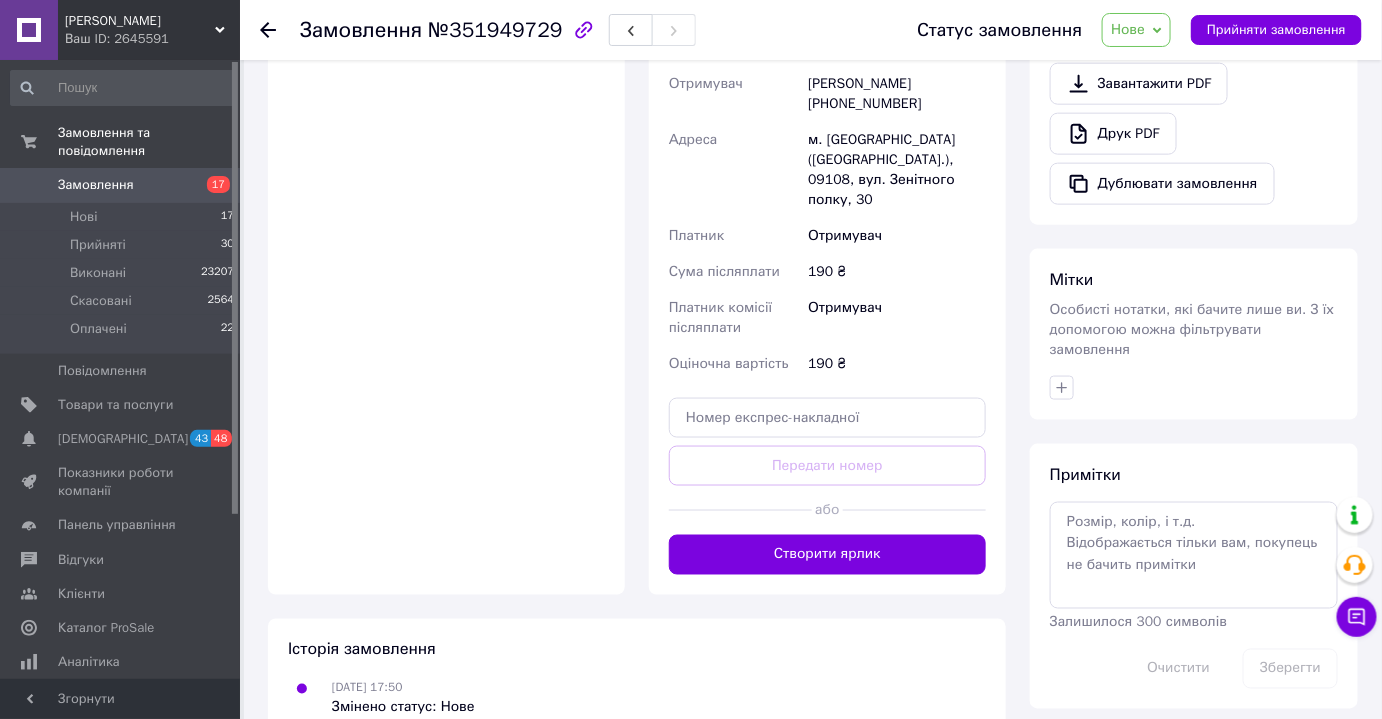 click on "190 ₴" at bounding box center (897, 364) 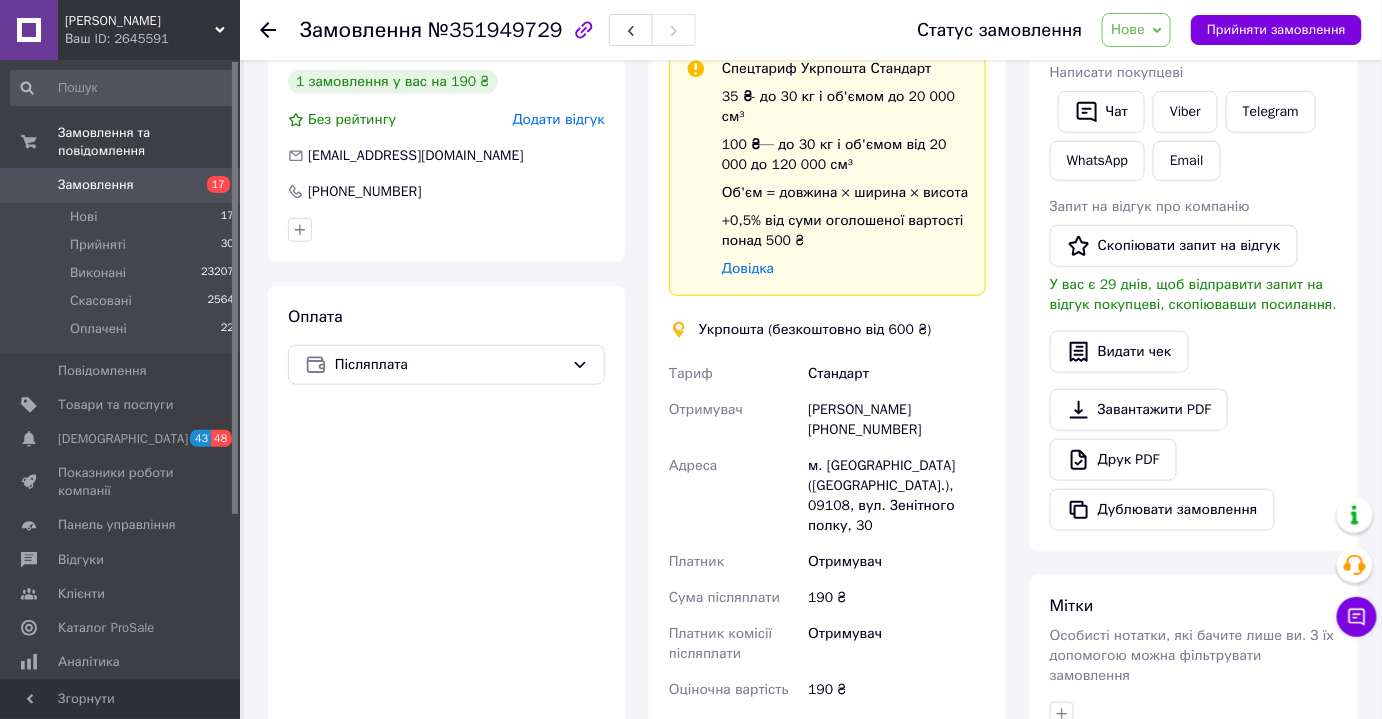 scroll, scrollTop: 488, scrollLeft: 0, axis: vertical 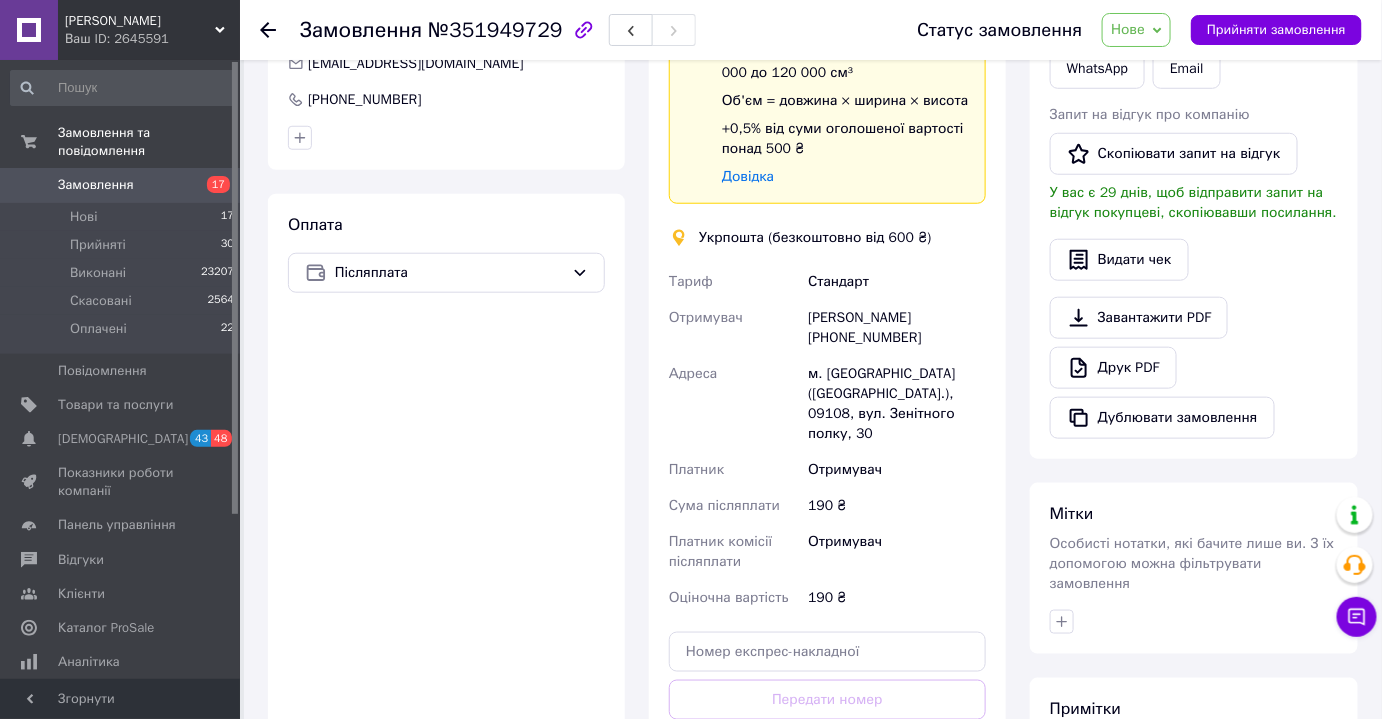 click on "Таиса Романчук +380976496491" at bounding box center [897, 328] 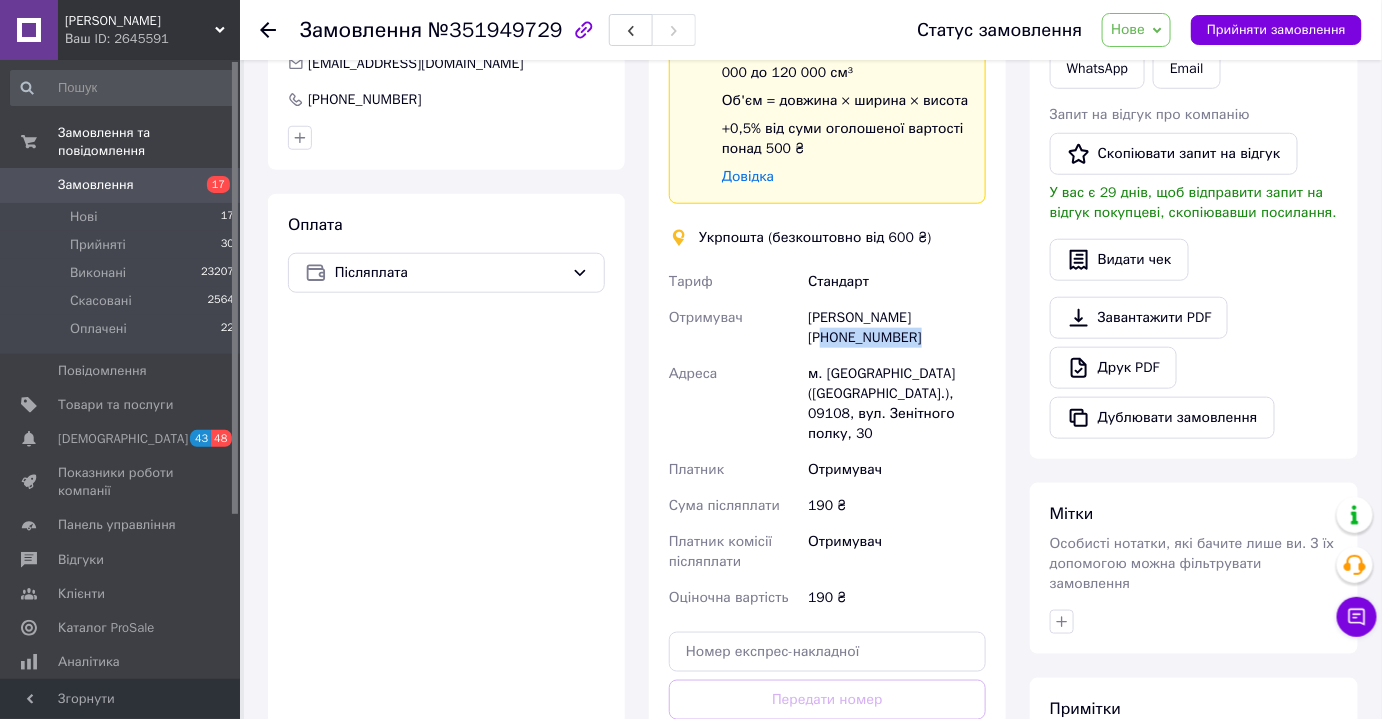 click on "Таиса Романчук +380976496491" at bounding box center (897, 328) 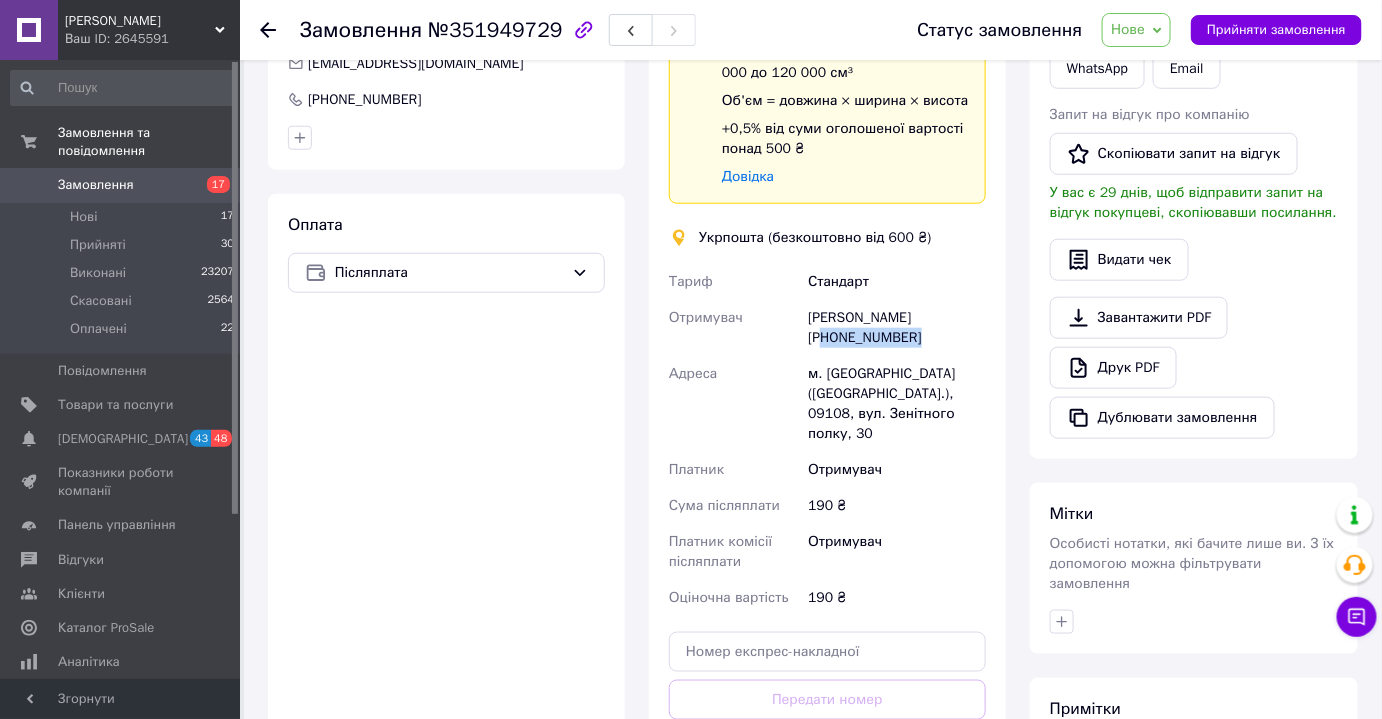 copy on "380976496491" 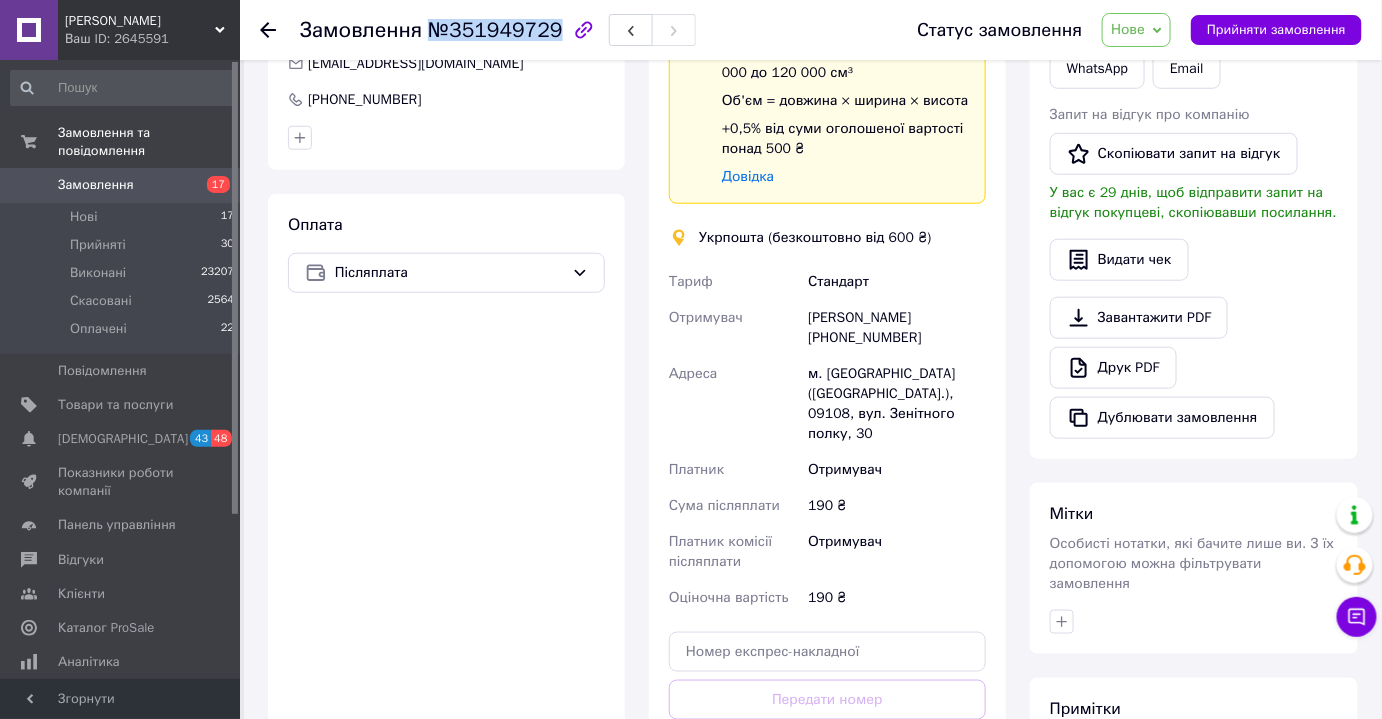 drag, startPoint x: 429, startPoint y: 27, endPoint x: 544, endPoint y: 36, distance: 115.35164 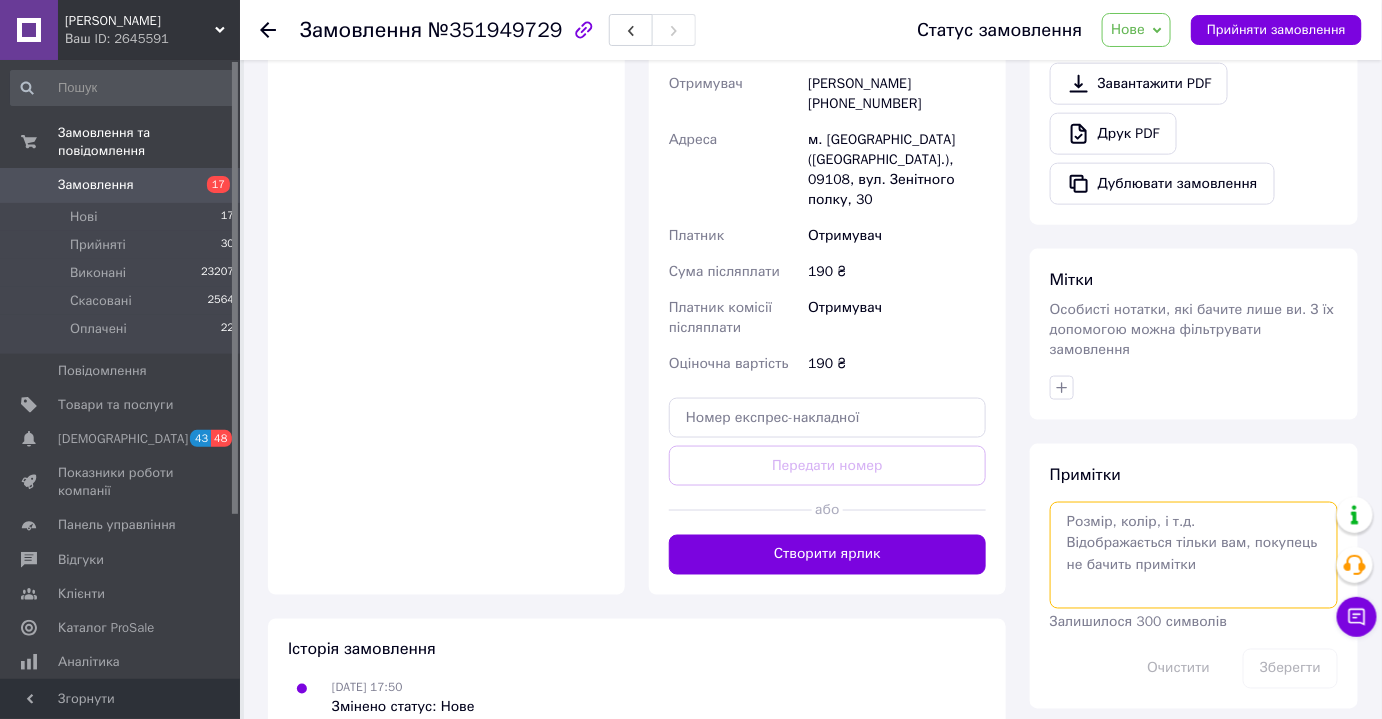 click at bounding box center (1194, 555) 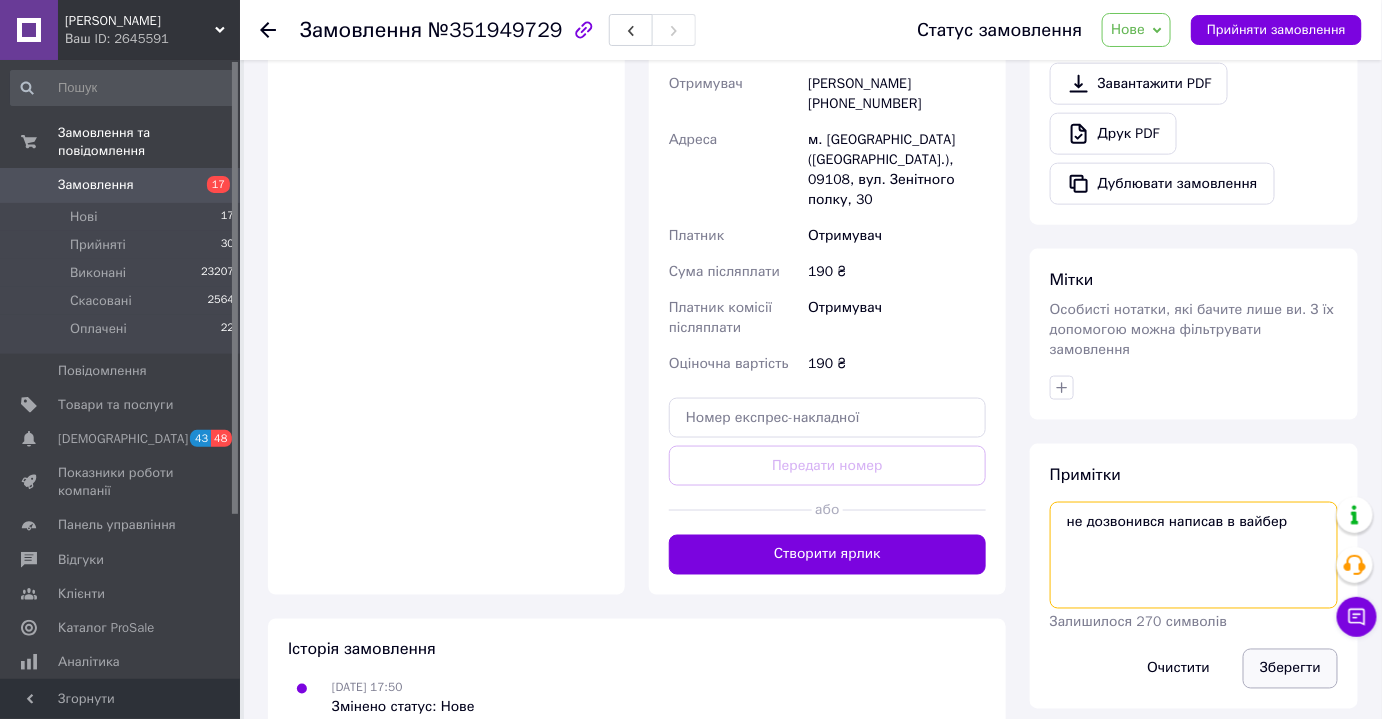 type on "не дозвонився написав в вайбер" 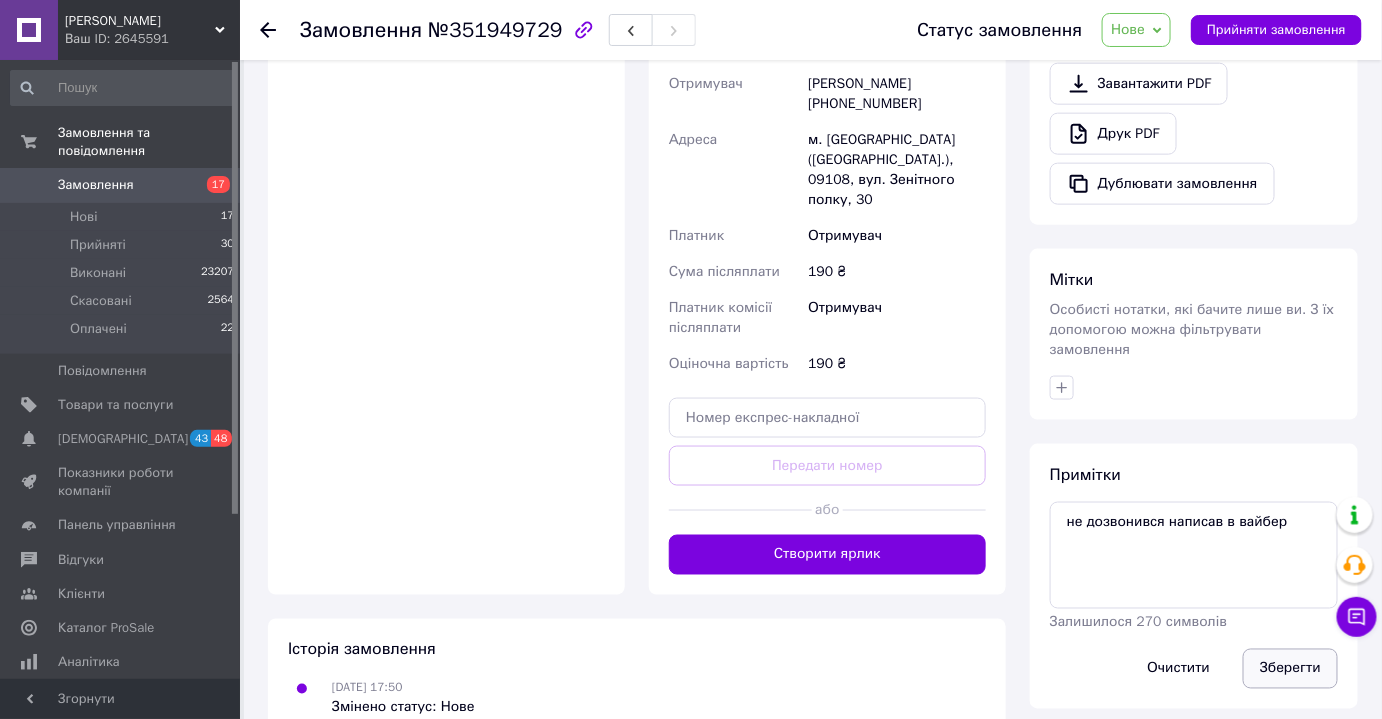 click on "Зберегти" at bounding box center (1290, 669) 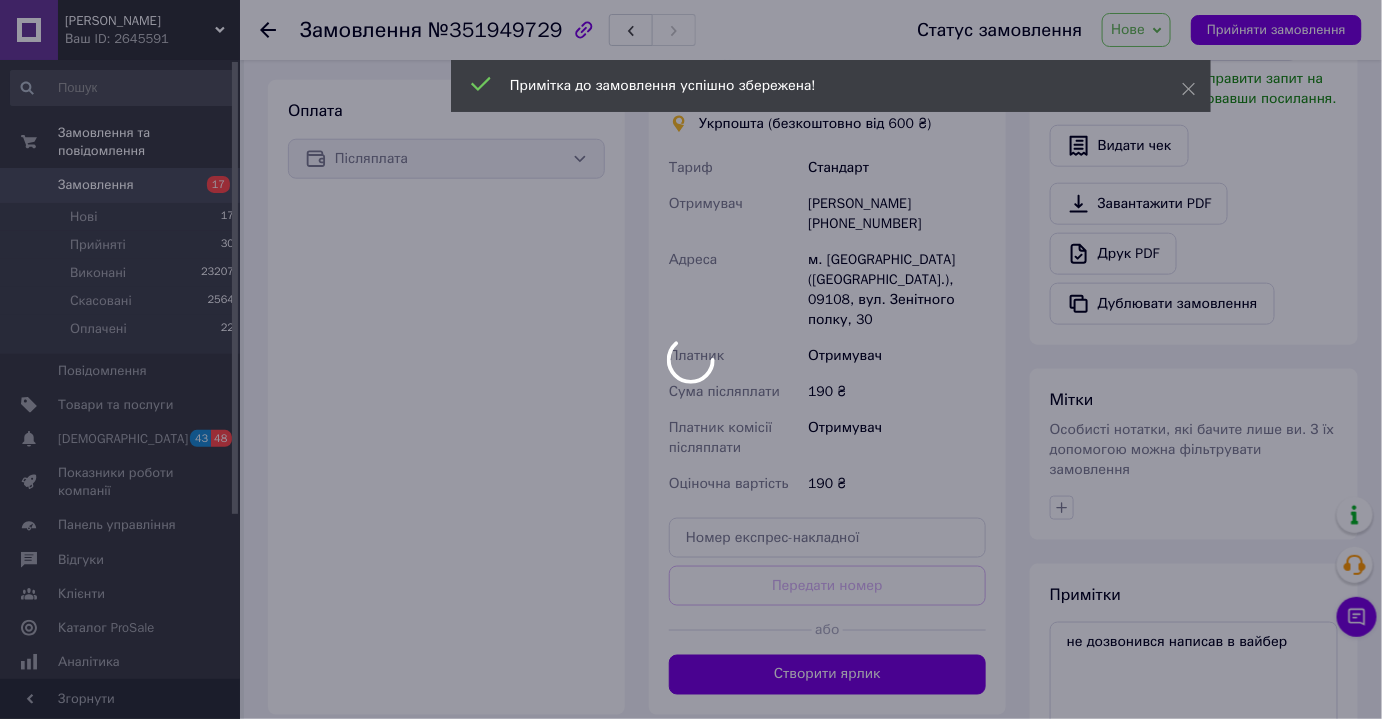 scroll, scrollTop: 597, scrollLeft: 0, axis: vertical 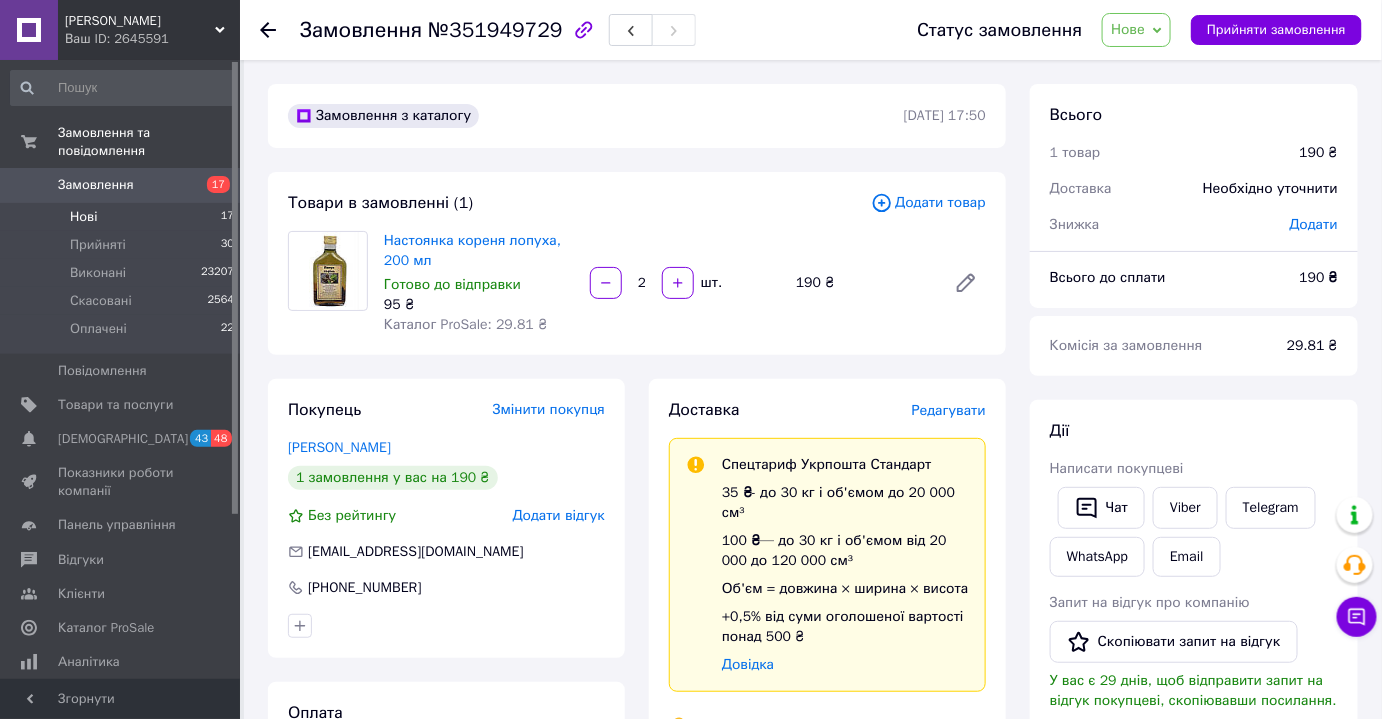 click on "Нові" at bounding box center [83, 217] 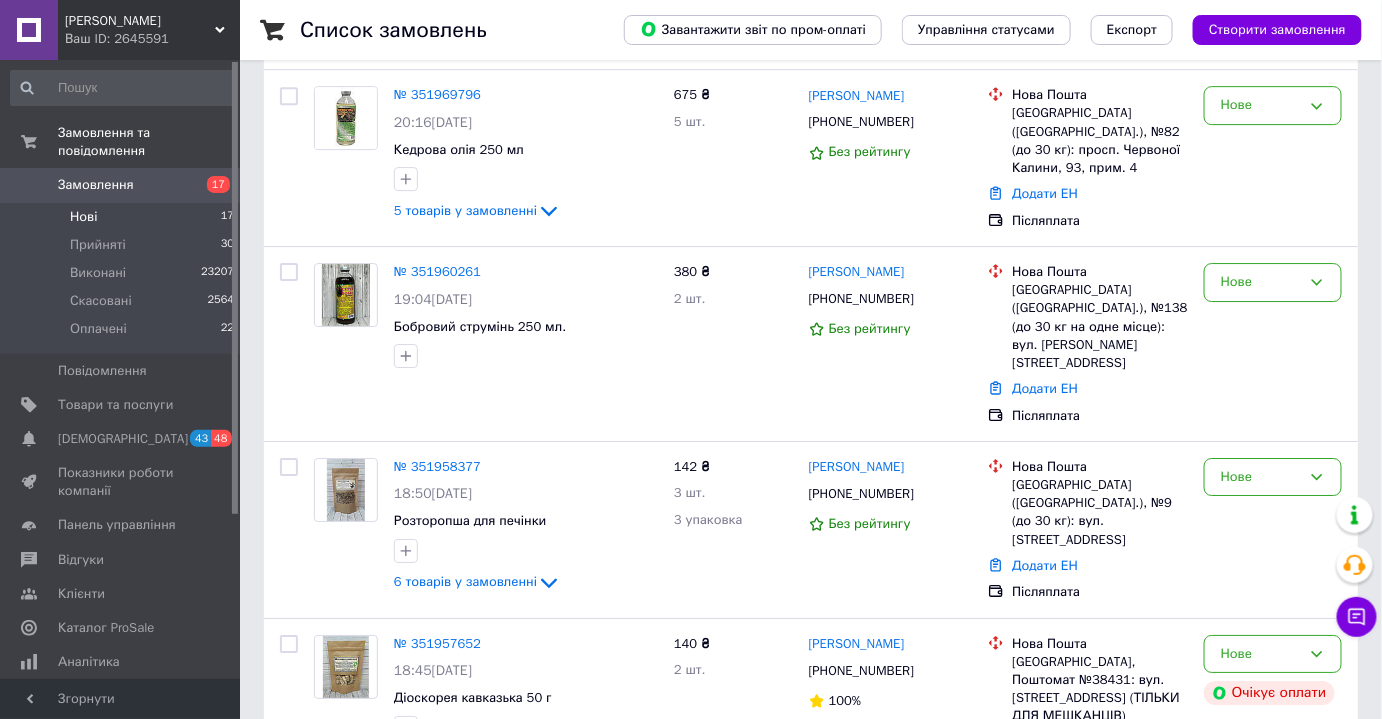 scroll, scrollTop: 2355, scrollLeft: 0, axis: vertical 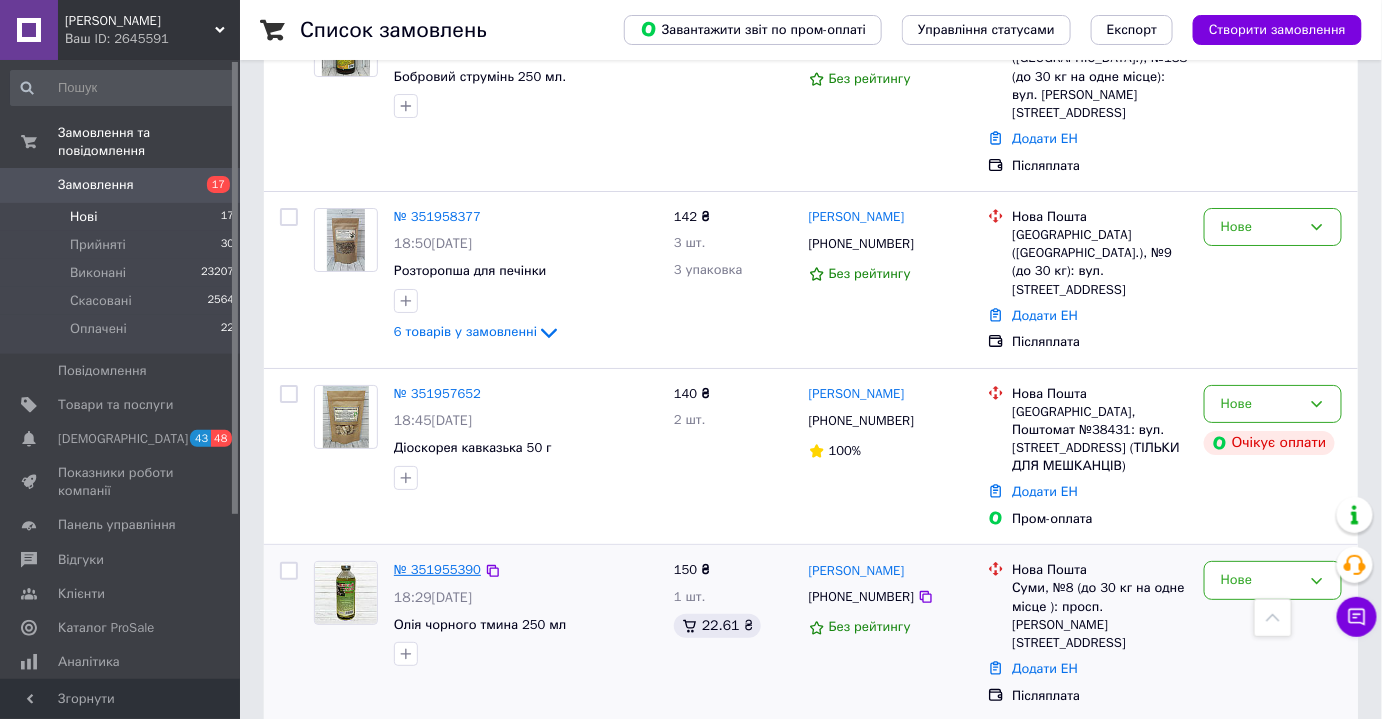 click on "№ 351955390" at bounding box center [437, 569] 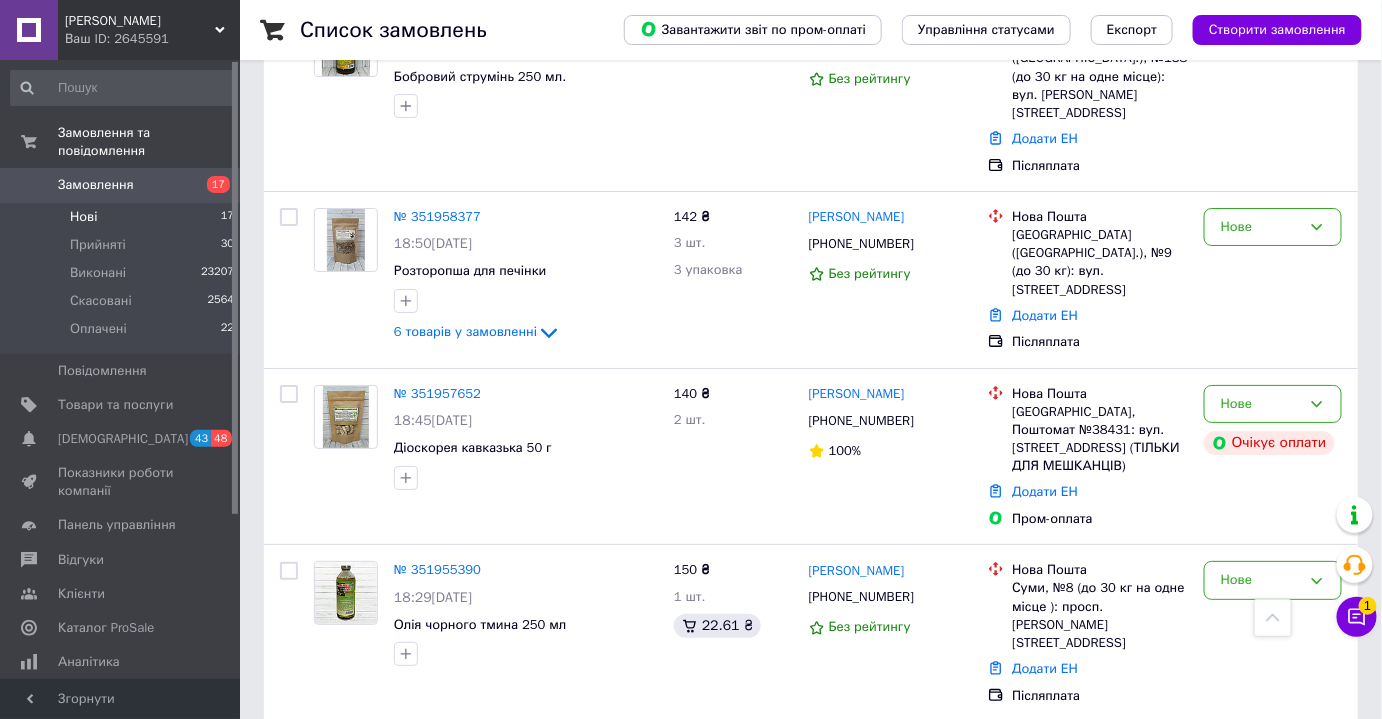 click on "№ 351949729" at bounding box center [437, 746] 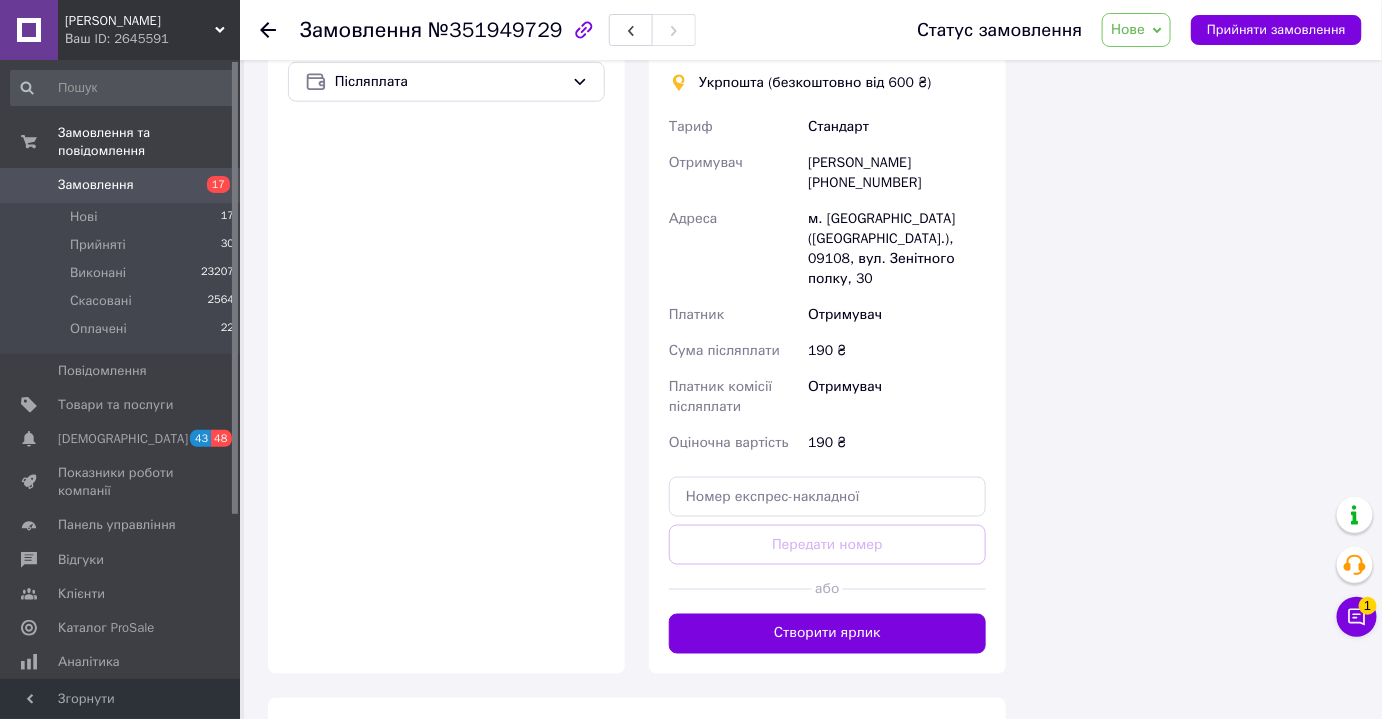 scroll, scrollTop: 770, scrollLeft: 0, axis: vertical 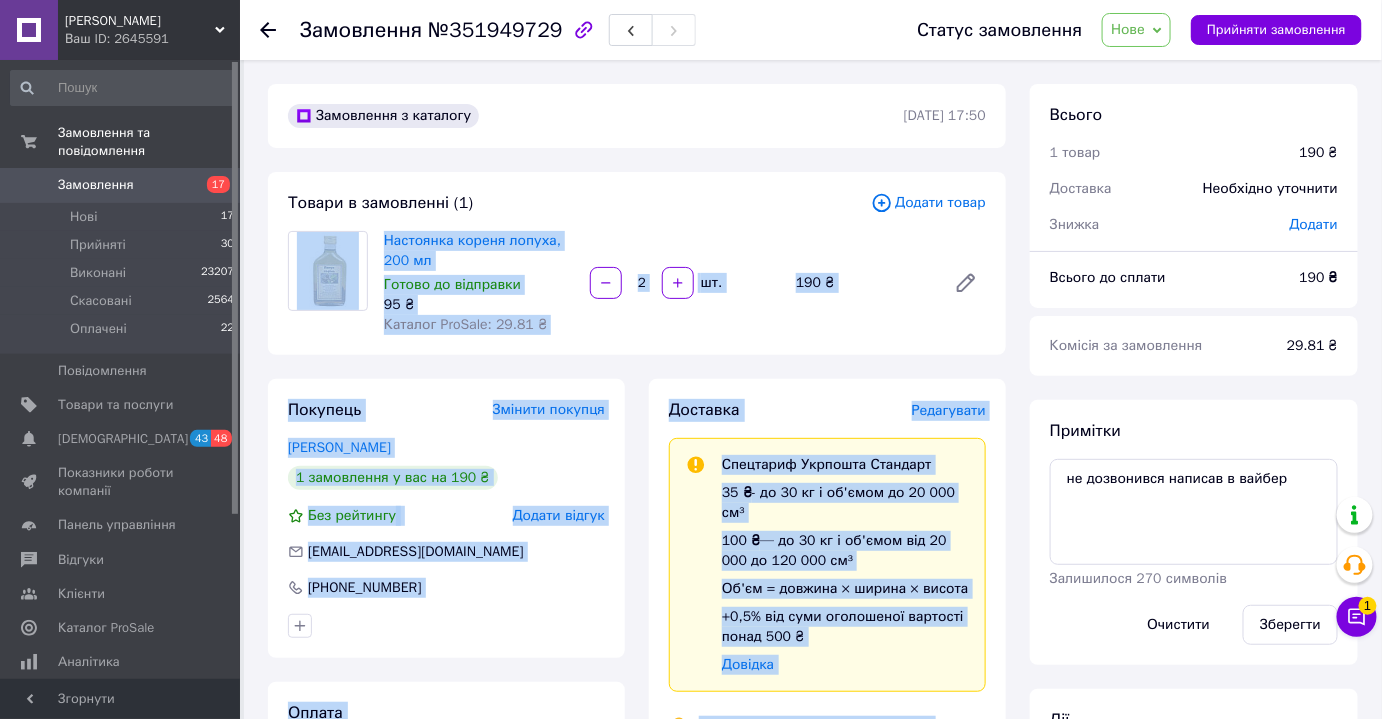 drag, startPoint x: 846, startPoint y: 562, endPoint x: 316, endPoint y: 287, distance: 597.09717 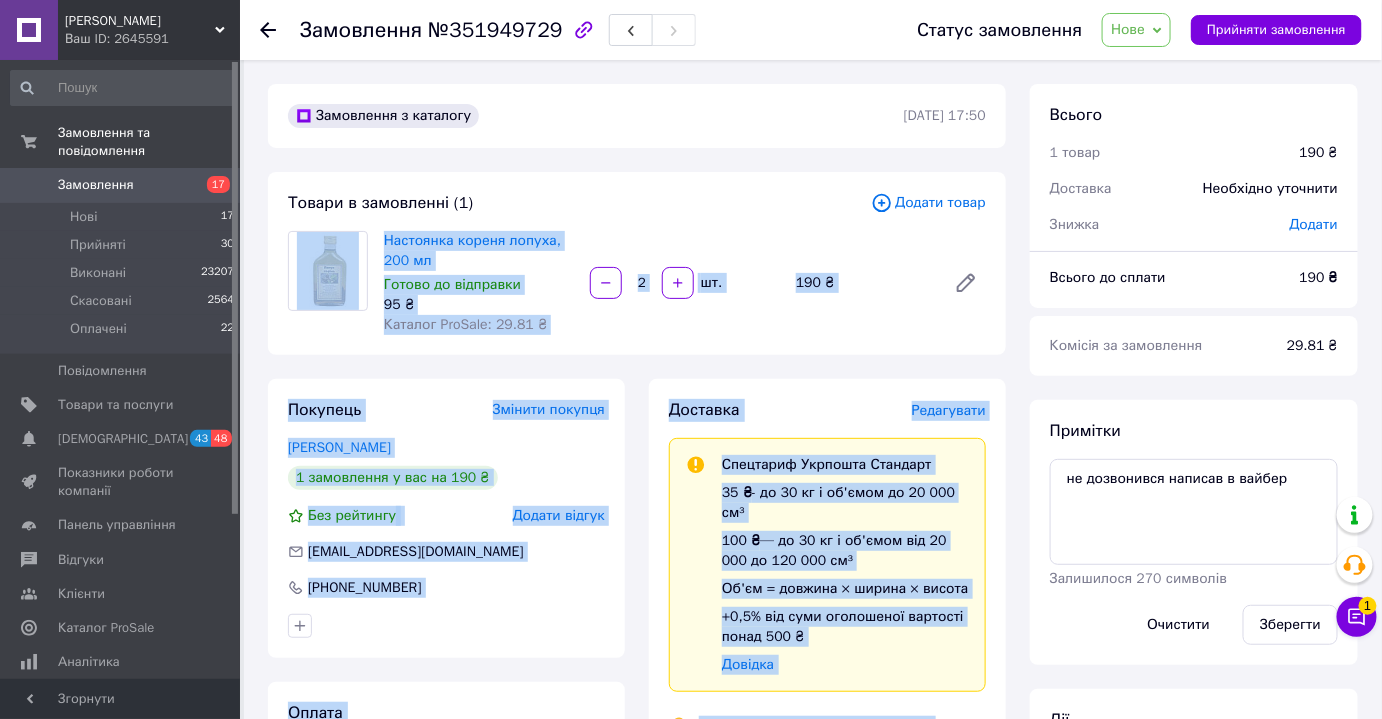 click on "Замовлення з каталогу 09.07.2025 | 17:50 Товари в замовленні (1) Додати товар Настоянка кореня лопуха, 200 мл Готово до відправки 95 ₴ Каталог ProSale: 29.81 ₴  2   шт. 190 ₴ Покупець Змінити покупця Романчук Таиса 1 замовлення у вас на 190 ₴ Без рейтингу   Додати відгук romanshuktaisa@gmail.com +380976496491 Оплата Післяплата Доставка Редагувати Спецтариф Укрпошта Стандарт 35 ₴  - до 30 кг і об'ємом до 20 000 см³ 100 ₴  — до 30 кг і об'ємом від 20 000 до 120 000 см³ Об'єм = довжина × ширина × висота +0,5% від суми оголошеної вартості понад 500 ₴ Довідка Укрпошта (безкоштовно від 600 ₴) Тариф Стандарт Отримувач 190 ₴ *" at bounding box center (637, 796) 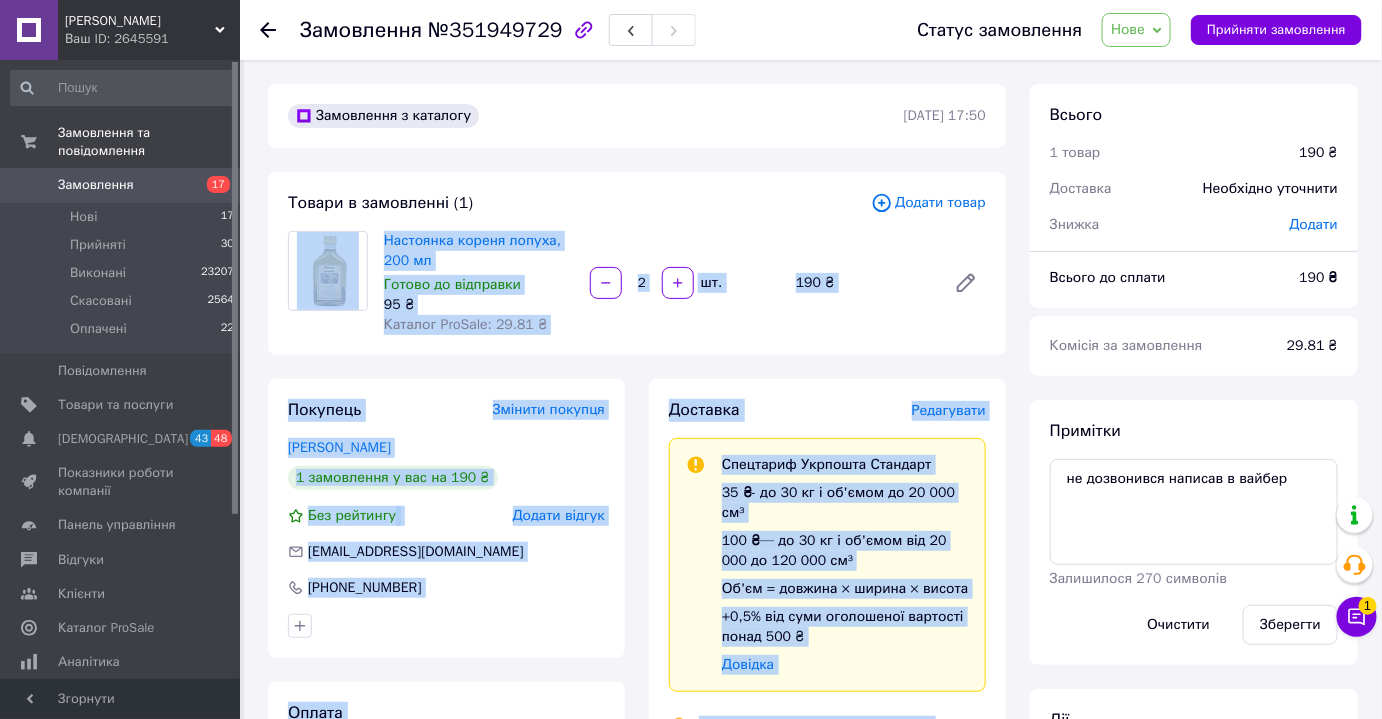 copy on "Настоянка кореня лопуха, 200 мл Готово до відправки 95 ₴ Каталог ProSale: 29.81 ₴    шт. 190 ₴ Покупець Змінити покупця Романчук Таиса 1 замовлення у вас на 190 ₴ Без рейтингу   Додати відгук romanshuktaisa@gmail.com +380976496491 Оплата Післяплата Доставка Редагувати Спецтариф Укрпошта Стандарт 35 ₴  - до 30 кг і об'ємом до 20 000 см³ 100 ₴  — до 30 кг і об'ємом від 20 000 до 120 000 см³ Об'єм = довжина × ширина × висота +0,5% від суми оголошеної вартості понад 500 ₴ Довідка Укрпошта (безкоштовно від 600 ₴) Тариф Стандарт Отримувач Таиса Романчук +380976496491 Адреса м. Біла Церква (Київська обл.), 09108, вул. Зенітного полку, 30 Платник Отримувач Сума післяплати 190 ₴ Платник комісії післяплати Отримувач Оціночна вартість 190 ₴..." 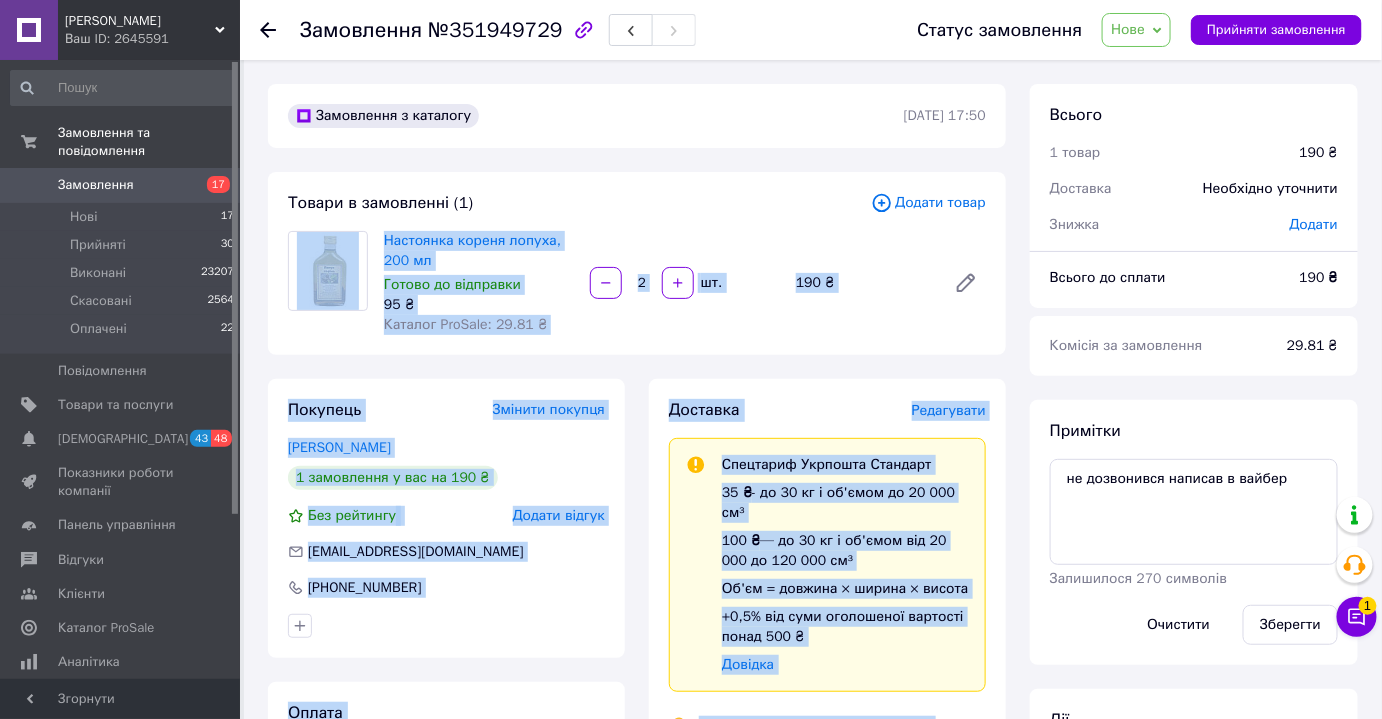 click on "Нове" at bounding box center (1128, 29) 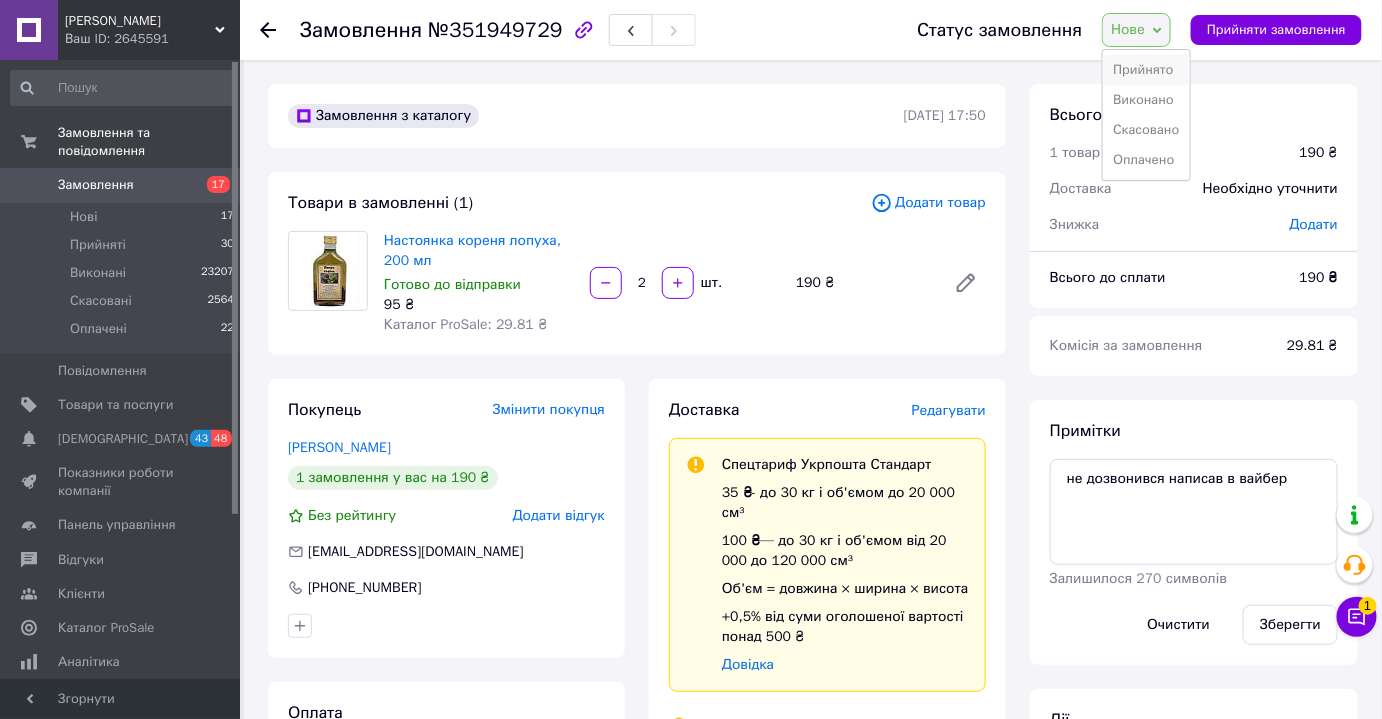 click on "Прийнято" at bounding box center (1146, 70) 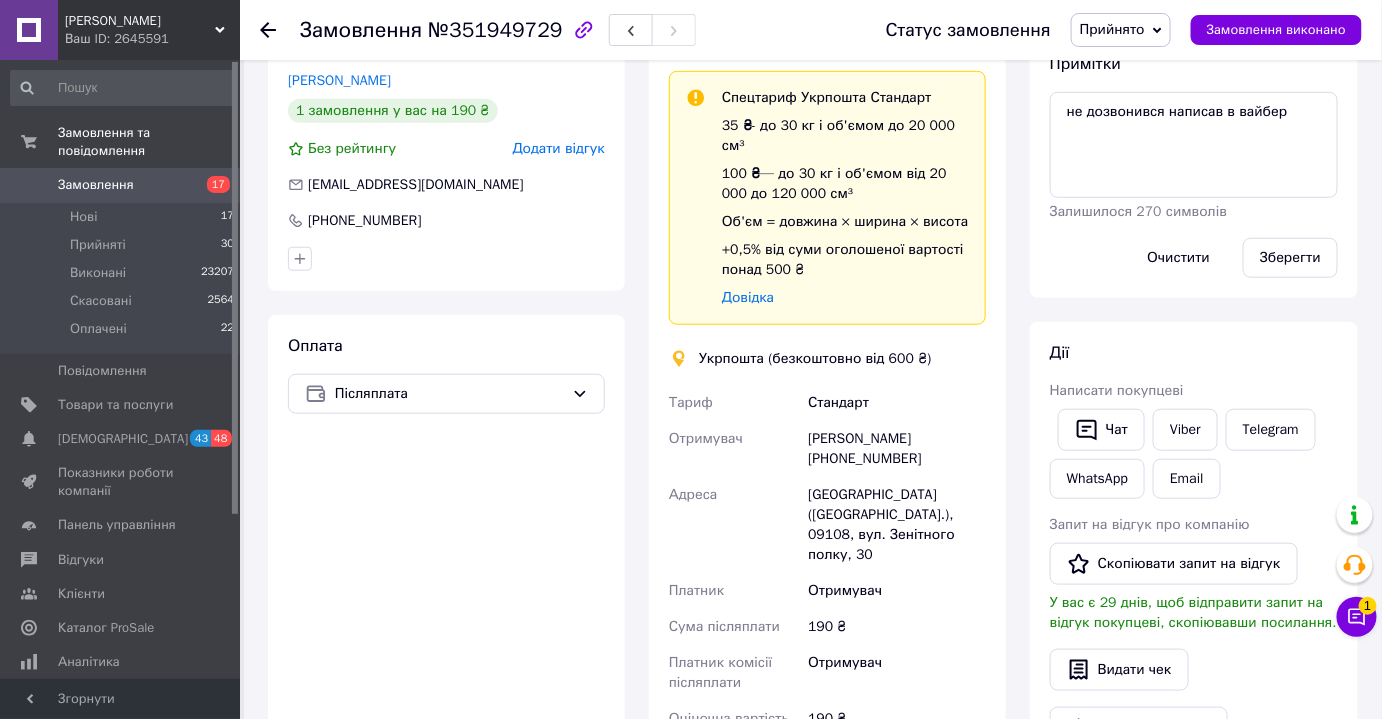 scroll, scrollTop: 447, scrollLeft: 0, axis: vertical 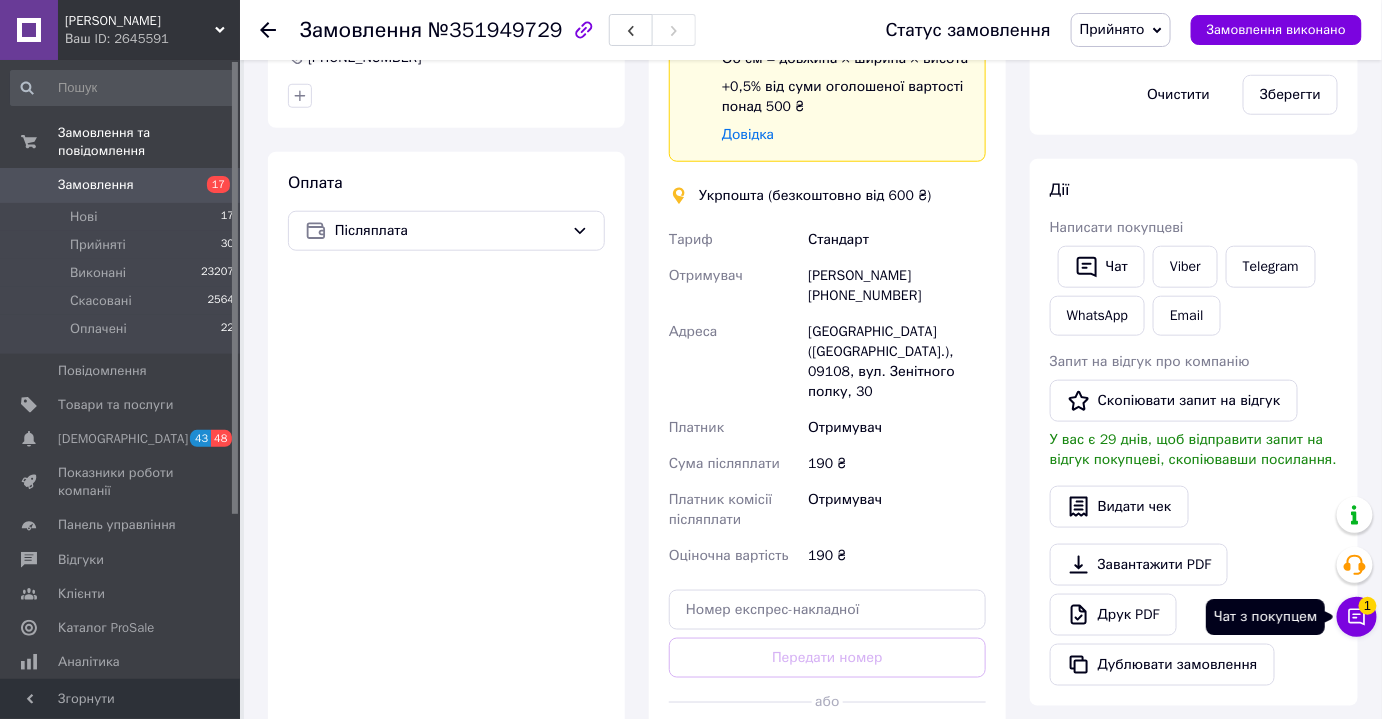 click 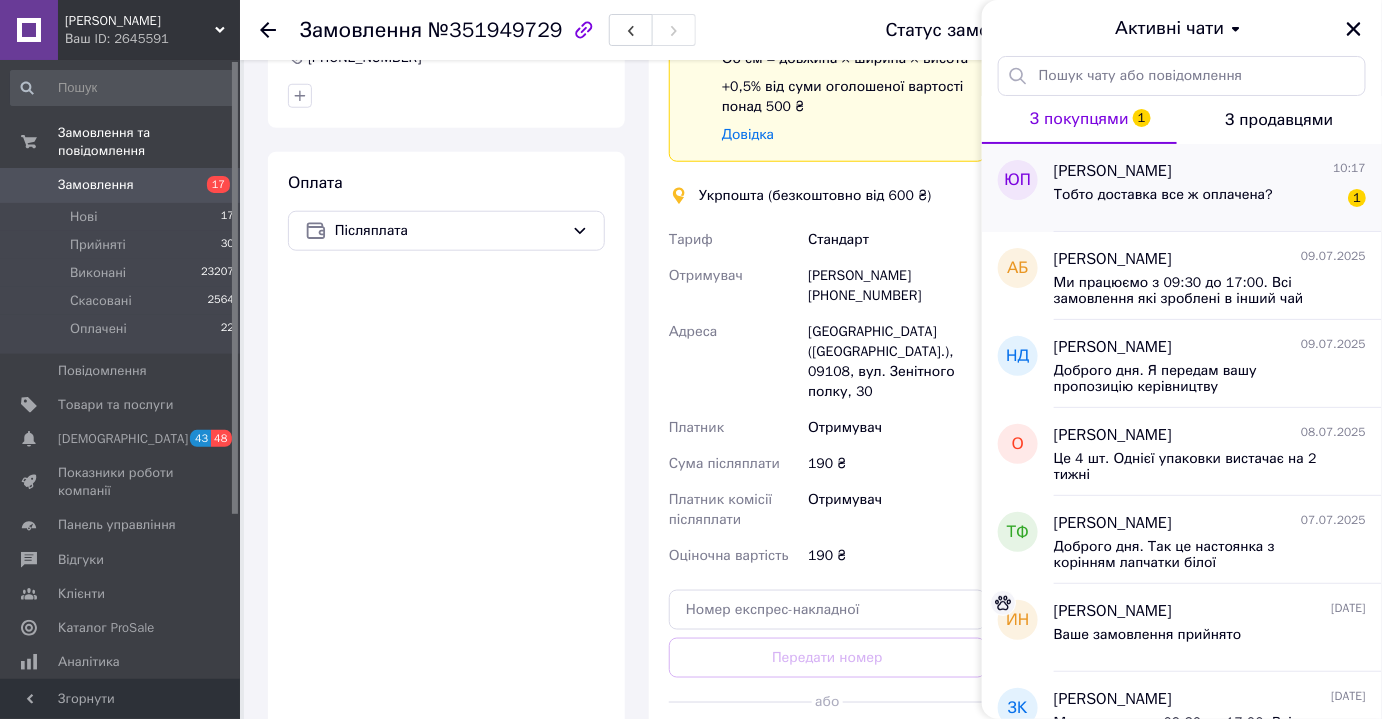 click on "Юлія Пятигорськаааа" at bounding box center (1113, 171) 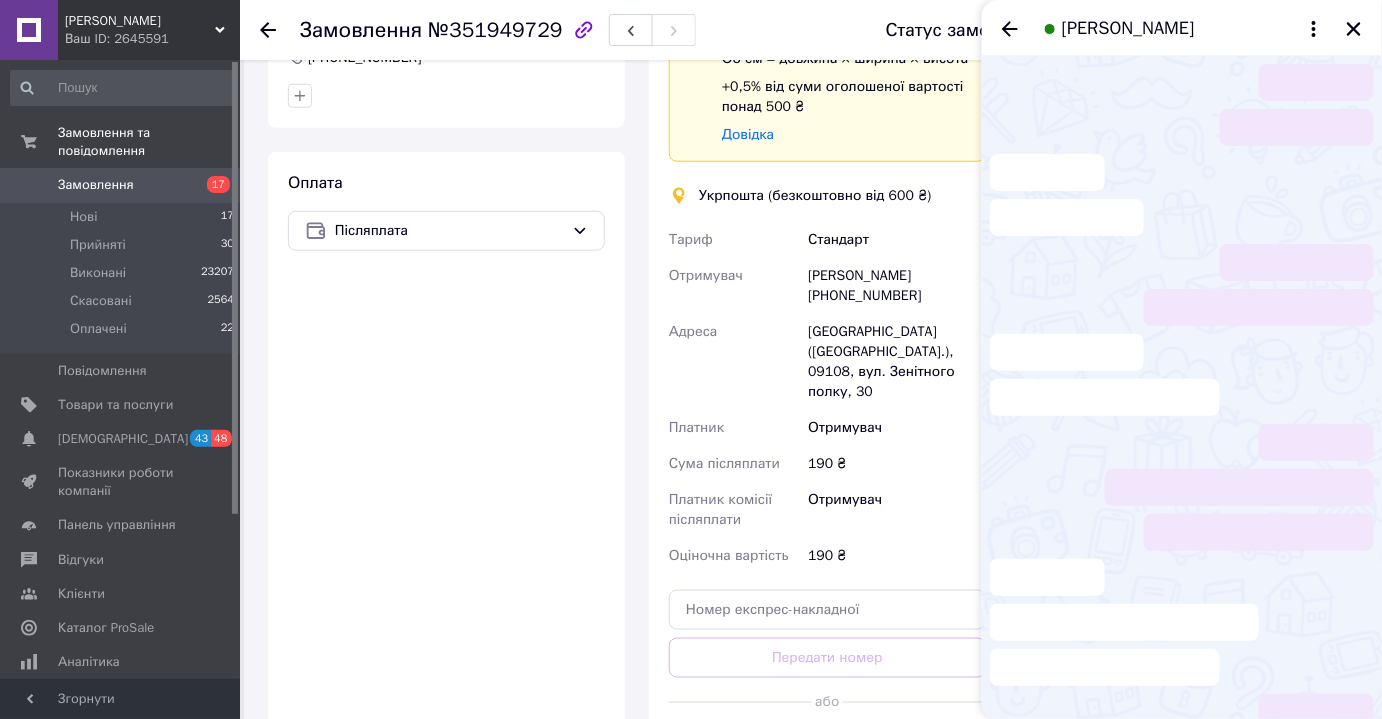 scroll, scrollTop: 394, scrollLeft: 0, axis: vertical 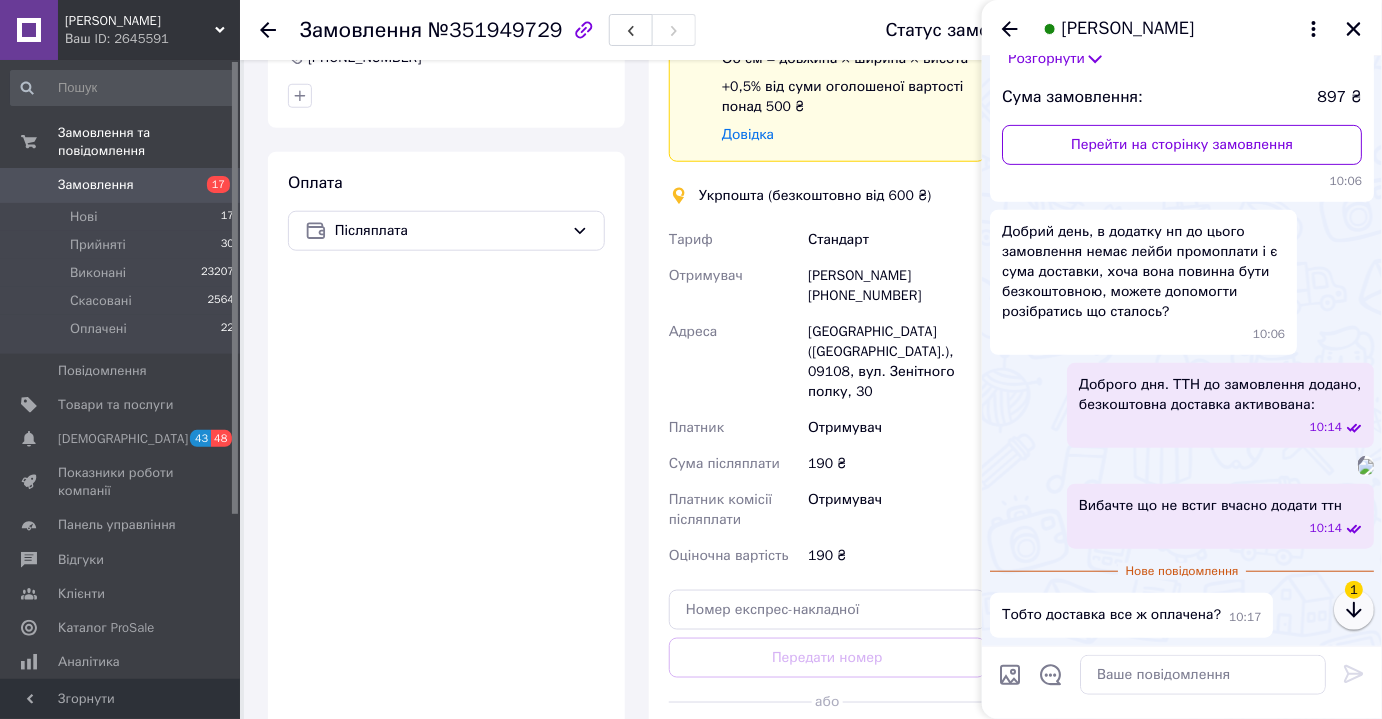 click 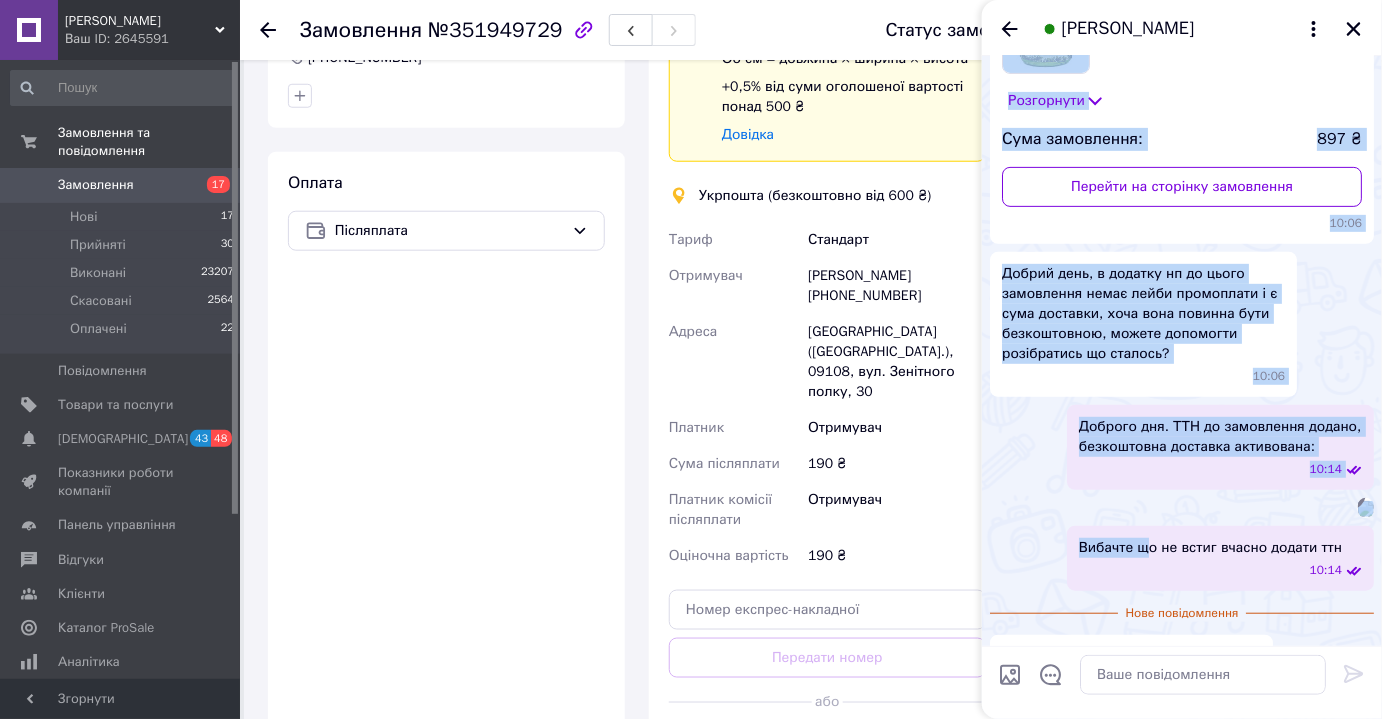 scroll, scrollTop: 483, scrollLeft: 0, axis: vertical 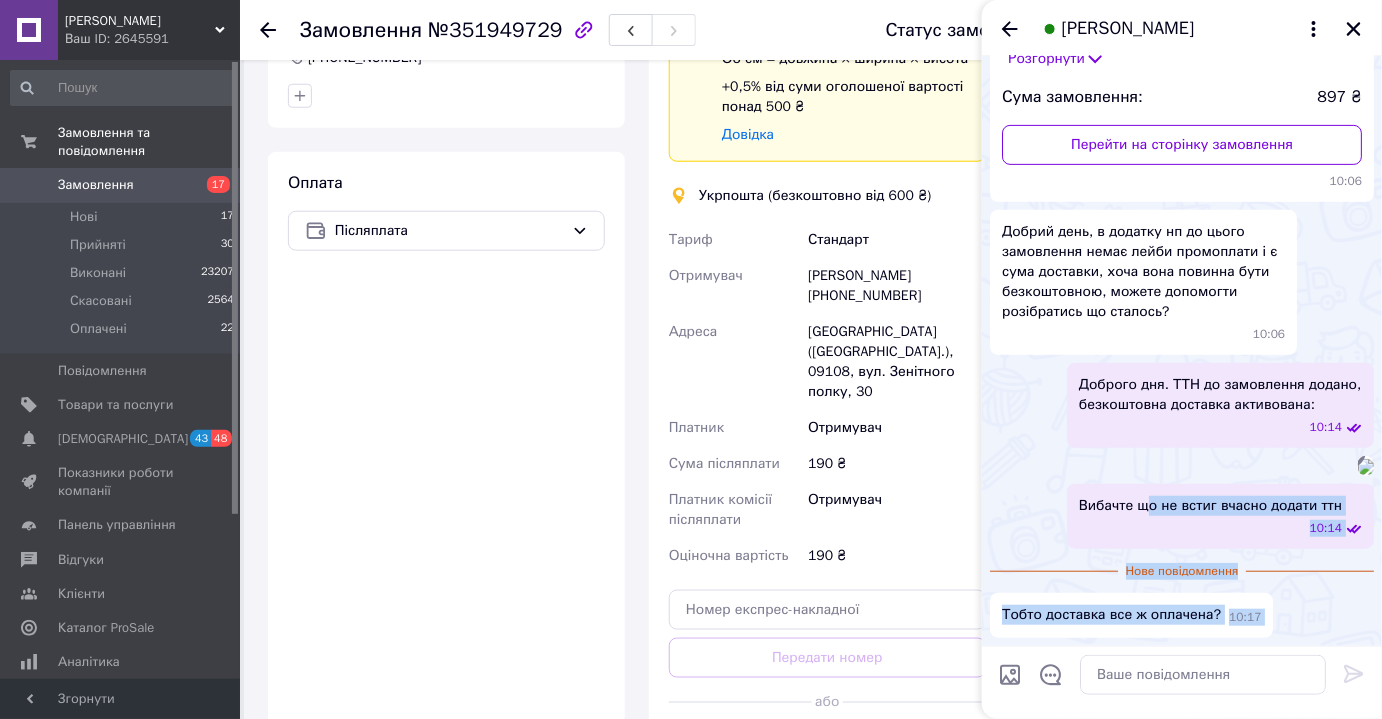 drag, startPoint x: 1146, startPoint y: 594, endPoint x: 1157, endPoint y: 658, distance: 64.93843 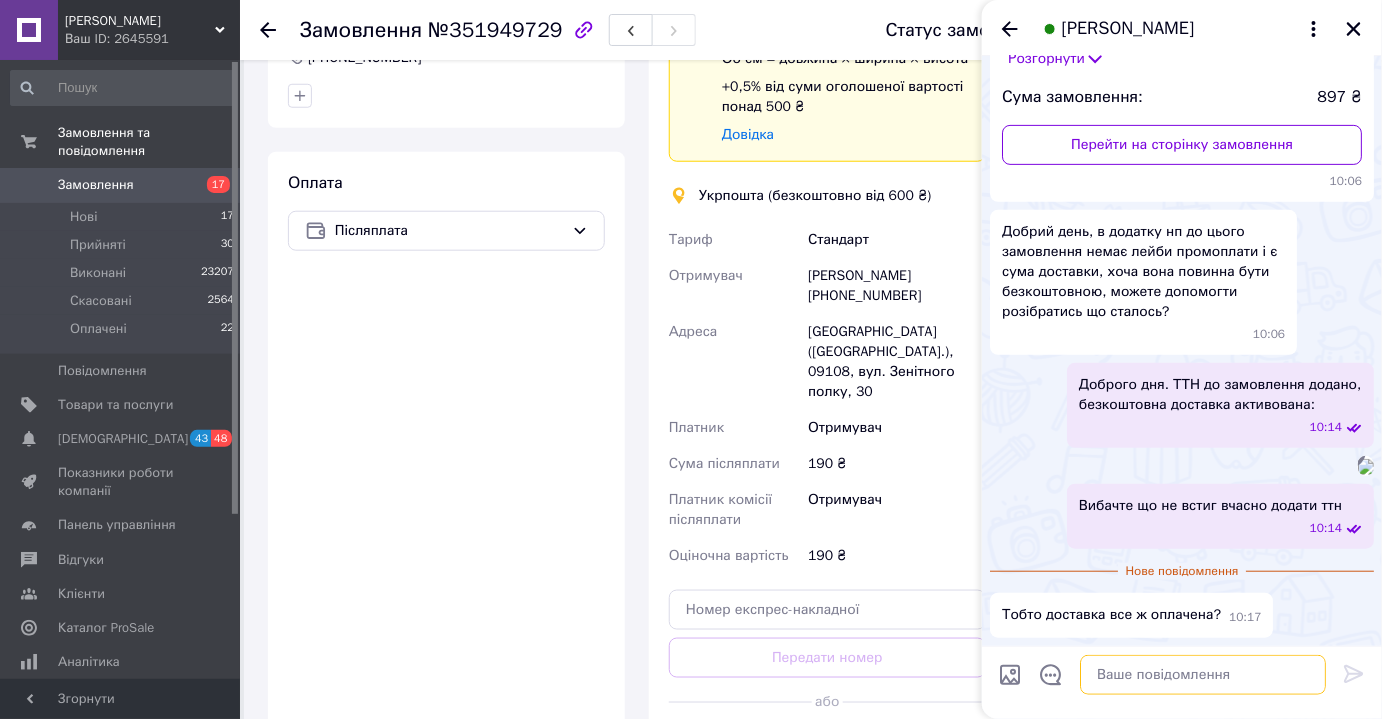 click at bounding box center [1203, 675] 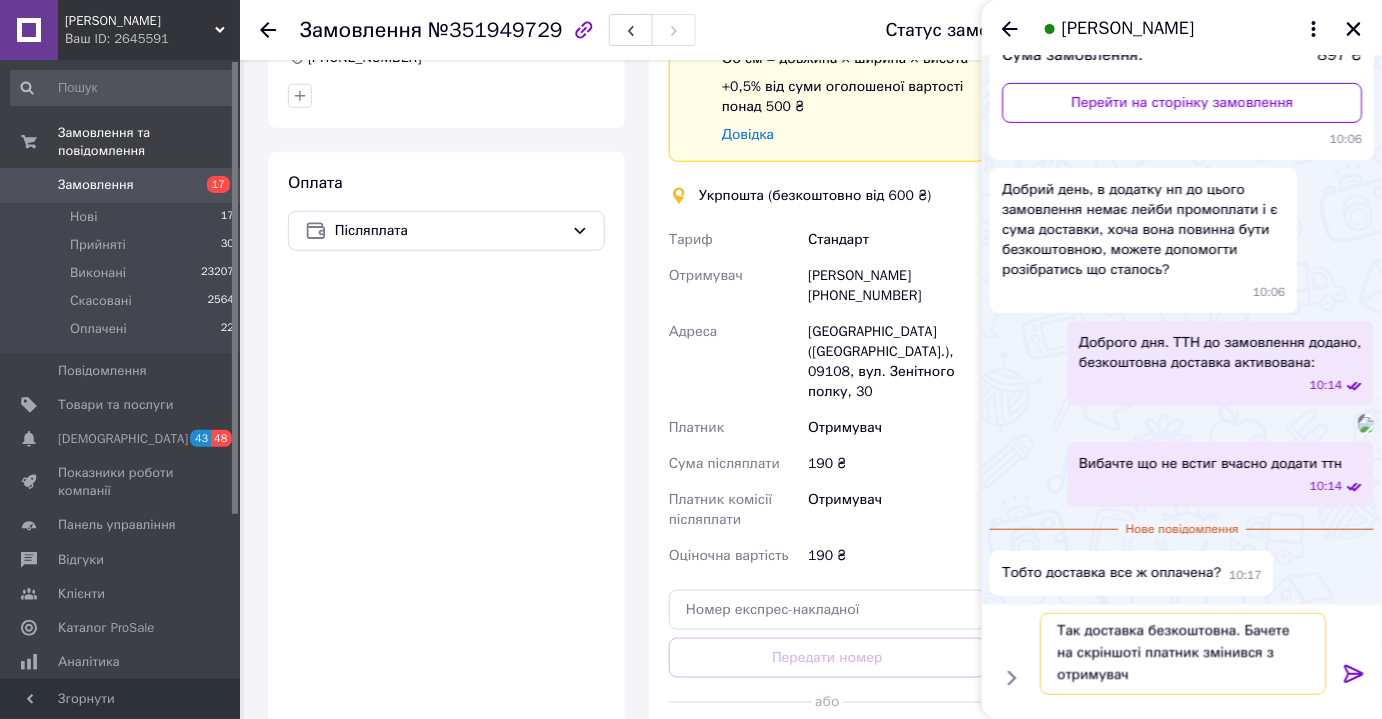 scroll, scrollTop: 1, scrollLeft: 0, axis: vertical 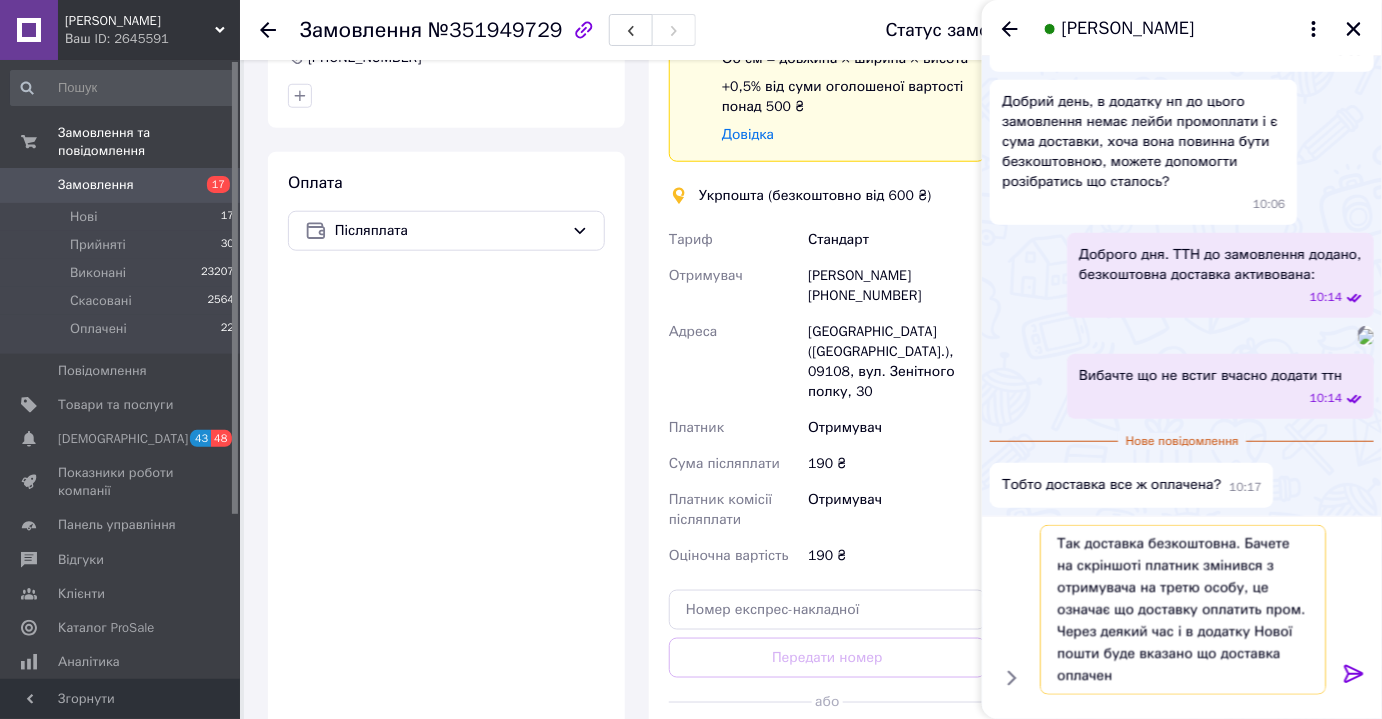 type on "Так доставка безкоштовна. Бачете на скріншоті платник змінився з отримувача на третю особу, це означає що доставку оплатить пром. Через деякий час і в додатку Нової пошти буде вказано що доставка оплачена" 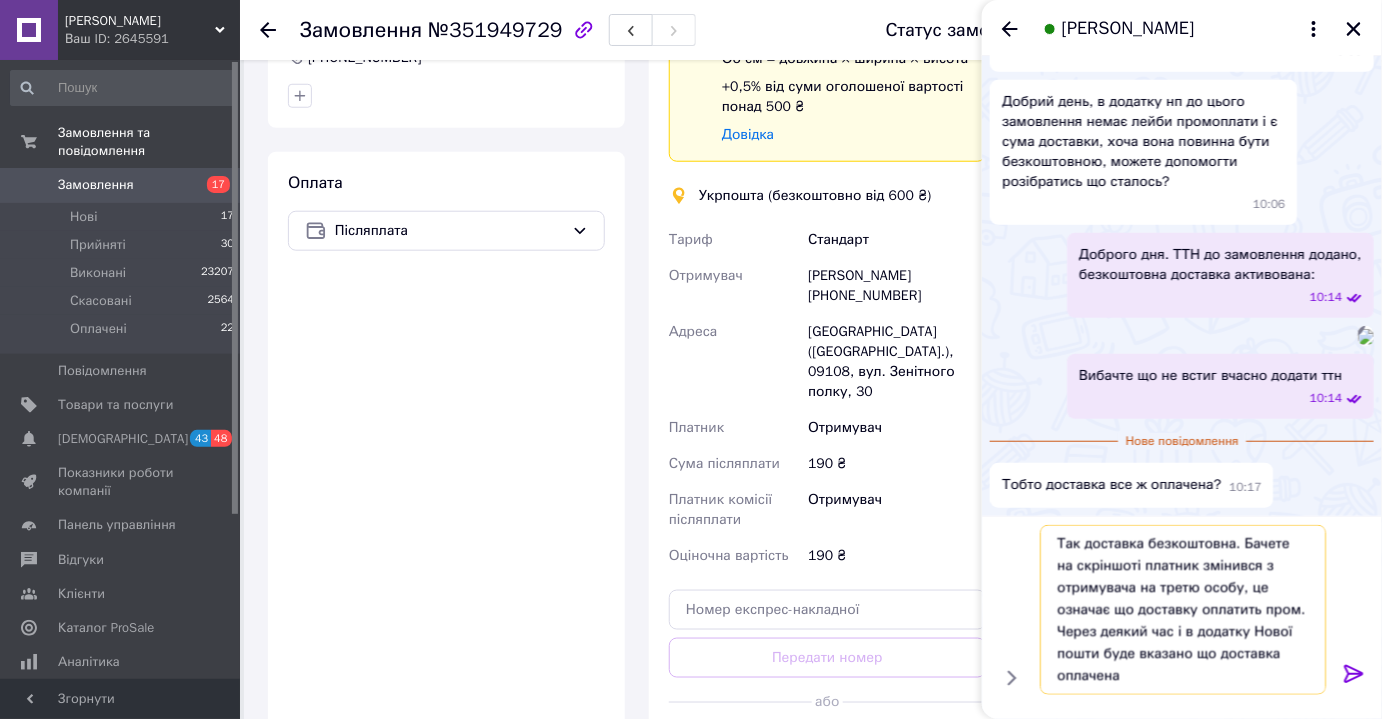 type 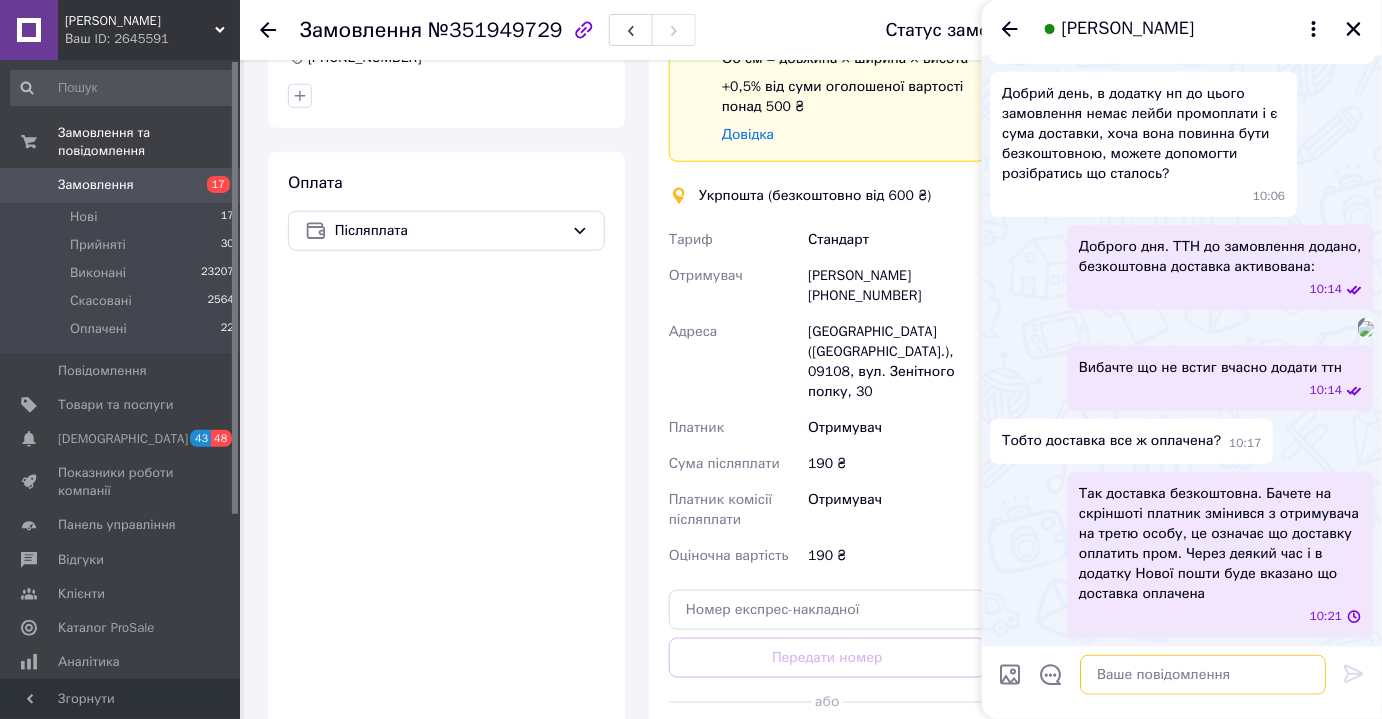 scroll, scrollTop: 0, scrollLeft: 0, axis: both 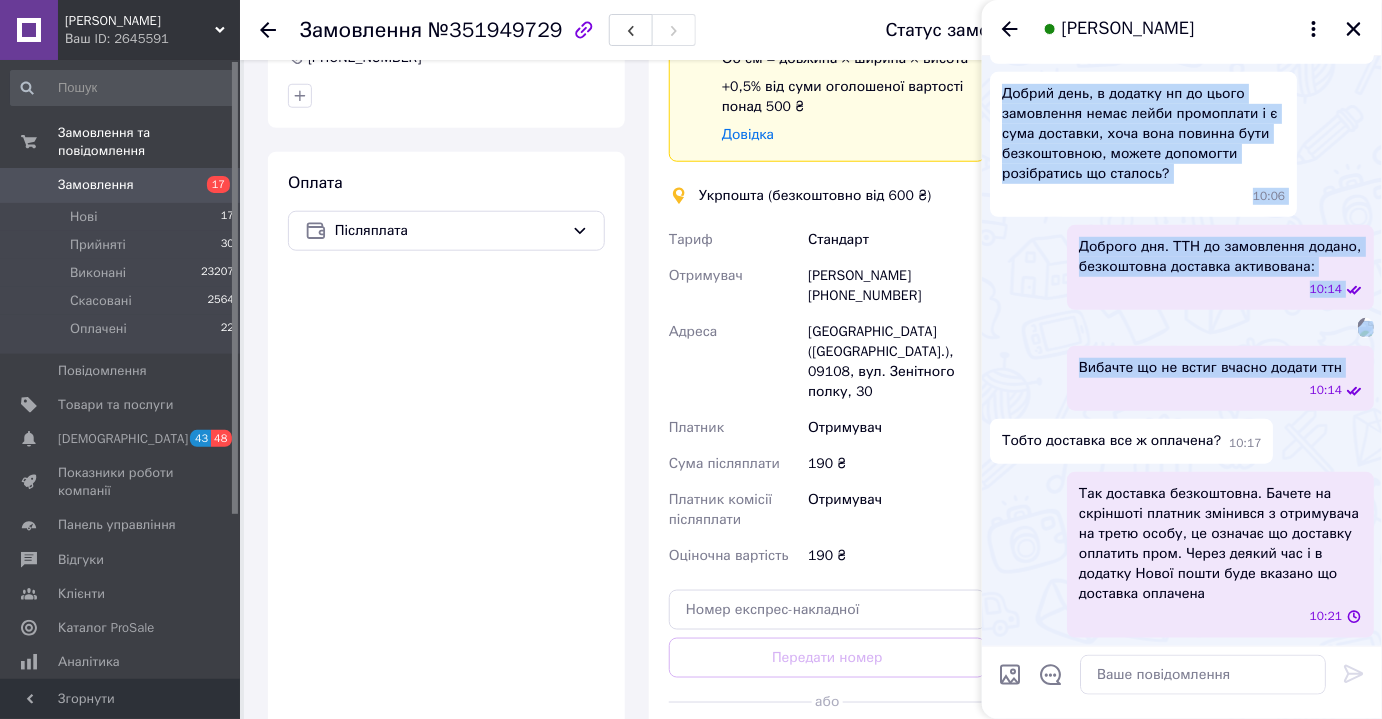 drag, startPoint x: 1082, startPoint y: 534, endPoint x: 1173, endPoint y: 749, distance: 233.4652 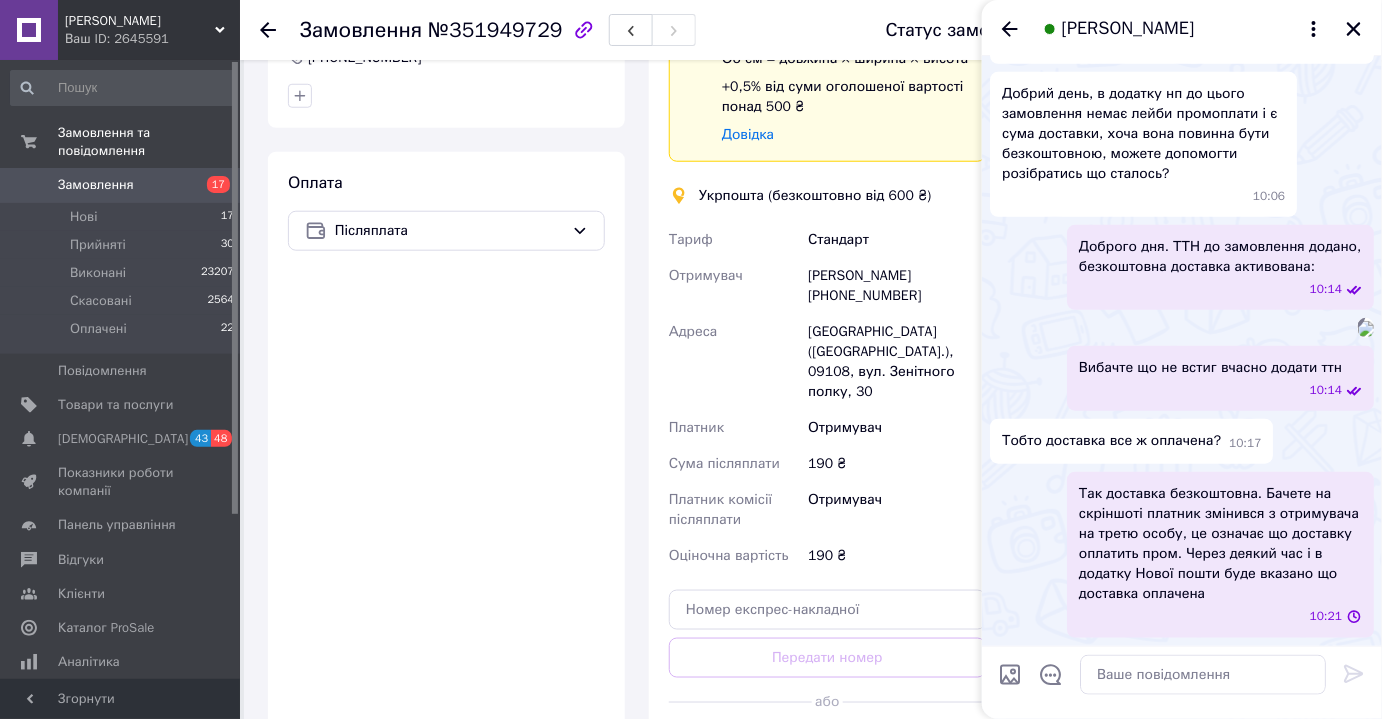 click on "Так доставка безкоштовна. Бачете на скріншоті платник змінився з отримувача на третю особу, це означає що доставку оплатить пром. Через деякий час і в додатку Нової пошти буде вказано що доставка оплачена 10:21" at bounding box center [1182, 554] 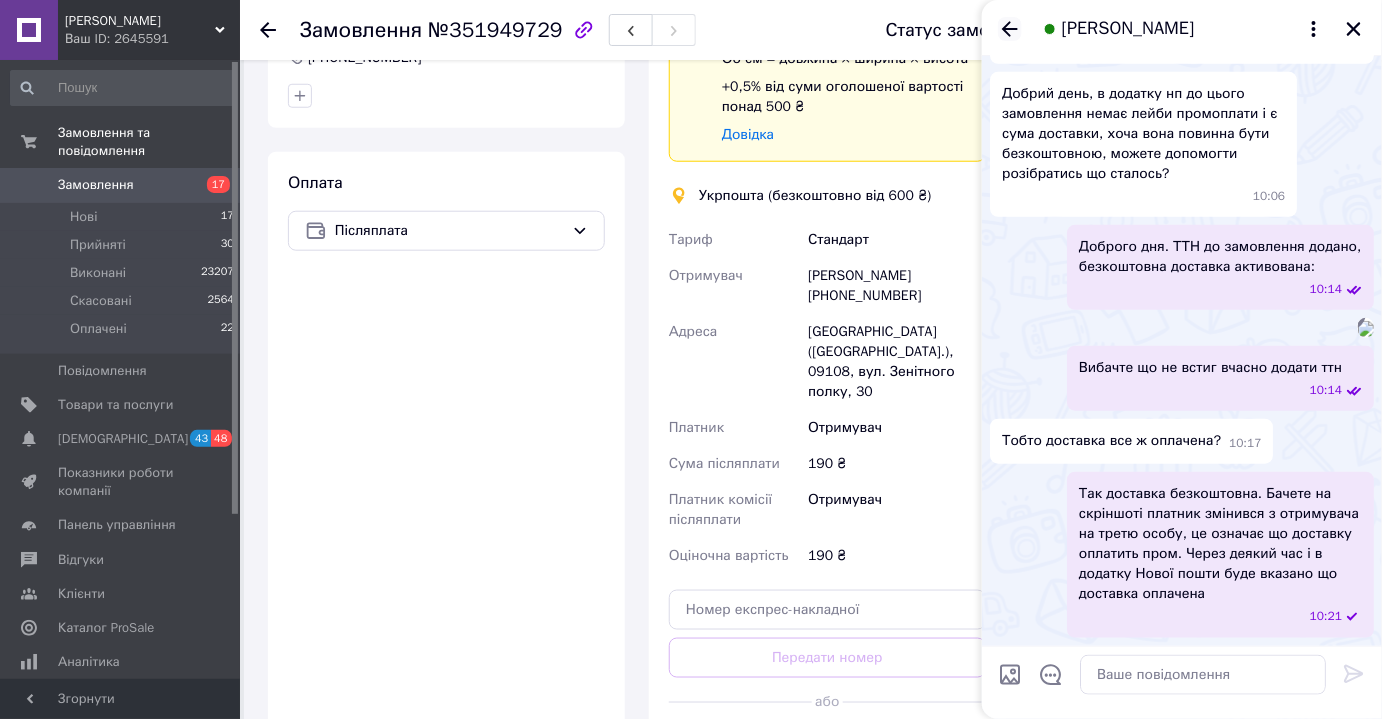 click 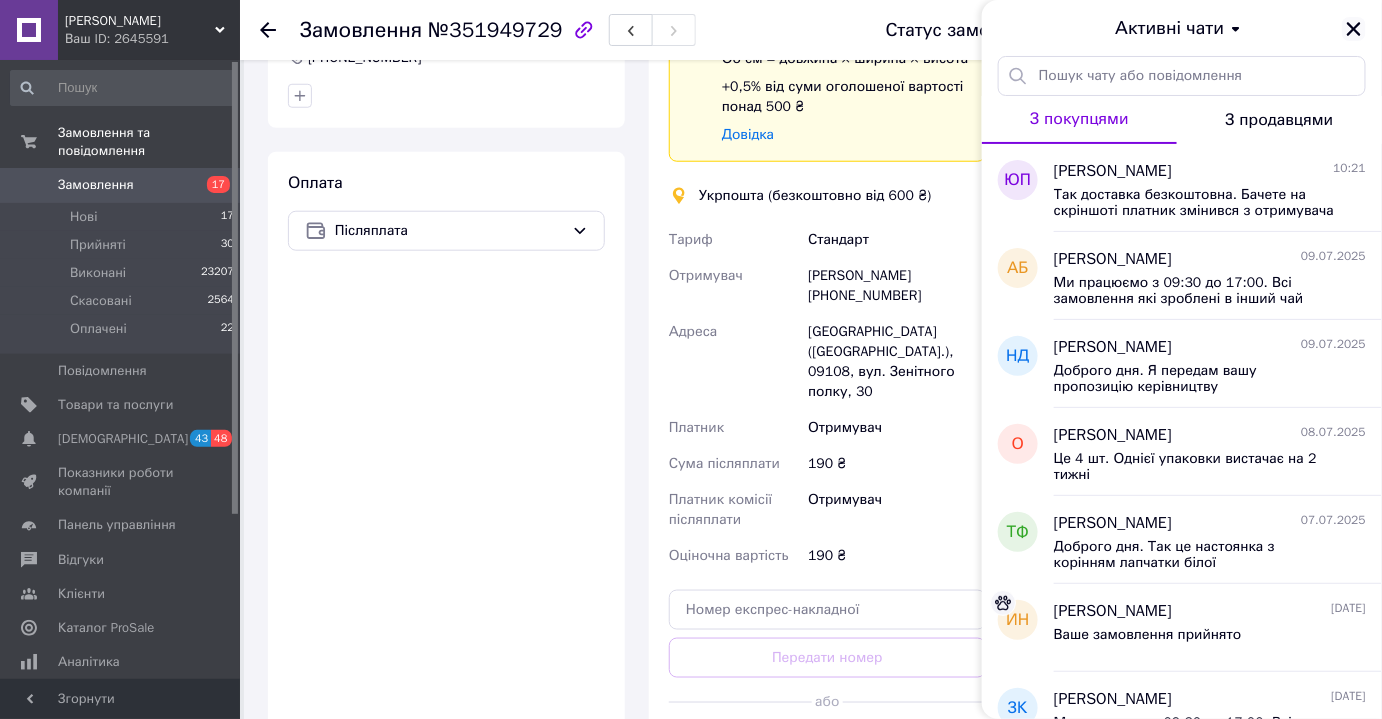 click 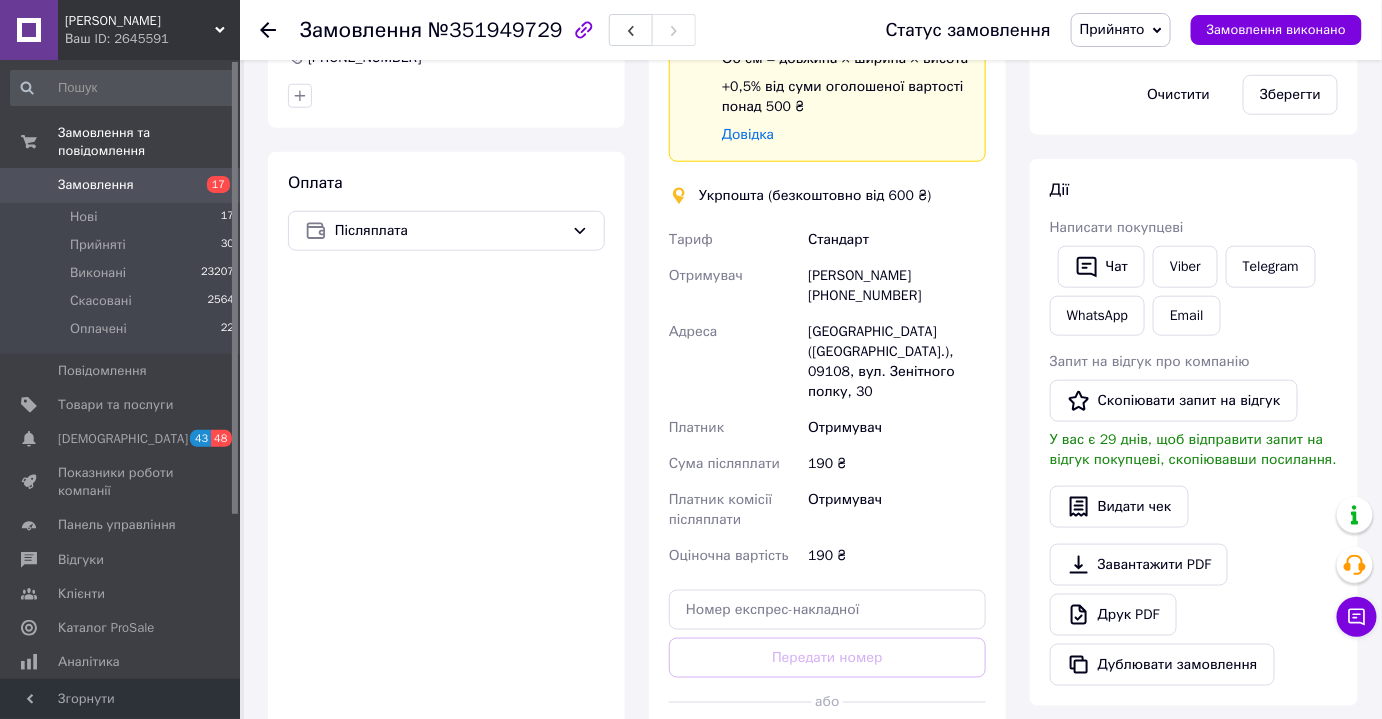 scroll, scrollTop: 0, scrollLeft: 0, axis: both 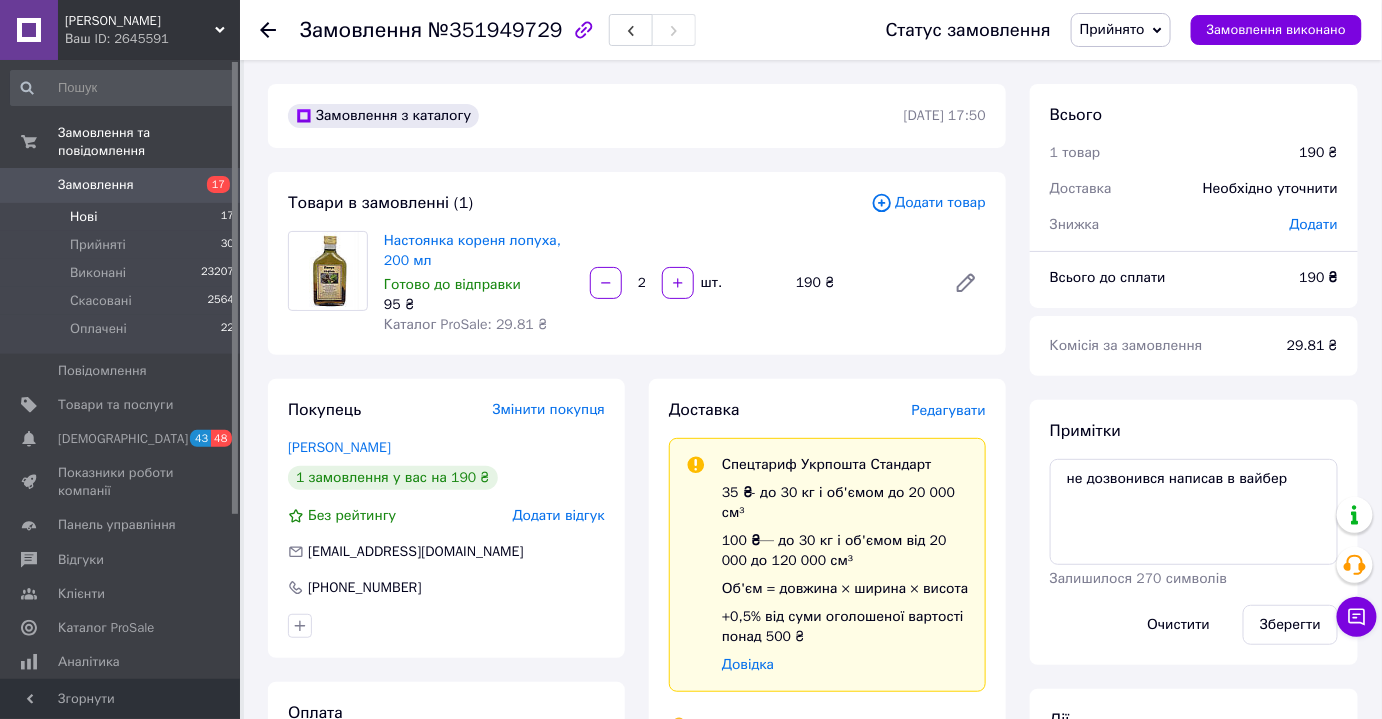 click on "Нові 17" at bounding box center [123, 217] 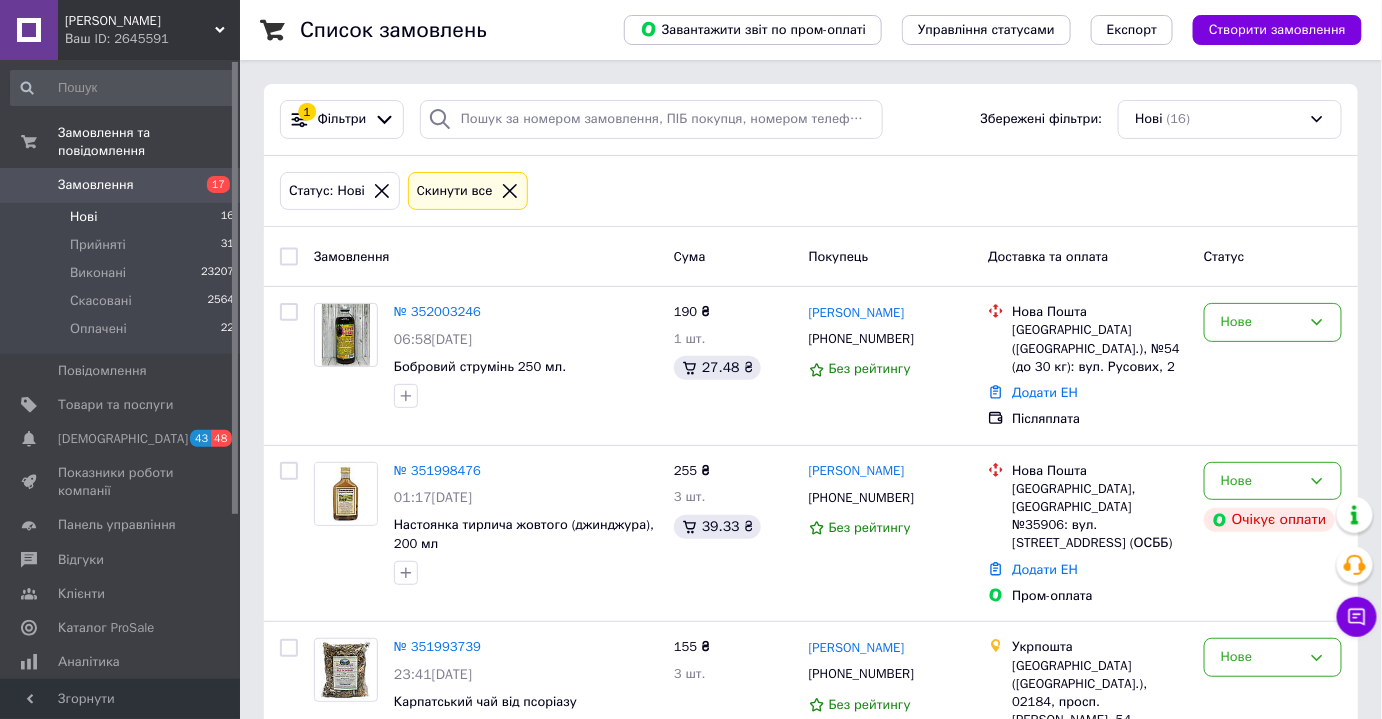 scroll, scrollTop: 2197, scrollLeft: 0, axis: vertical 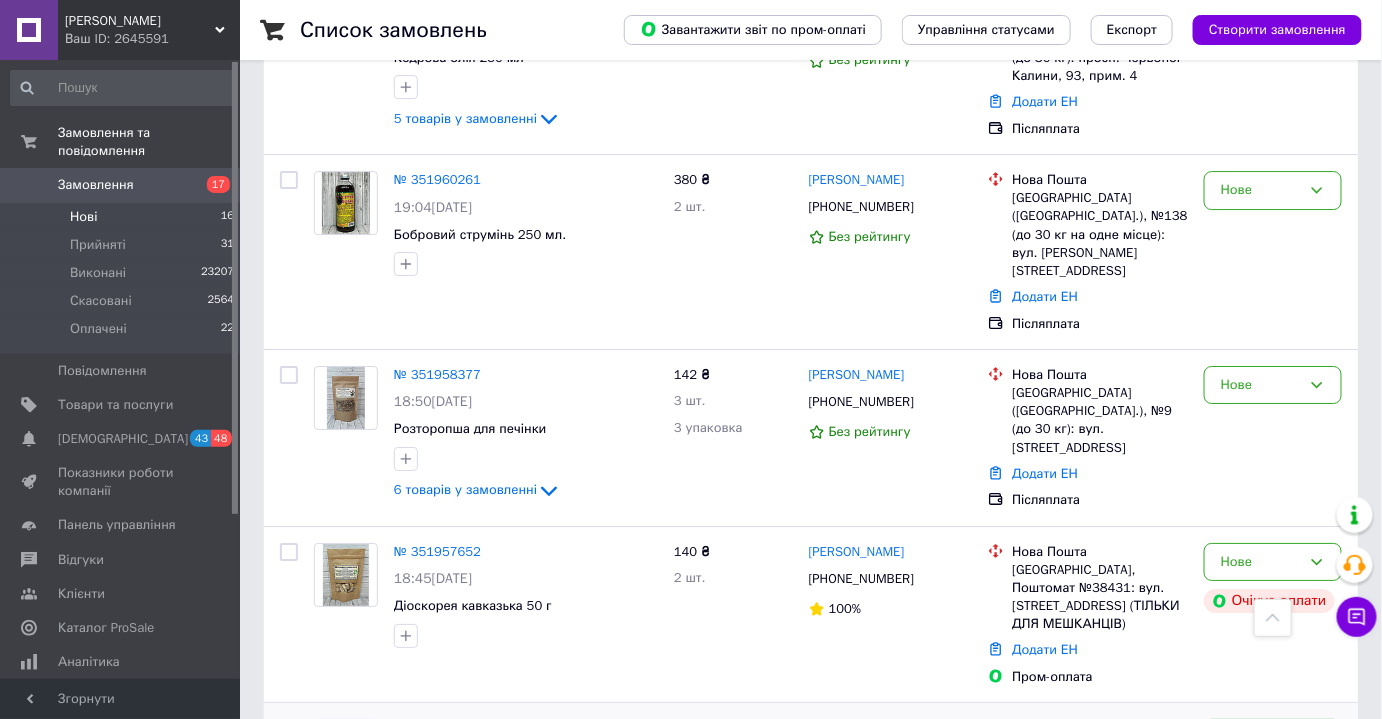 click on "№ 351955390" at bounding box center (437, 727) 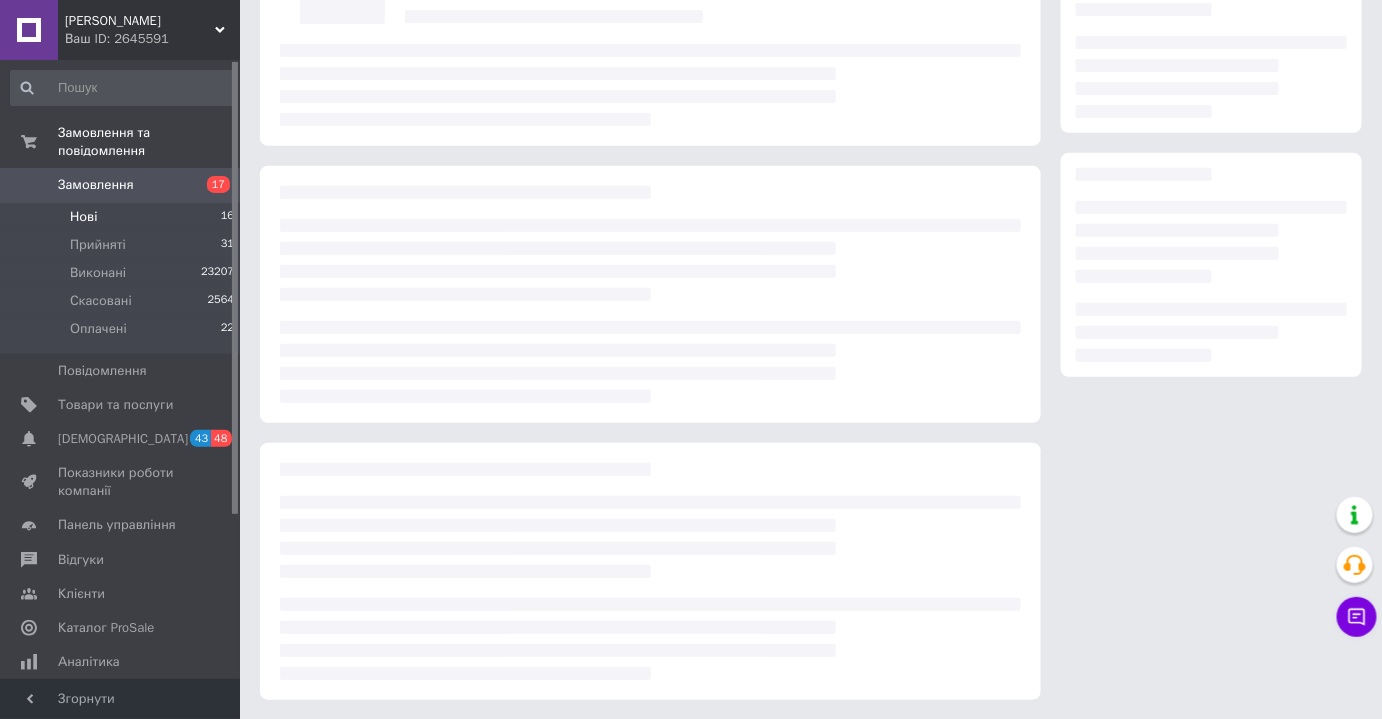 scroll, scrollTop: 133, scrollLeft: 0, axis: vertical 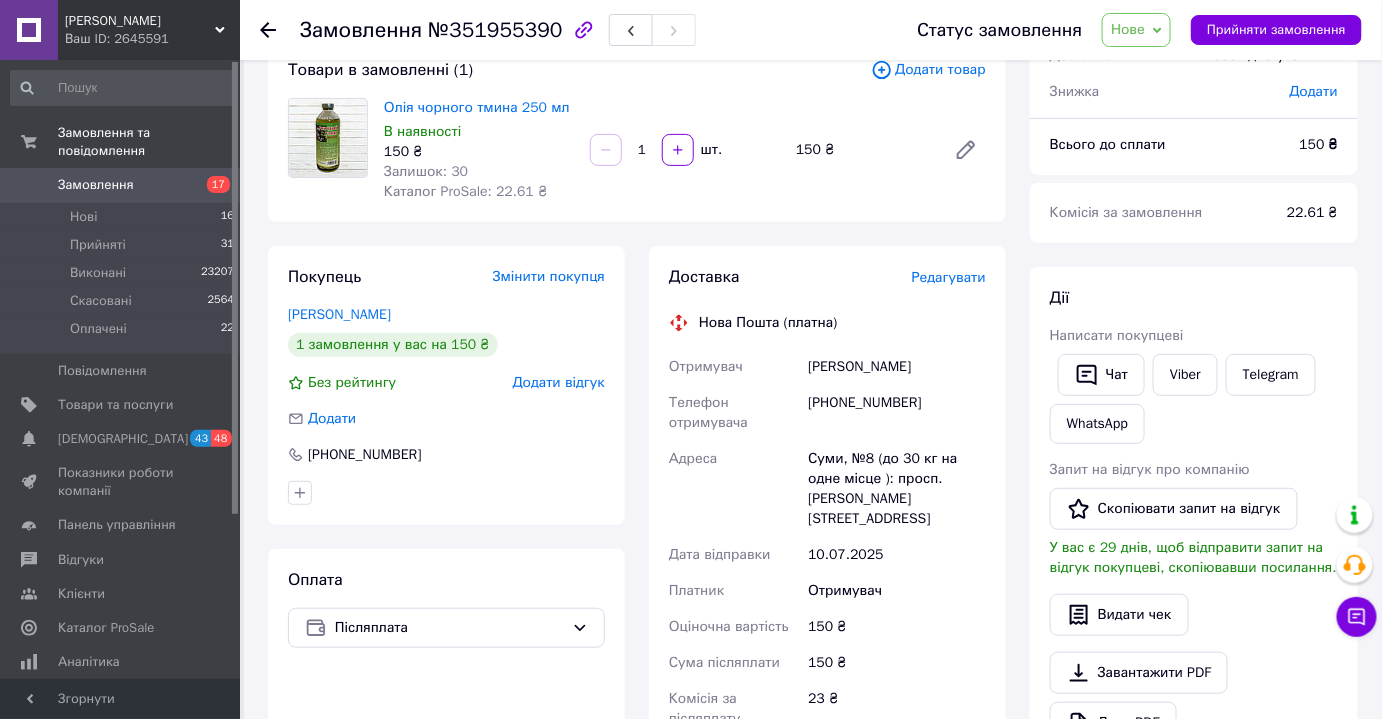 click on "+380660099973" at bounding box center (897, 413) 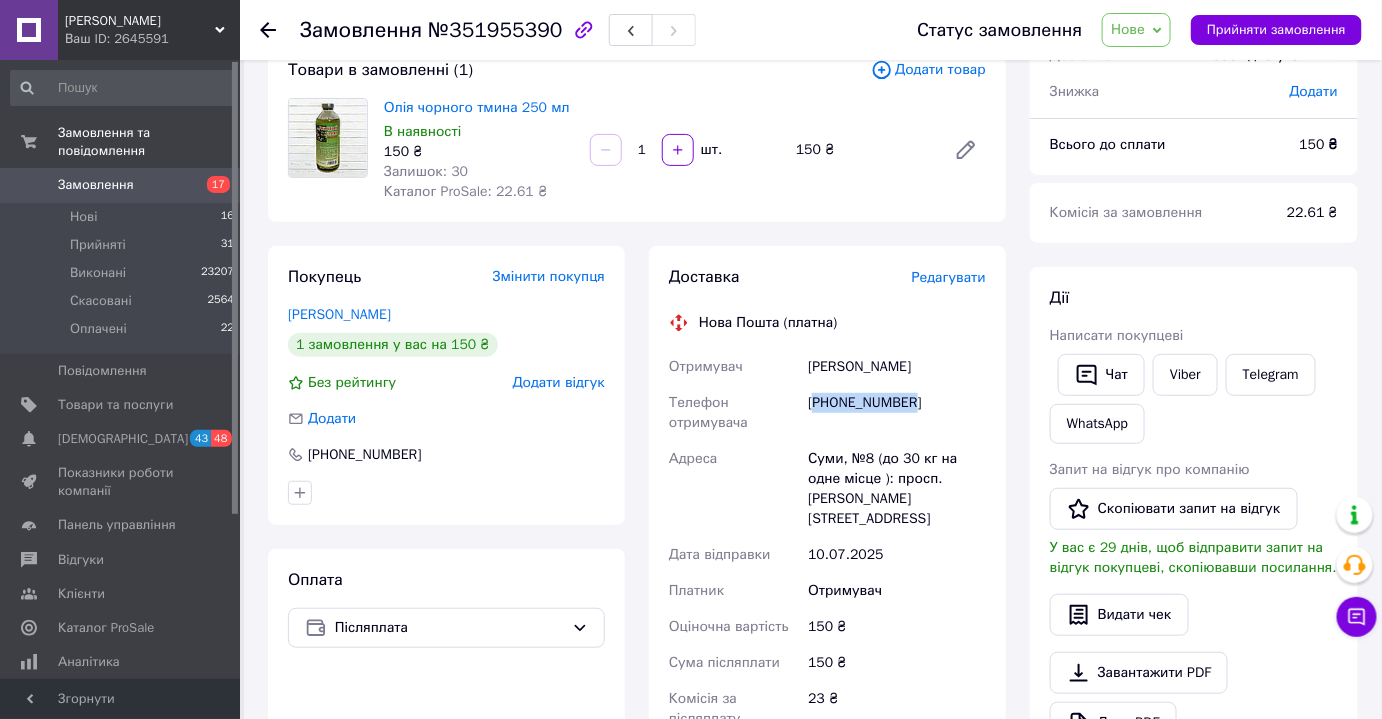 click on "+380660099973" at bounding box center (897, 413) 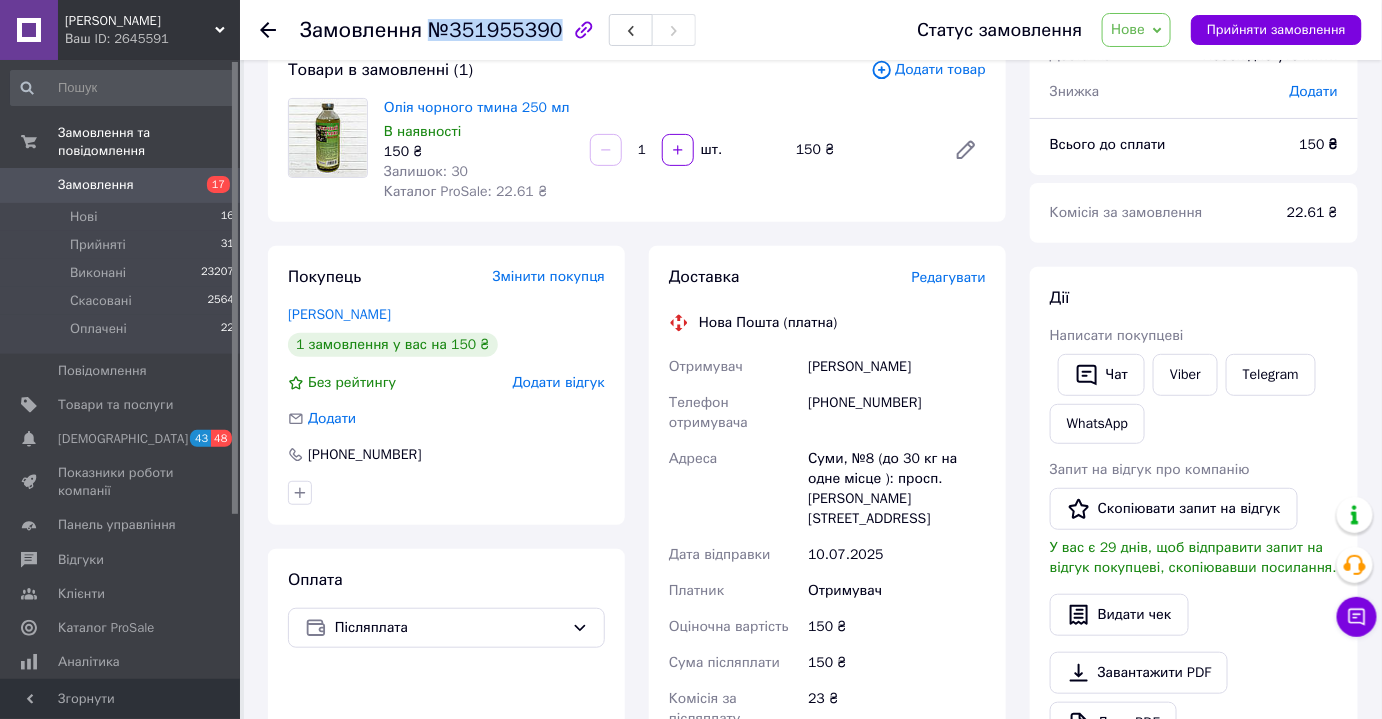 drag, startPoint x: 427, startPoint y: 29, endPoint x: 545, endPoint y: 34, distance: 118.10589 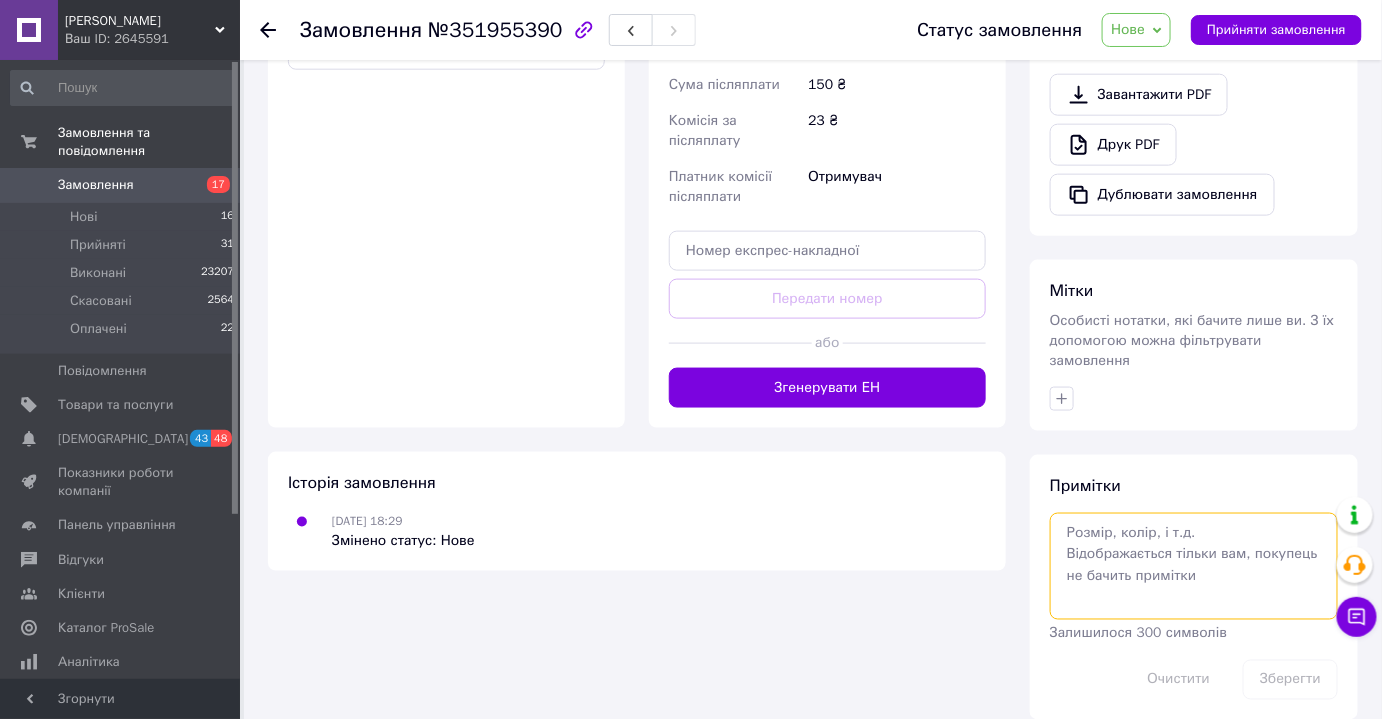 click at bounding box center [1194, 566] 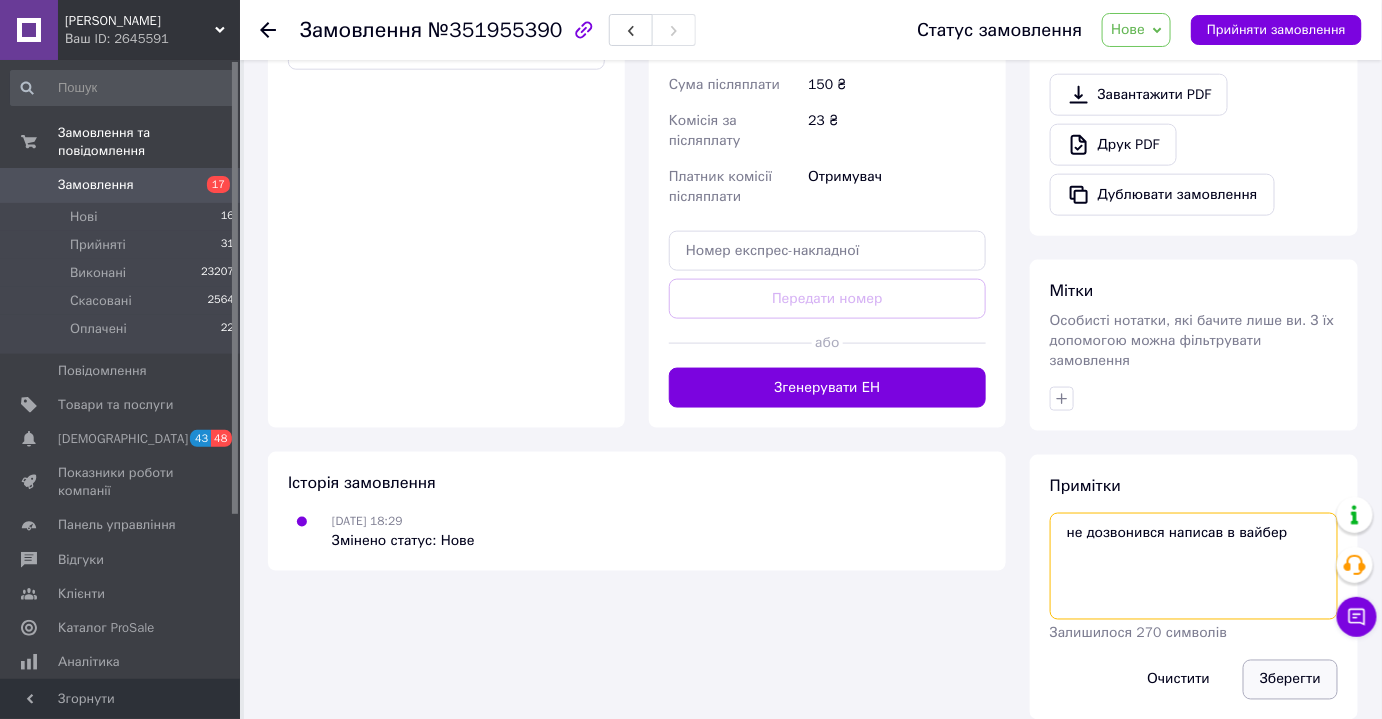 type on "не дозвонився написав в вайбер" 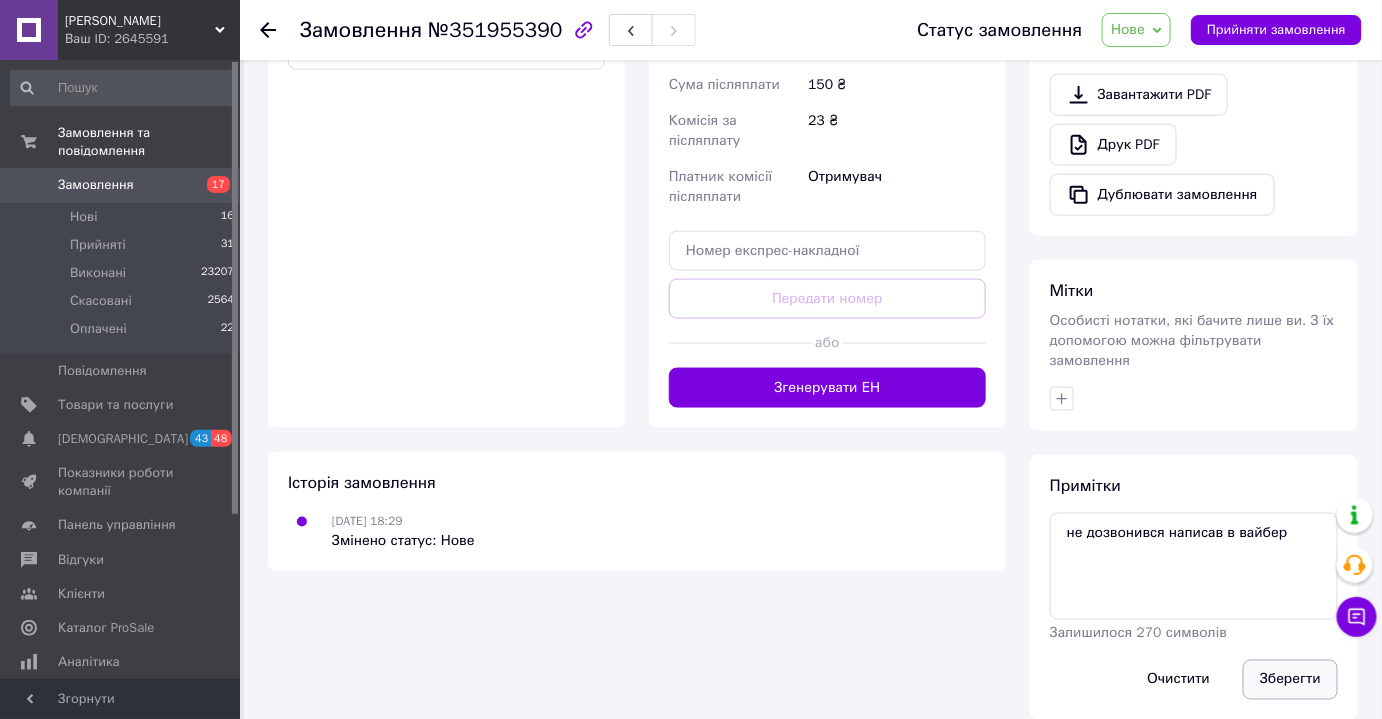 click on "Зберегти" at bounding box center (1290, 680) 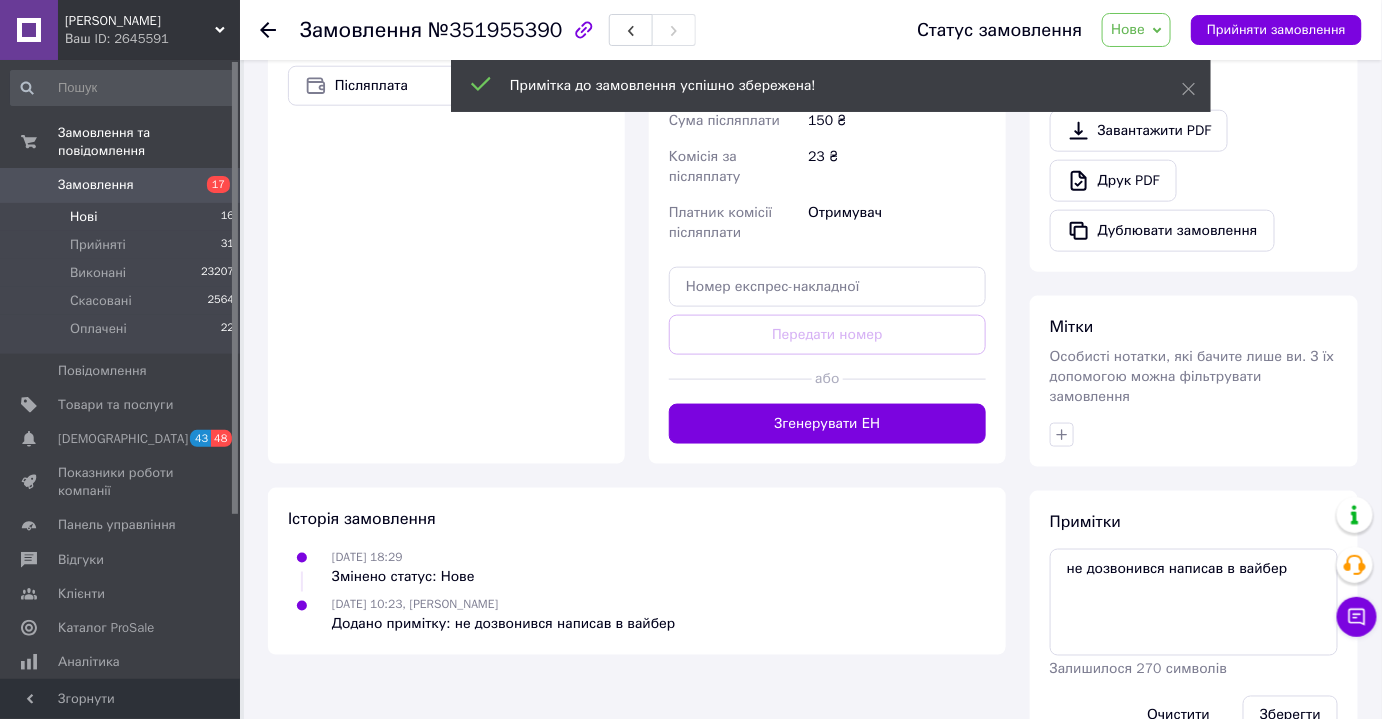 scroll, scrollTop: 711, scrollLeft: 0, axis: vertical 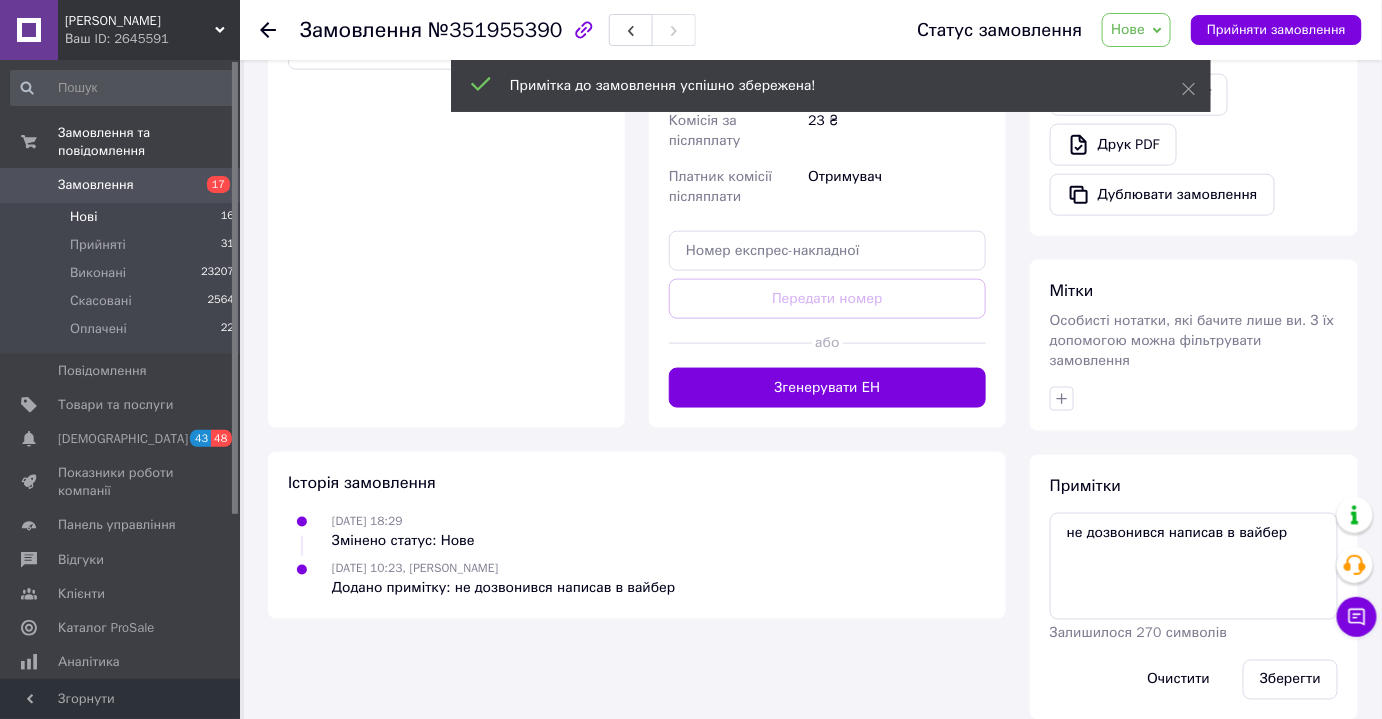 click on "Нові 16" at bounding box center (123, 217) 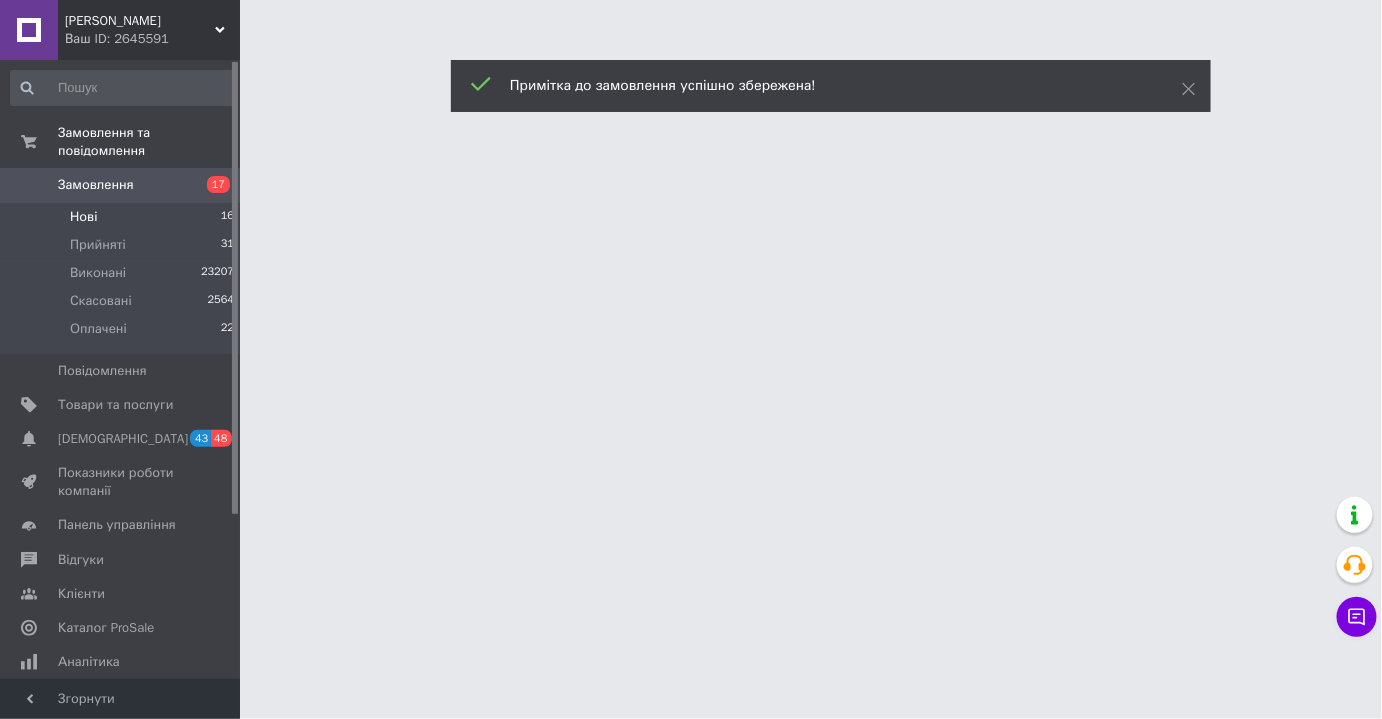 scroll, scrollTop: 0, scrollLeft: 0, axis: both 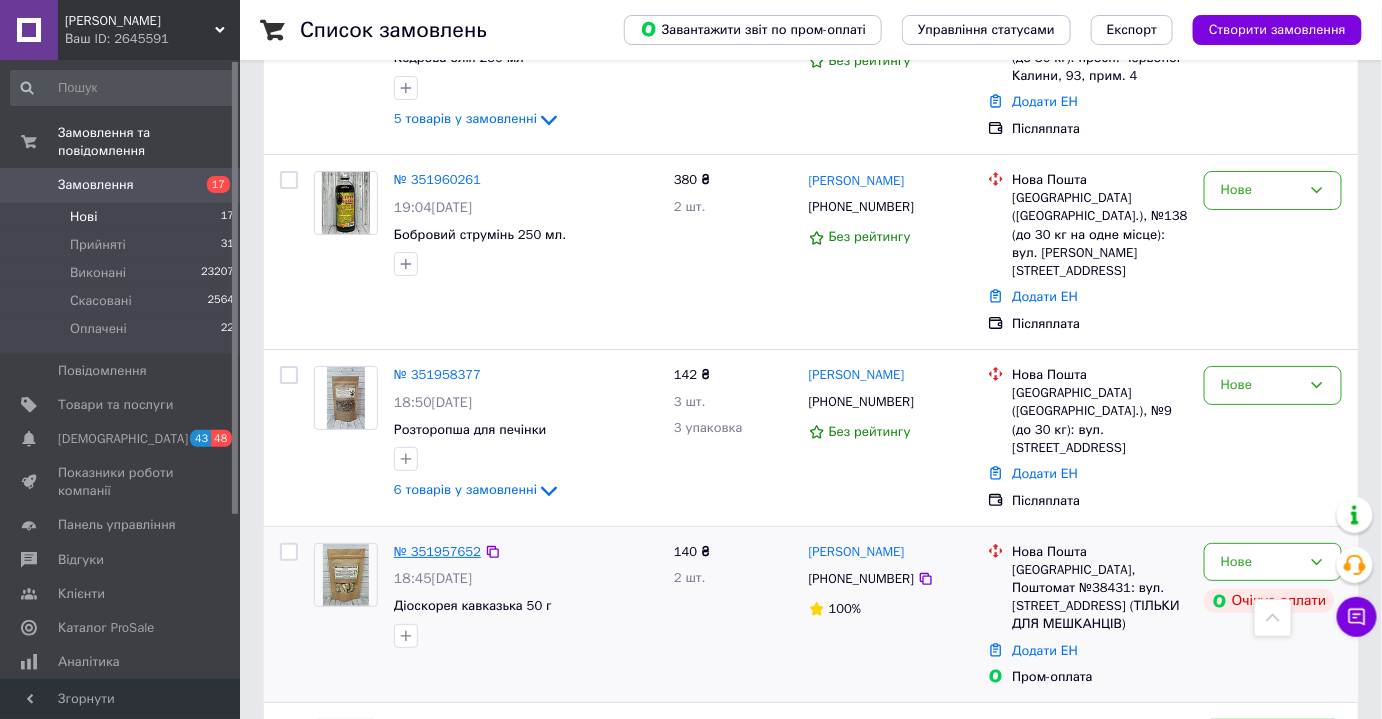 click on "№ 351957652" at bounding box center (437, 551) 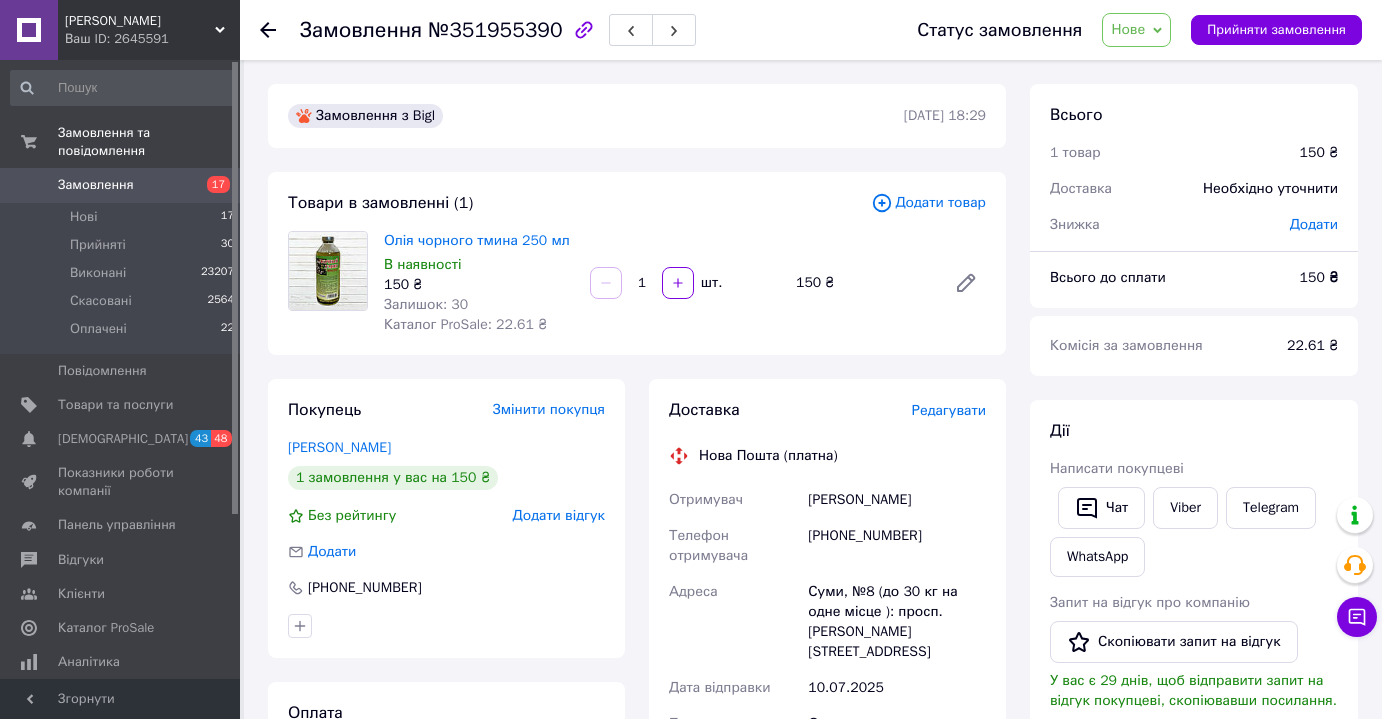 scroll, scrollTop: 0, scrollLeft: 0, axis: both 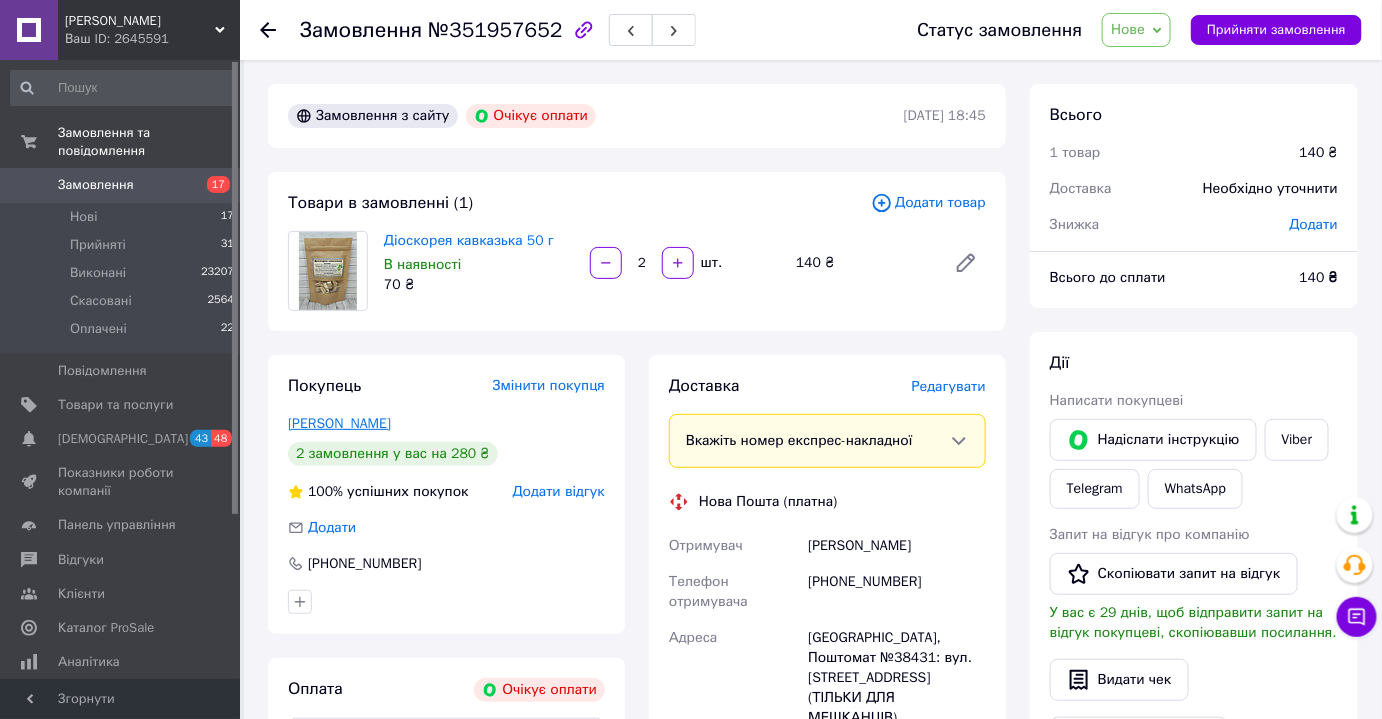 click on "[PERSON_NAME]" at bounding box center (339, 423) 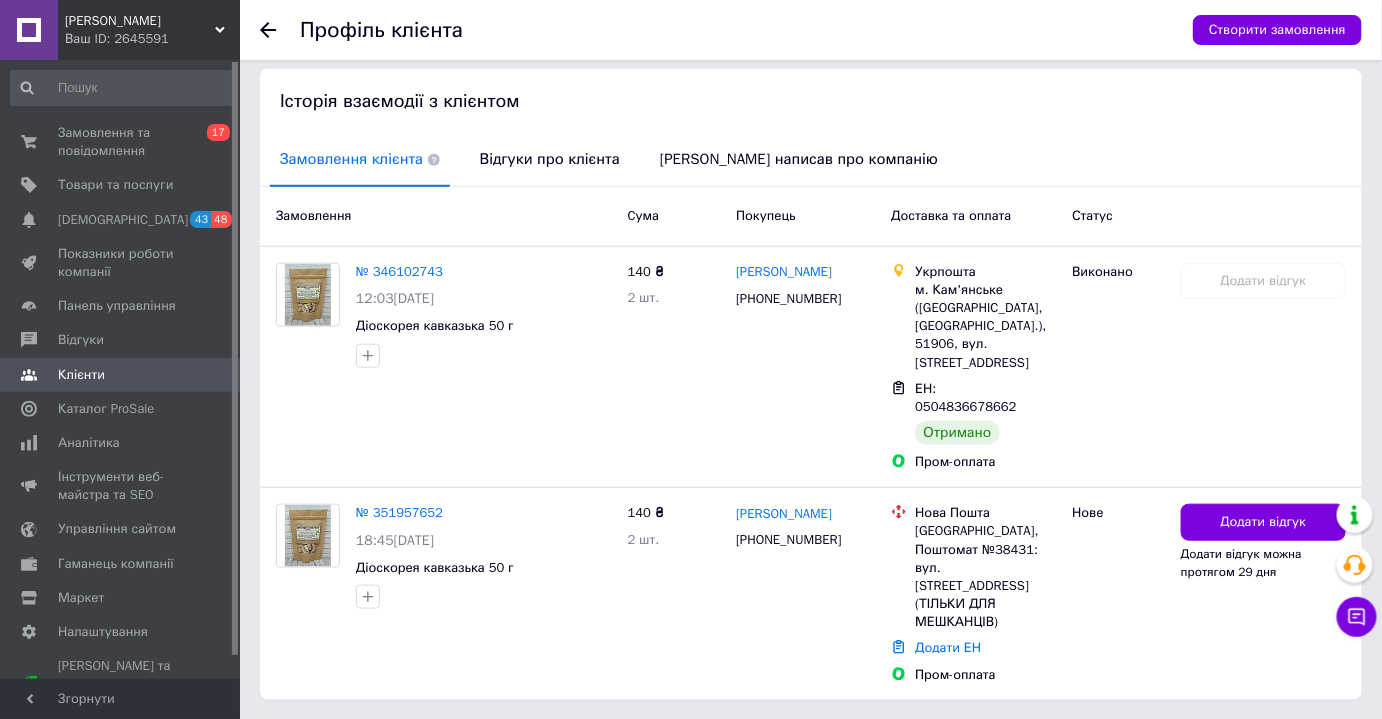 scroll, scrollTop: 399, scrollLeft: 0, axis: vertical 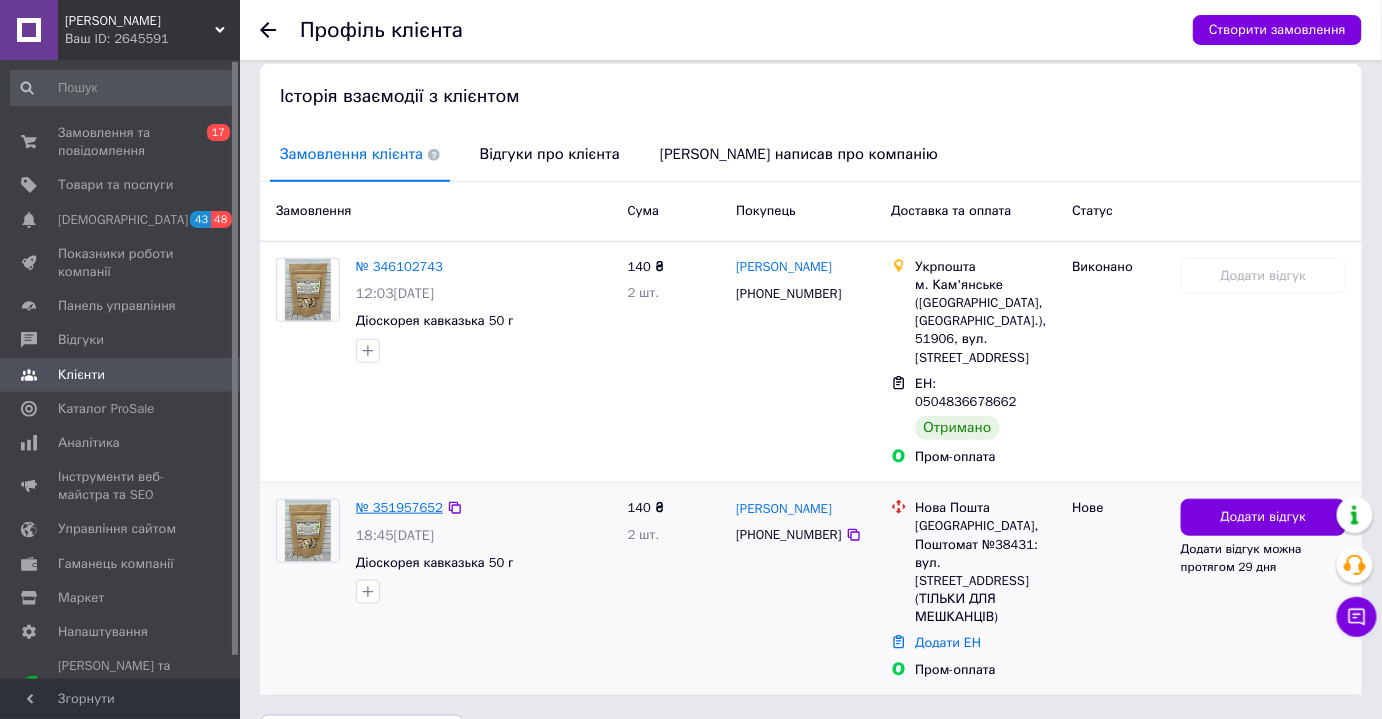 click on "№ 351957652" at bounding box center [399, 507] 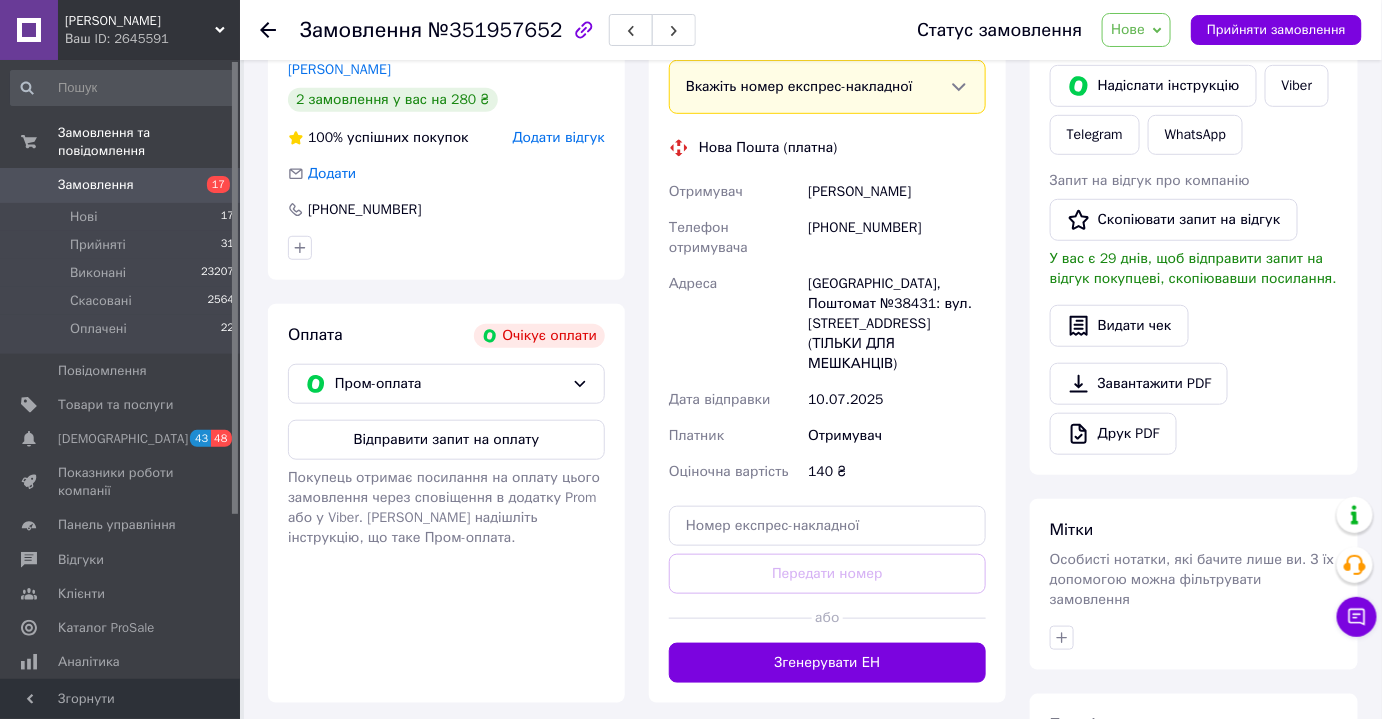 scroll, scrollTop: 357, scrollLeft: 0, axis: vertical 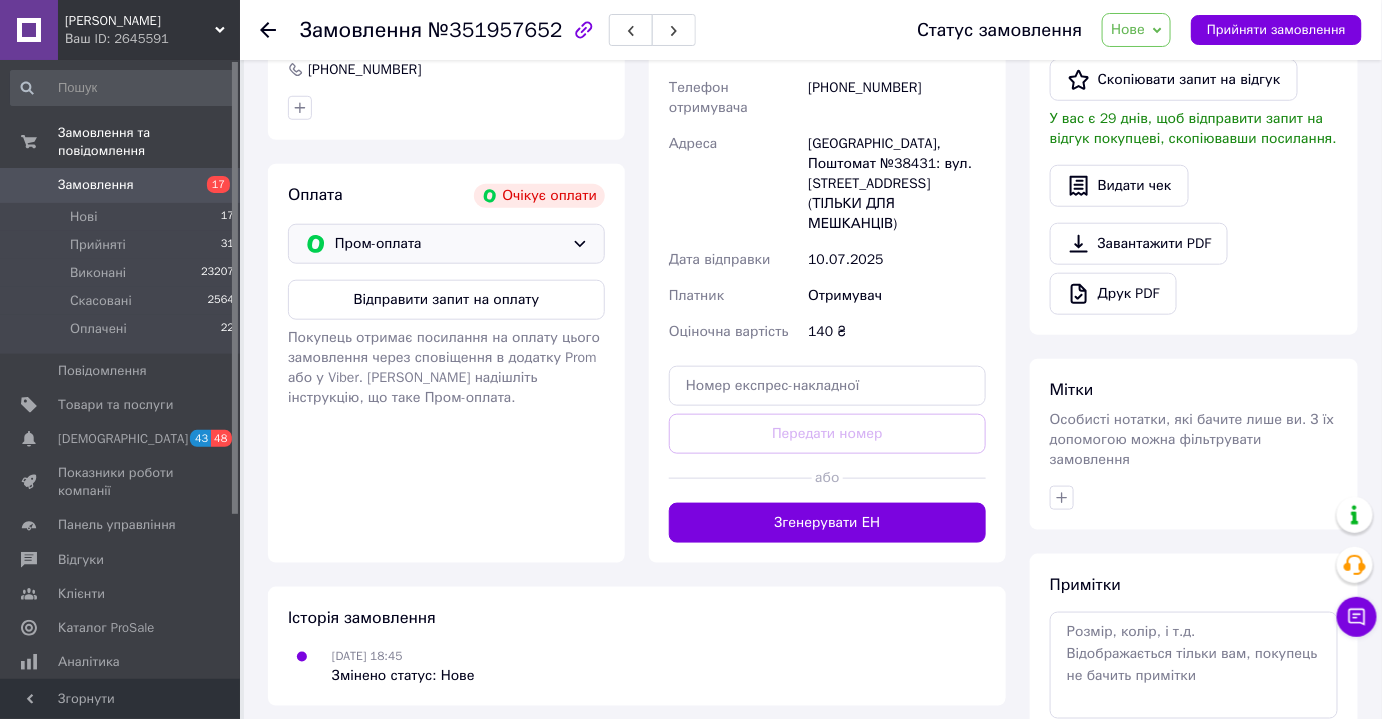 click on "Пром-оплата" at bounding box center (446, 244) 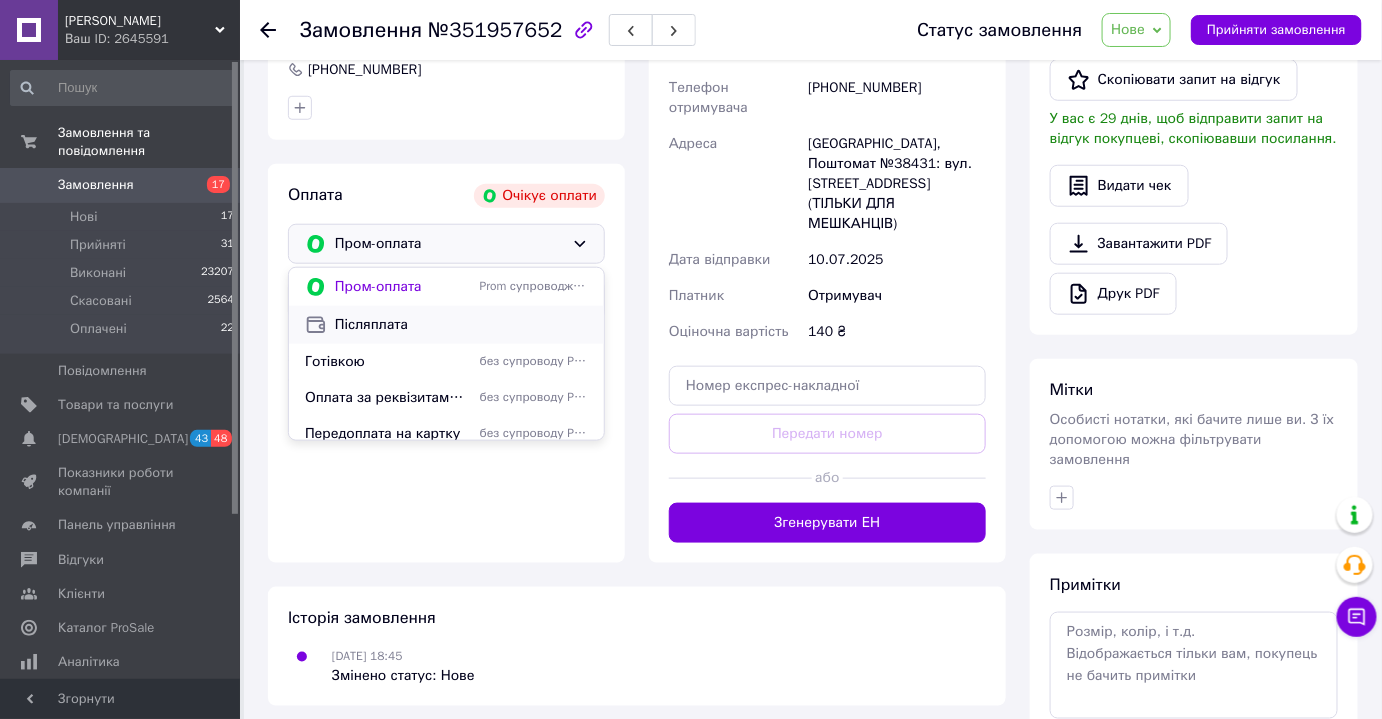 click on "Післяплата" at bounding box center (461, 325) 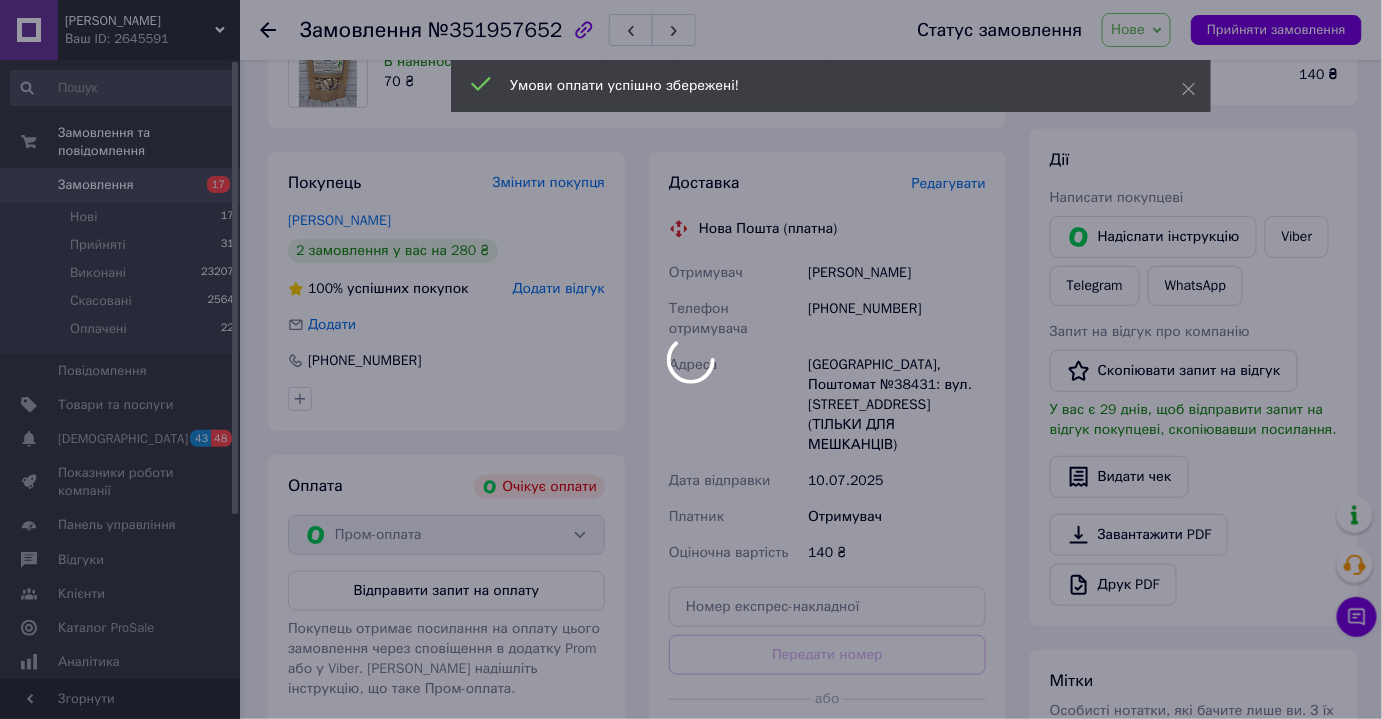 scroll, scrollTop: 198, scrollLeft: 0, axis: vertical 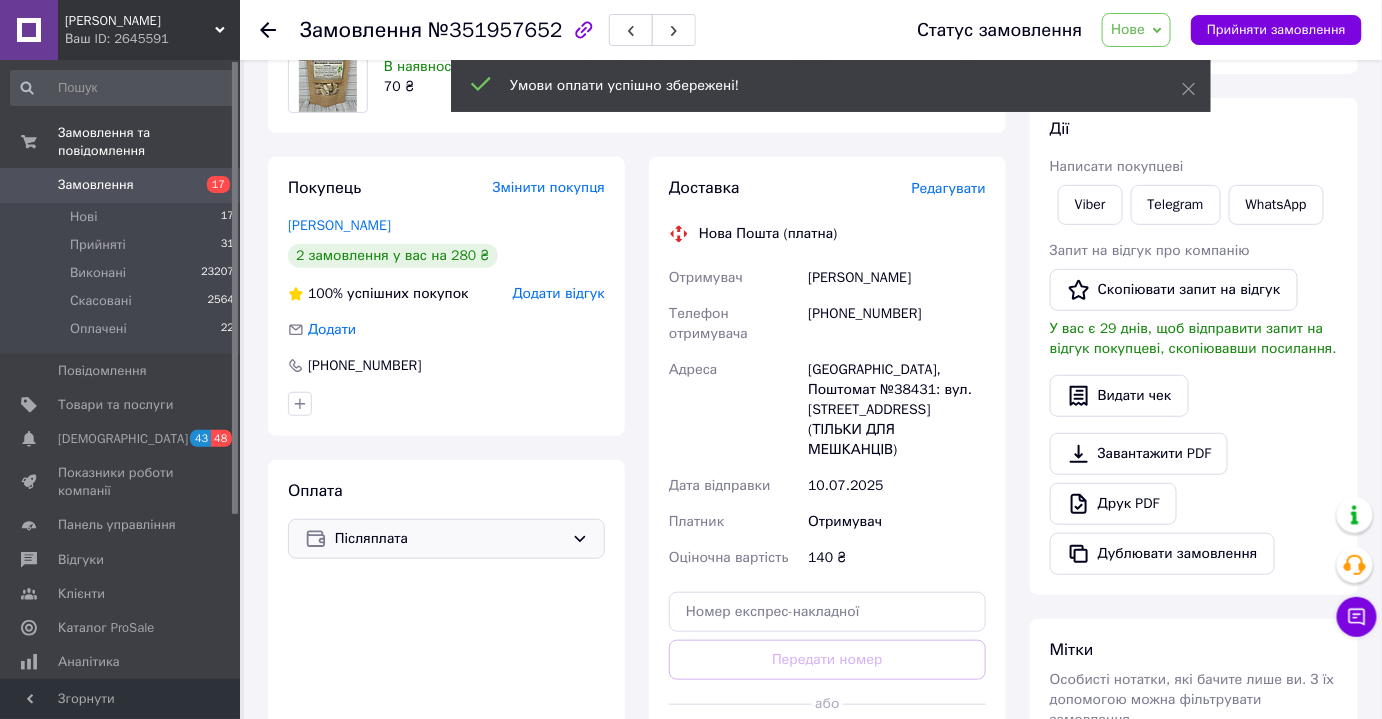 click on "[PHONE_NUMBER]" at bounding box center (897, 324) 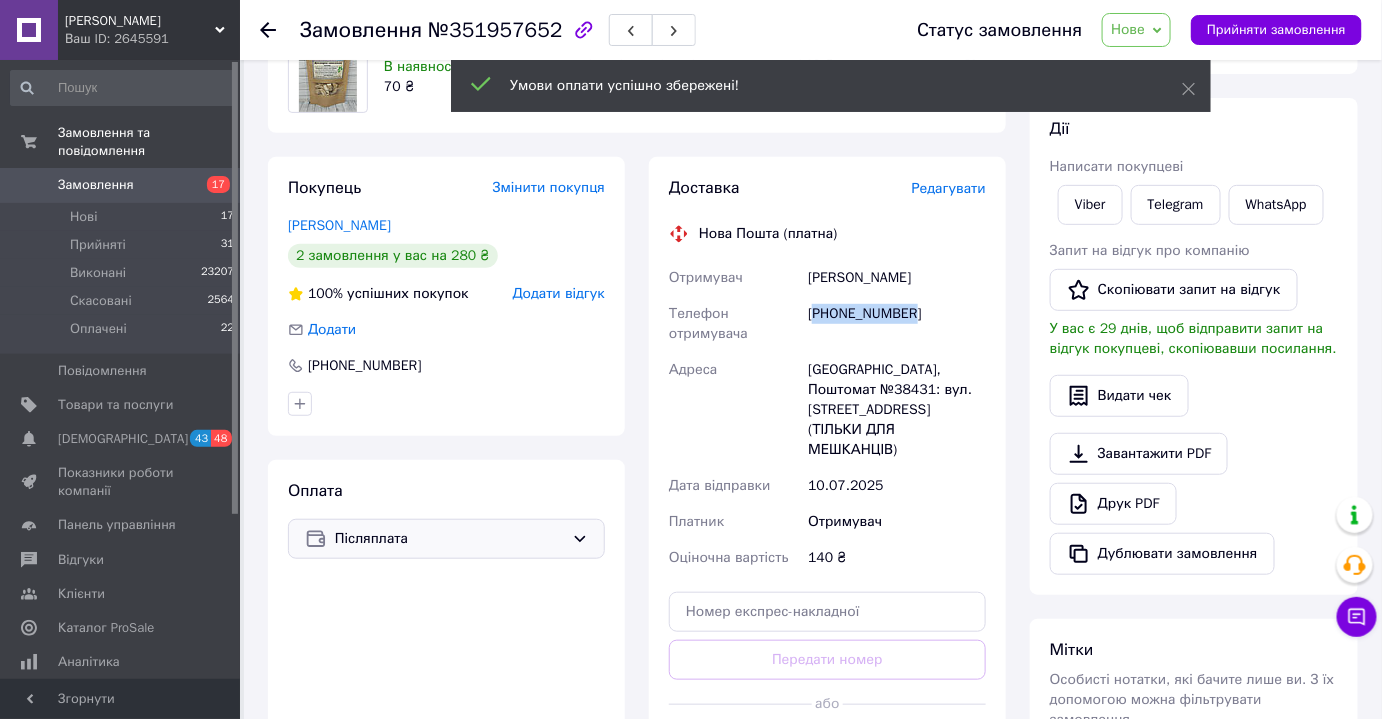 click on "[PHONE_NUMBER]" at bounding box center [897, 324] 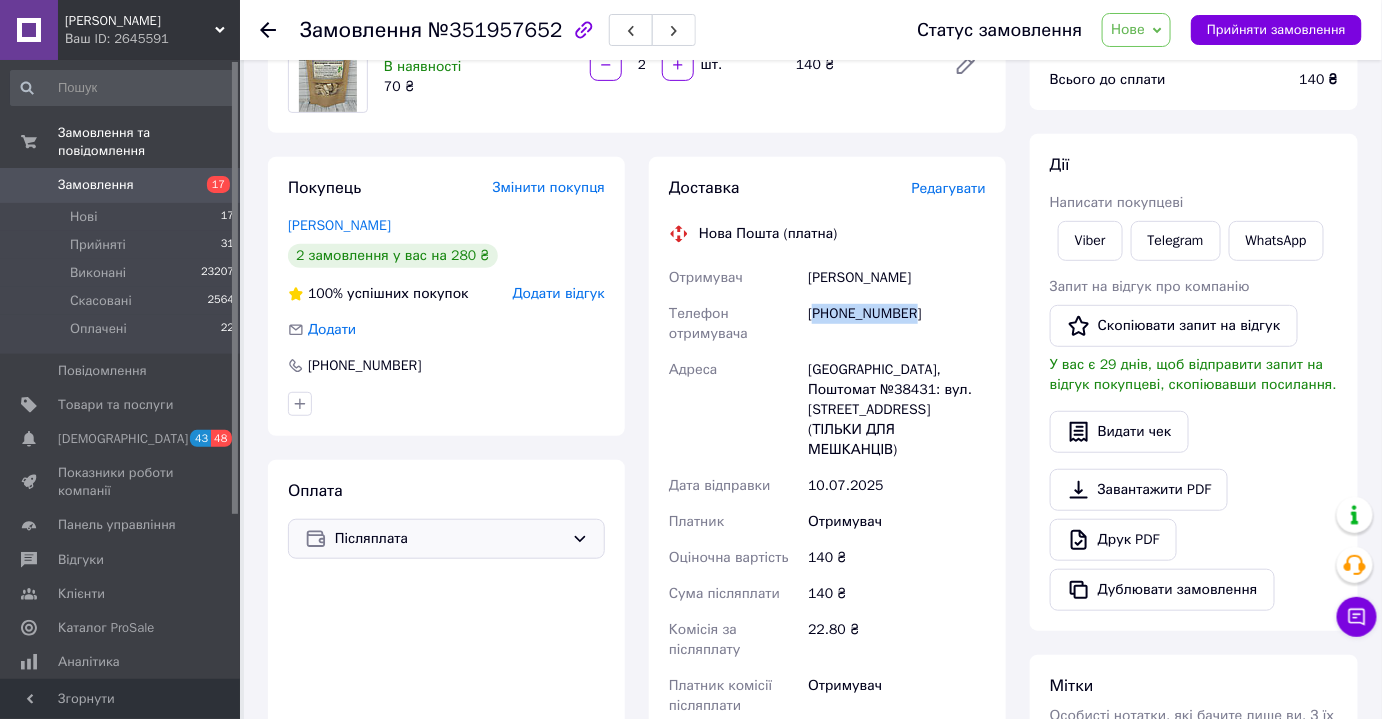 copy on "380975827762" 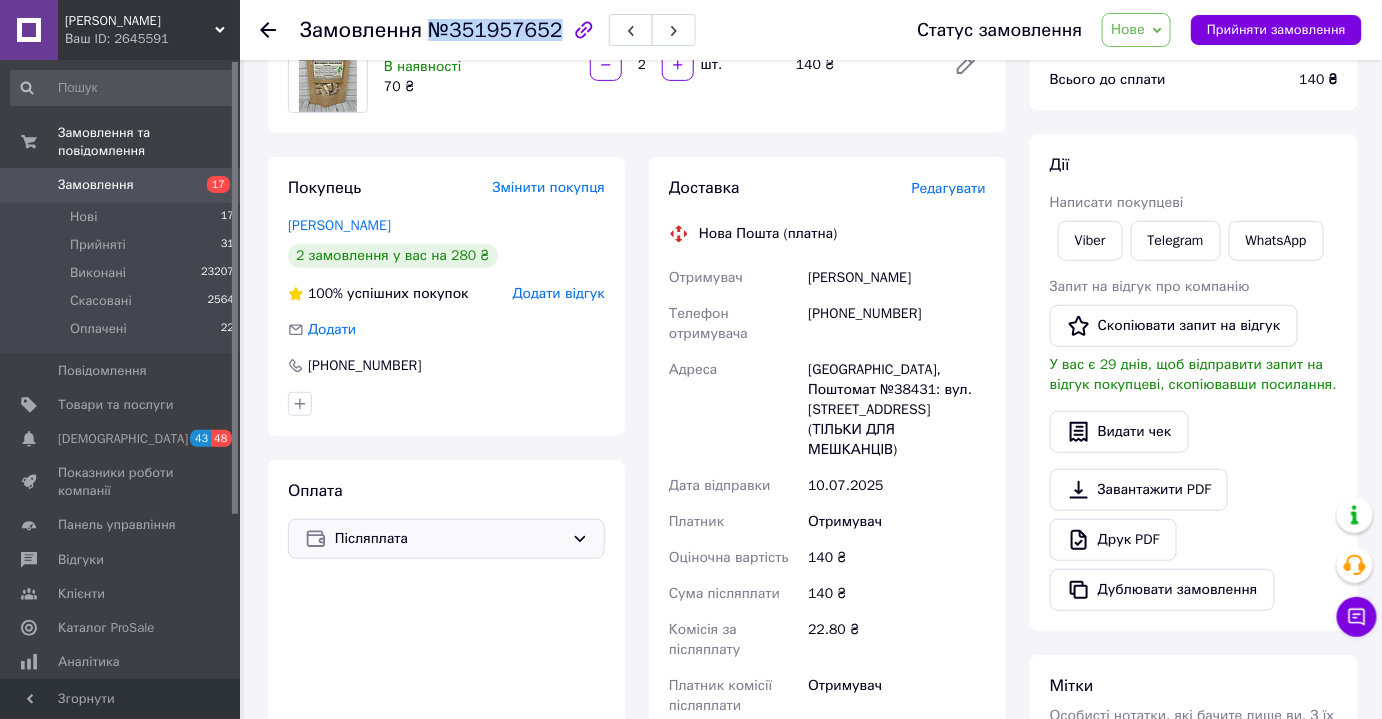 drag, startPoint x: 426, startPoint y: 23, endPoint x: 545, endPoint y: 36, distance: 119.70798 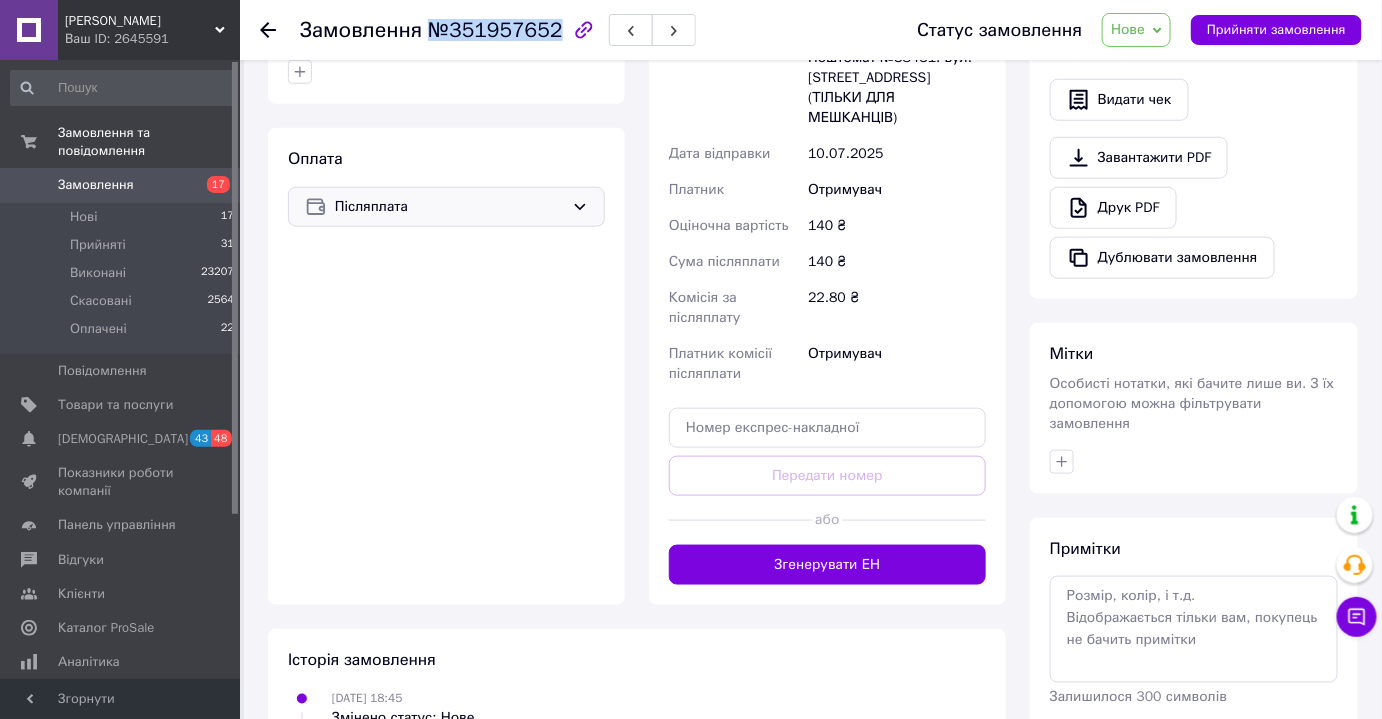 scroll, scrollTop: 608, scrollLeft: 0, axis: vertical 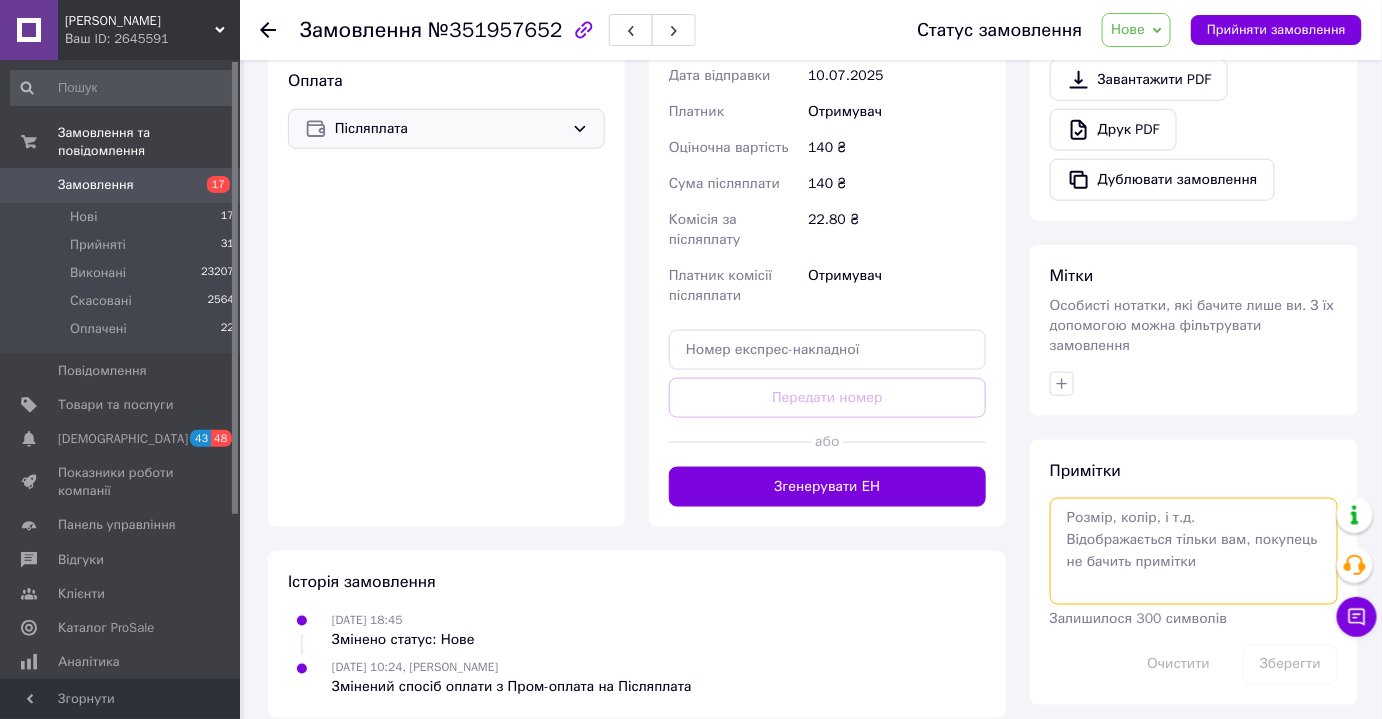 click at bounding box center (1194, 551) 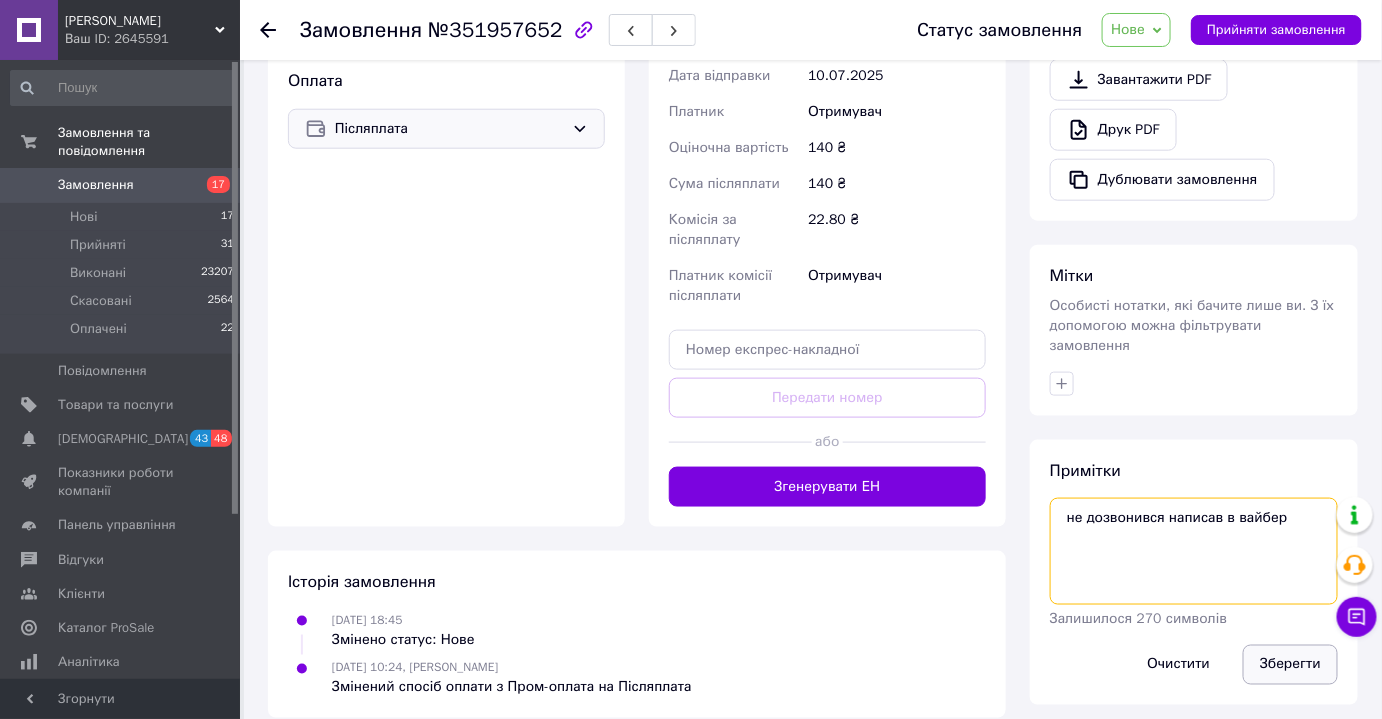 type on "не дозвонився написав в вайбер" 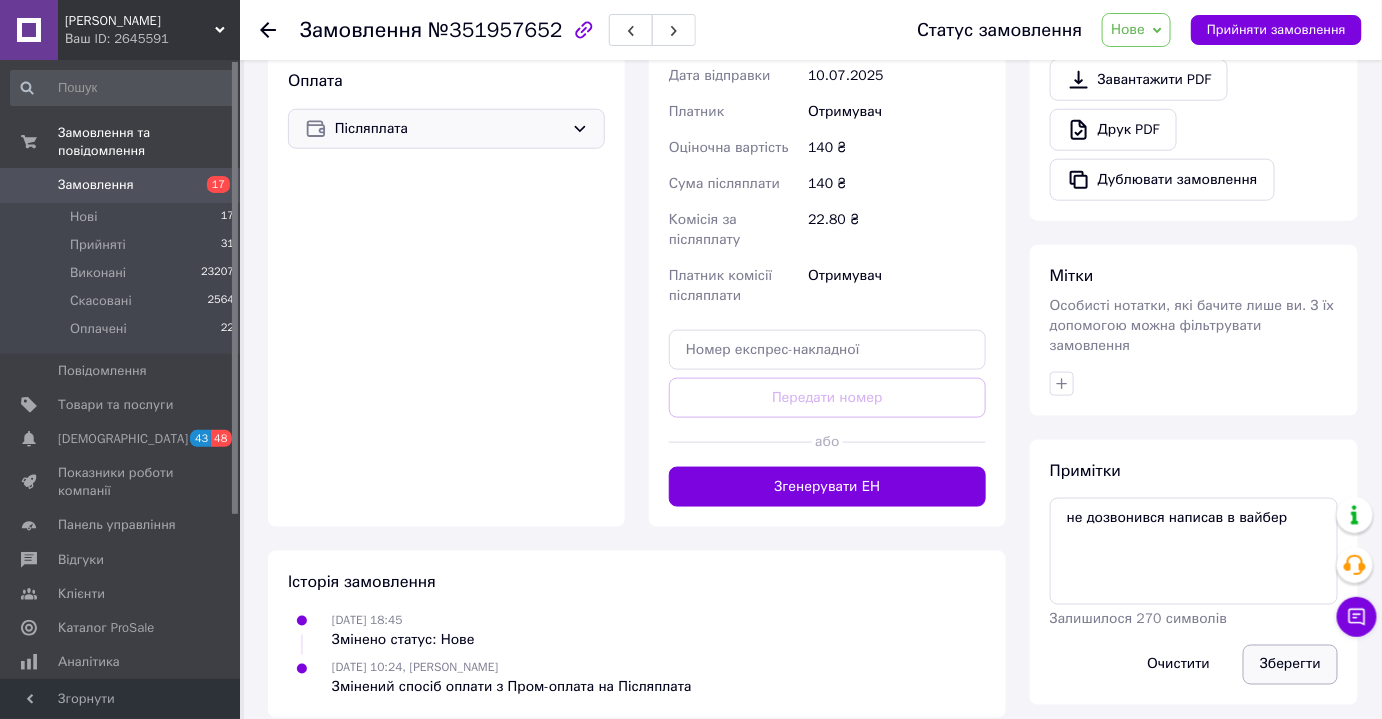 click on "Зберегти" at bounding box center [1290, 665] 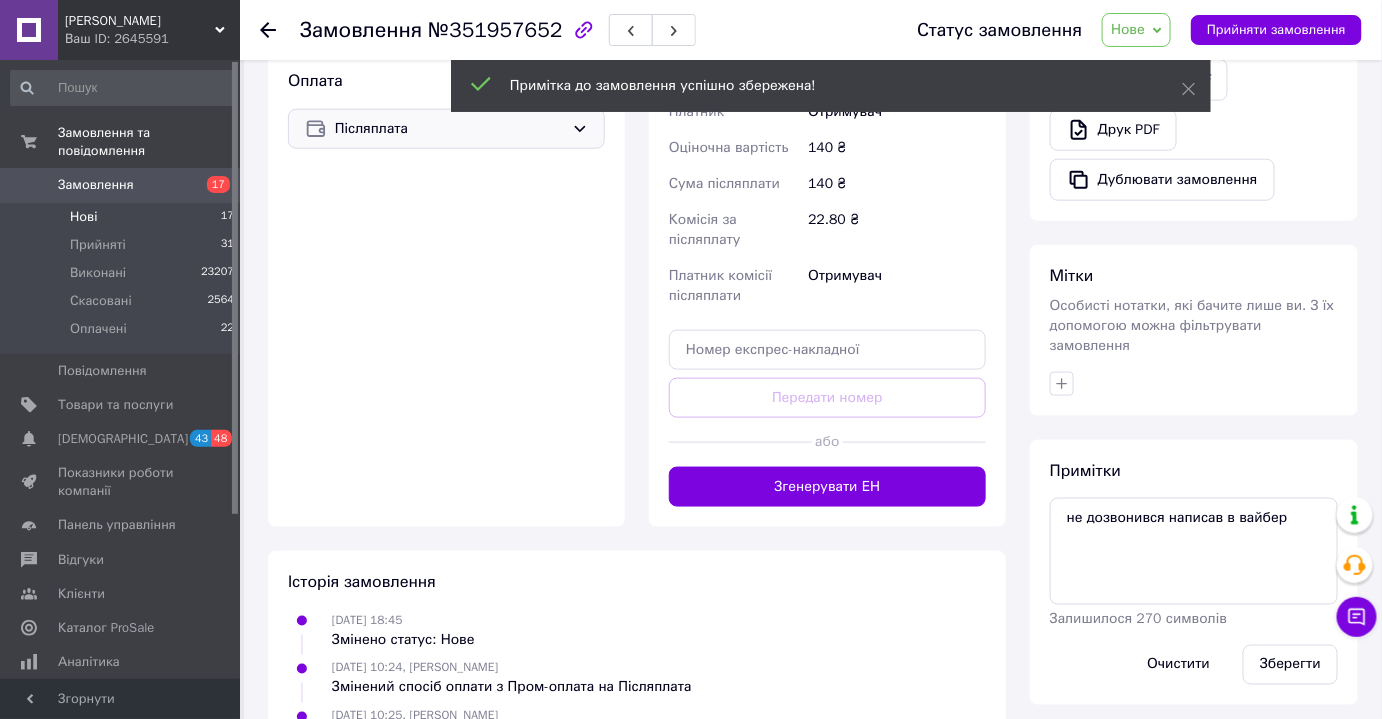 click on "Нові" at bounding box center [83, 217] 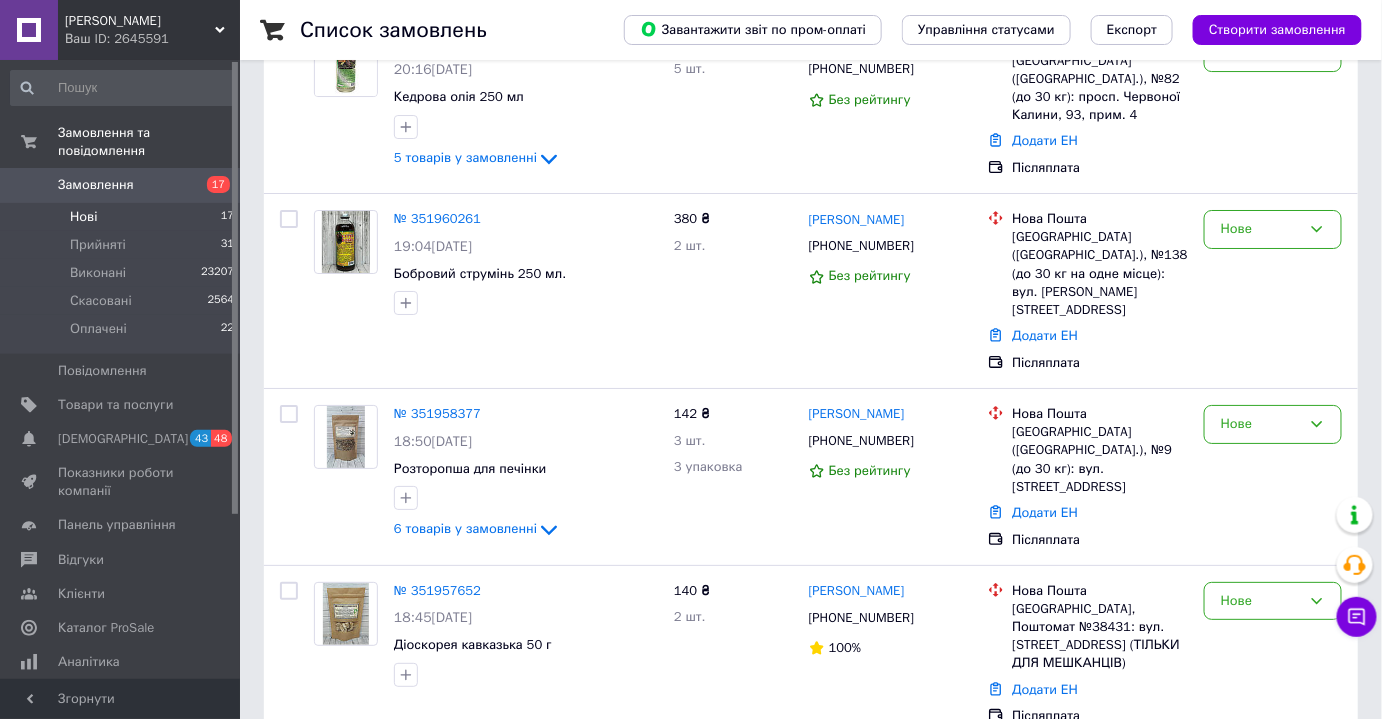 scroll, scrollTop: 2367, scrollLeft: 0, axis: vertical 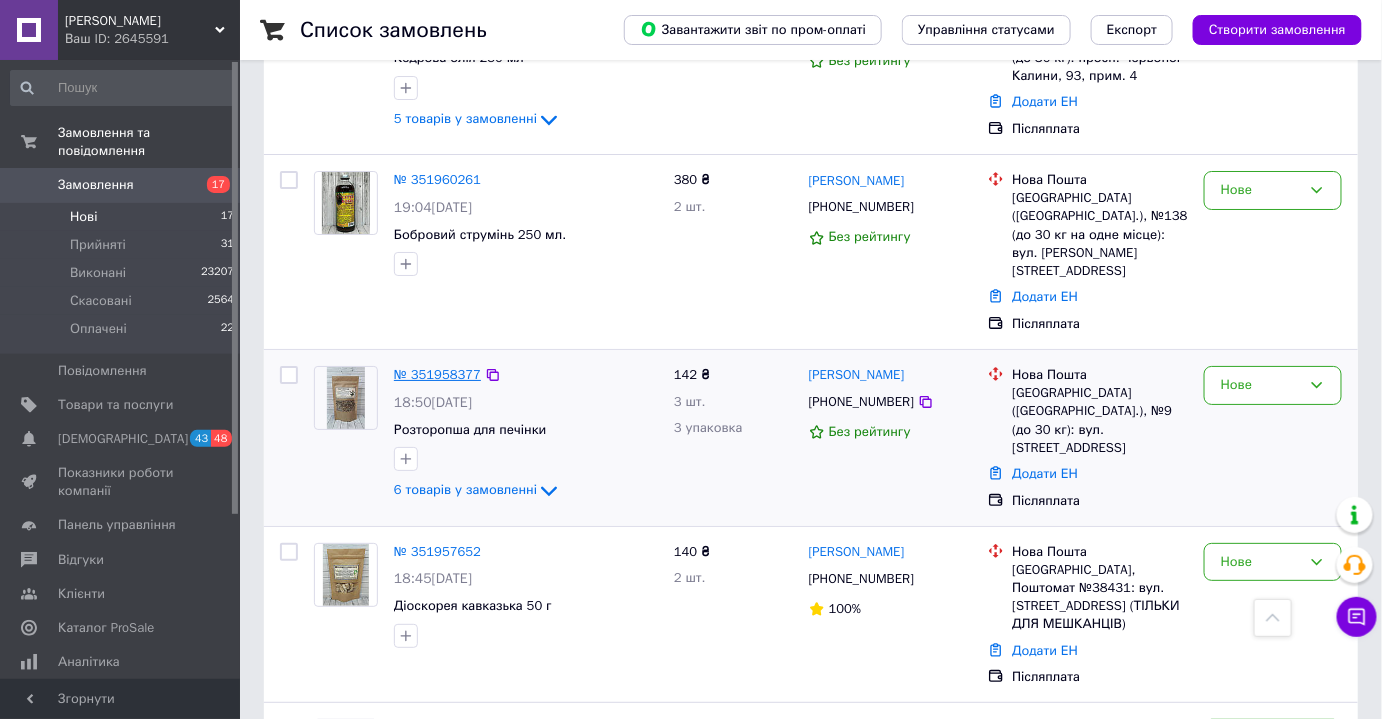 click on "№ 351958377" at bounding box center (437, 374) 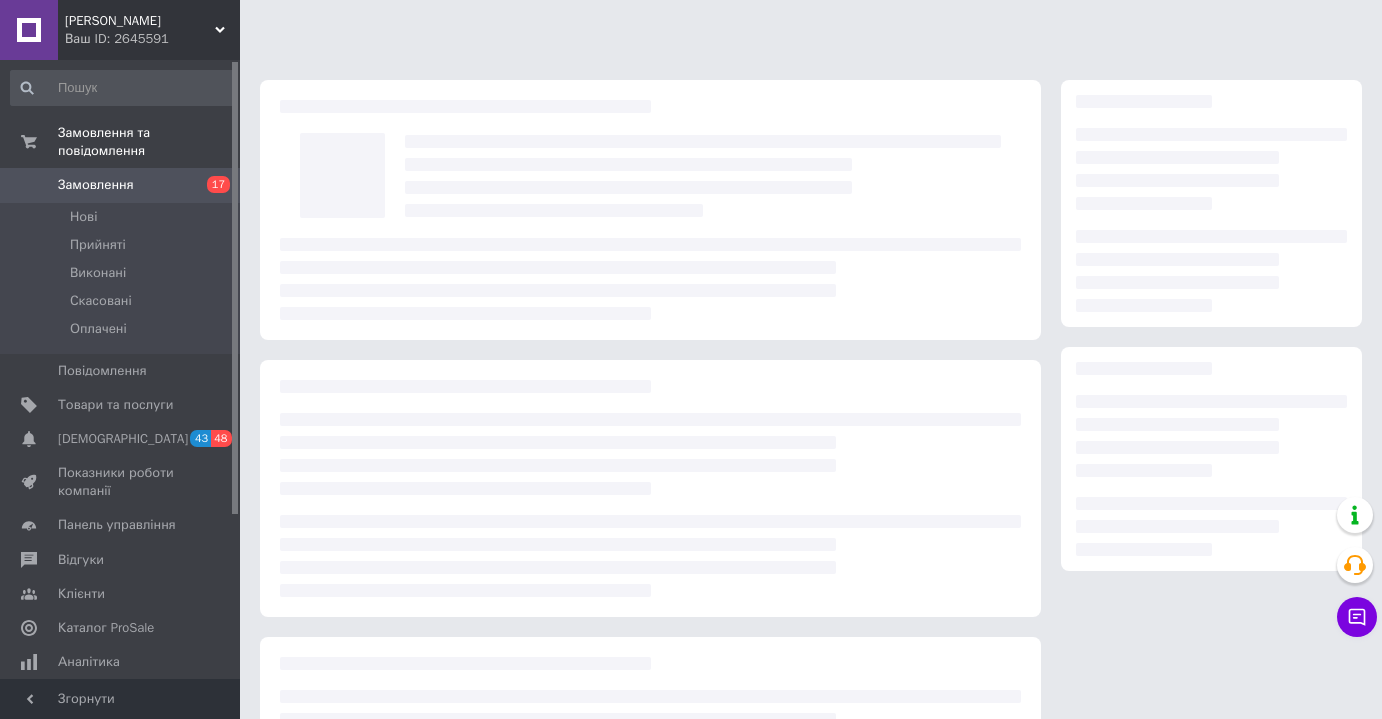 scroll, scrollTop: 0, scrollLeft: 0, axis: both 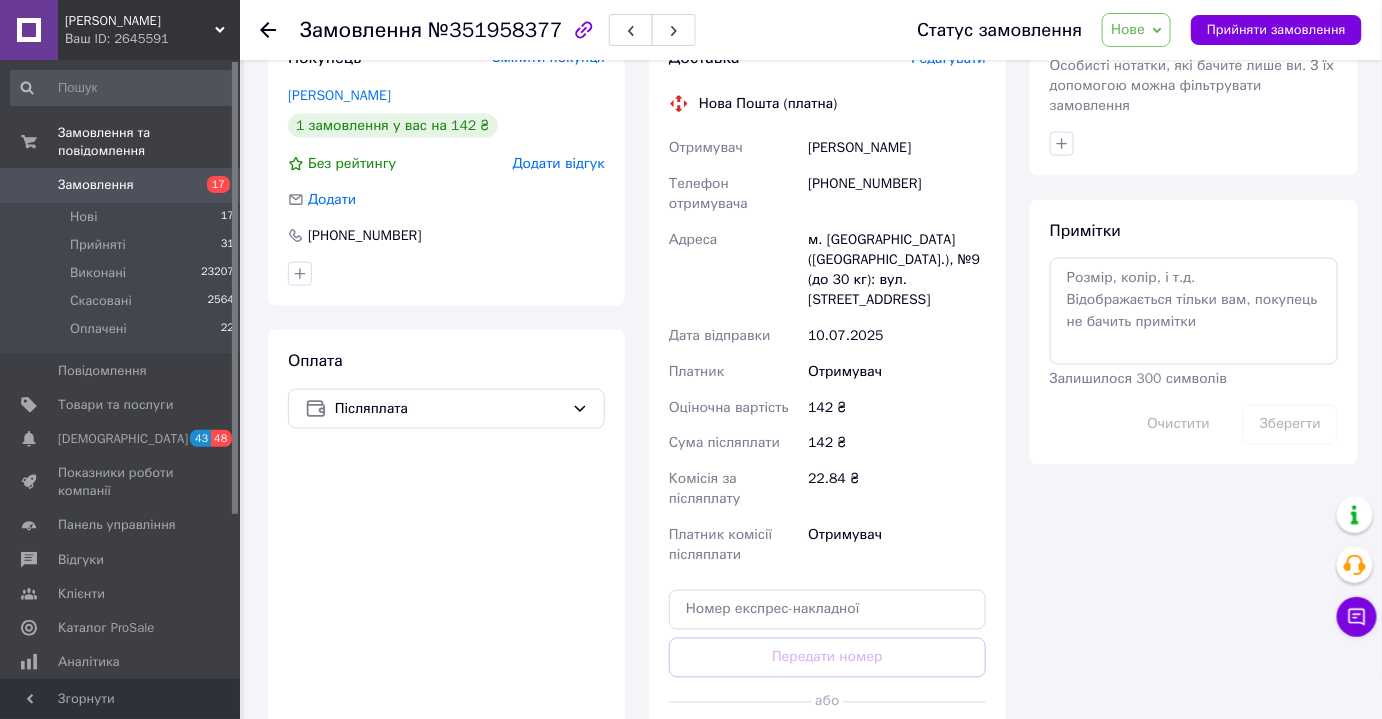 click on "[PHONE_NUMBER]" at bounding box center (897, 194) 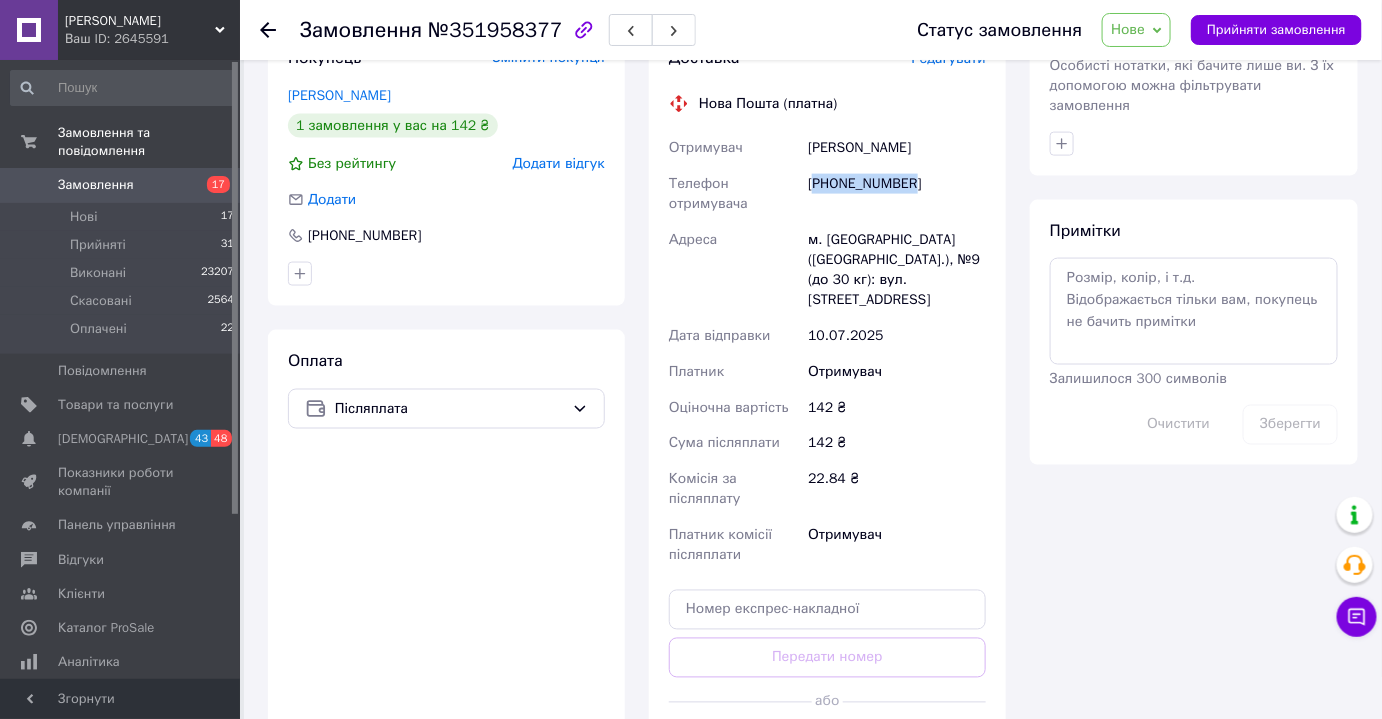 click on "[PHONE_NUMBER]" at bounding box center (897, 194) 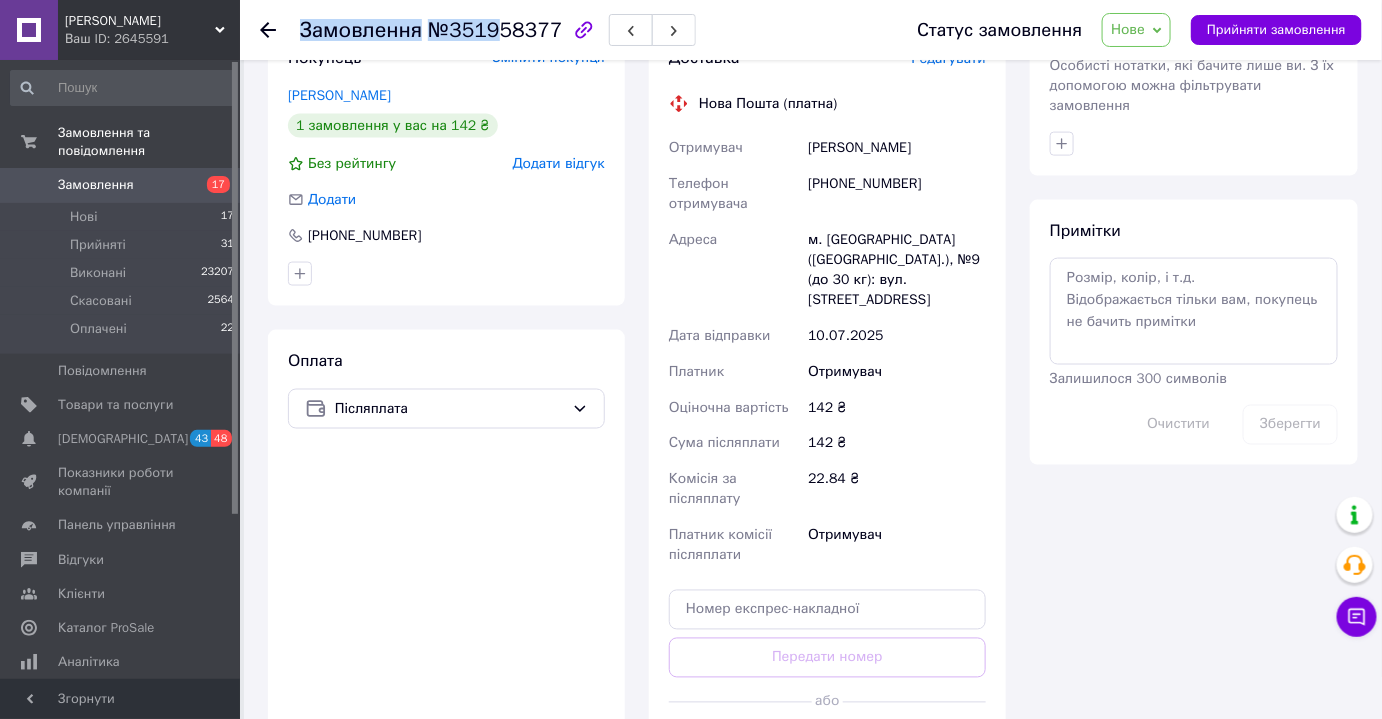 drag, startPoint x: 550, startPoint y: 33, endPoint x: 490, endPoint y: 36, distance: 60.074955 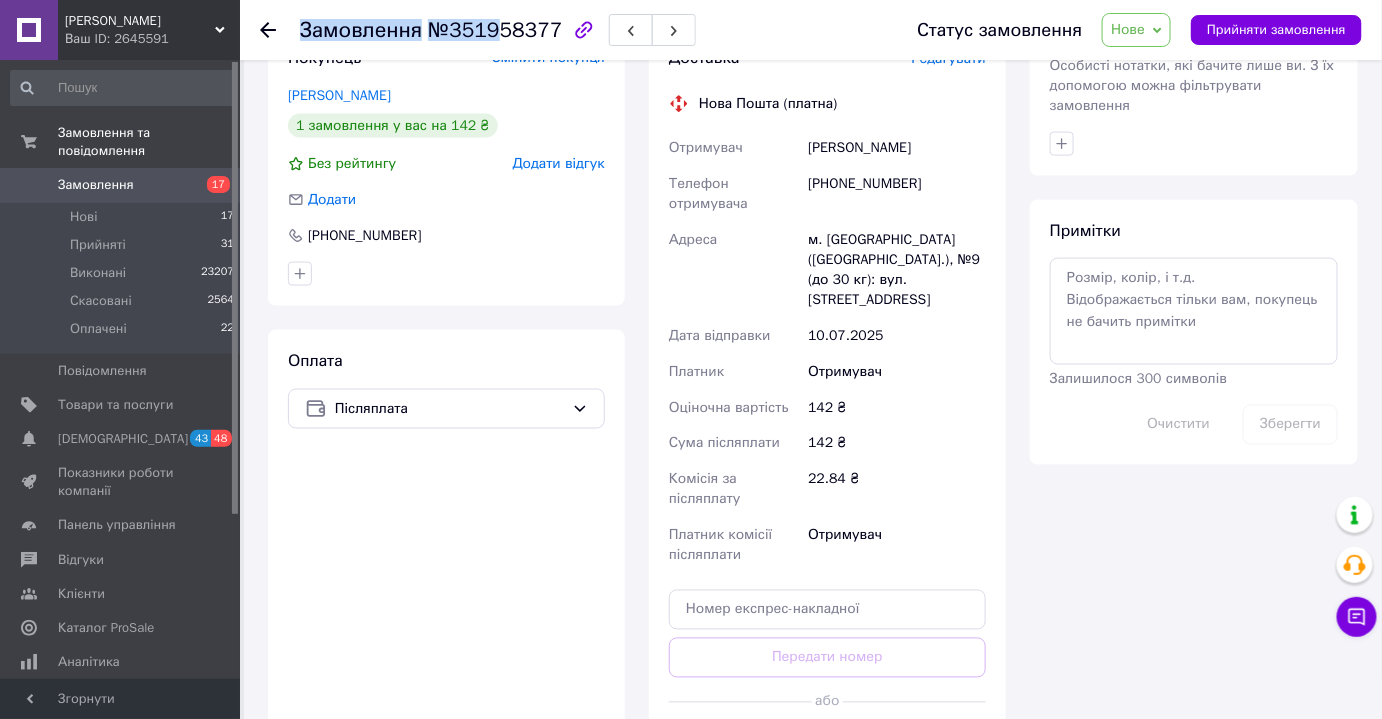 click on "№351958377" at bounding box center [495, 30] 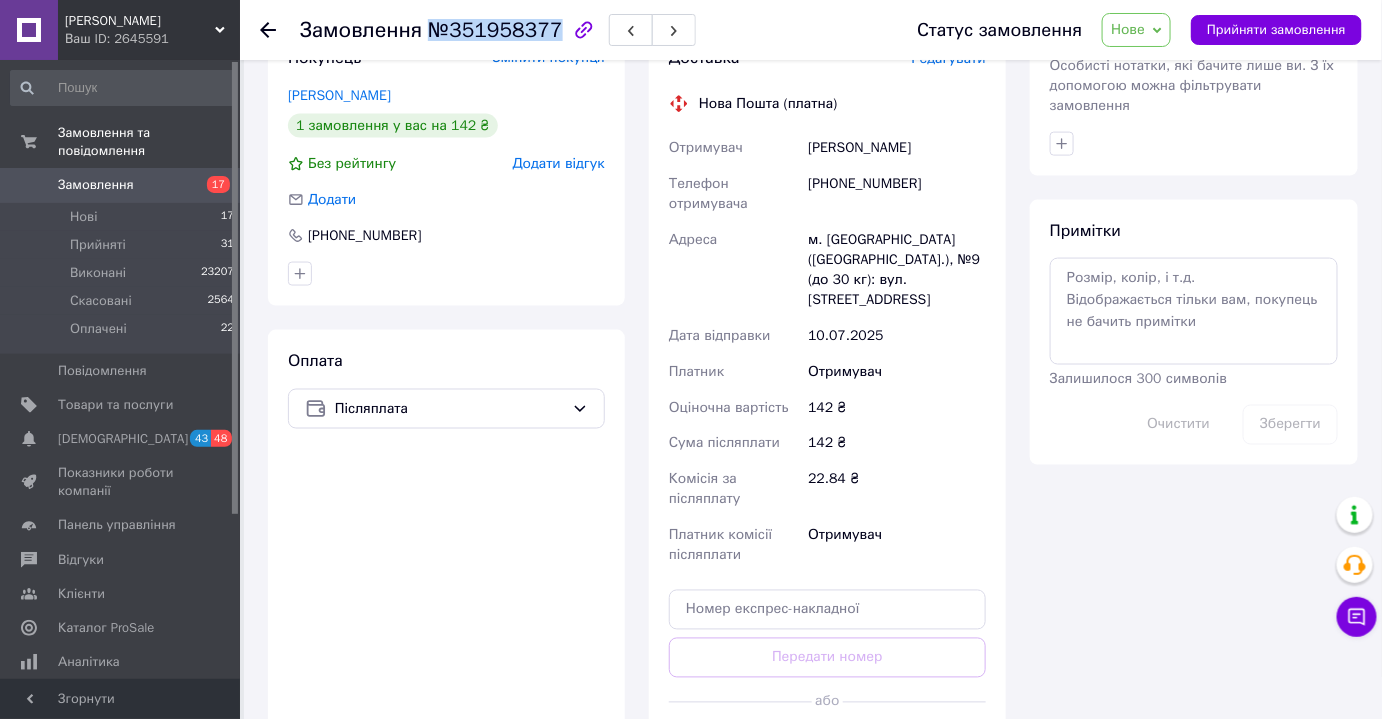 drag, startPoint x: 427, startPoint y: 28, endPoint x: 536, endPoint y: 29, distance: 109.004585 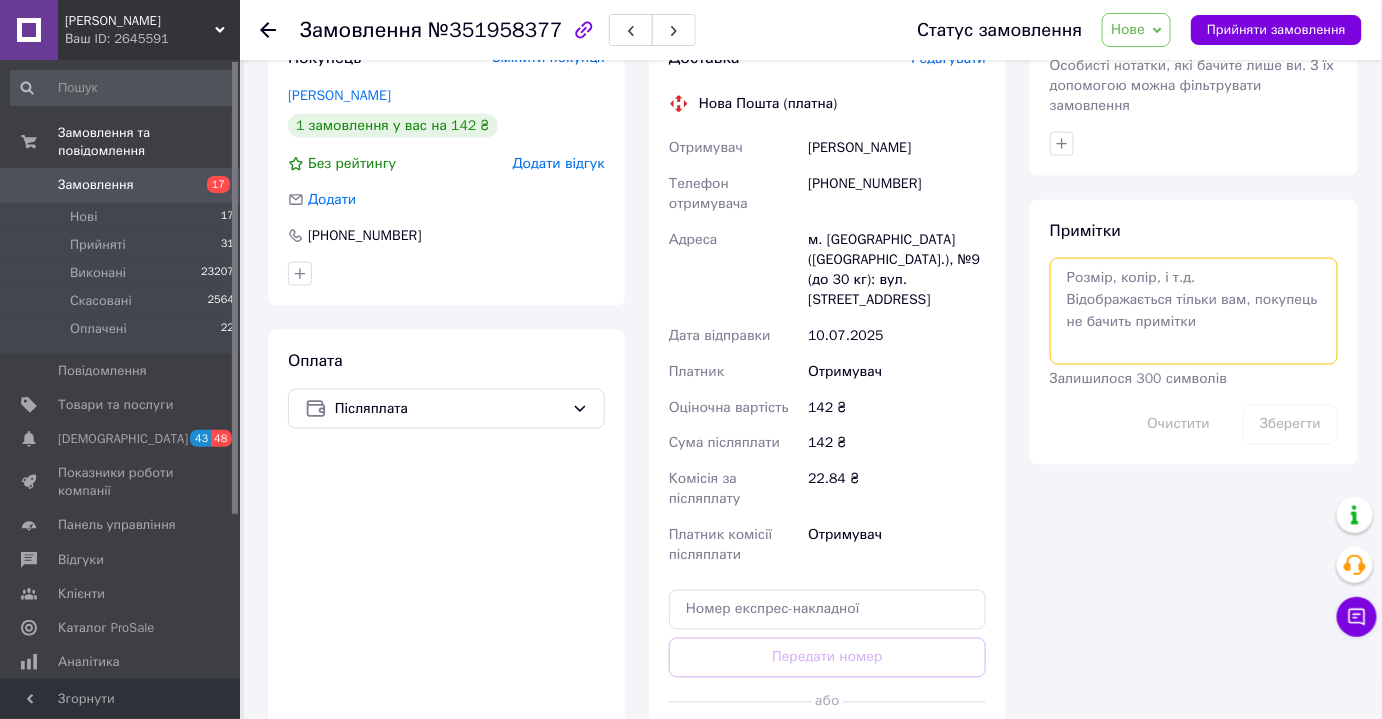 click at bounding box center (1194, 311) 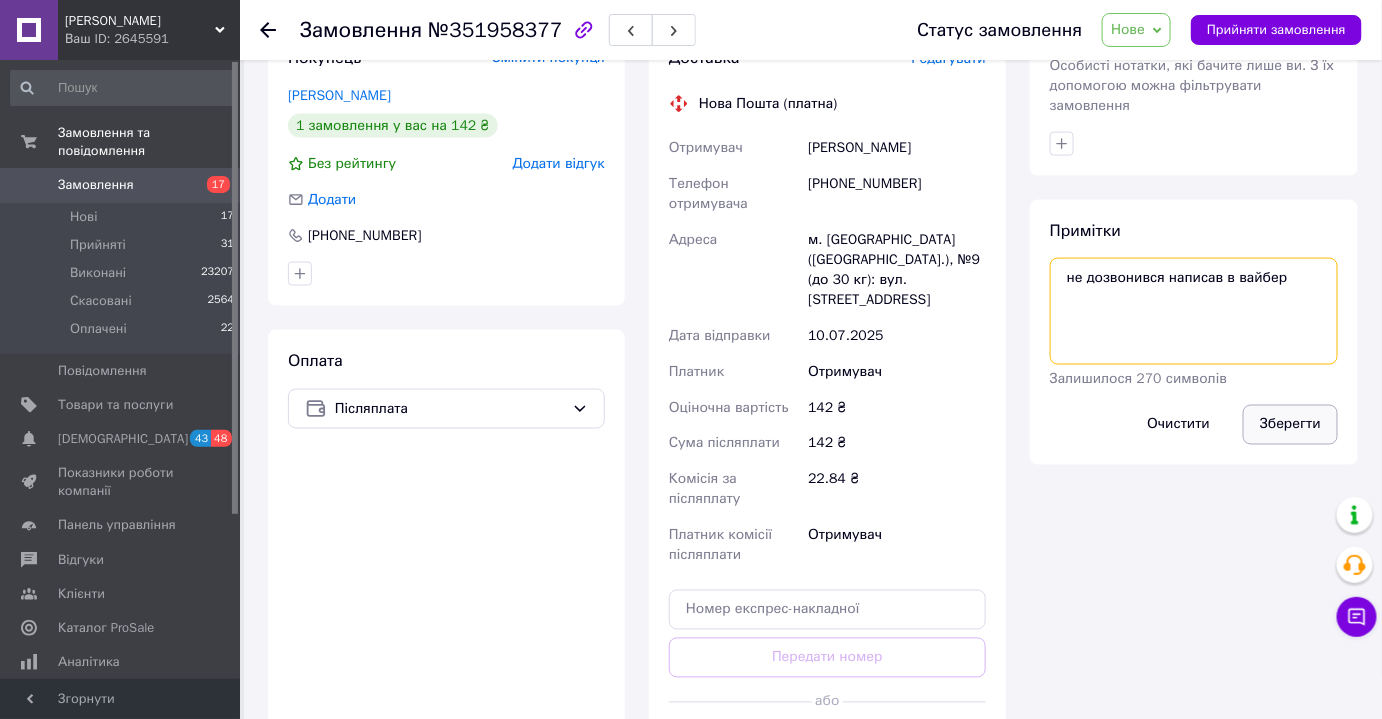 type on "не дозвонився написав в вайбер" 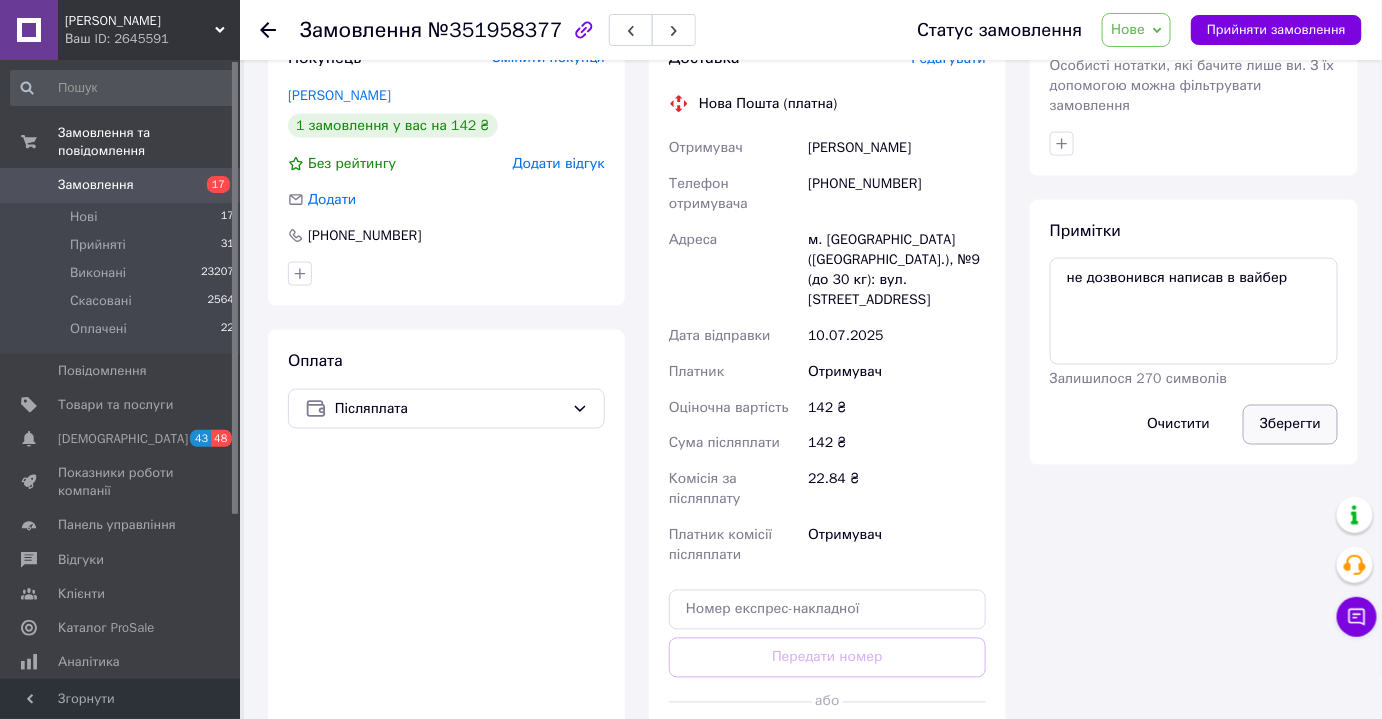 click on "Зберегти" at bounding box center (1290, 425) 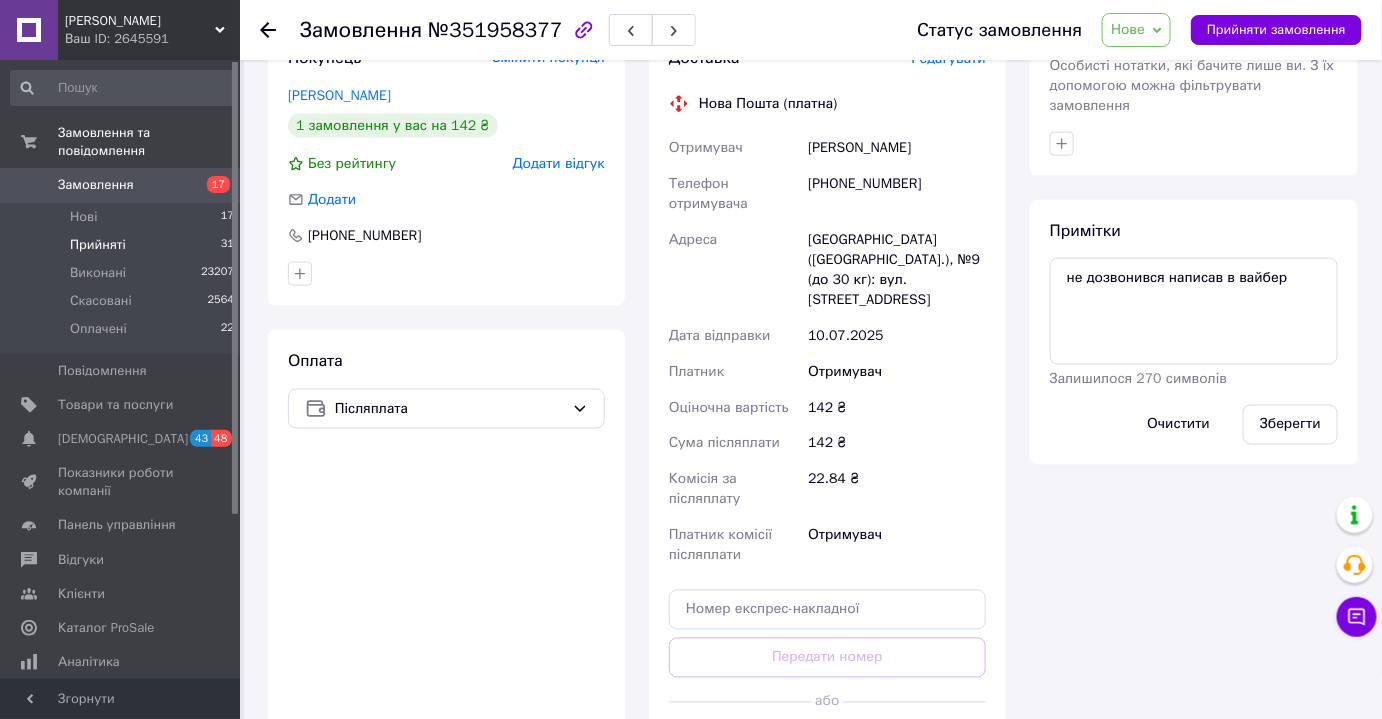 click on "Прийняті 31" at bounding box center (123, 245) 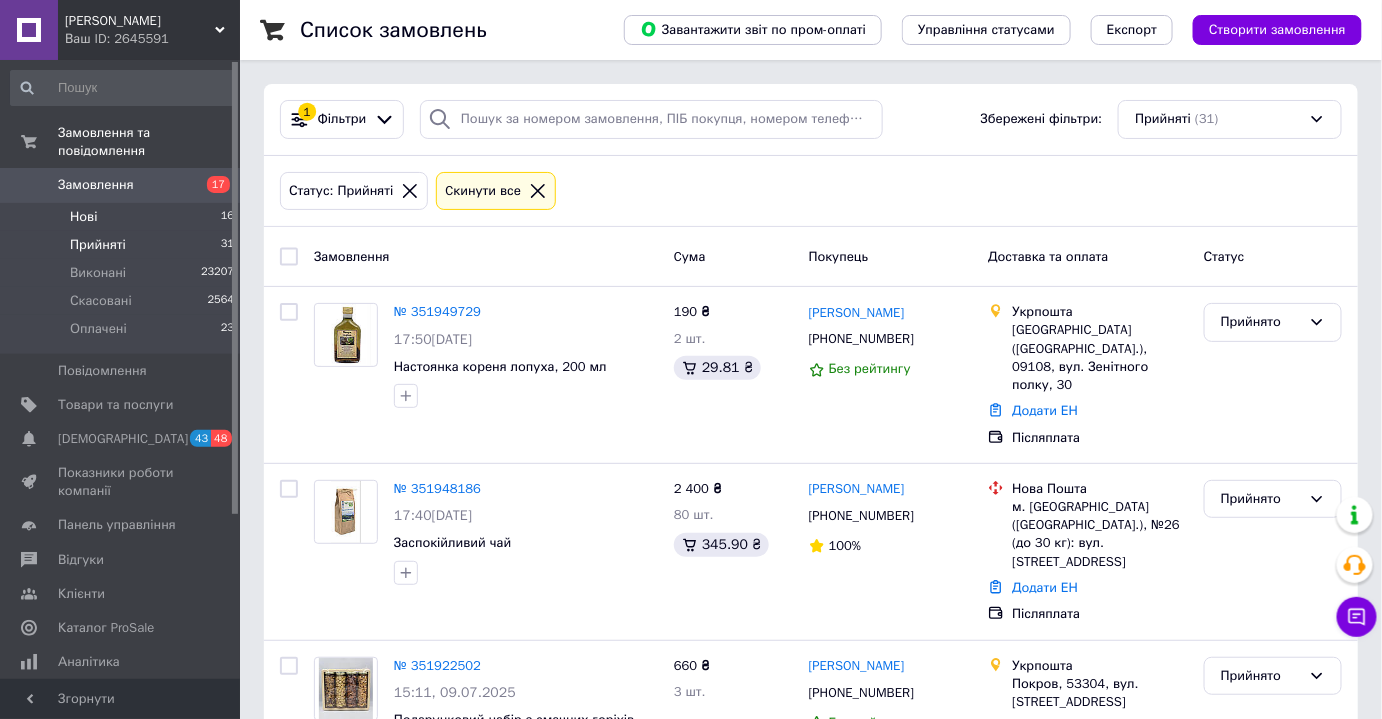 click on "Нові" at bounding box center (83, 217) 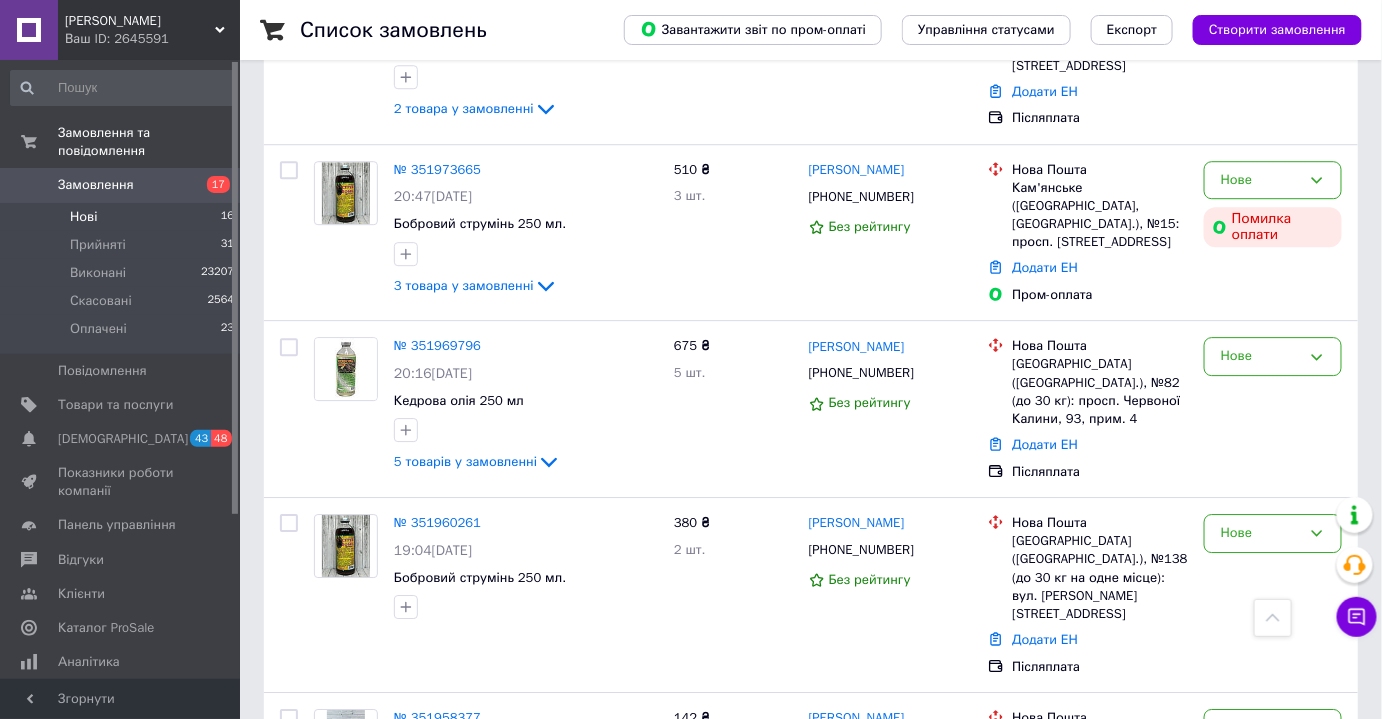 scroll, scrollTop: 1842, scrollLeft: 0, axis: vertical 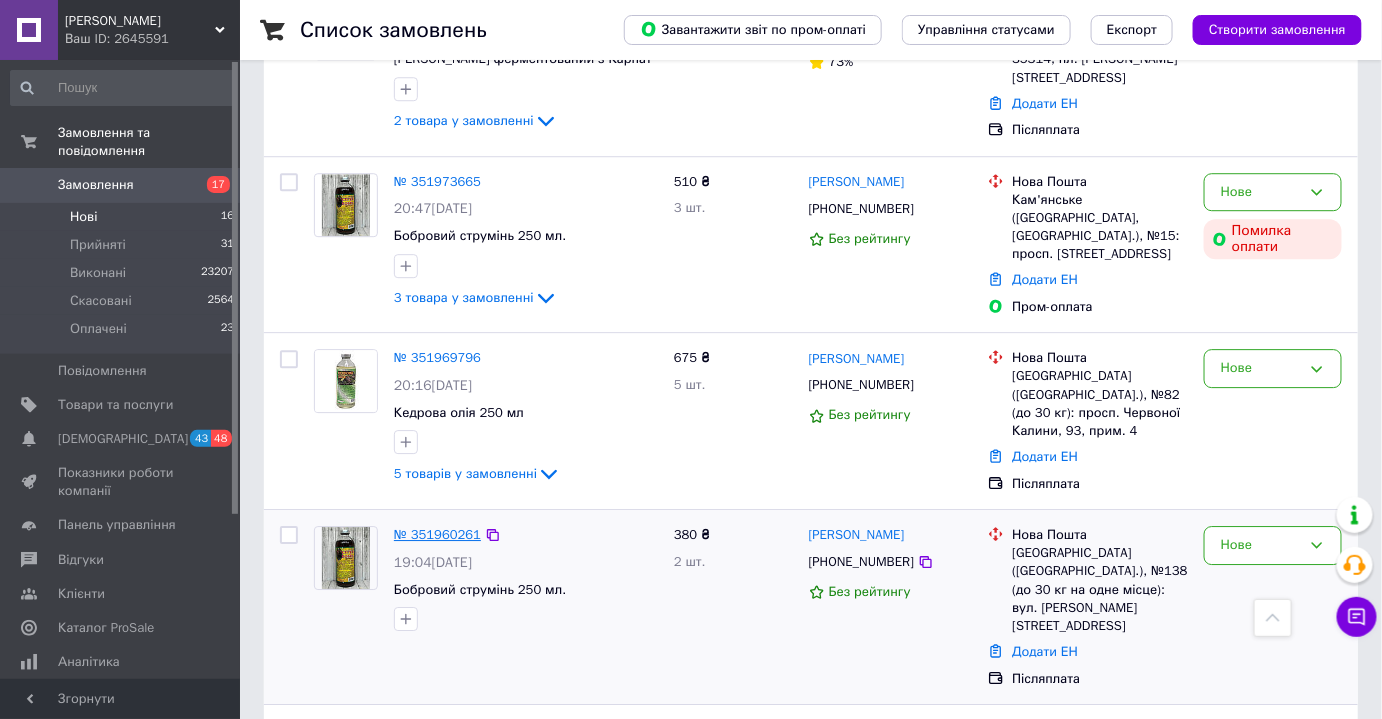 click on "№ 351960261" at bounding box center (437, 534) 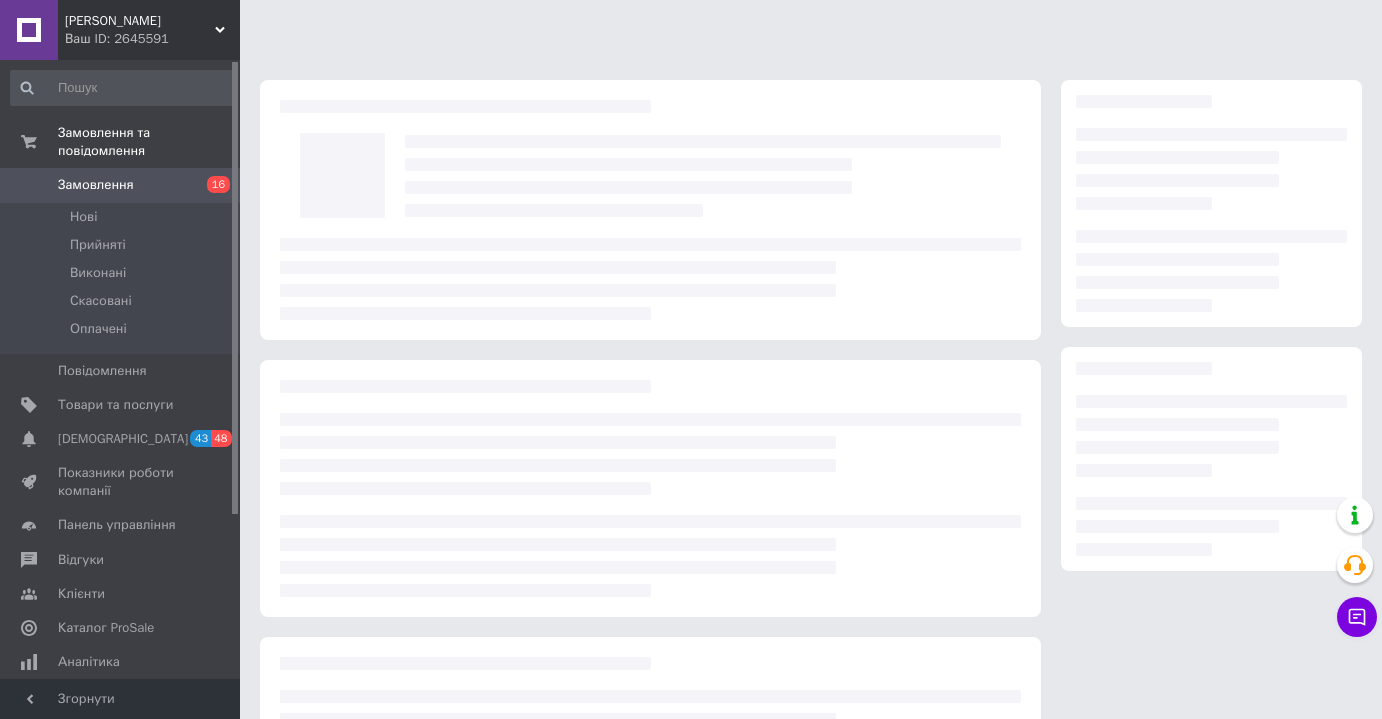 scroll, scrollTop: 0, scrollLeft: 0, axis: both 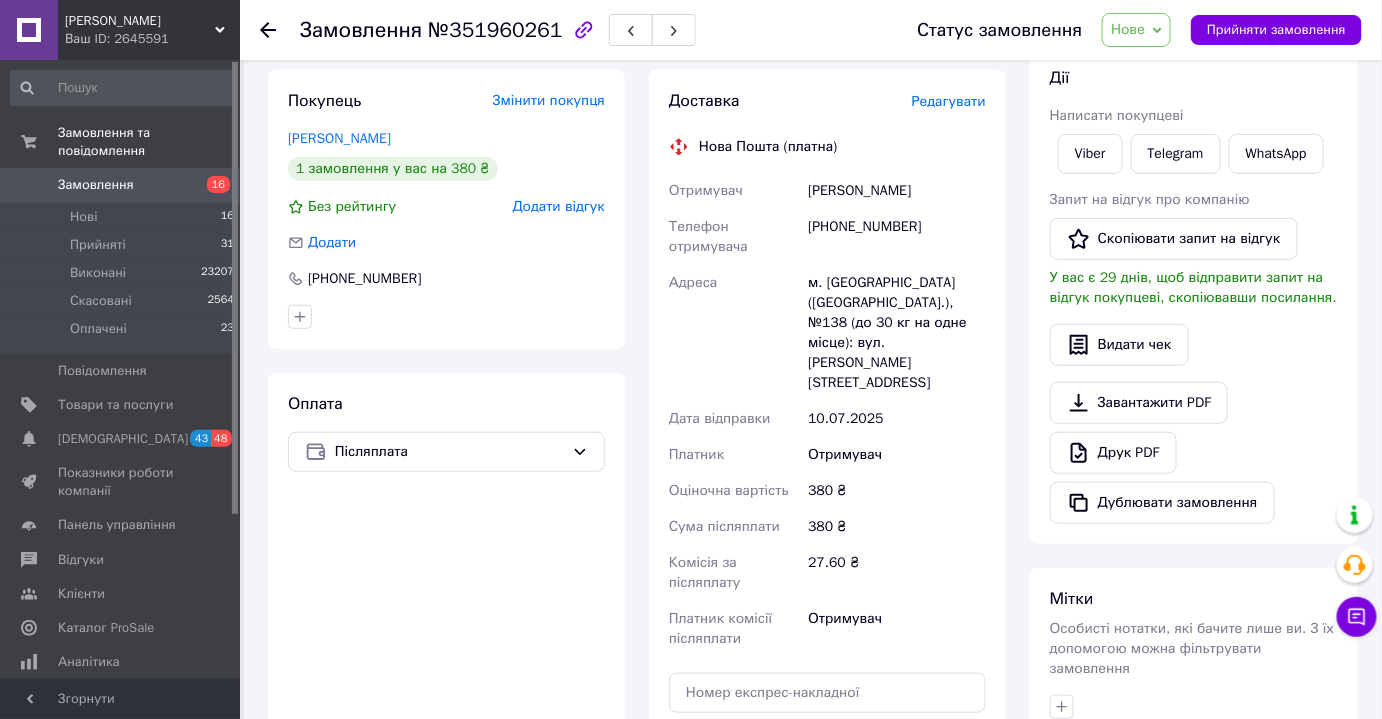 click on "[PHONE_NUMBER]" at bounding box center [897, 237] 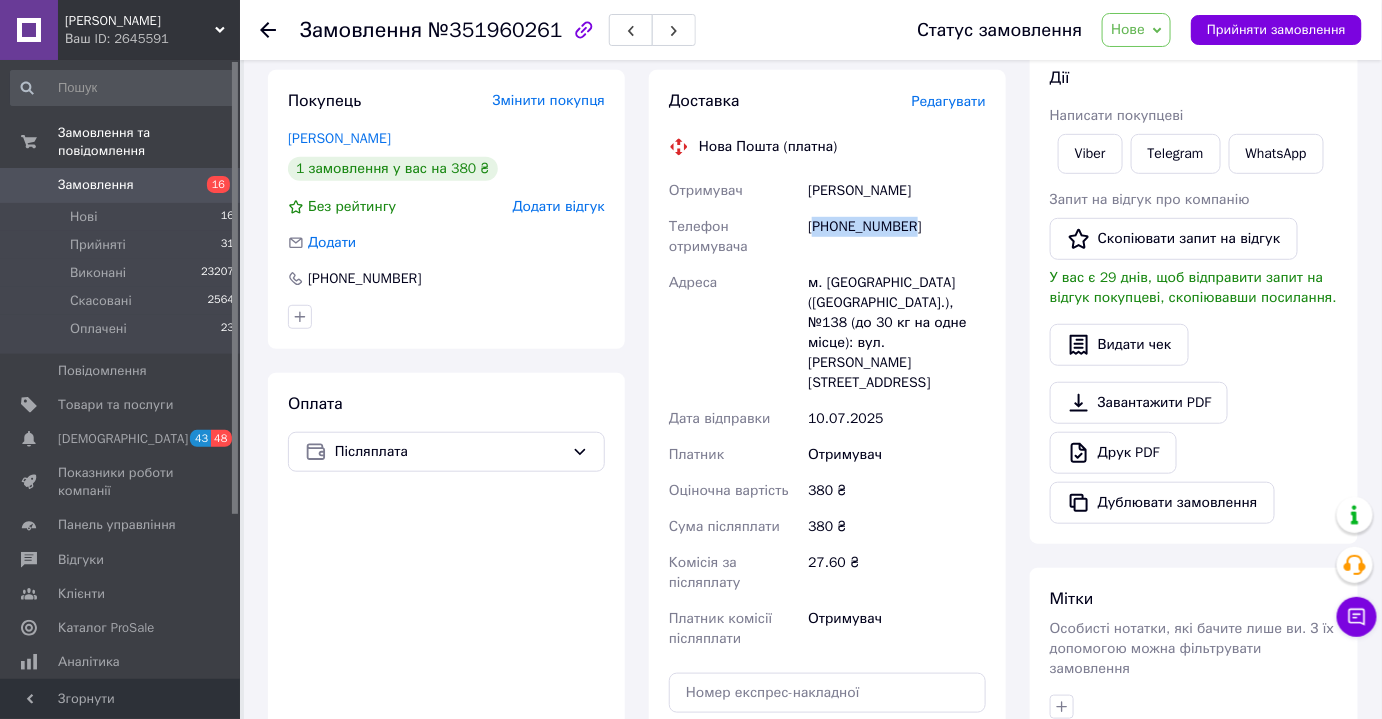 click on "[PHONE_NUMBER]" at bounding box center [897, 237] 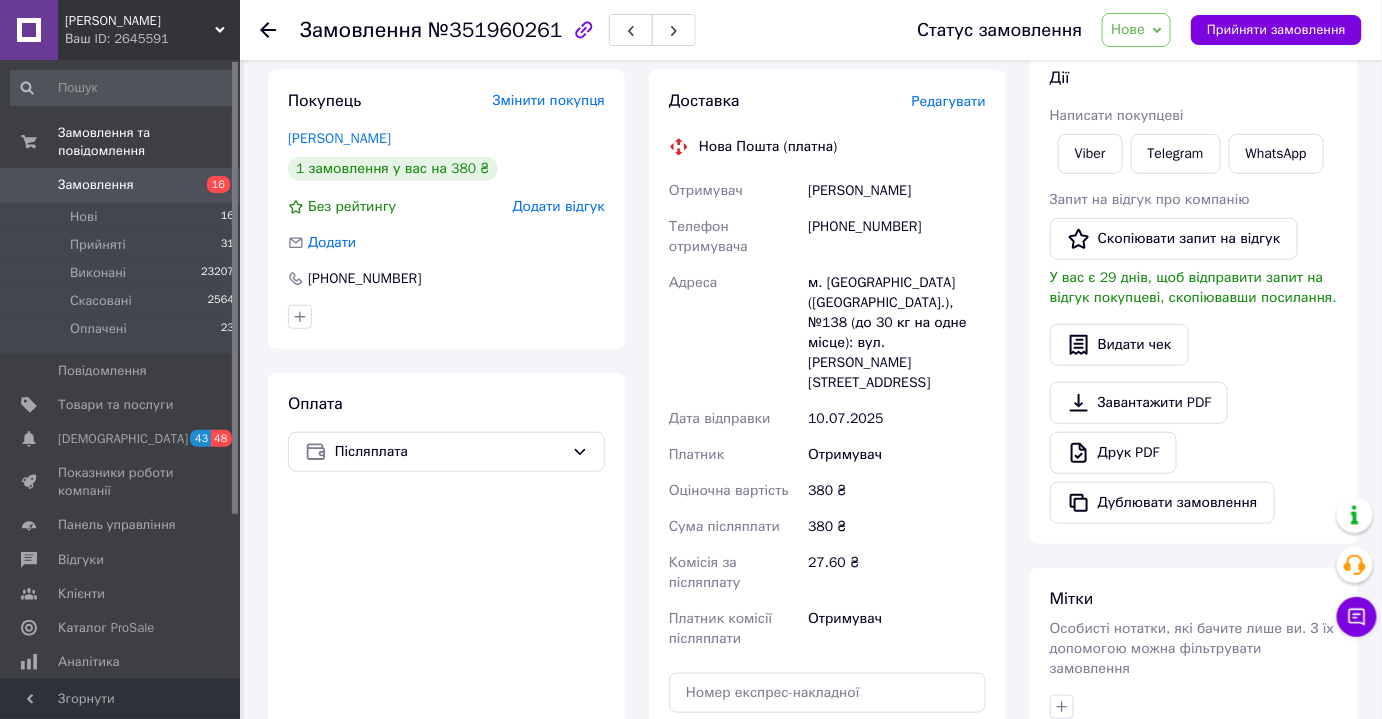click on "Отримувач" at bounding box center [897, 629] 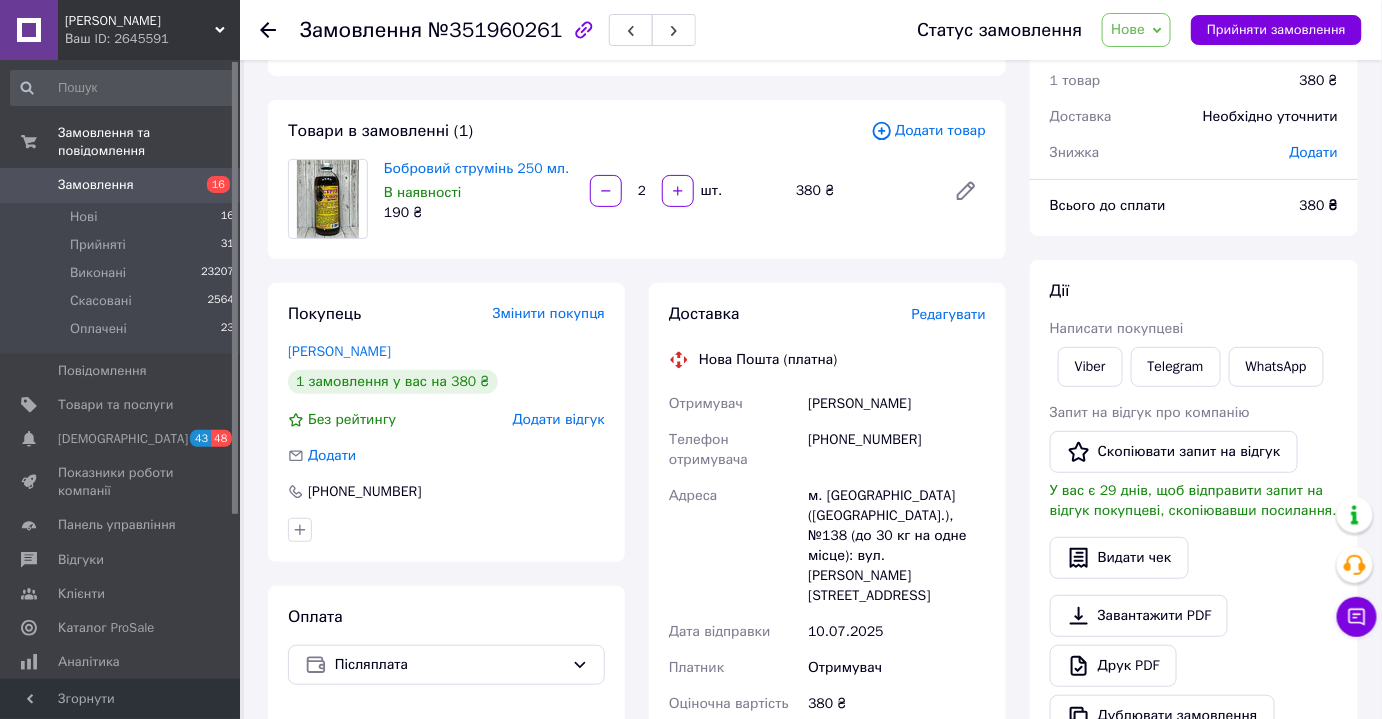scroll, scrollTop: 0, scrollLeft: 0, axis: both 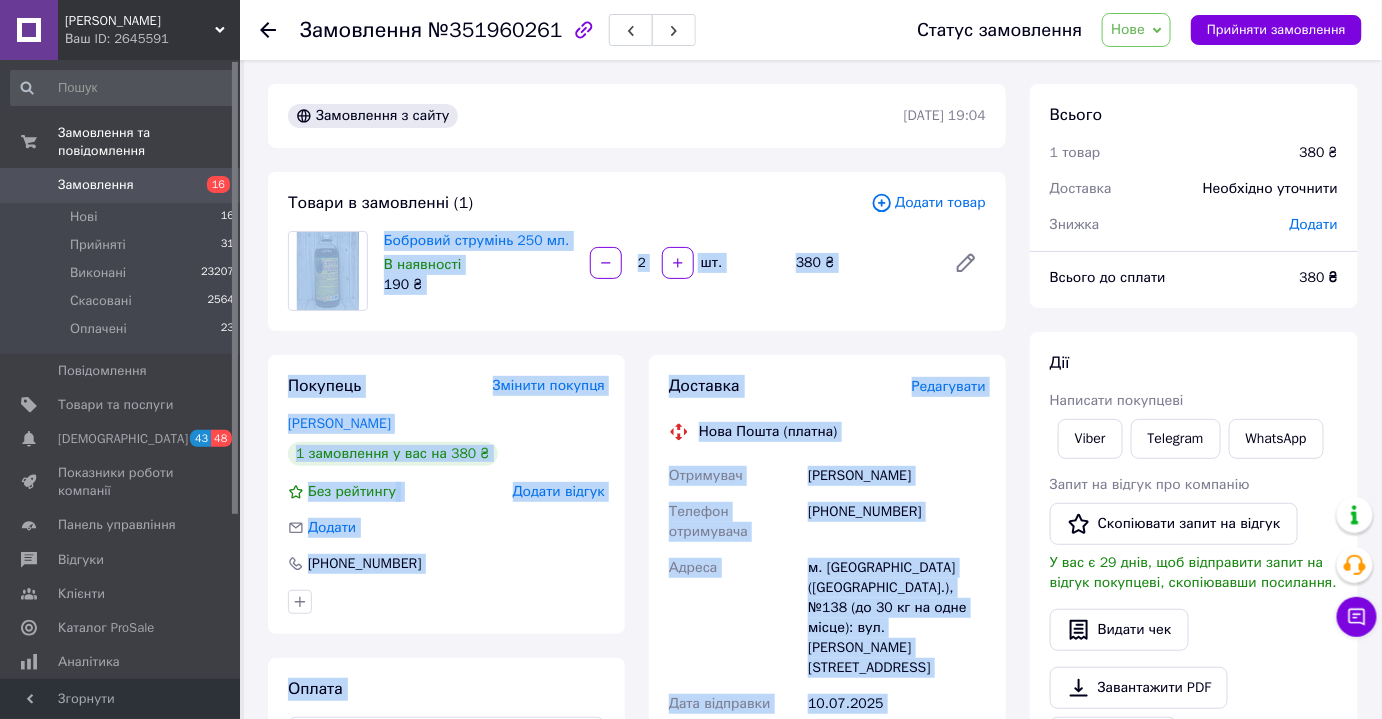 drag, startPoint x: 894, startPoint y: 344, endPoint x: 297, endPoint y: 278, distance: 600.63715 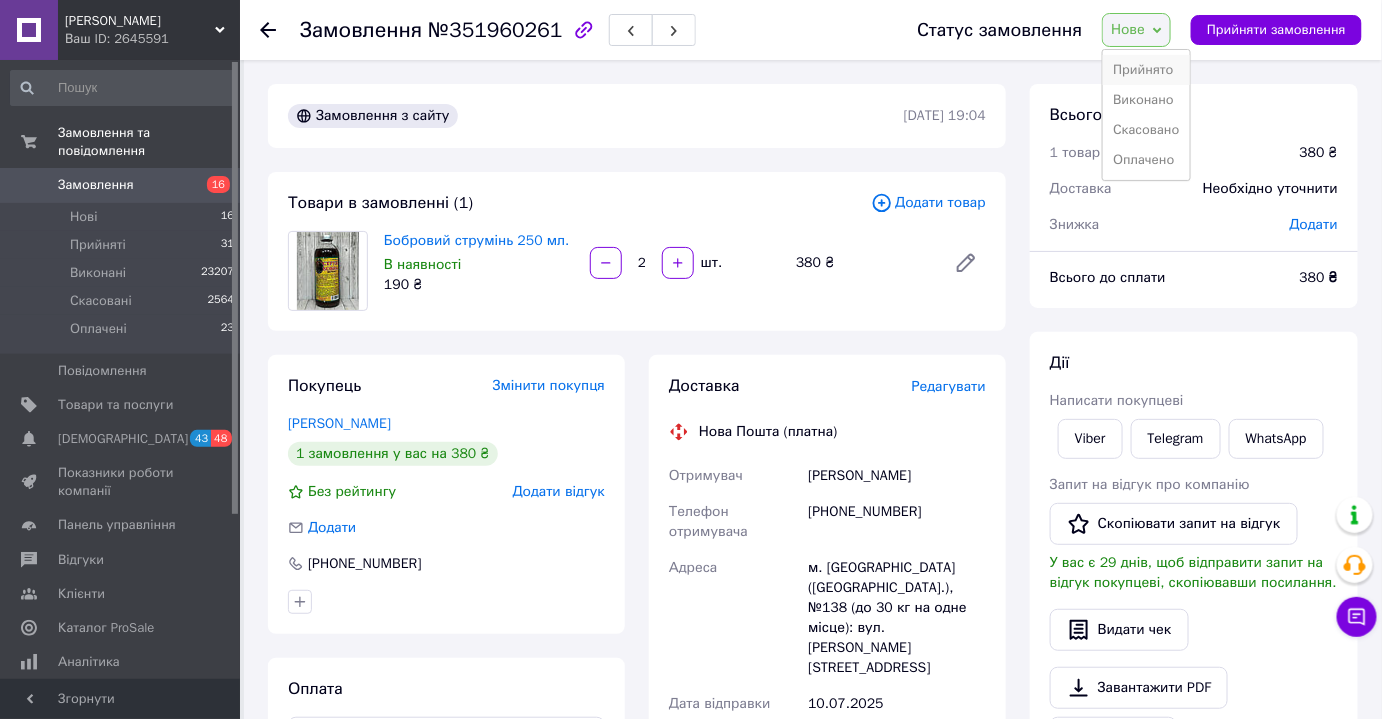 click on "Прийнято" at bounding box center (1146, 70) 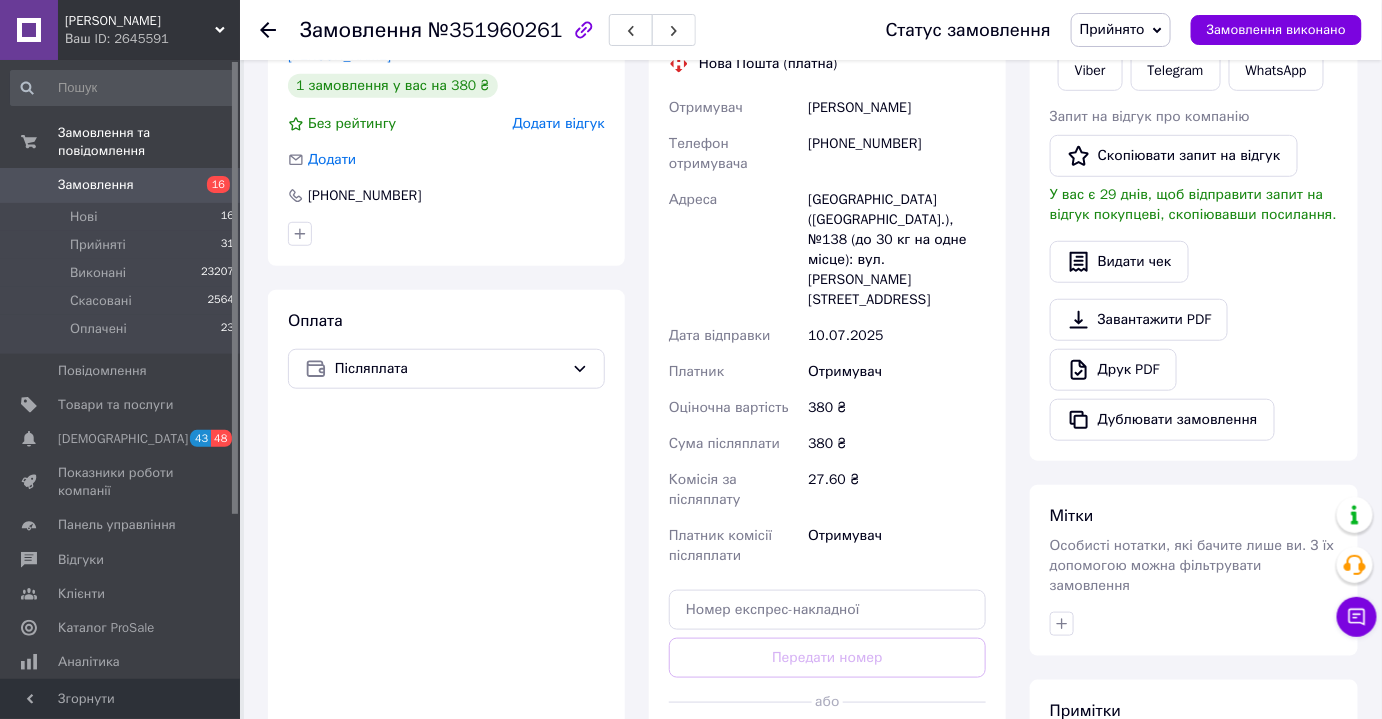 scroll, scrollTop: 401, scrollLeft: 0, axis: vertical 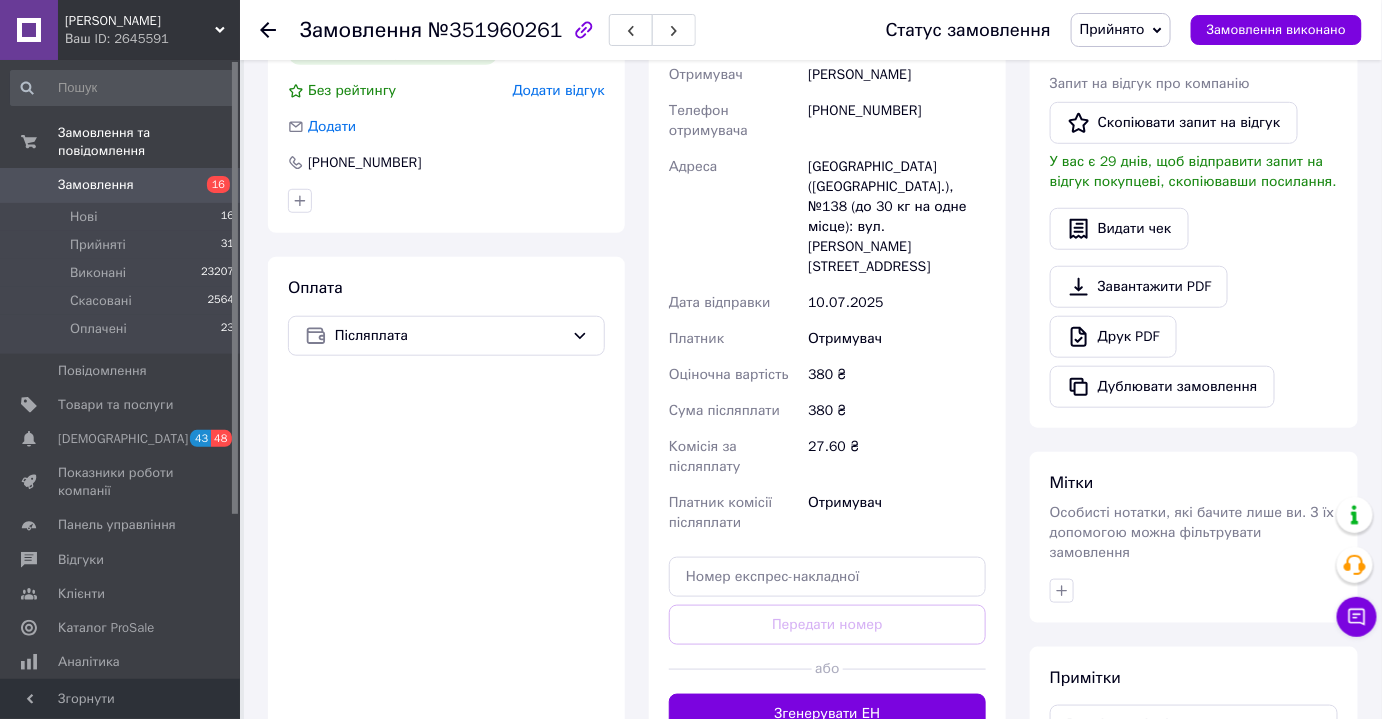 click on "Замовлення 16" at bounding box center [123, 185] 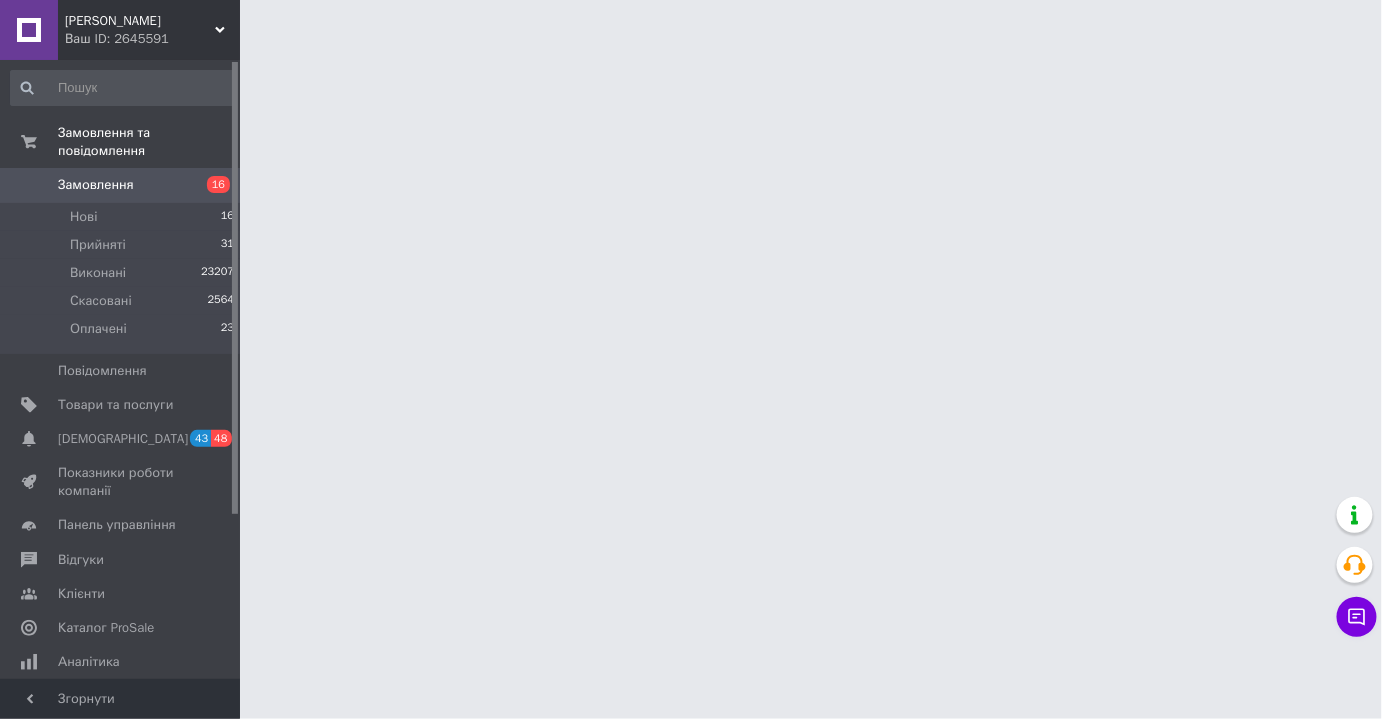 scroll, scrollTop: 0, scrollLeft: 0, axis: both 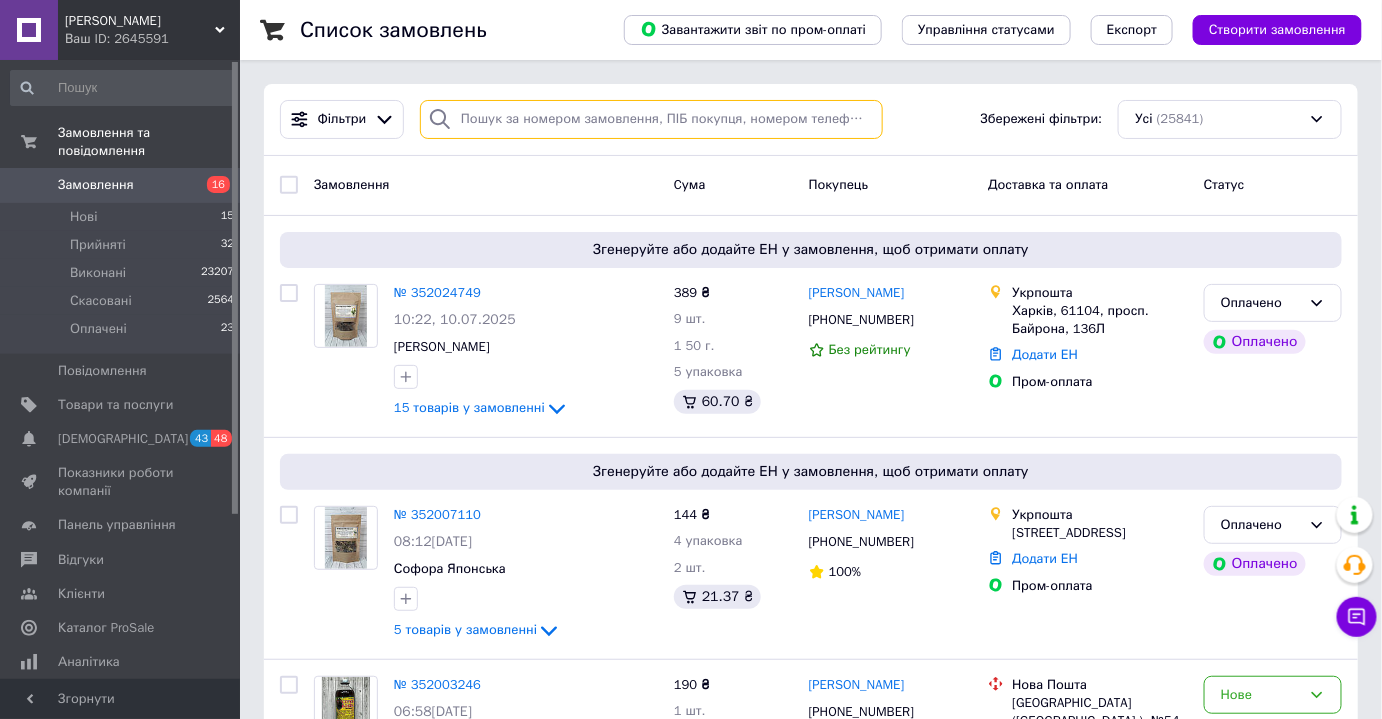 click at bounding box center [651, 119] 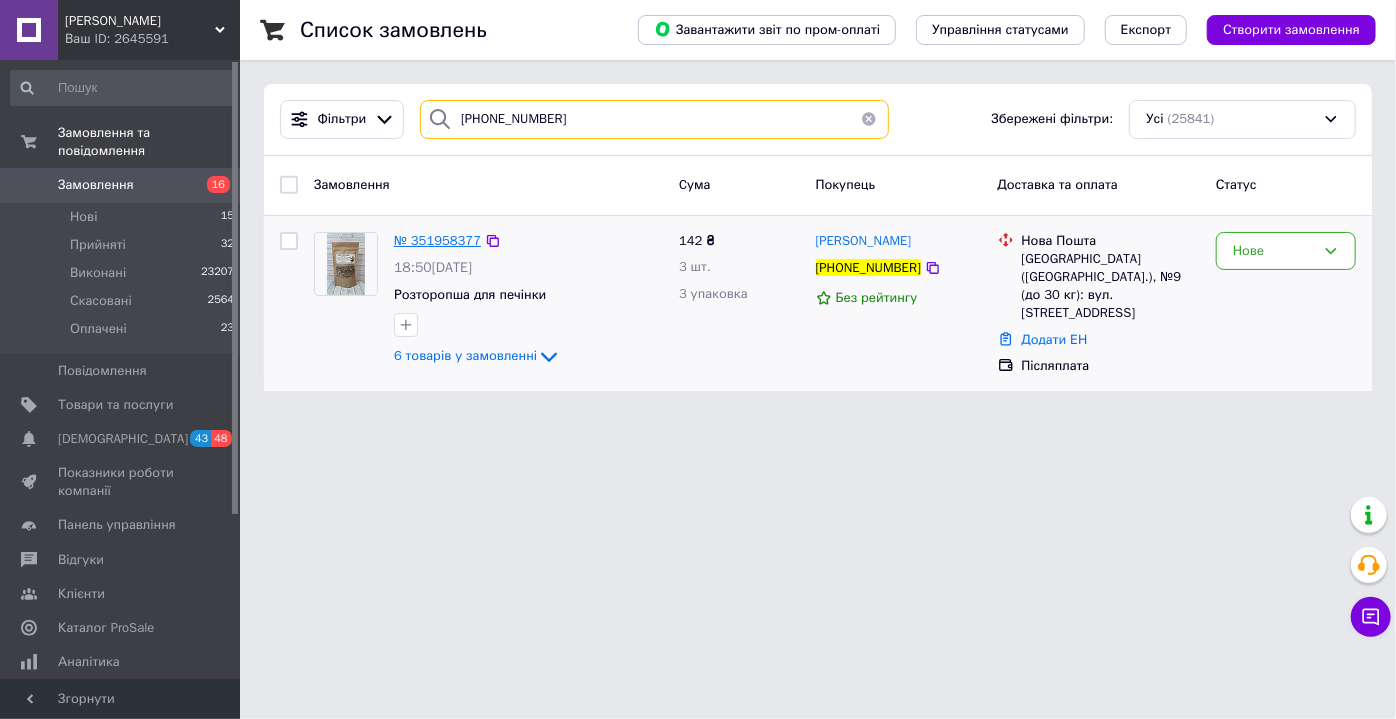 type on "+380674874164" 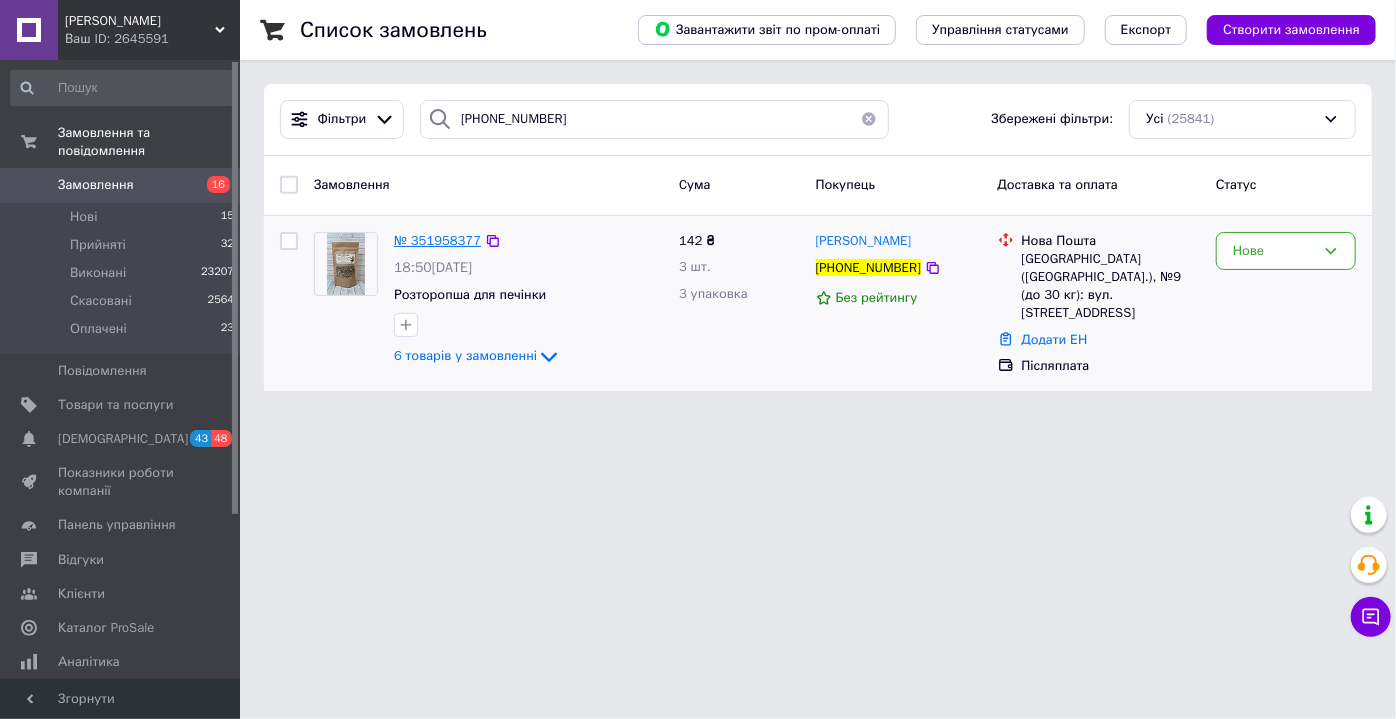 click on "№ 351958377" at bounding box center [437, 240] 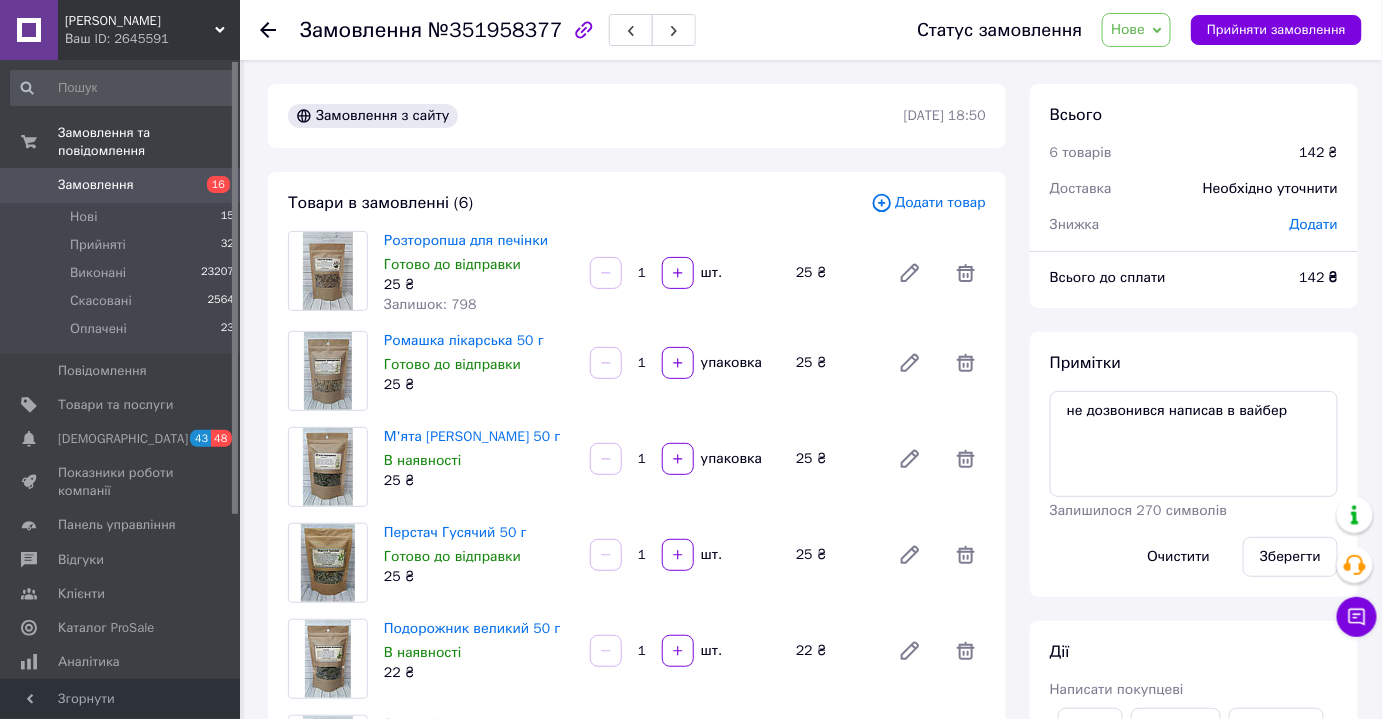 click on "Нове" at bounding box center [1128, 29] 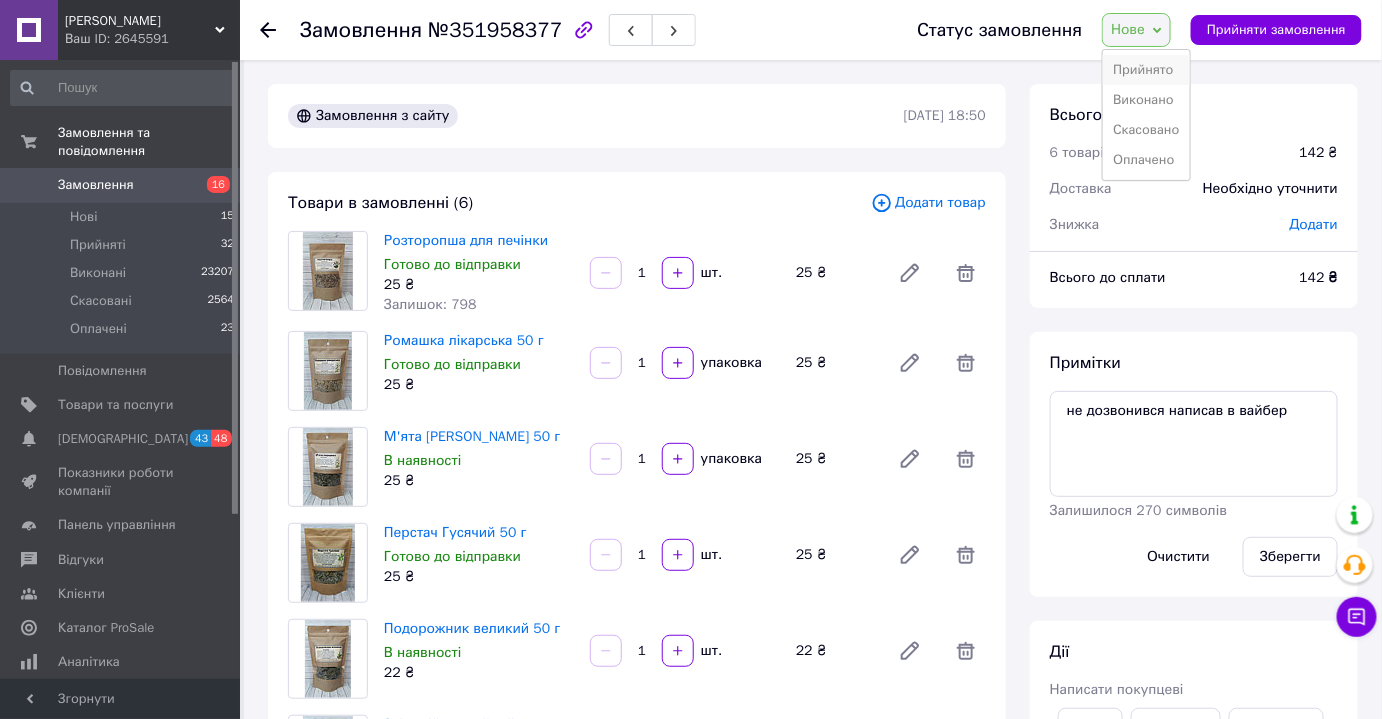 click on "Прийнято" at bounding box center [1146, 70] 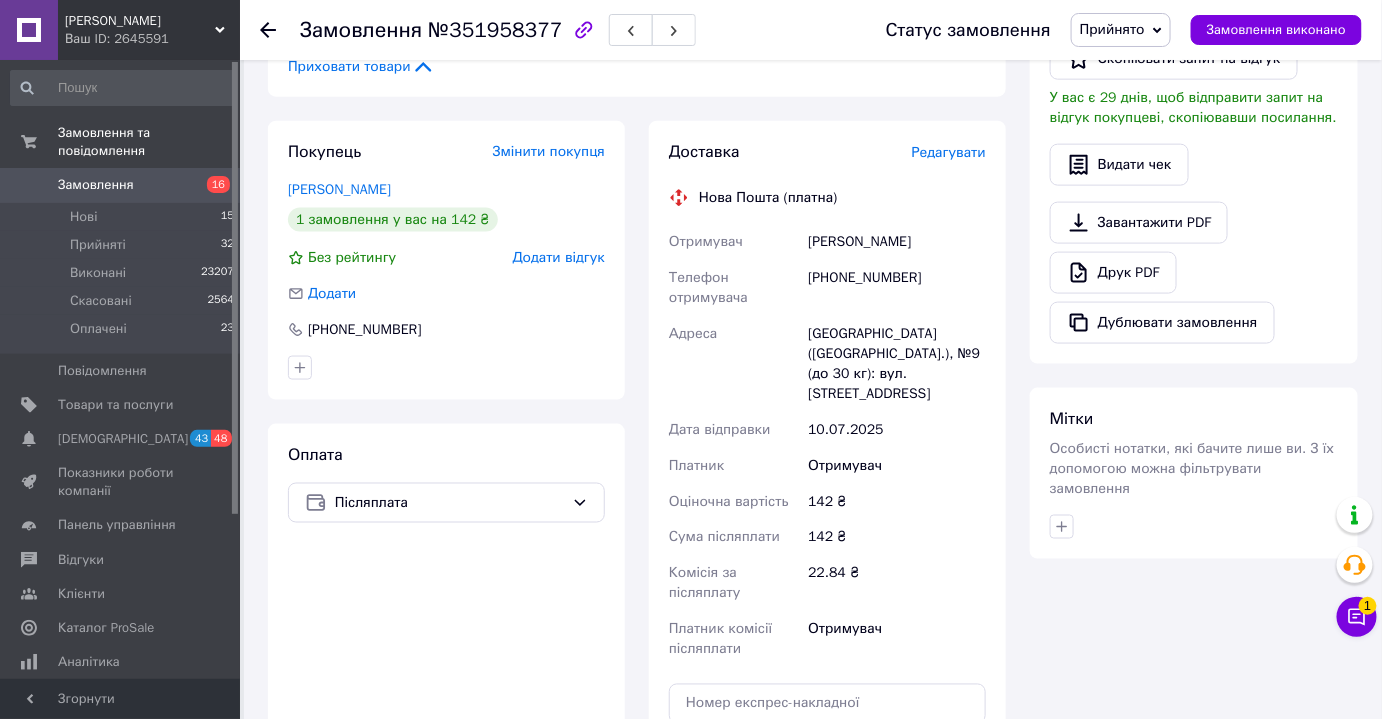 scroll, scrollTop: 765, scrollLeft: 0, axis: vertical 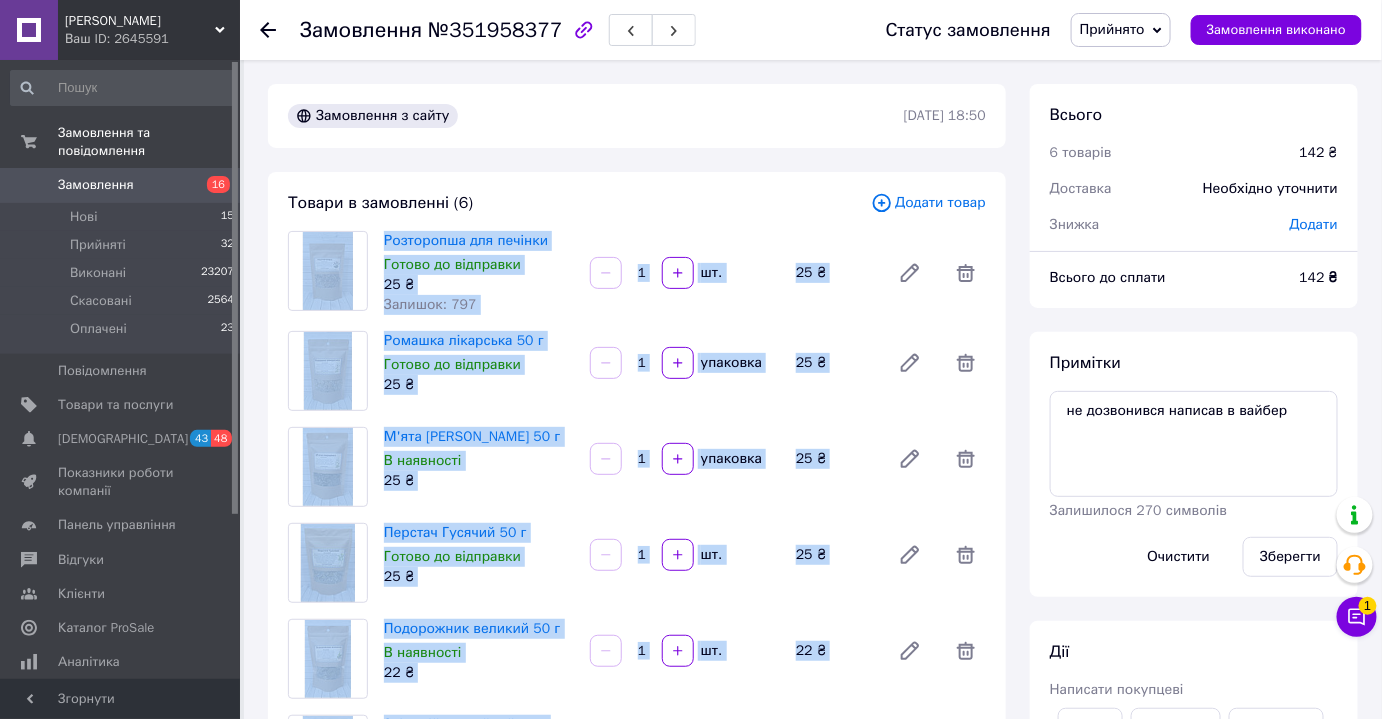 drag, startPoint x: 888, startPoint y: 603, endPoint x: 298, endPoint y: 248, distance: 688.5674 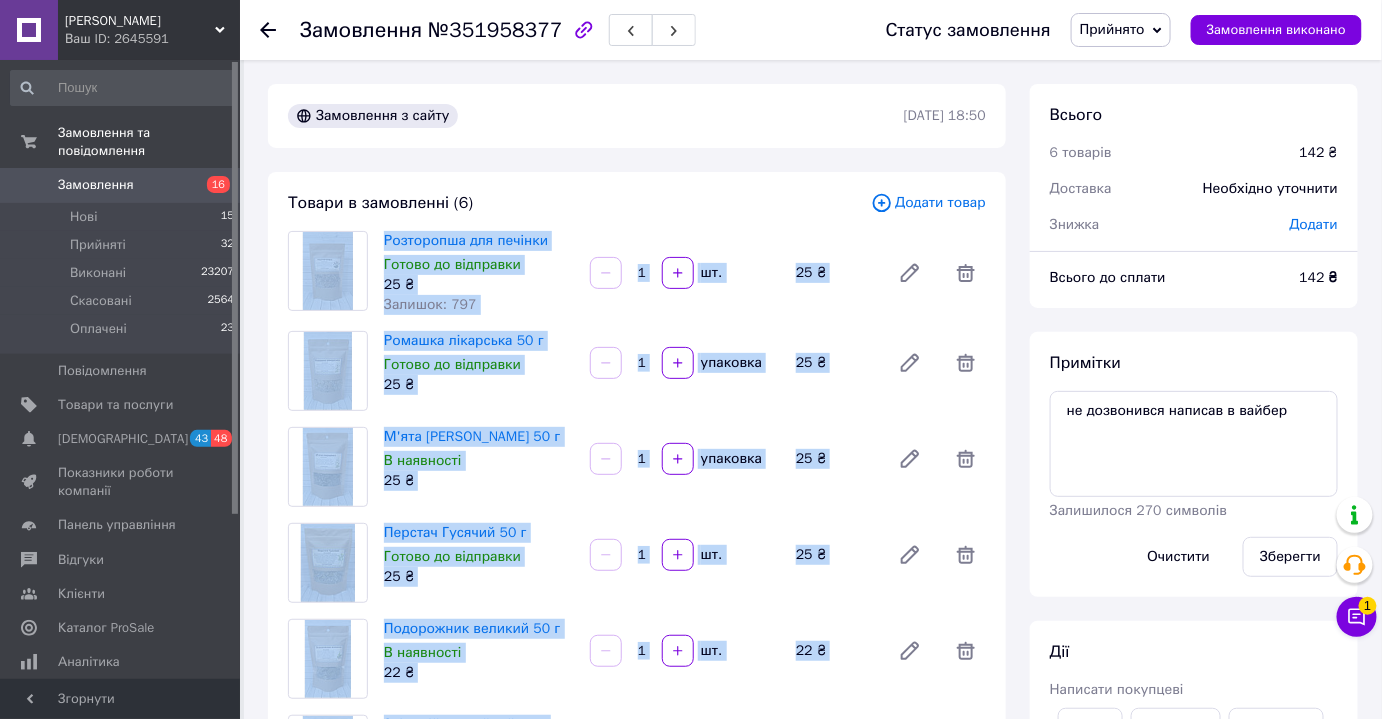 click on "Замовлення з сайту 09.07.2025 | 18:50 Товари в замовленні (6) Додати товар Розторопша для печінки Готово до відправки 25 ₴ Залишок: 797 1   шт. 25 ₴ Ромашка лікарська 50 г Готово до відправки 25 ₴ 1   упаковка 25 ₴ М'ята Перцева 50 г В наявності 25 ₴ 1   упаковка 25 ₴ Перстач Гусячий 50 г Готово до відправки 25 ₴ 1   шт. 25 ₴ Подорожник великий 50 г В наявності 22 ₴ 1   шт. 22 ₴ Звіробій звичайний 50 г В наявності 20 ₴ 1   упаковка 20 ₴ Приховати товари Покупець Змінити покупця Юкиш Дмитро 1 замовлення у вас на 142 ₴ Без рейтингу   Додати відгук Додати +380674874164 Оплата Післяплата Доставка або" at bounding box center (637, 955) 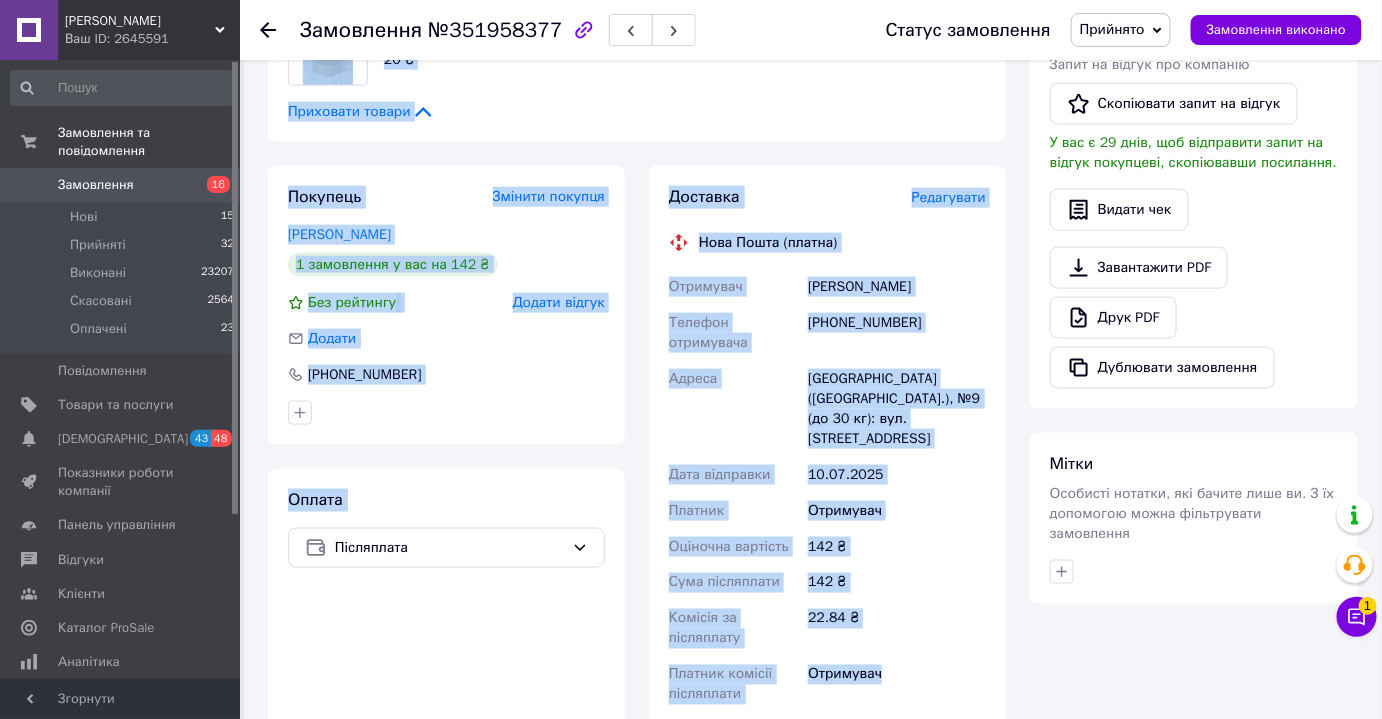 scroll, scrollTop: 763, scrollLeft: 0, axis: vertical 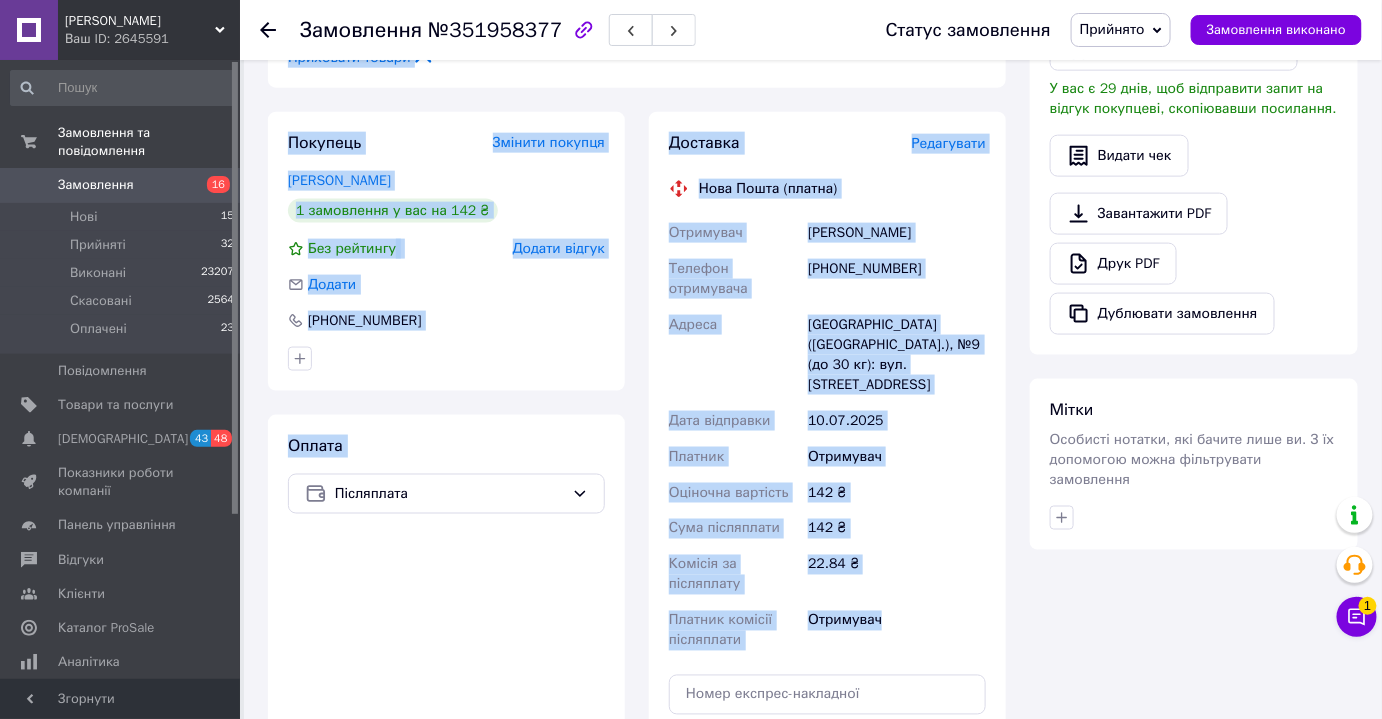 click on "Юкиш Дмитро" at bounding box center [897, 233] 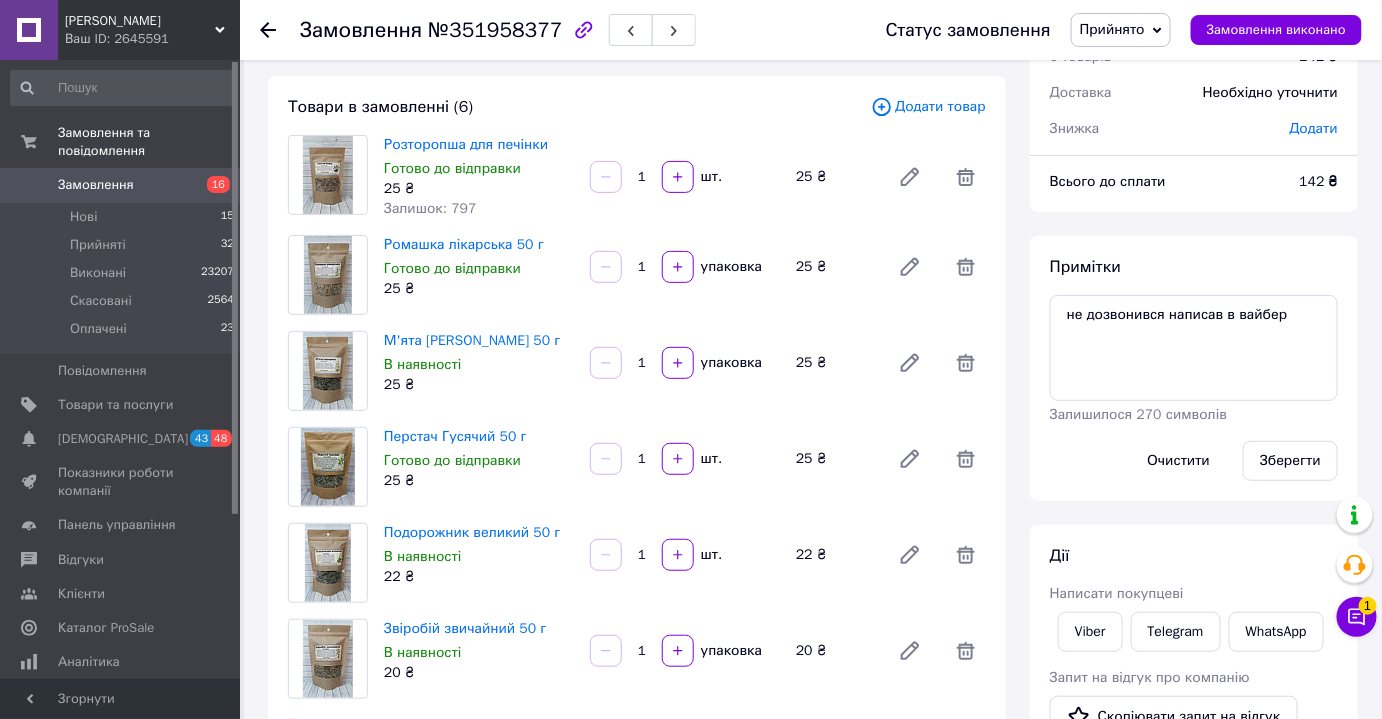 scroll, scrollTop: 104, scrollLeft: 0, axis: vertical 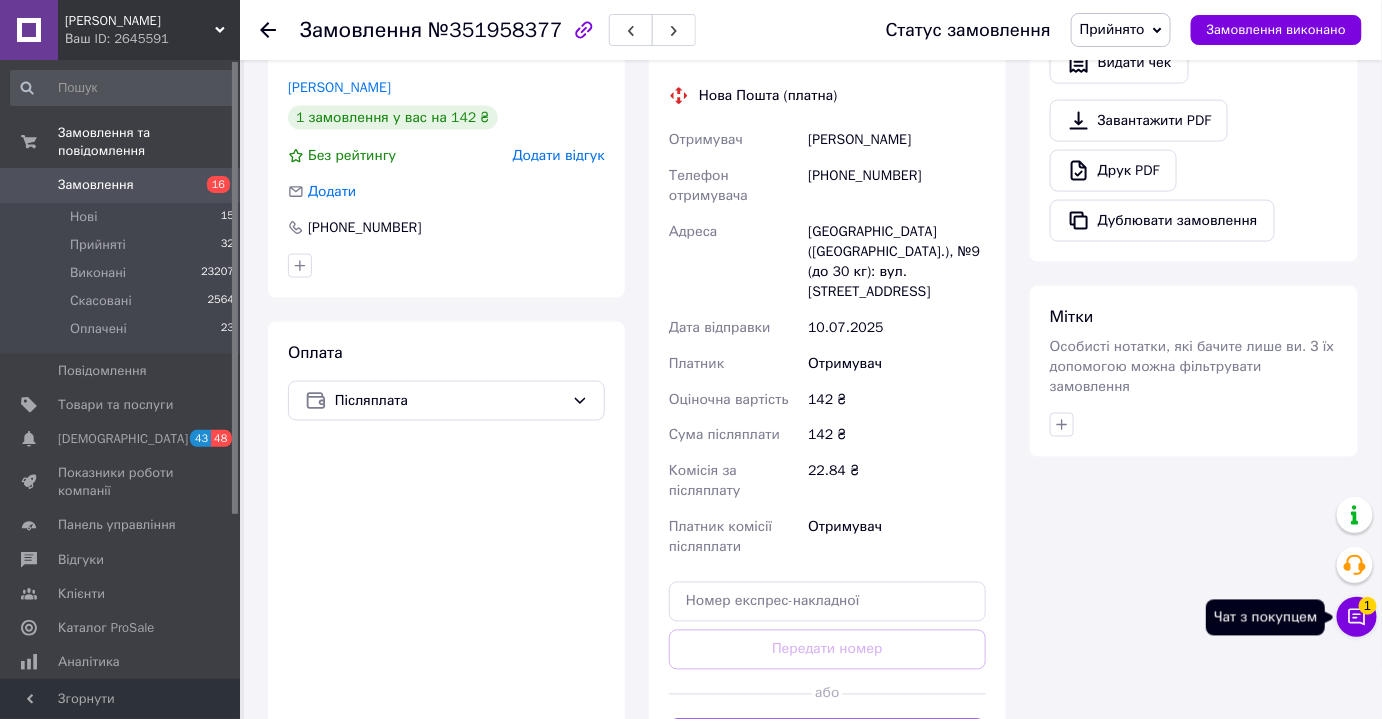click on "Чат з покупцем 1" at bounding box center (1357, 617) 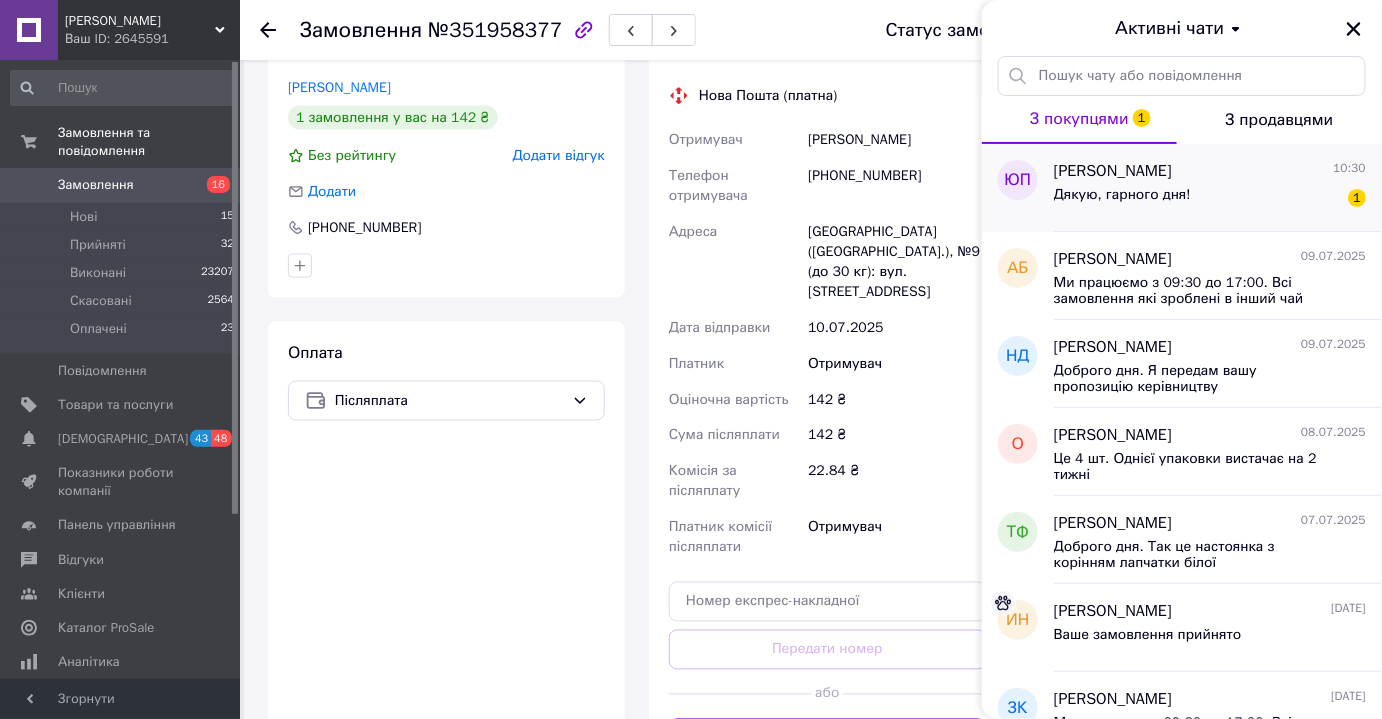 click on "Юлія Пятигорськаааа 10:30" at bounding box center [1210, 171] 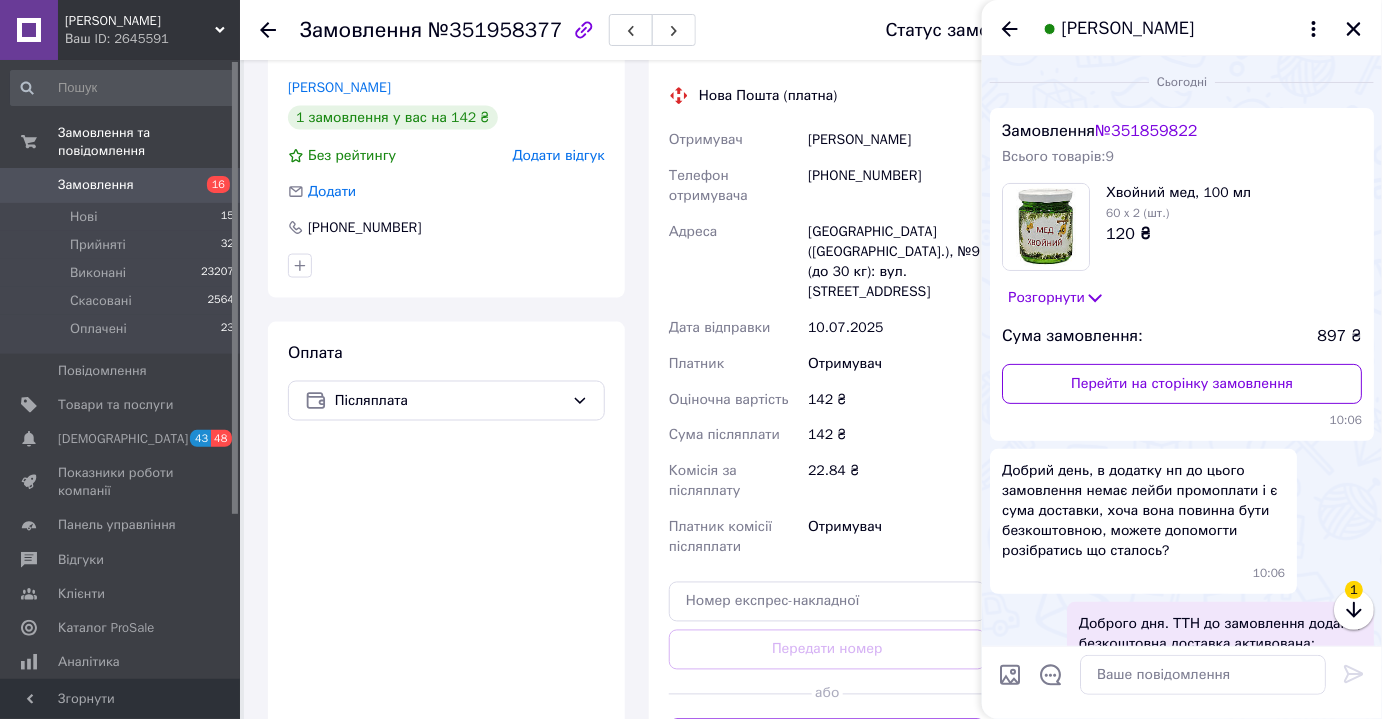 scroll, scrollTop: 710, scrollLeft: 0, axis: vertical 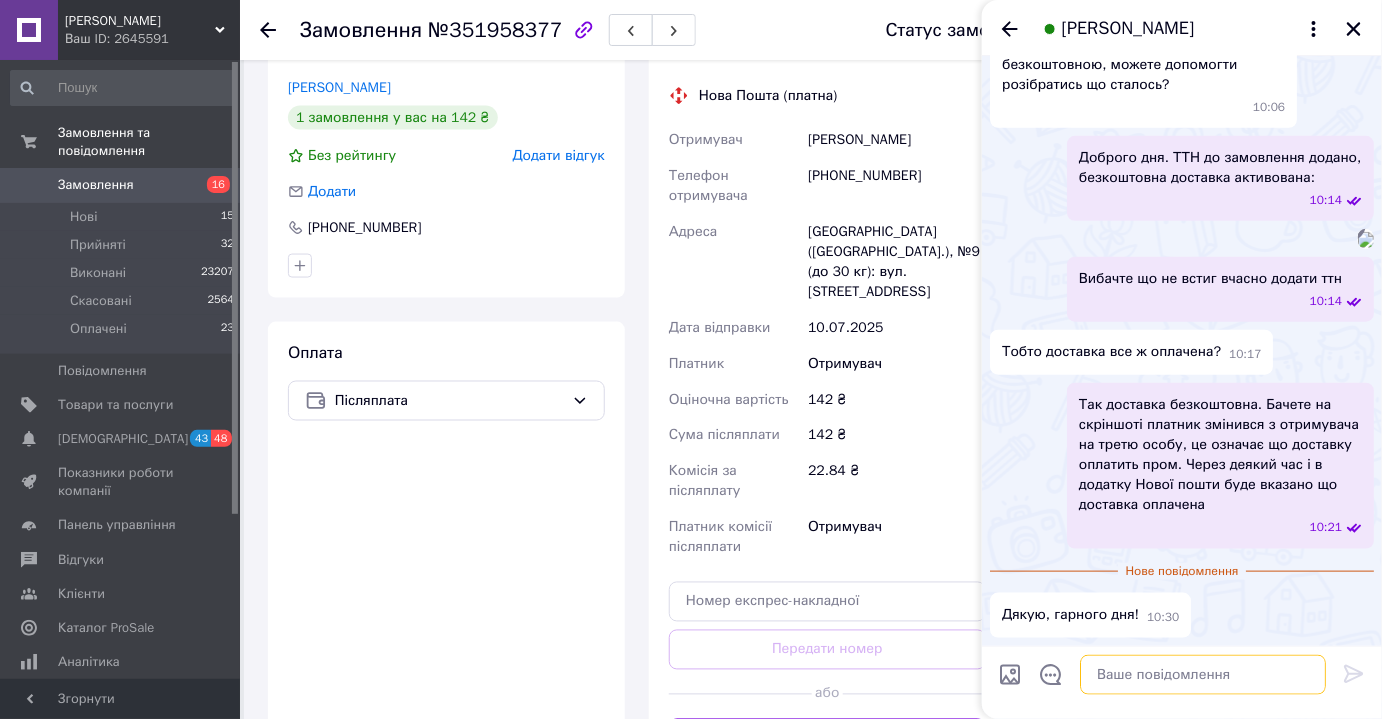 click at bounding box center (1203, 675) 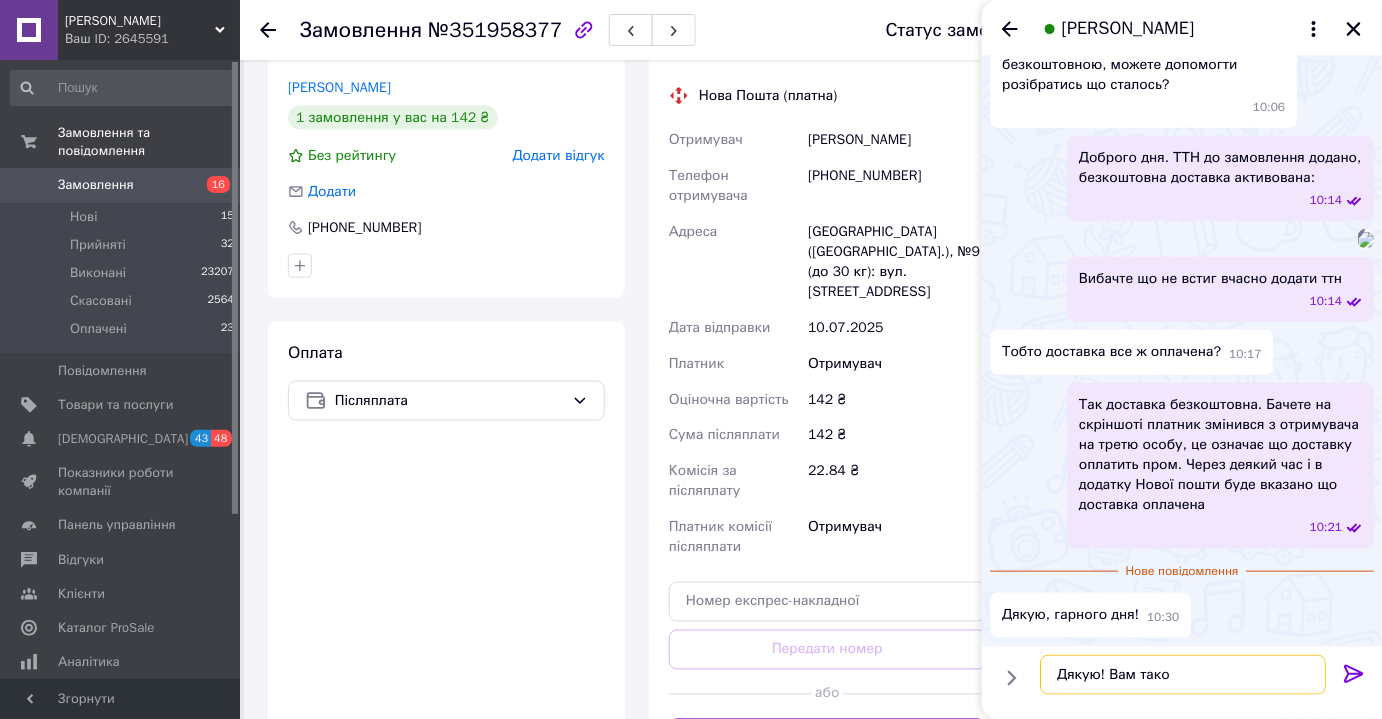 type on "Дякую! Вам також" 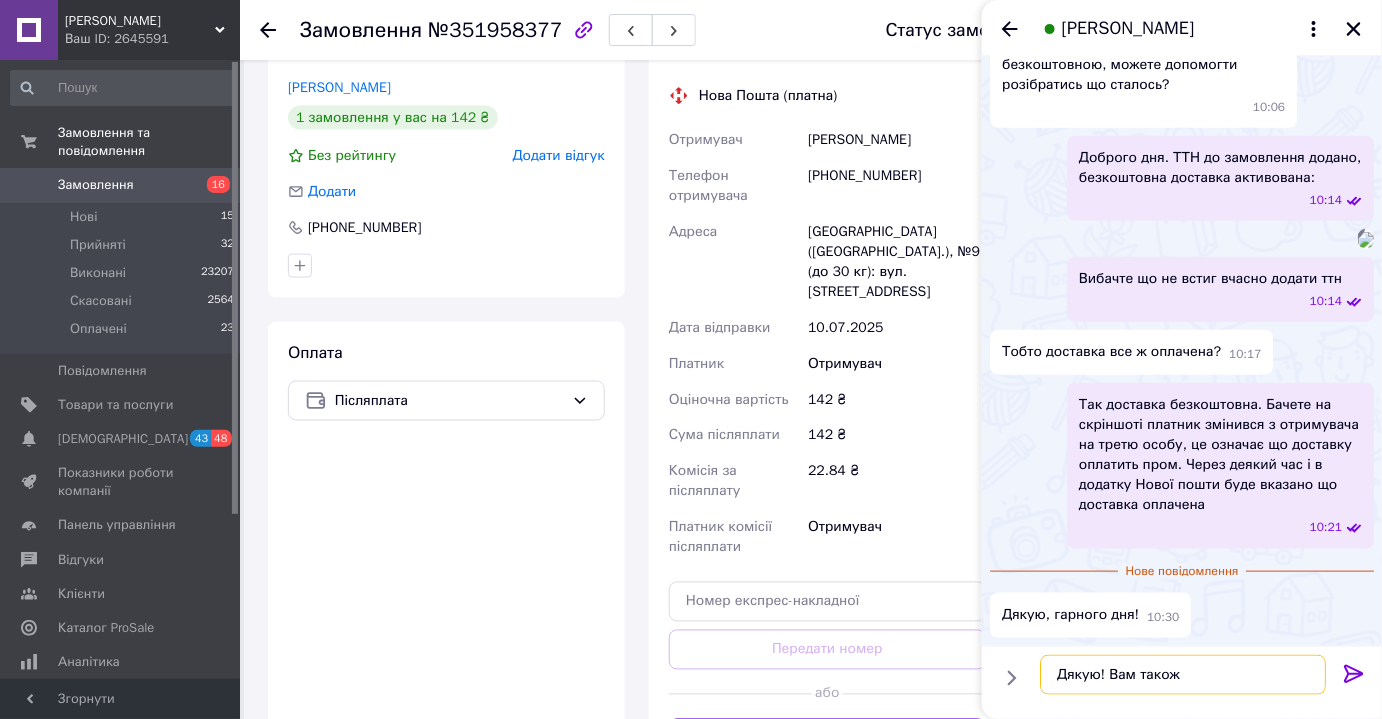 type 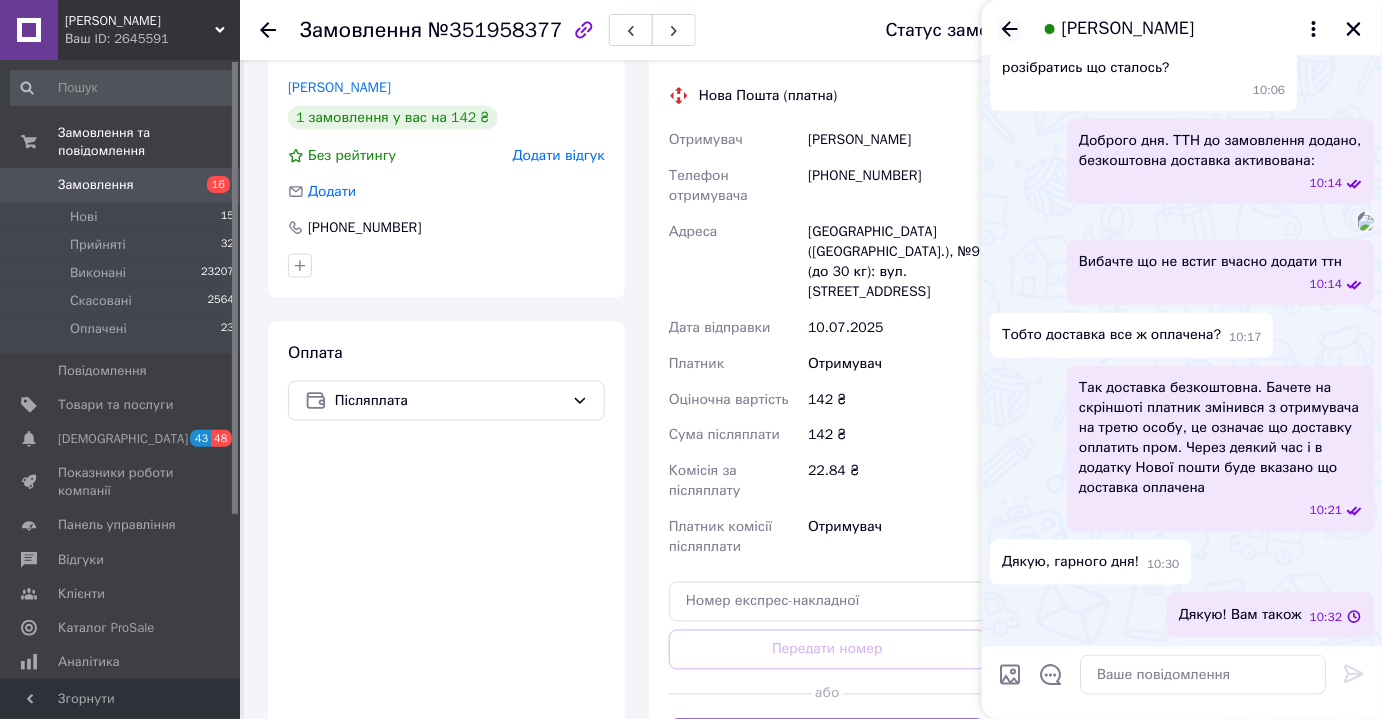 click 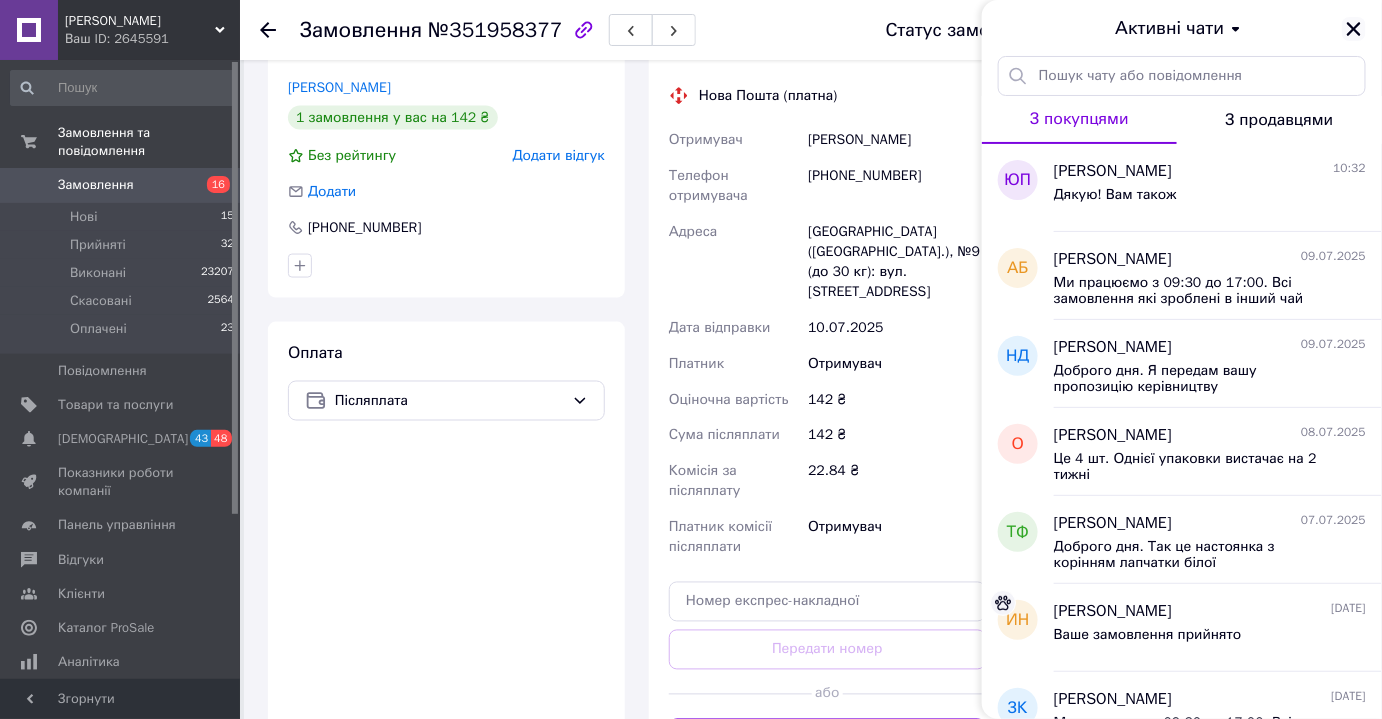 click 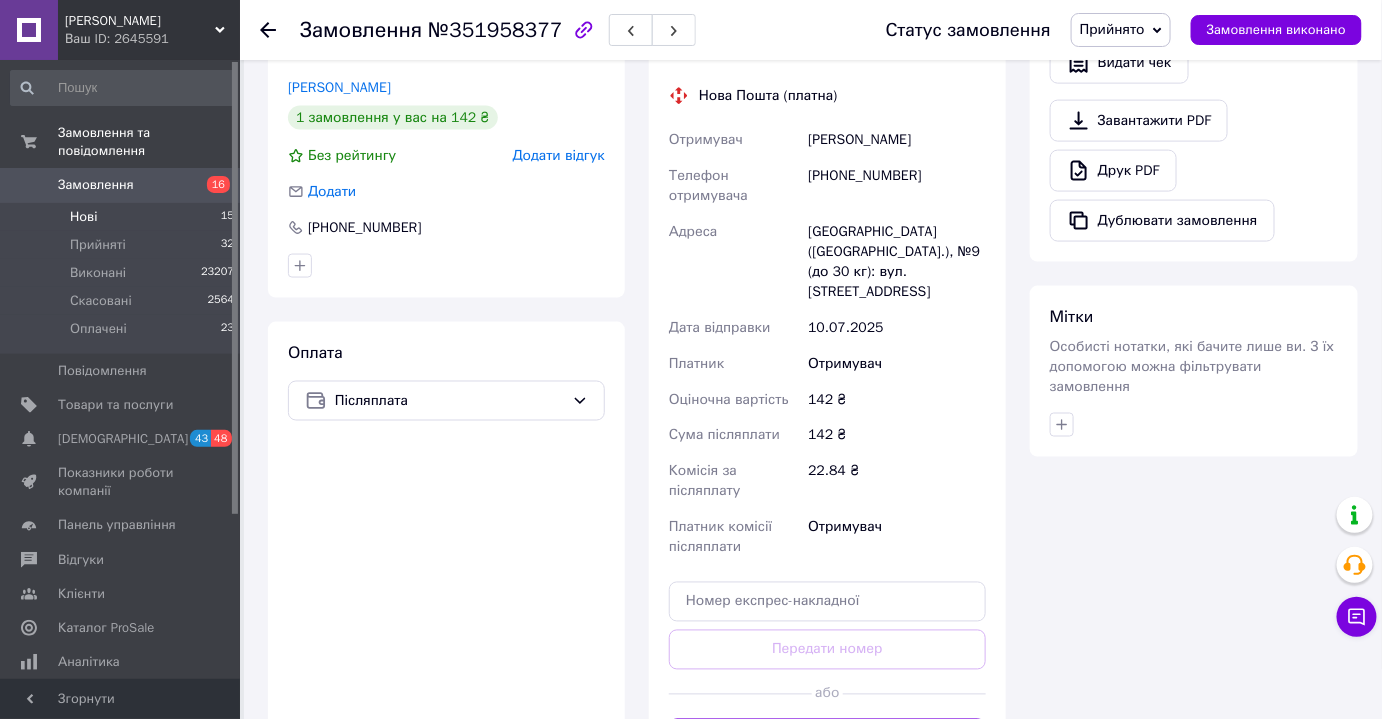 click on "Нові" at bounding box center (83, 217) 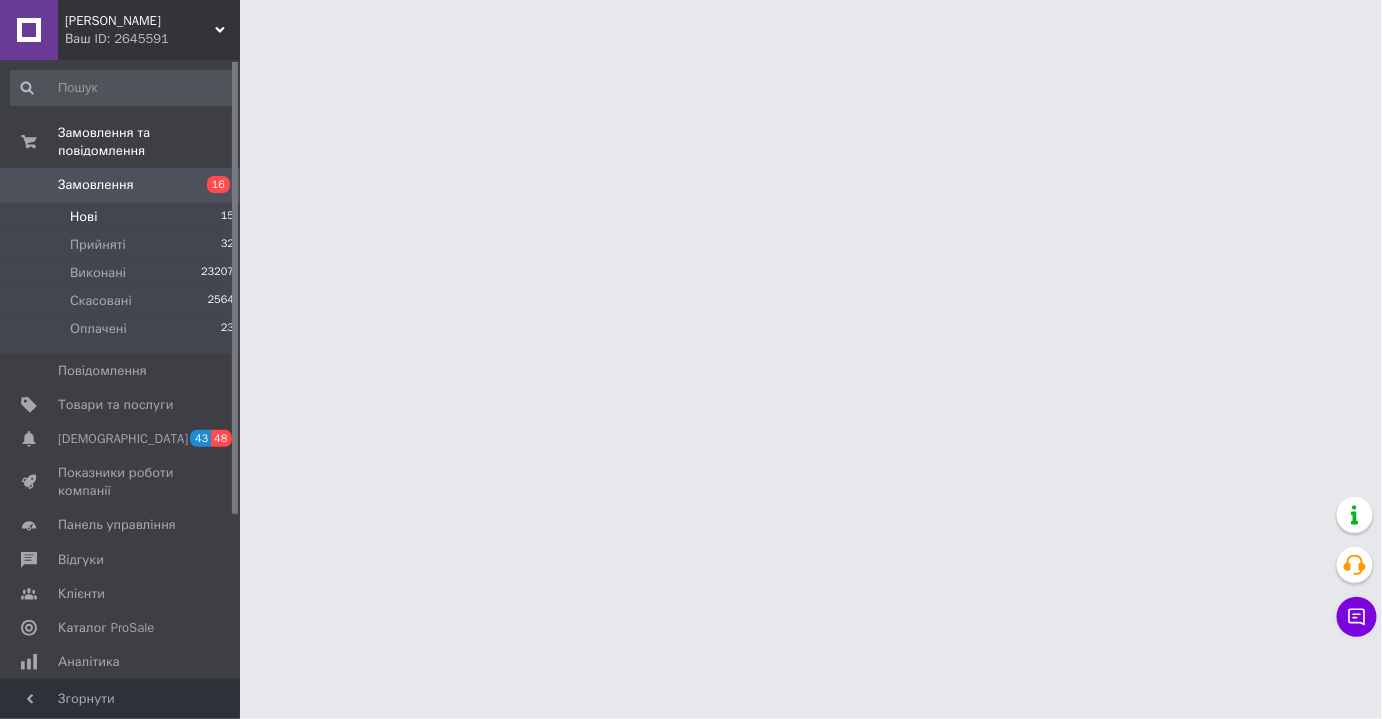scroll, scrollTop: 0, scrollLeft: 0, axis: both 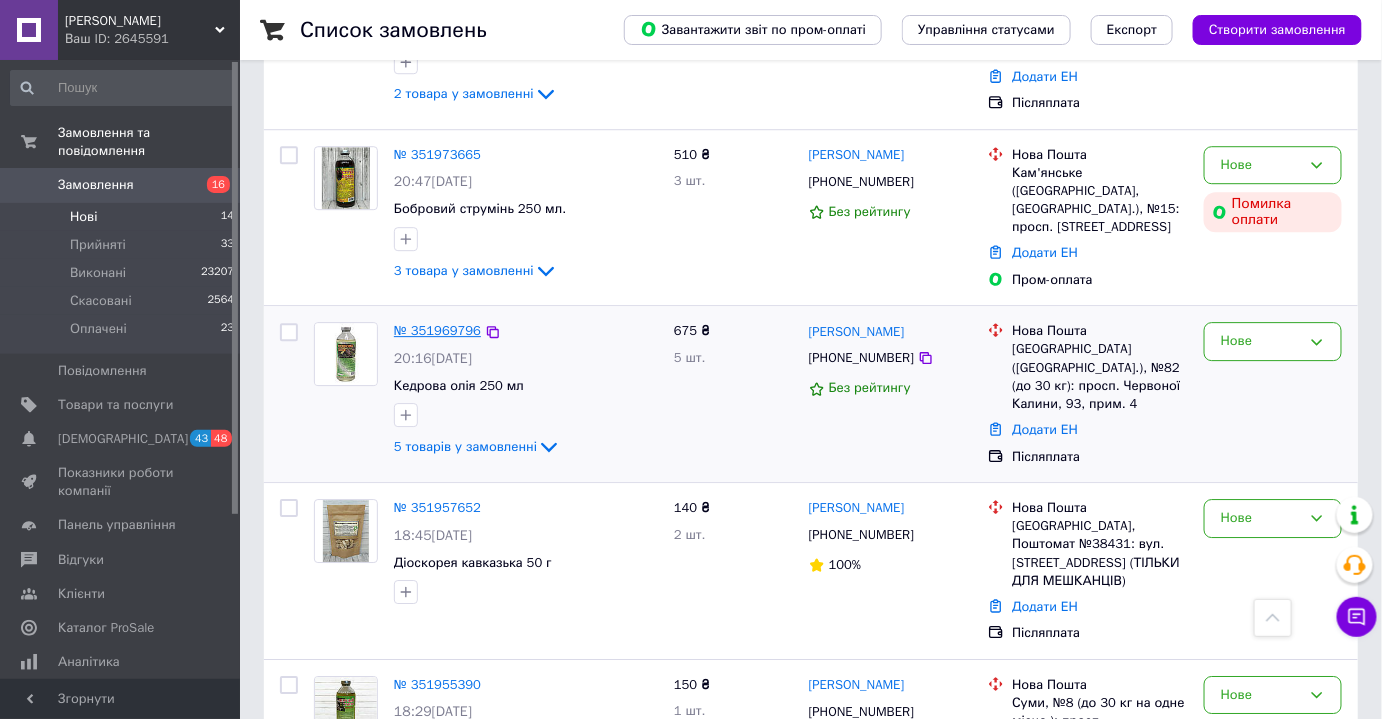 click on "№ 351969796" at bounding box center (437, 330) 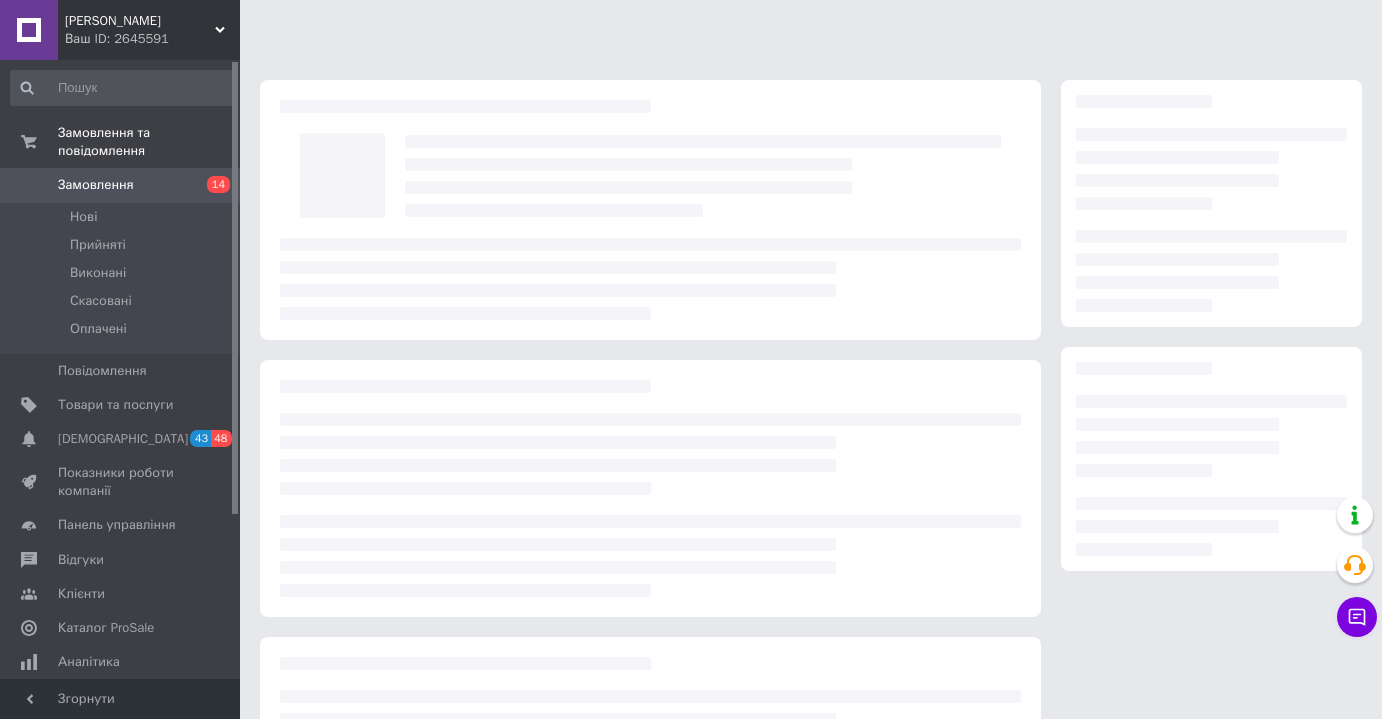 scroll, scrollTop: 0, scrollLeft: 0, axis: both 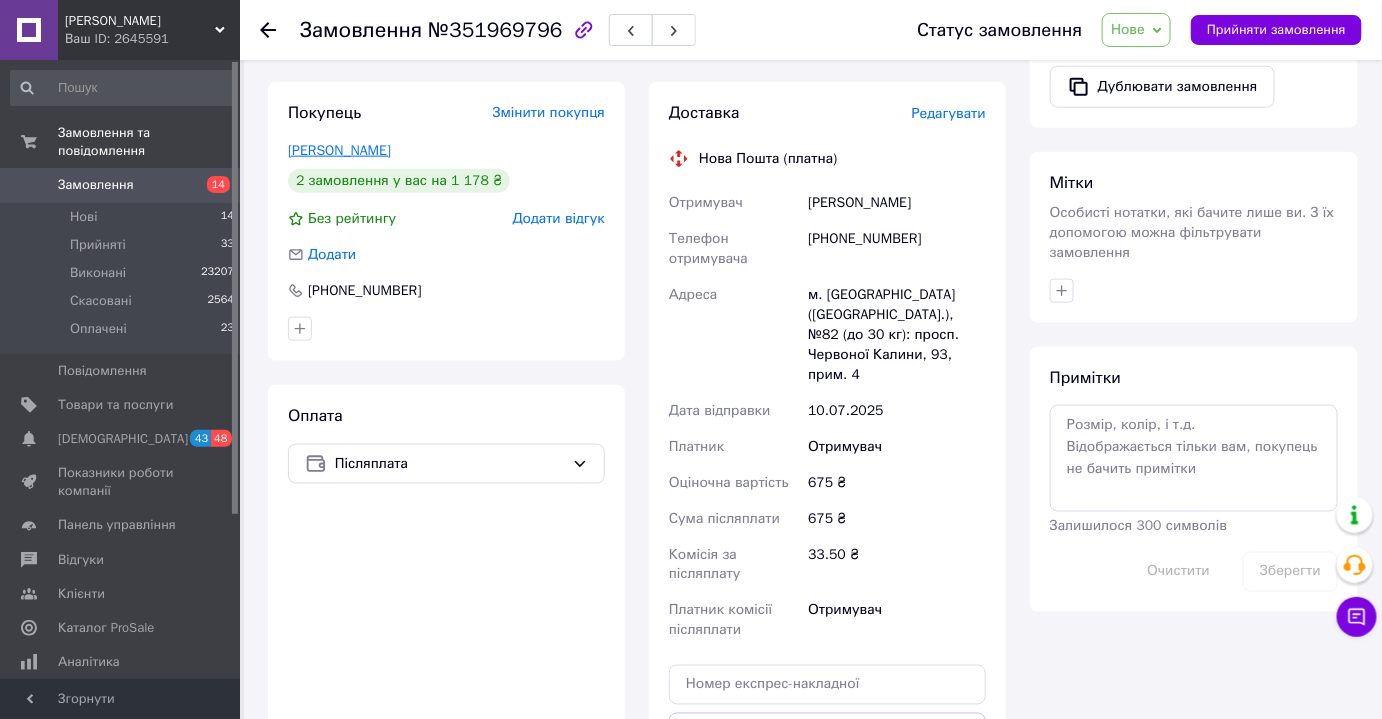 click on "[PERSON_NAME]" at bounding box center (339, 150) 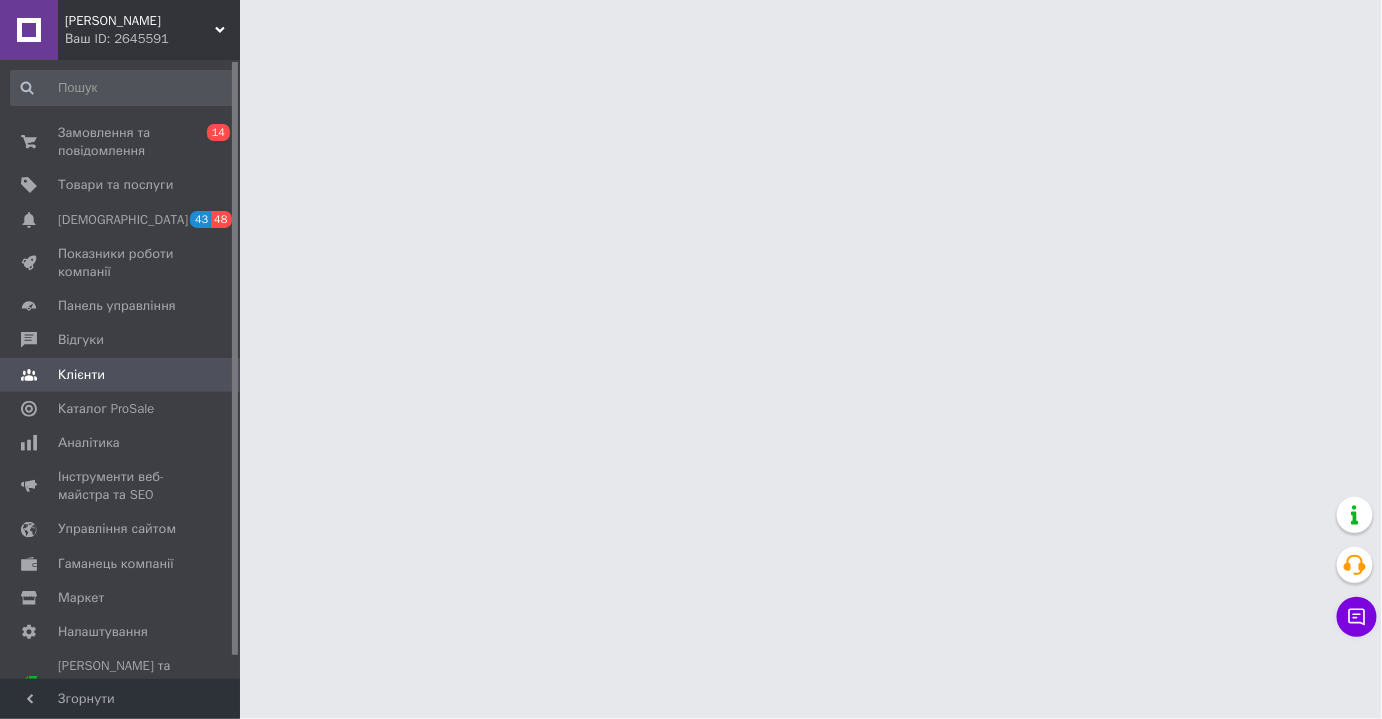 scroll, scrollTop: 0, scrollLeft: 0, axis: both 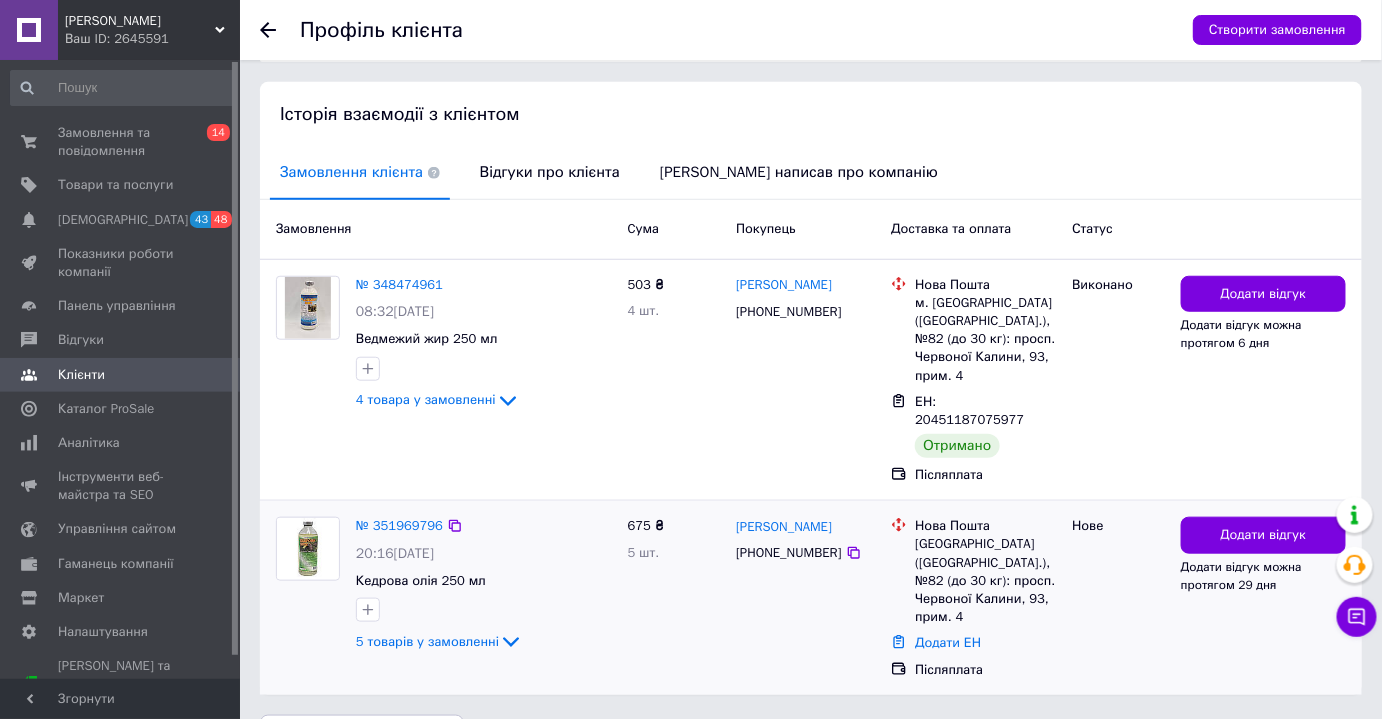 click on "№ 351969796" at bounding box center (399, 526) 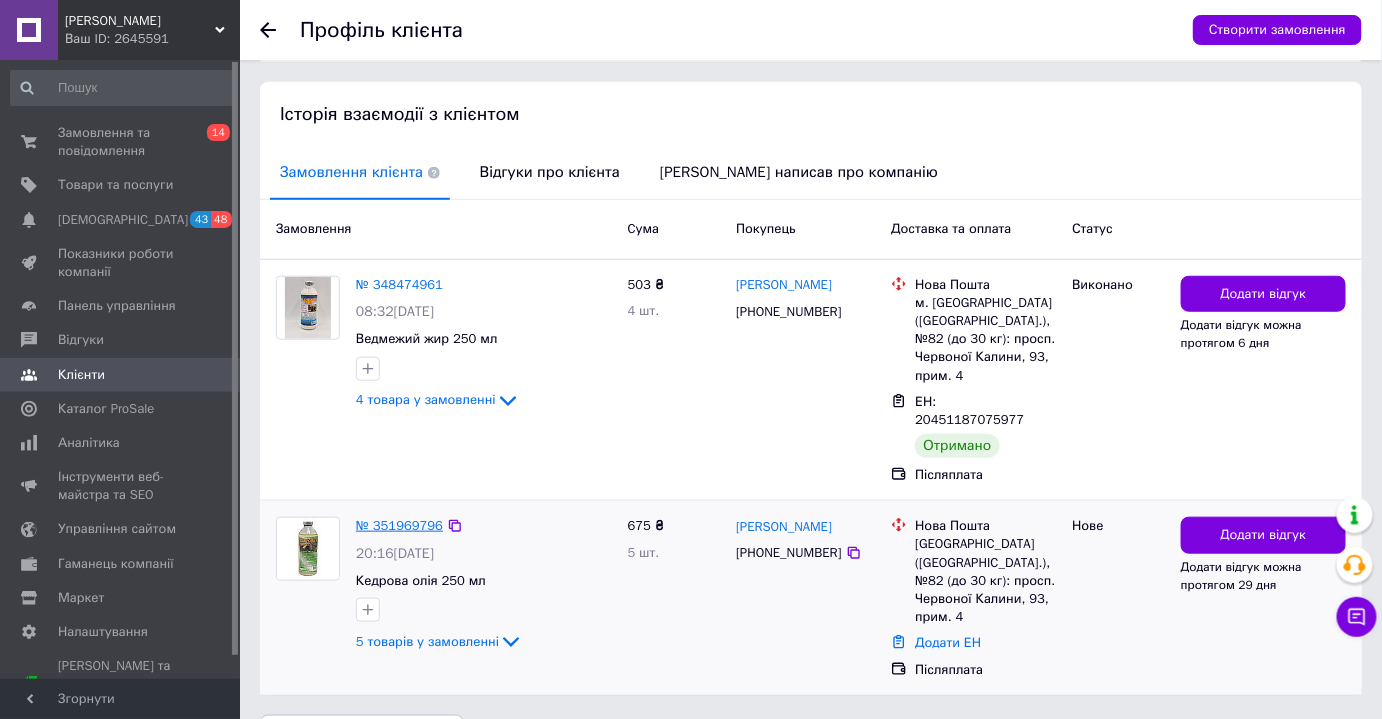 click on "№ 351969796" at bounding box center (399, 525) 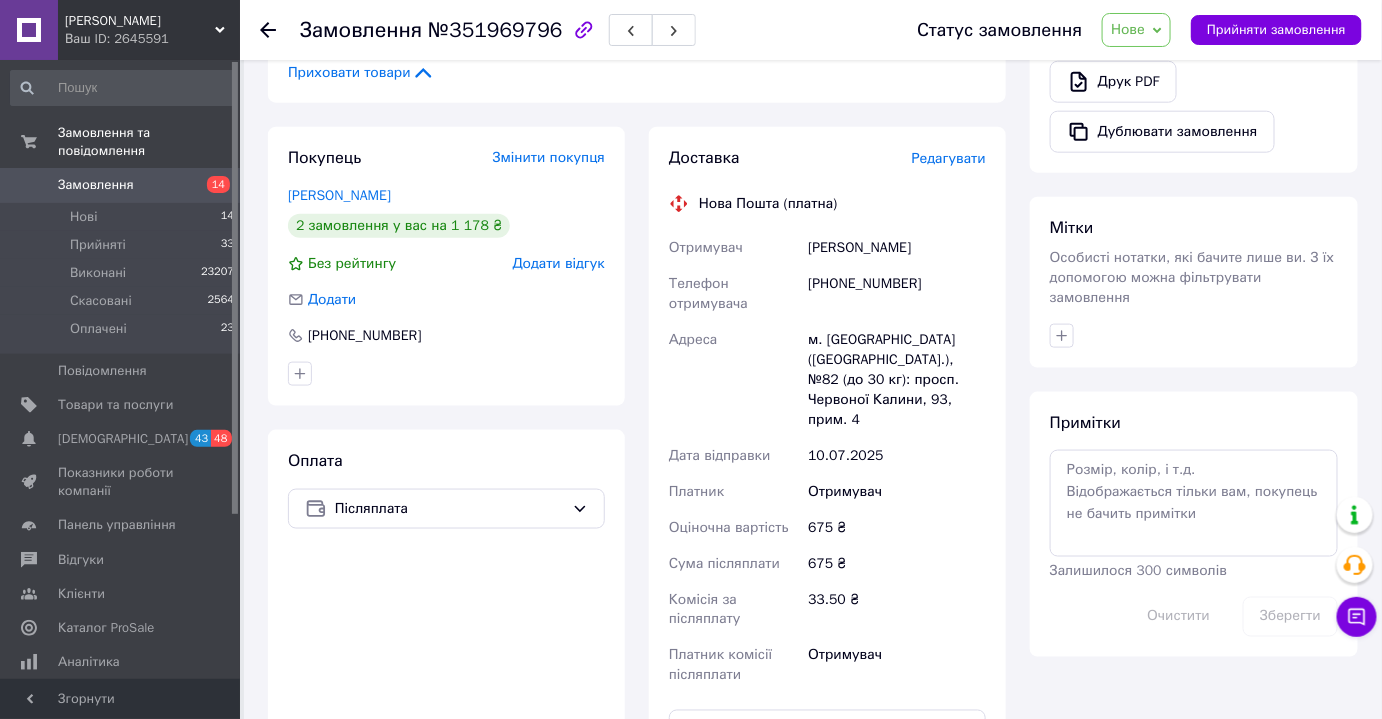 scroll, scrollTop: 647, scrollLeft: 0, axis: vertical 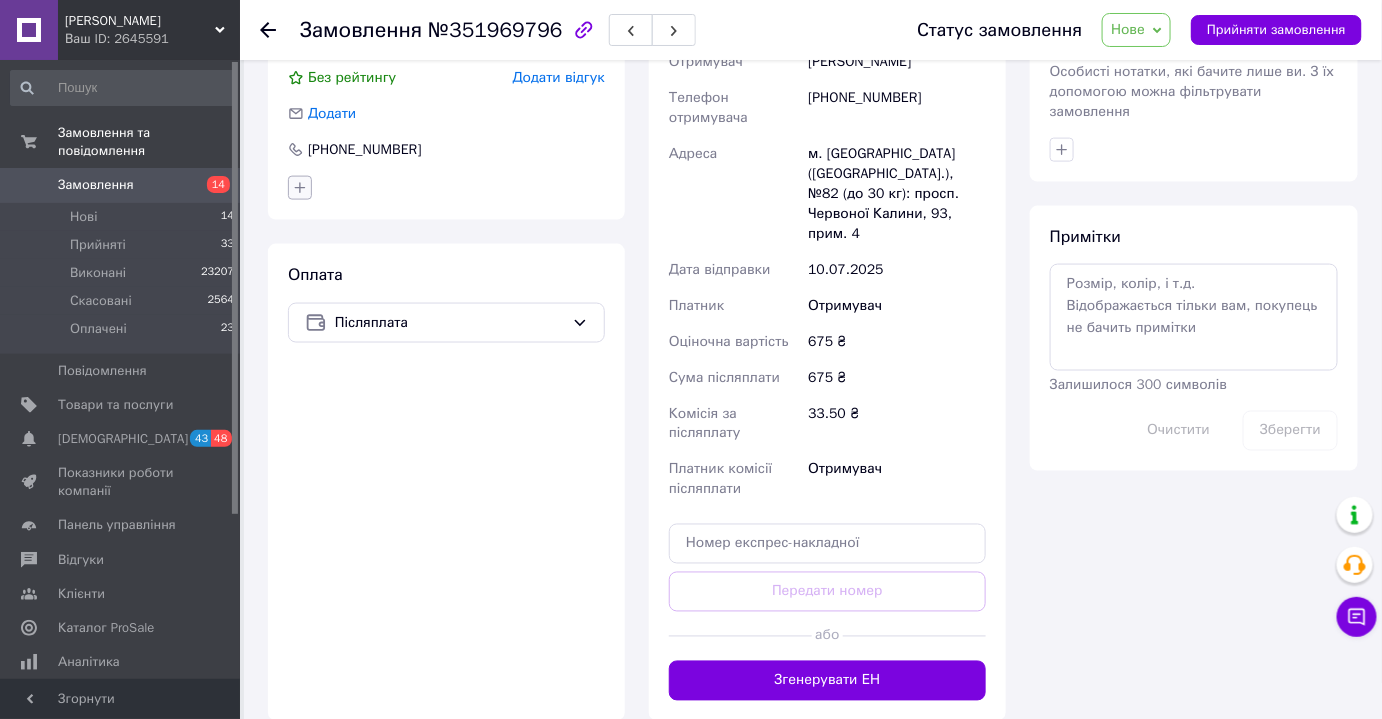 click 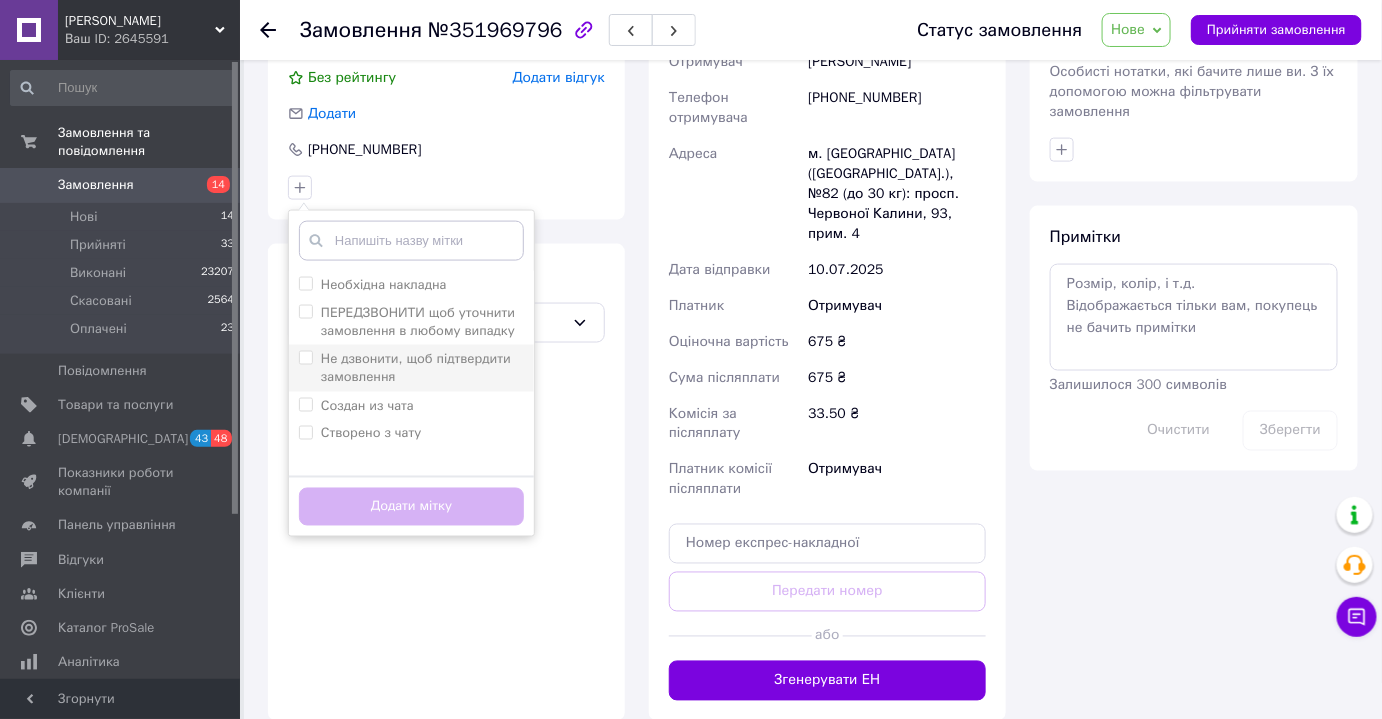 click on "Не дзвонити, щоб підтвердити замовлення" at bounding box center (305, 357) 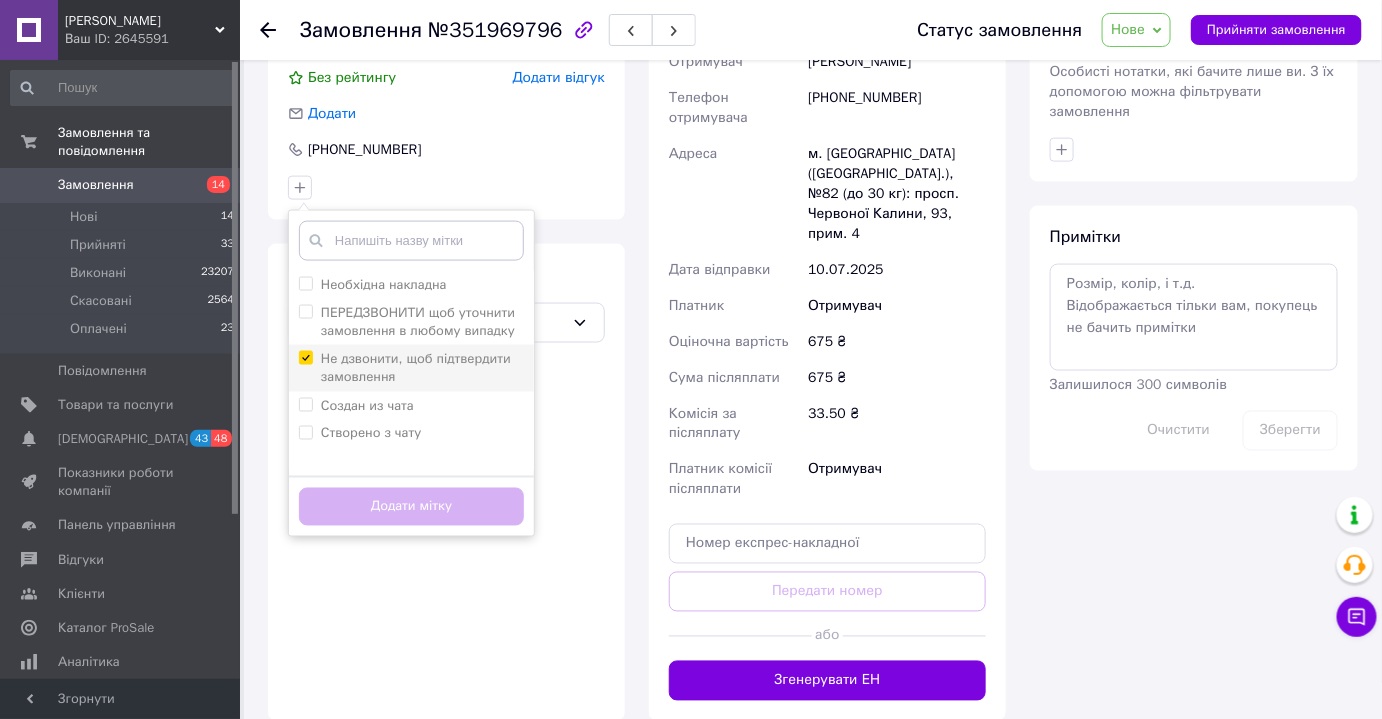 checkbox on "true" 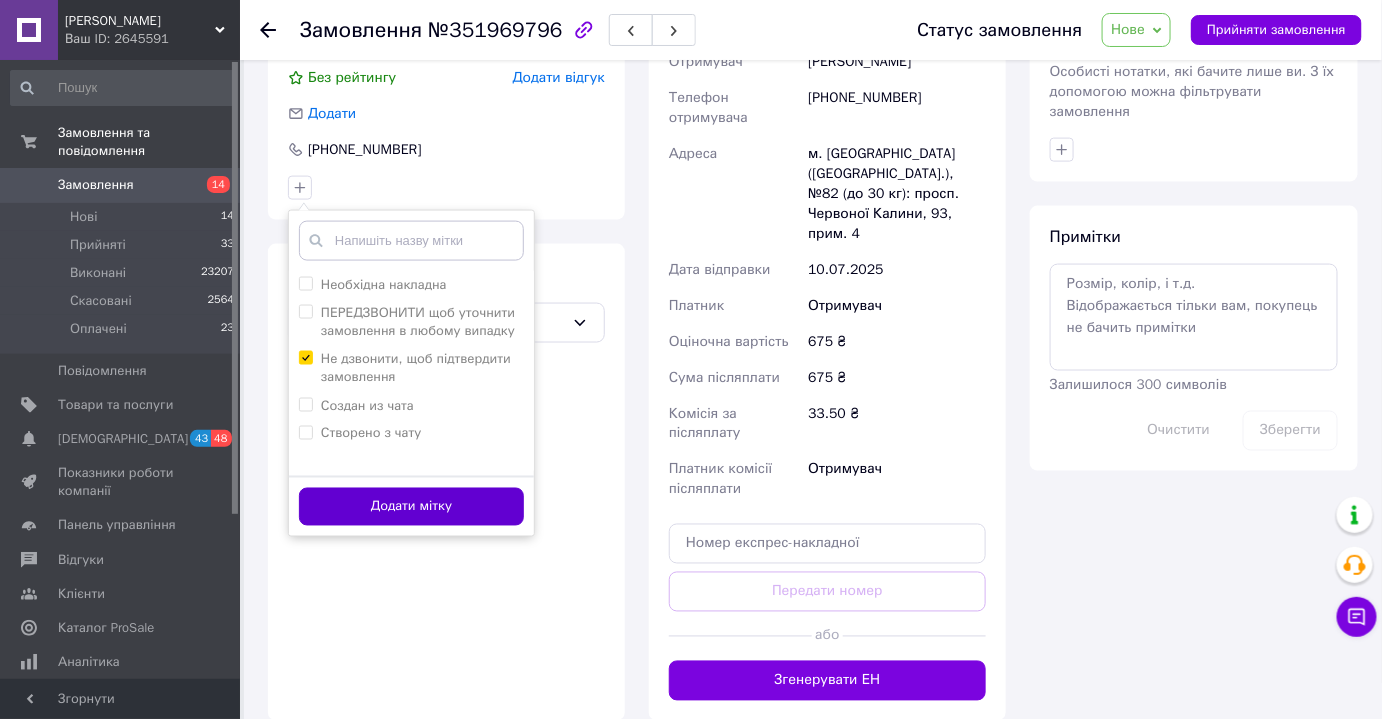 click on "Додати мітку" at bounding box center [411, 507] 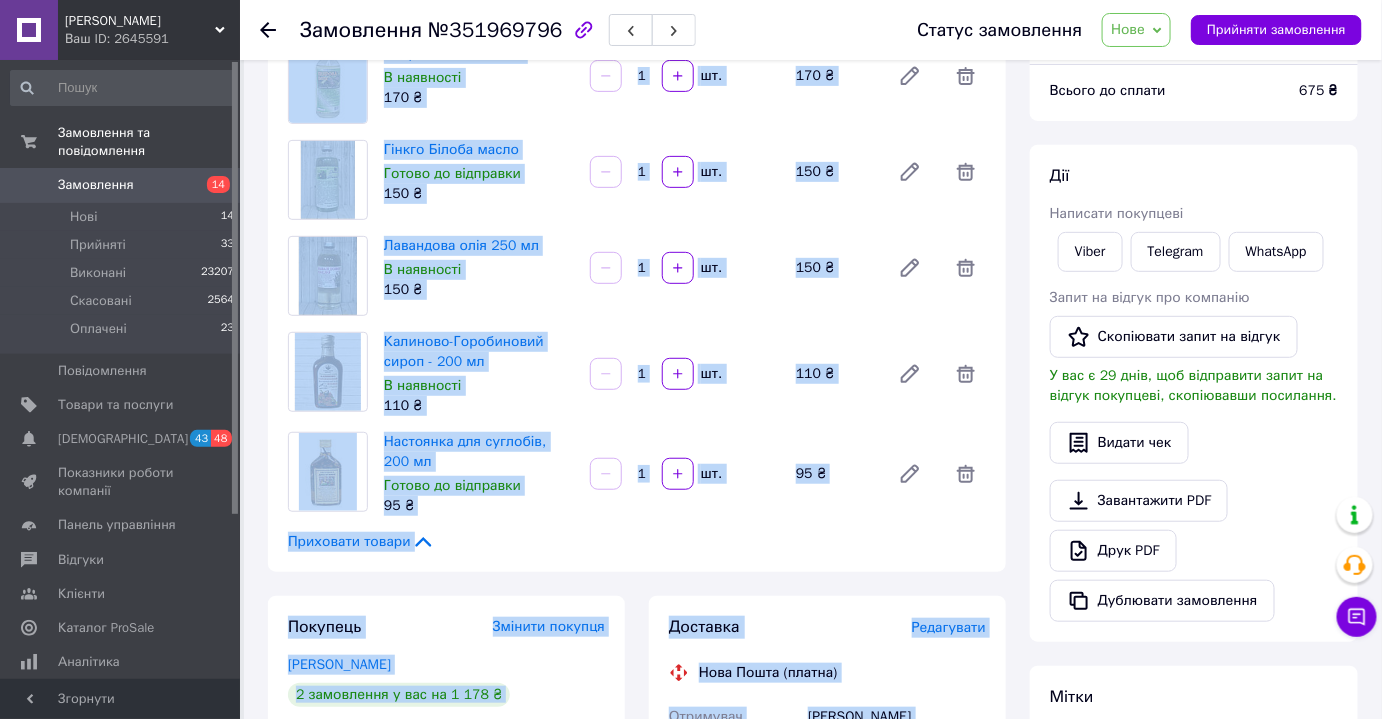scroll, scrollTop: 0, scrollLeft: 0, axis: both 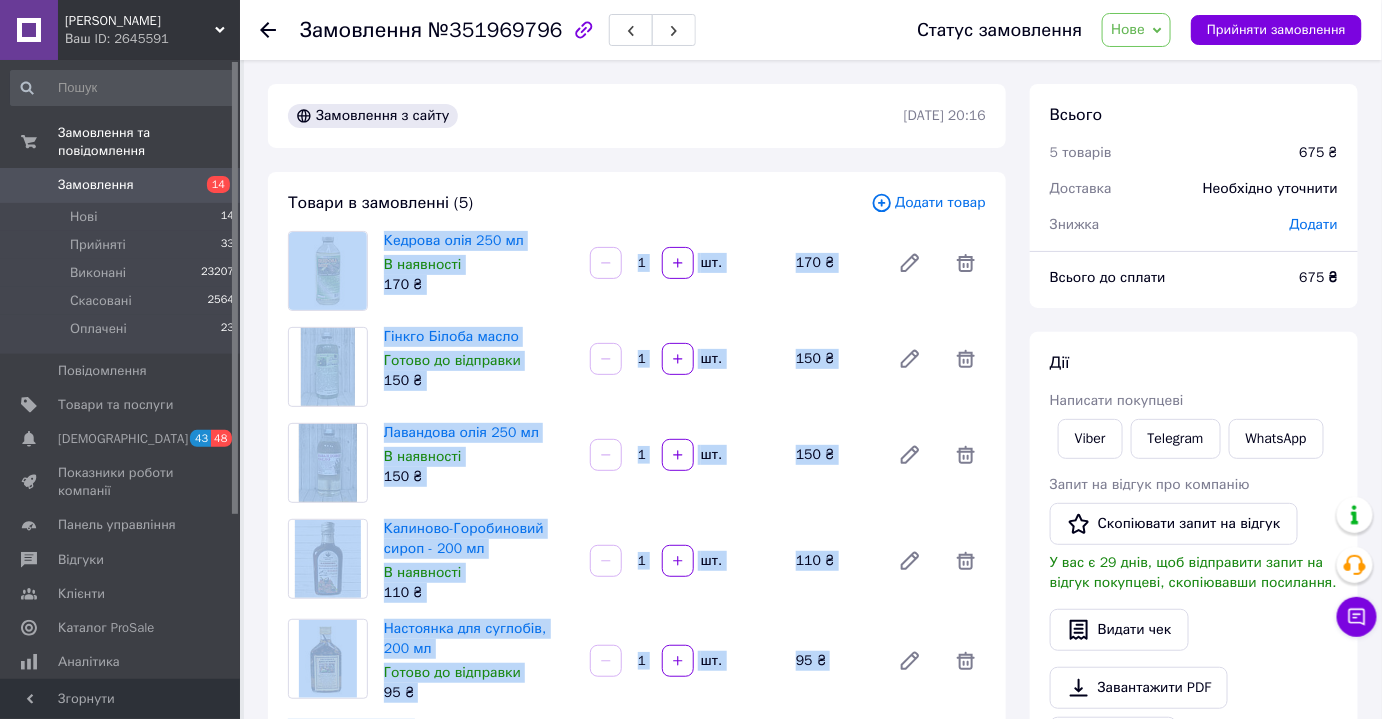 drag, startPoint x: 890, startPoint y: 455, endPoint x: 322, endPoint y: 261, distance: 600.2166 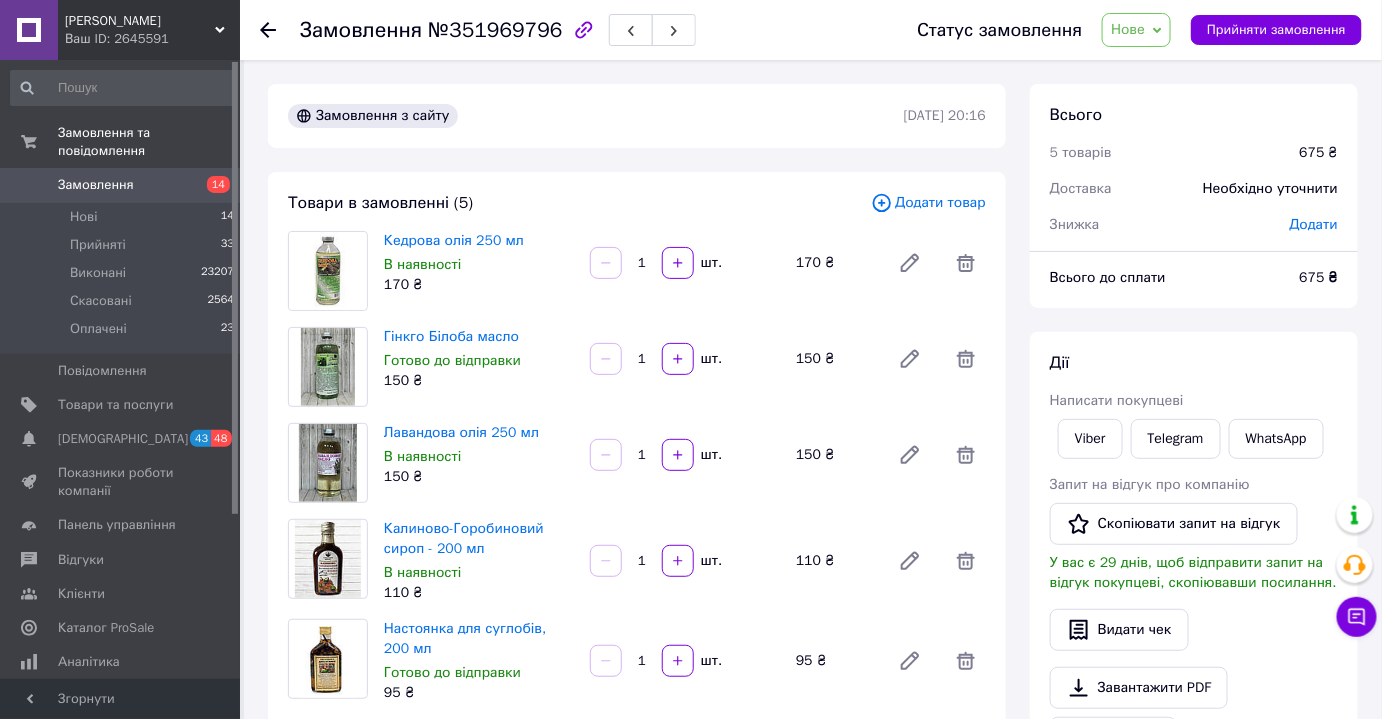 click 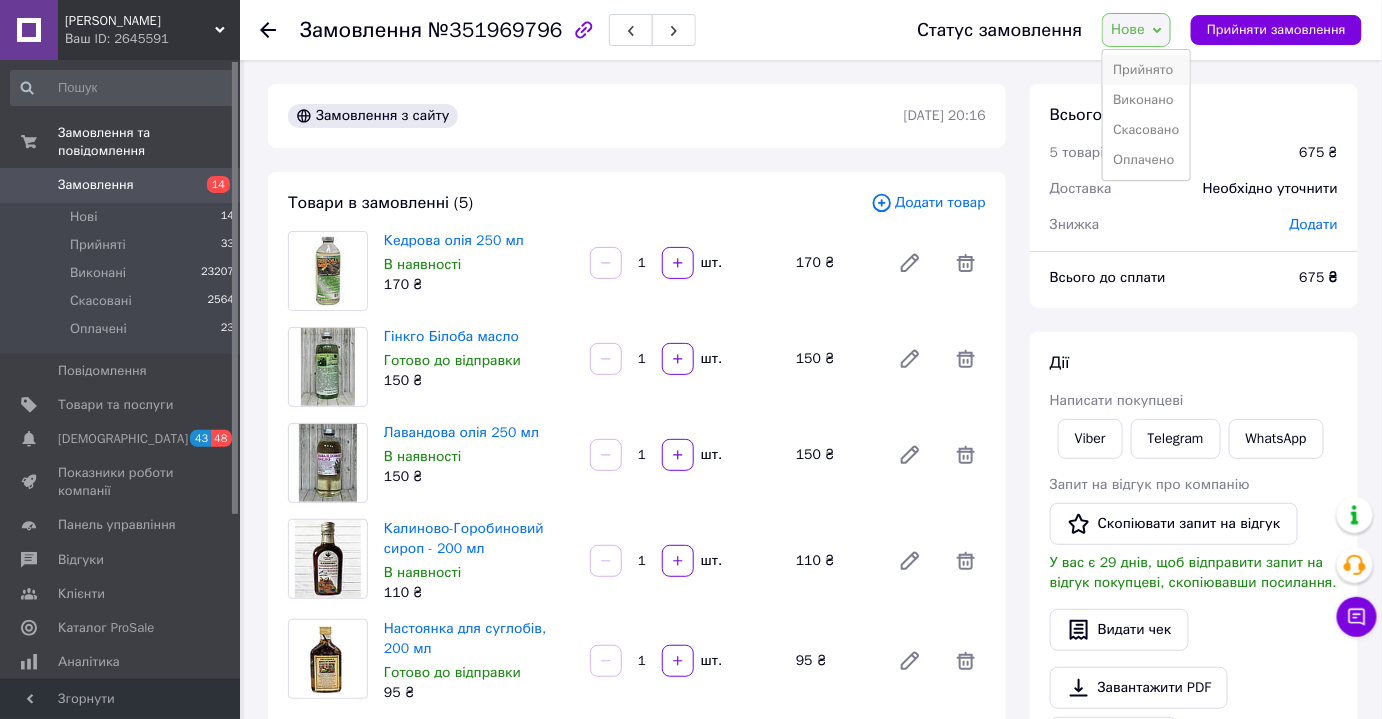 click on "Прийнято" at bounding box center [1146, 70] 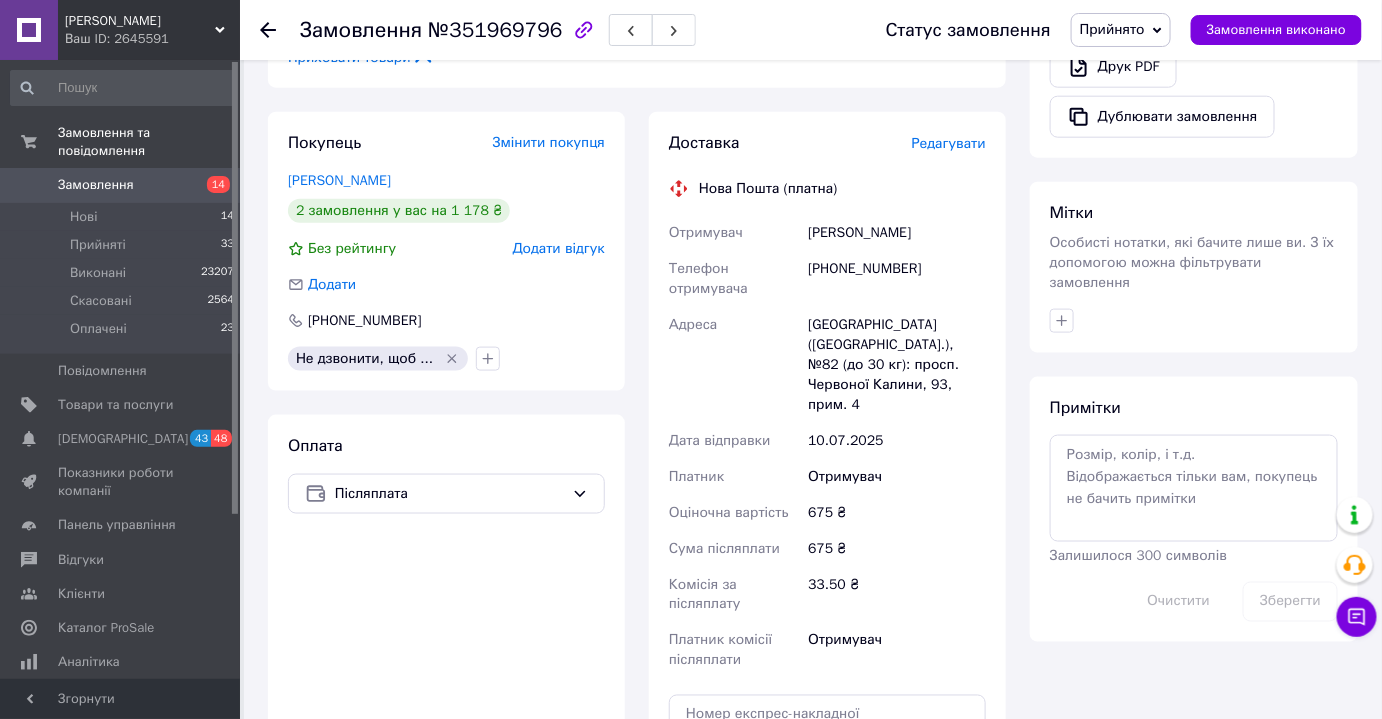 scroll, scrollTop: 688, scrollLeft: 0, axis: vertical 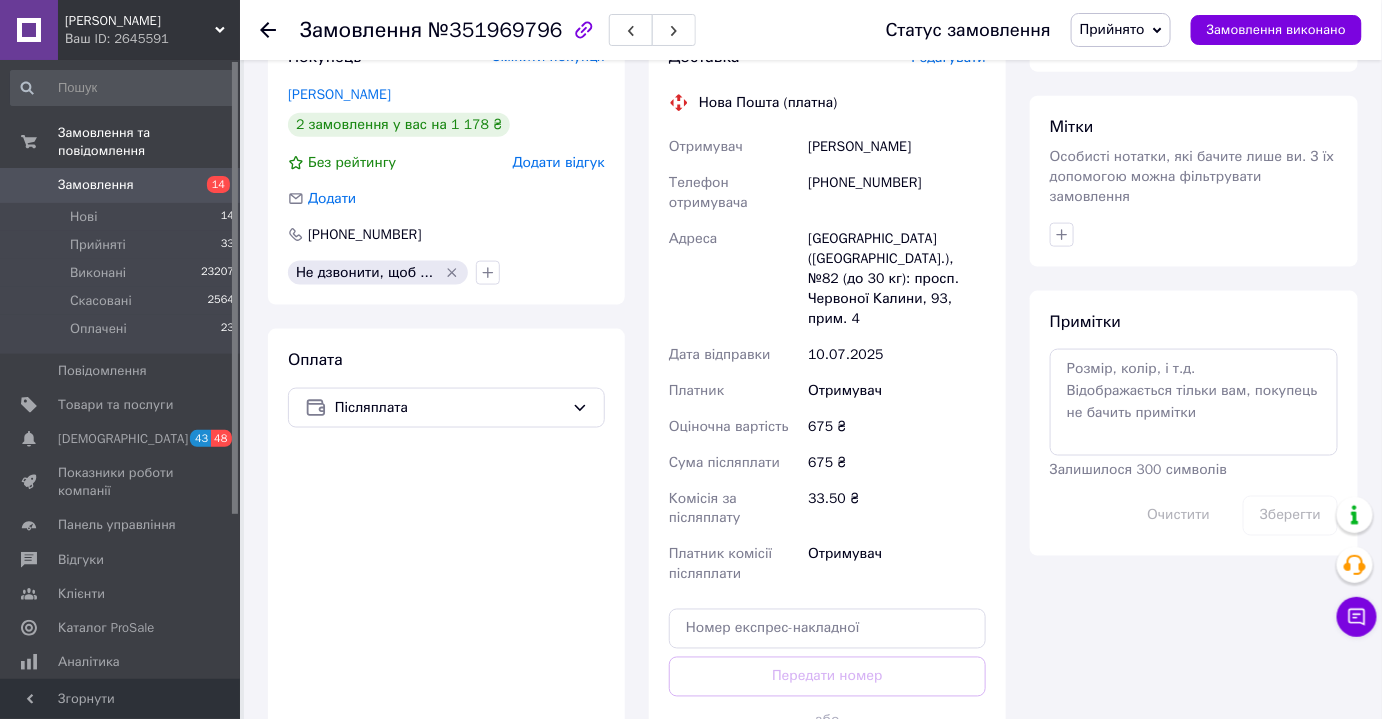 click on "Замовлення" at bounding box center (96, 185) 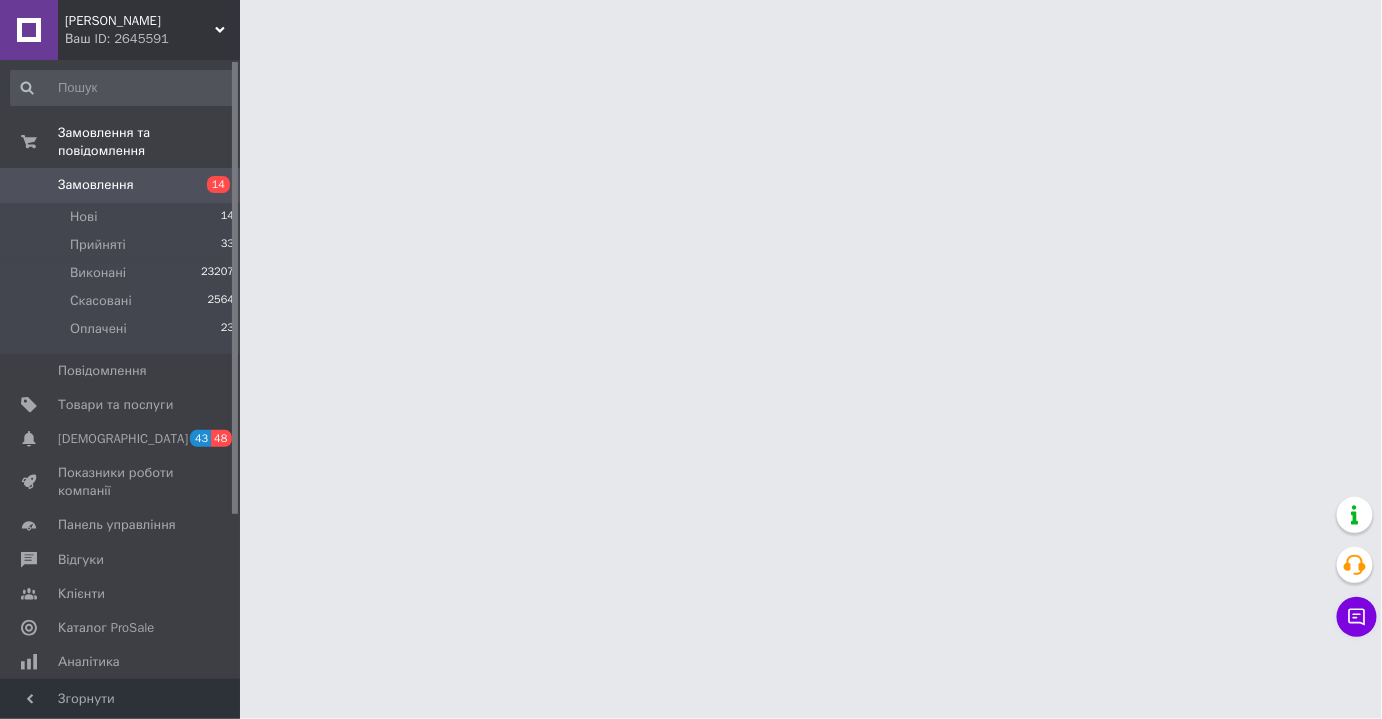 scroll, scrollTop: 0, scrollLeft: 0, axis: both 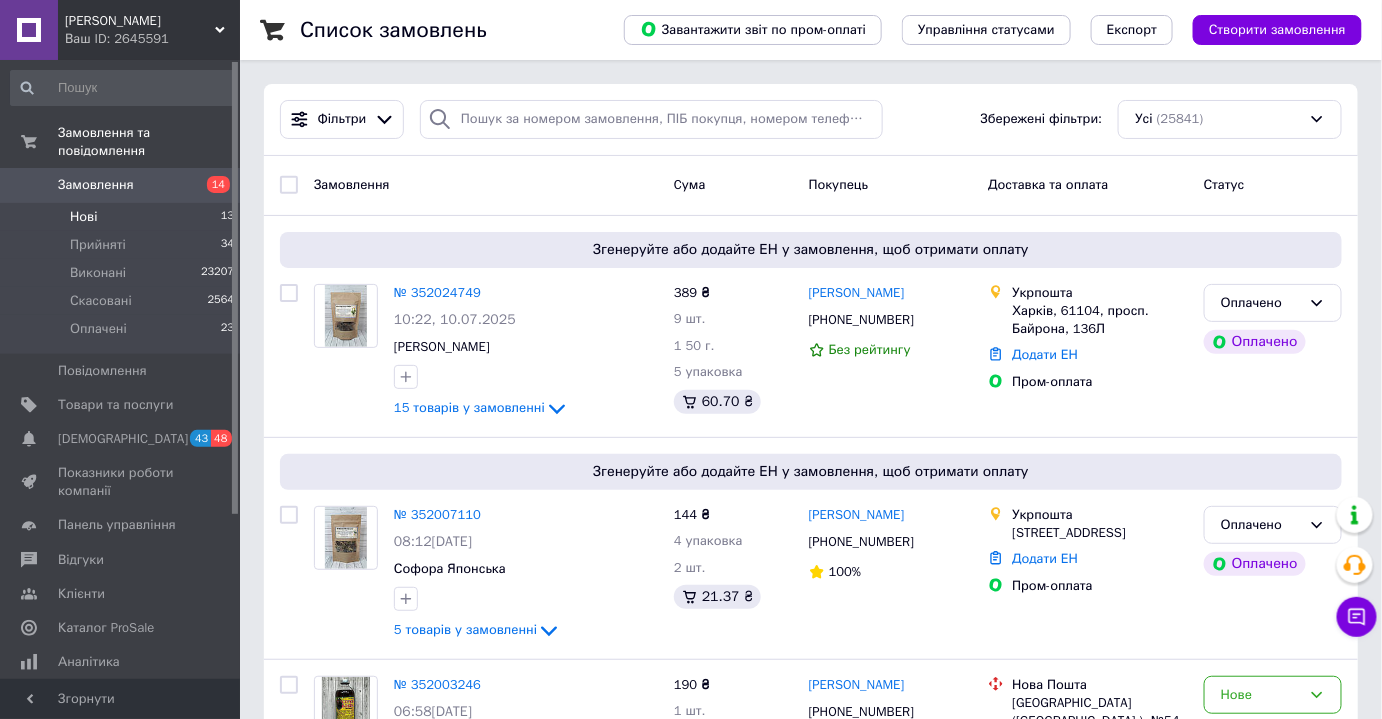 click on "Нові 13" at bounding box center (123, 217) 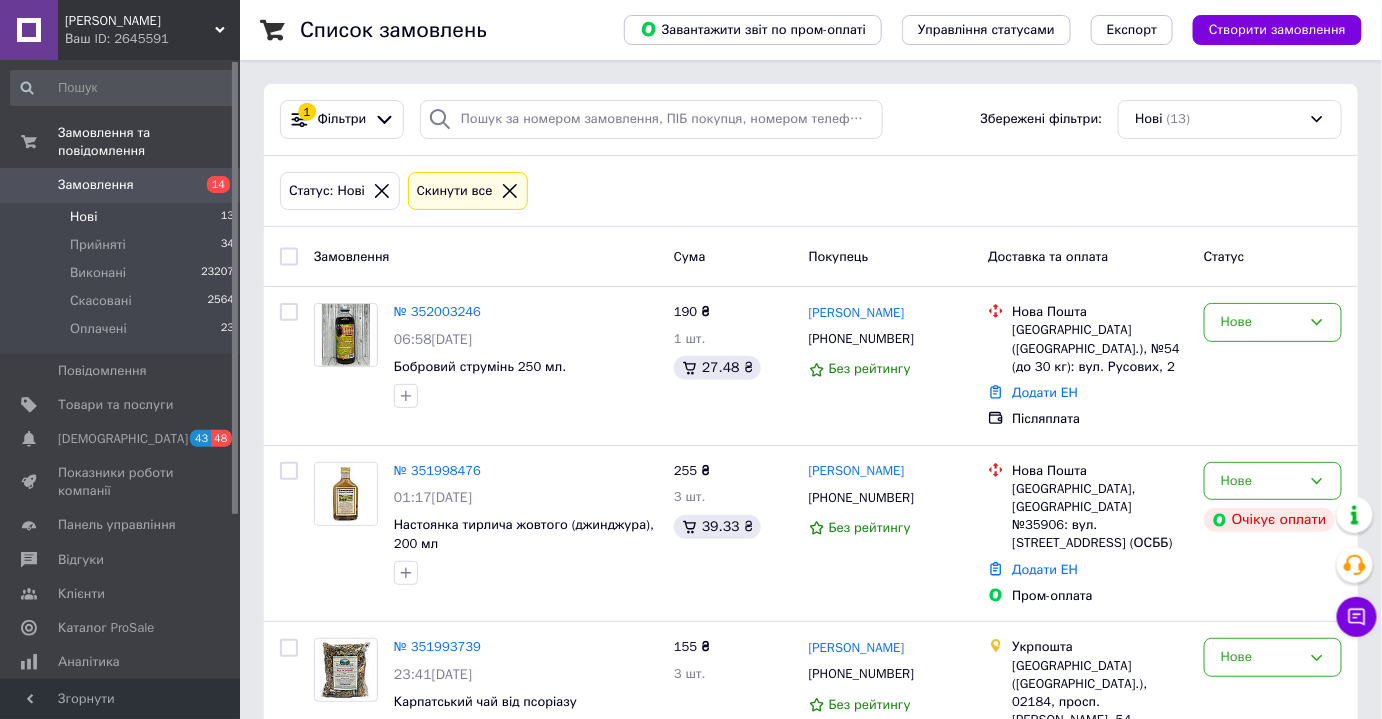 scroll, scrollTop: 1698, scrollLeft: 0, axis: vertical 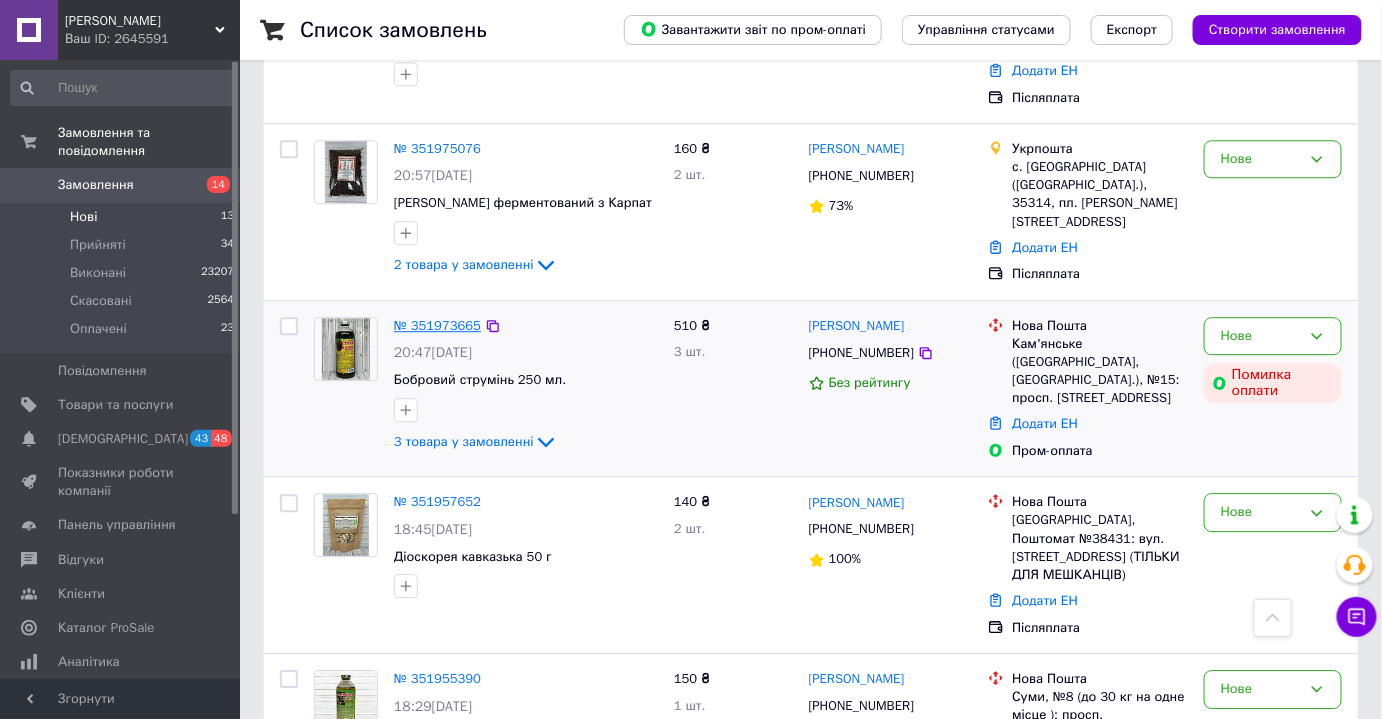 click on "№ 351973665" at bounding box center (437, 325) 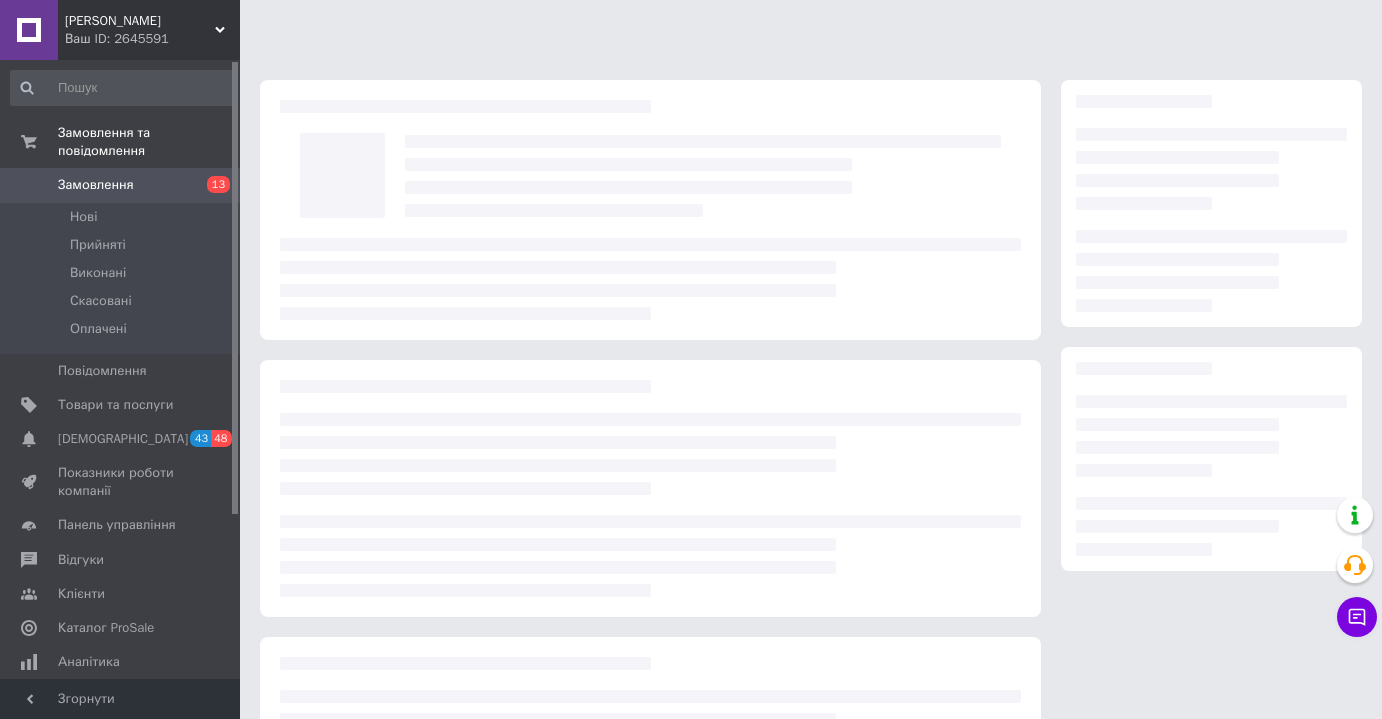 scroll, scrollTop: 0, scrollLeft: 0, axis: both 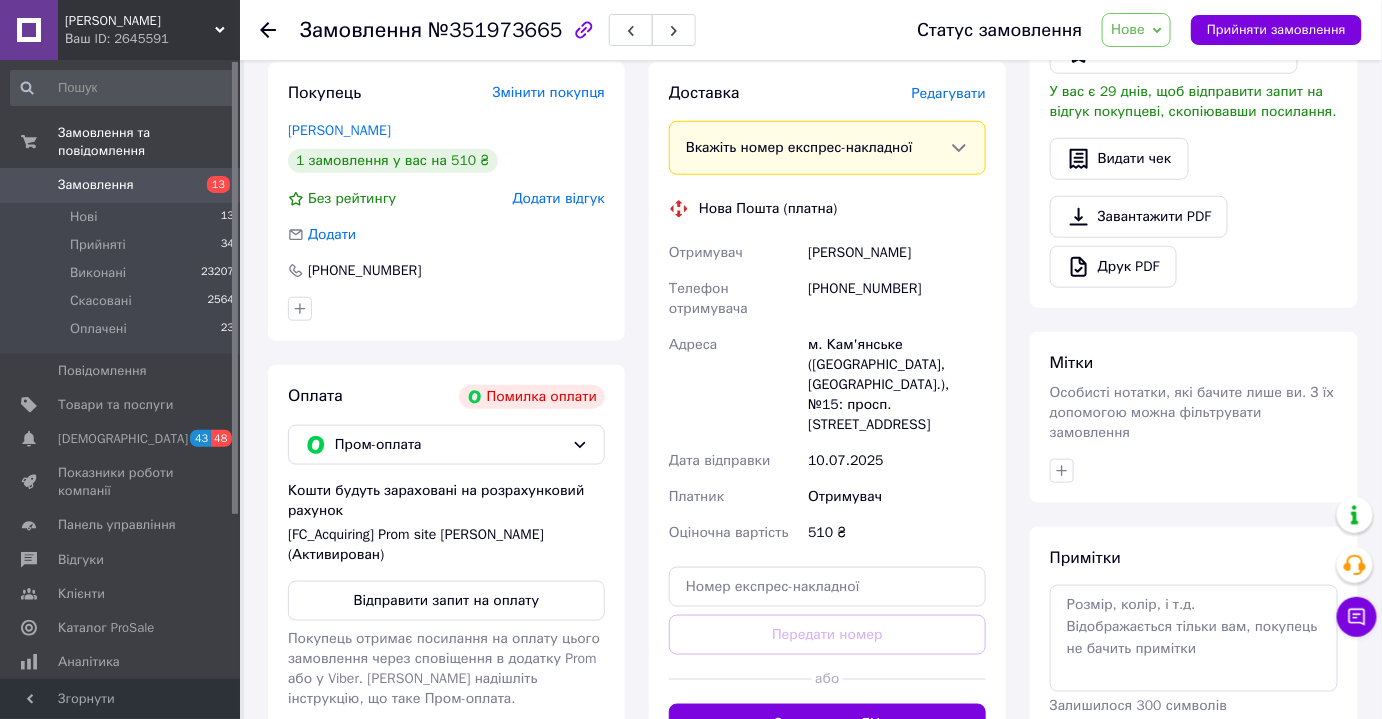 click on "[PHONE_NUMBER]" at bounding box center [897, 299] 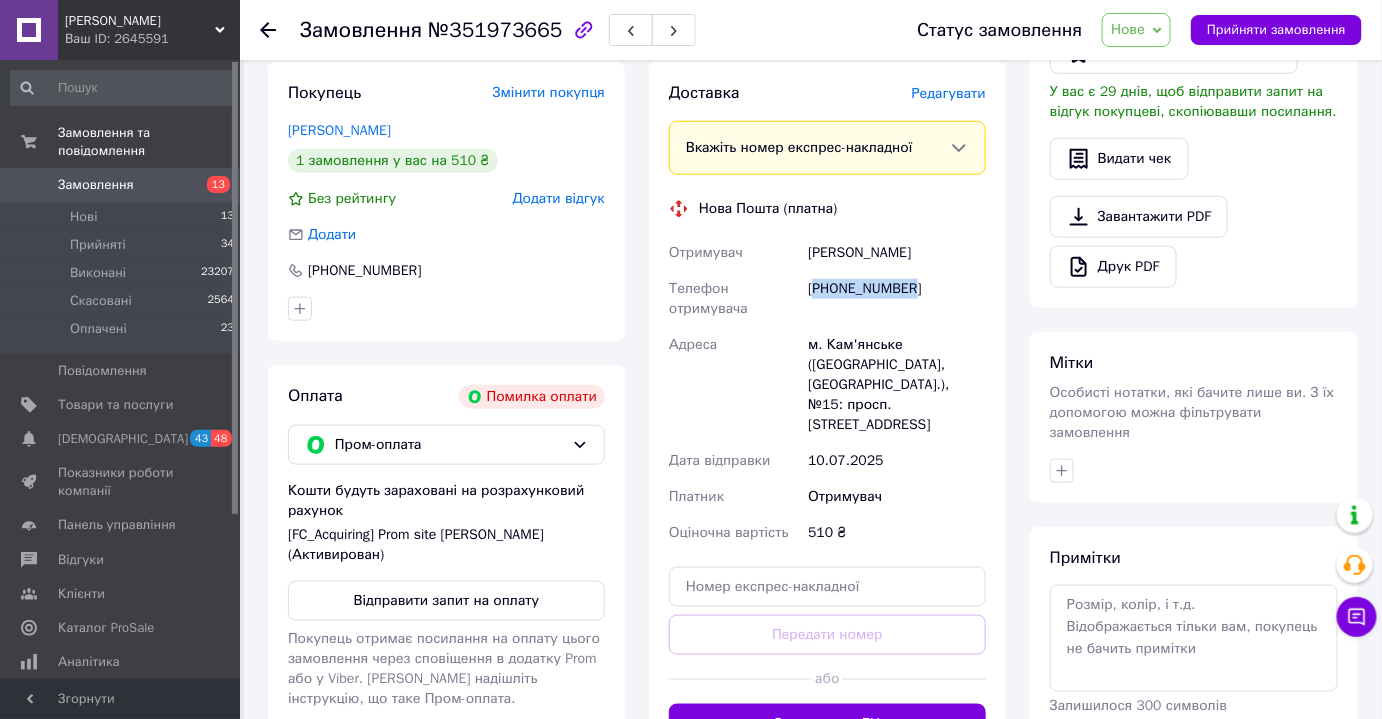 click on "[PHONE_NUMBER]" at bounding box center (897, 299) 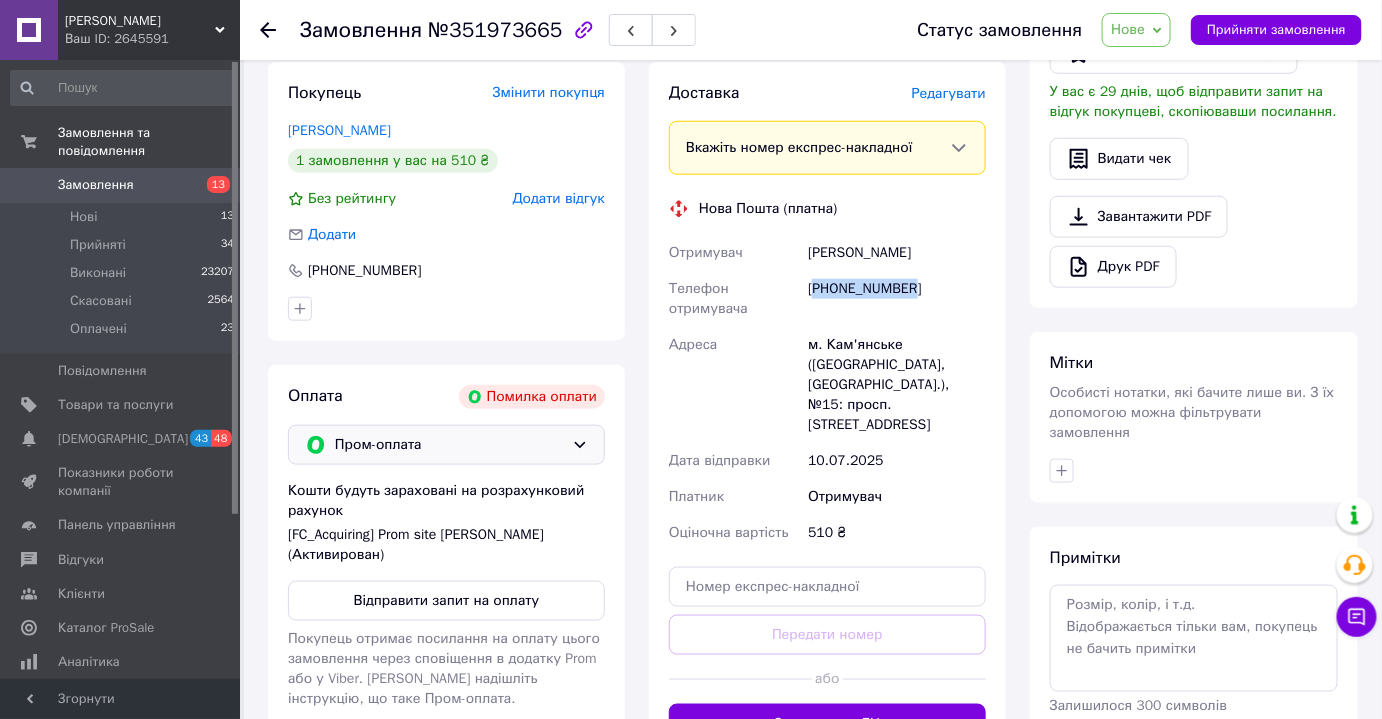click on "Пром-оплата" at bounding box center (449, 445) 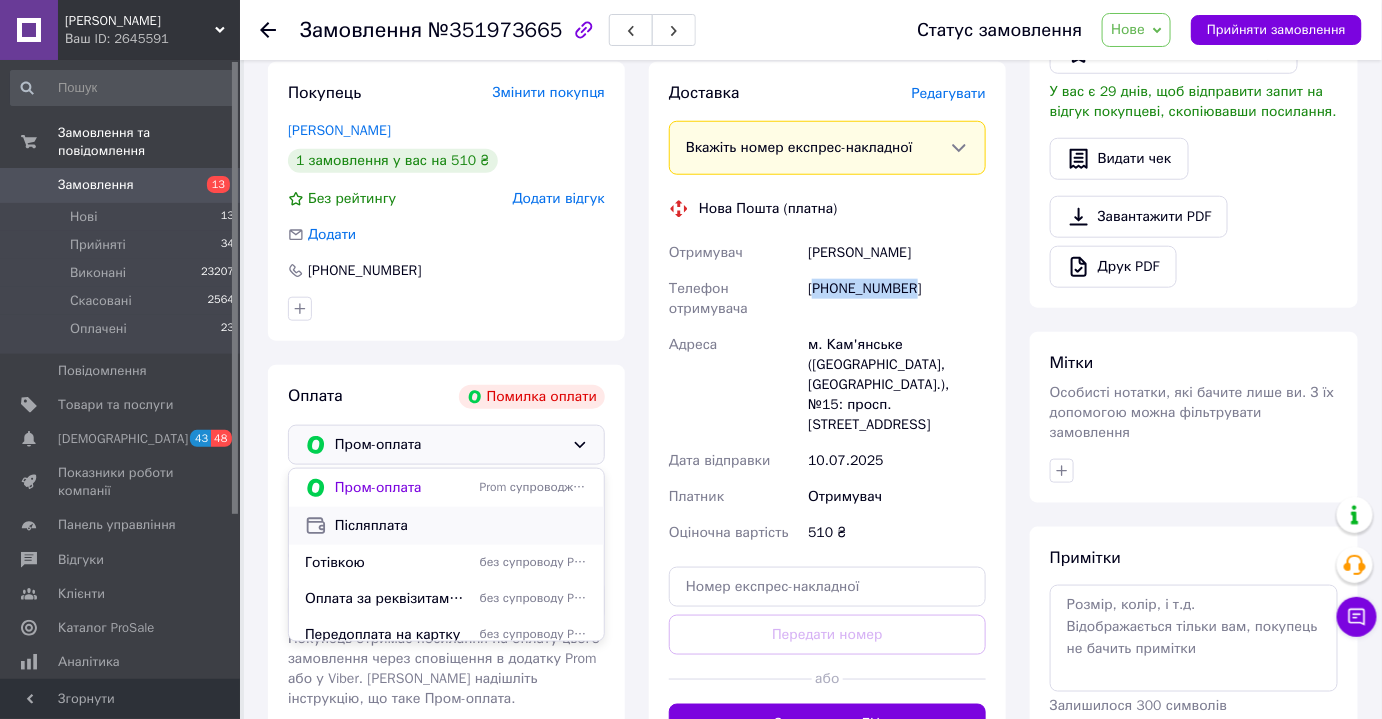 click on "Післяплата" at bounding box center (461, 526) 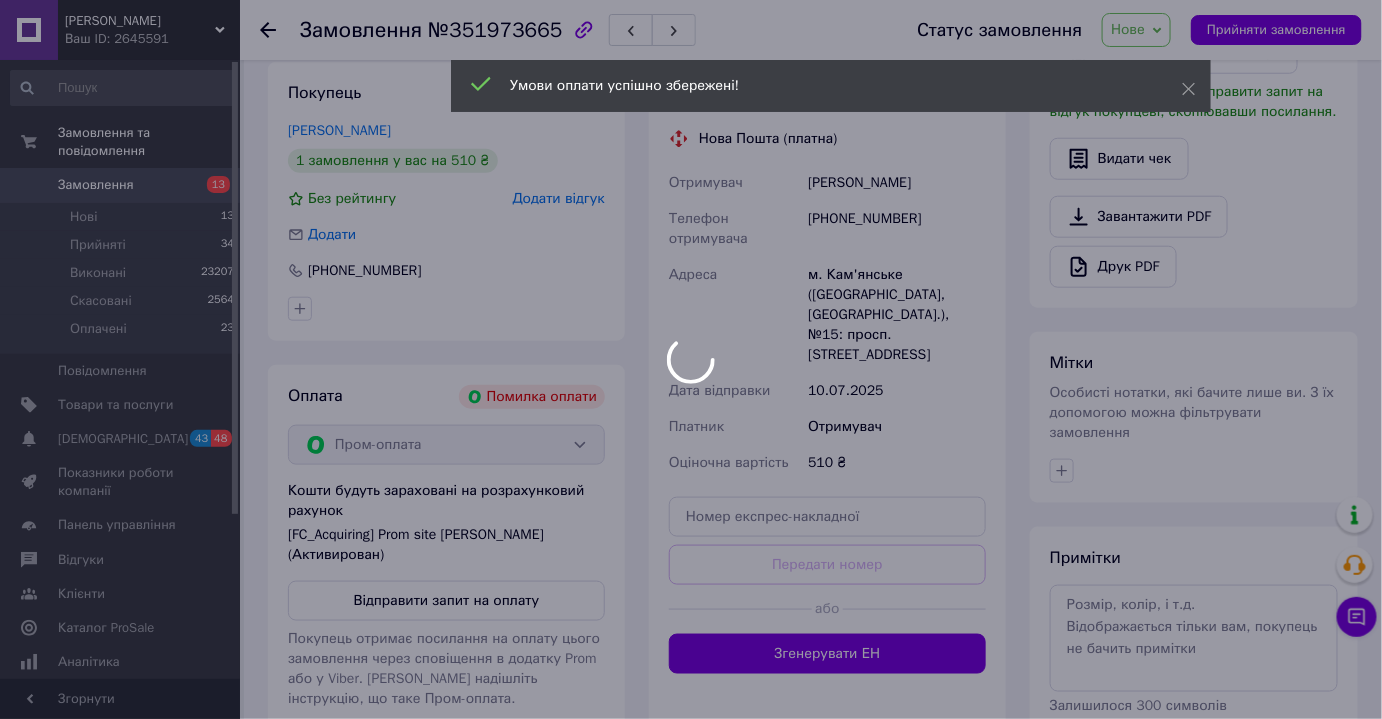 click at bounding box center (691, 359) 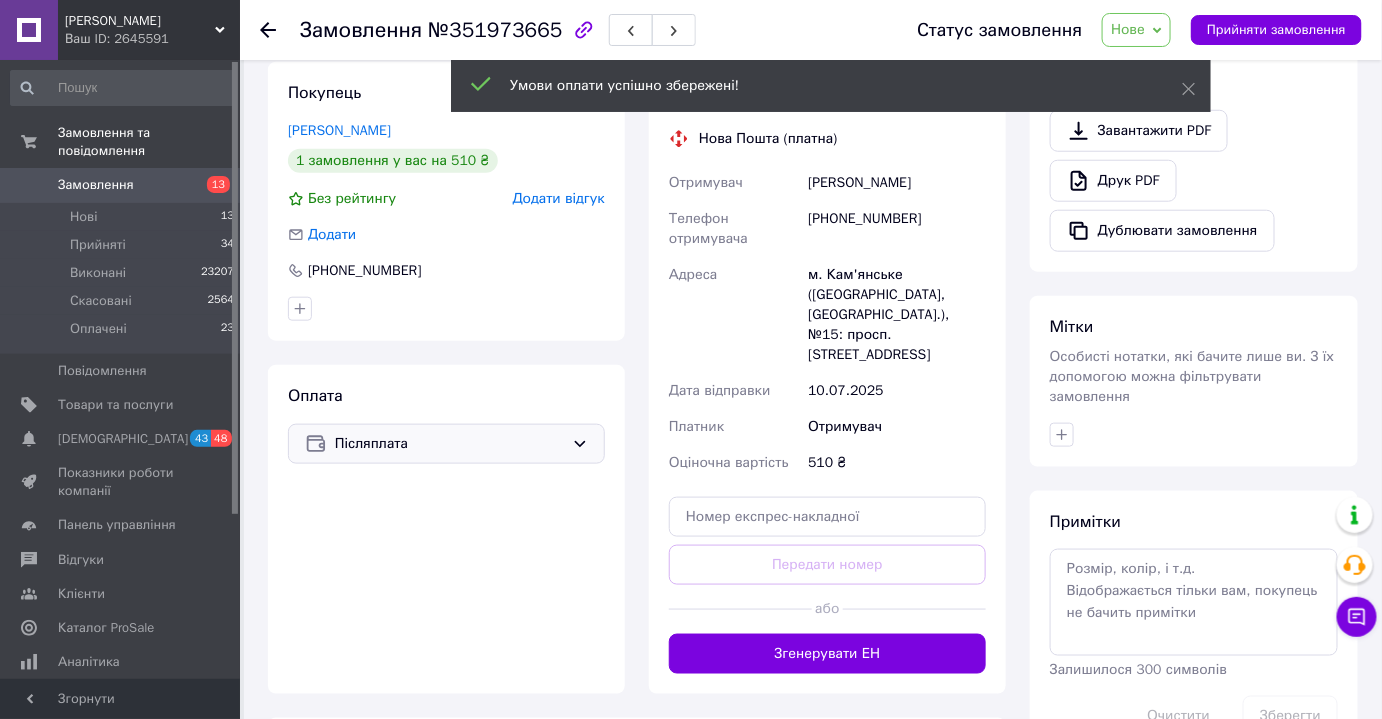 click on "№351973665" at bounding box center [495, 30] 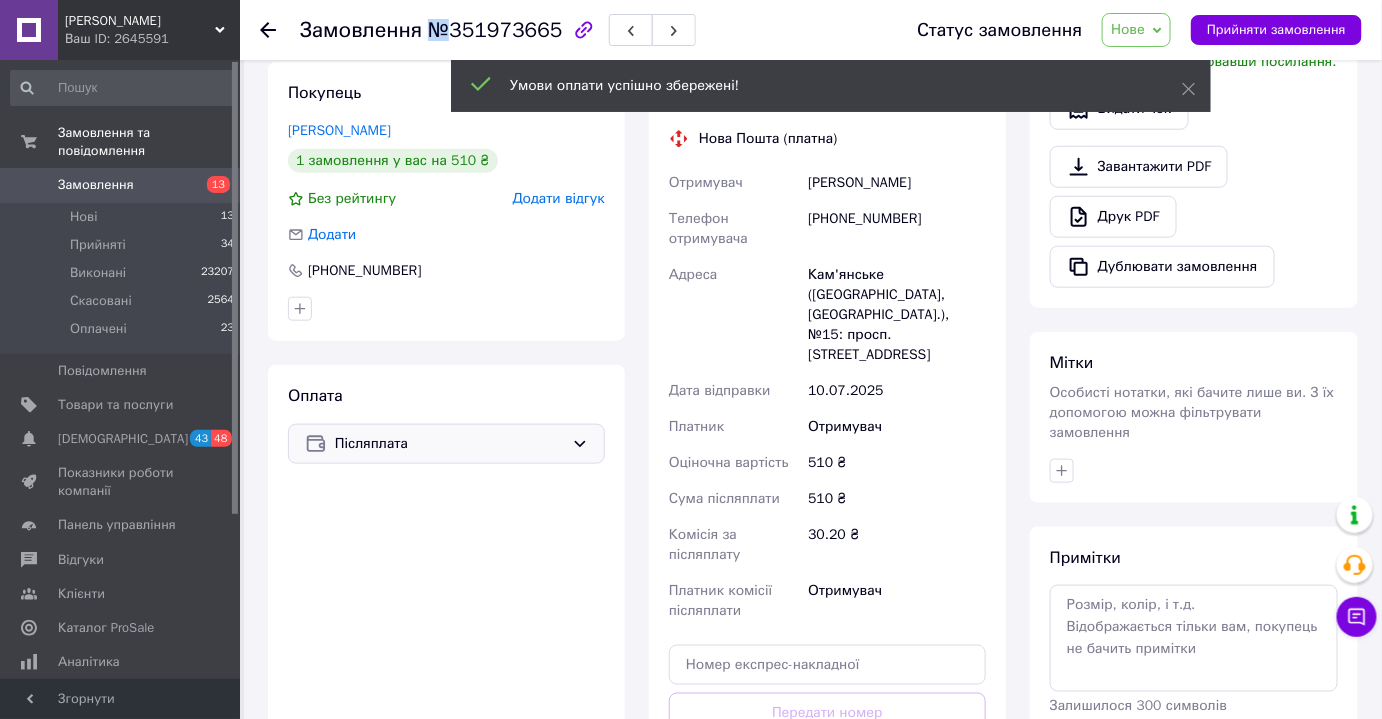 click on "№351973665" at bounding box center [495, 30] 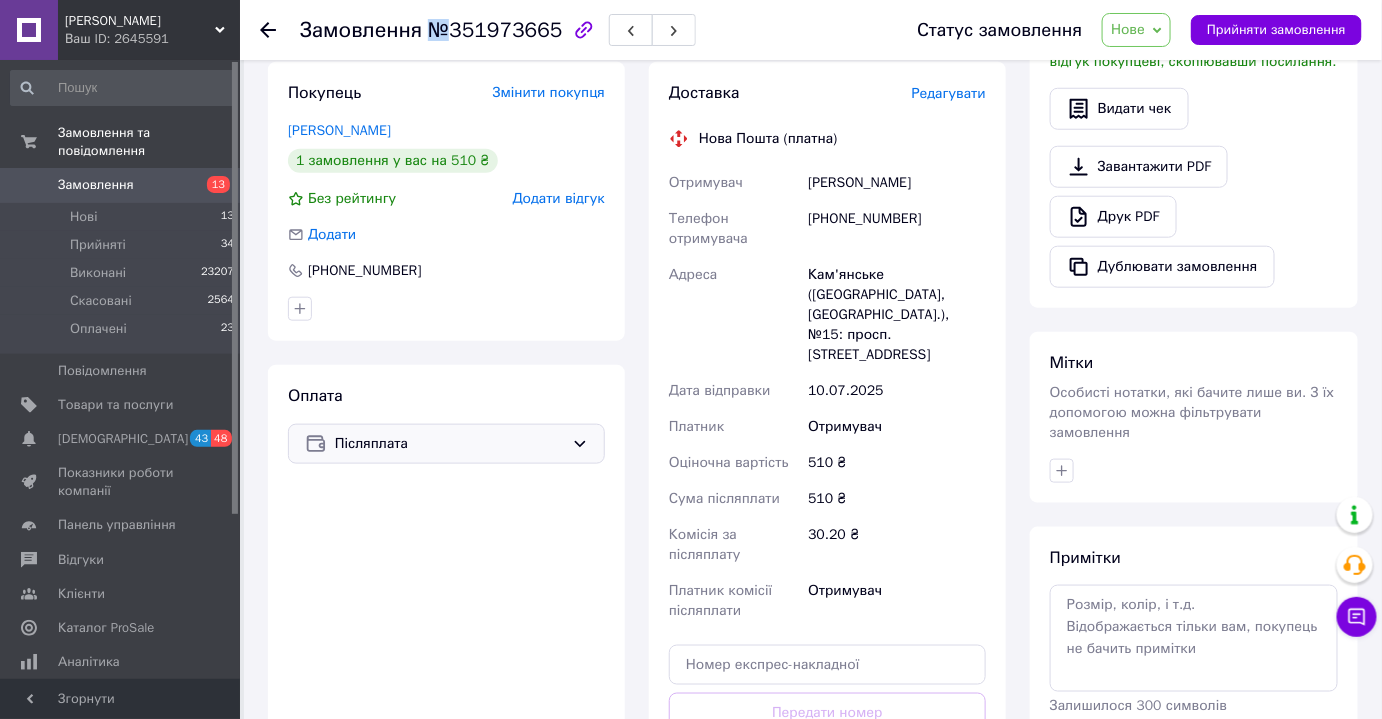 click on "№351973665" at bounding box center (495, 30) 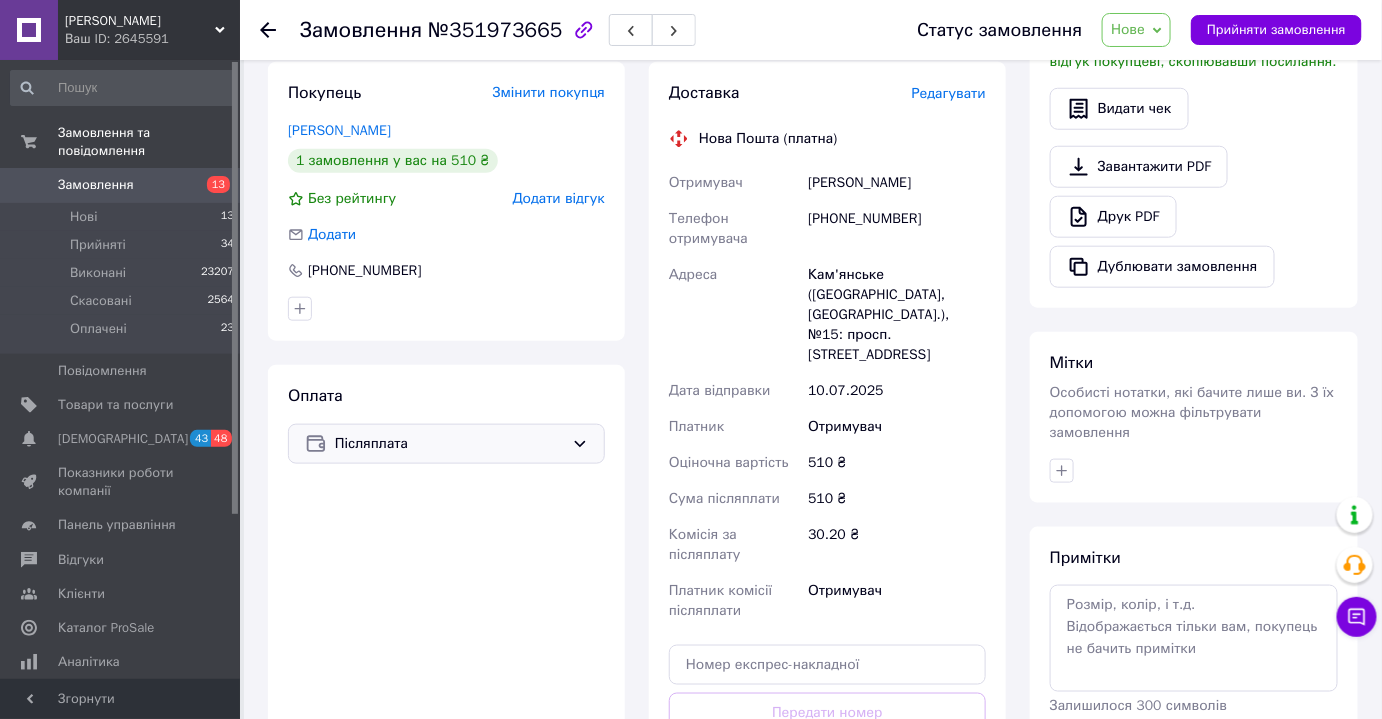 click on "№351973665" at bounding box center [495, 30] 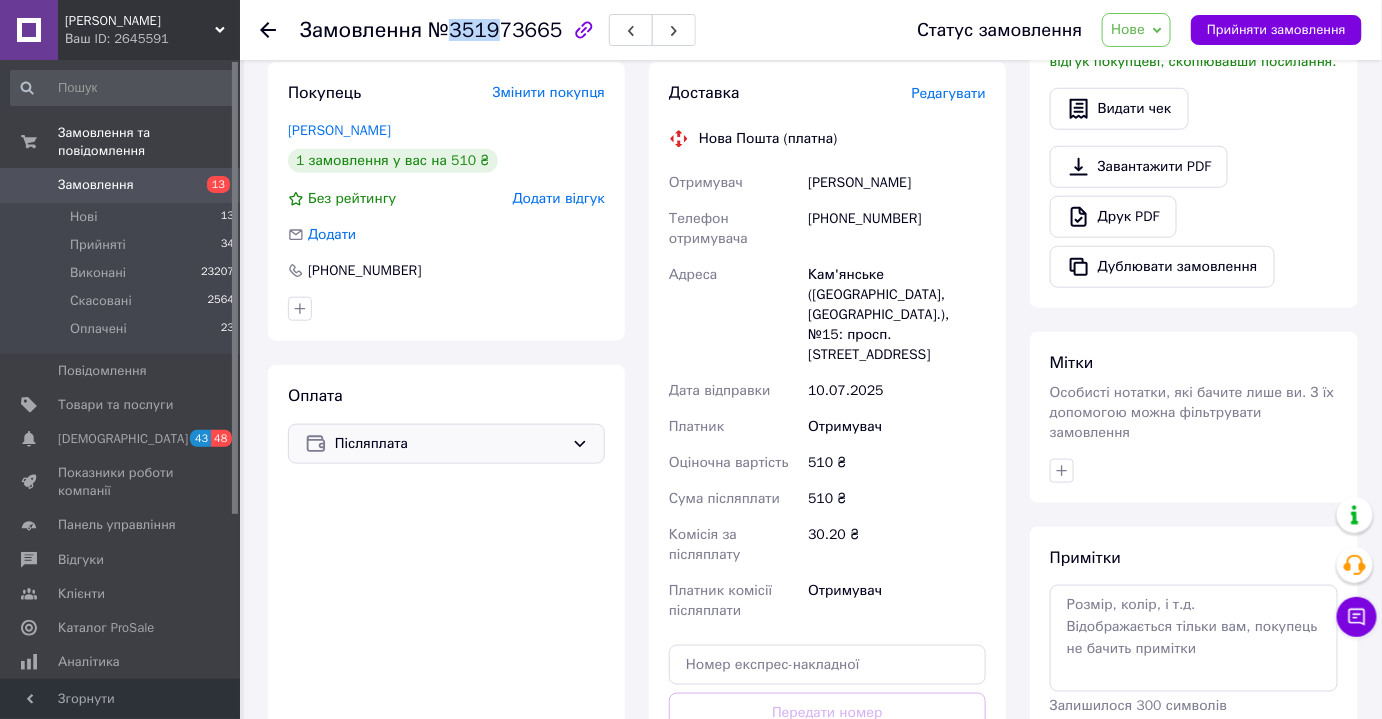drag, startPoint x: 434, startPoint y: 26, endPoint x: 487, endPoint y: 31, distance: 53.235325 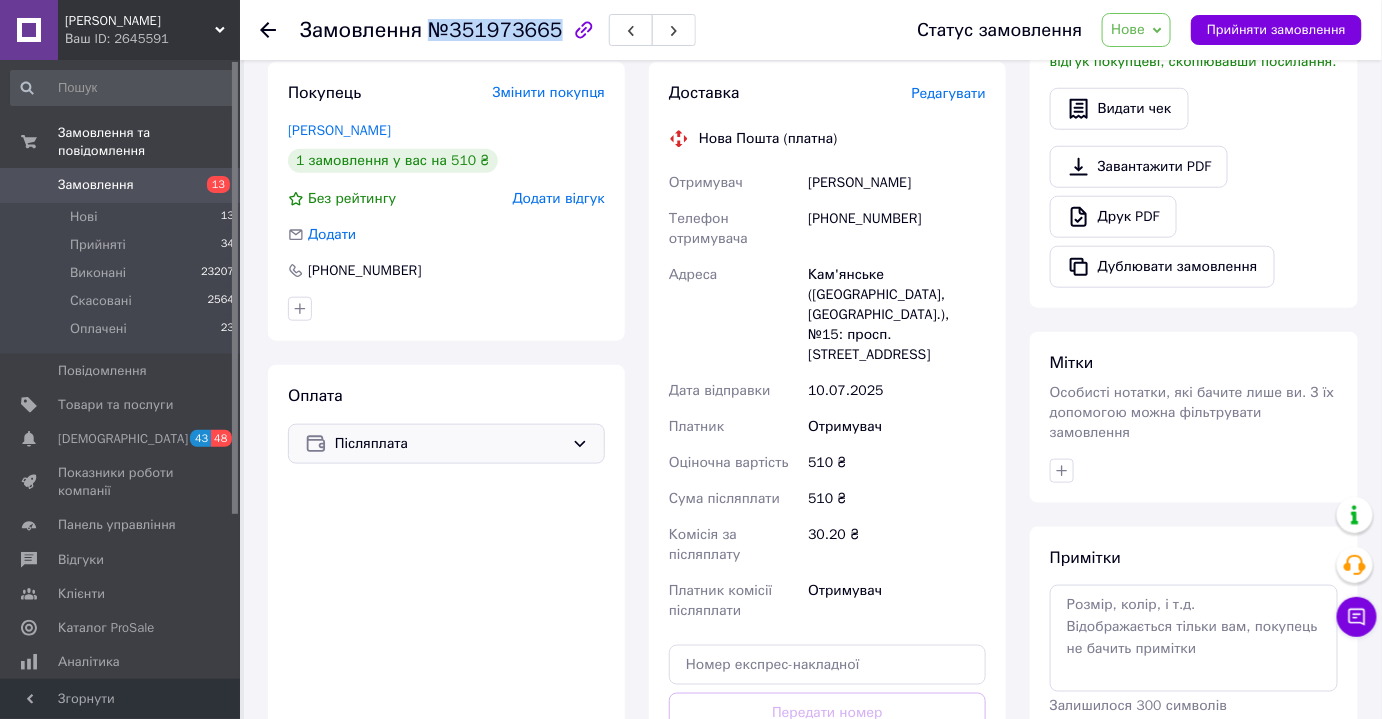 drag, startPoint x: 431, startPoint y: 29, endPoint x: 545, endPoint y: 34, distance: 114.1096 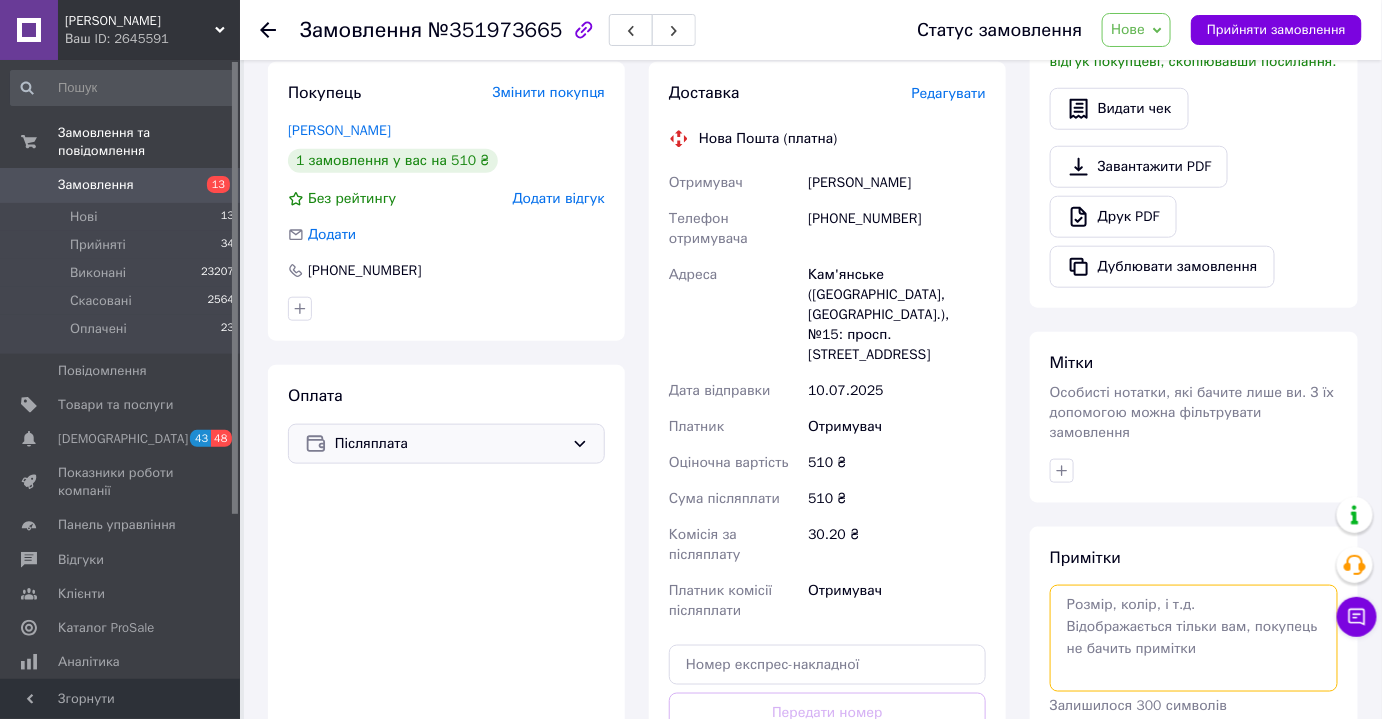 click at bounding box center [1194, 638] 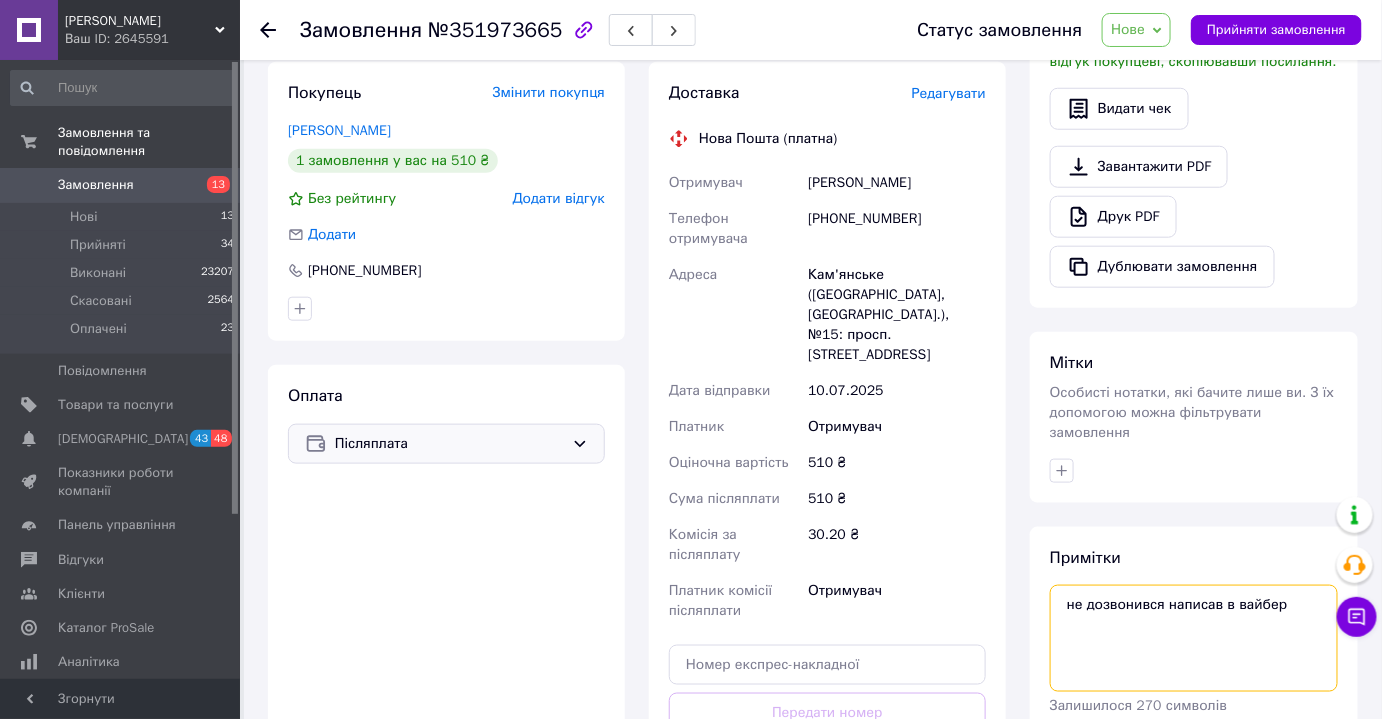 scroll, scrollTop: 952, scrollLeft: 0, axis: vertical 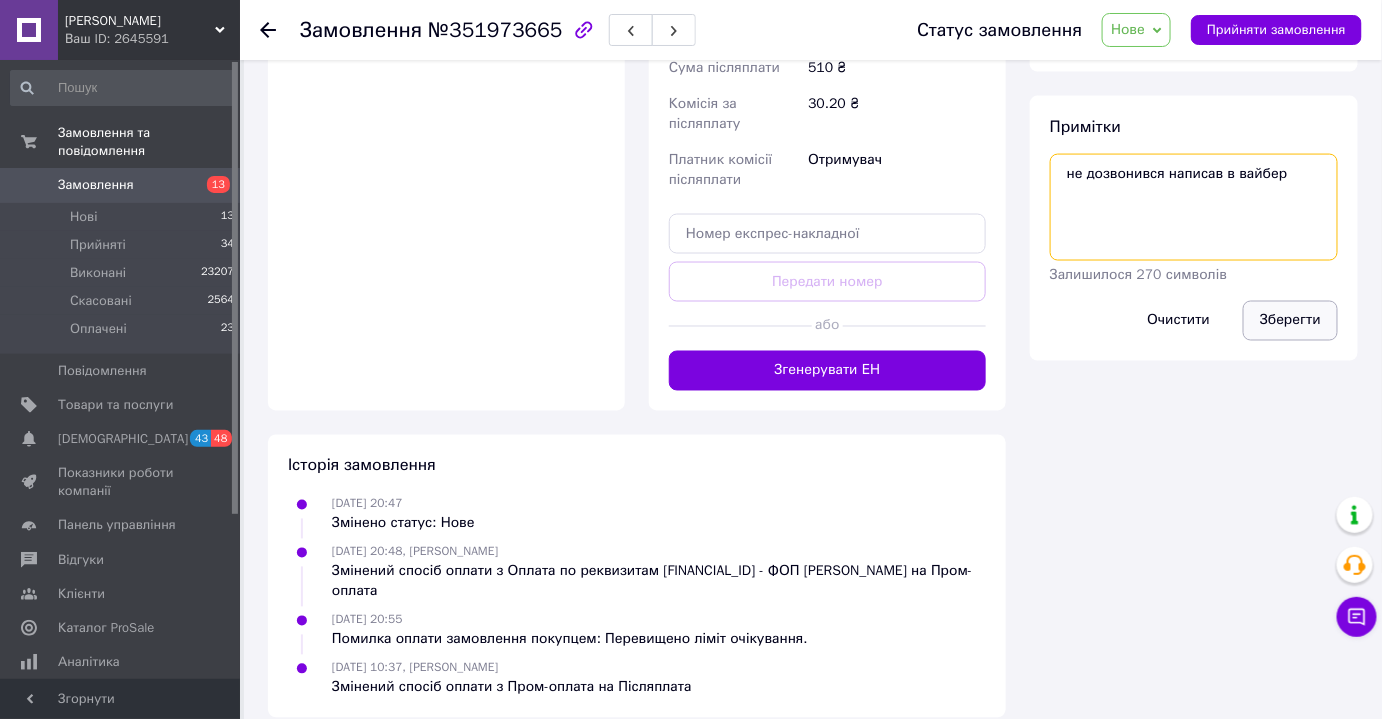 type on "не дозвонився написав в вайбер" 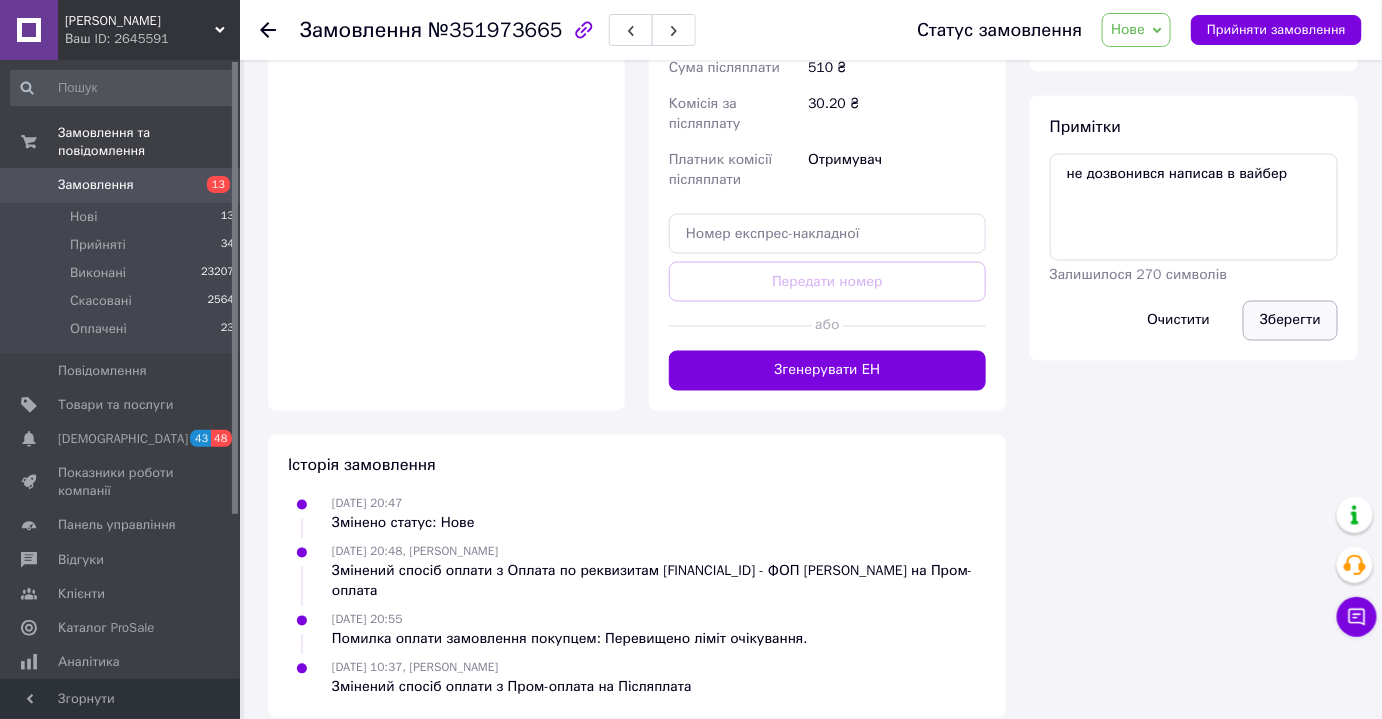 click on "Зберегти" at bounding box center (1290, 321) 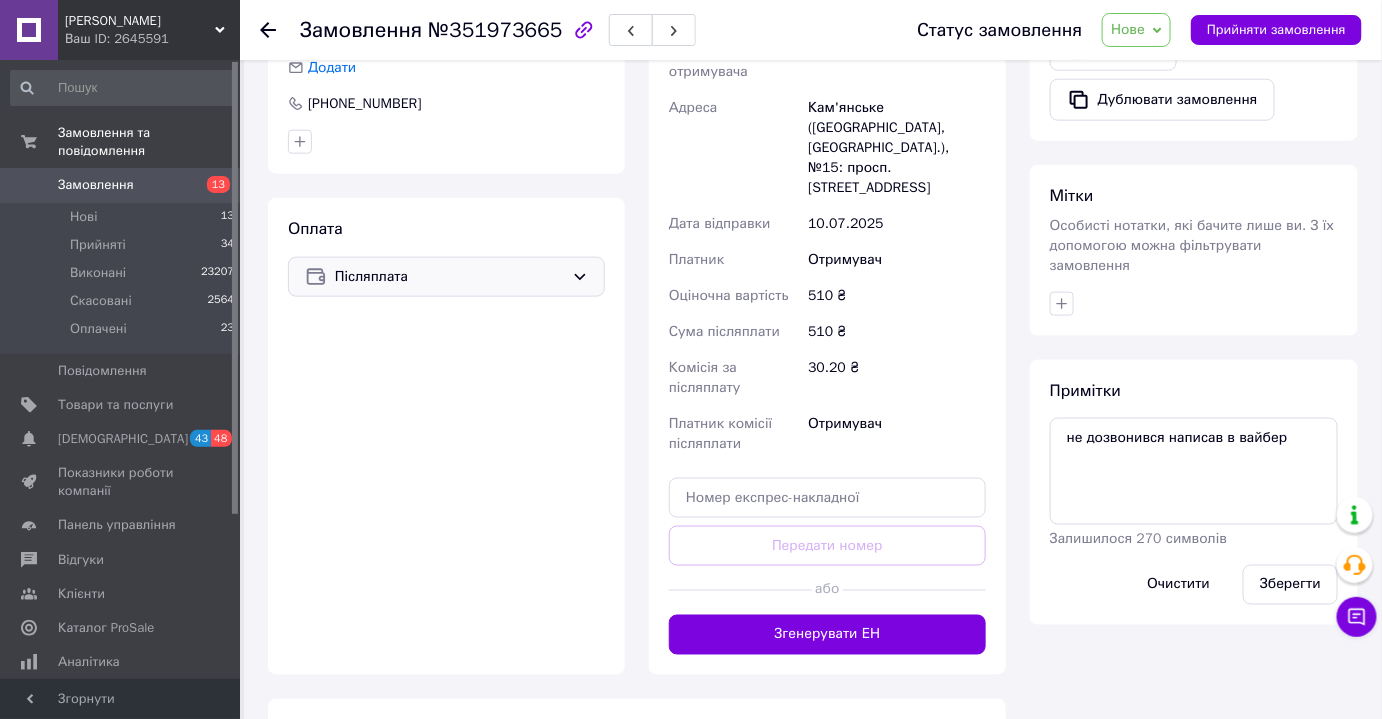 scroll, scrollTop: 0, scrollLeft: 0, axis: both 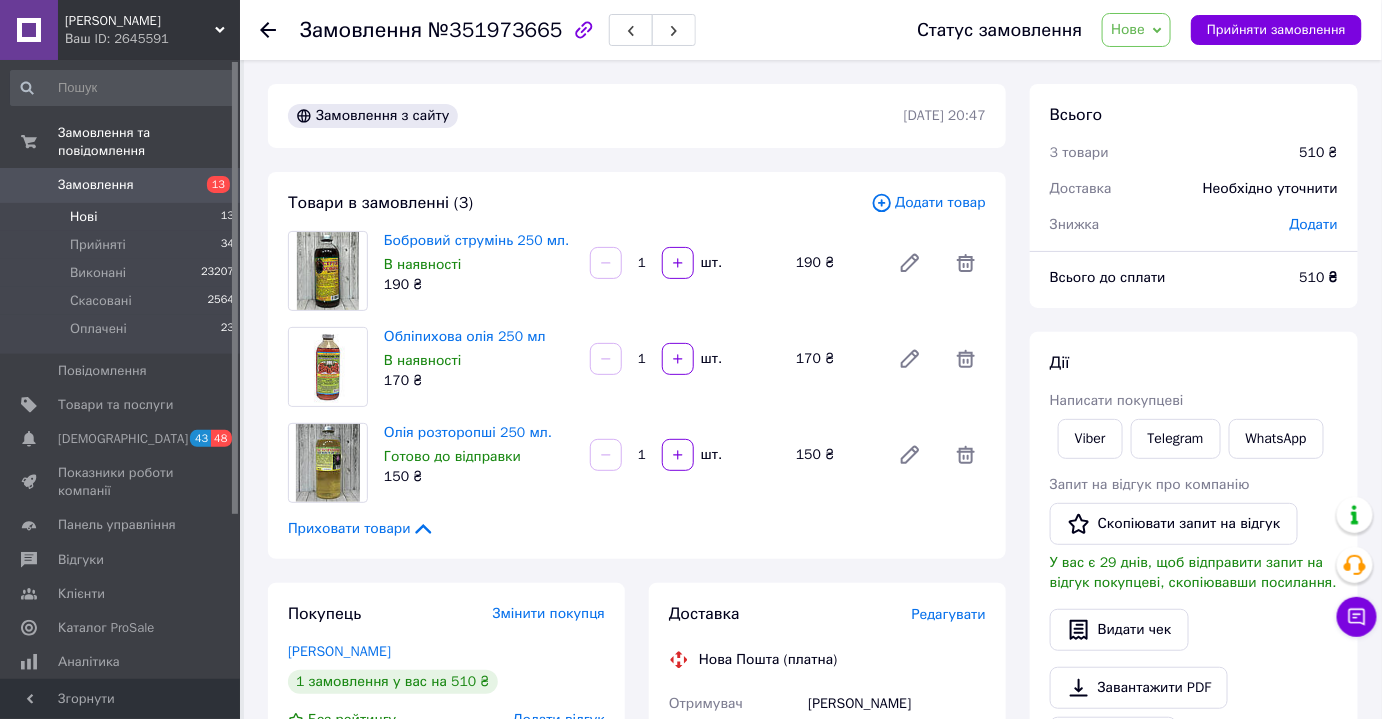 click on "Нові" at bounding box center [83, 217] 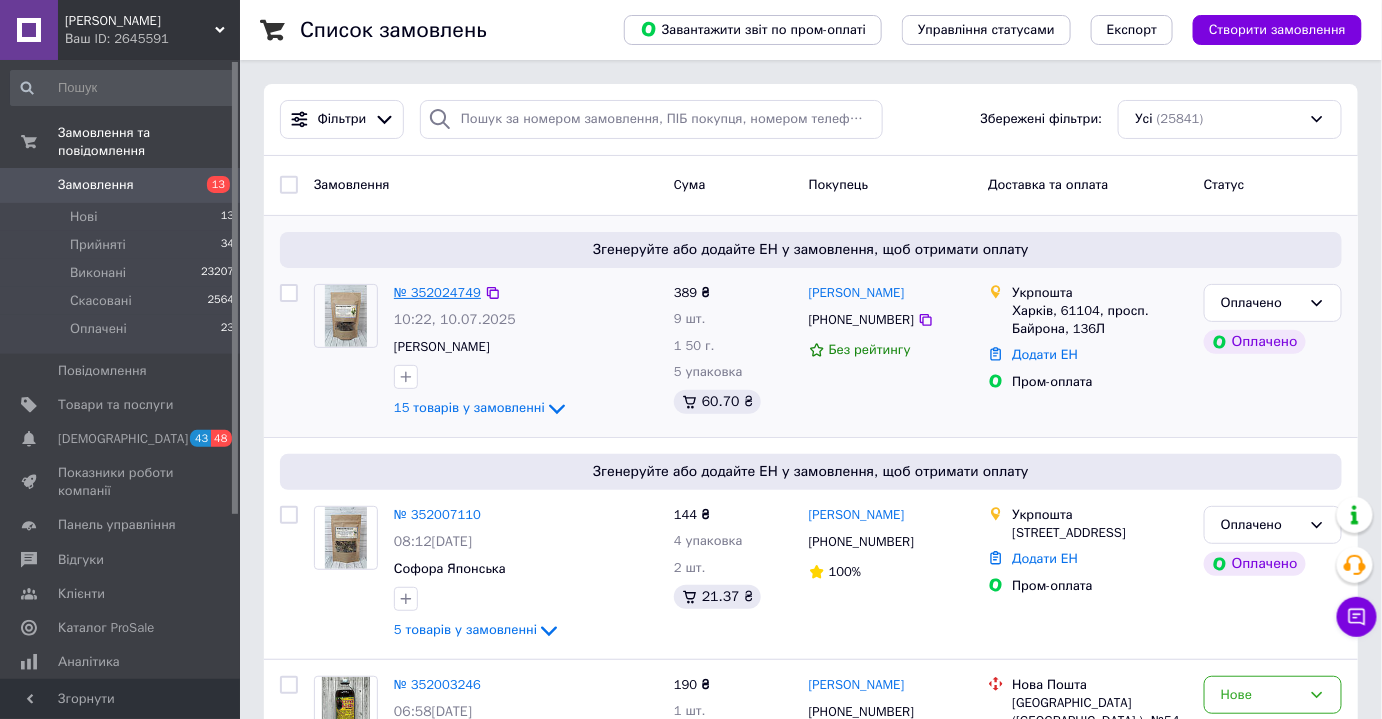 click on "№ 352024749" at bounding box center [437, 292] 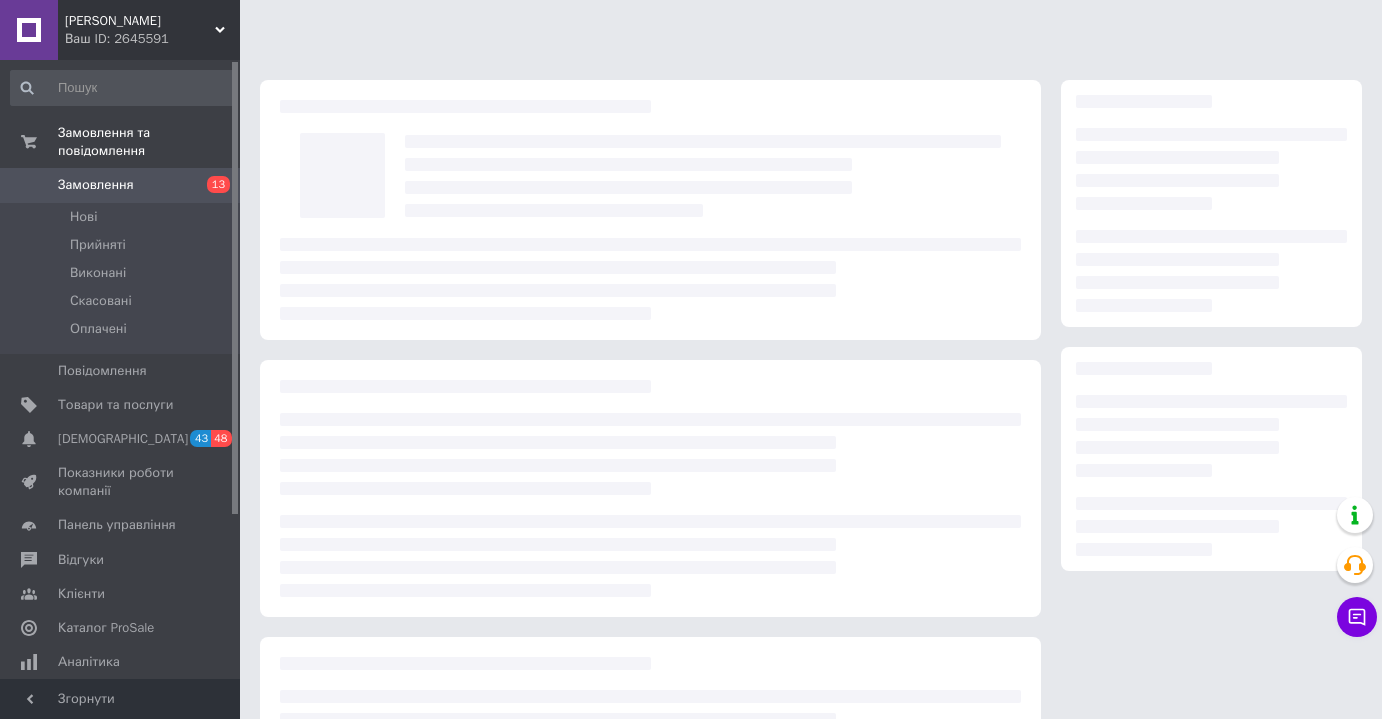 scroll, scrollTop: 0, scrollLeft: 0, axis: both 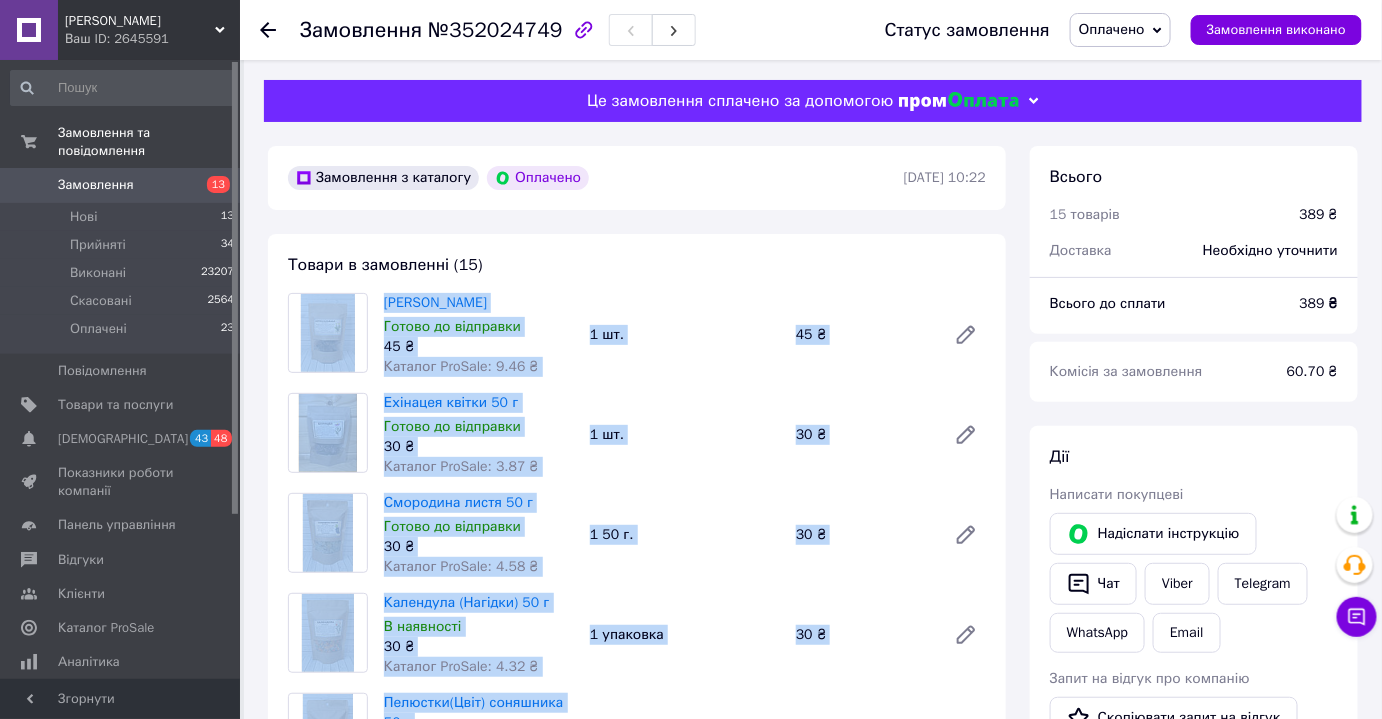 drag, startPoint x: 856, startPoint y: 537, endPoint x: 316, endPoint y: 343, distance: 573.7909 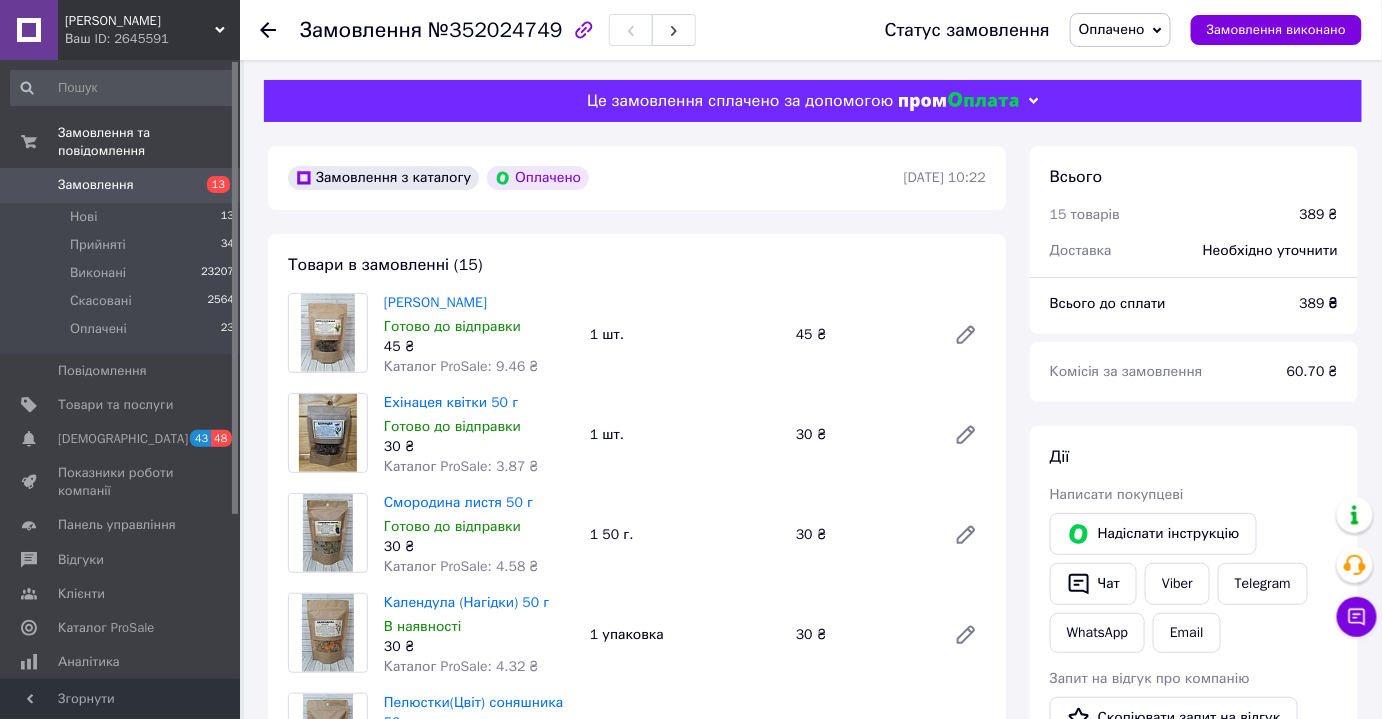 click on "Замовлення з каталогу Оплачено [DATE] 10:22 Товари в замовленні (15) Корінь Кульбаби Готово до відправки 45 ₴ Каталог ProSale: 9.46 ₴  1 шт. 45 ₴ Ехінацея квітки 50 г Готово до відправки 30 ₴ Каталог ProSale: 3.87 ₴  1 шт. 30 ₴ Смородина листя 50 г Готово до відправки 30 ₴ Каталог ProSale: 4.58 ₴  1 50 г. 30 ₴ Календула (Нагідки) 50 г В наявності 30 ₴ Каталог ProSale: 4.32 ₴  1 упаковка 30 ₴ Пелюстки(Цвіт) соняшника 50 г В наявності 30 ₴ Каталог ProSale: 4.52 ₴  1 шт. 30 ₴ Корінь Лопуха 50 г В наявності 30 ₴ Каталог ProSale: 4.52 ₴  1 упаковка 30 ₴ Ромашка лікарська 50 г Готово до відправки 25 ₴ Каталог ProSale: 3.82 ₴  25 ₴ 23 ₴" at bounding box center (637, 1474) 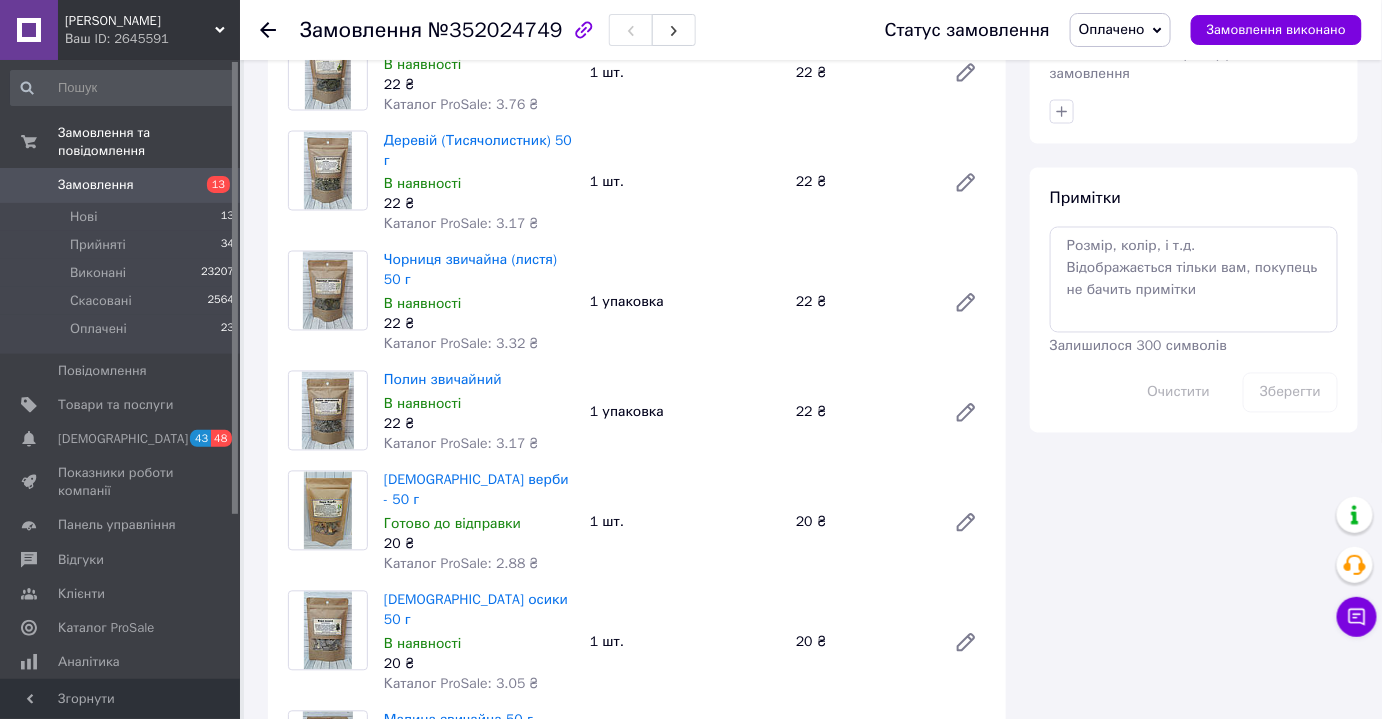 scroll, scrollTop: 1085, scrollLeft: 0, axis: vertical 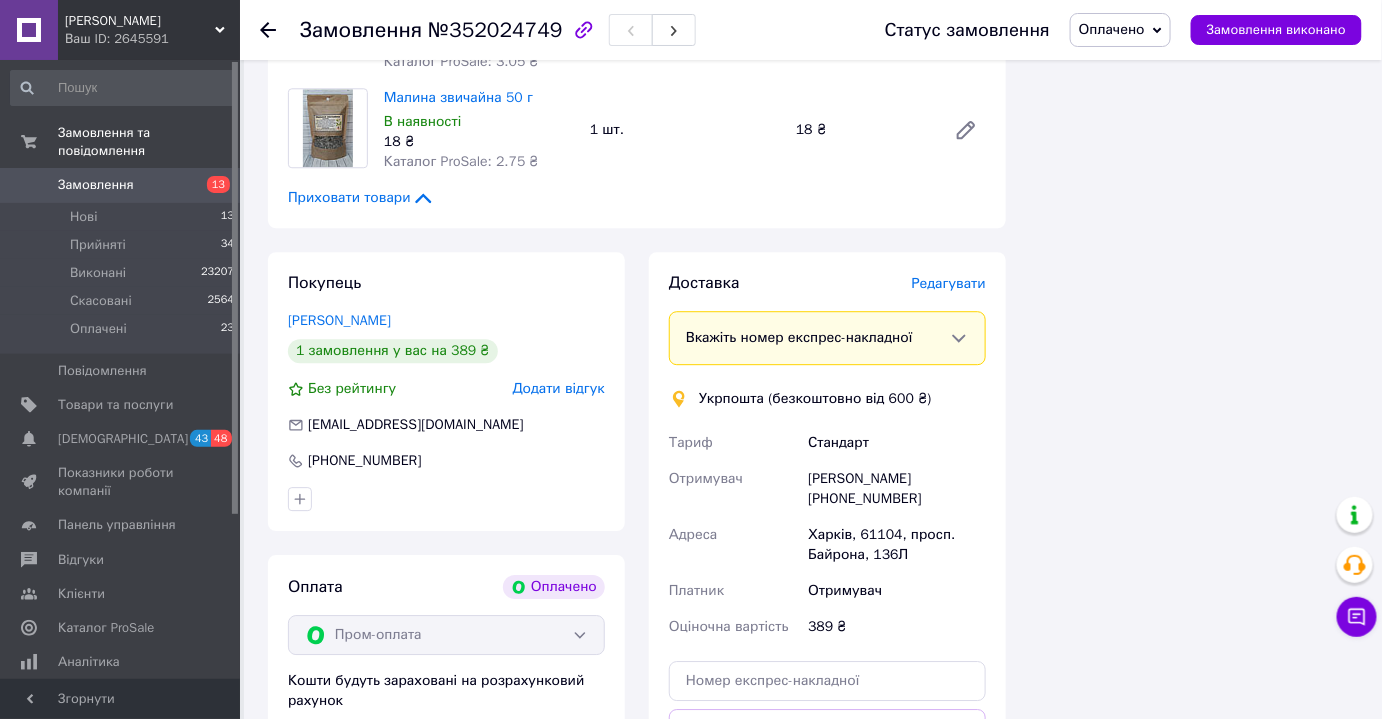 click on "Замовлення" at bounding box center (121, 185) 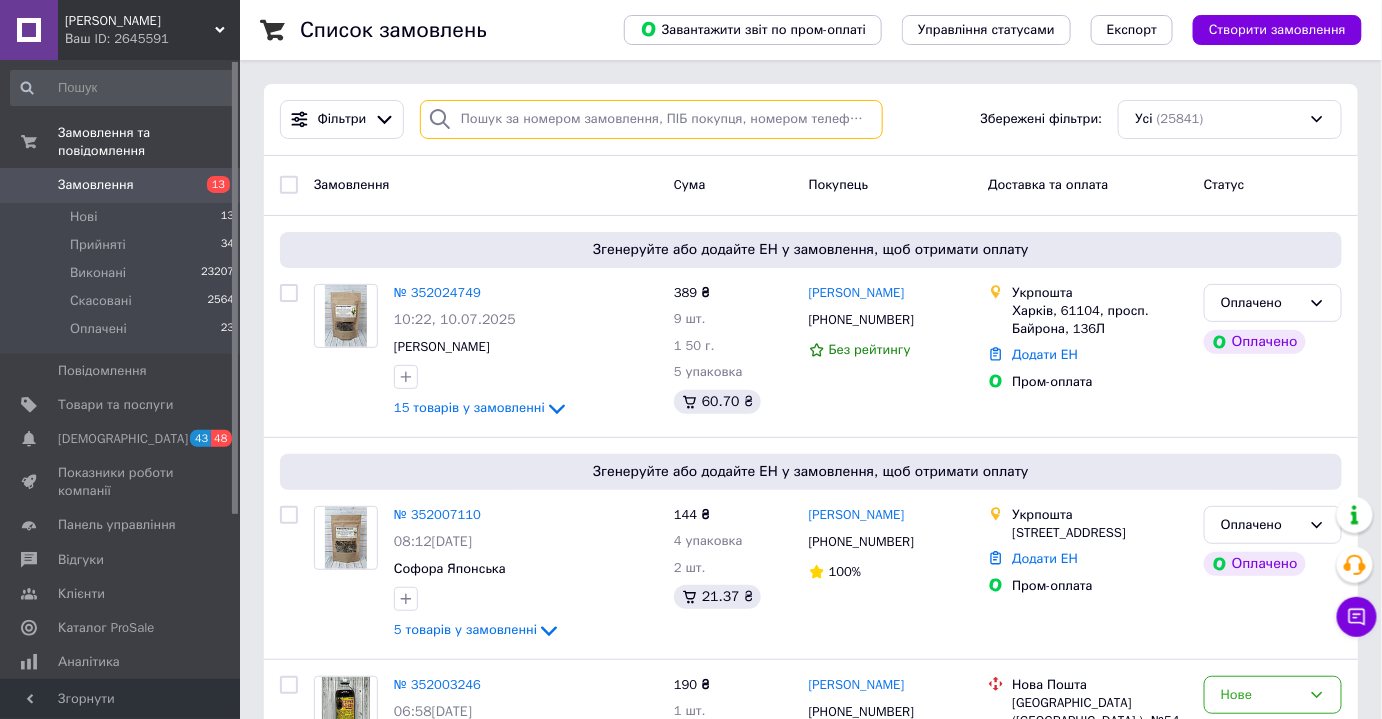 click at bounding box center (651, 119) 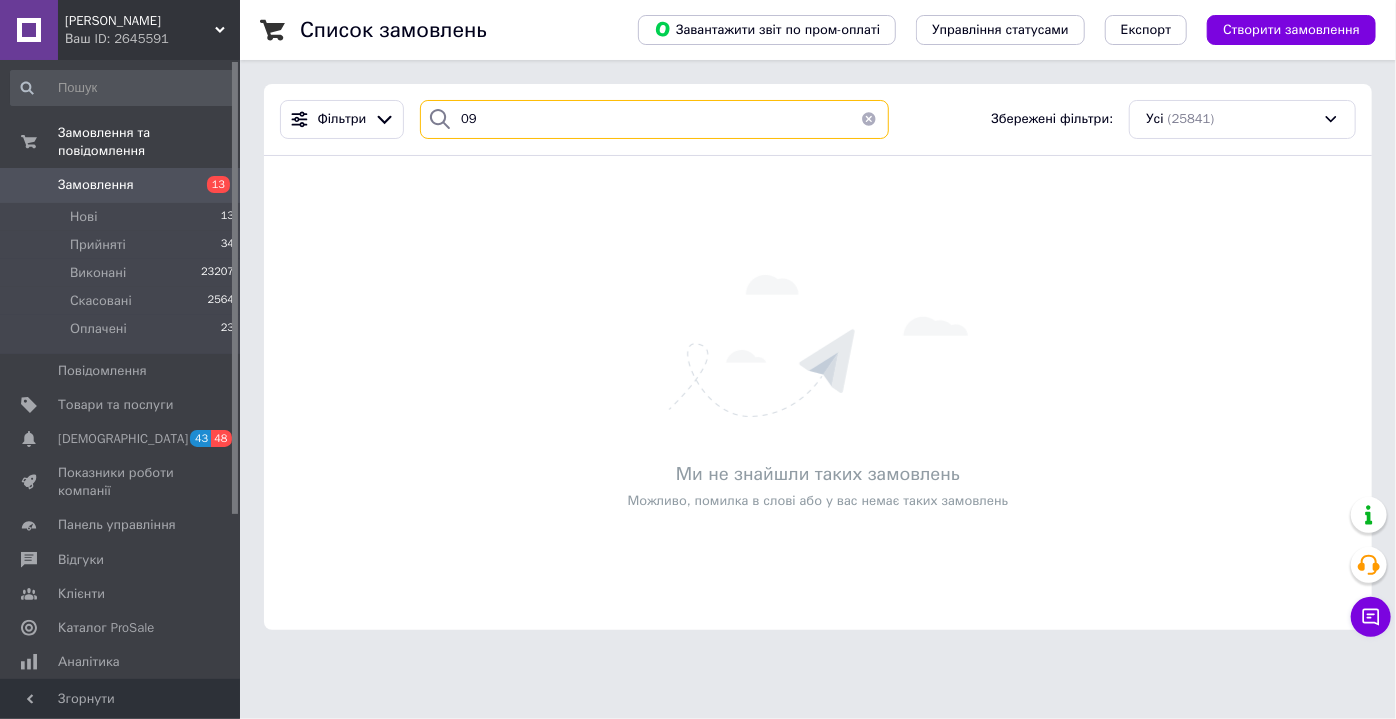 type on "0" 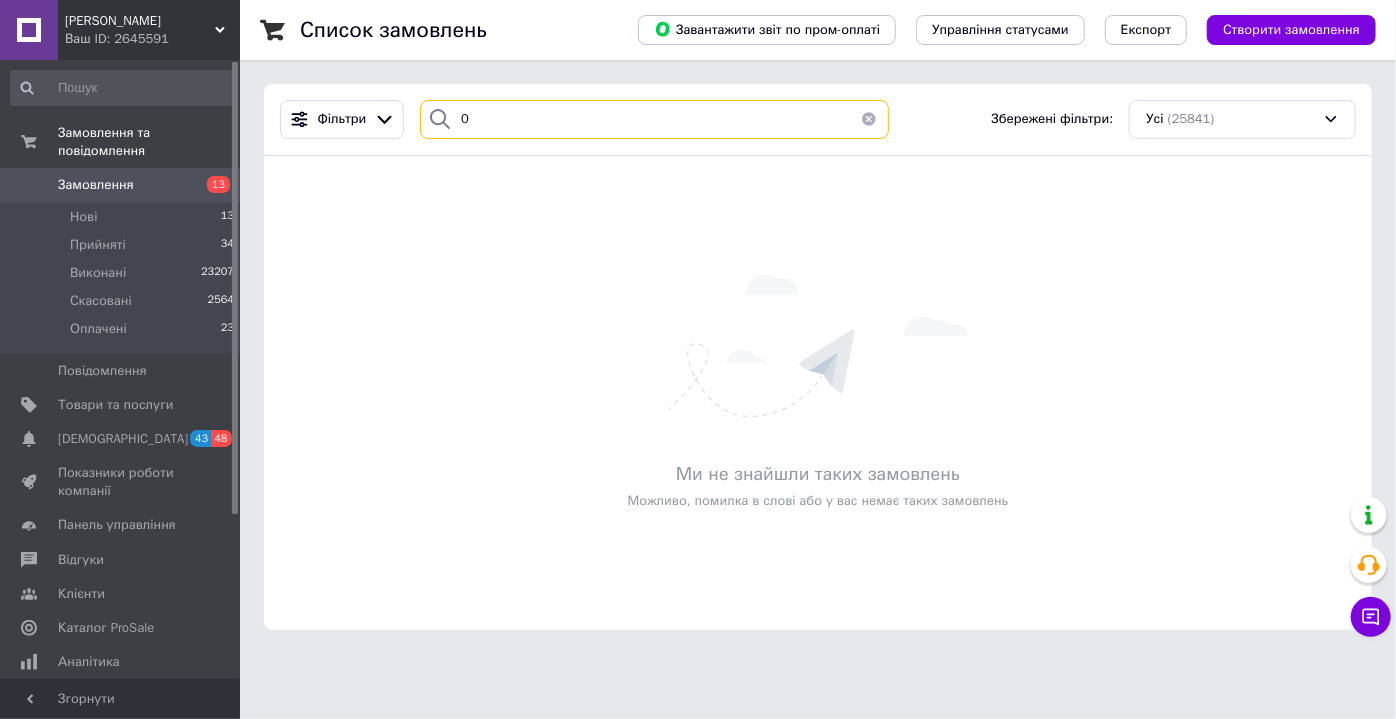type 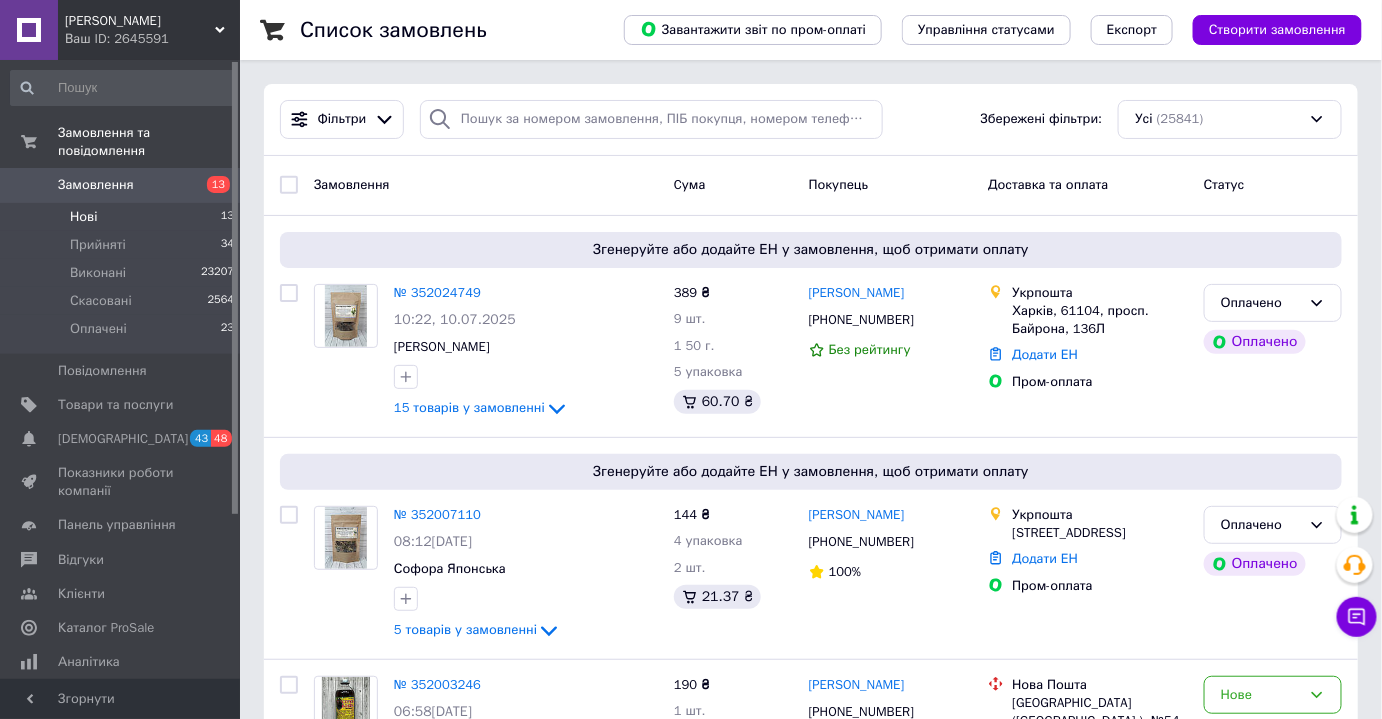 click on "Нові" at bounding box center (83, 217) 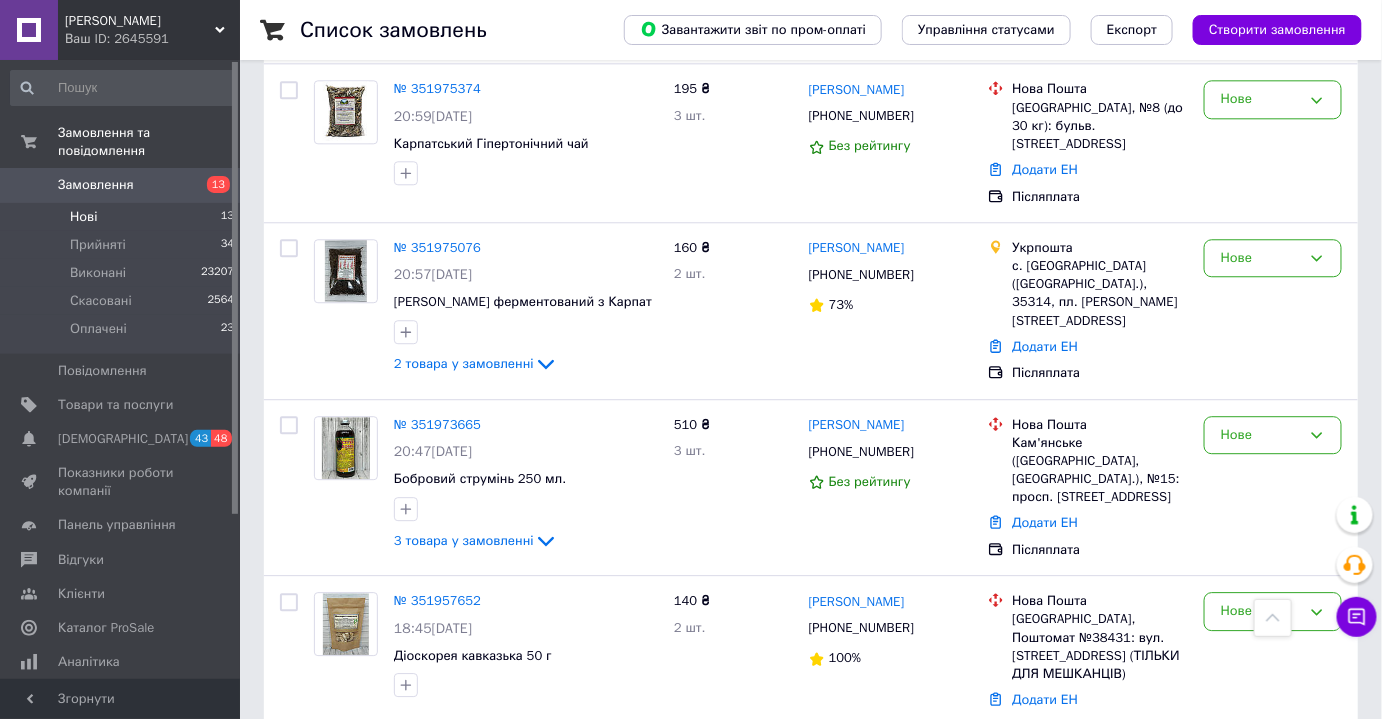 scroll, scrollTop: 1594, scrollLeft: 0, axis: vertical 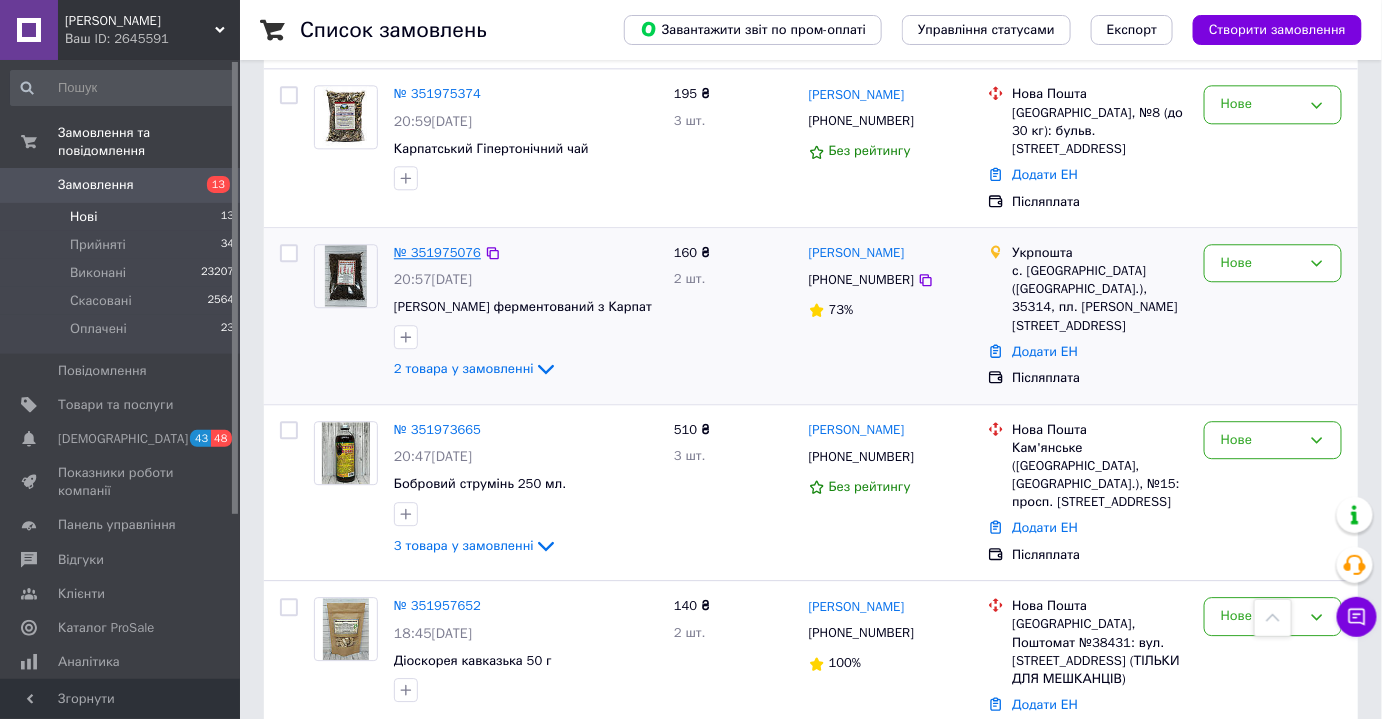 click on "№ 351975076" at bounding box center (437, 252) 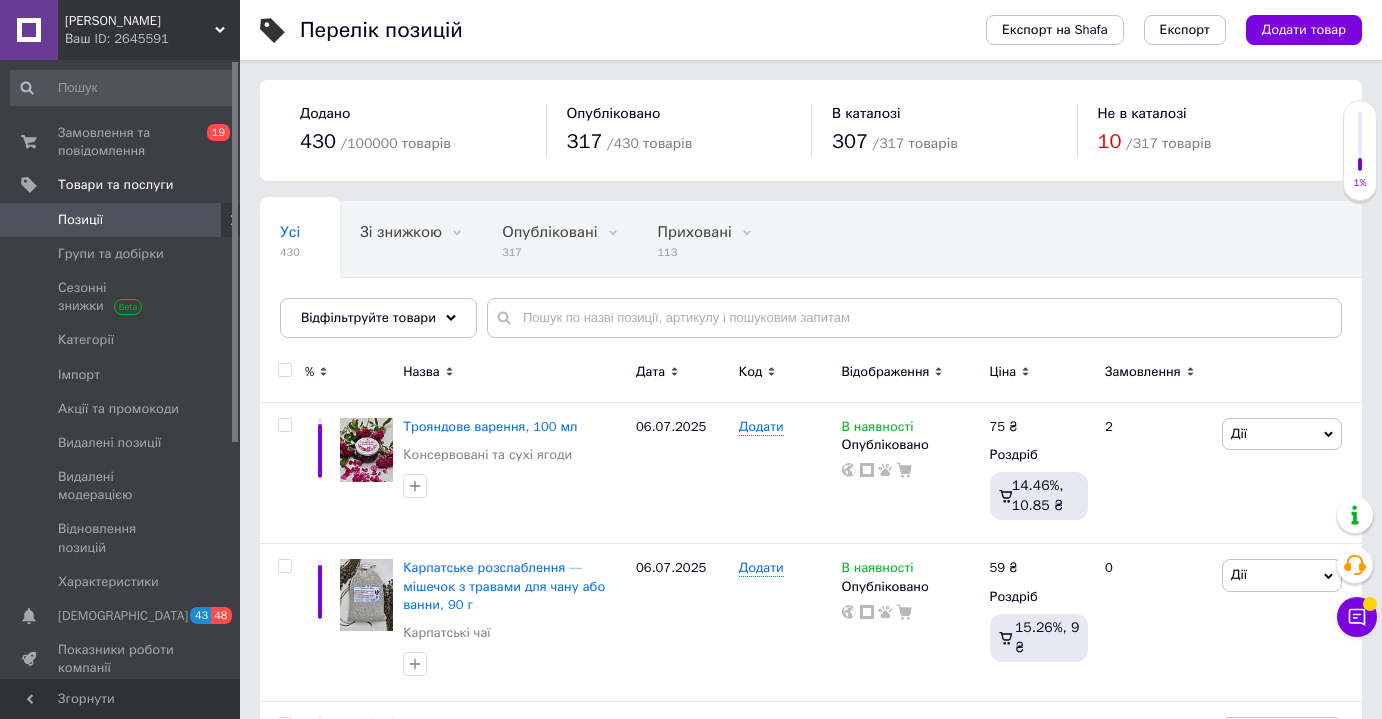 scroll, scrollTop: 0, scrollLeft: 0, axis: both 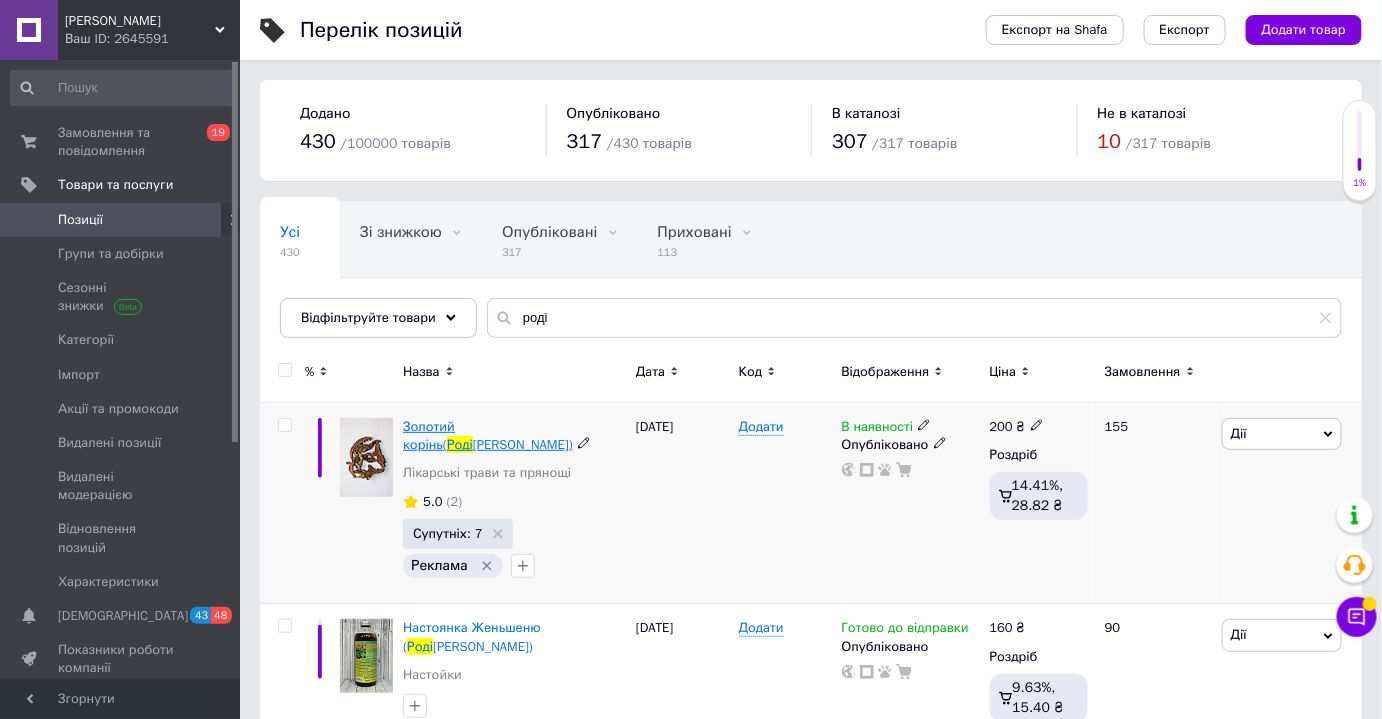 type on "роді" 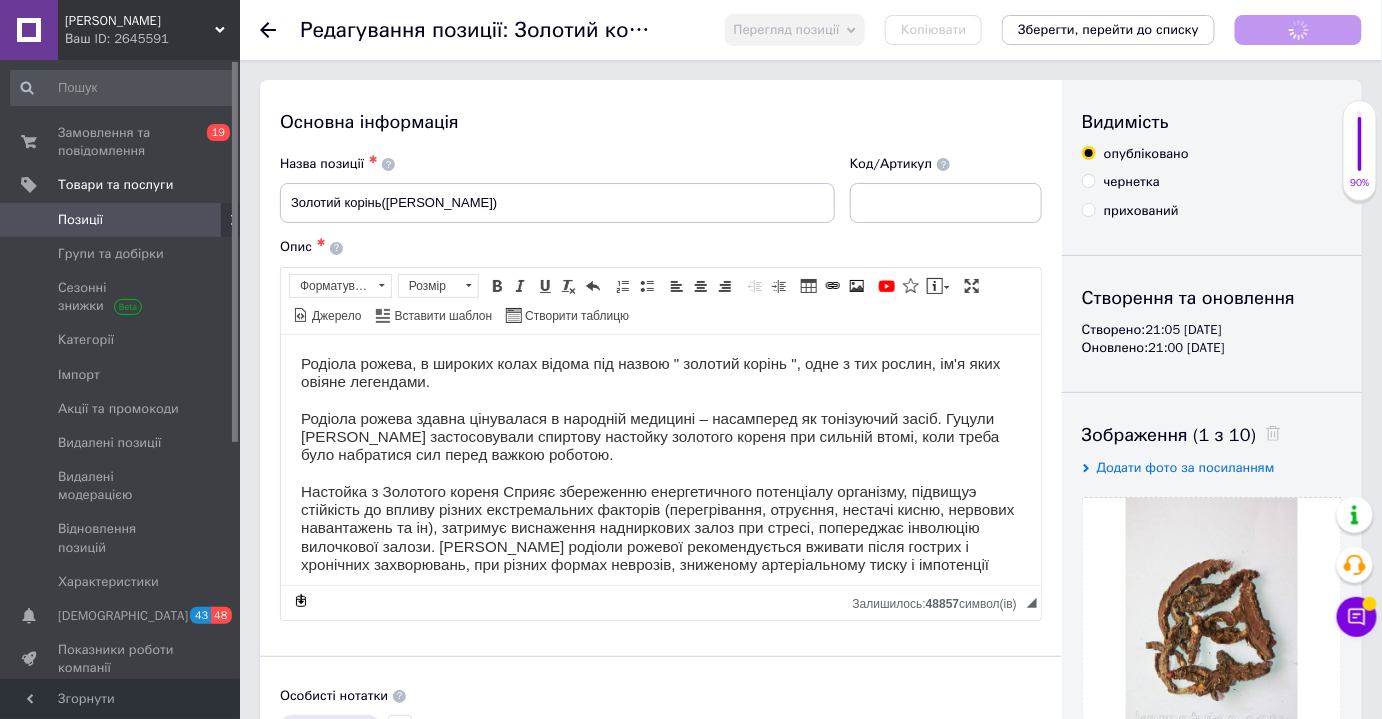 scroll, scrollTop: 0, scrollLeft: 0, axis: both 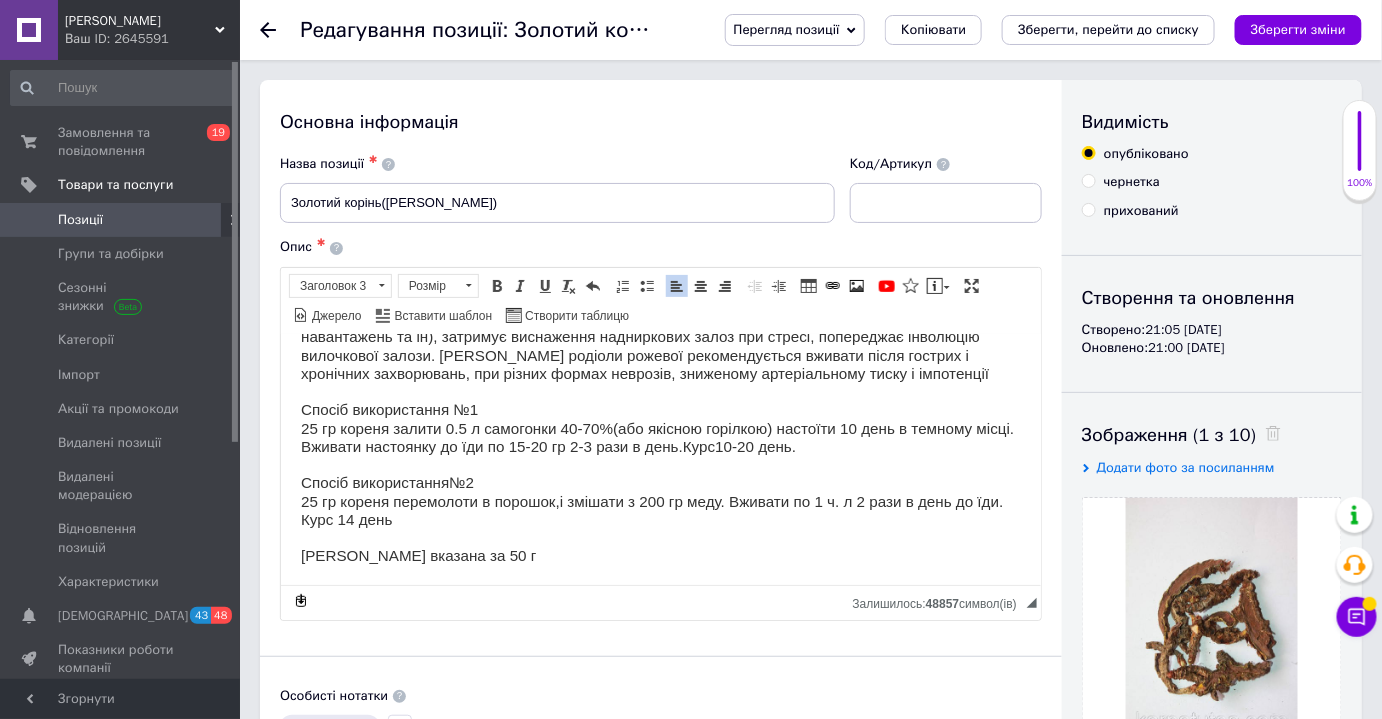 click 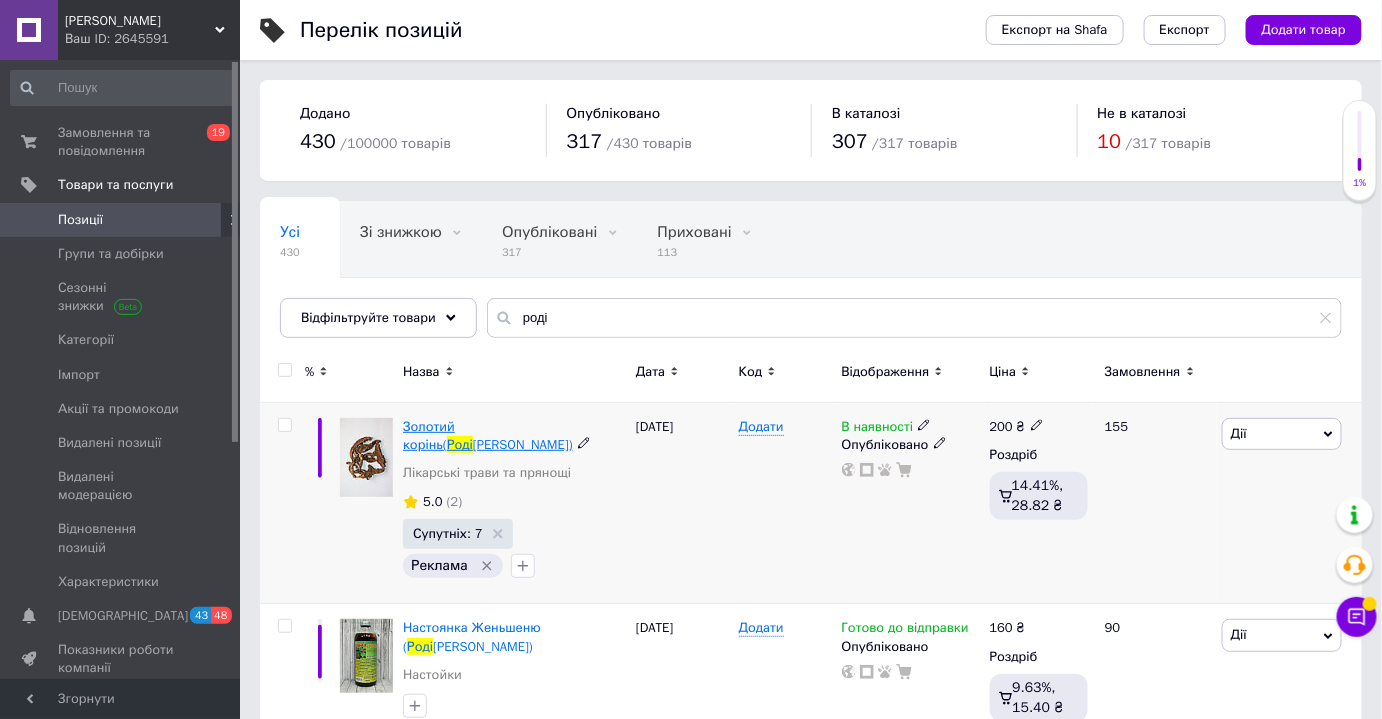 click on "Золотий корінь(" at bounding box center [429, 435] 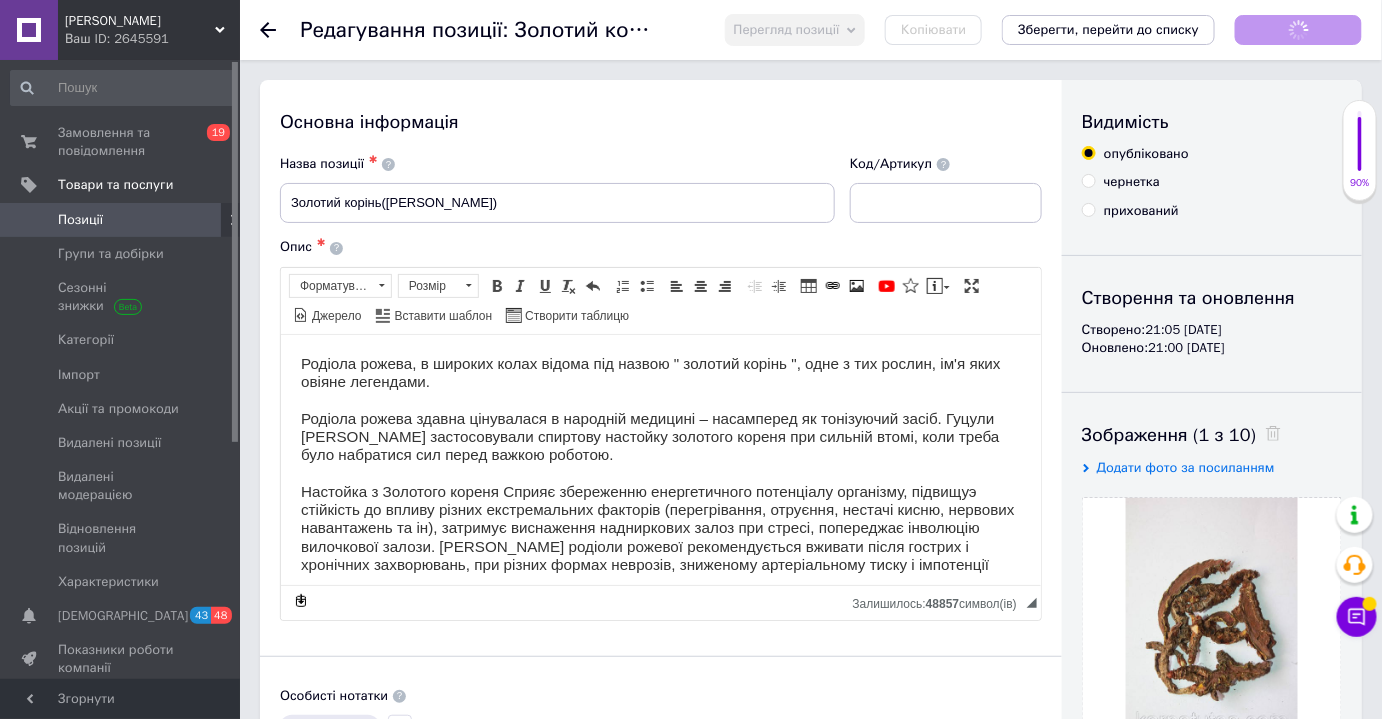 scroll, scrollTop: 0, scrollLeft: 0, axis: both 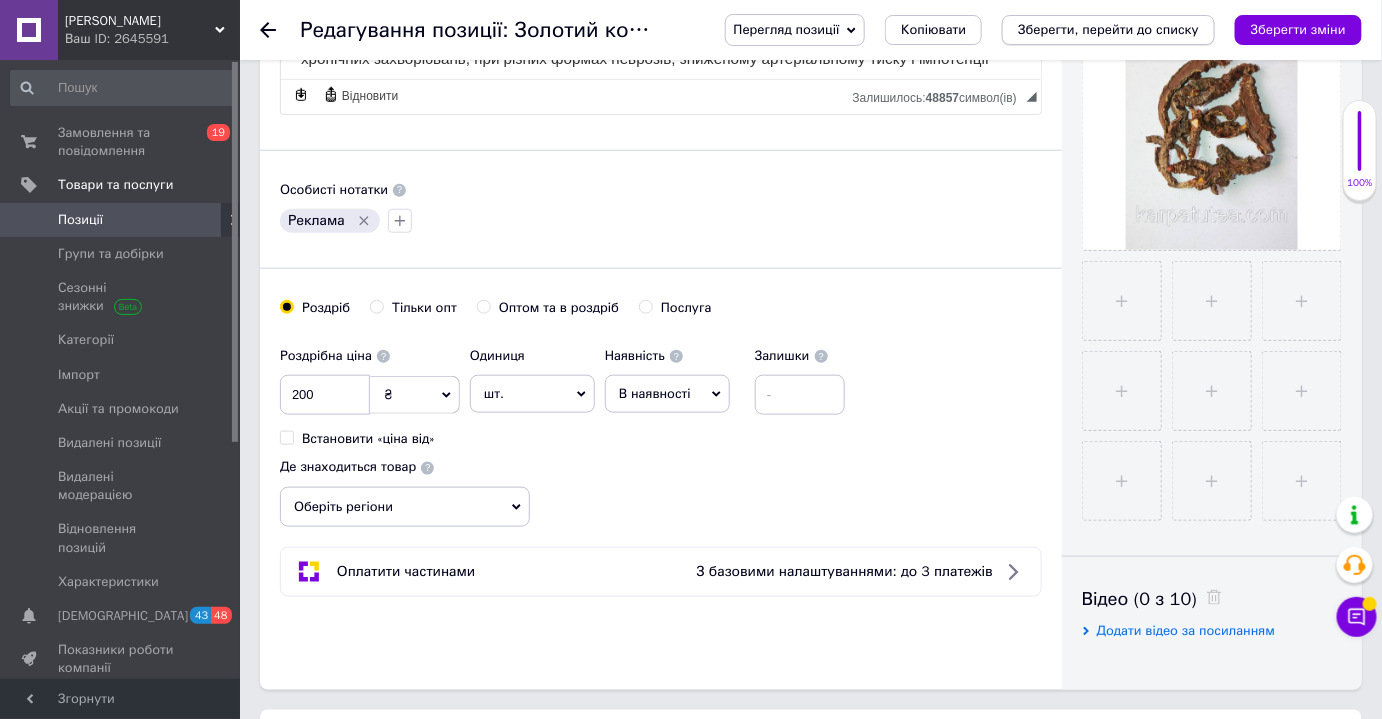 click on "Зберегти, перейти до списку" at bounding box center [1108, 29] 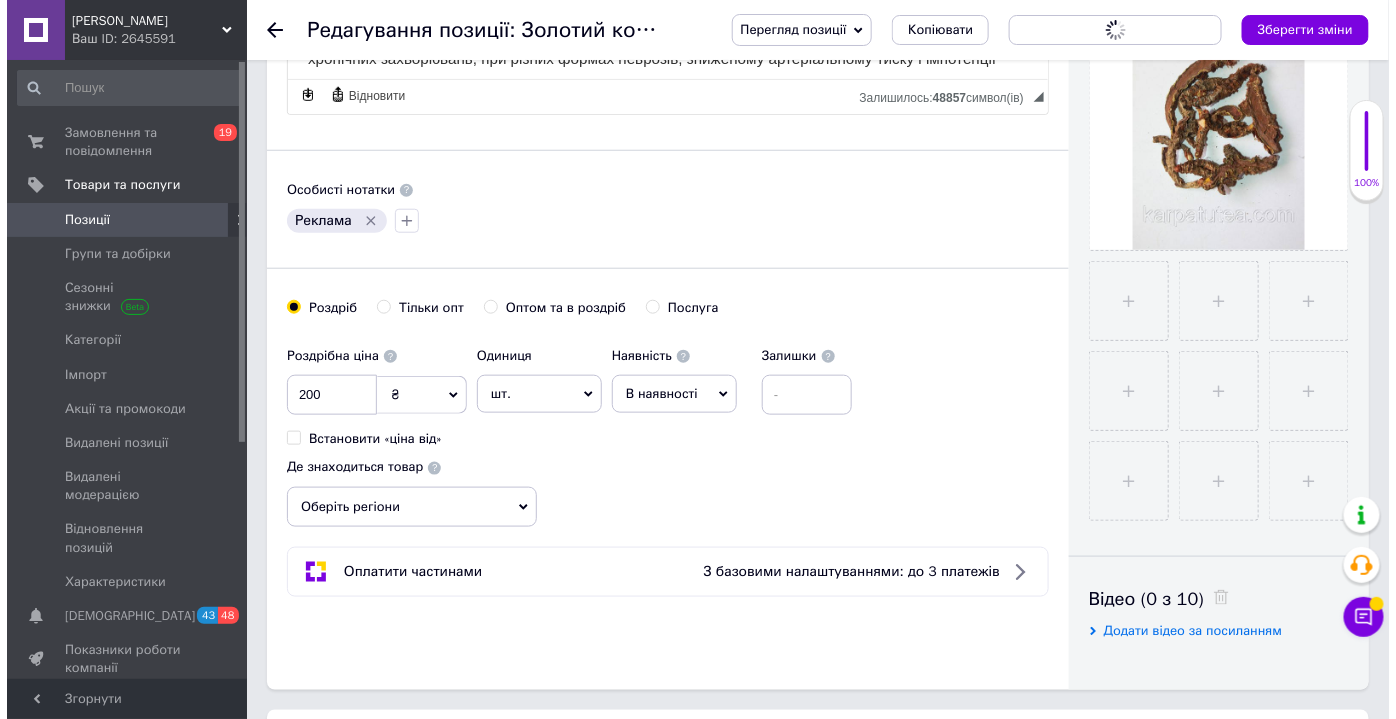 scroll, scrollTop: 0, scrollLeft: 0, axis: both 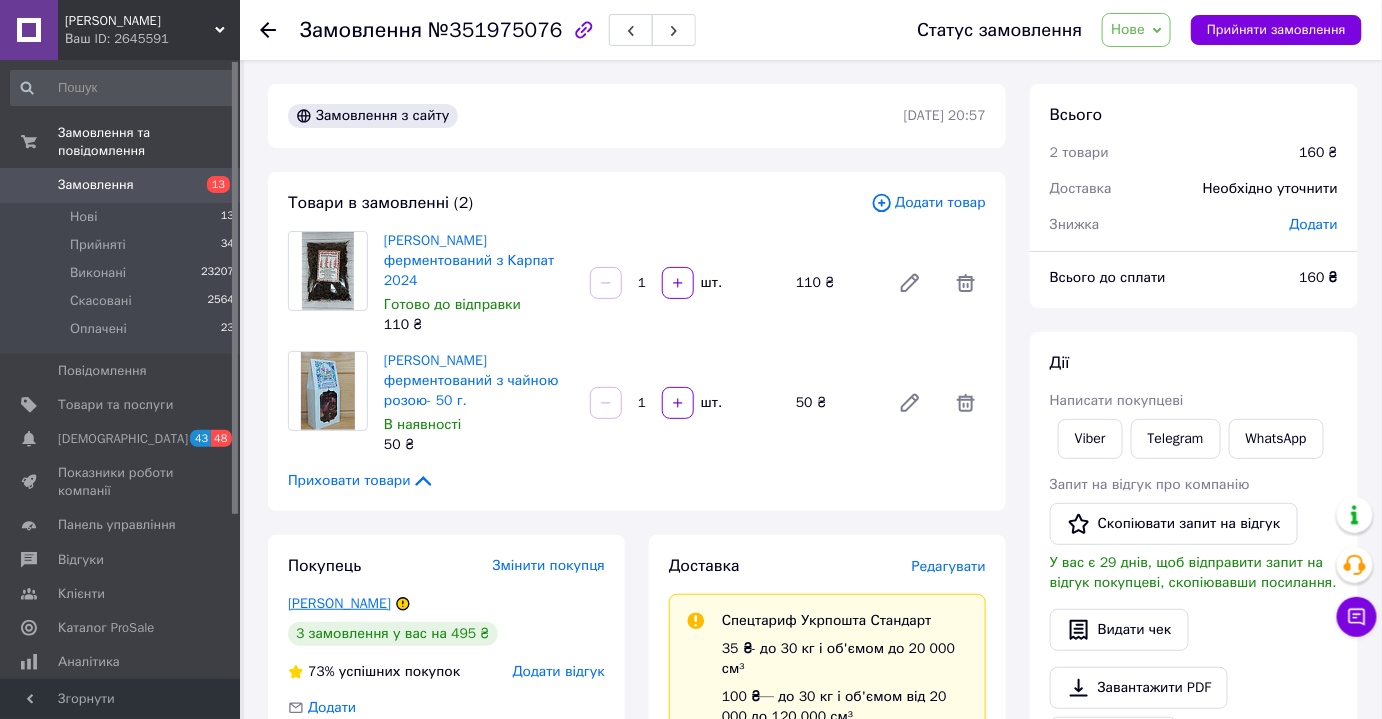 click on "[PERSON_NAME]" at bounding box center [339, 603] 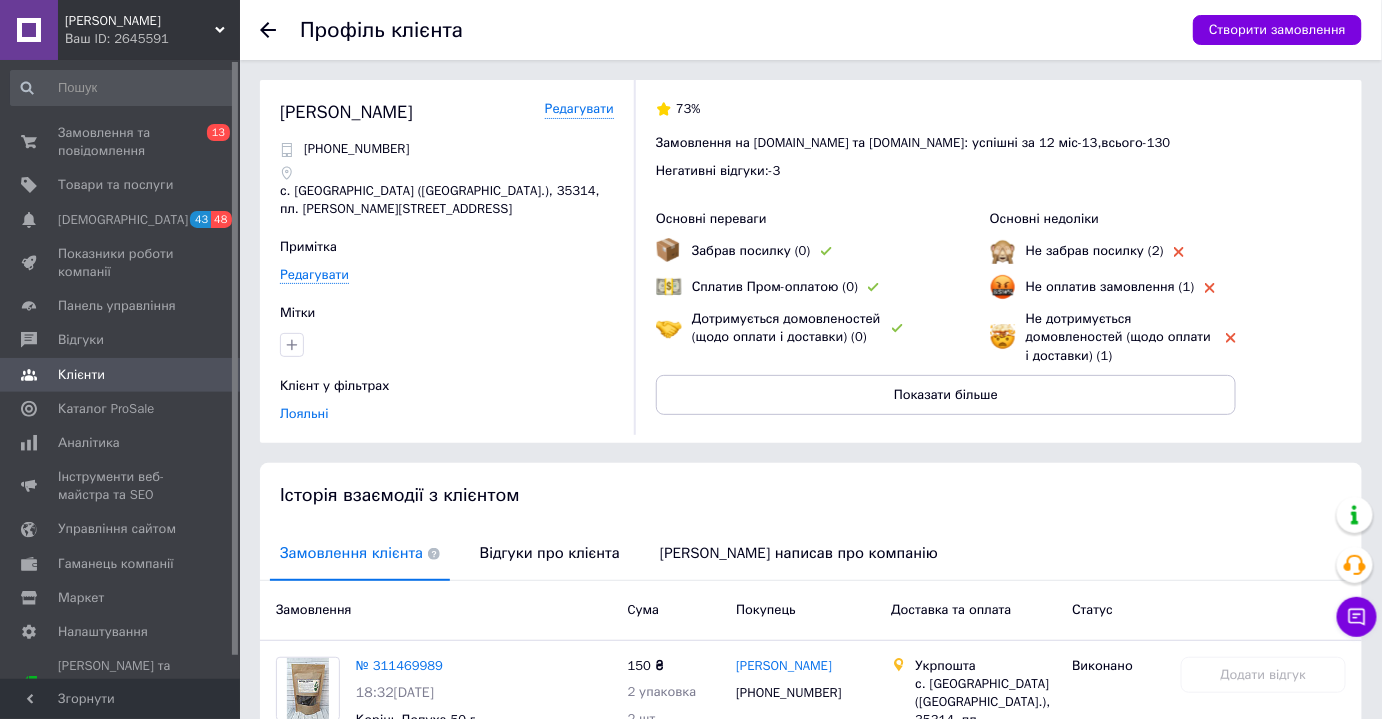scroll, scrollTop: 550, scrollLeft: 0, axis: vertical 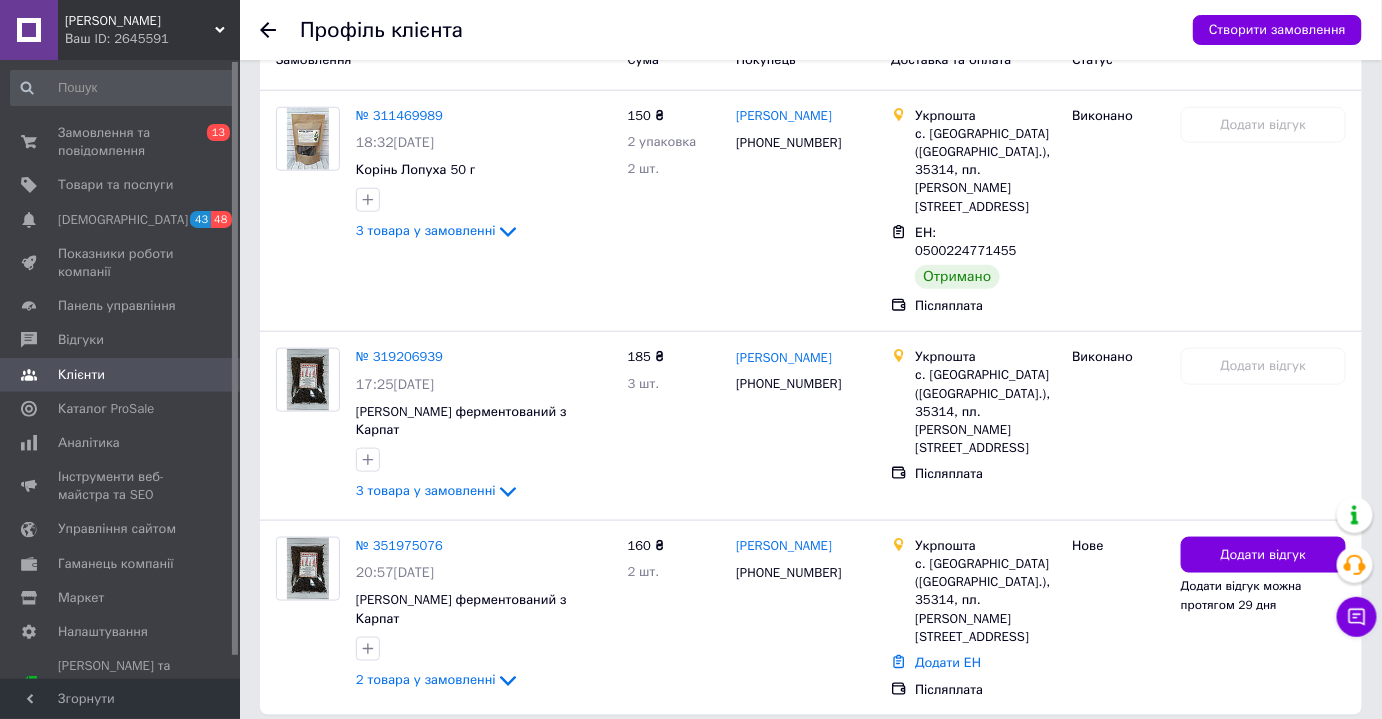 click 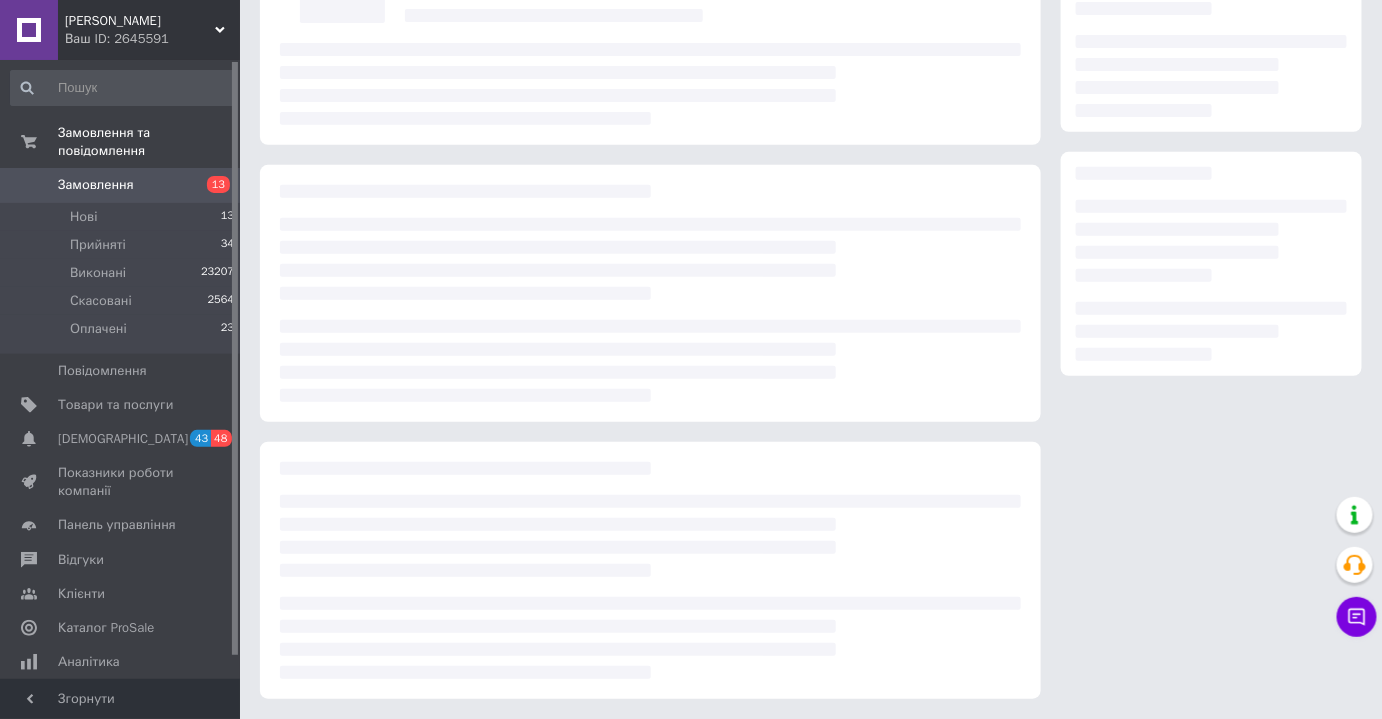 scroll, scrollTop: 0, scrollLeft: 0, axis: both 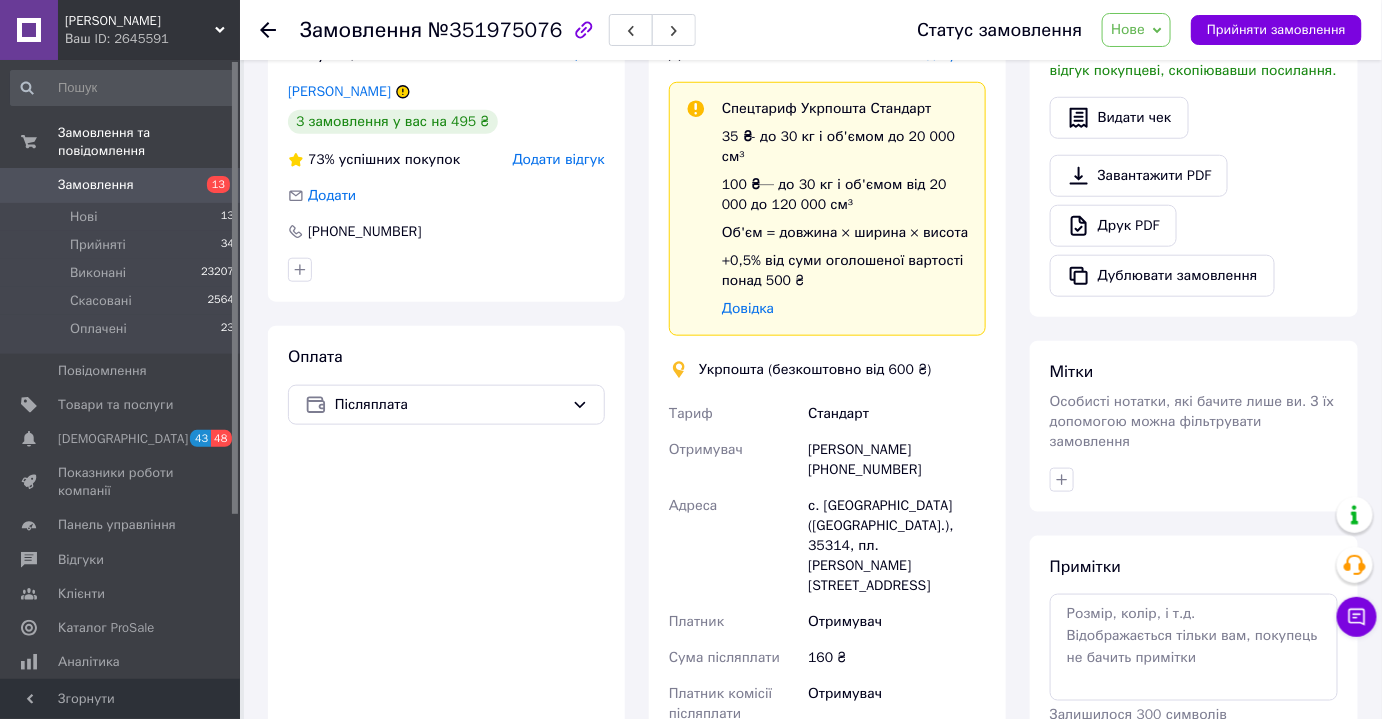 click on "[PERSON_NAME] [PHONE_NUMBER]" at bounding box center (897, 460) 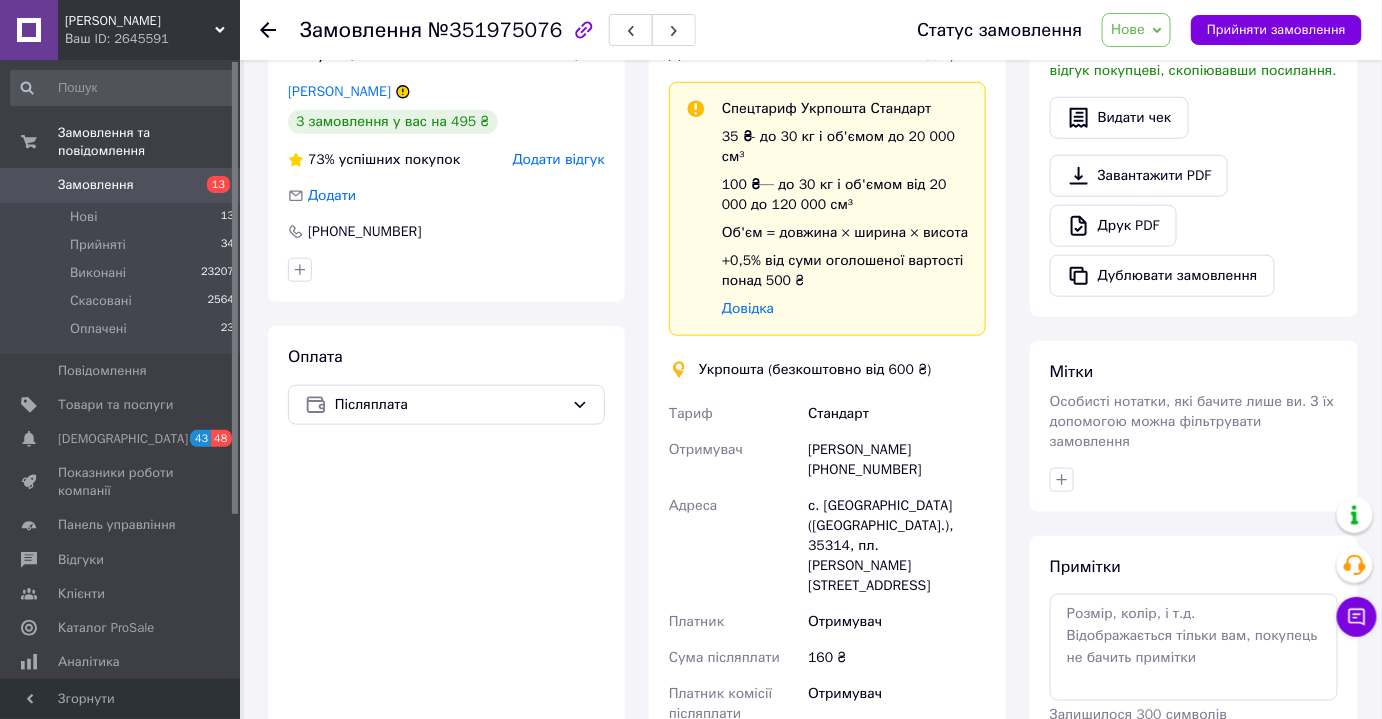 copy on "380639922705" 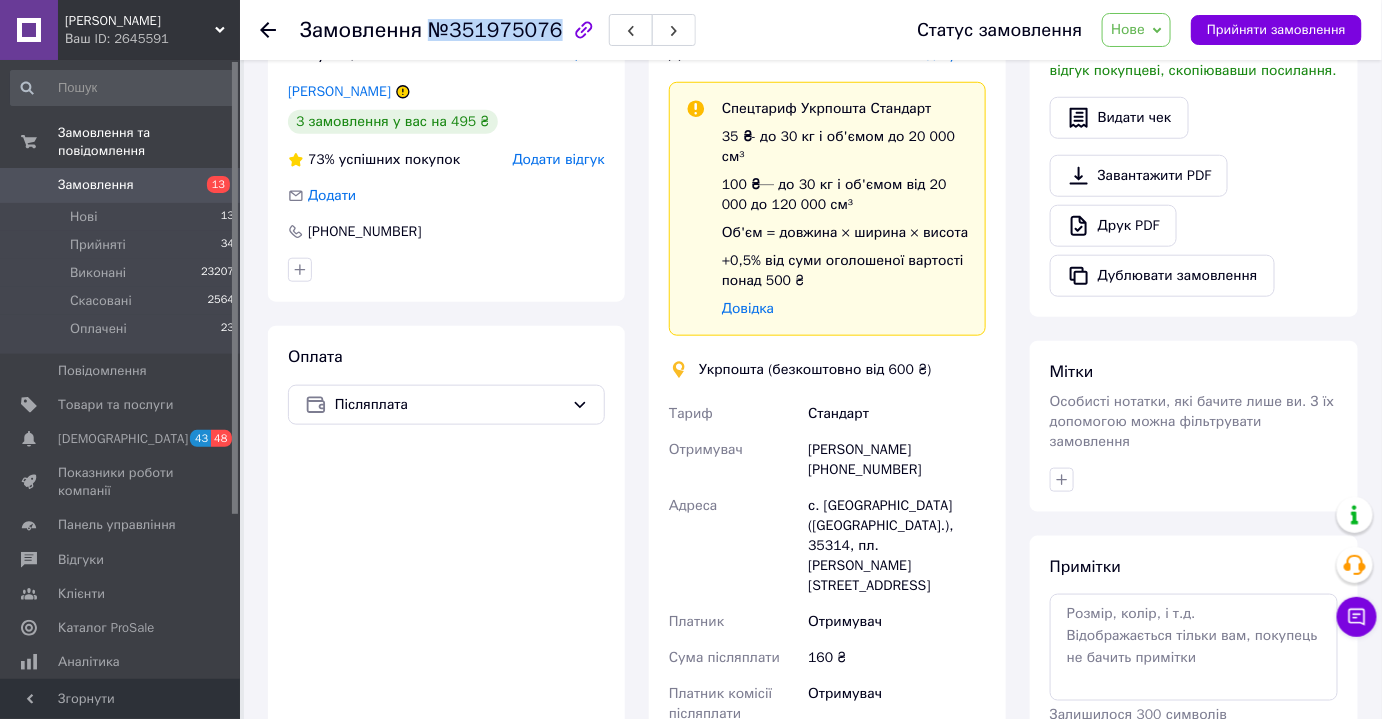 drag, startPoint x: 427, startPoint y: 23, endPoint x: 546, endPoint y: 36, distance: 119.70798 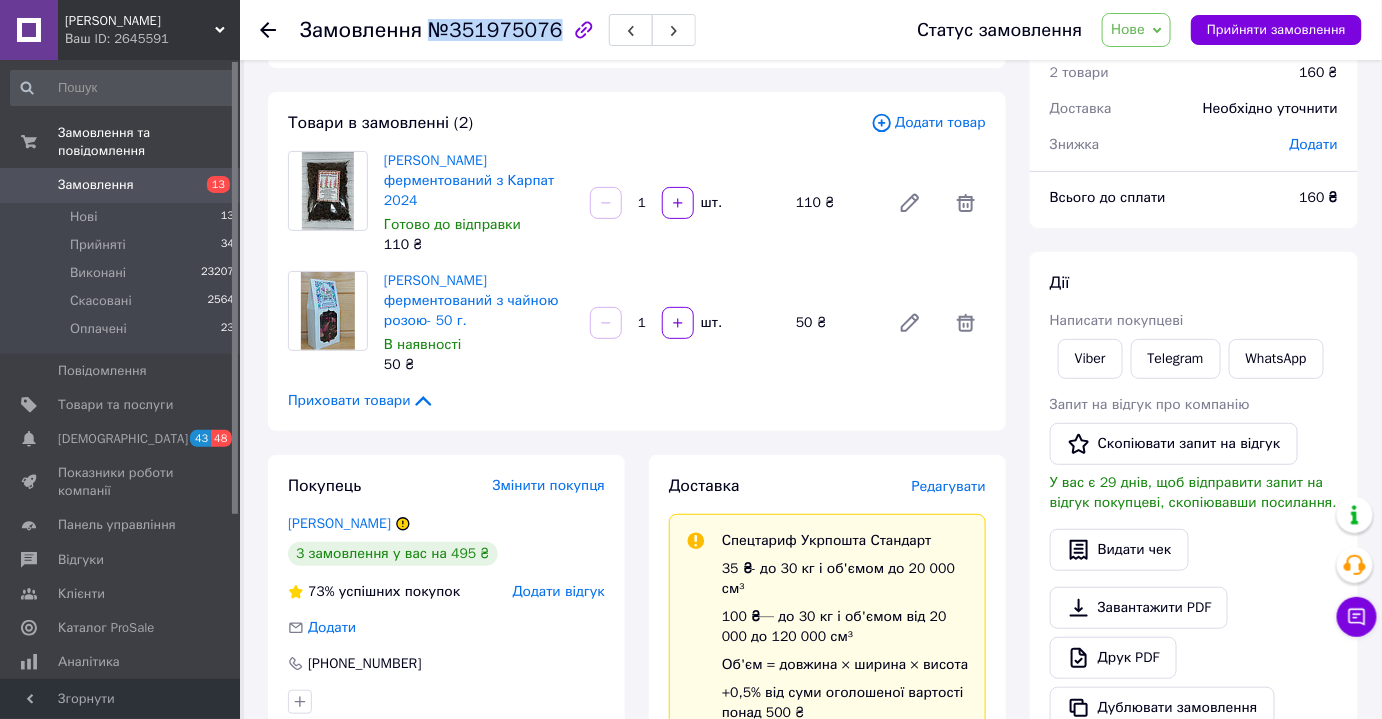 scroll, scrollTop: 0, scrollLeft: 0, axis: both 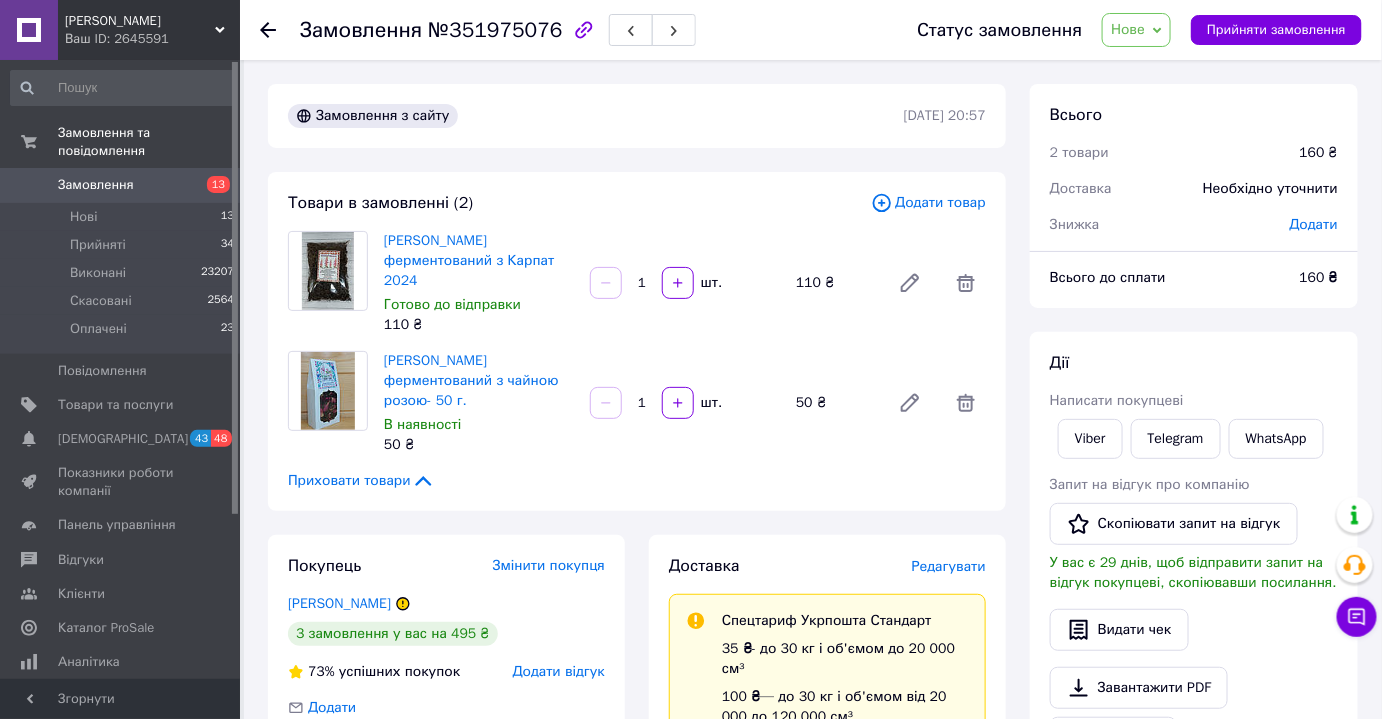 click on "Замовлення з сайту 09.07.2025 | 20:57" at bounding box center (637, 116) 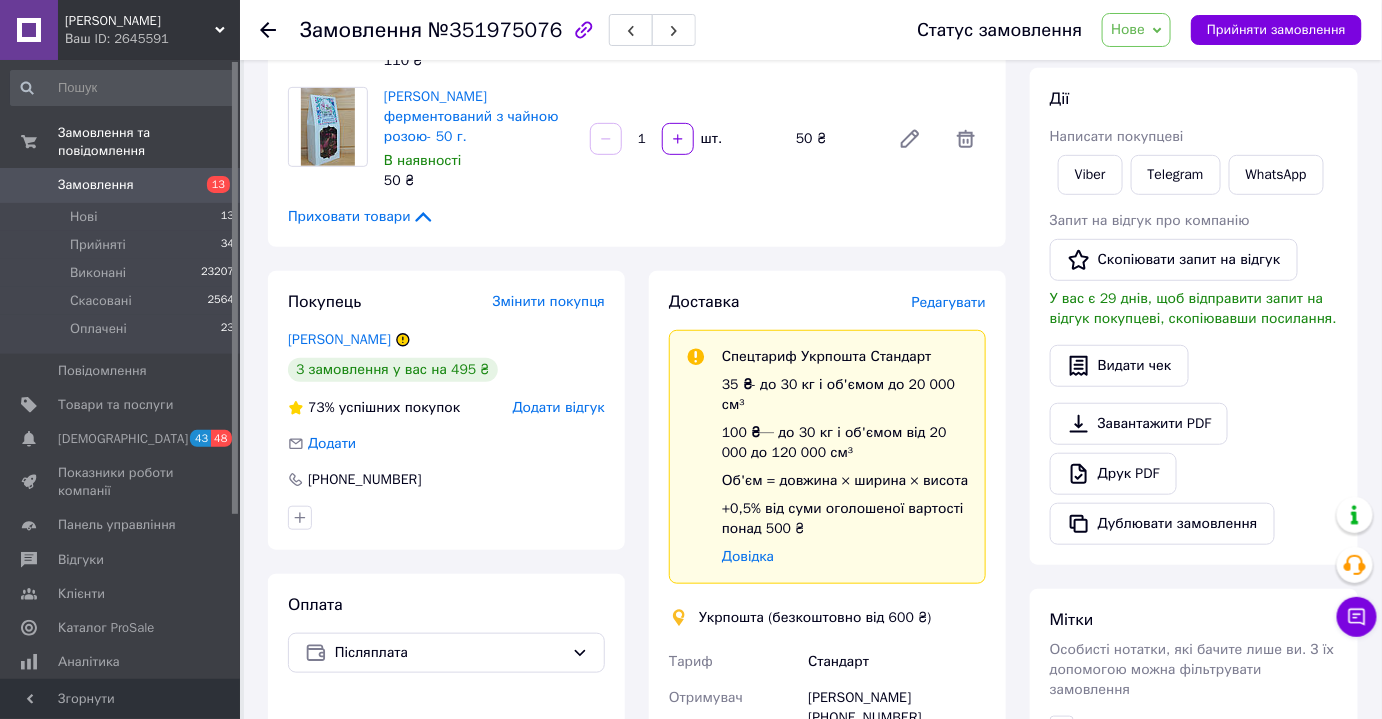 scroll, scrollTop: 431, scrollLeft: 0, axis: vertical 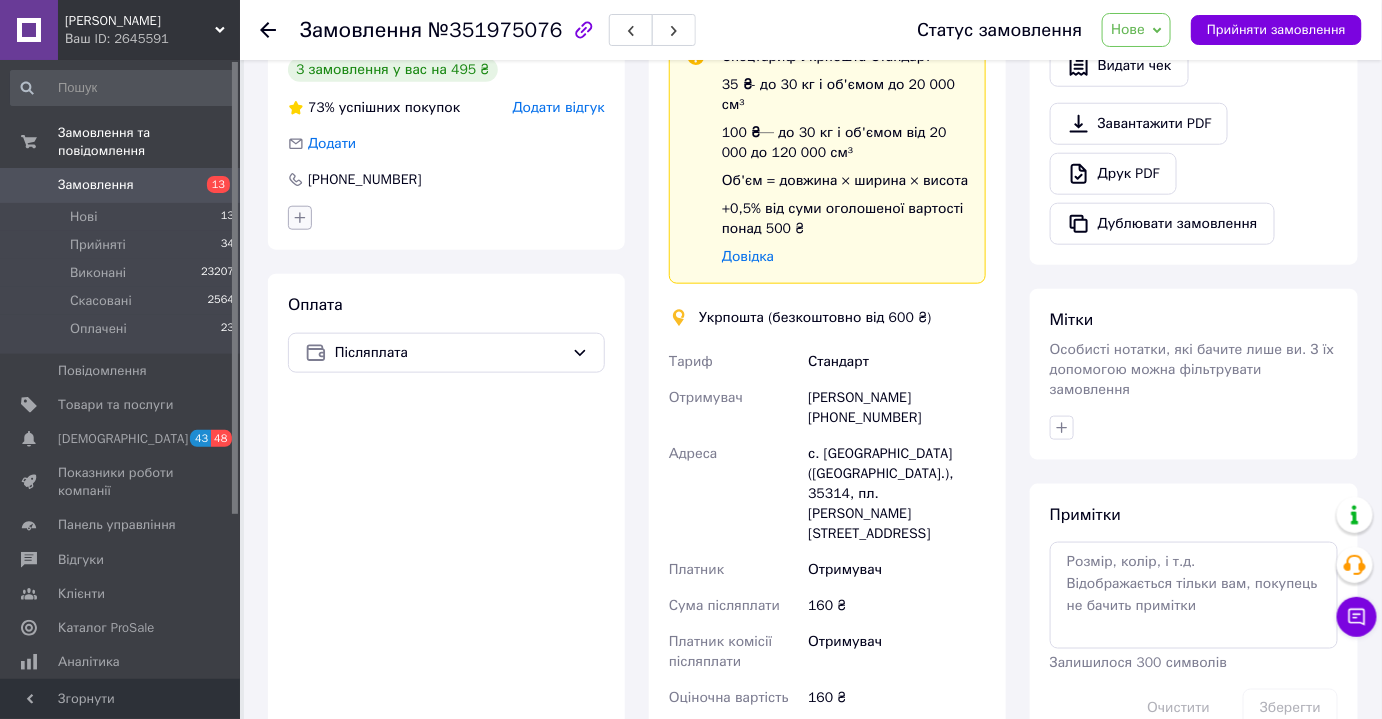 click at bounding box center [300, 218] 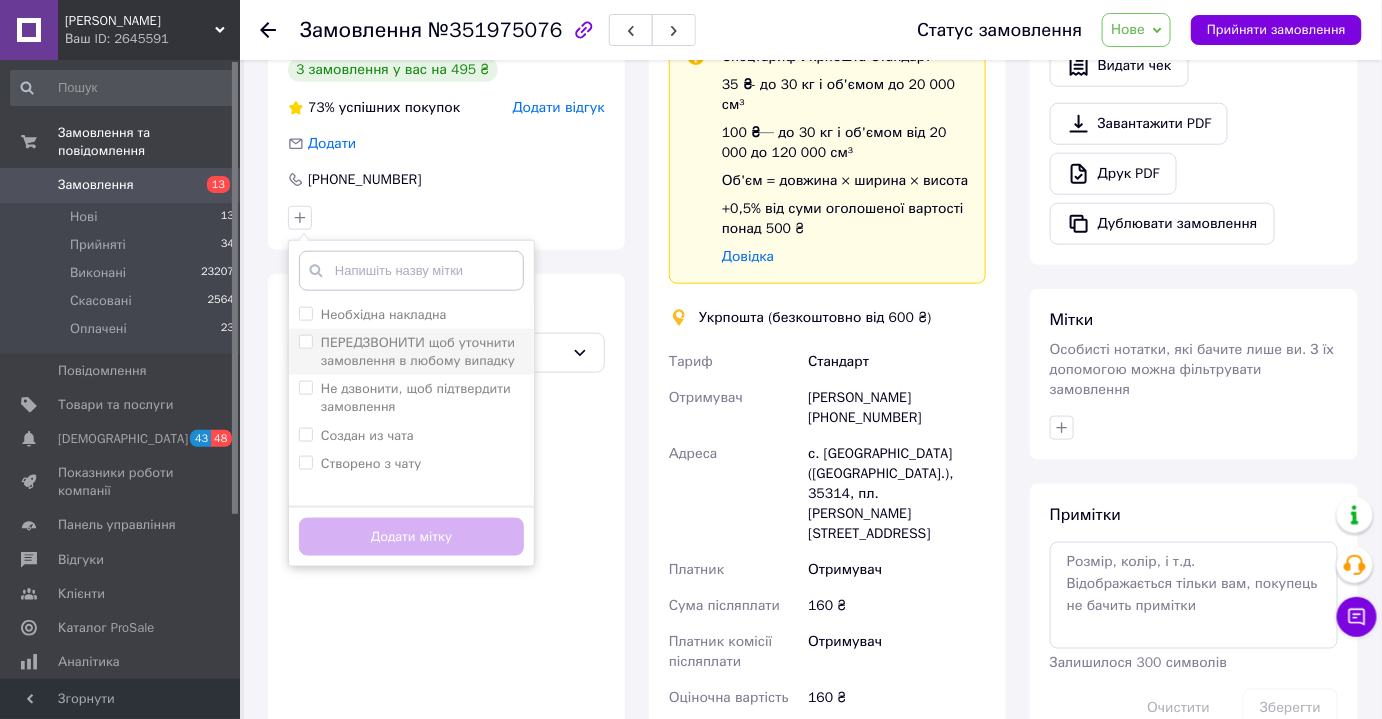 click on "ПЕРЕДЗВОНИТИ щоб уточнити замовлення в любому випадку" at bounding box center (305, 341) 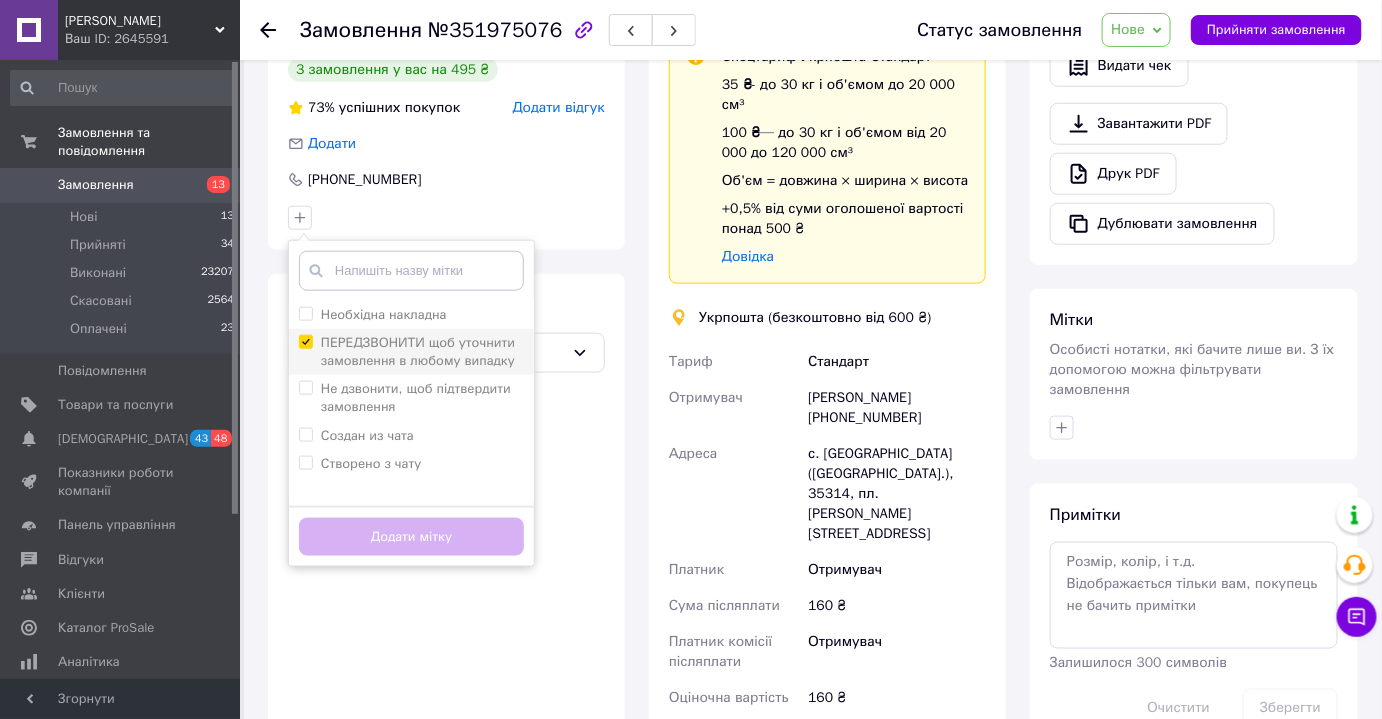 checkbox on "true" 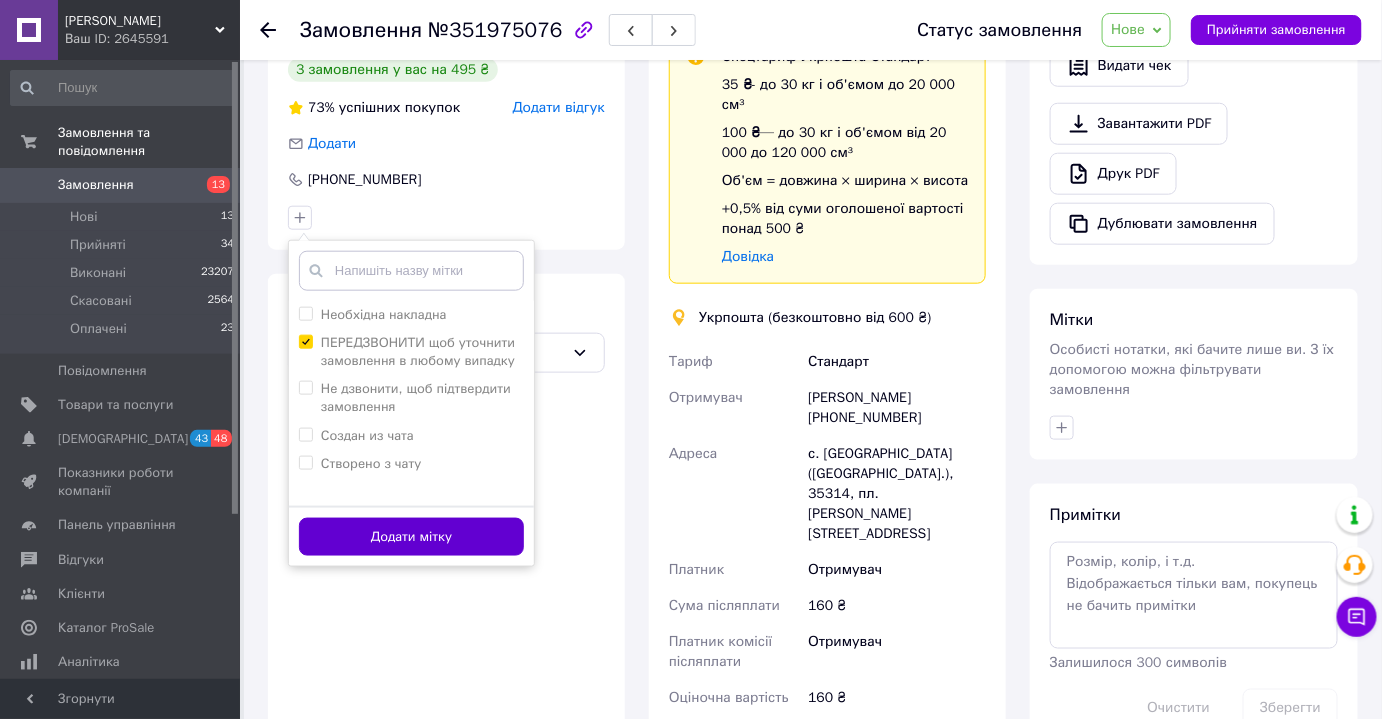 click on "Додати мітку" at bounding box center (411, 537) 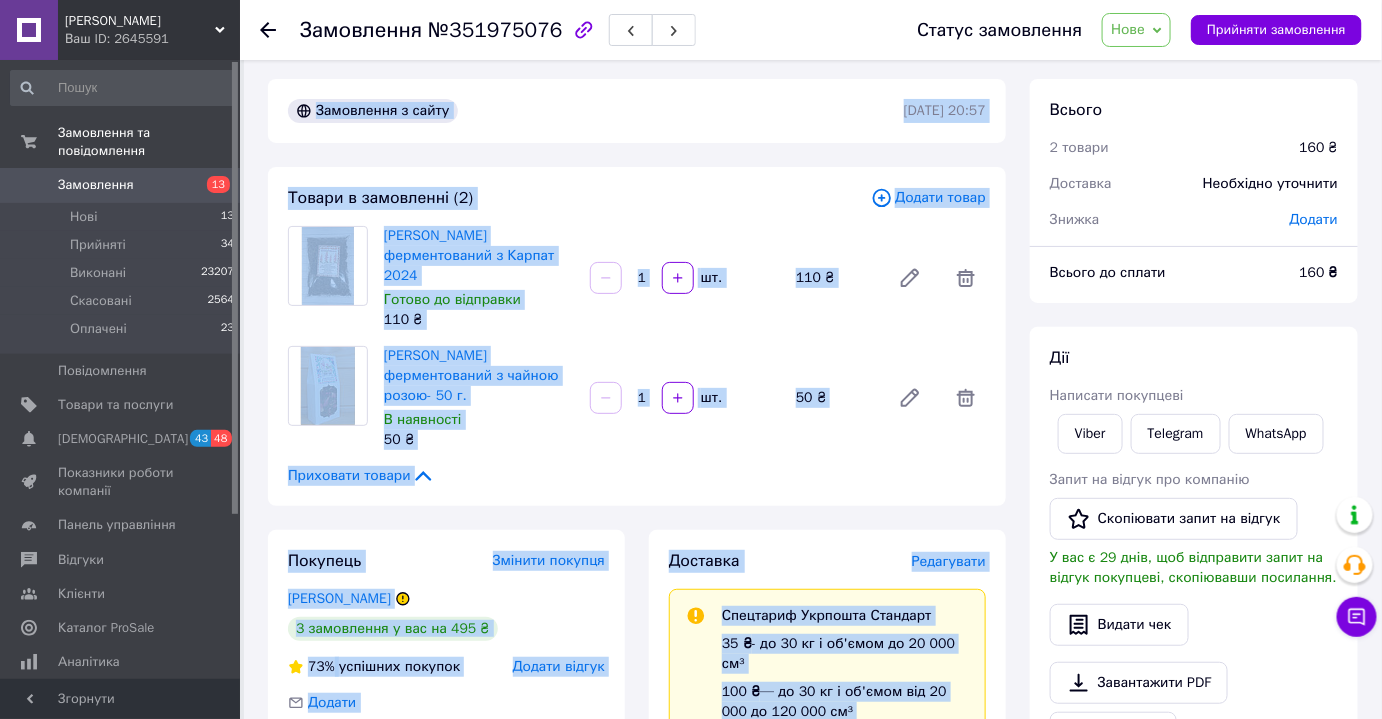 scroll, scrollTop: 0, scrollLeft: 0, axis: both 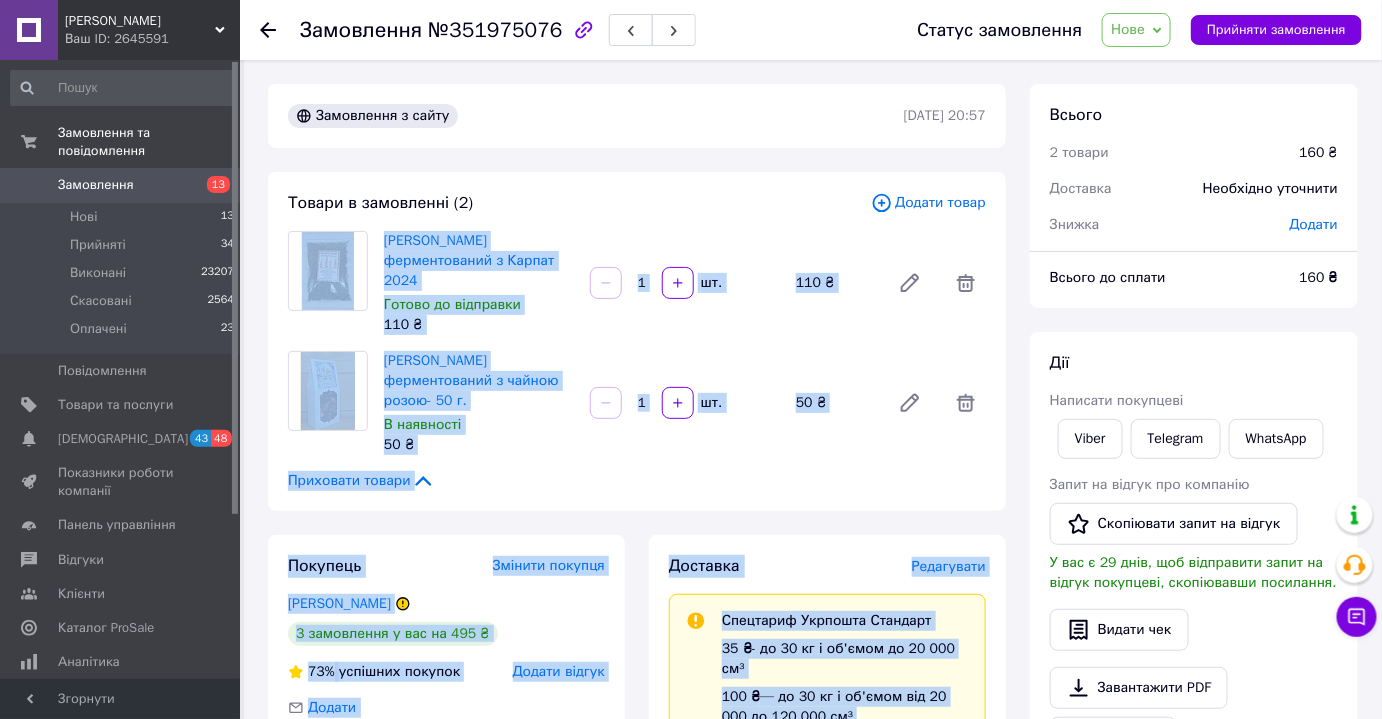 drag, startPoint x: 859, startPoint y: 604, endPoint x: 315, endPoint y: 268, distance: 639.3997 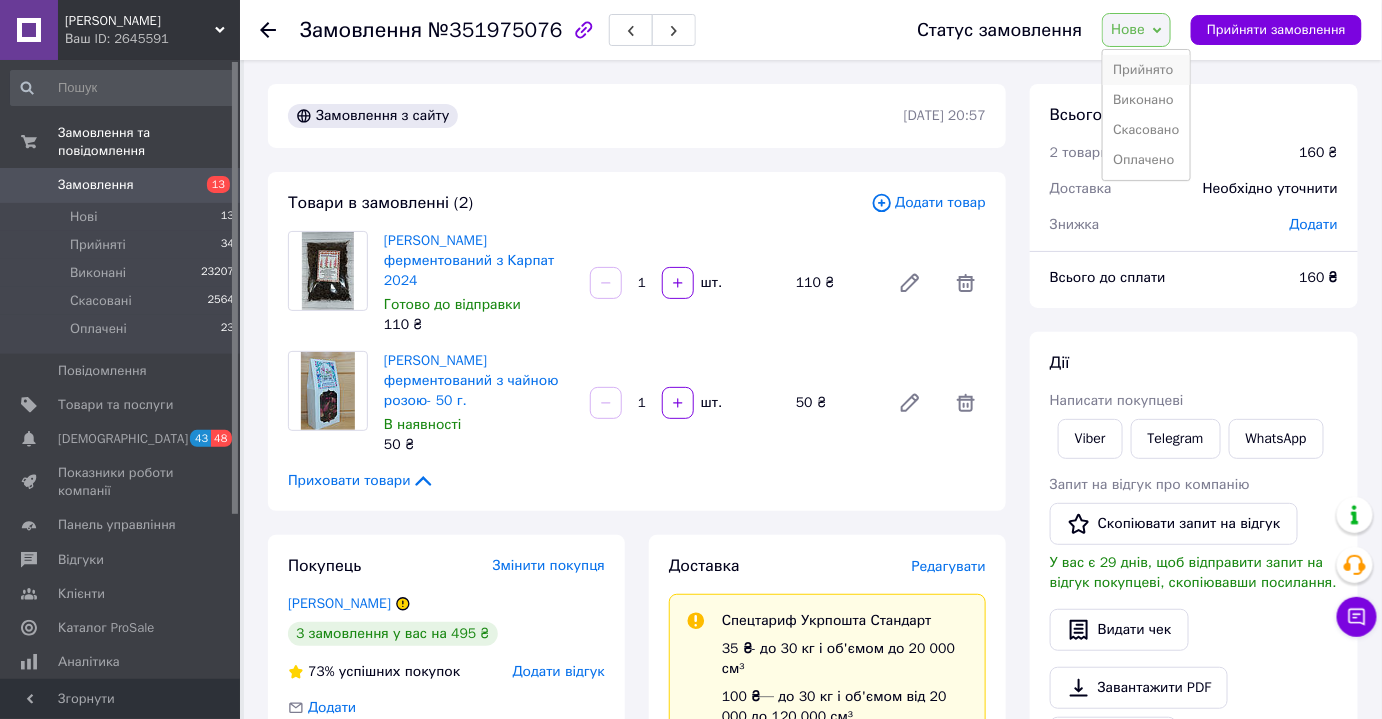 click on "Прийнято" at bounding box center [1146, 70] 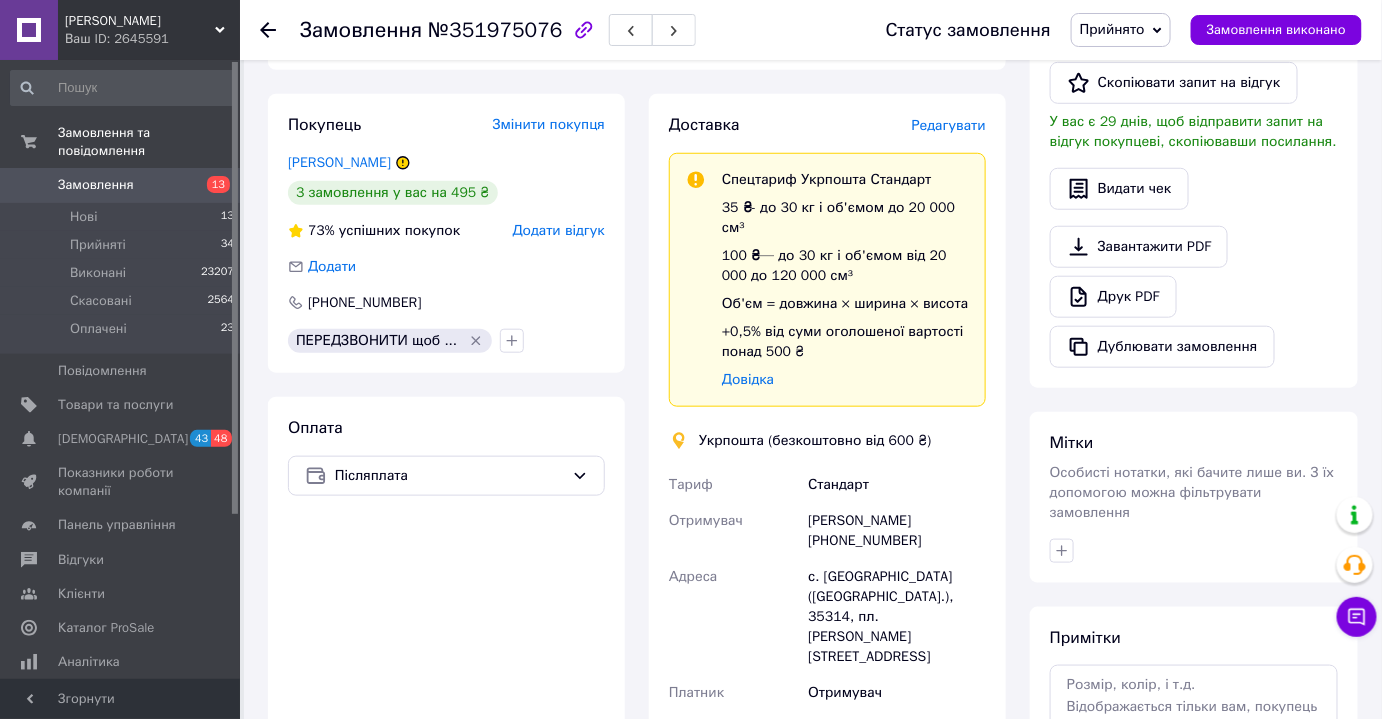 scroll, scrollTop: 563, scrollLeft: 0, axis: vertical 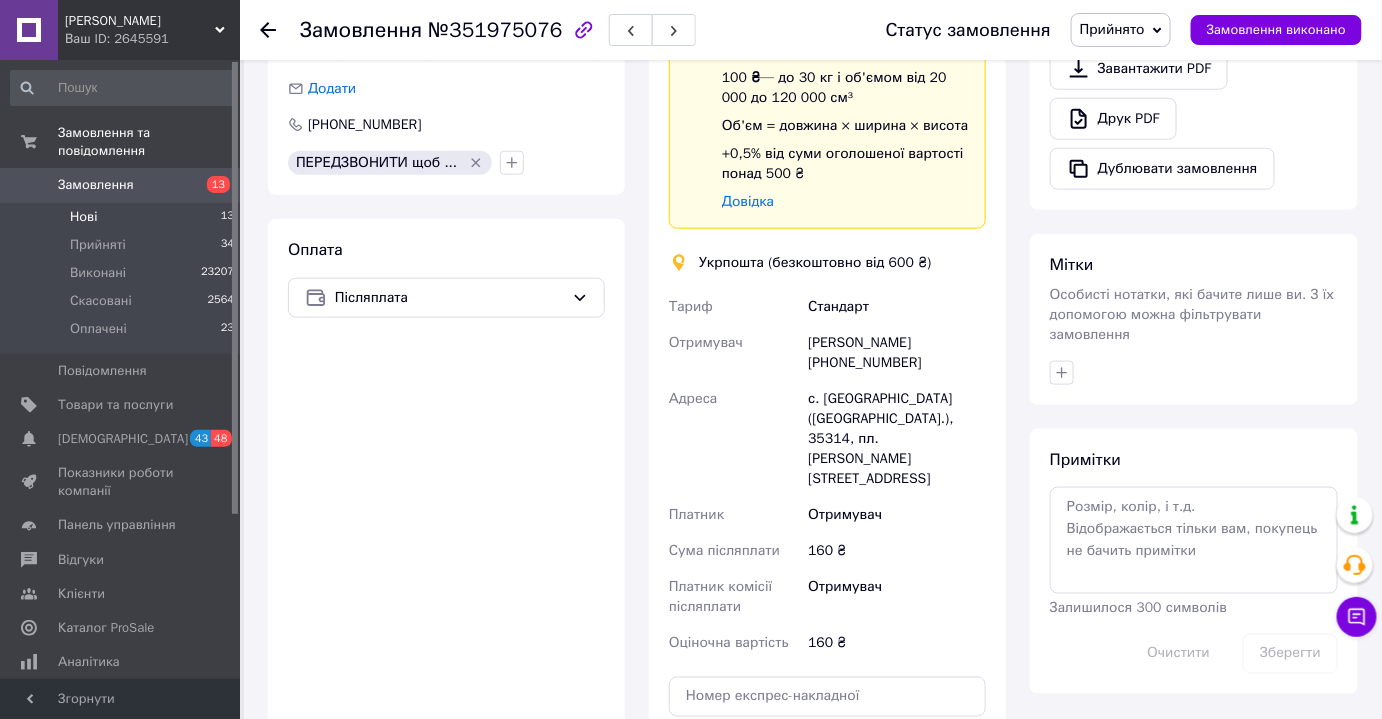 click on "Нові" at bounding box center (83, 217) 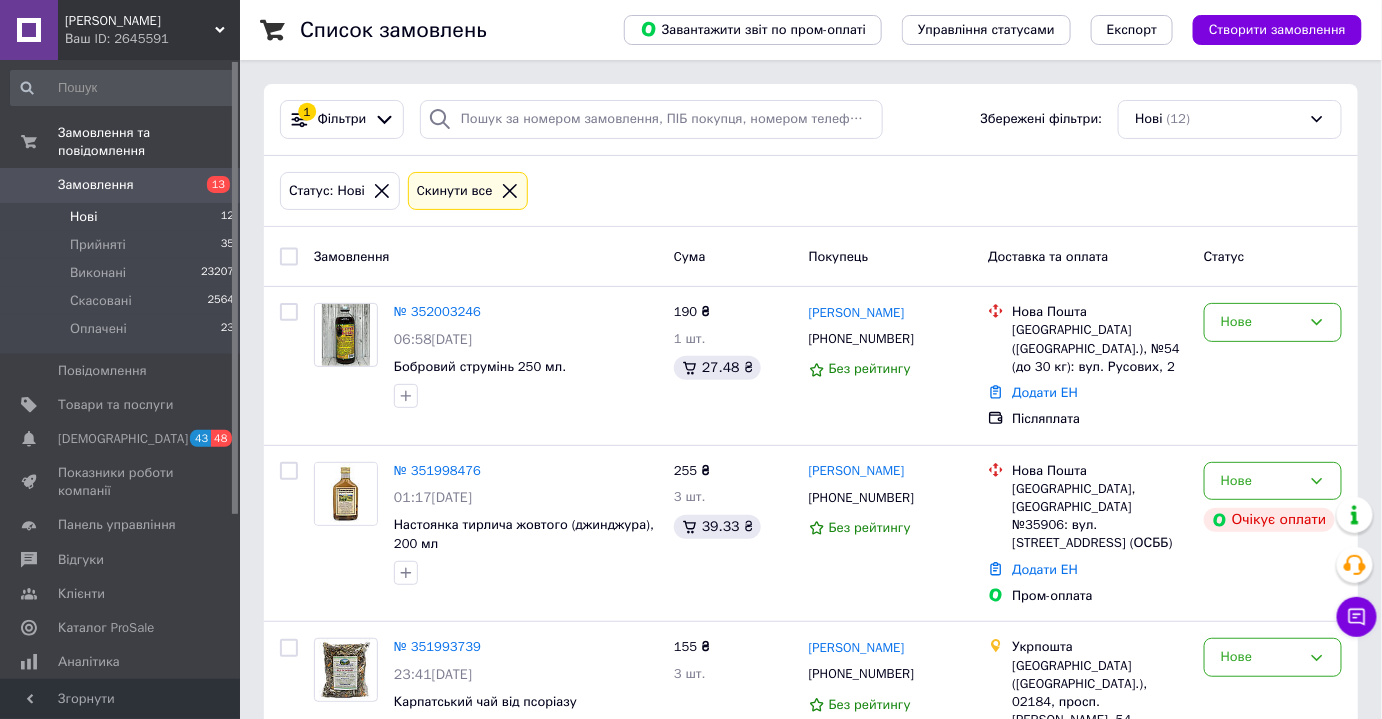 scroll, scrollTop: 1529, scrollLeft: 0, axis: vertical 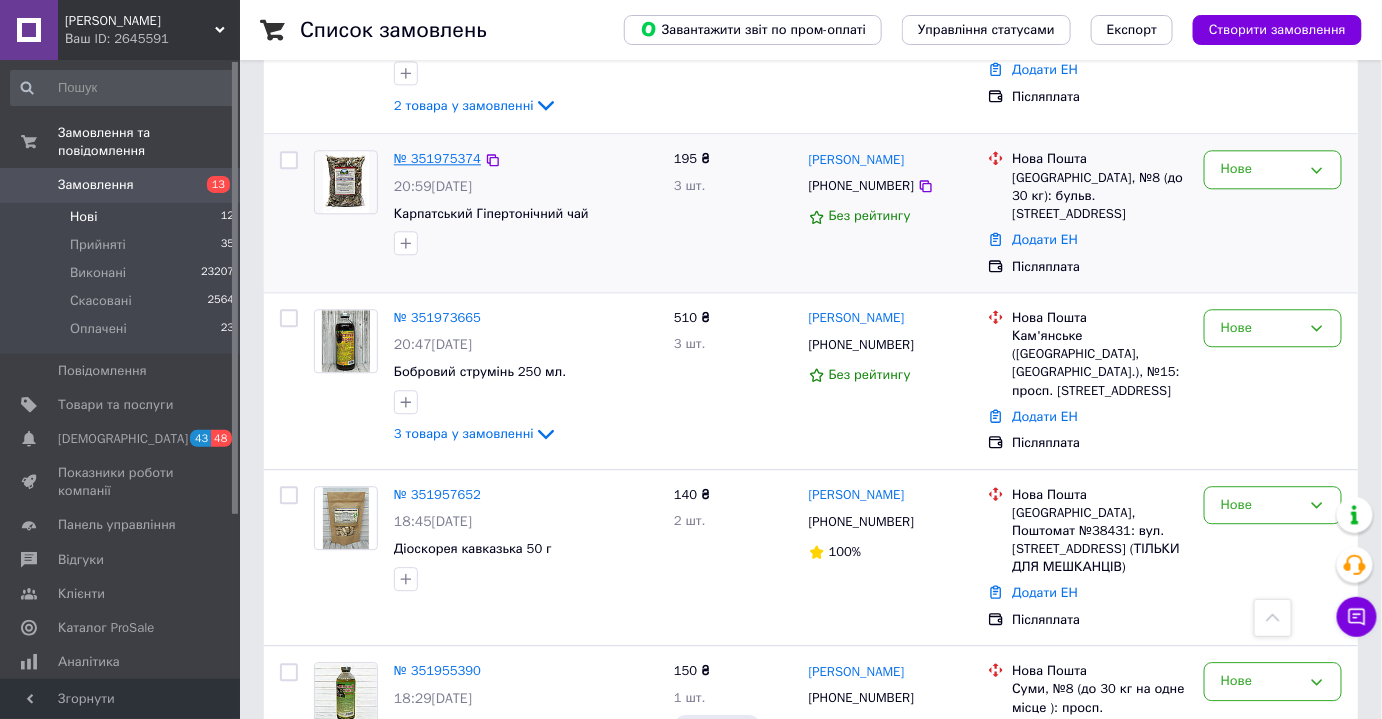 click on "№ 351975374" at bounding box center [437, 158] 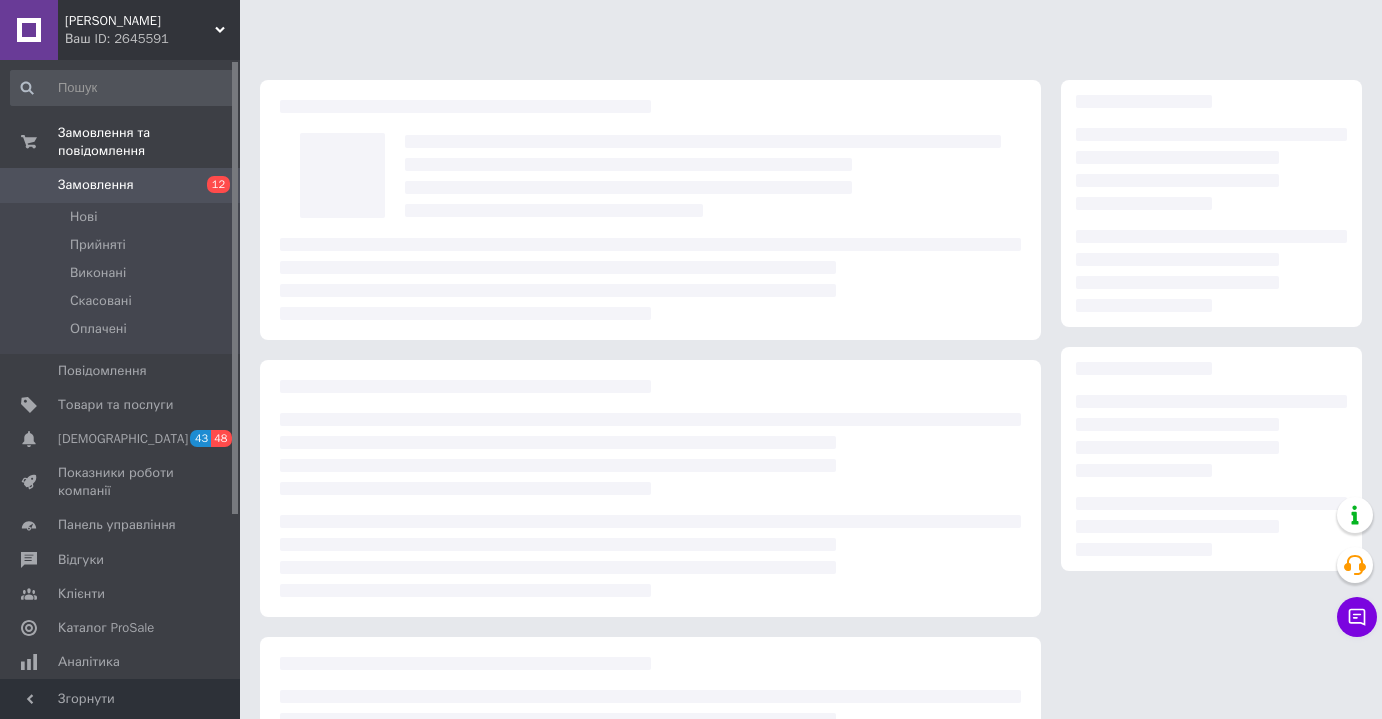 scroll, scrollTop: 0, scrollLeft: 0, axis: both 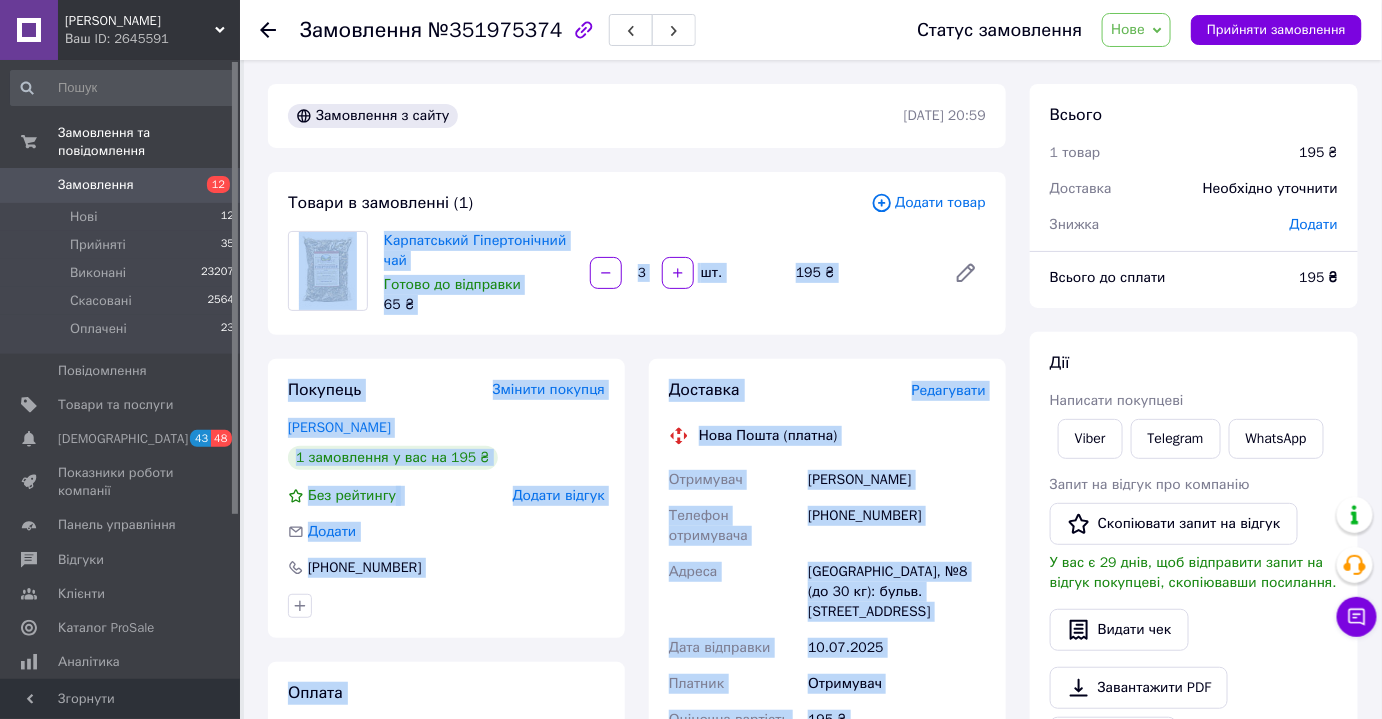 drag, startPoint x: 888, startPoint y: 358, endPoint x: 280, endPoint y: 285, distance: 612.3667 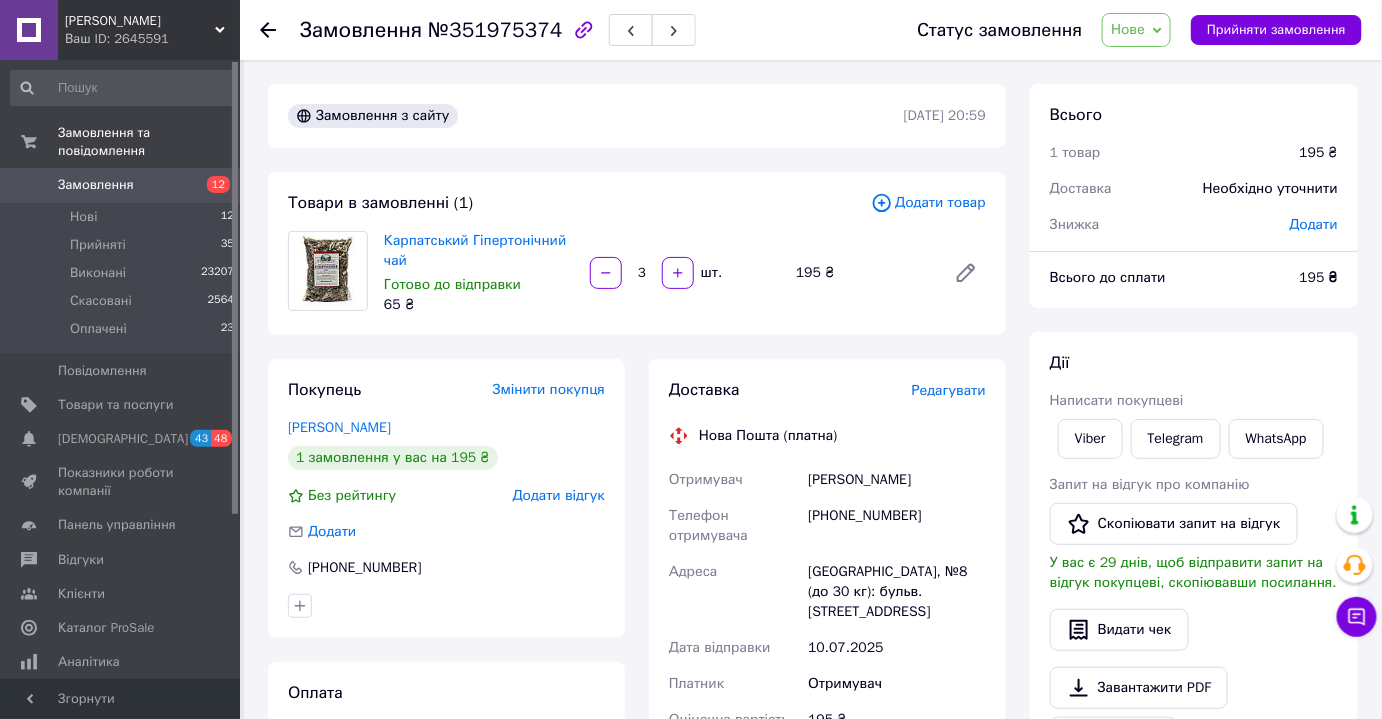 click on "Замовлення з сайту" at bounding box center [594, 116] 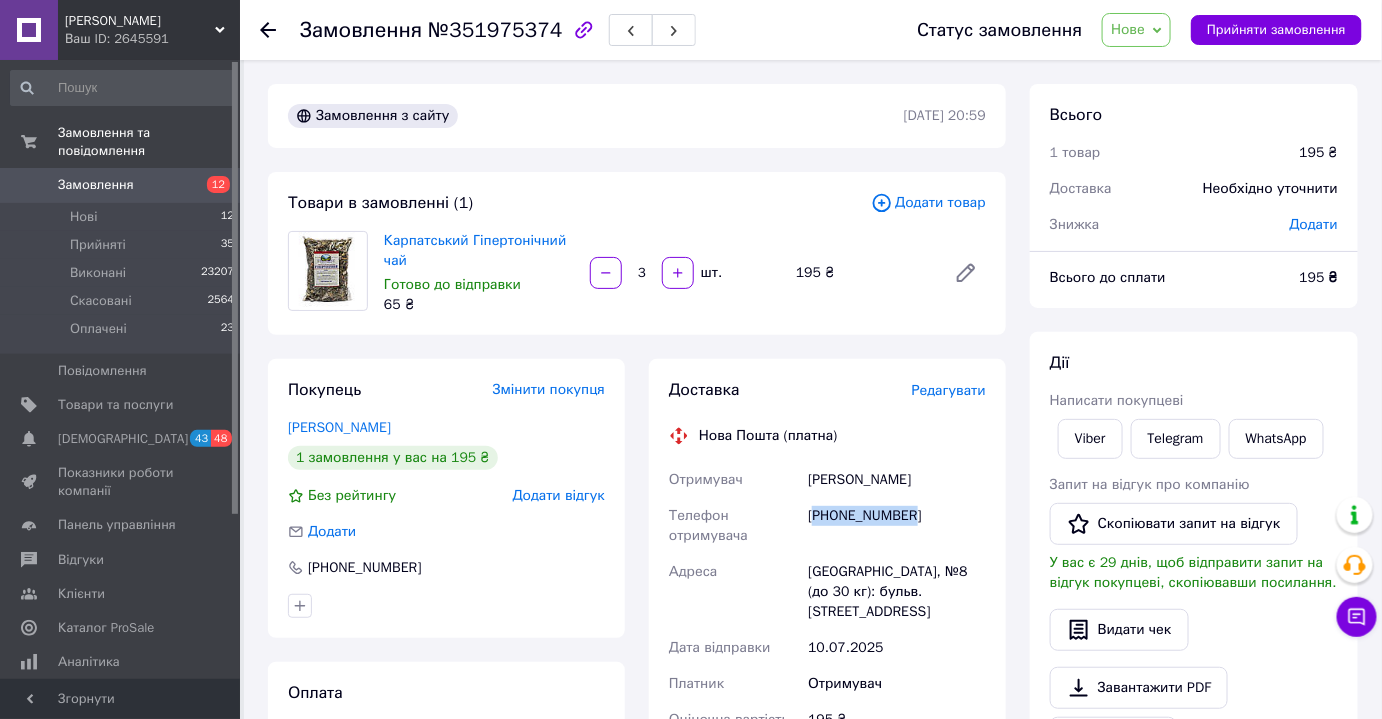 click on "[PHONE_NUMBER]" at bounding box center (897, 526) 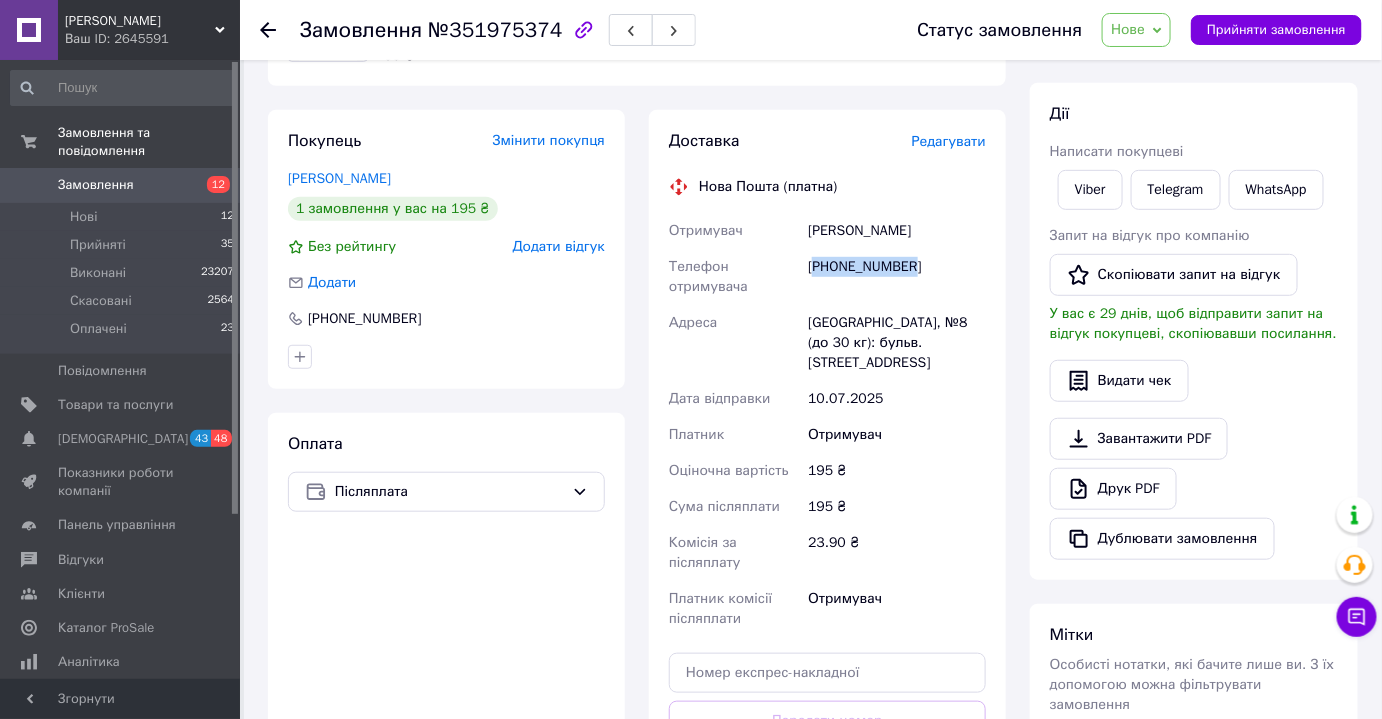 scroll, scrollTop: 250, scrollLeft: 0, axis: vertical 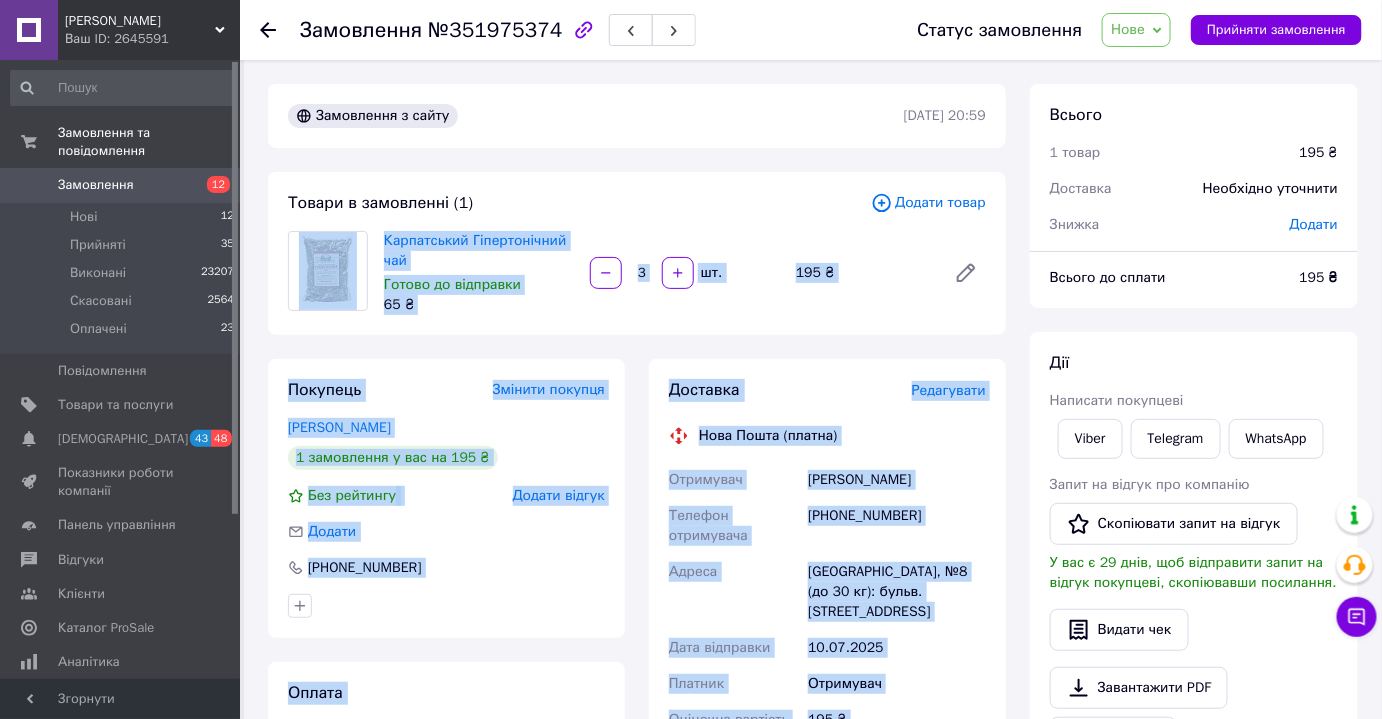 drag, startPoint x: 887, startPoint y: 600, endPoint x: 325, endPoint y: 283, distance: 645.2387 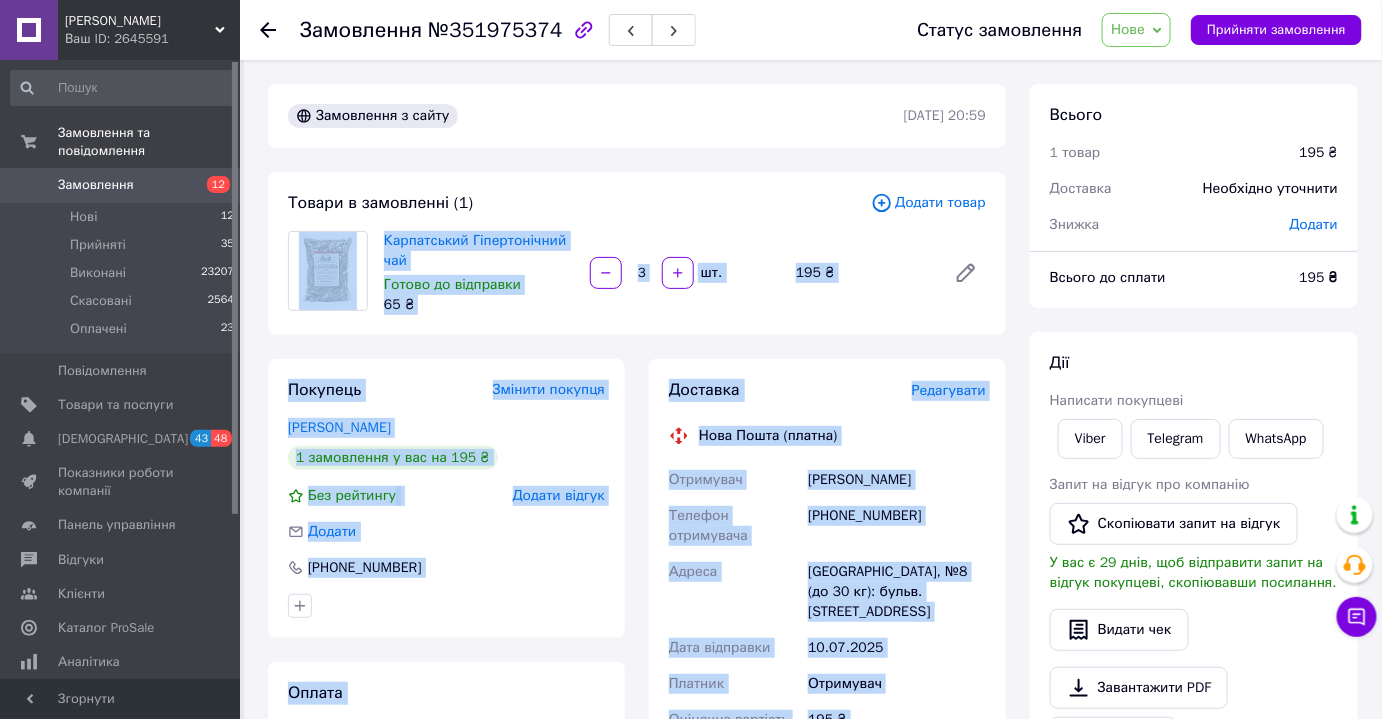 click on "Нове" at bounding box center (1128, 29) 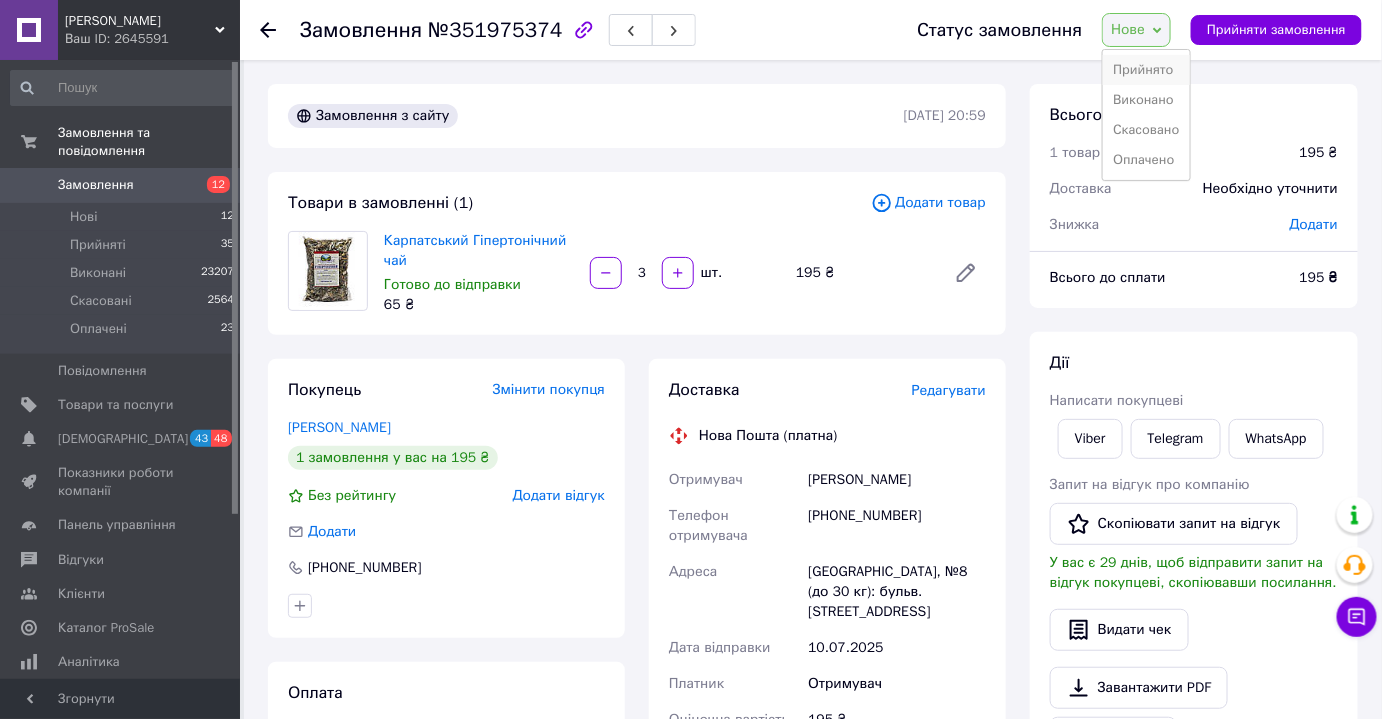 click on "Прийнято" at bounding box center (1146, 70) 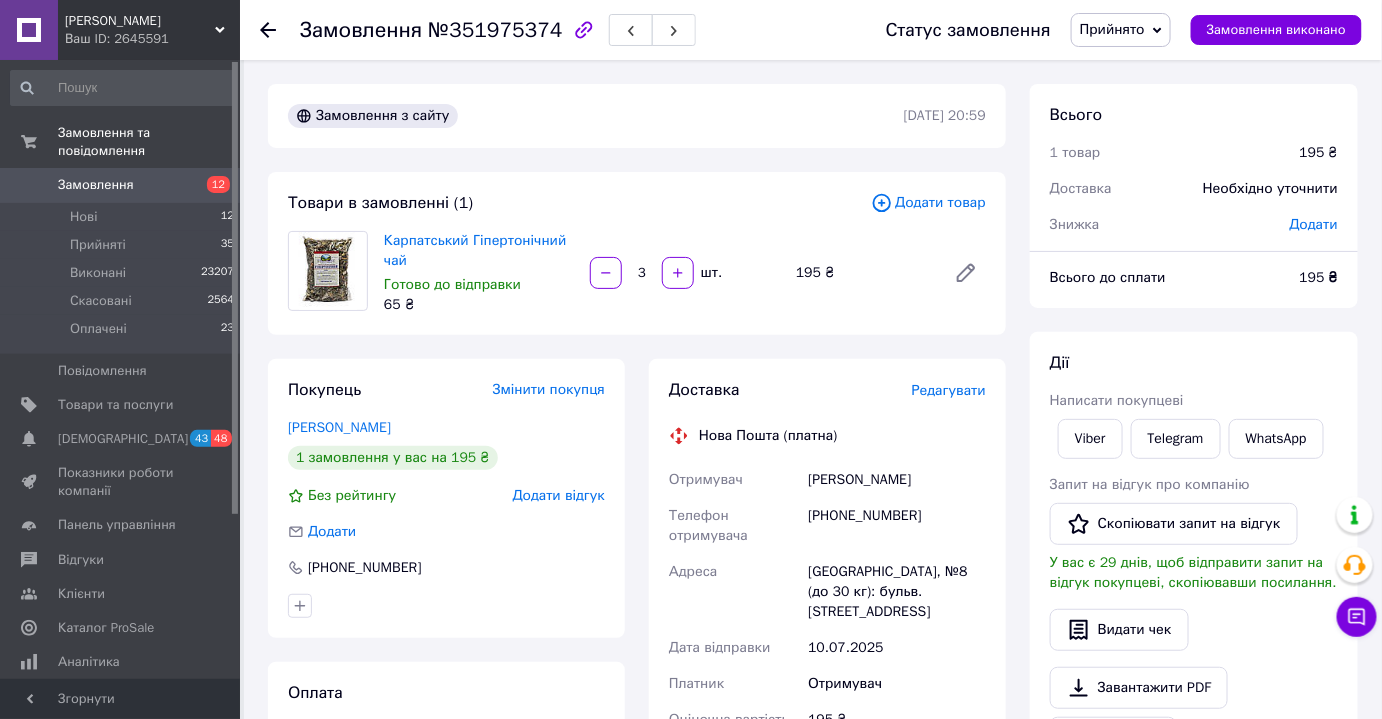 scroll, scrollTop: 206, scrollLeft: 0, axis: vertical 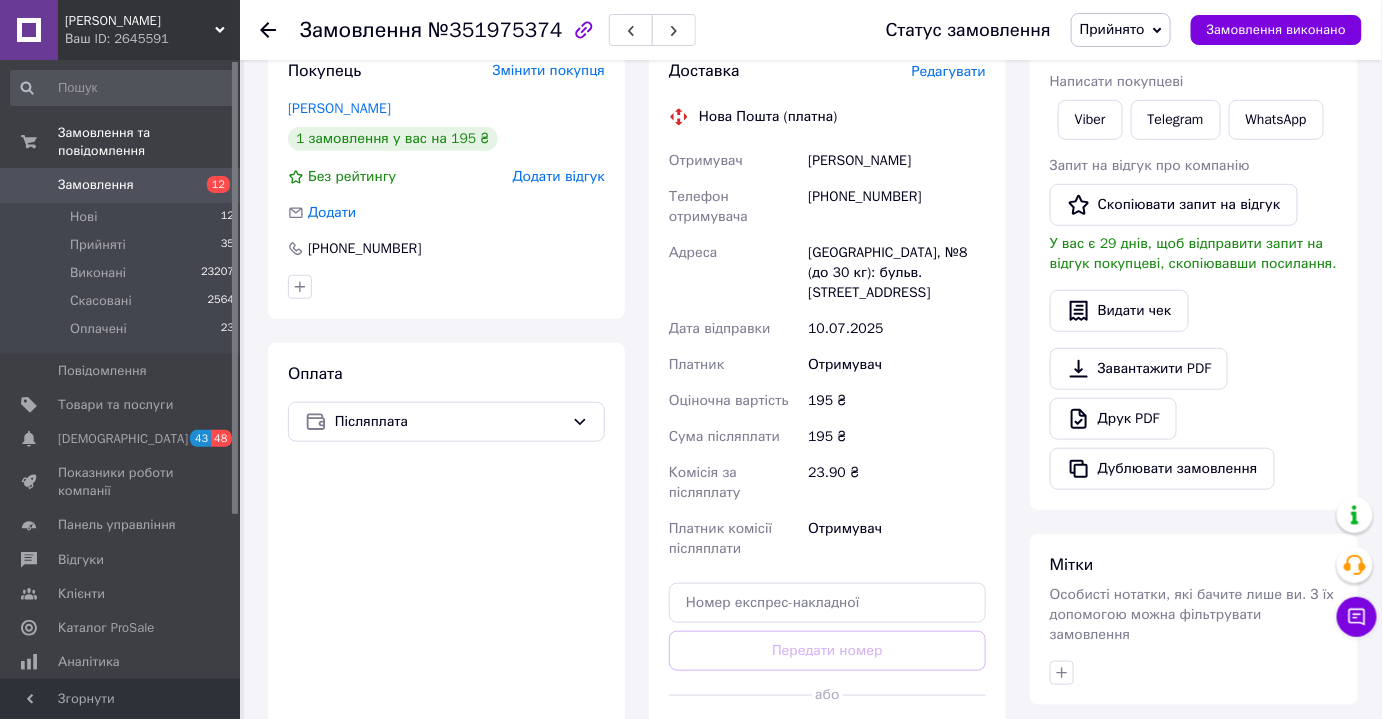 click on "Замовлення" at bounding box center (96, 185) 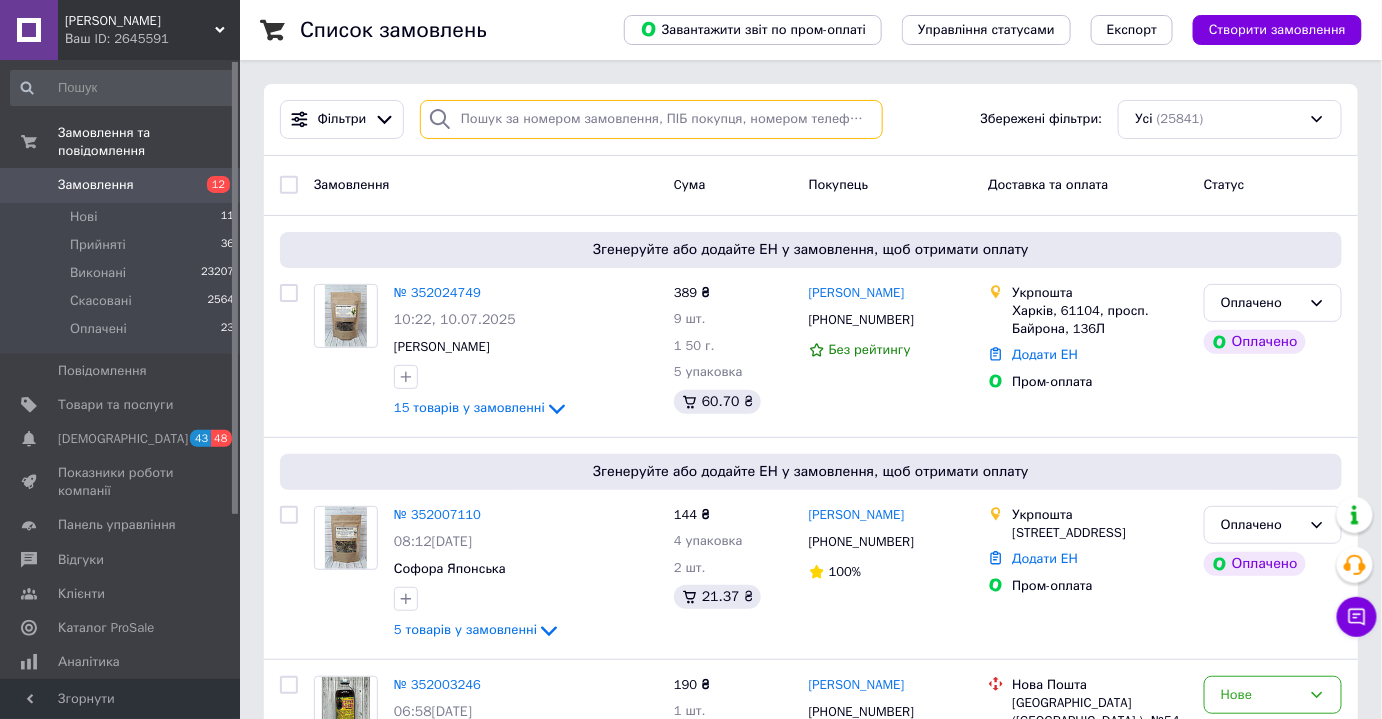 click at bounding box center [651, 119] 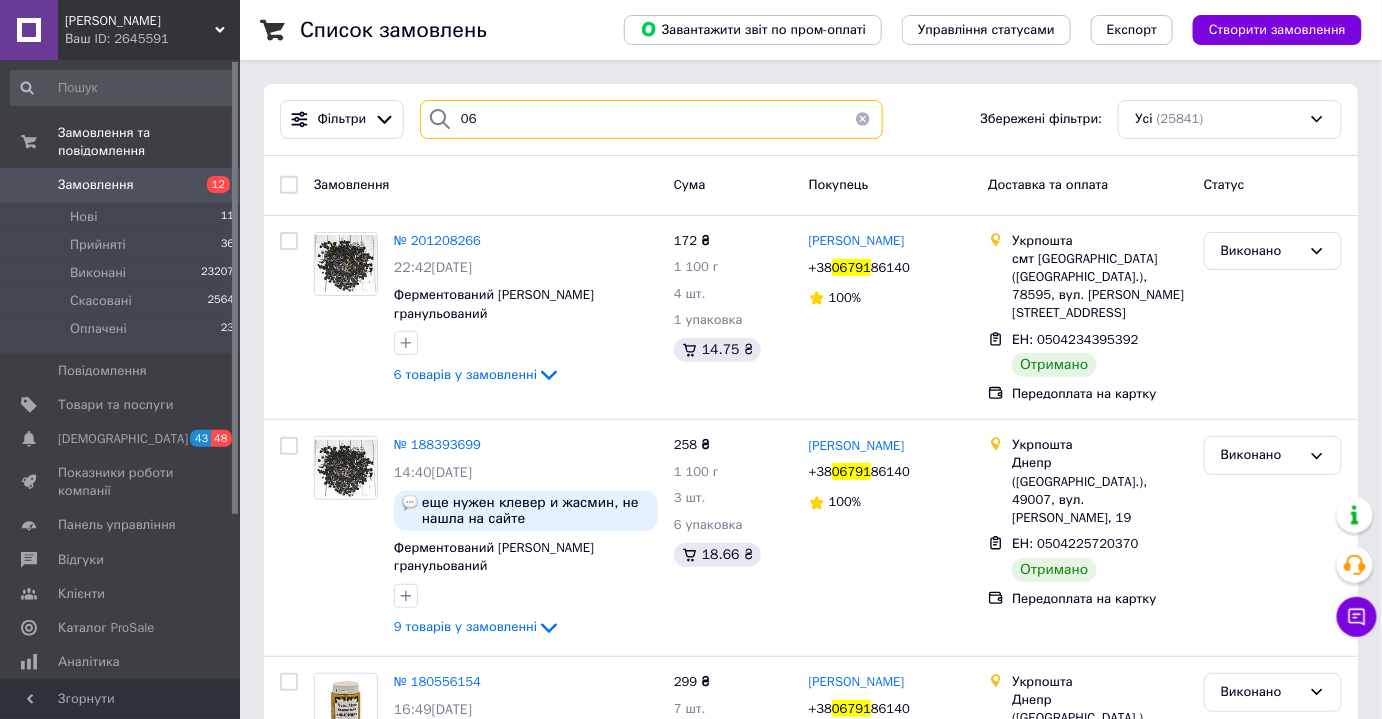 type on "0" 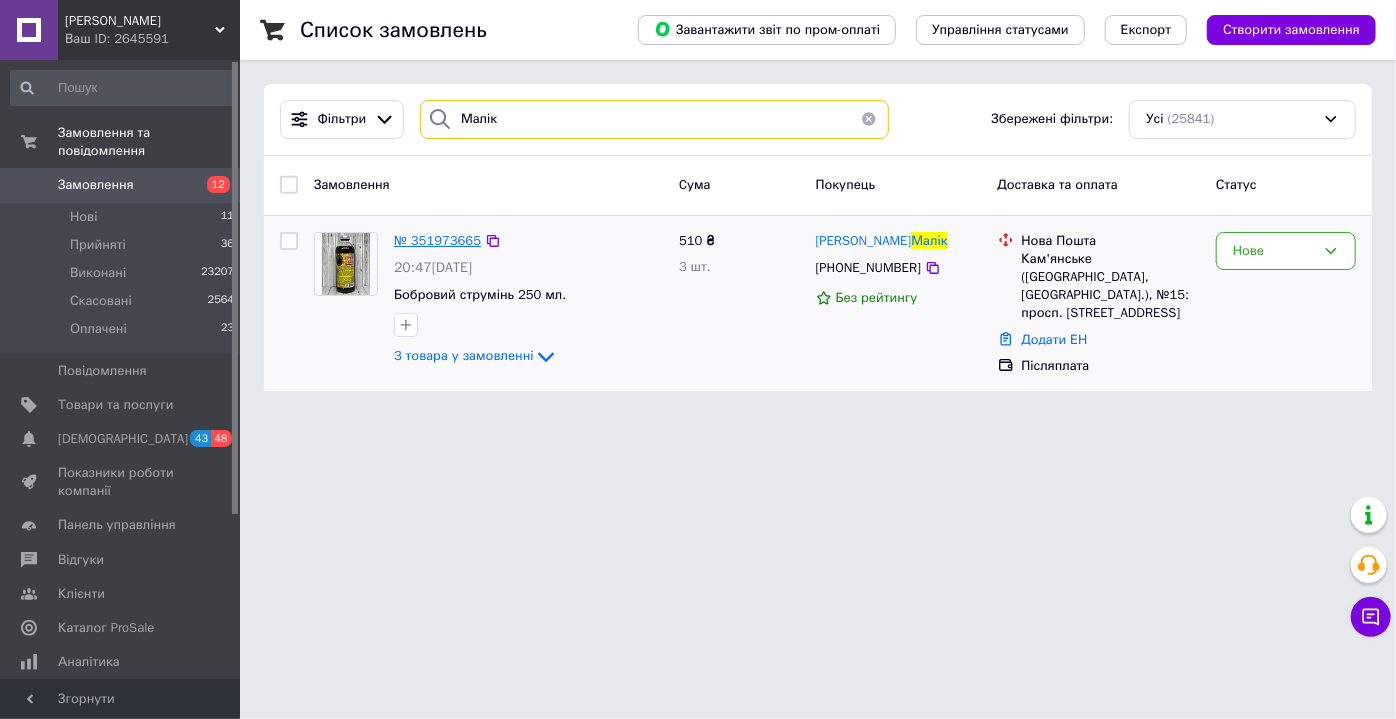 type on "Малік" 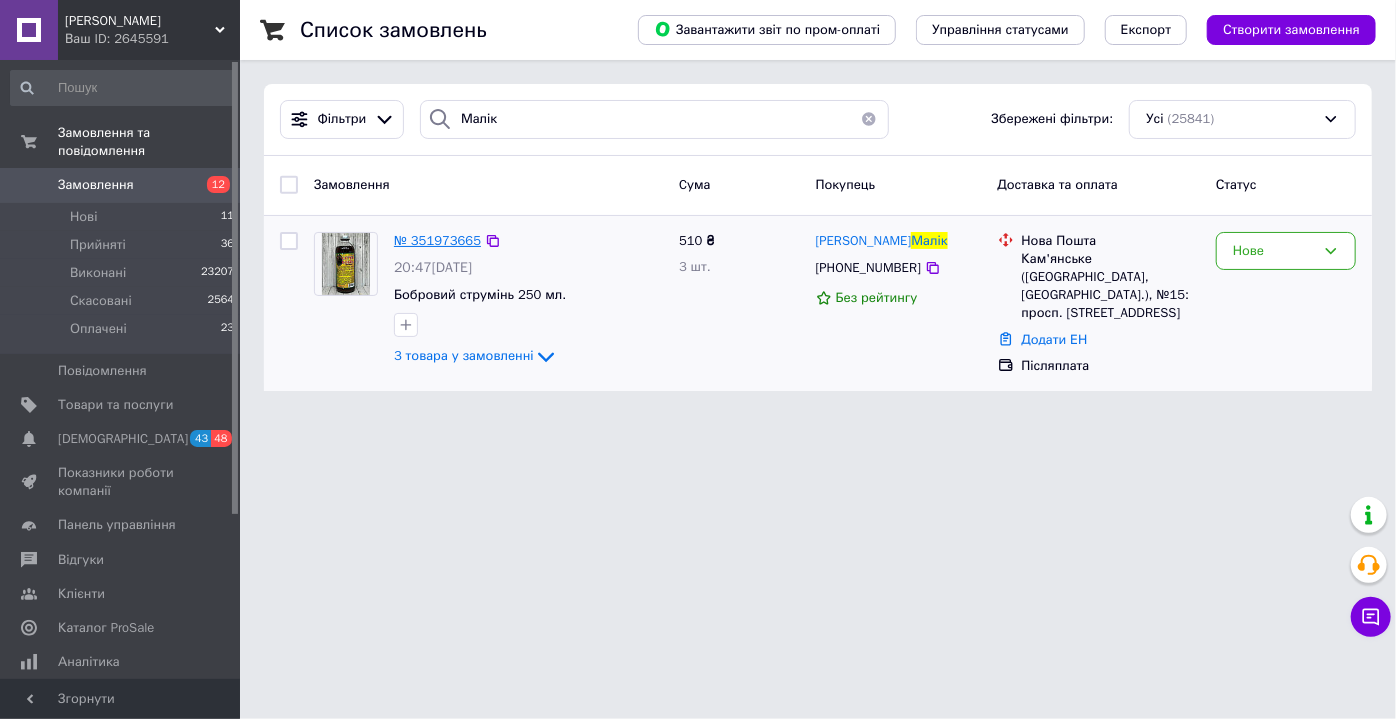 click on "№ 351973665" at bounding box center (437, 240) 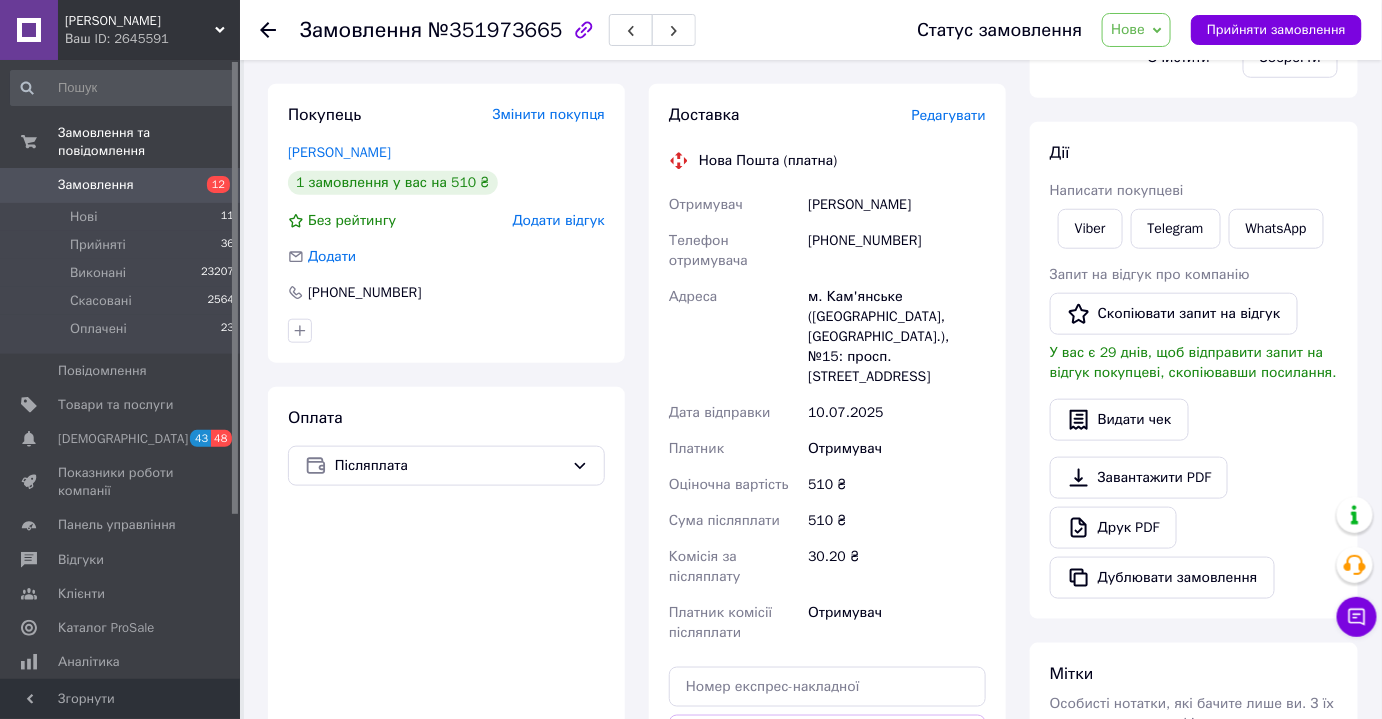 scroll, scrollTop: 498, scrollLeft: 0, axis: vertical 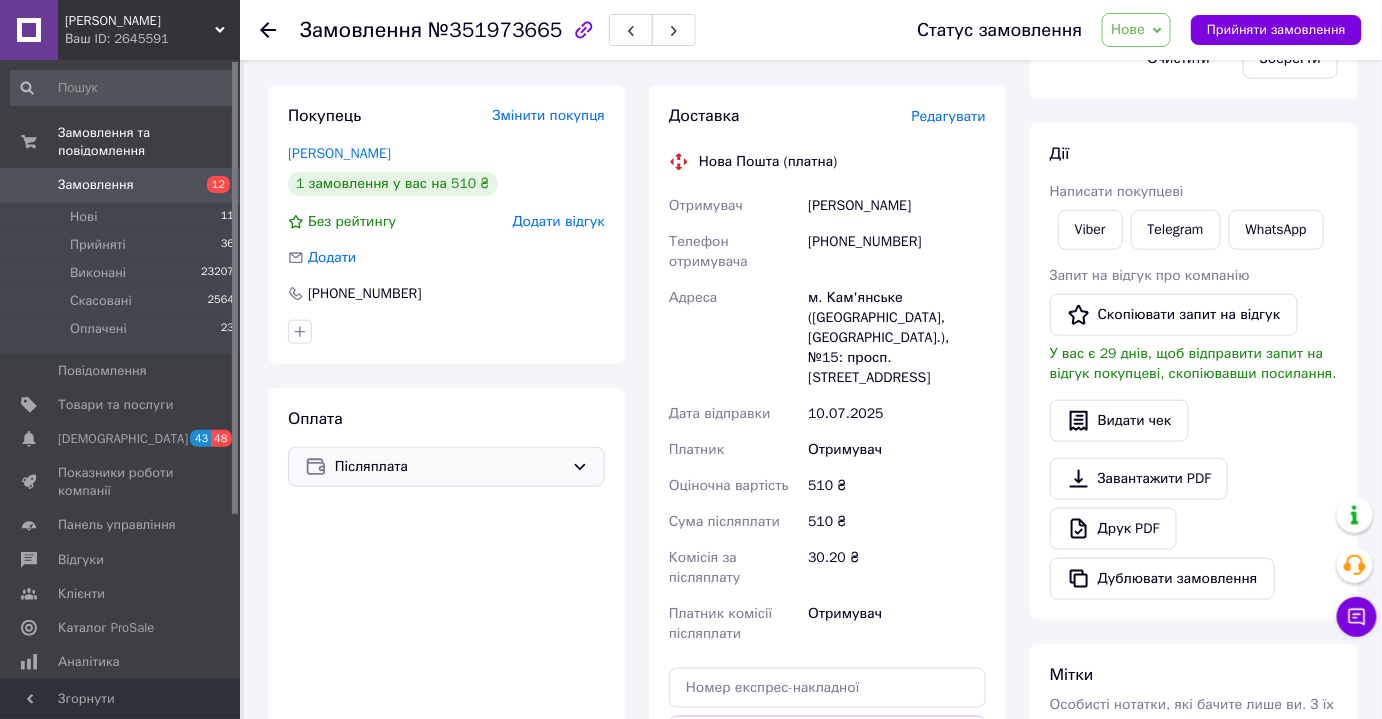 click on "Післяплата" at bounding box center (449, 467) 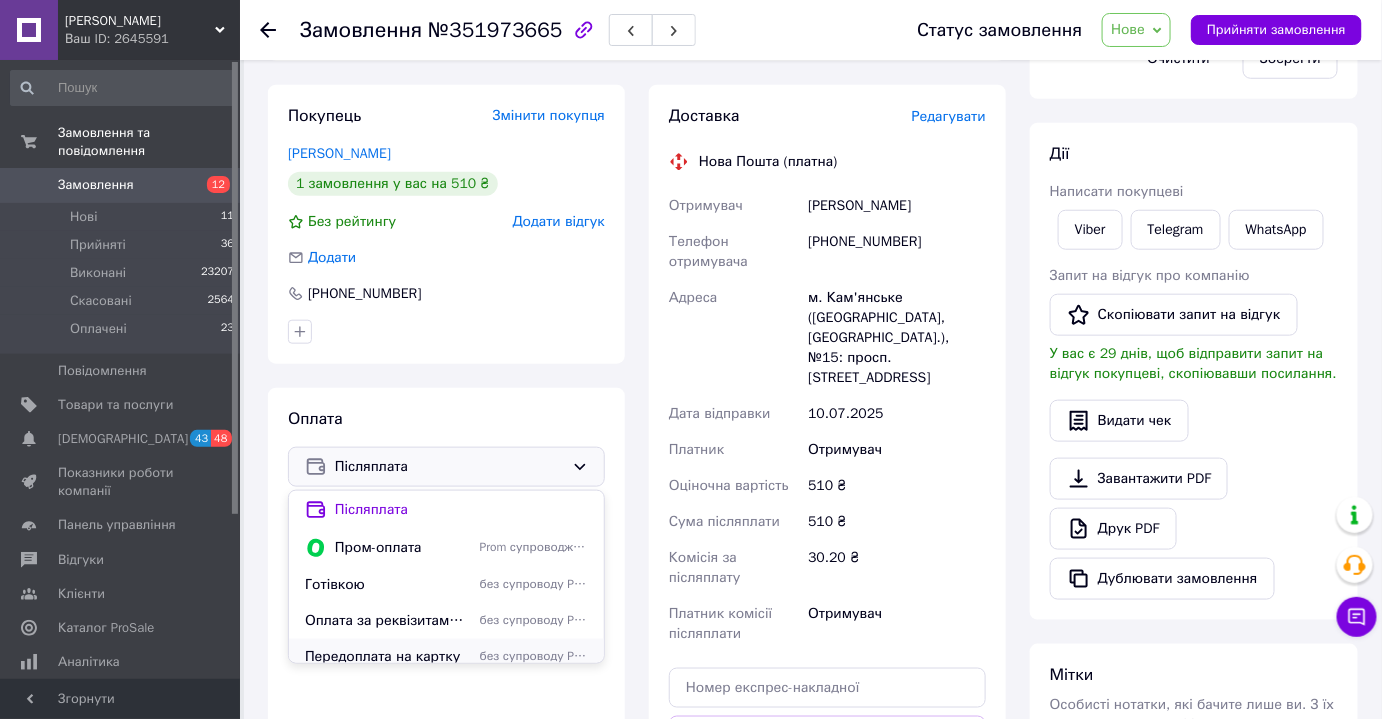 click on "без супроводу Prom" at bounding box center [534, 656] 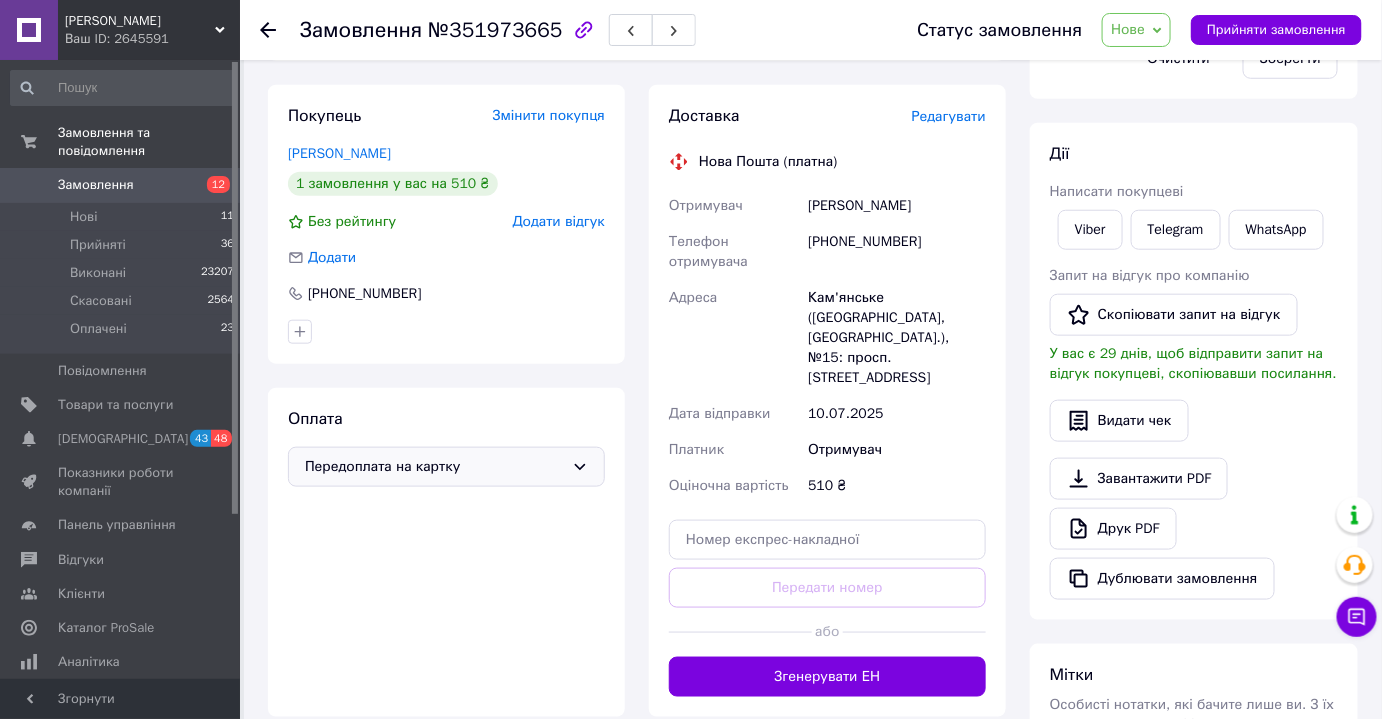 click on "[PHONE_NUMBER]" at bounding box center [897, 252] 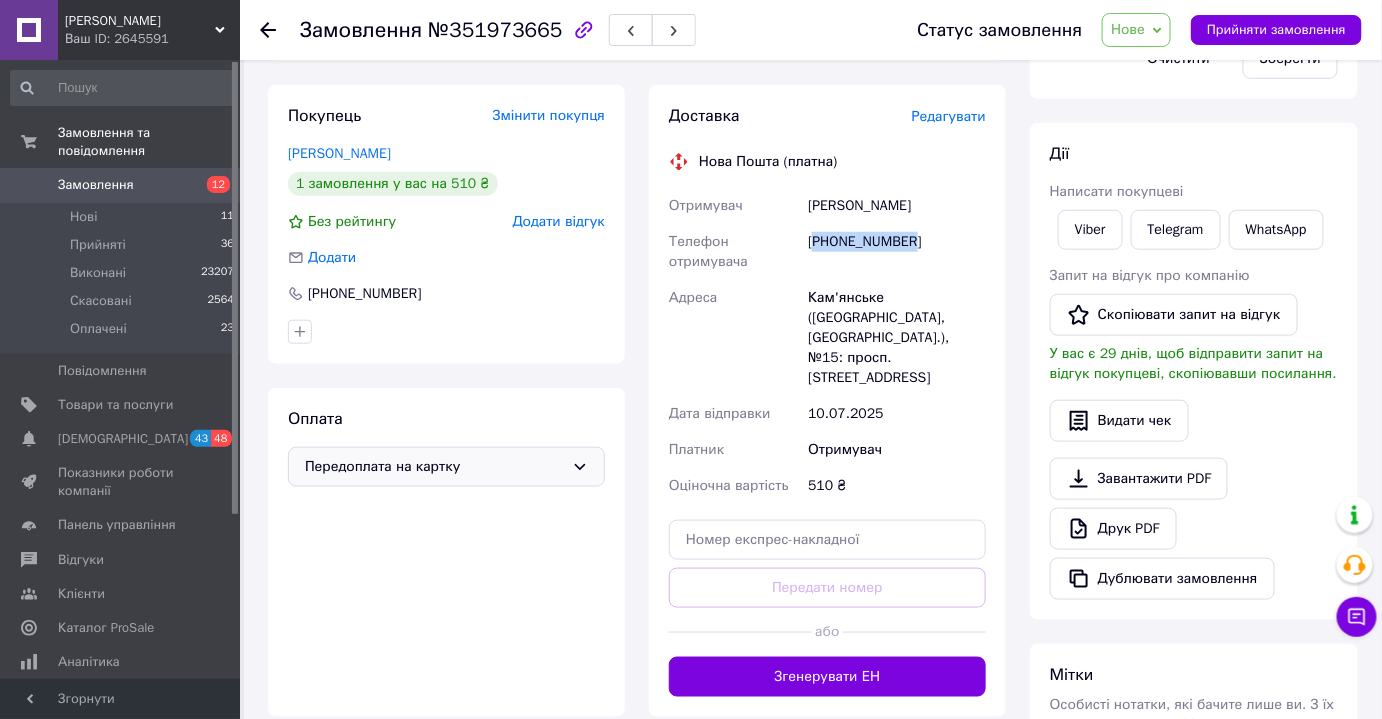 click on "[PHONE_NUMBER]" at bounding box center (897, 252) 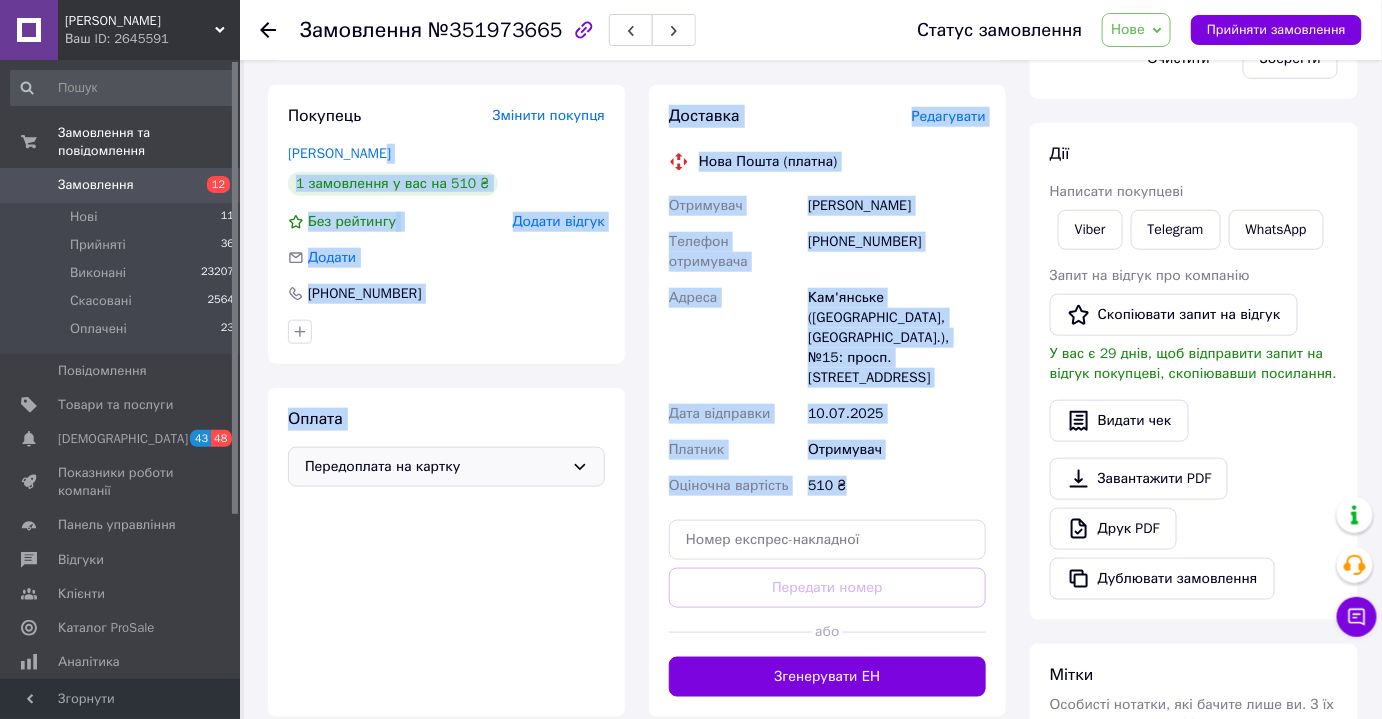 scroll, scrollTop: 0, scrollLeft: 0, axis: both 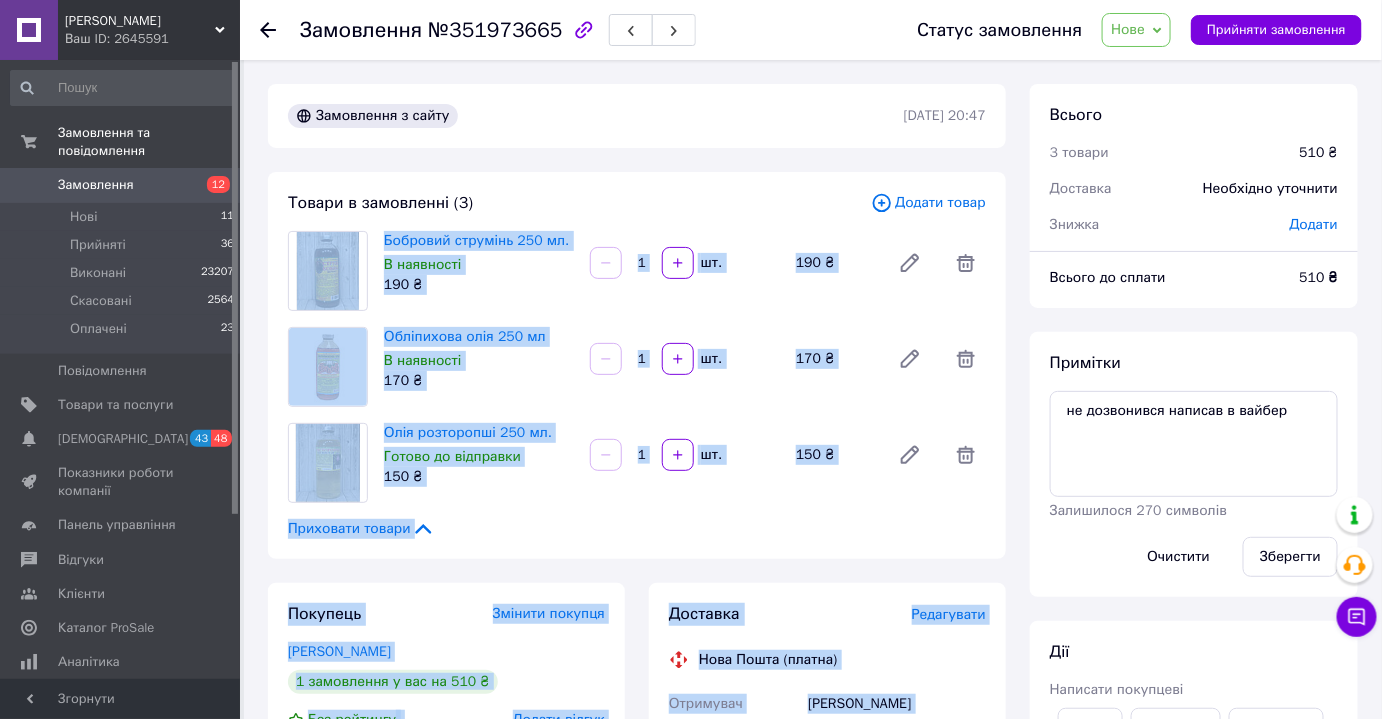 drag, startPoint x: 869, startPoint y: 468, endPoint x: 293, endPoint y: 269, distance: 609.4071 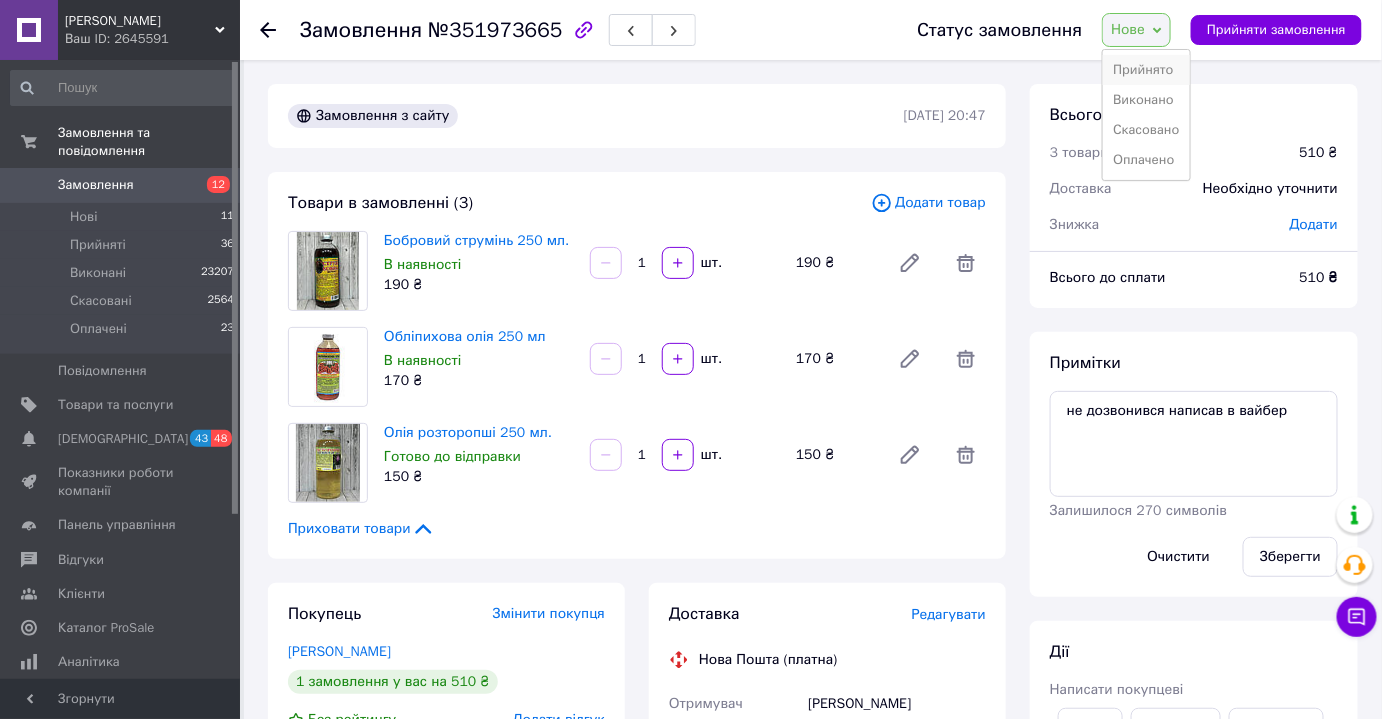 click on "Прийнято" at bounding box center (1146, 70) 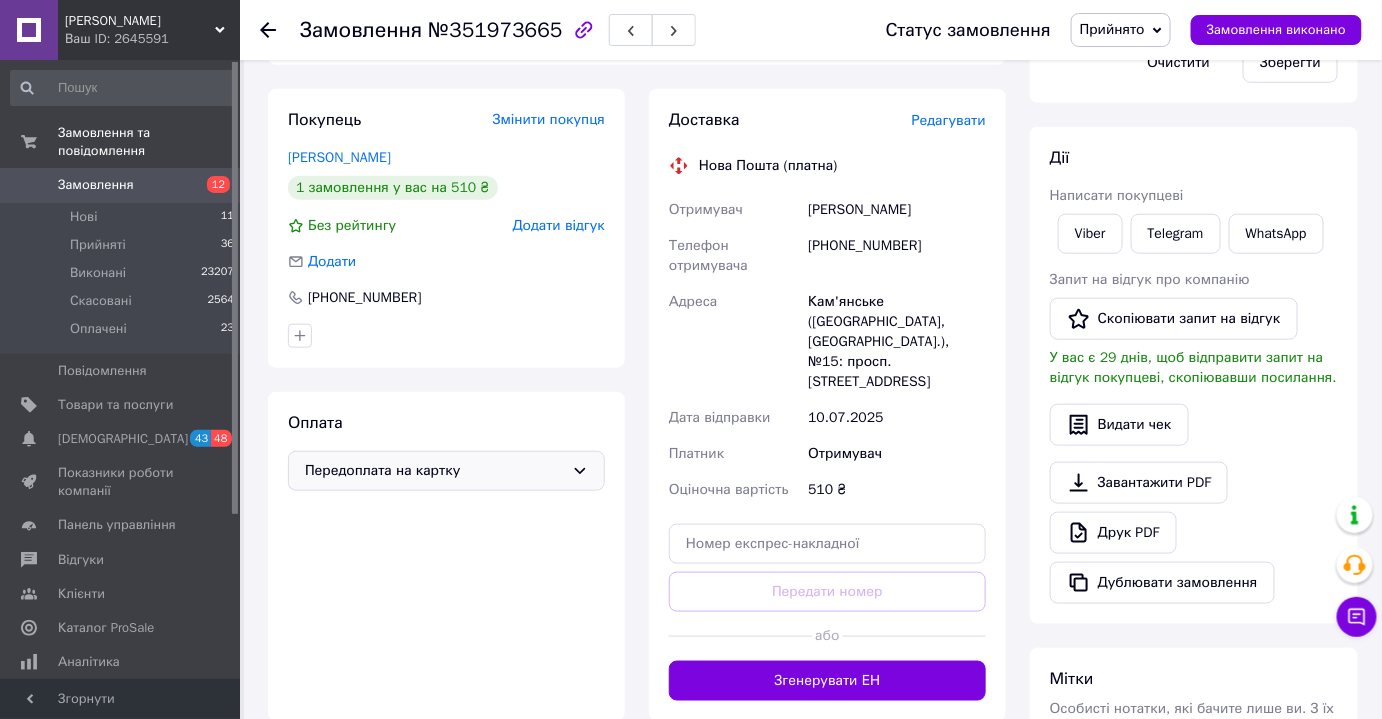 scroll, scrollTop: 499, scrollLeft: 0, axis: vertical 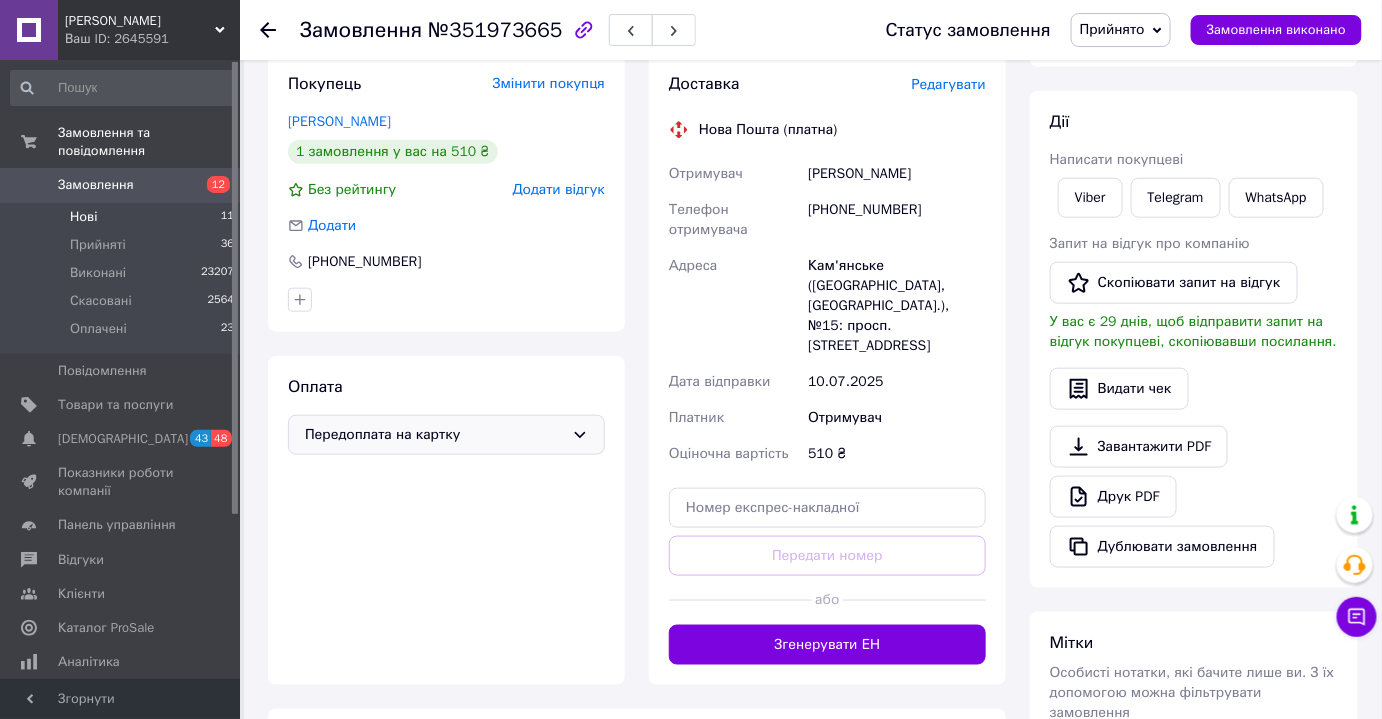 click on "Нові" at bounding box center [83, 217] 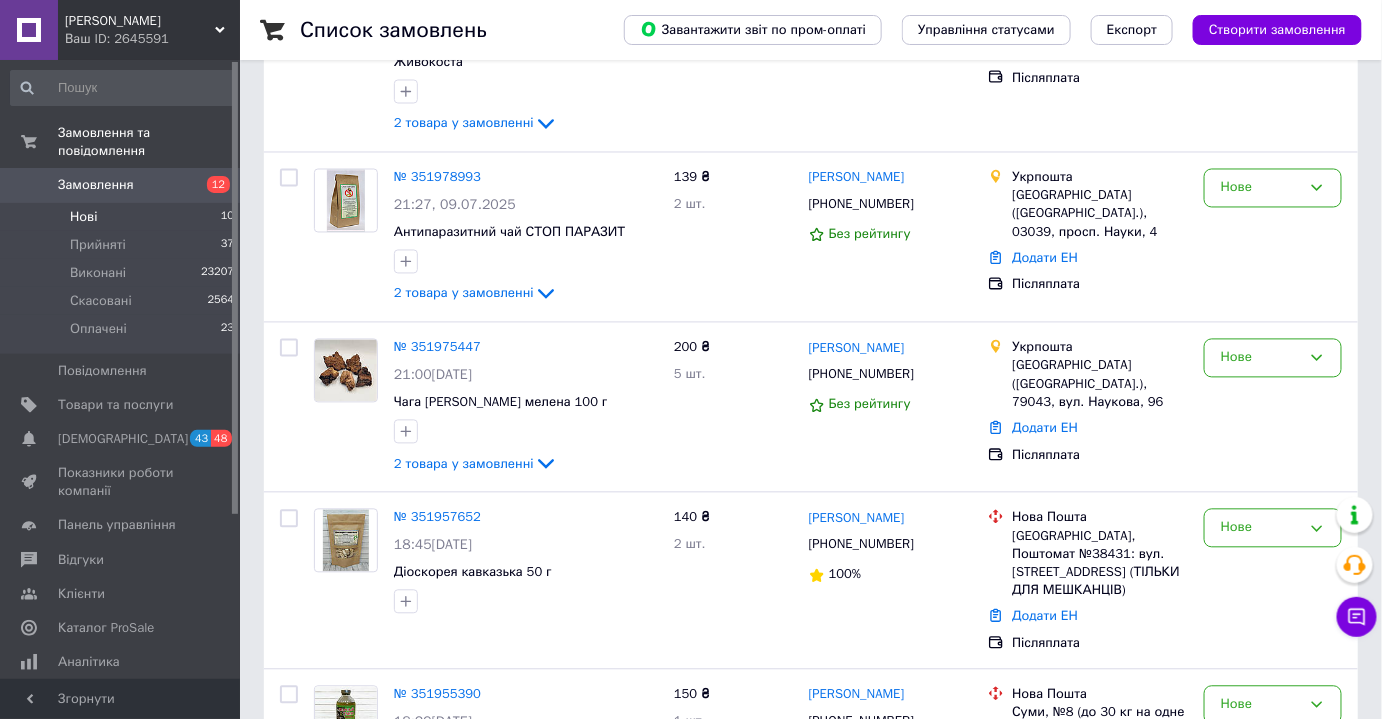 scroll, scrollTop: 1212, scrollLeft: 0, axis: vertical 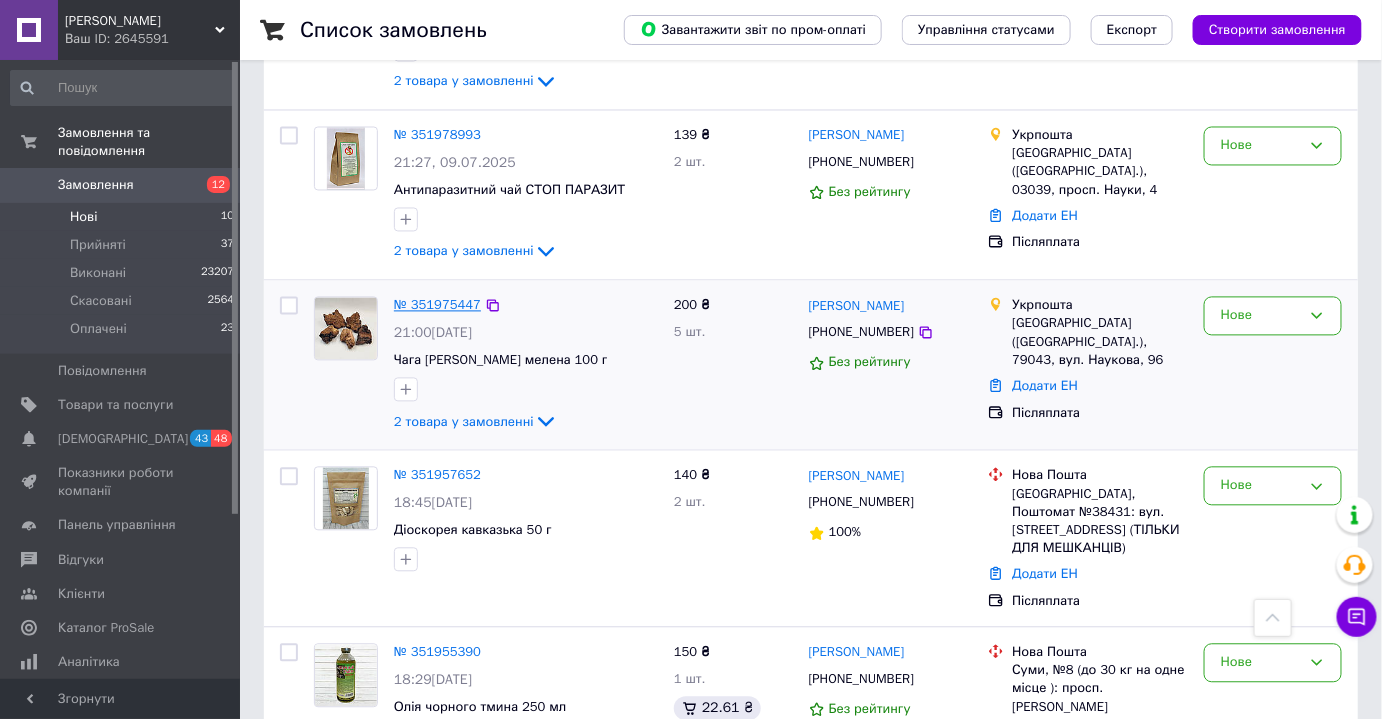 click on "№ 351975447" at bounding box center (437, 305) 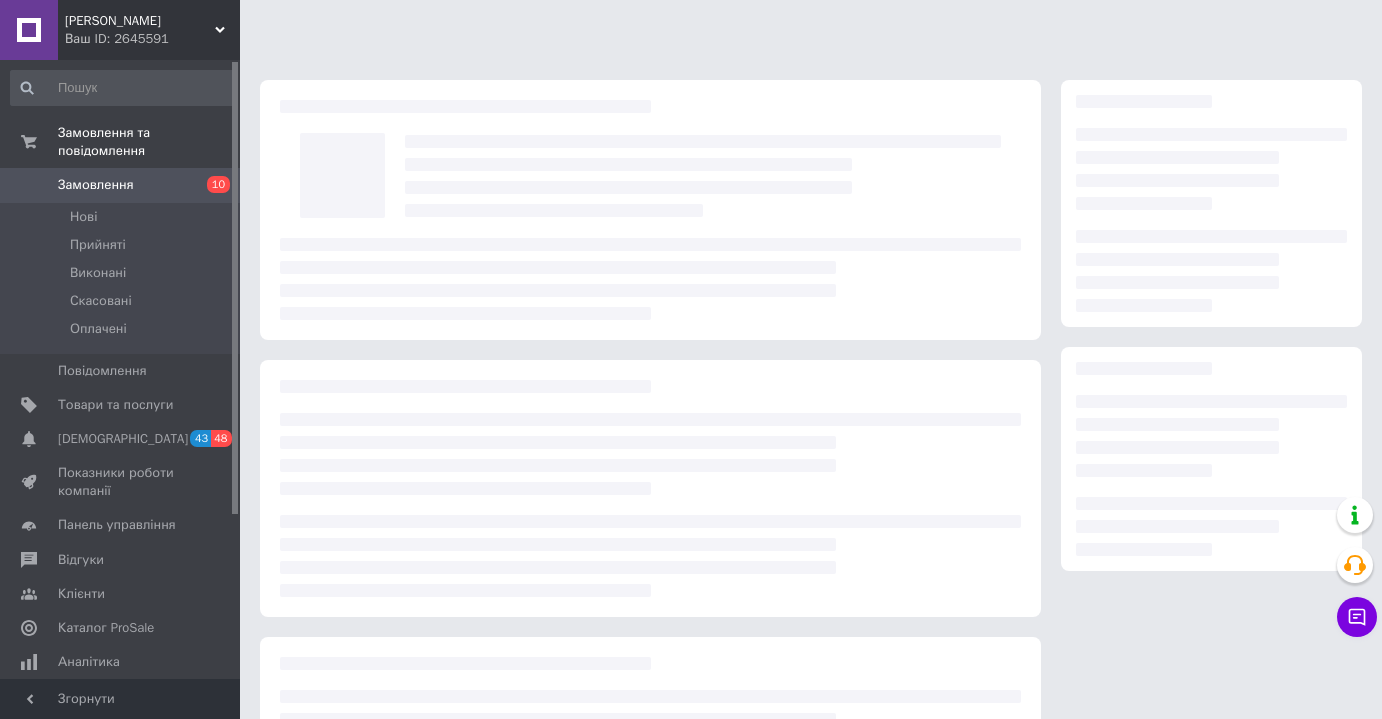 scroll, scrollTop: 0, scrollLeft: 0, axis: both 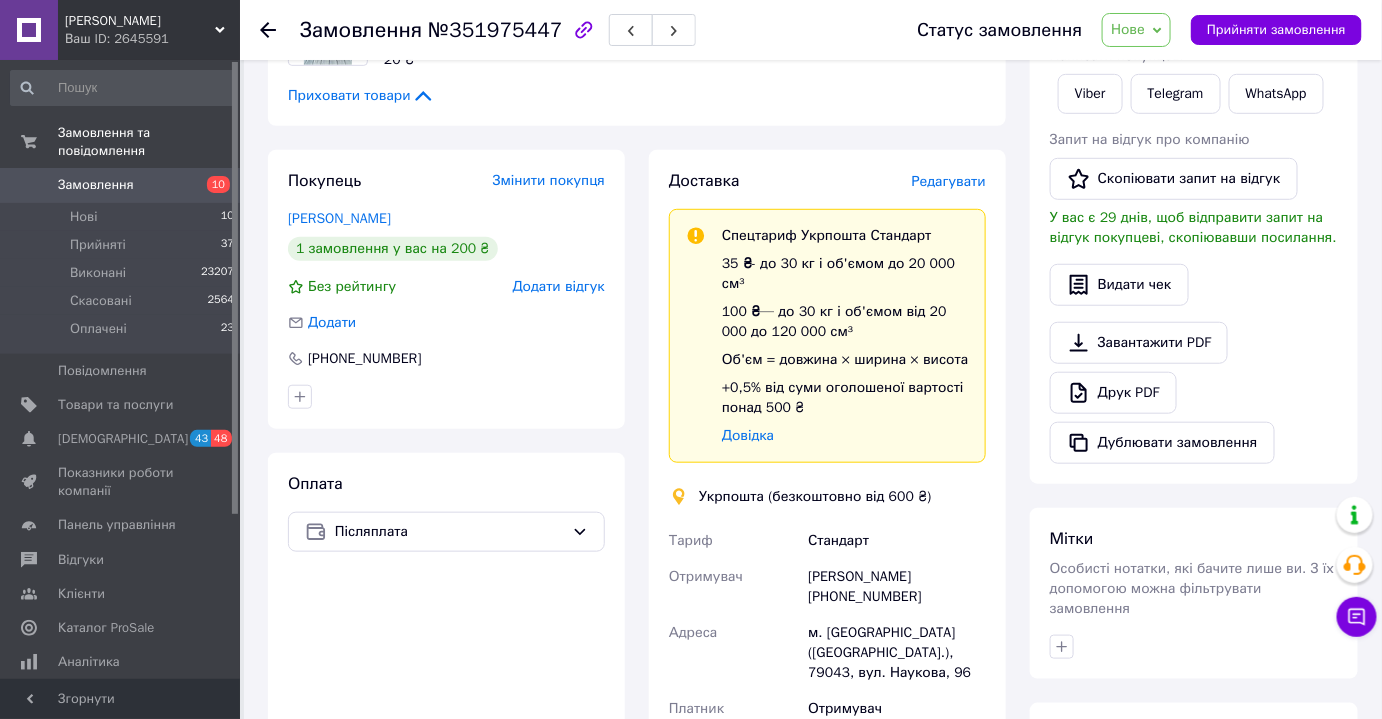 click on "[PERSON_NAME] [PHONE_NUMBER]" at bounding box center (897, 587) 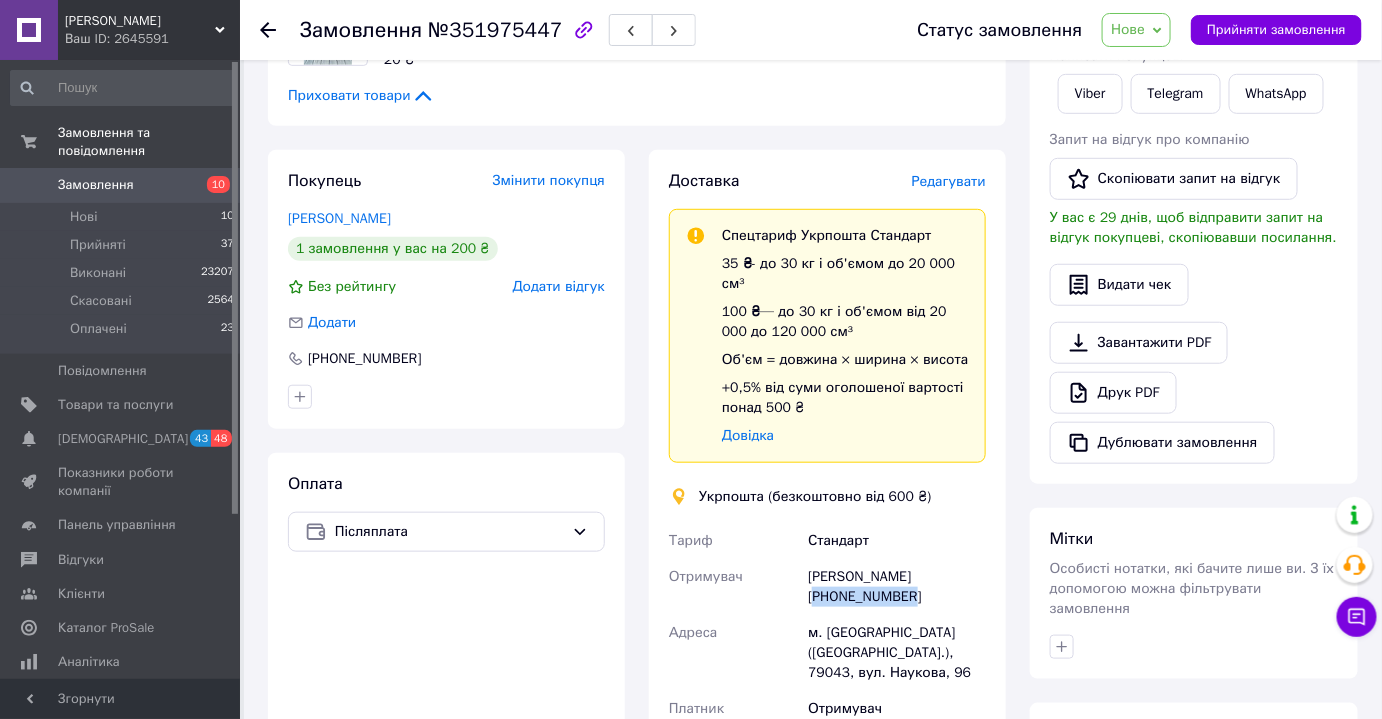 click on "[PERSON_NAME] [PHONE_NUMBER]" at bounding box center [897, 587] 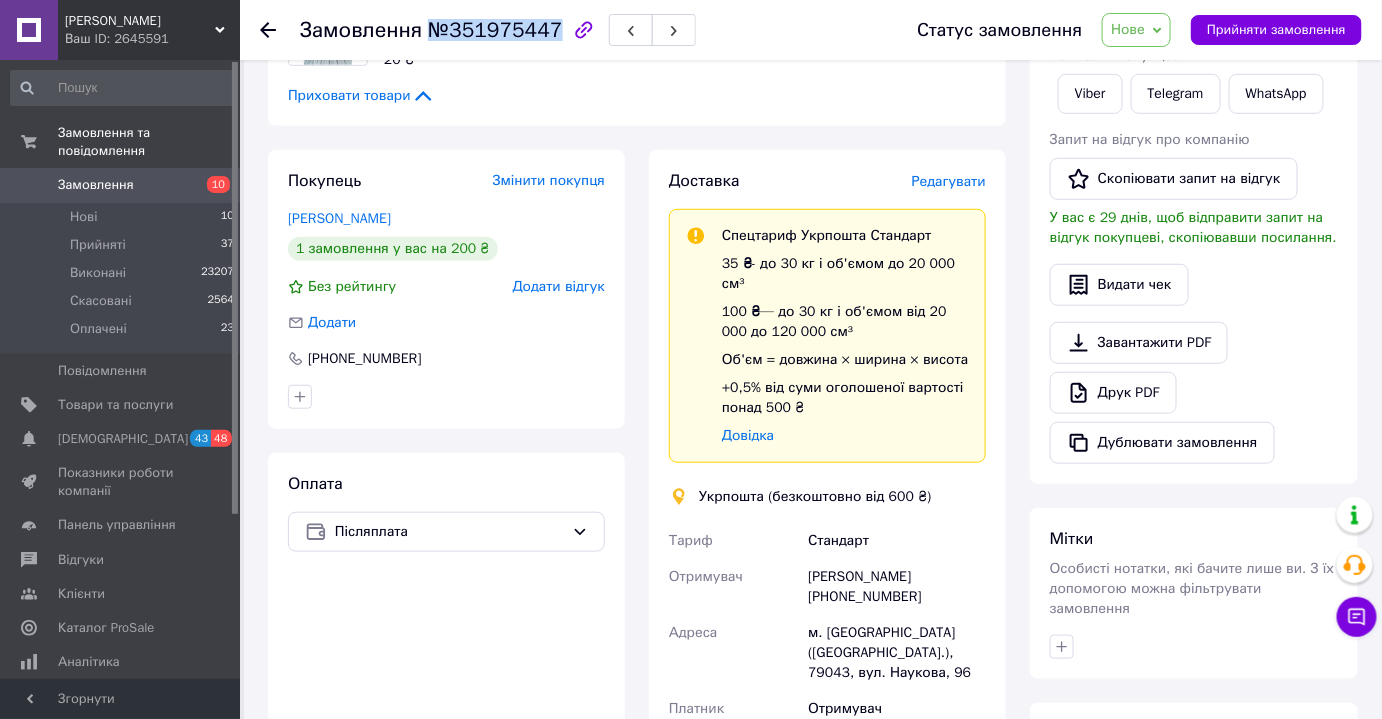 drag, startPoint x: 426, startPoint y: 31, endPoint x: 543, endPoint y: 36, distance: 117.10679 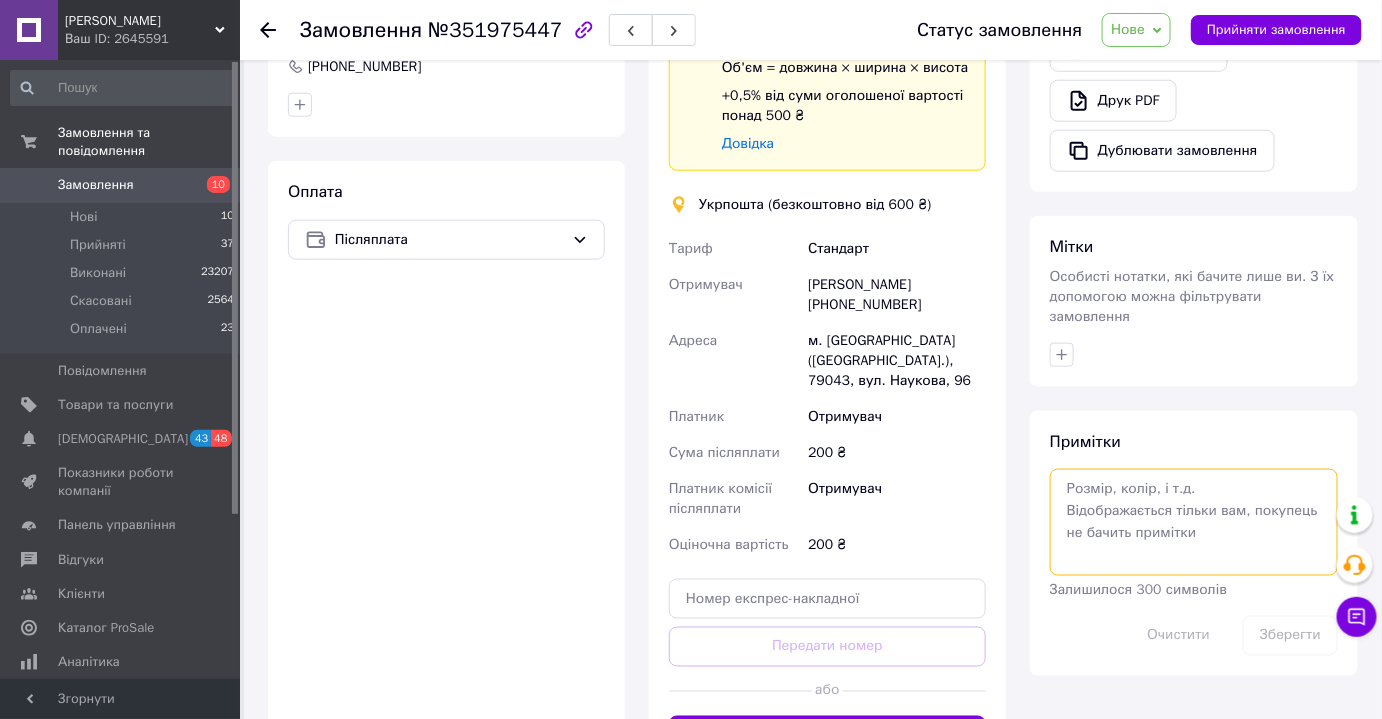 click at bounding box center (1194, 522) 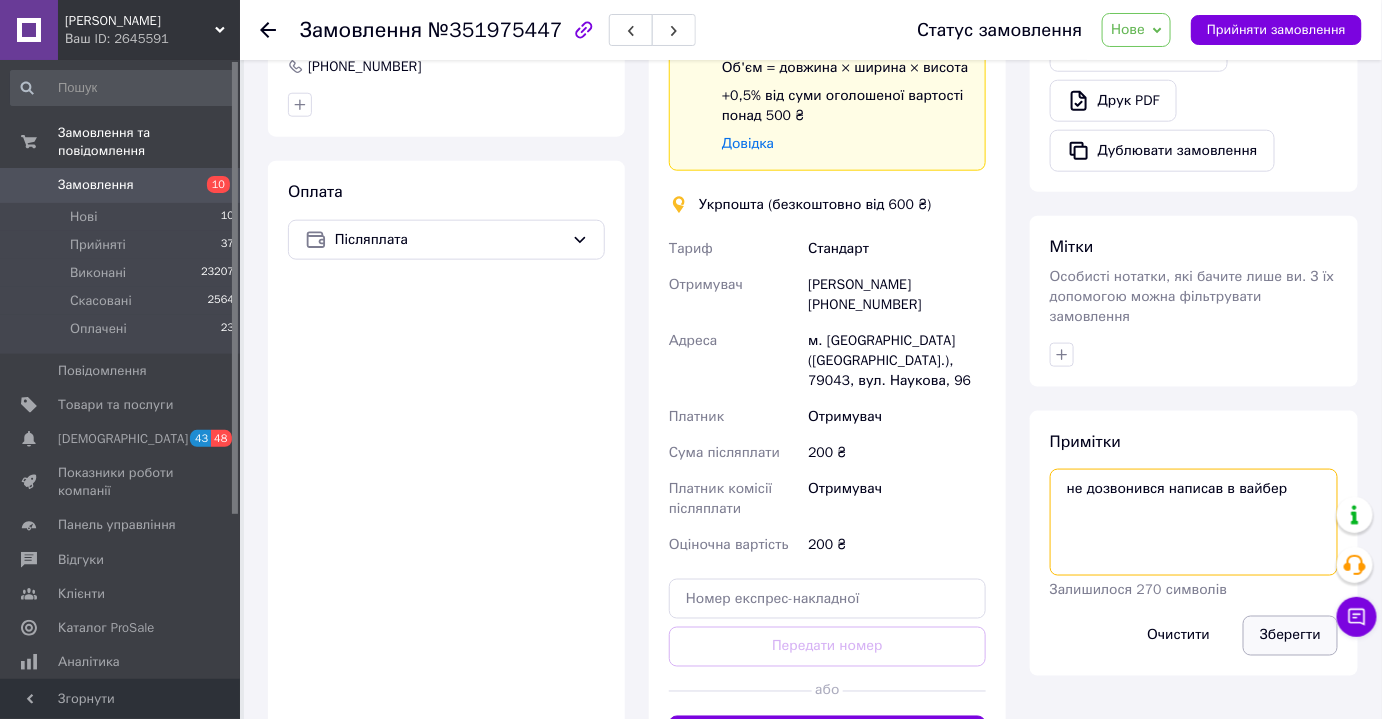 type on "не дозвонився написав в вайбер" 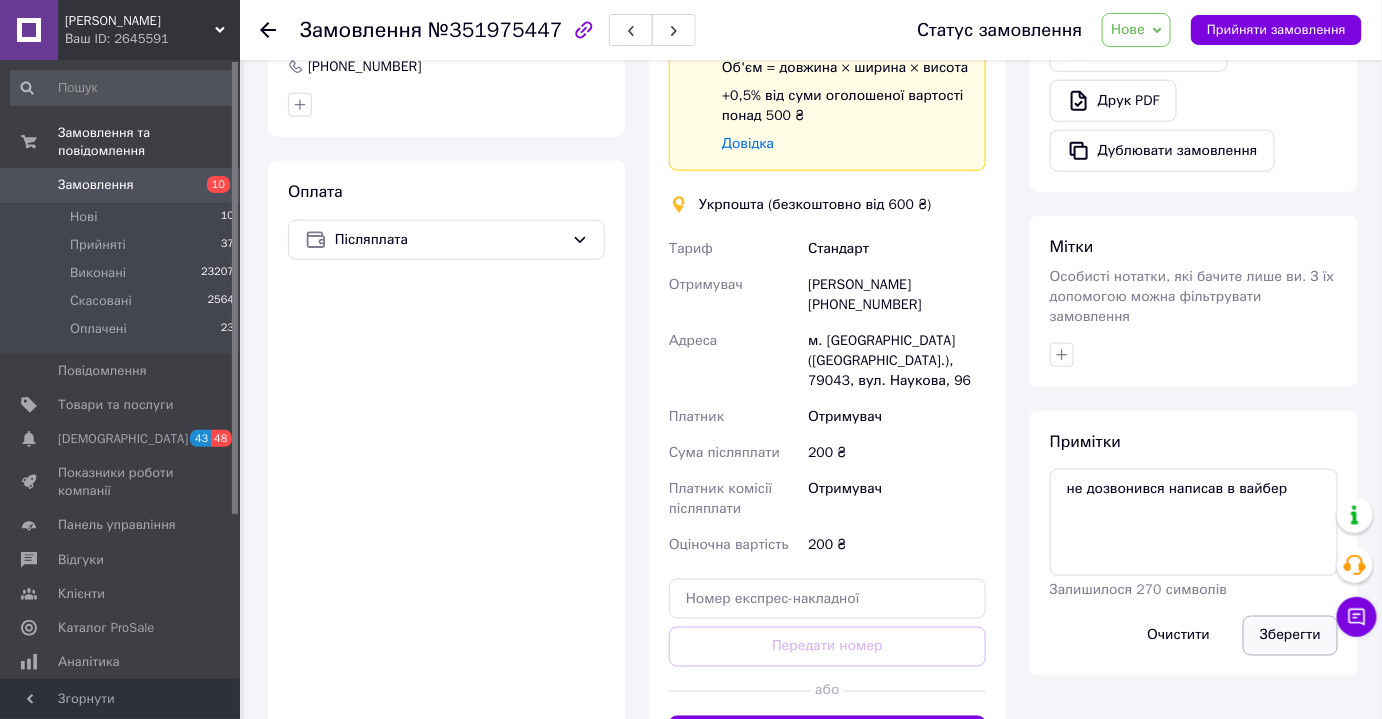 click on "Зберегти" at bounding box center (1290, 636) 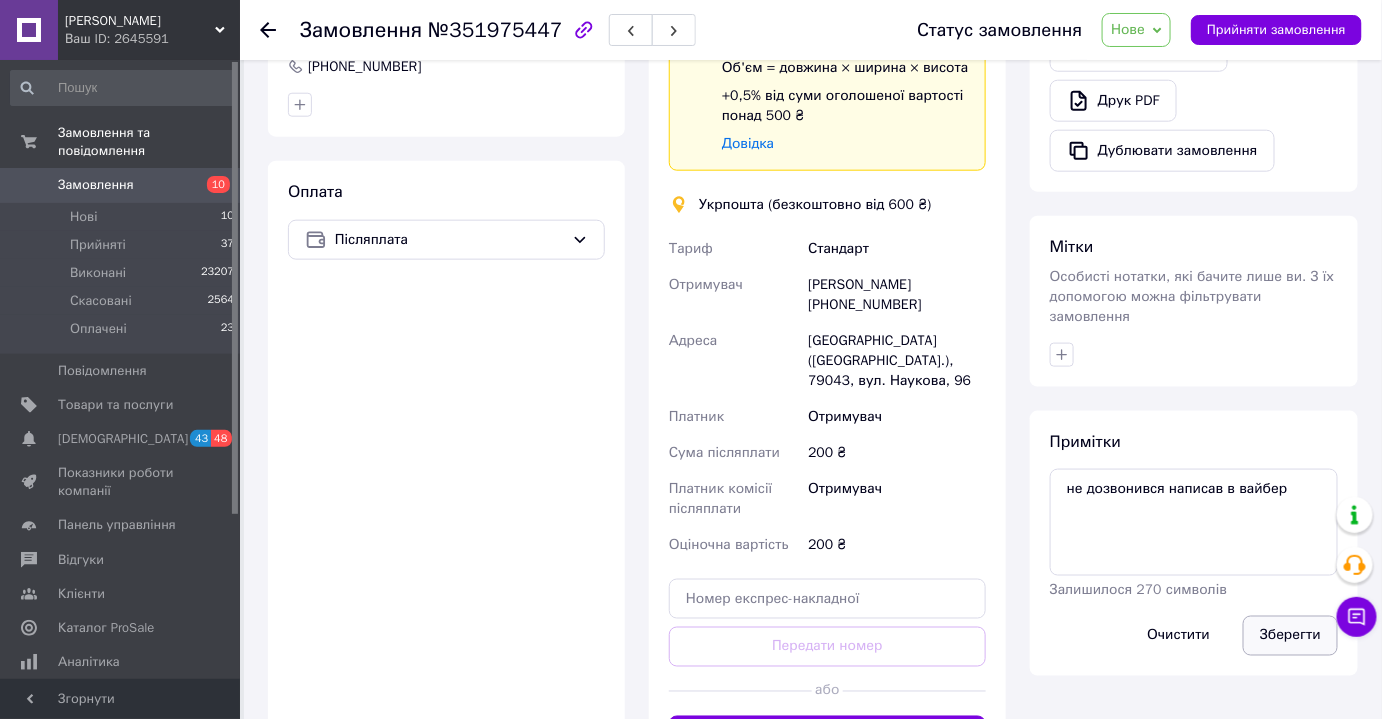 click on "Зберегти" at bounding box center [1290, 636] 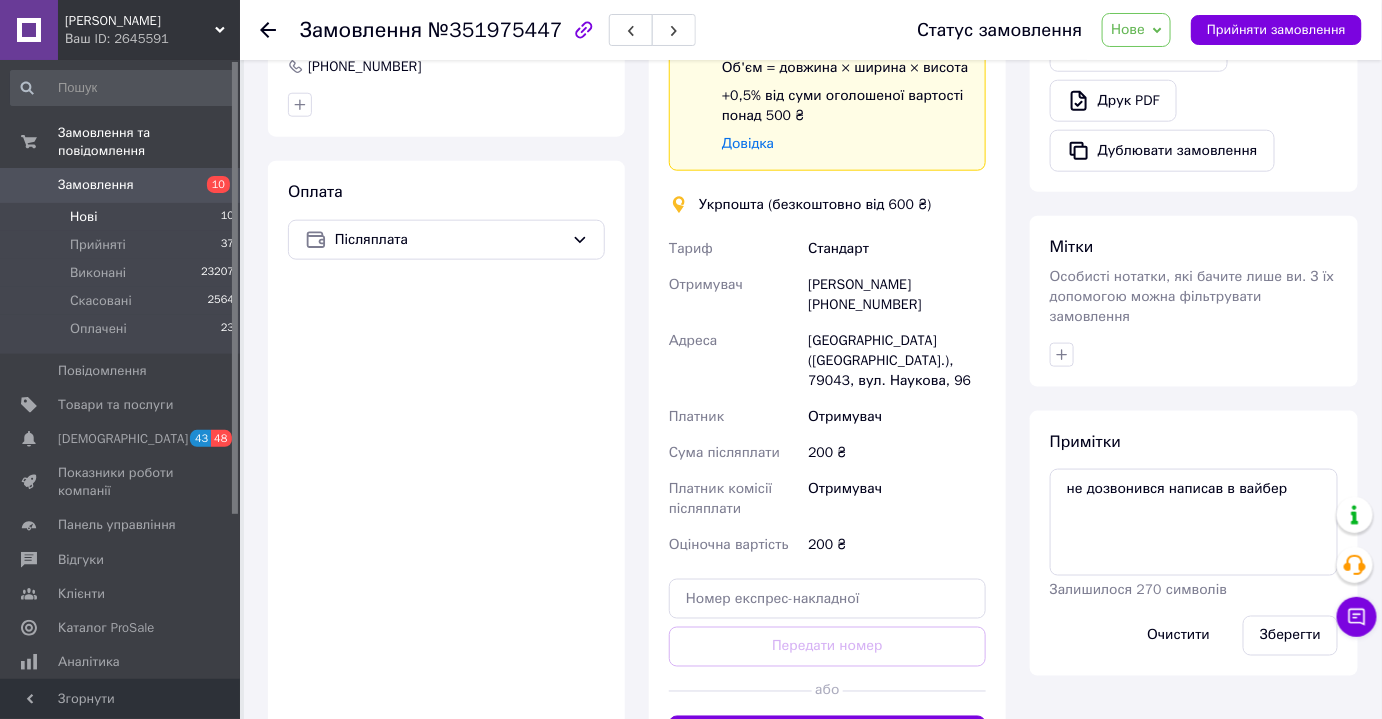 click on "Нові" at bounding box center (83, 217) 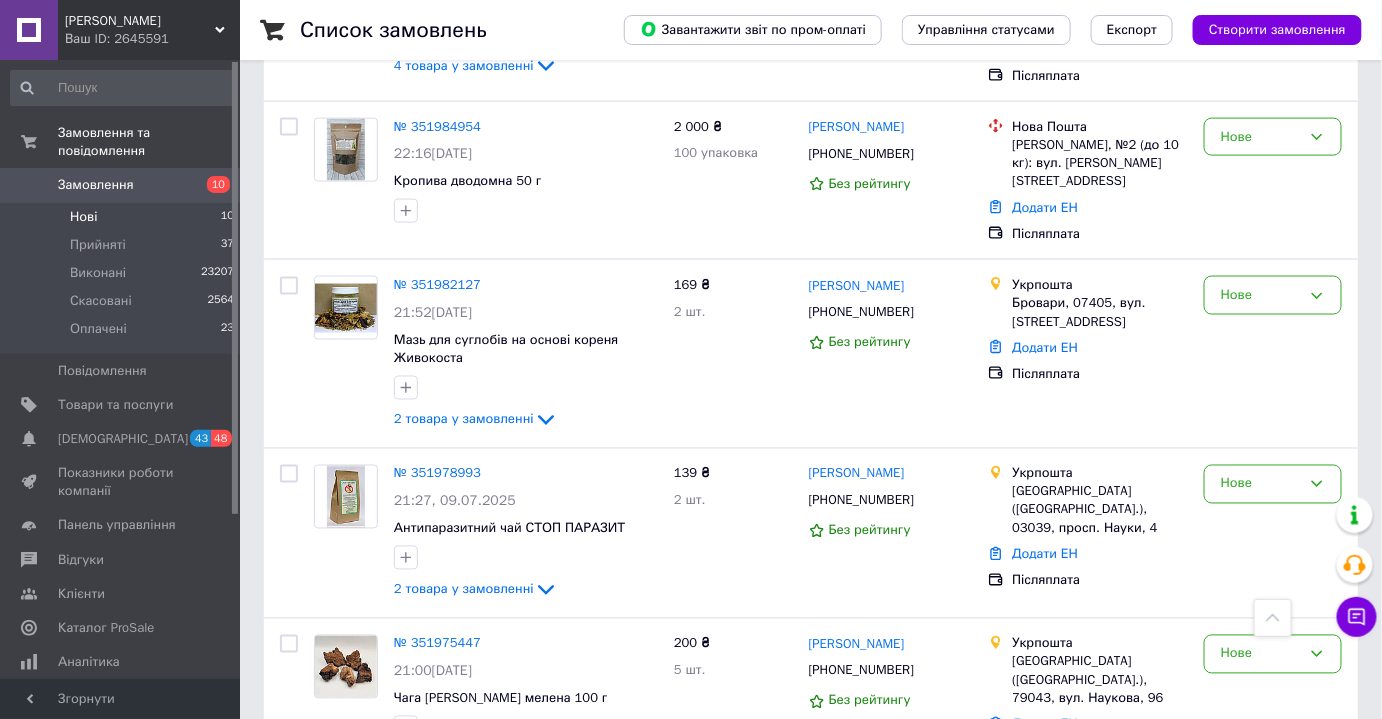scroll, scrollTop: 869, scrollLeft: 0, axis: vertical 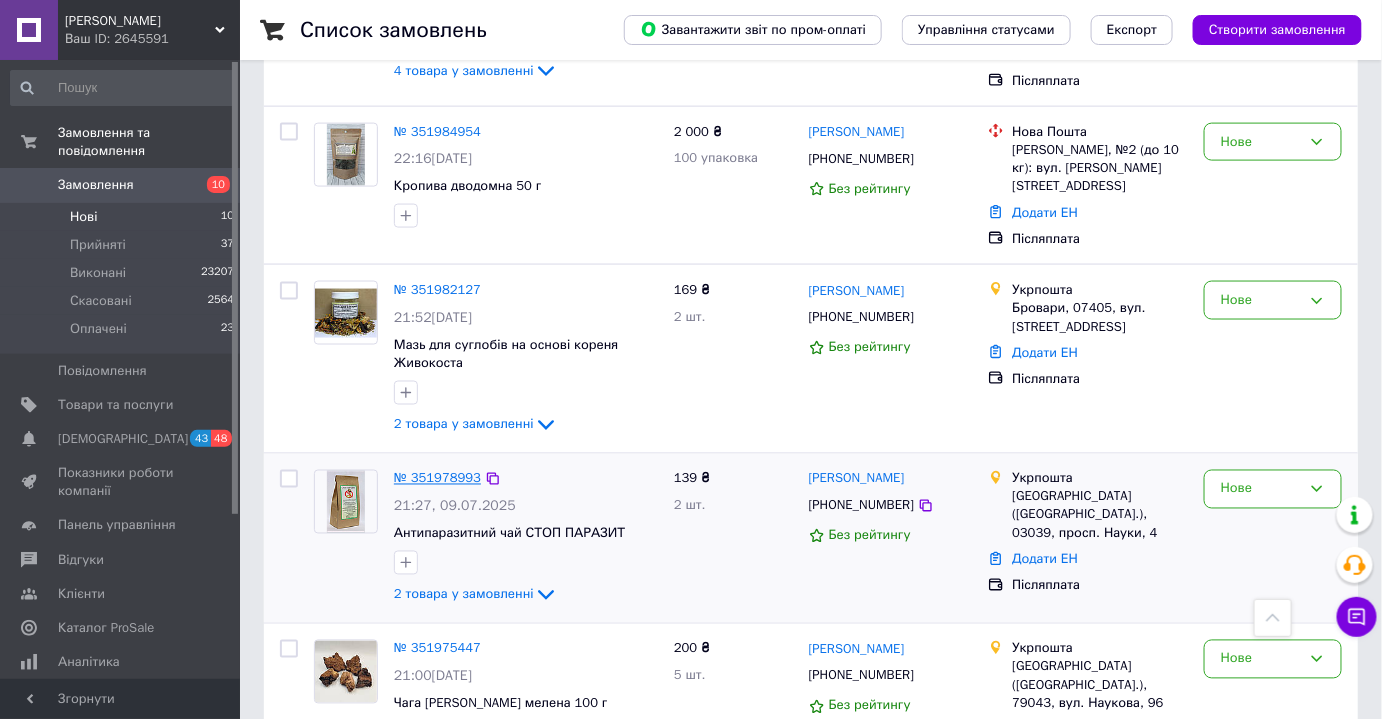 click on "№ 351978993" at bounding box center [437, 478] 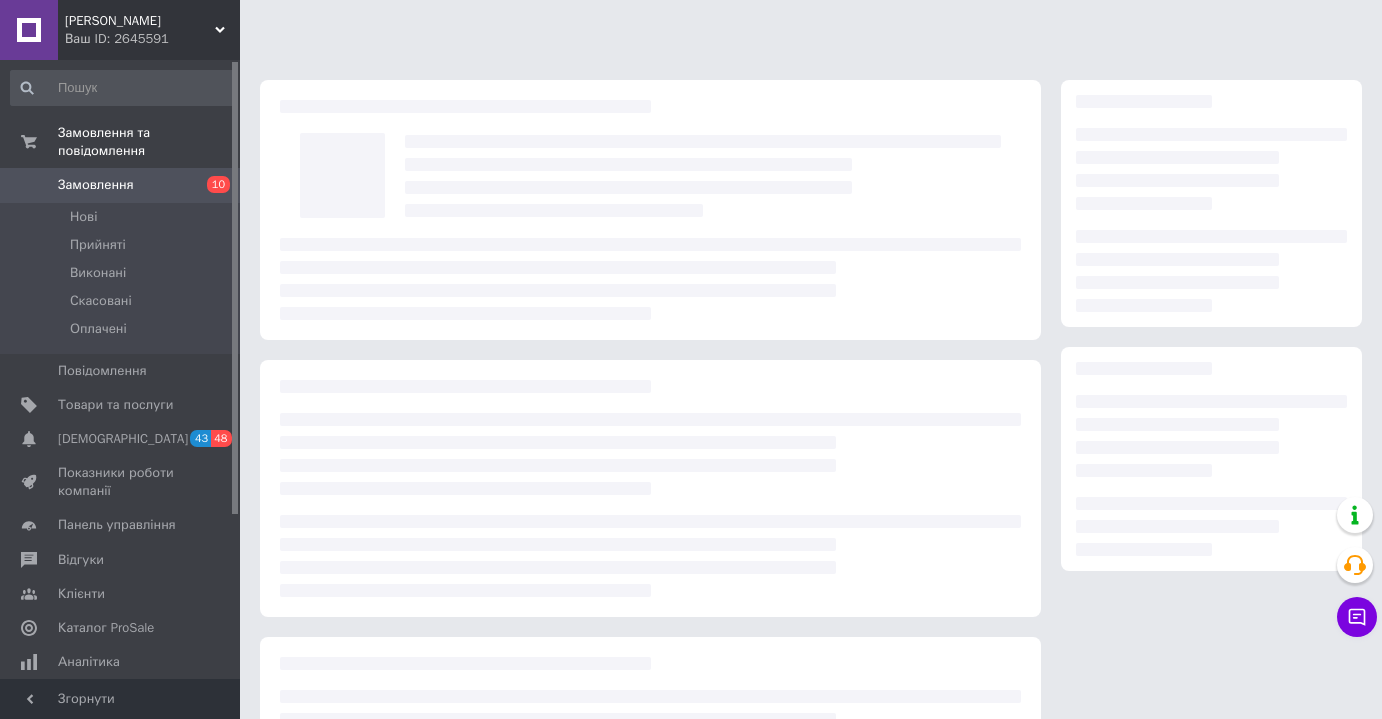 scroll, scrollTop: 0, scrollLeft: 0, axis: both 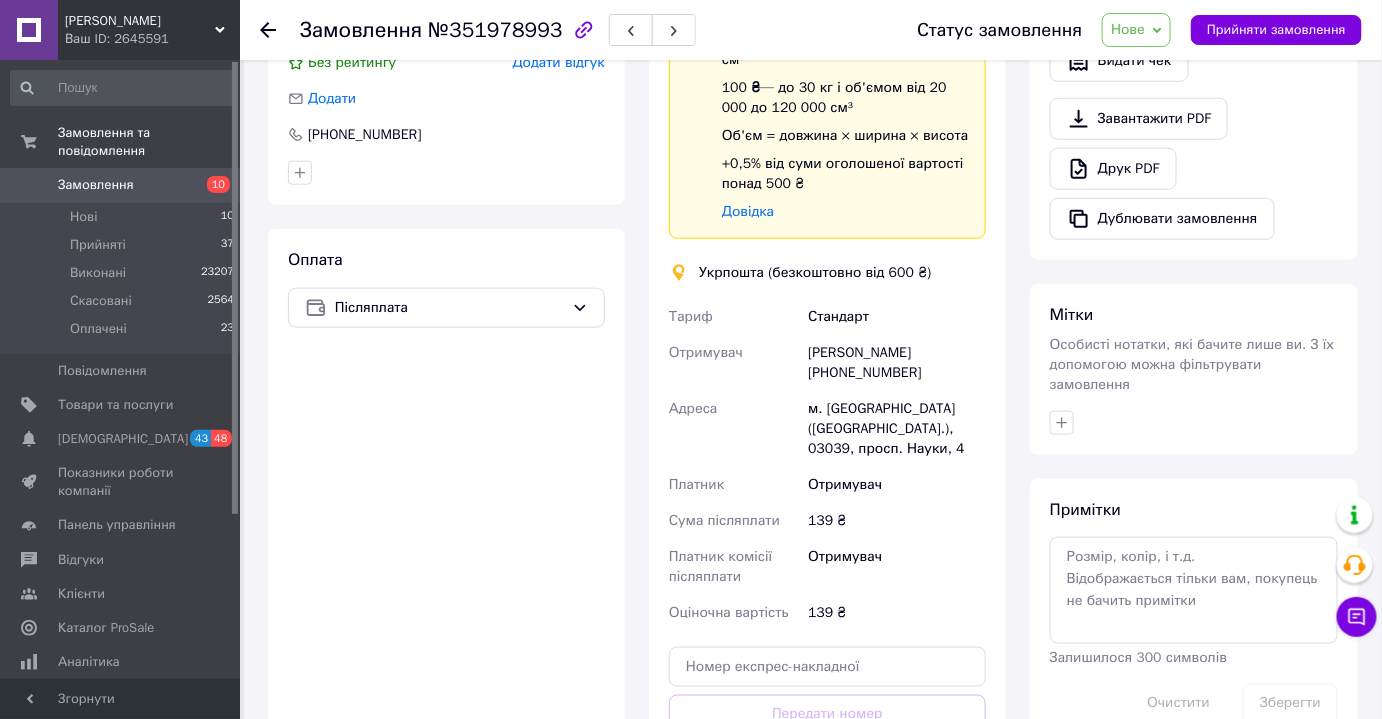click on "Владислав Колесник +380977228962" at bounding box center [897, 363] 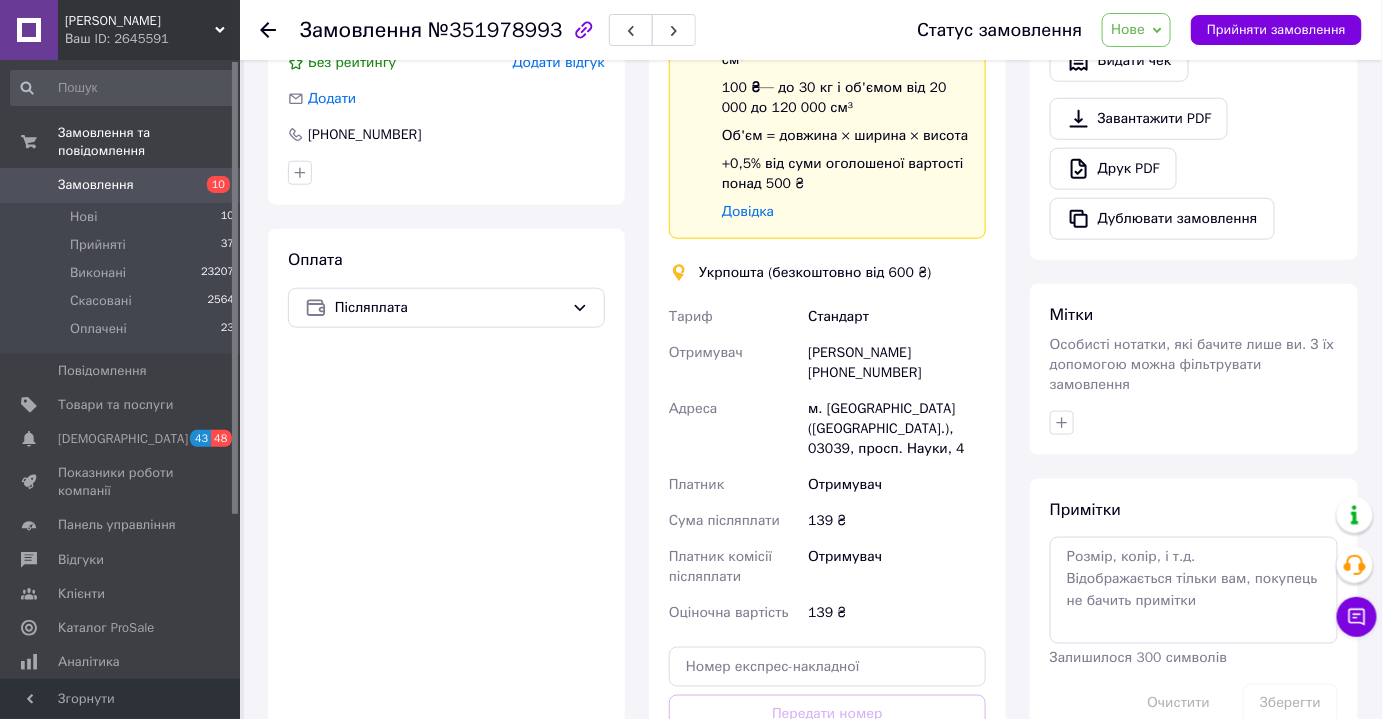 copy on "380977228962" 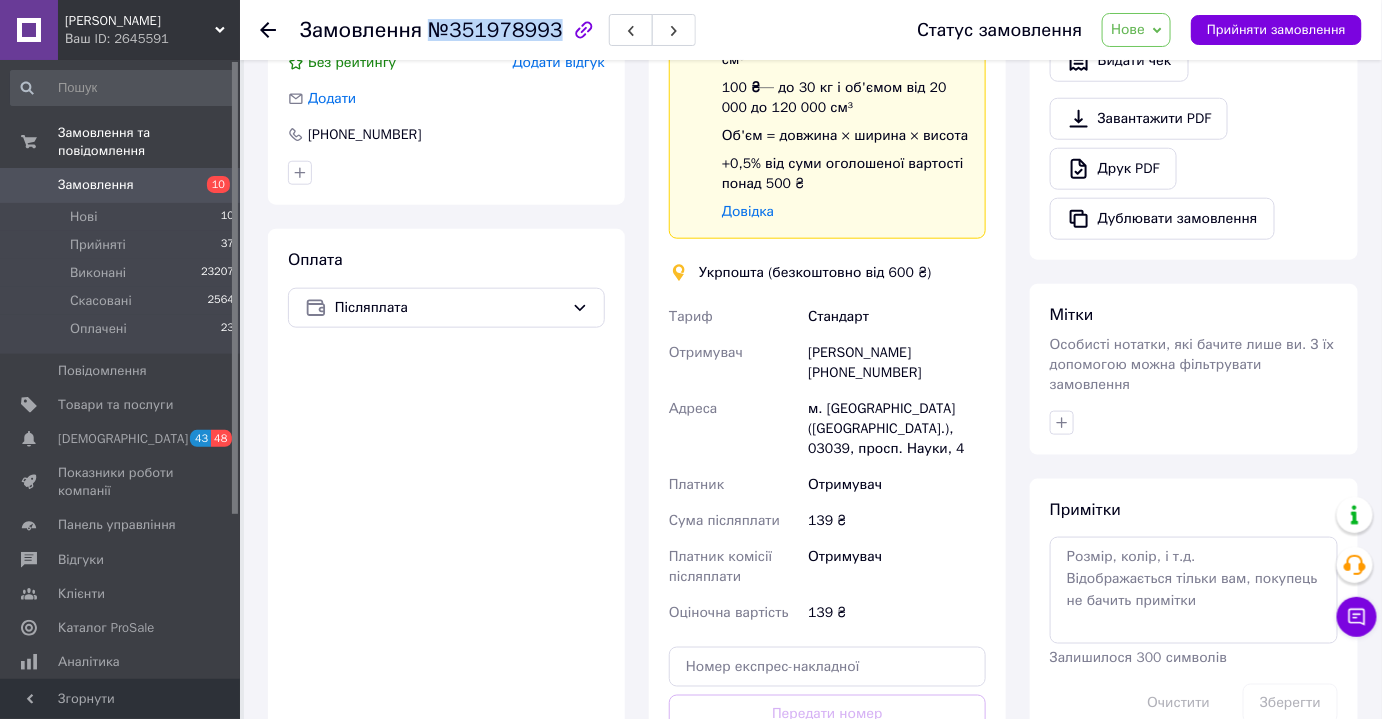drag, startPoint x: 429, startPoint y: 26, endPoint x: 545, endPoint y: 32, distance: 116.15507 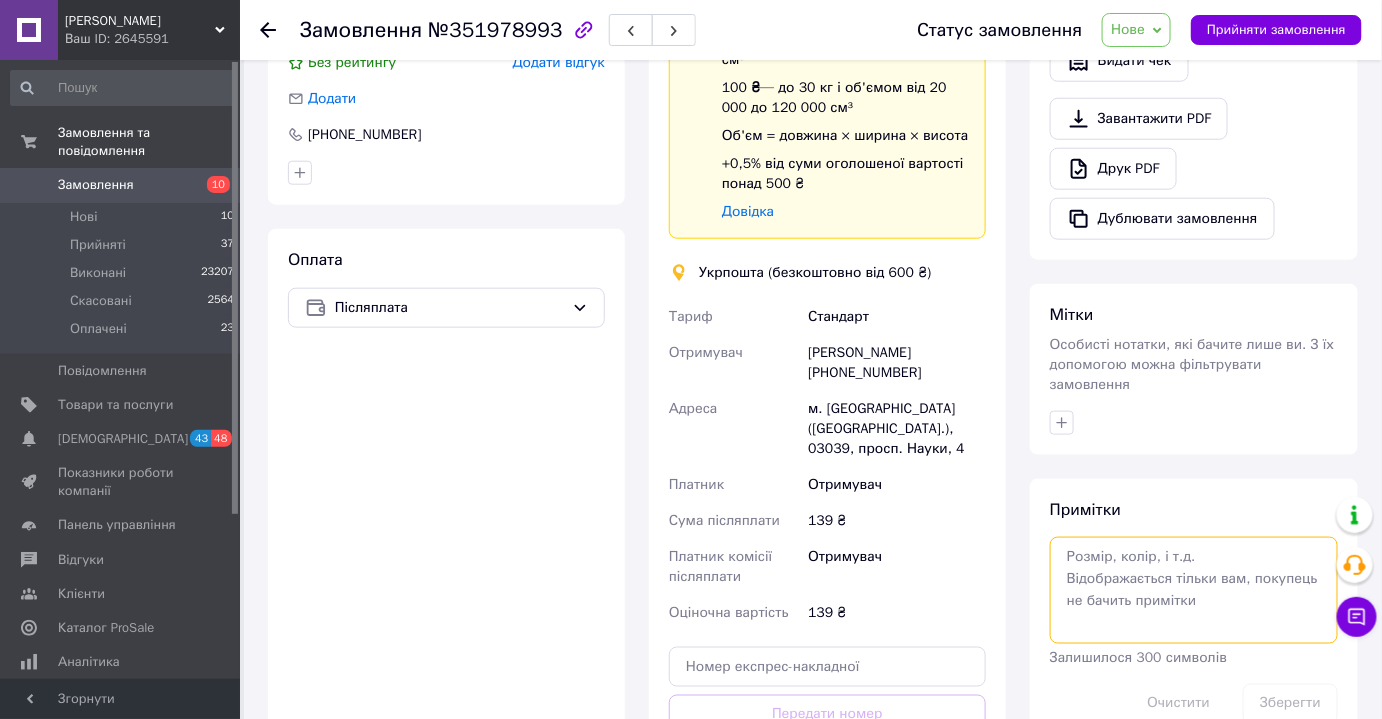 click at bounding box center [1194, 590] 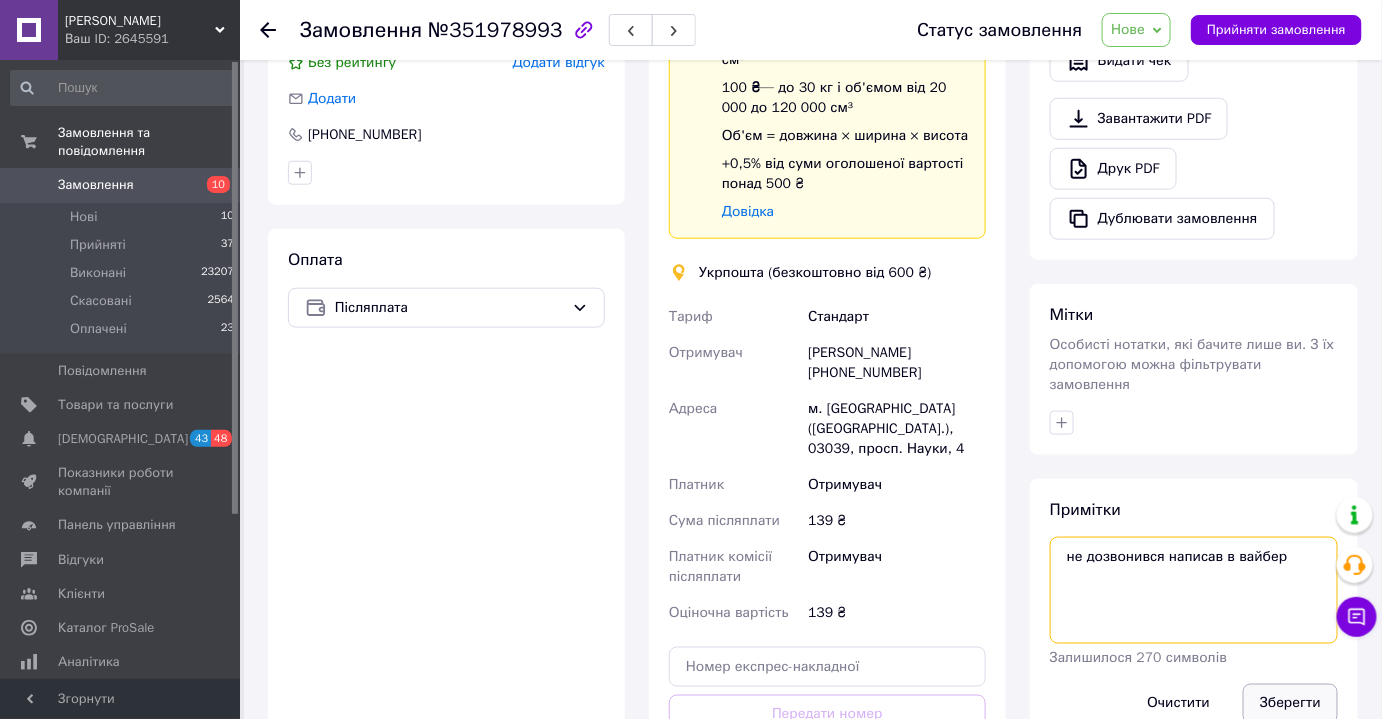 type on "не дозвонився написав в вайбер" 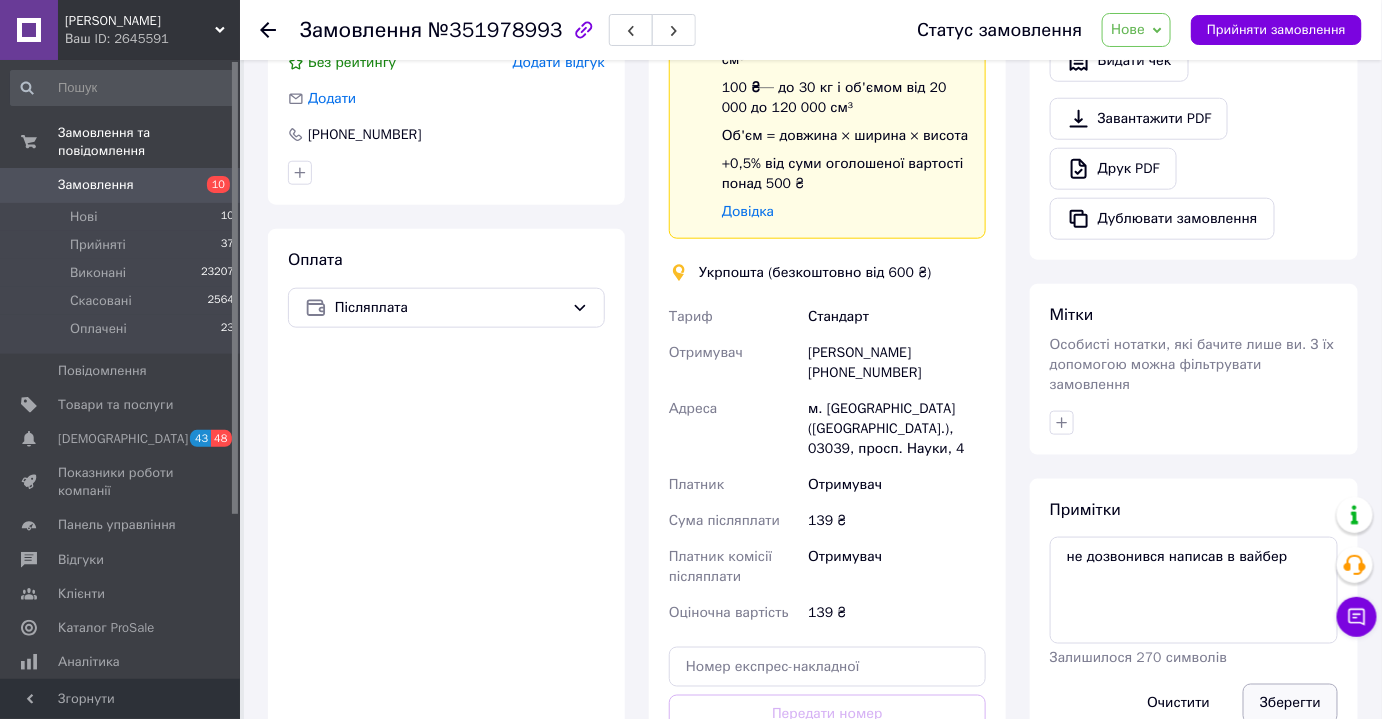 click on "Зберегти" at bounding box center [1290, 704] 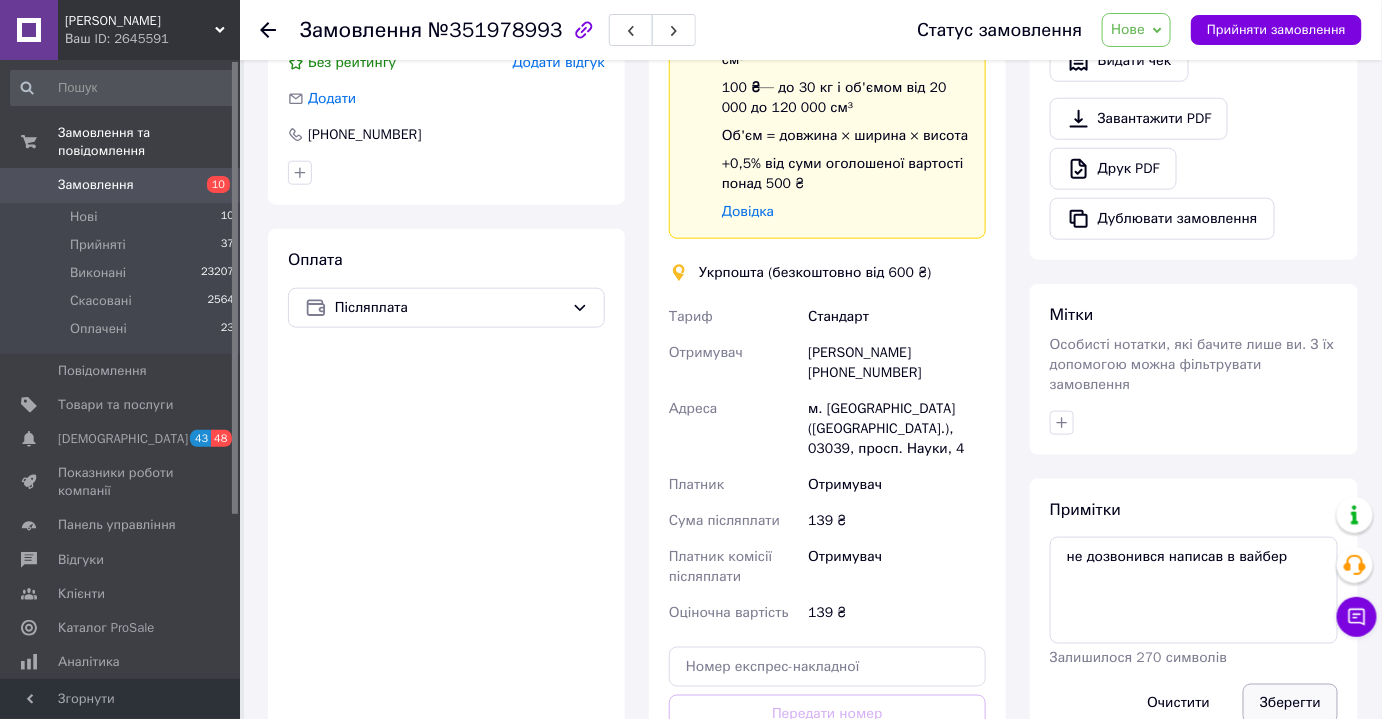 click on "Зберегти" at bounding box center [1290, 704] 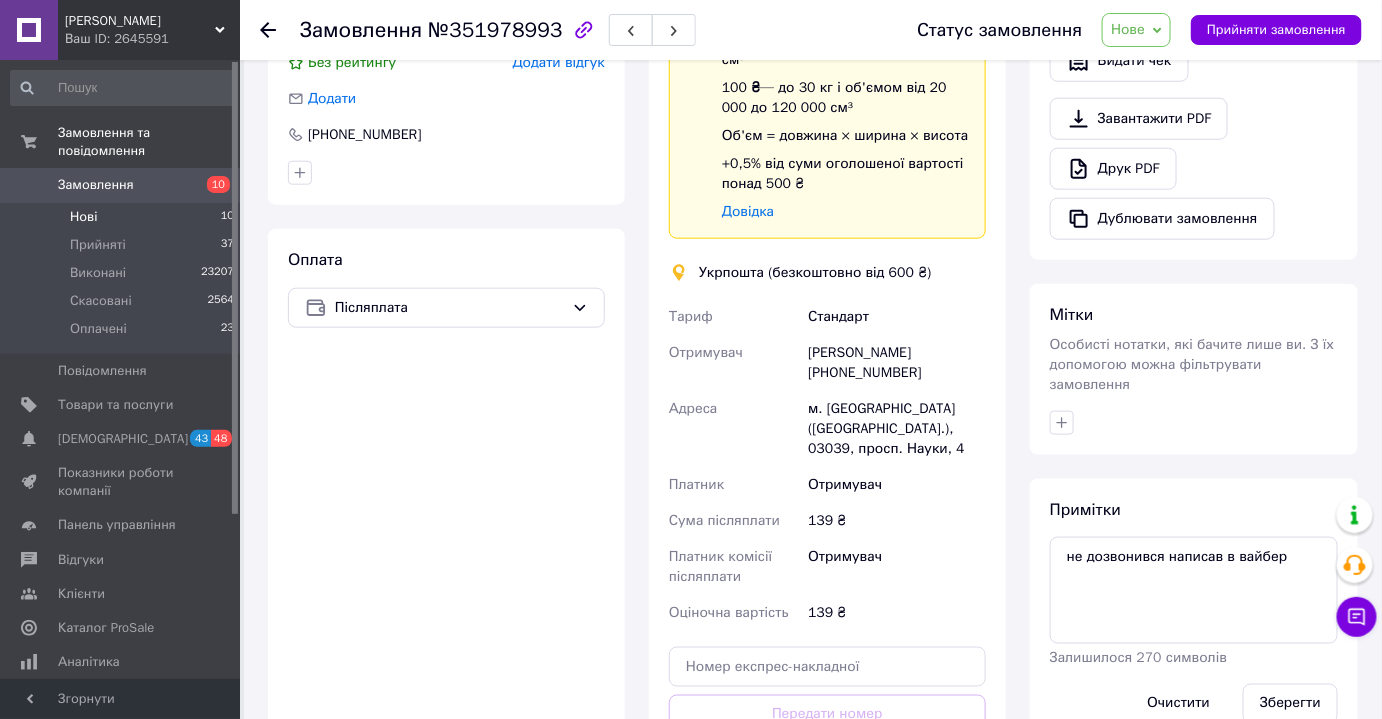 click on "Нові" at bounding box center [83, 217] 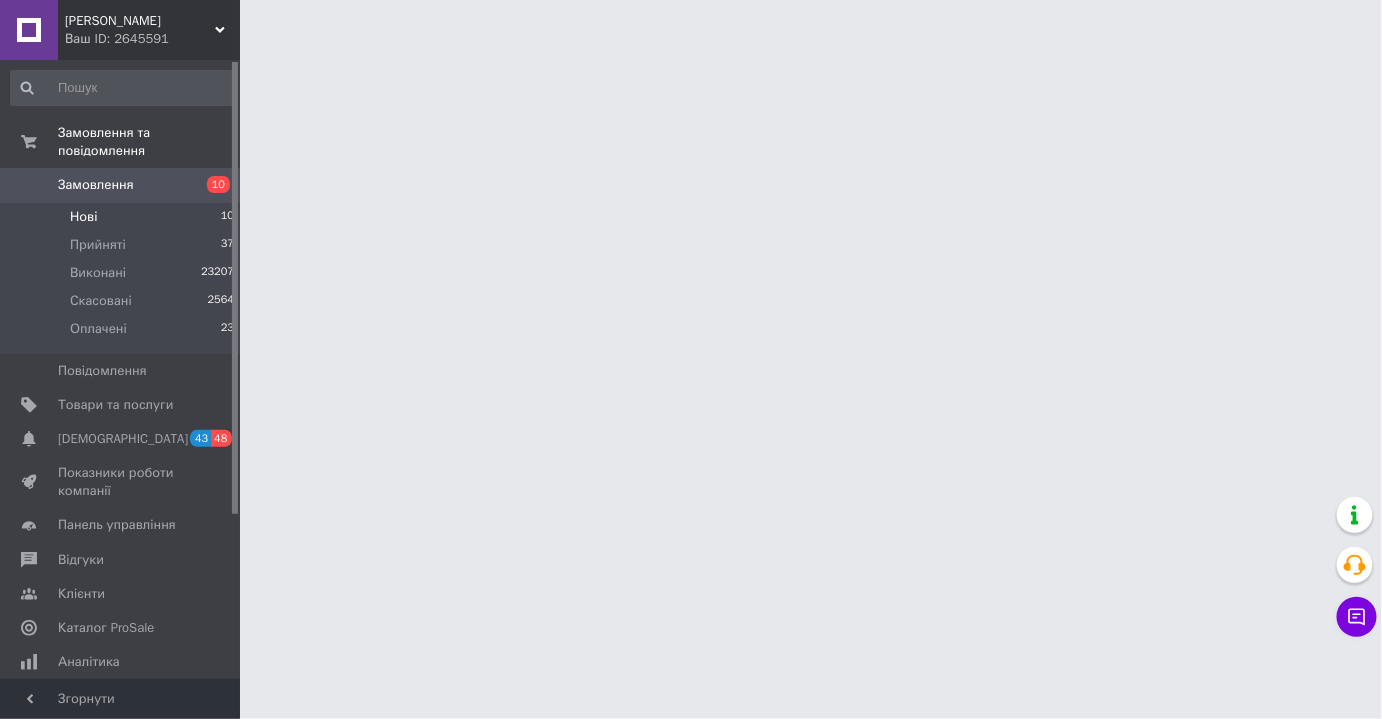 scroll, scrollTop: 0, scrollLeft: 0, axis: both 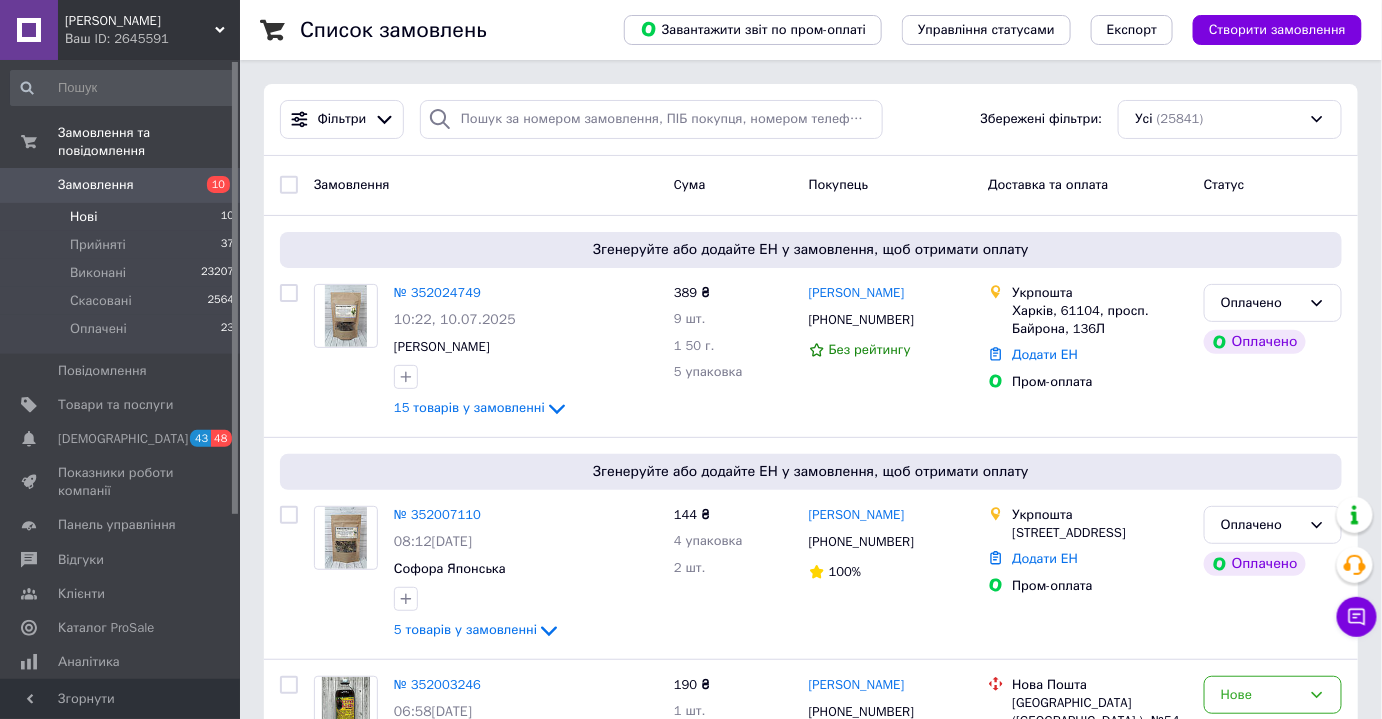 click on "Нові 10" at bounding box center (123, 217) 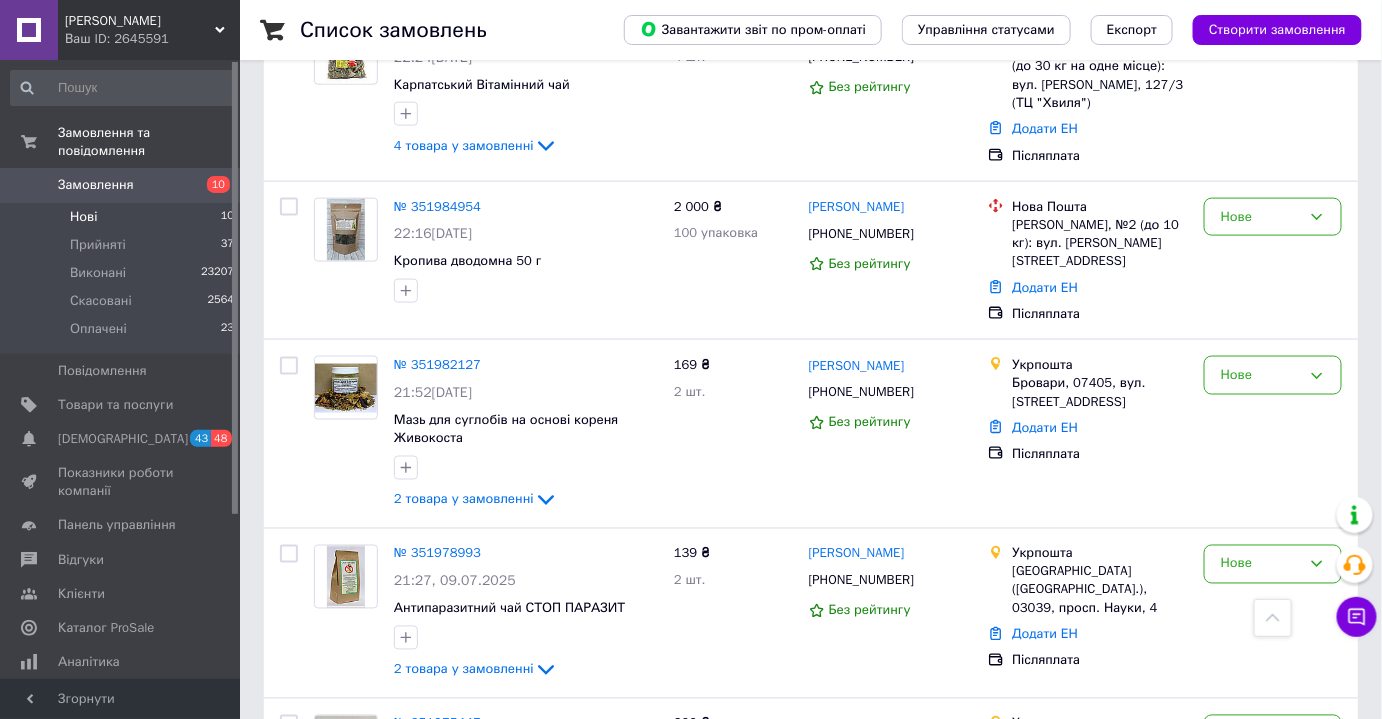 scroll, scrollTop: 797, scrollLeft: 0, axis: vertical 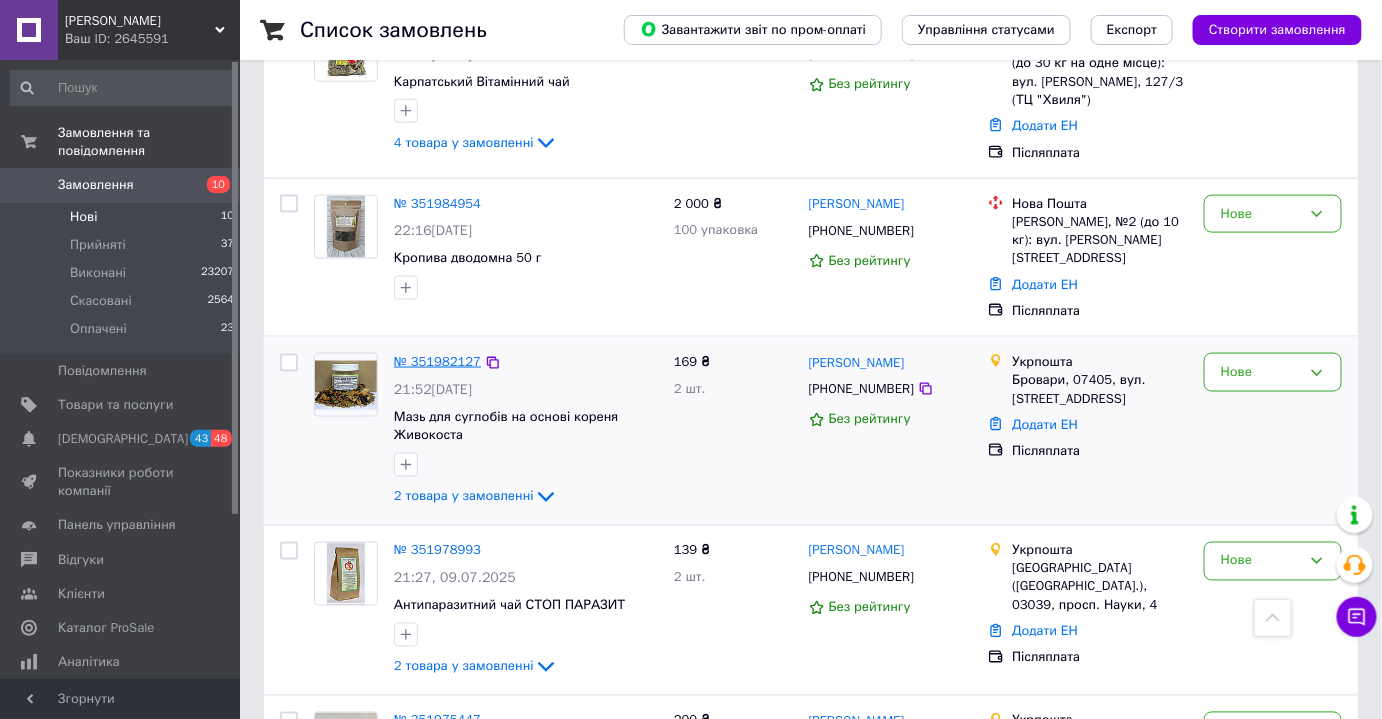 click on "№ 351982127" at bounding box center [437, 361] 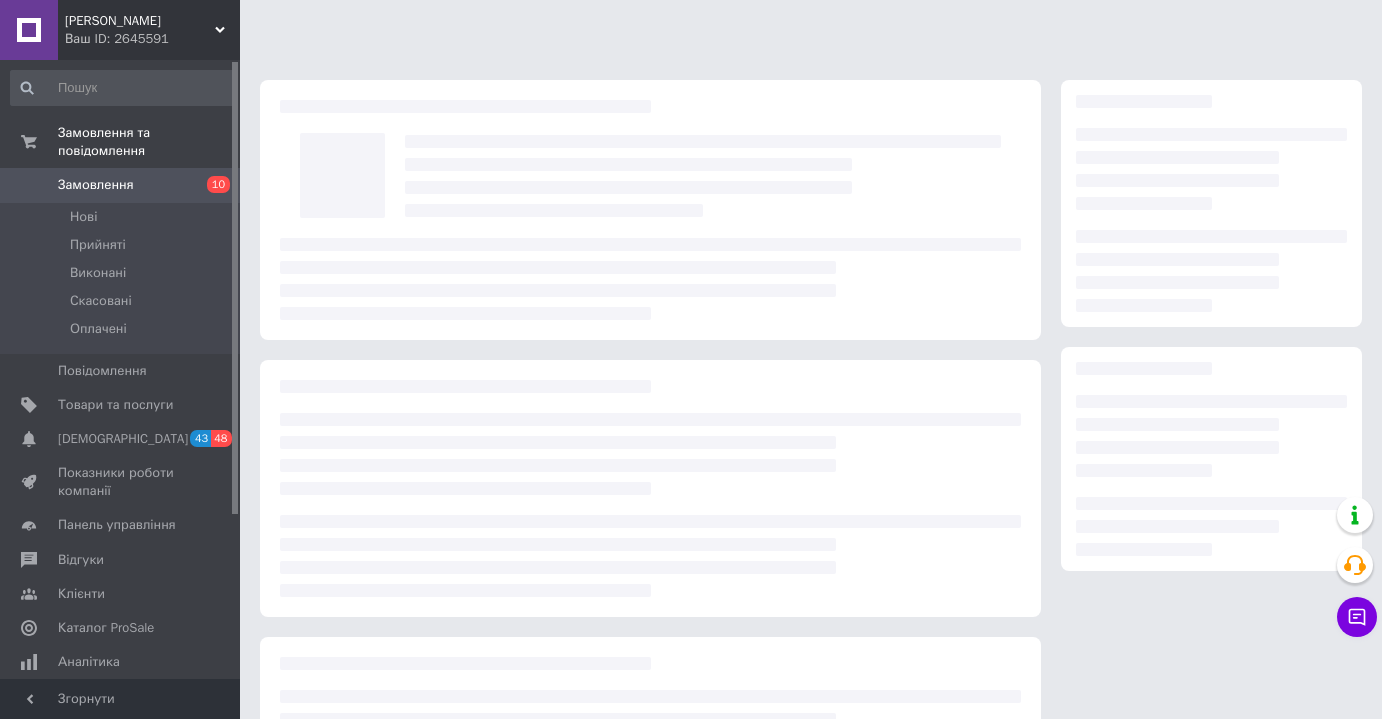 scroll, scrollTop: 0, scrollLeft: 0, axis: both 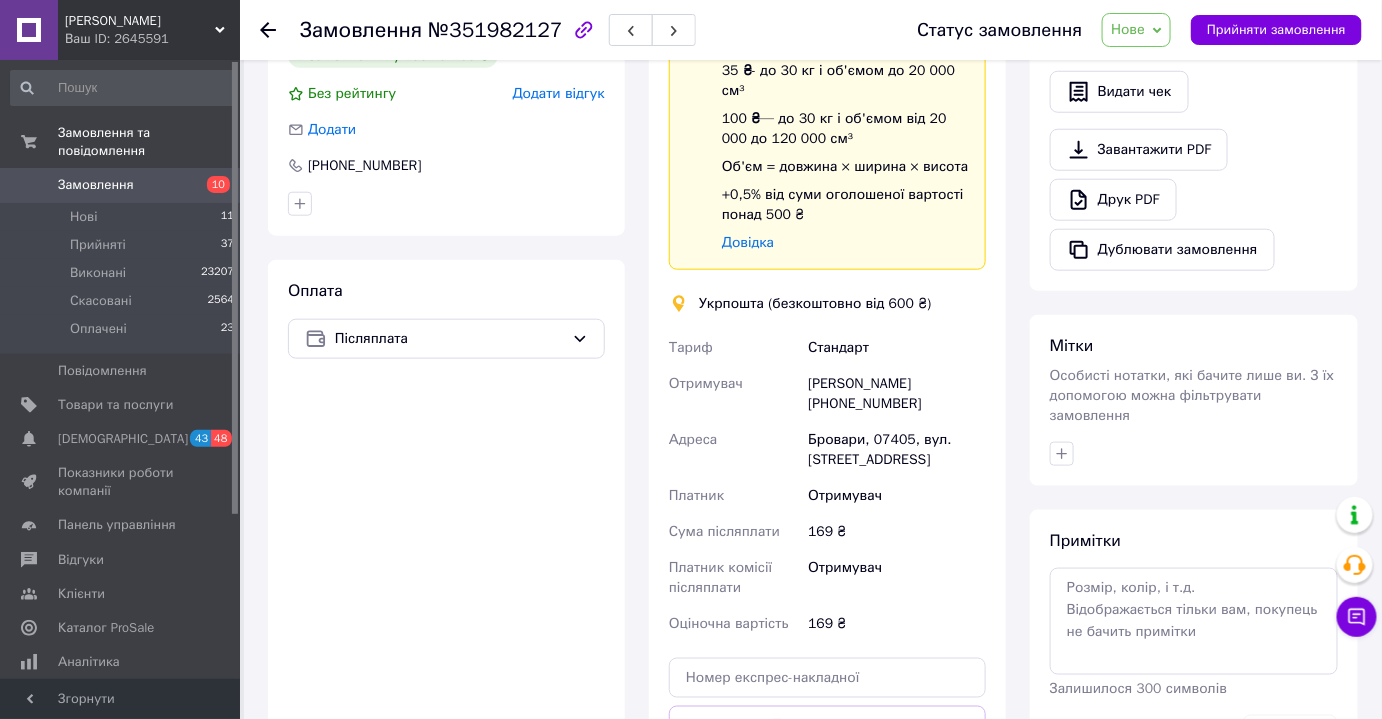 click on "Замовлення" at bounding box center [96, 185] 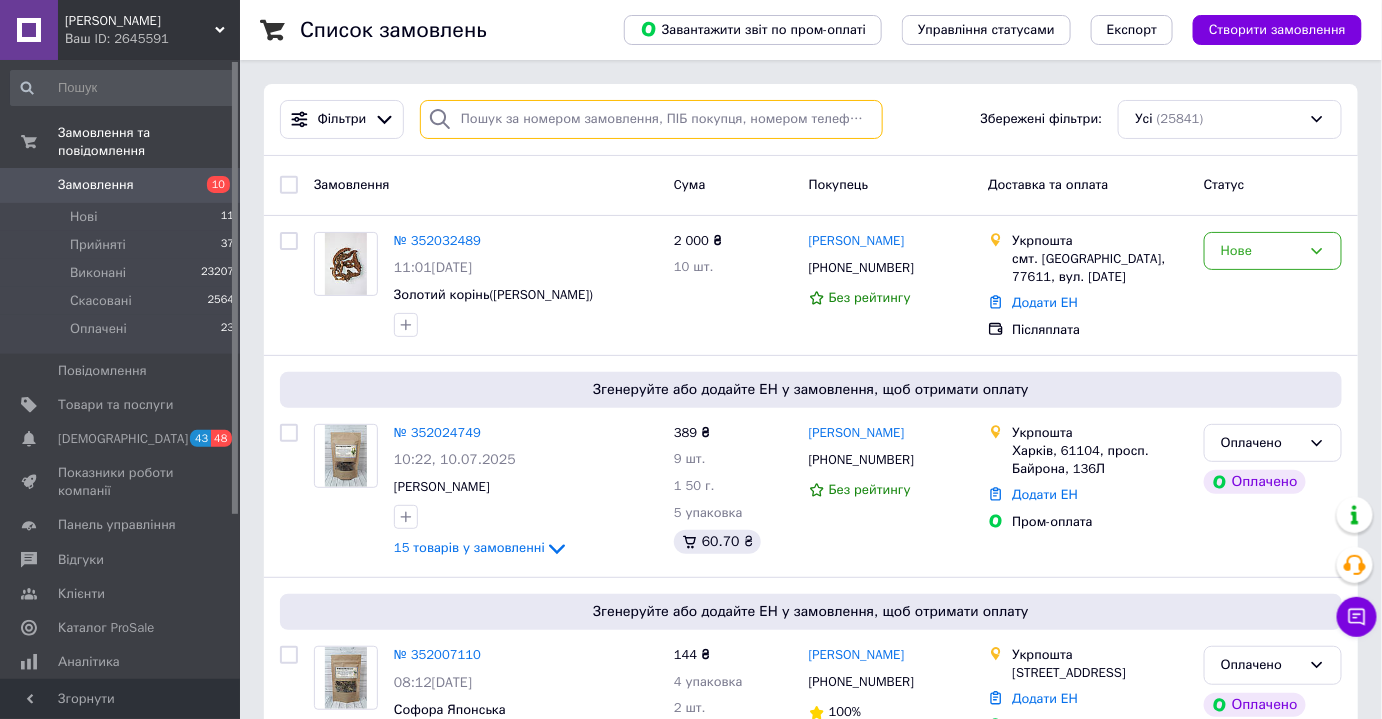 click at bounding box center (651, 119) 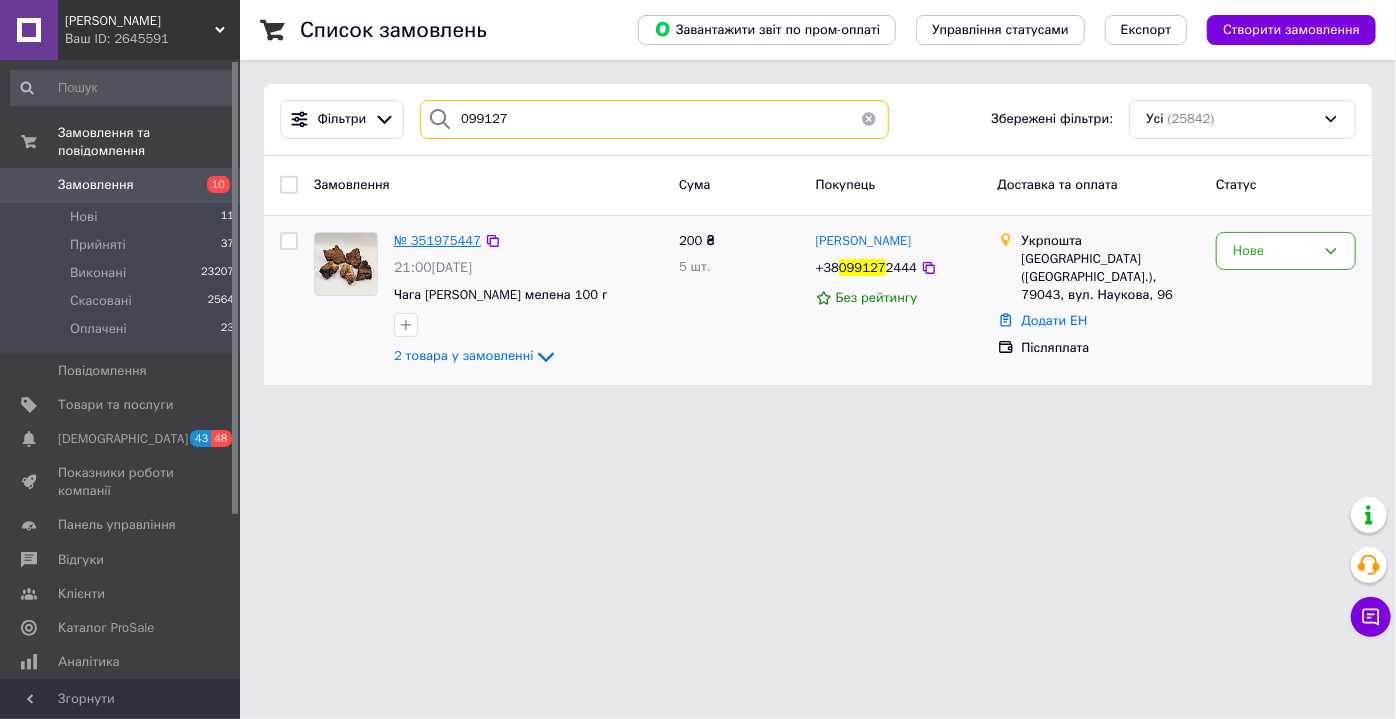 type on "099127" 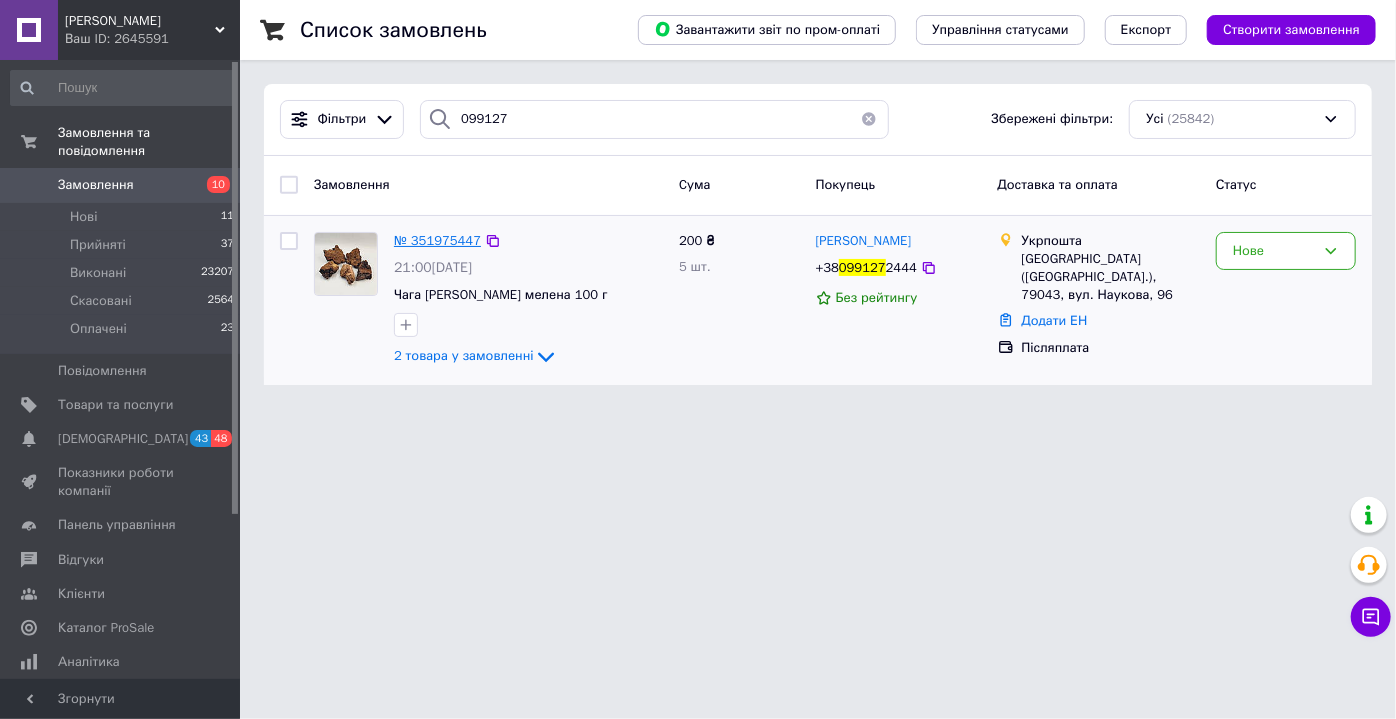 click on "№ 351975447" at bounding box center (437, 240) 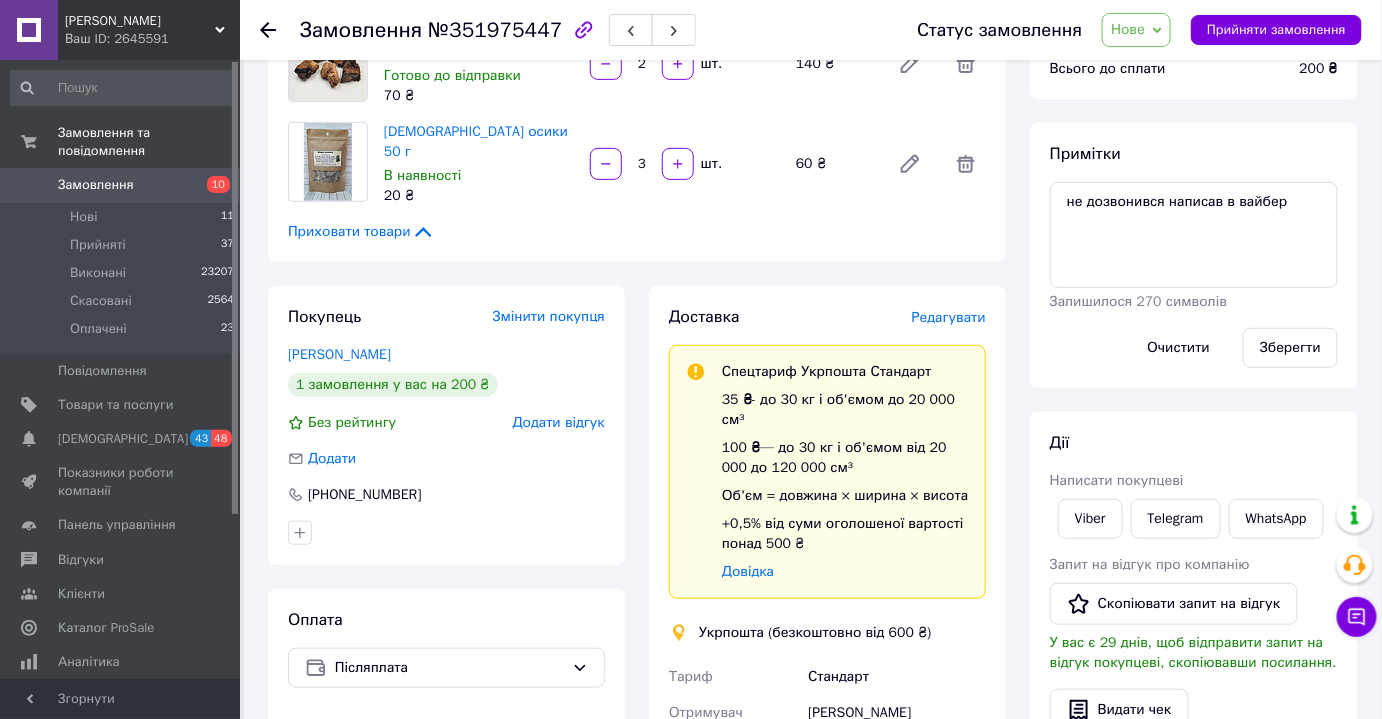 scroll, scrollTop: 223, scrollLeft: 0, axis: vertical 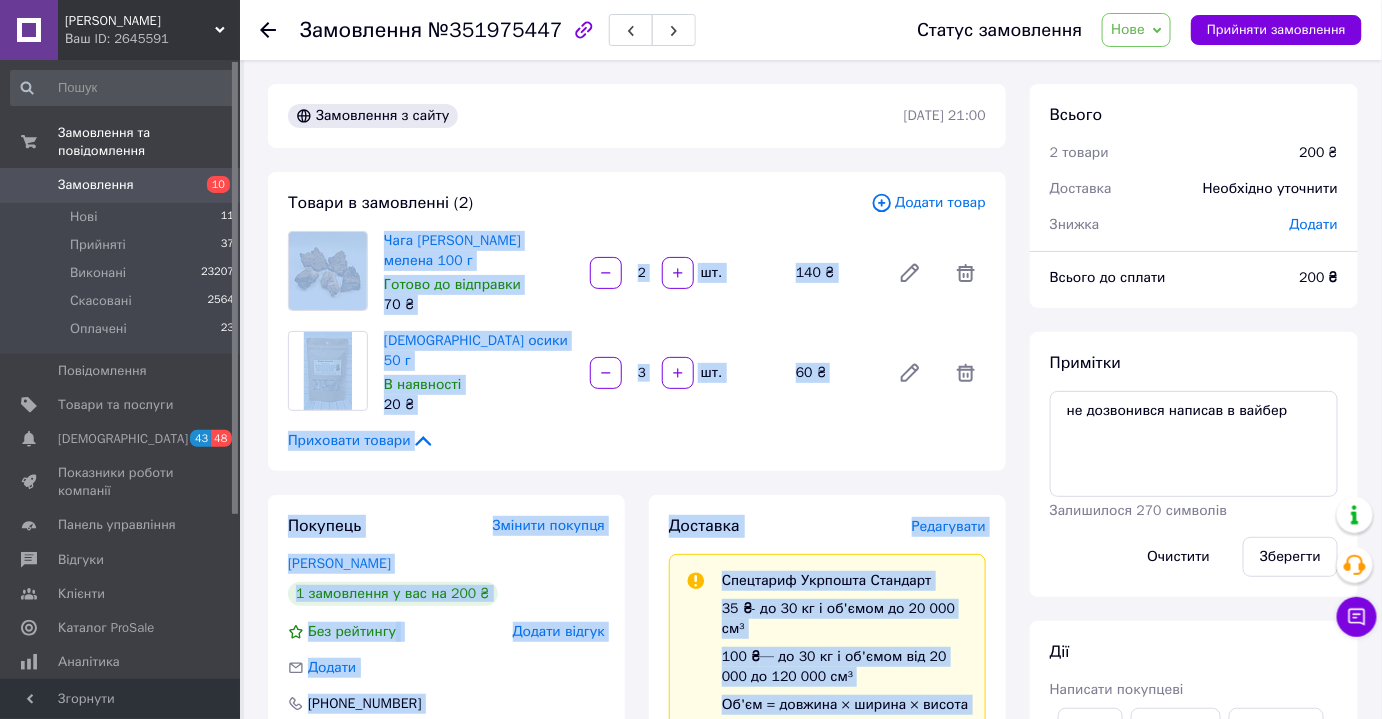 drag, startPoint x: 860, startPoint y: 570, endPoint x: 317, endPoint y: 249, distance: 630.7852 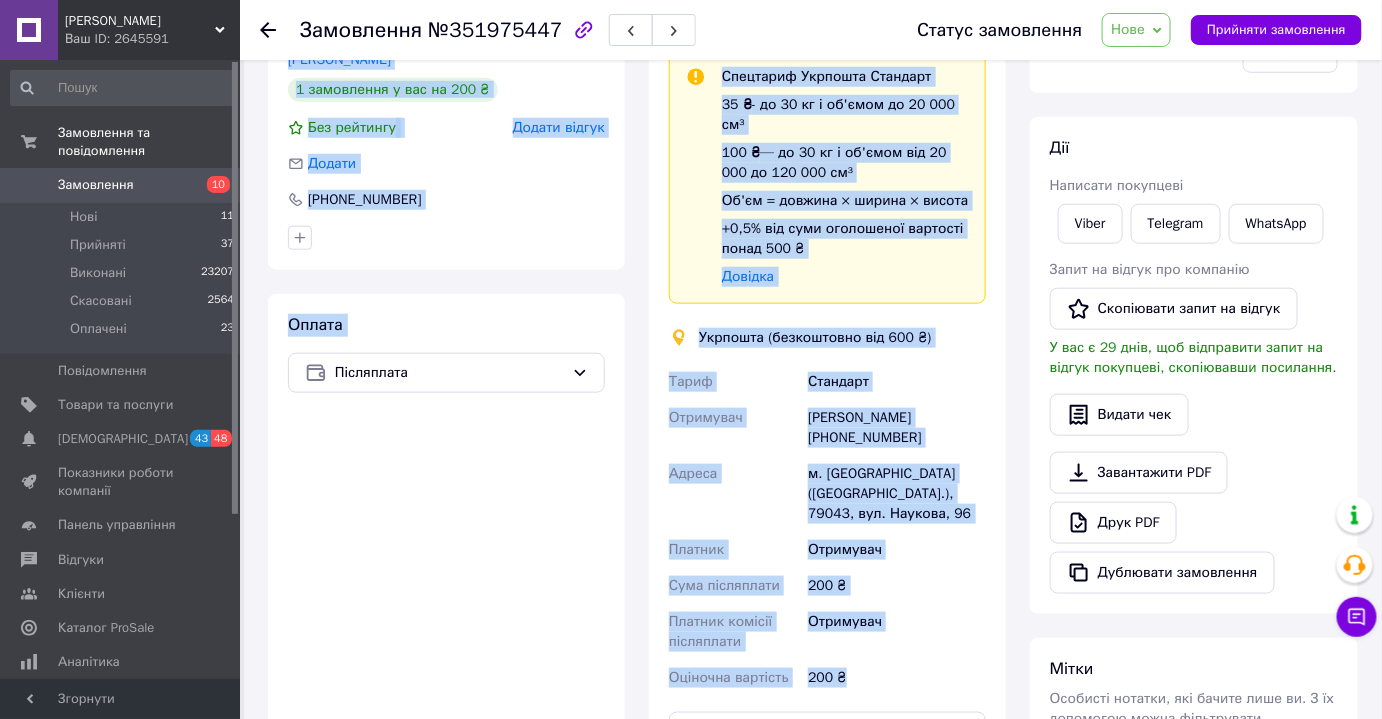 scroll, scrollTop: 512, scrollLeft: 0, axis: vertical 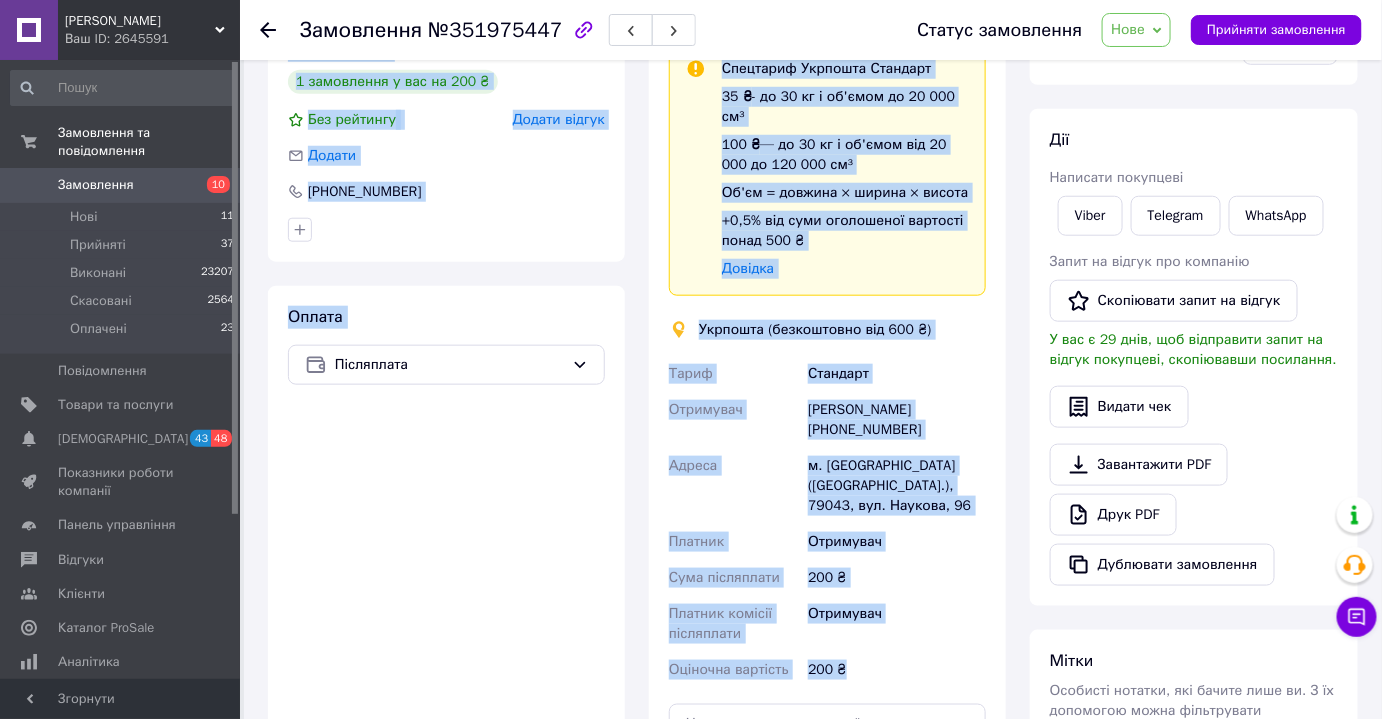 copy on "Чага березова мелена 100 г Готово до відправки 70 ₴   шт. 140 ₴ Кора осики 50 г В наявності 20 ₴   шт. 60 ₴ Приховати товари Покупець Змінити покупця Лучко Наталія 1 замовлення у вас на 200 ₴ Без рейтингу   Додати відгук Додати +380991272444 Оплата Післяплата Доставка Редагувати Спецтариф Укрпошта Стандарт 35 ₴  - до 30 кг і об'ємом до 20 000 см³ 100 ₴  — до 30 кг і об'ємом від 20 000 до 120 000 см³ Об'єм = довжина × ширина × висота +0,5% від суми оголошеної вартості понад 500 ₴ Довідка Укрпошта (безкоштовно від 600 ₴) Тариф Стандарт Отримувач Наталія Лучко +380991272444 Адреса м. Львів (Львівська обл.), 79043, вул. Наукова, 96 Платник Отримувач Сума післяплати 200 ₴ Платник комісії післяплати Отримувач Оціночна вартість 200 ₴..." 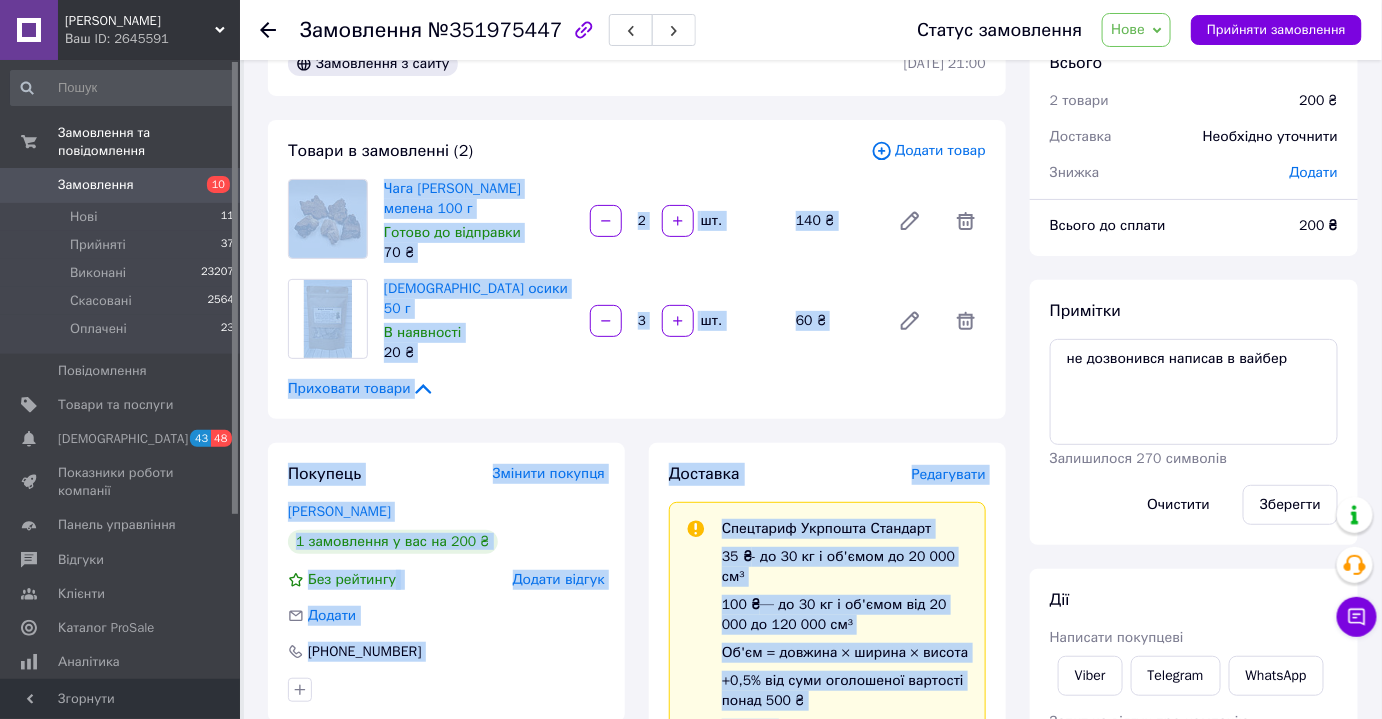 scroll, scrollTop: 0, scrollLeft: 0, axis: both 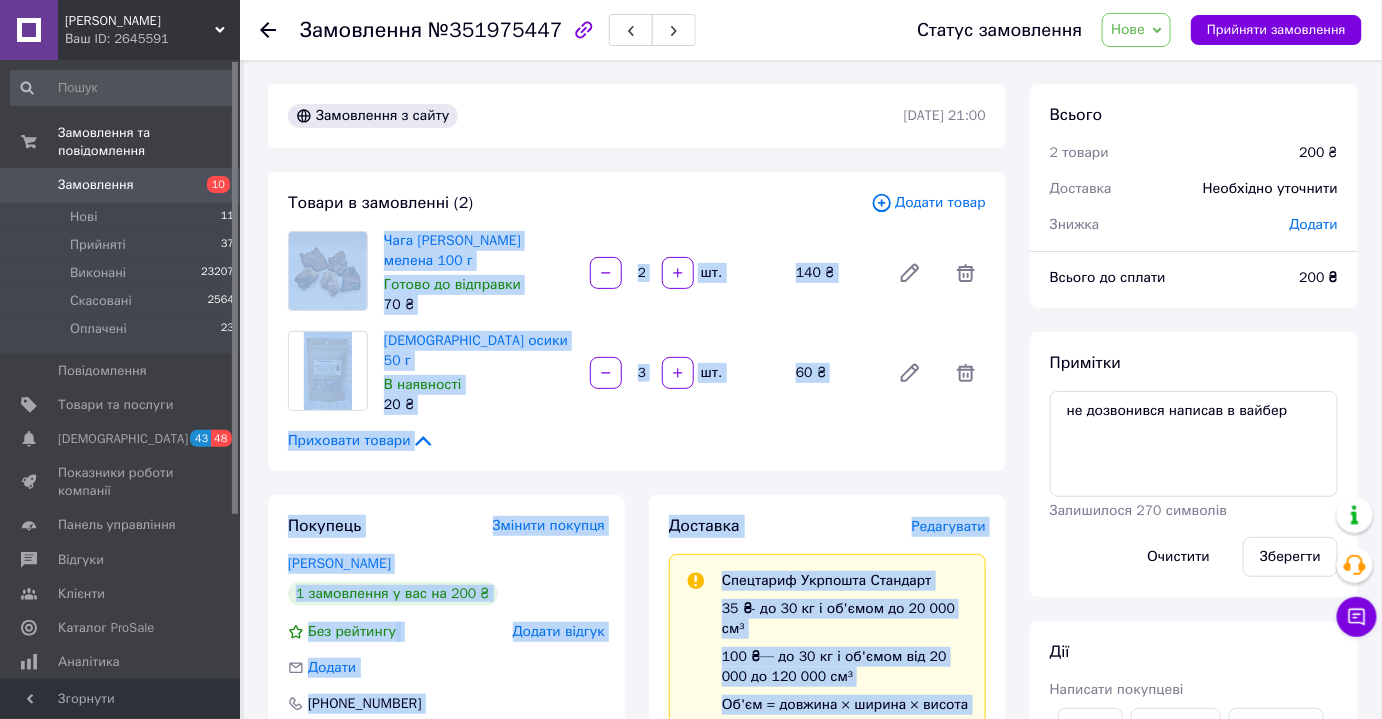 copy on "Чага березова мелена 100 г Готово до відправки 70 ₴   шт. 140 ₴ Кора осики 50 г В наявності 20 ₴   шт. 60 ₴ Приховати товари Покупець Змінити покупця Лучко Наталія 1 замовлення у вас на 200 ₴ Без рейтингу   Додати відгук Додати +380991272444 Оплата Післяплата Доставка Редагувати Спецтариф Укрпошта Стандарт 35 ₴  - до 30 кг і об'ємом до 20 000 см³ 100 ₴  — до 30 кг і об'ємом від 20 000 до 120 000 см³ Об'єм = довжина × ширина × висота +0,5% від суми оголошеної вартості понад 500 ₴ Довідка Укрпошта (безкоштовно від 600 ₴) Тариф Стандарт Отримувач Наталія Лучко +380991272444 Адреса м. Львів (Львівська обл.), 79043, вул. Наукова, 96 Платник Отримувач Сума післяплати 200 ₴ Платник комісії післяплати Отримувач Оціночна вартість 200 ₴..." 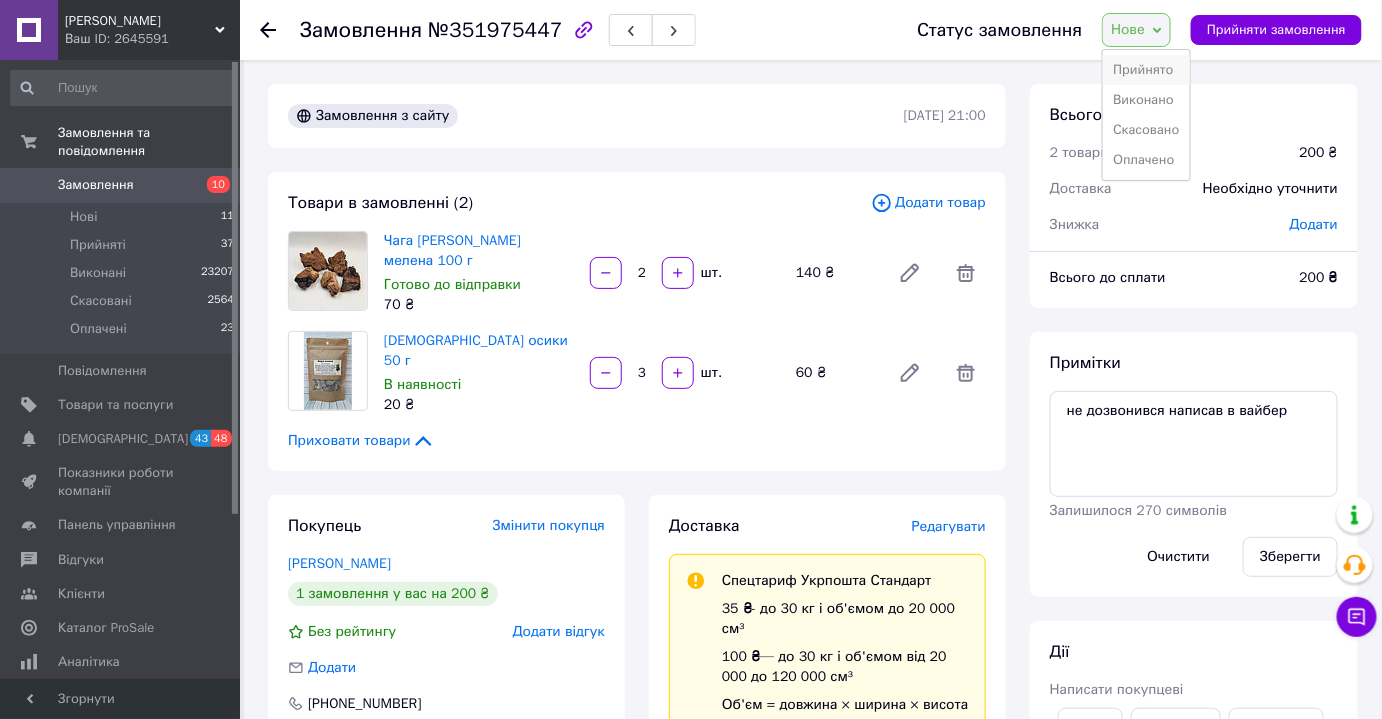 click on "Прийнято" at bounding box center (1146, 70) 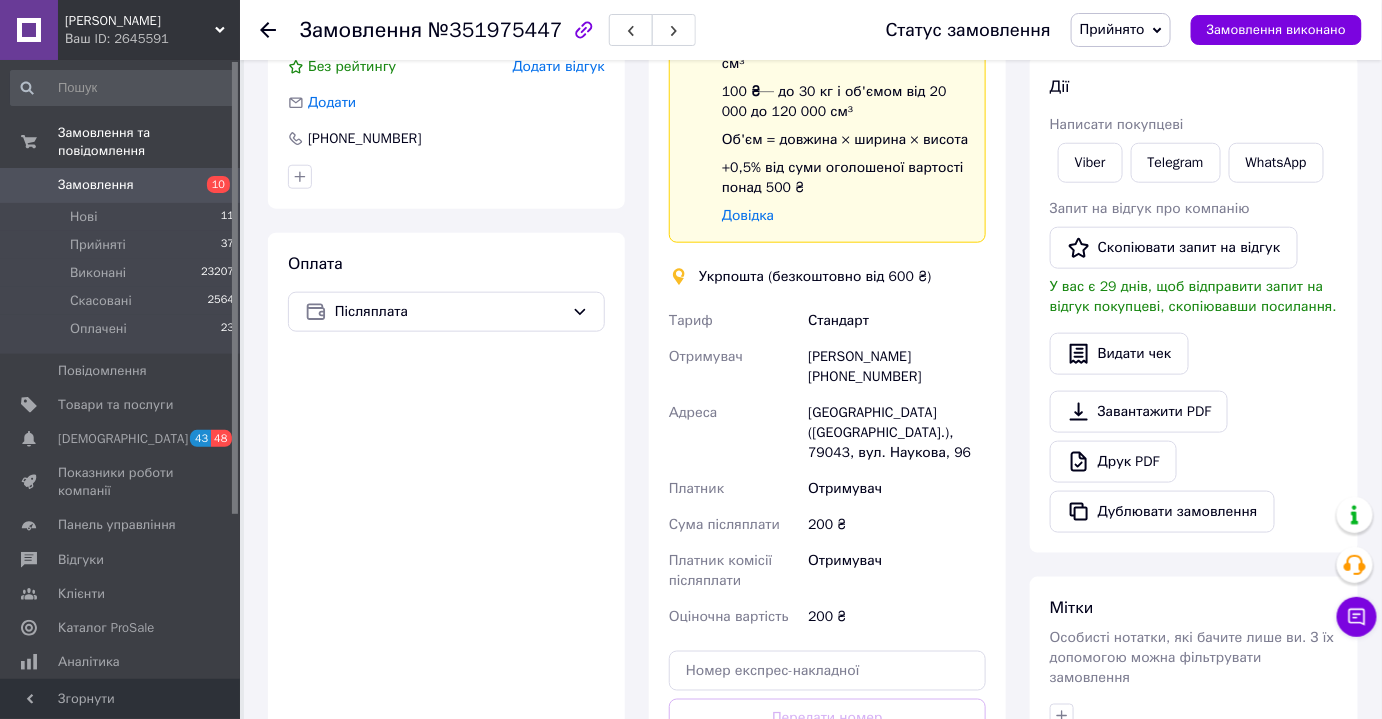 scroll, scrollTop: 618, scrollLeft: 0, axis: vertical 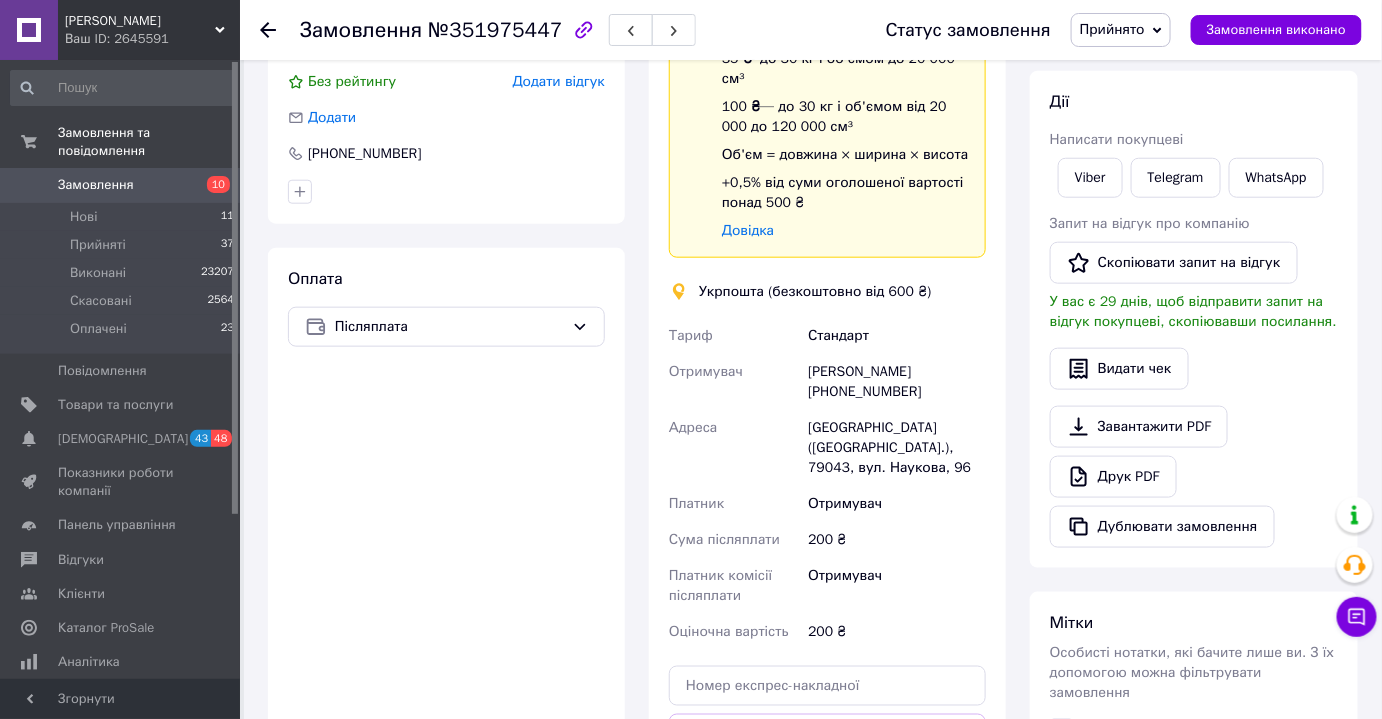 click on "Замовлення" at bounding box center (96, 185) 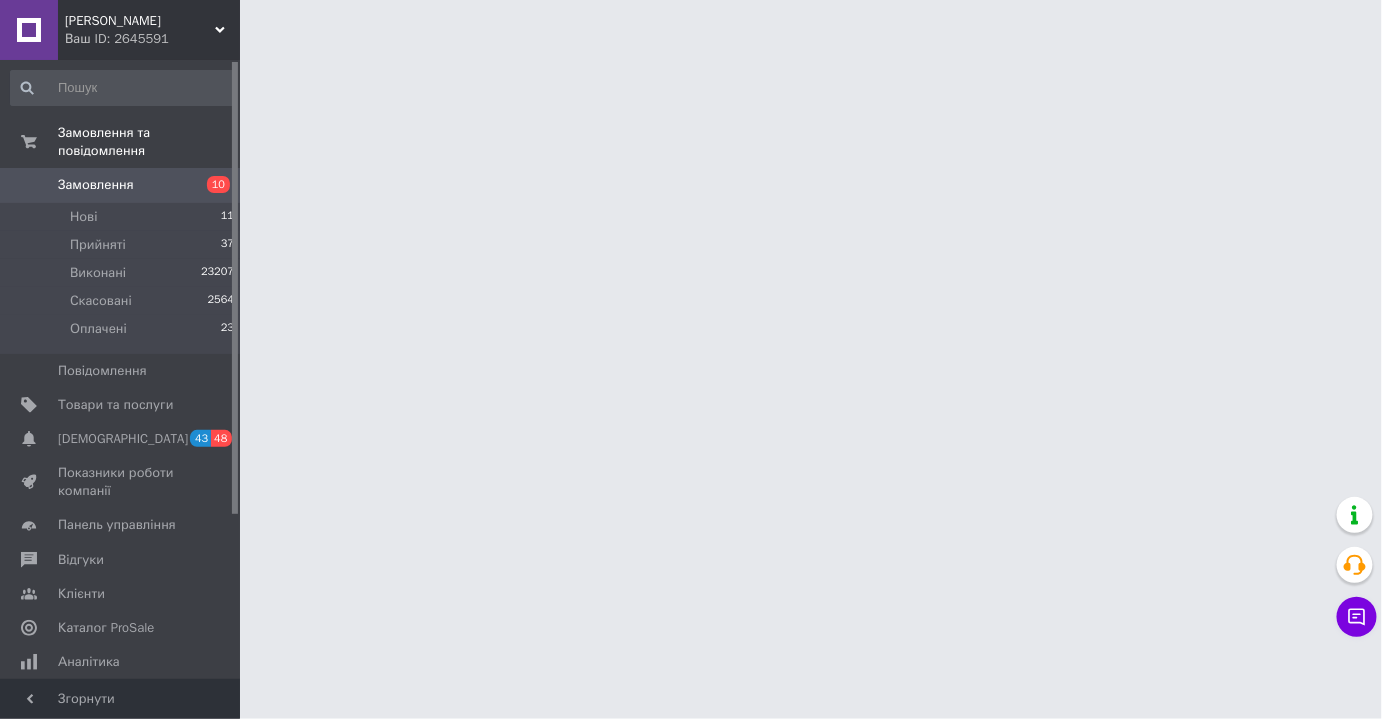 scroll, scrollTop: 0, scrollLeft: 0, axis: both 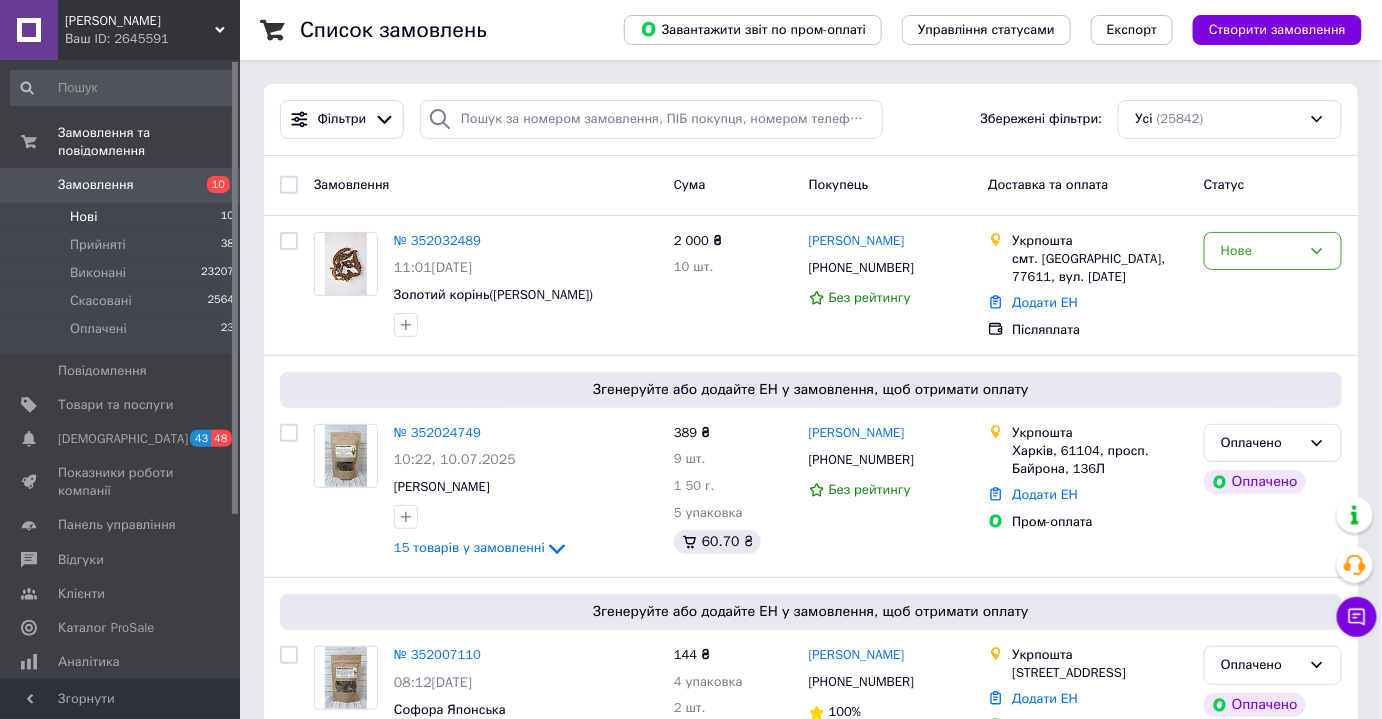 click on "Нові 10" at bounding box center [123, 217] 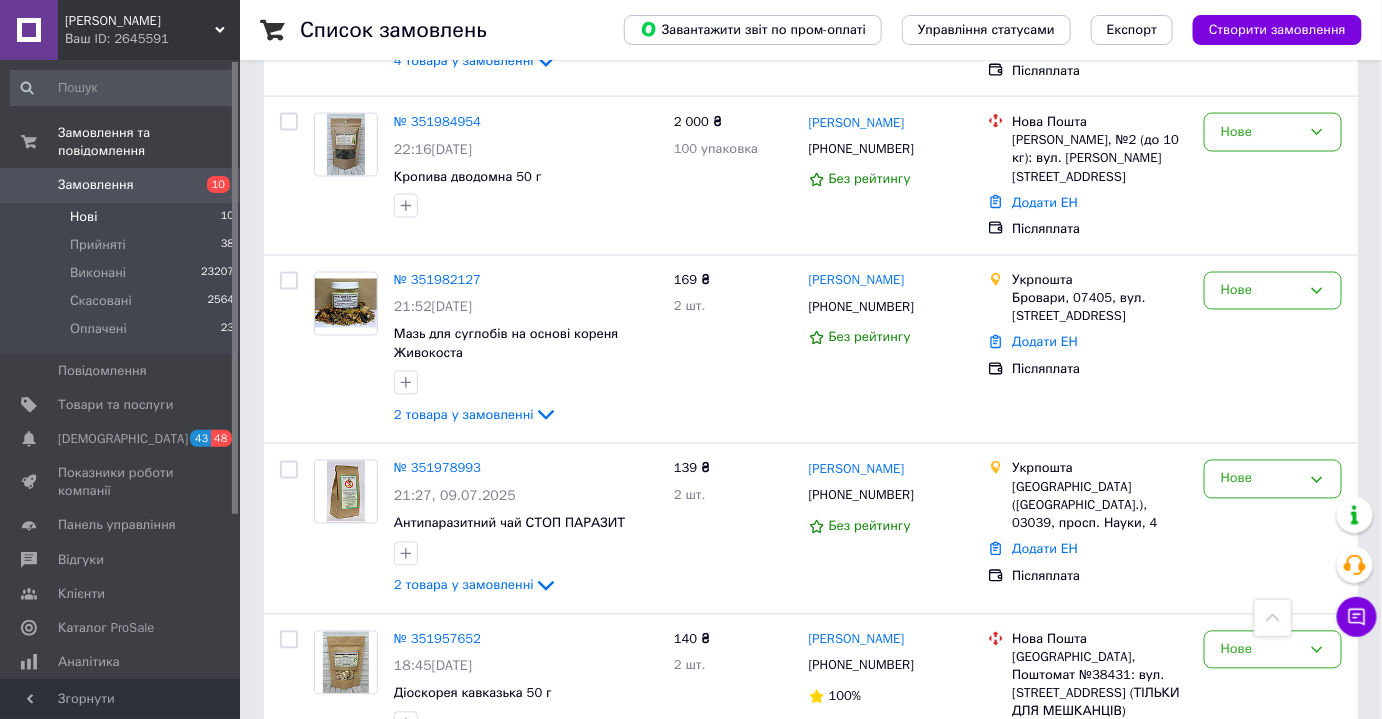 scroll, scrollTop: 993, scrollLeft: 0, axis: vertical 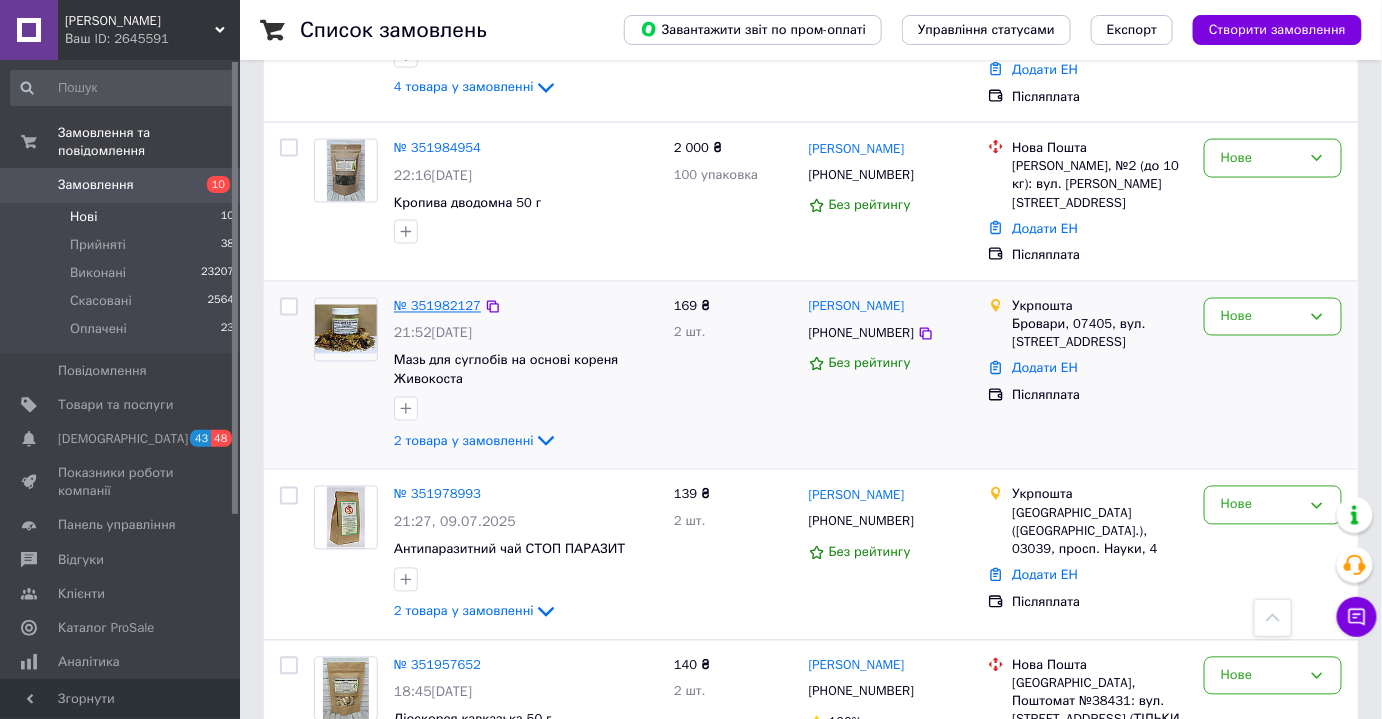click on "№ 351982127" at bounding box center (437, 306) 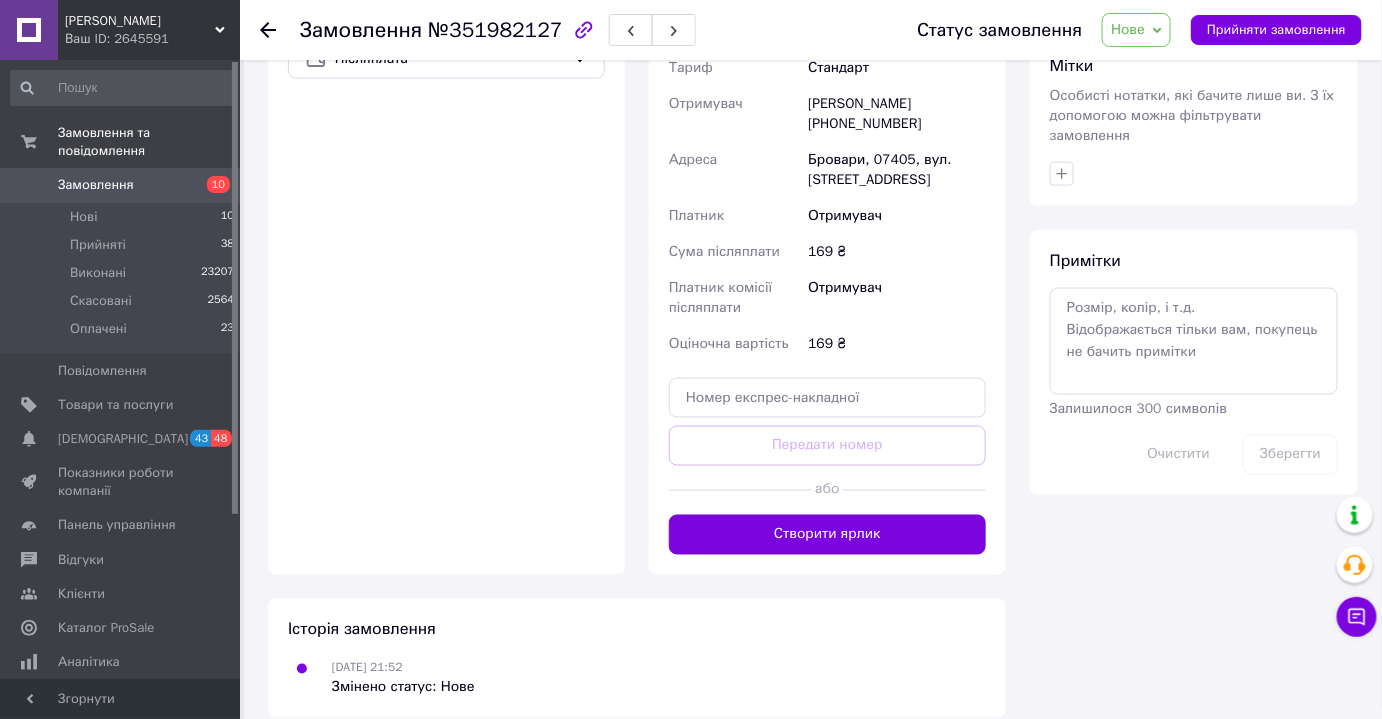 scroll, scrollTop: 189, scrollLeft: 0, axis: vertical 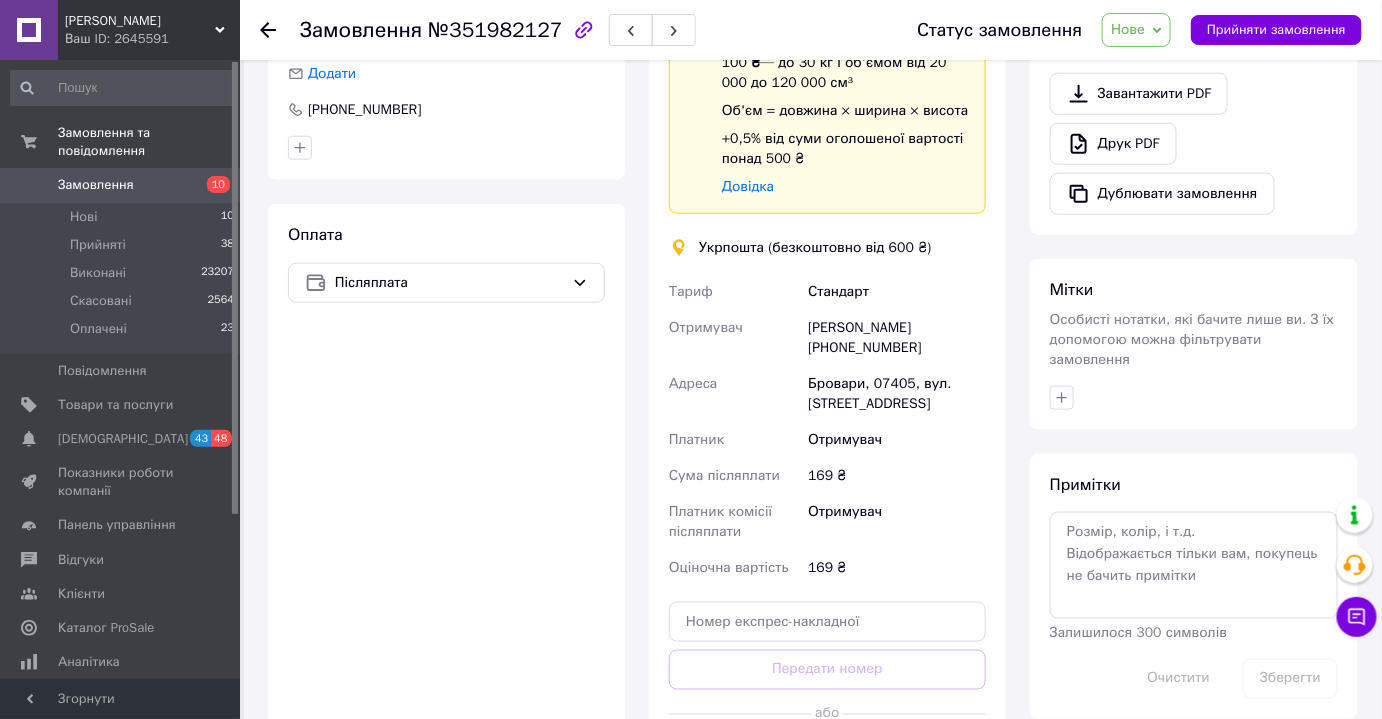 click on "[PERSON_NAME] [PHONE_NUMBER]" at bounding box center (897, 338) 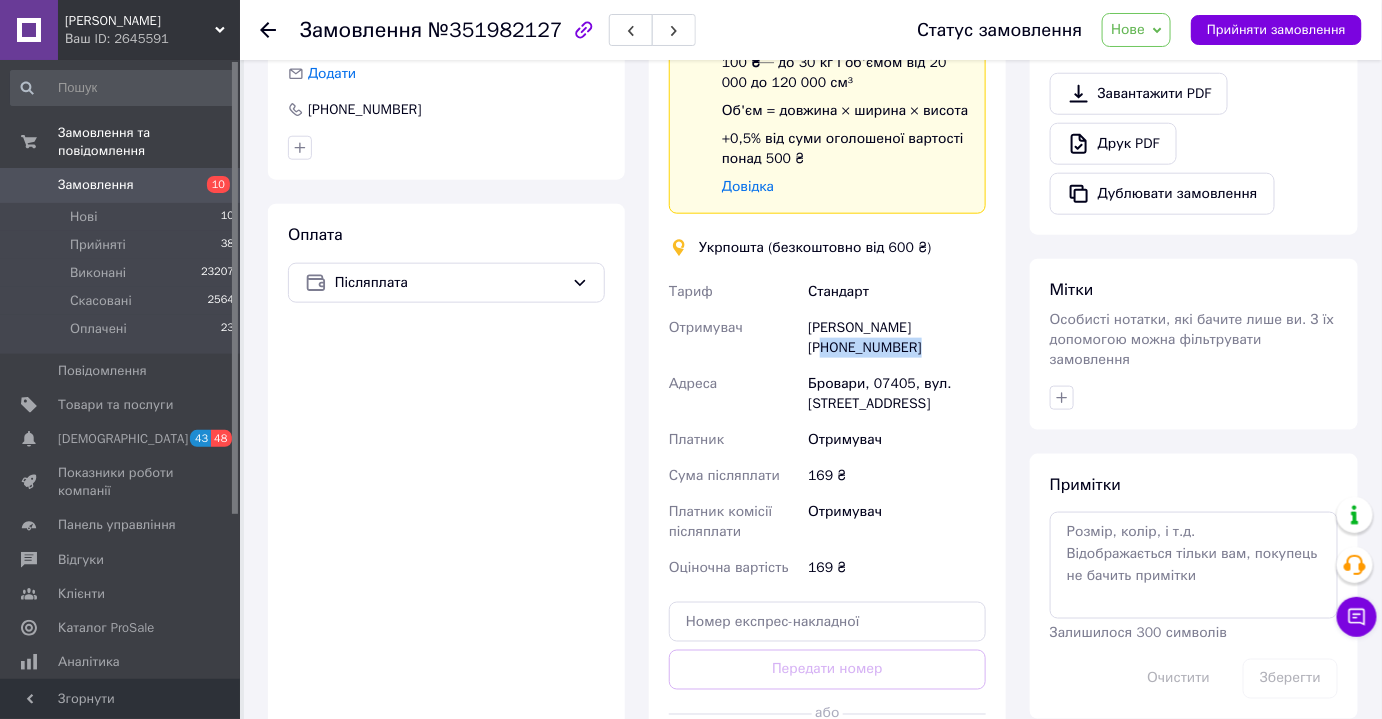click on "Олег Казмірчук +380674472955" at bounding box center (897, 338) 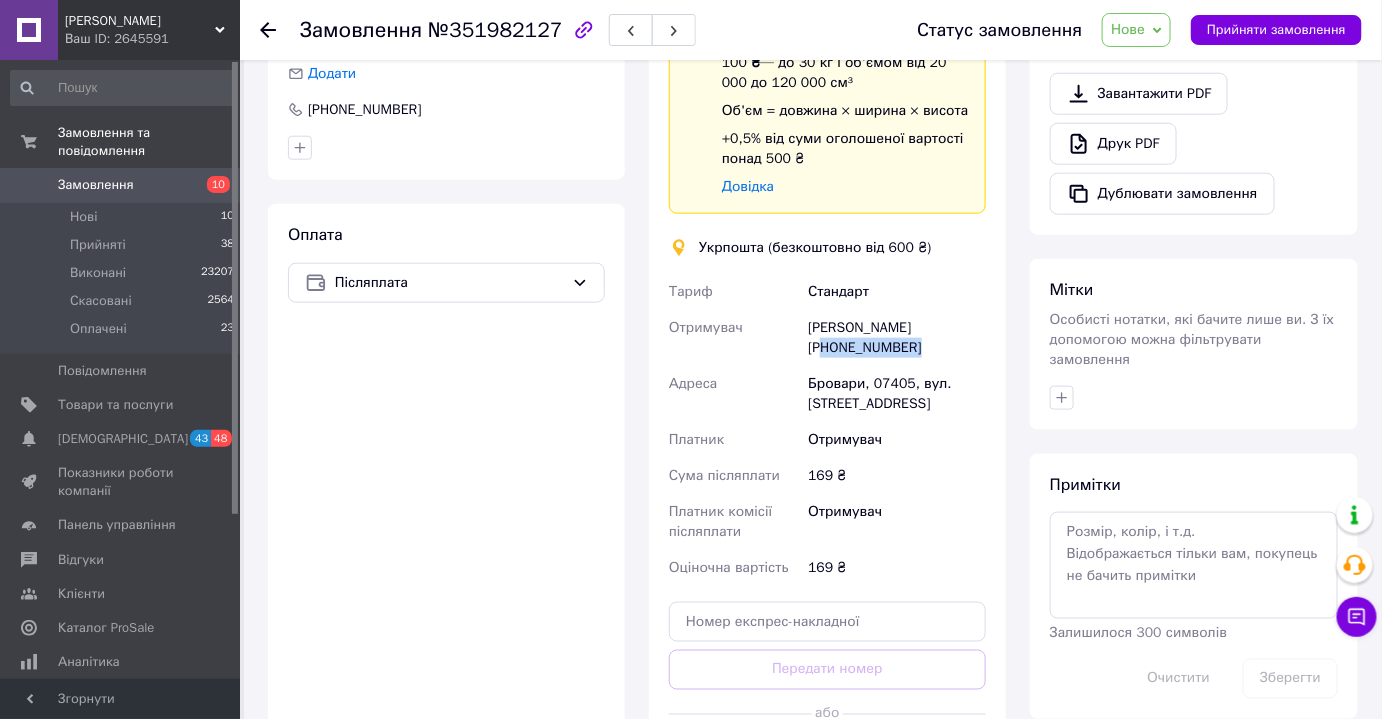 copy on "380674472955" 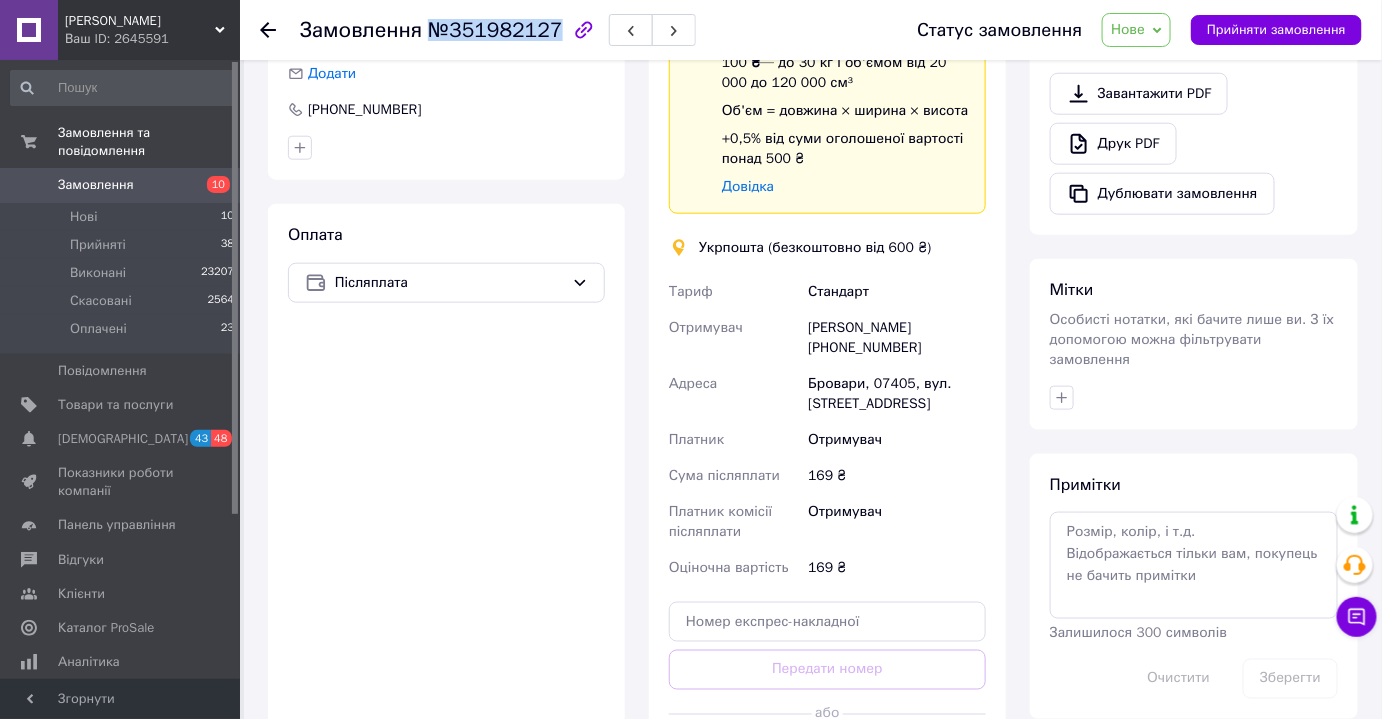 drag, startPoint x: 430, startPoint y: 26, endPoint x: 545, endPoint y: 38, distance: 115.62439 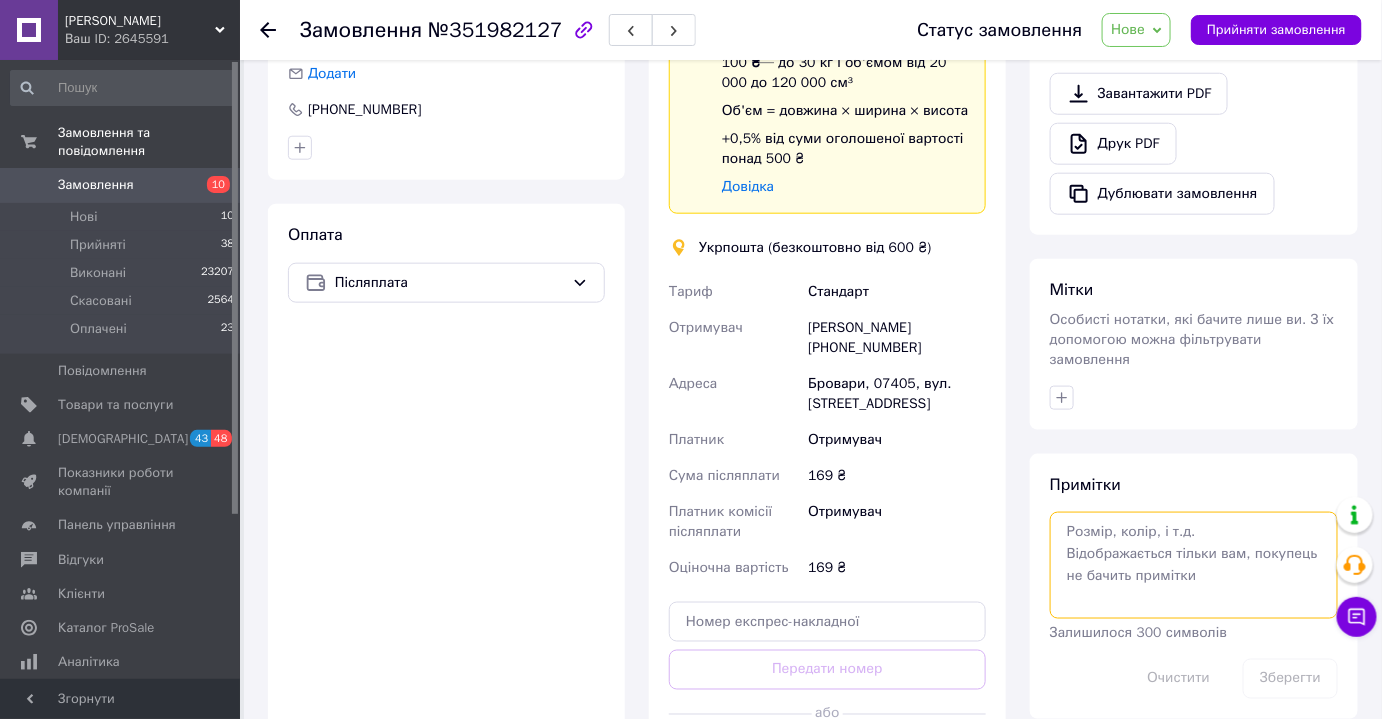 click at bounding box center [1194, 565] 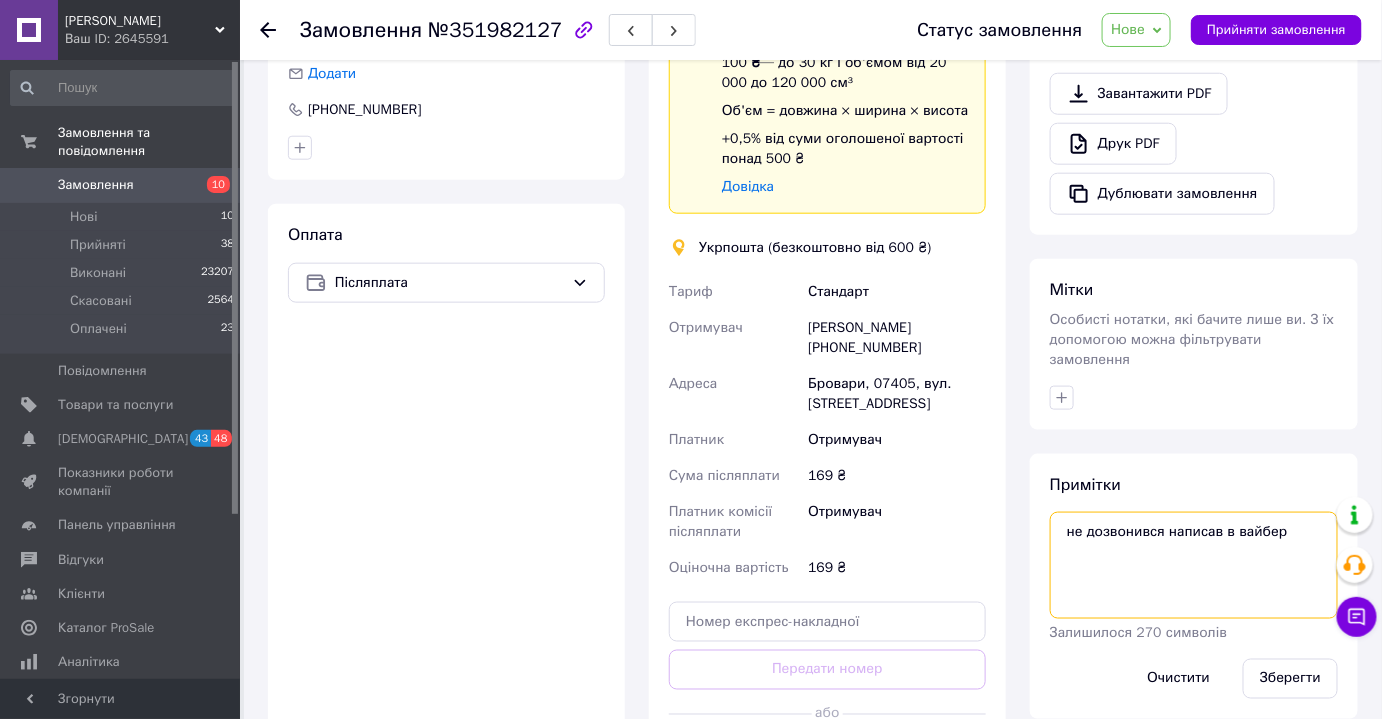 type on "не дозвонився написав в вайбер" 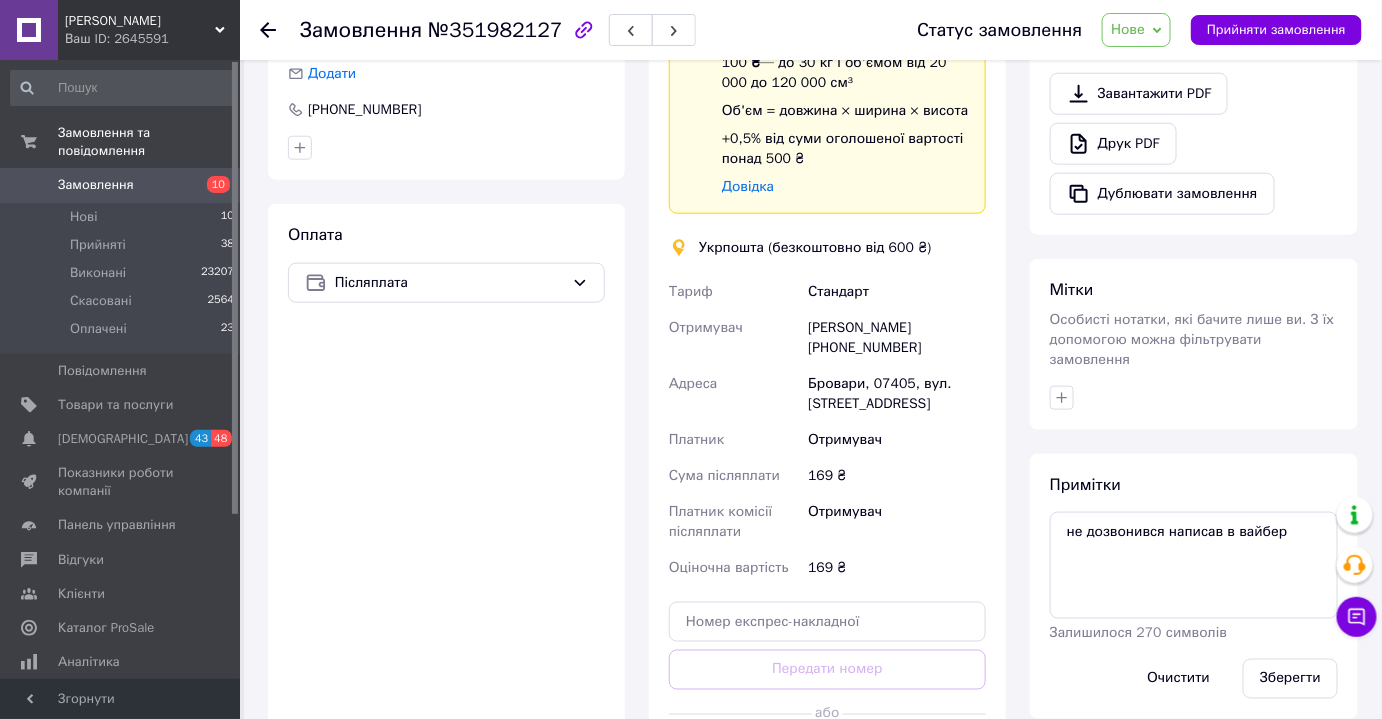 click on "Зберегти" at bounding box center [1290, 679] 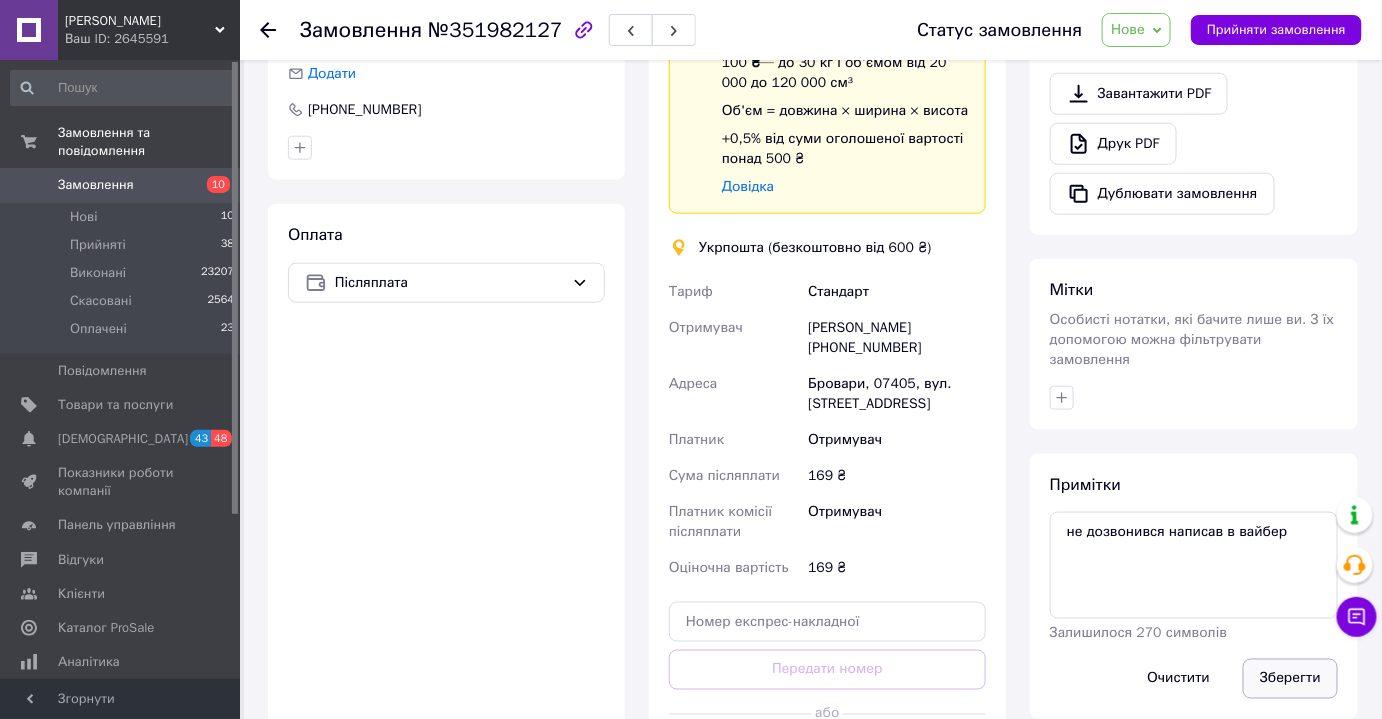 click on "Зберегти" at bounding box center (1290, 679) 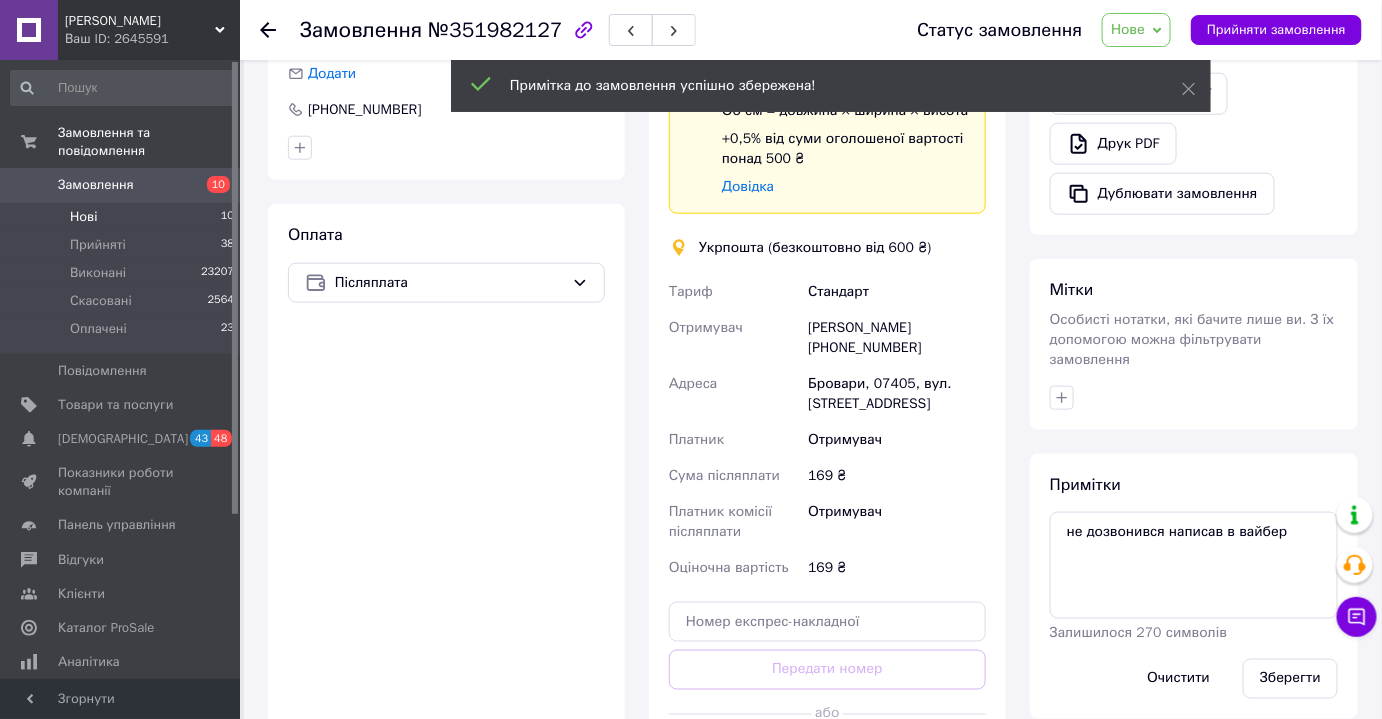 click on "Нові 10" at bounding box center (123, 217) 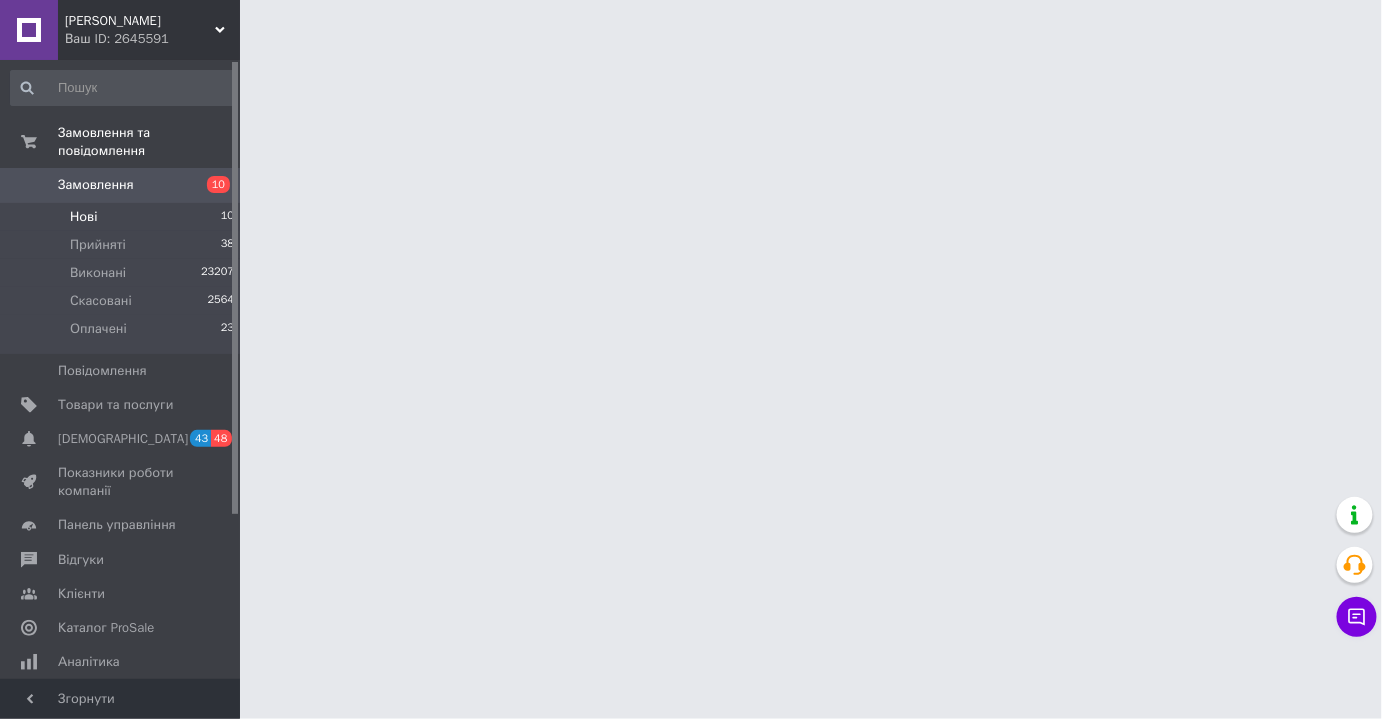 scroll, scrollTop: 0, scrollLeft: 0, axis: both 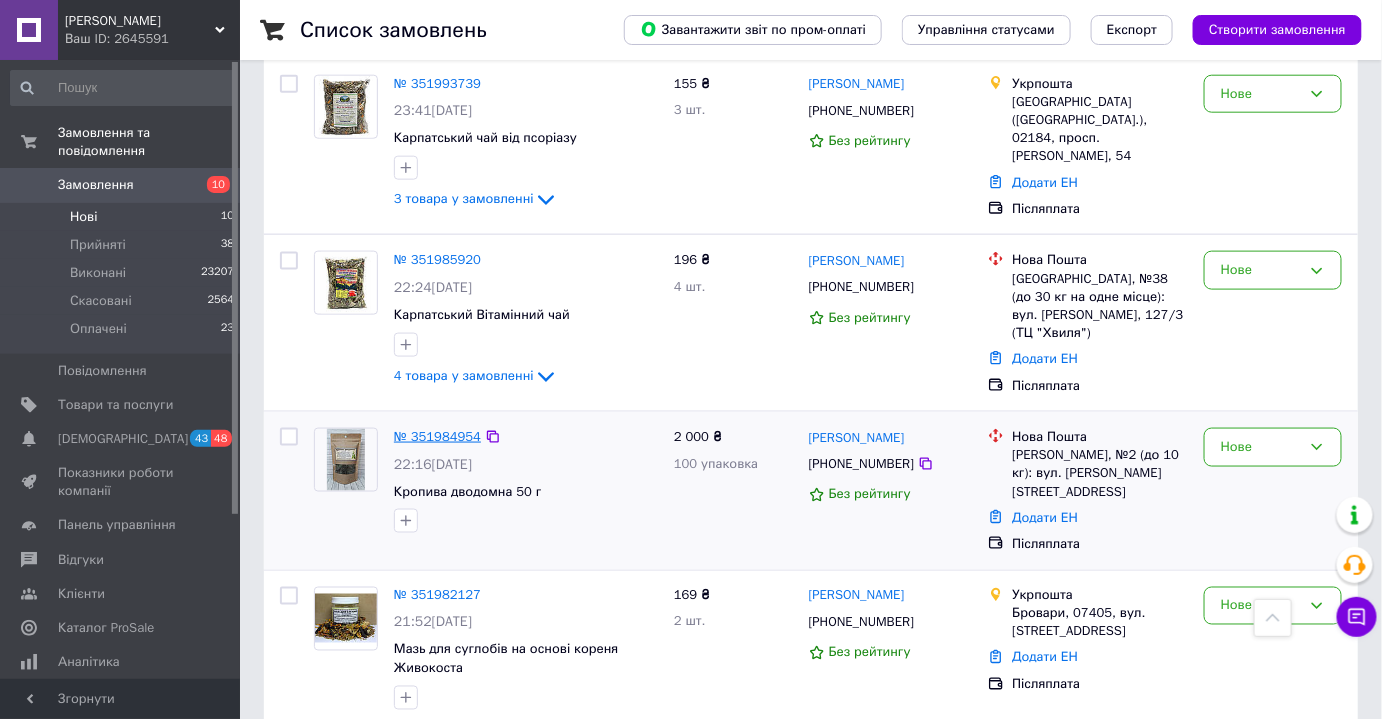 click on "№ 351984954" at bounding box center (437, 436) 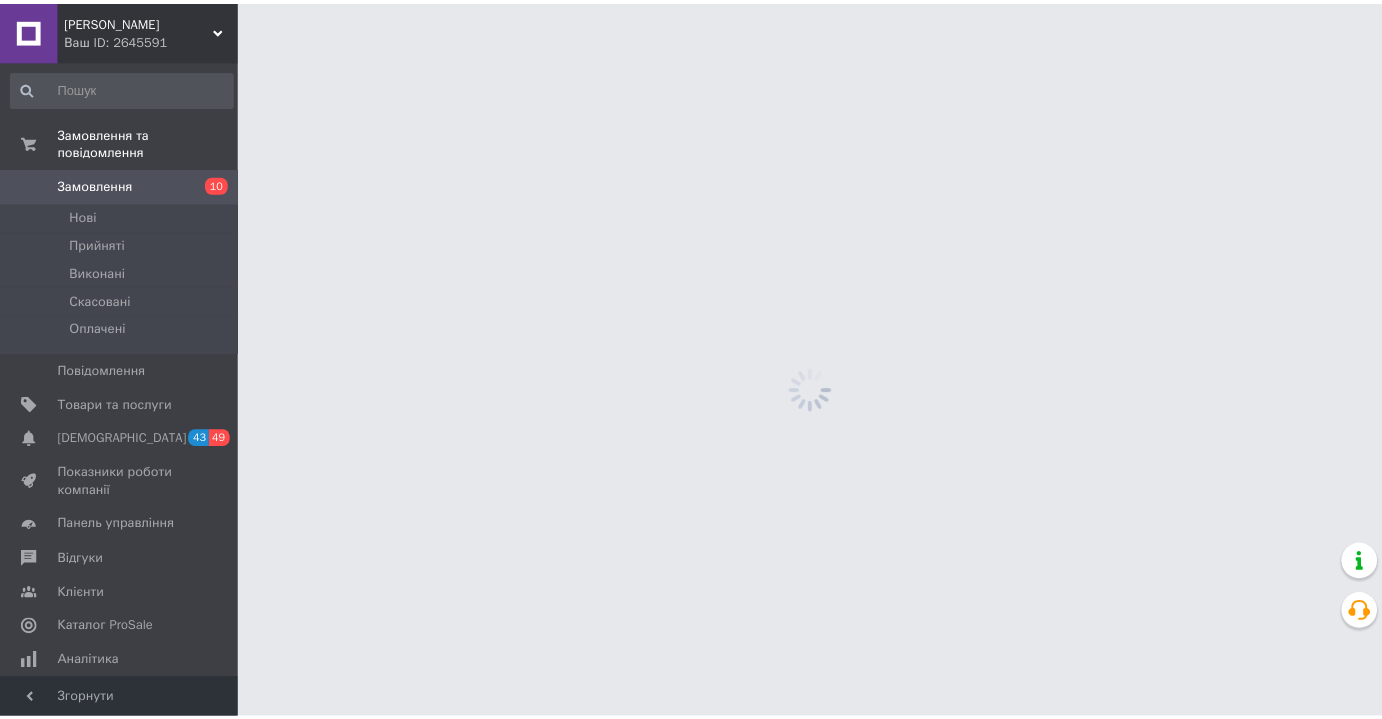 scroll, scrollTop: 0, scrollLeft: 0, axis: both 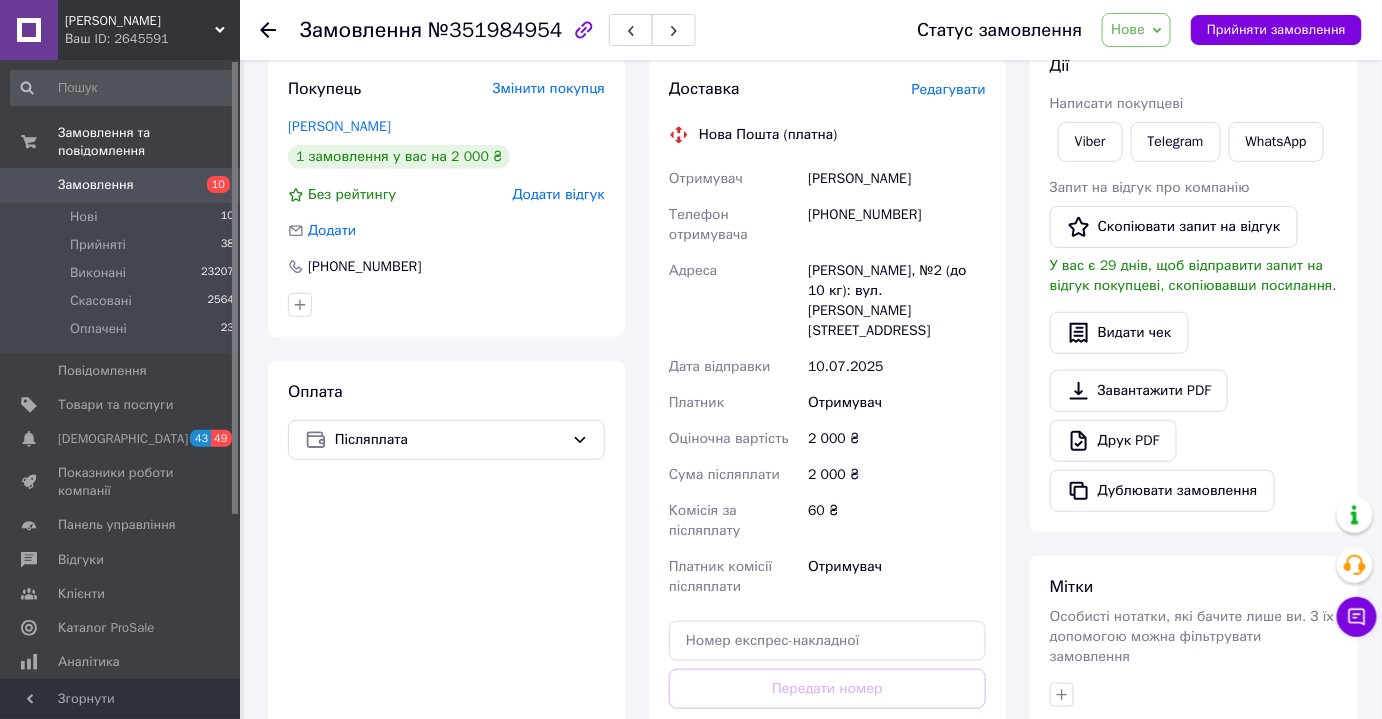click on "[PHONE_NUMBER]" at bounding box center [897, 225] 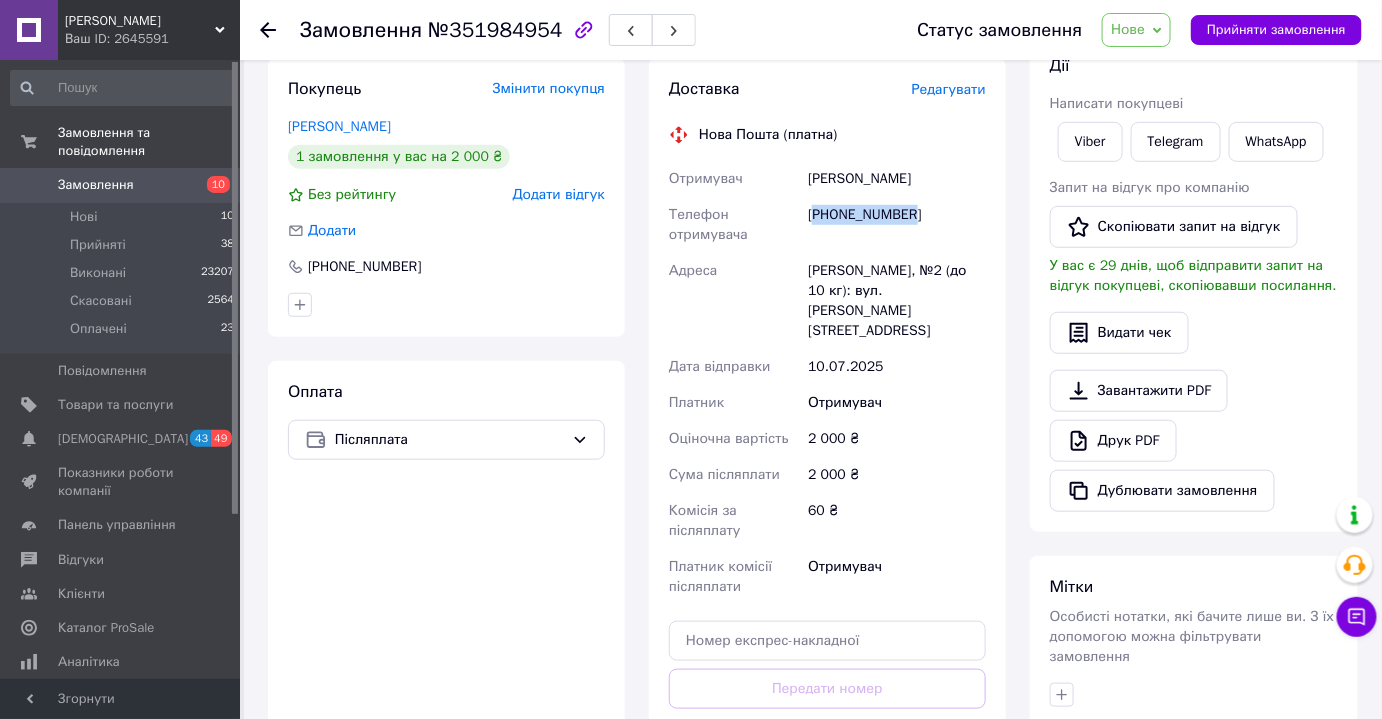click on "[PHONE_NUMBER]" at bounding box center [897, 225] 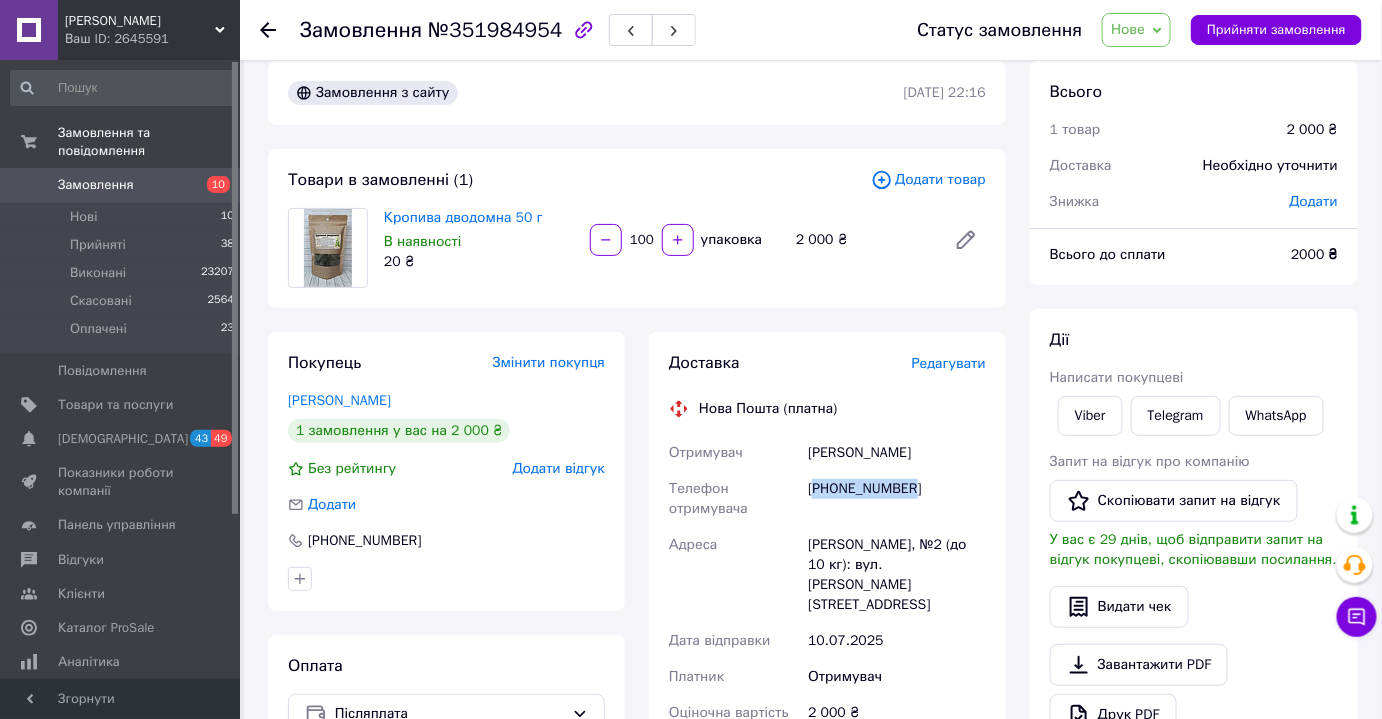 scroll, scrollTop: 0, scrollLeft: 0, axis: both 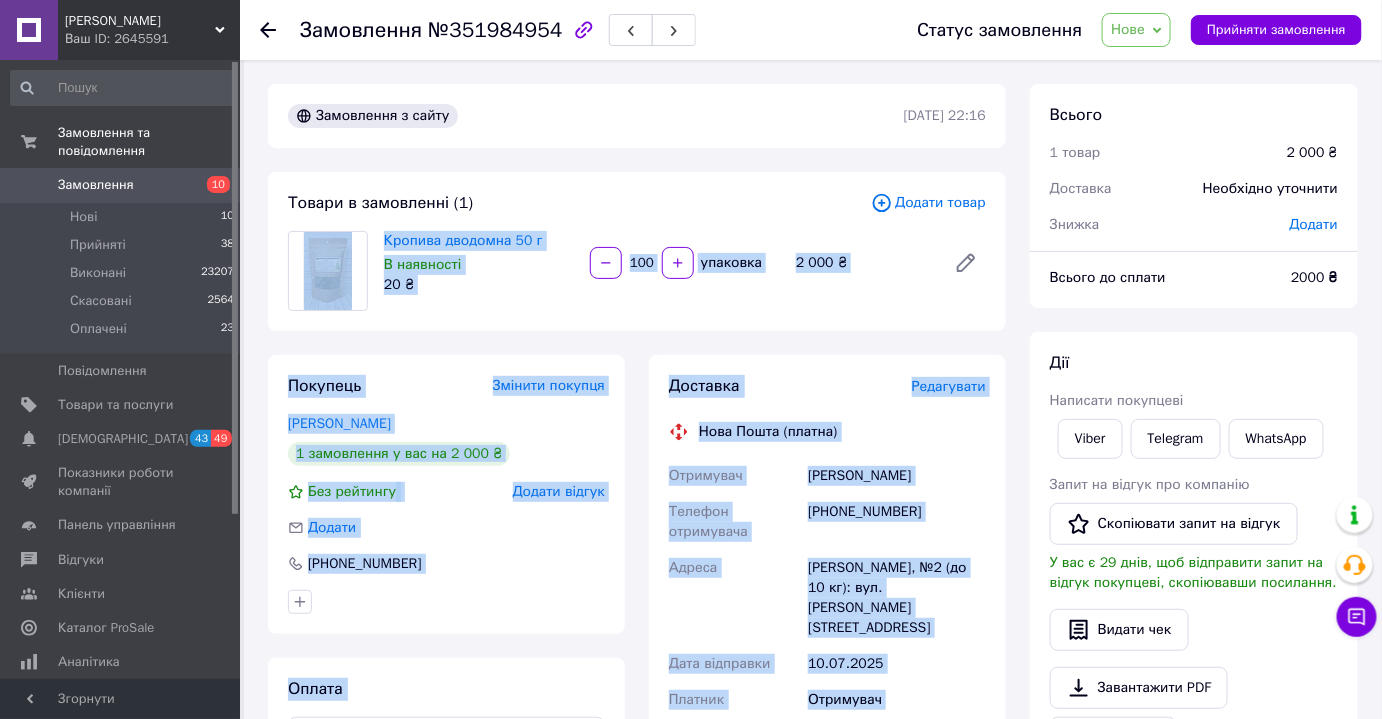 drag, startPoint x: 889, startPoint y: 481, endPoint x: 296, endPoint y: 272, distance: 628.75275 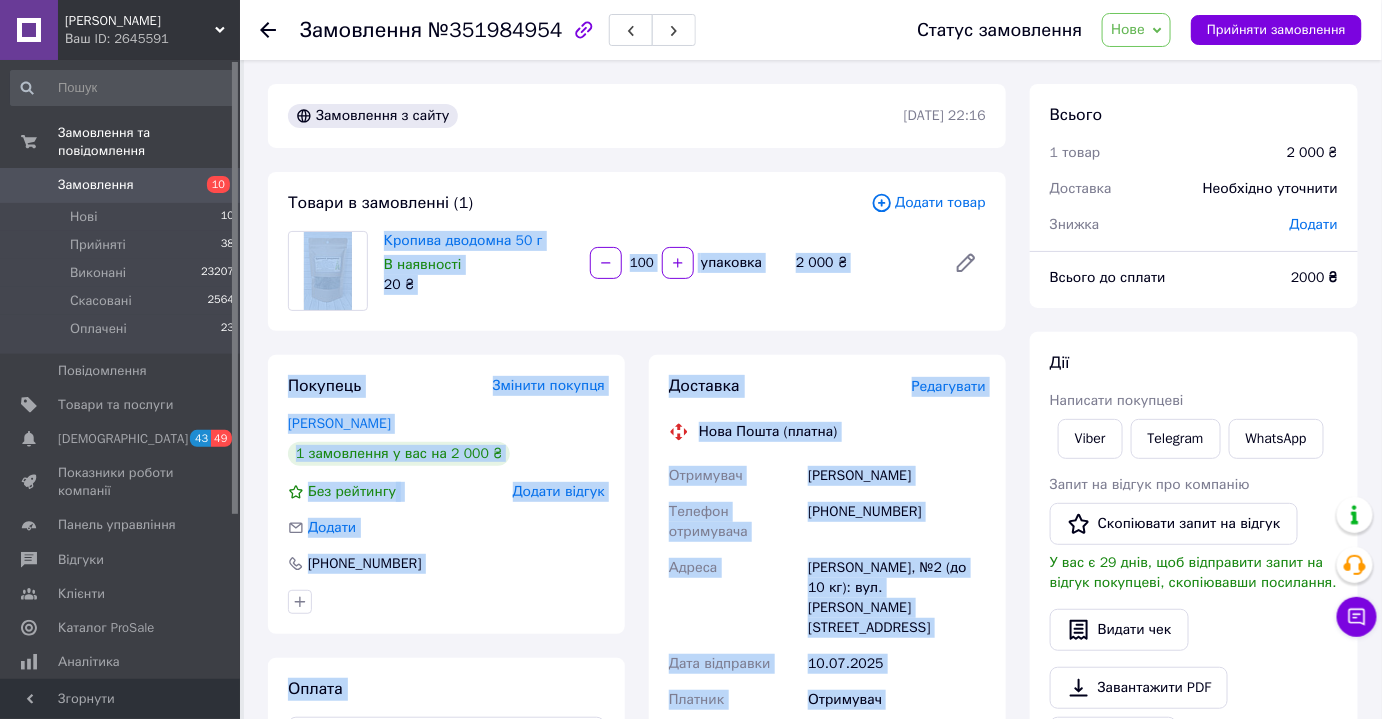 click on "Нове" at bounding box center (1136, 30) 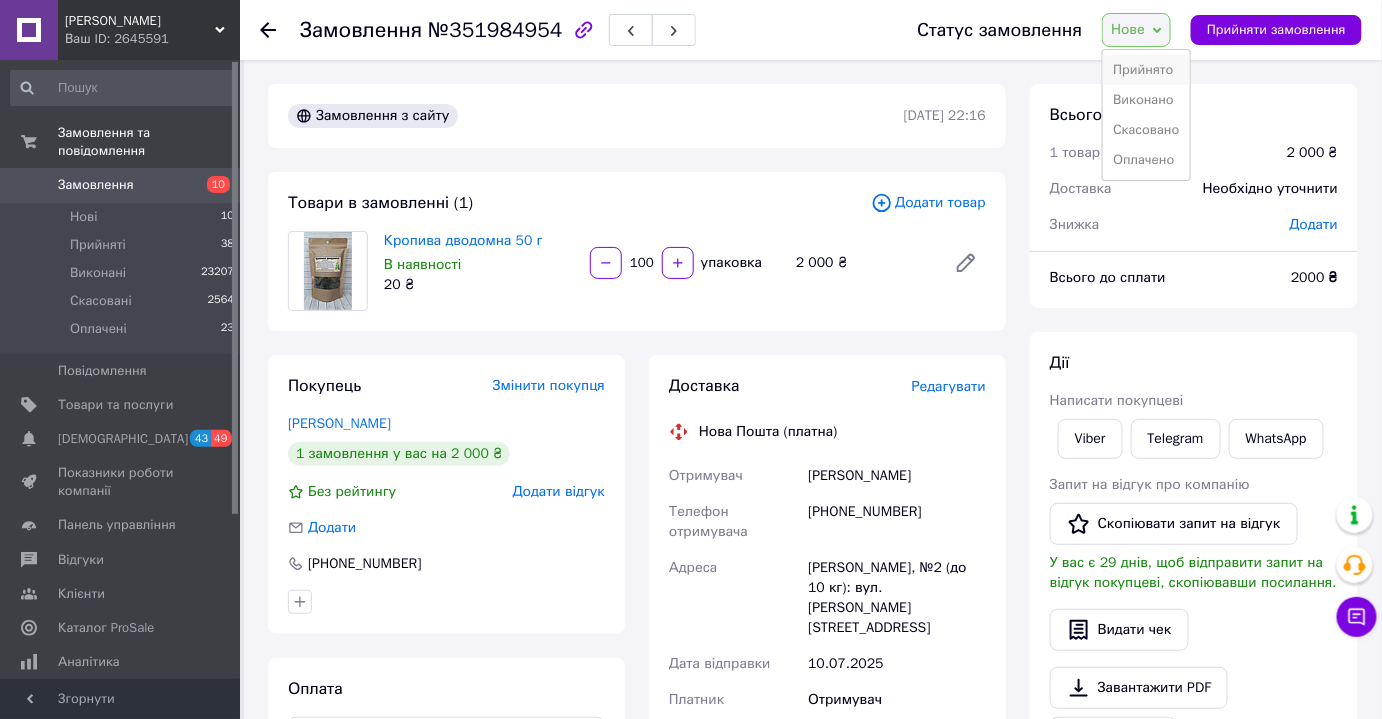 click on "Прийнято" at bounding box center [1146, 70] 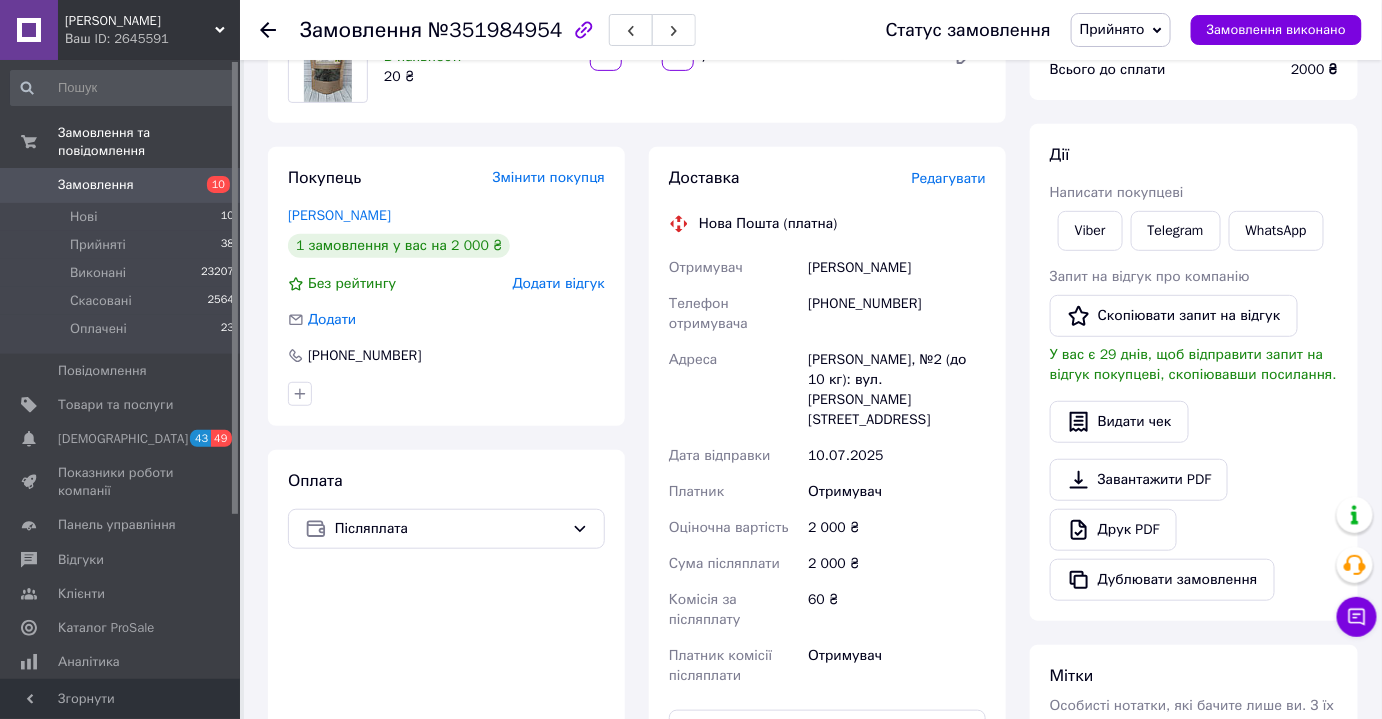 scroll, scrollTop: 208, scrollLeft: 0, axis: vertical 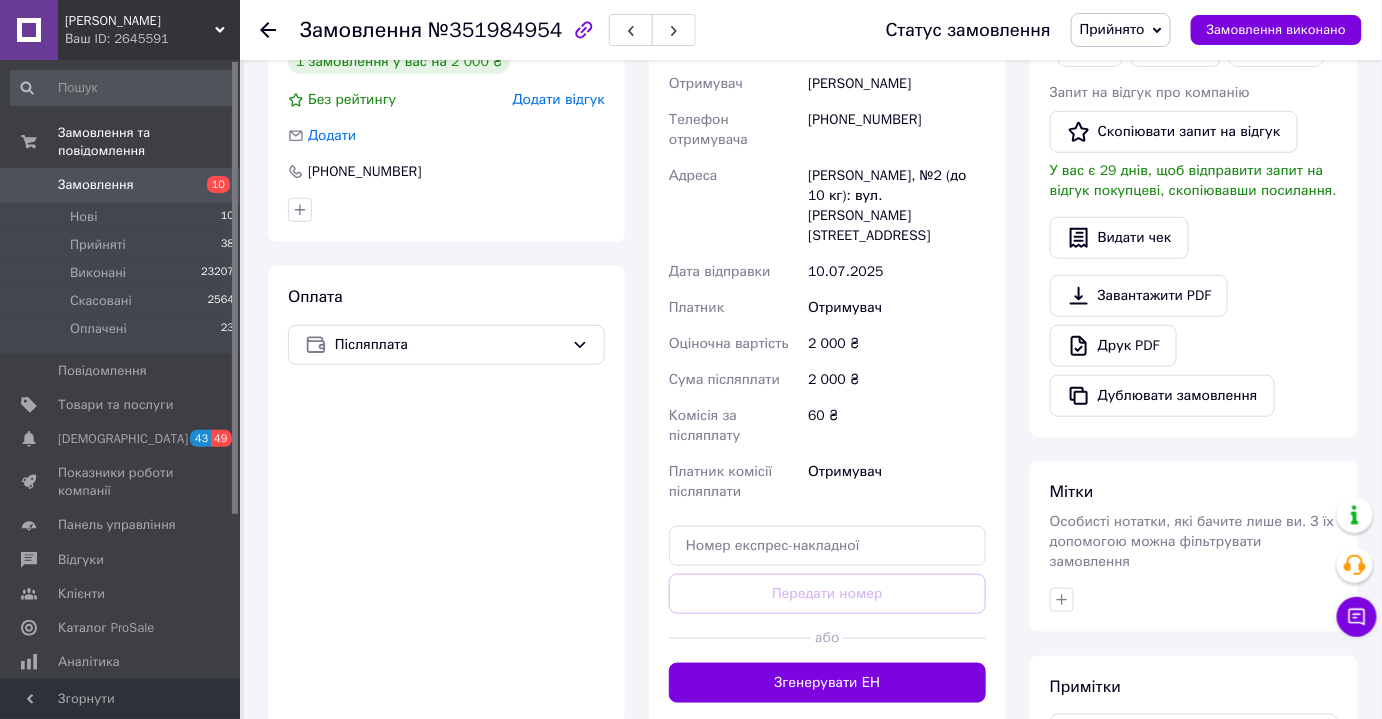 click on "Замовлення" at bounding box center (96, 185) 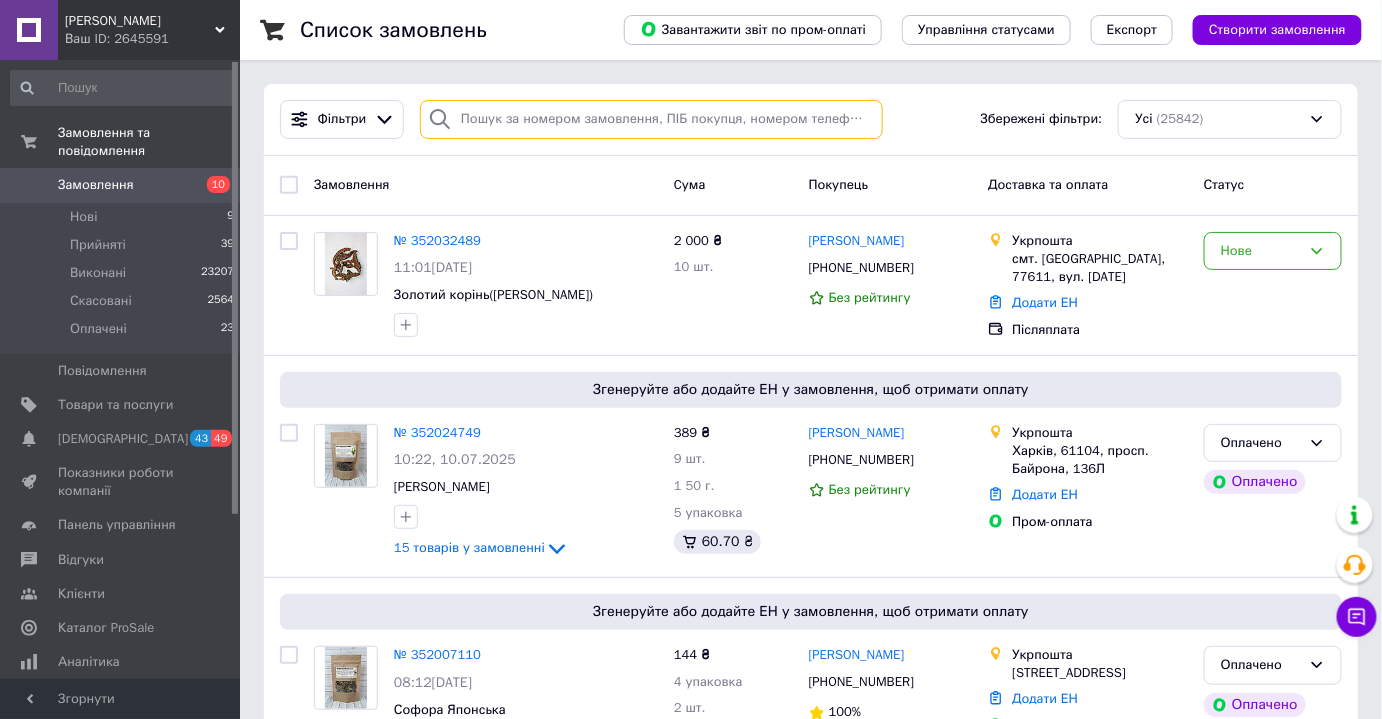 click at bounding box center [651, 119] 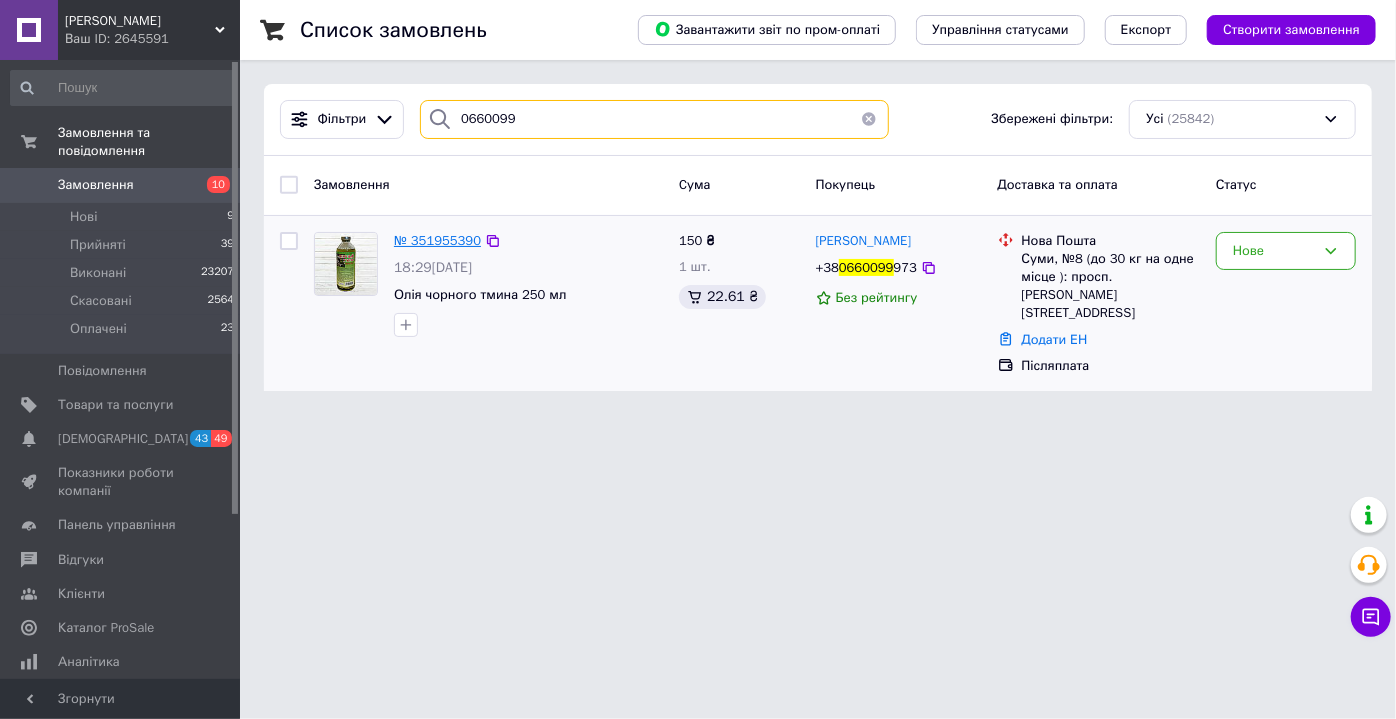 type on "0660099" 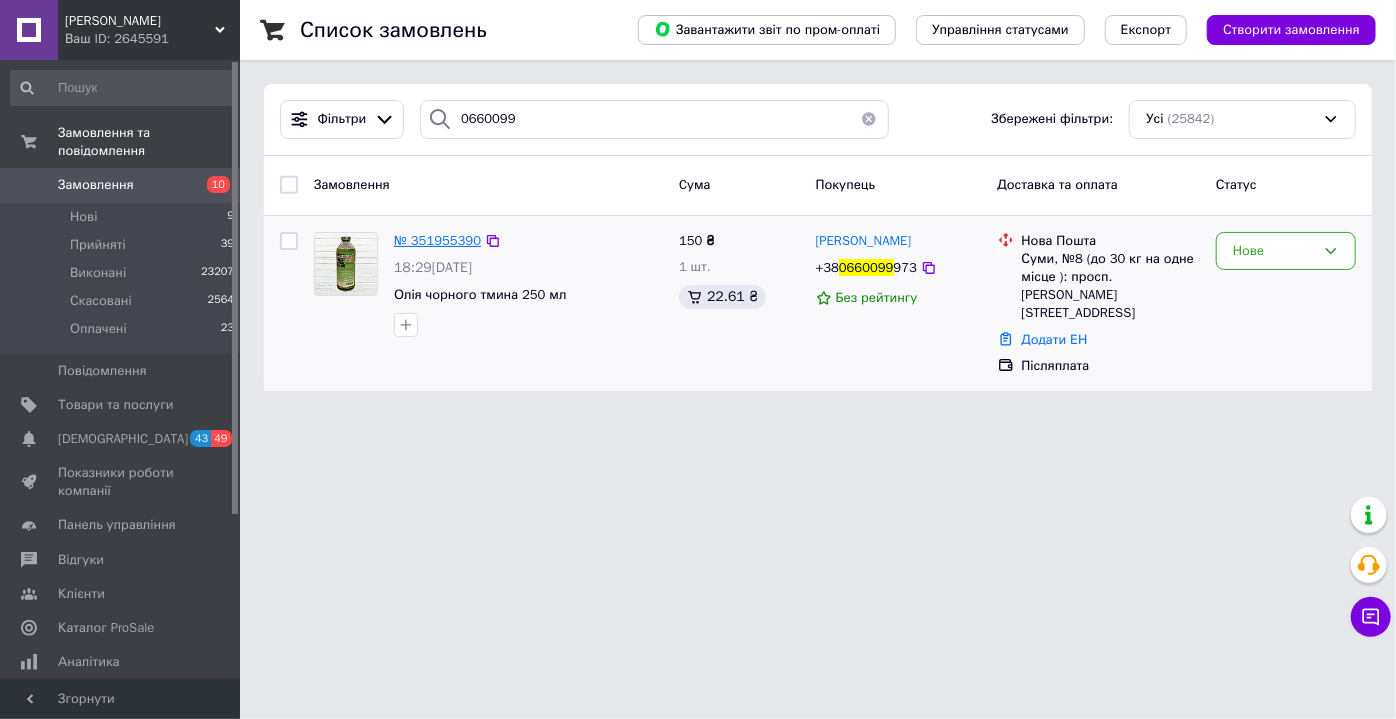 click on "№ 351955390" at bounding box center [437, 240] 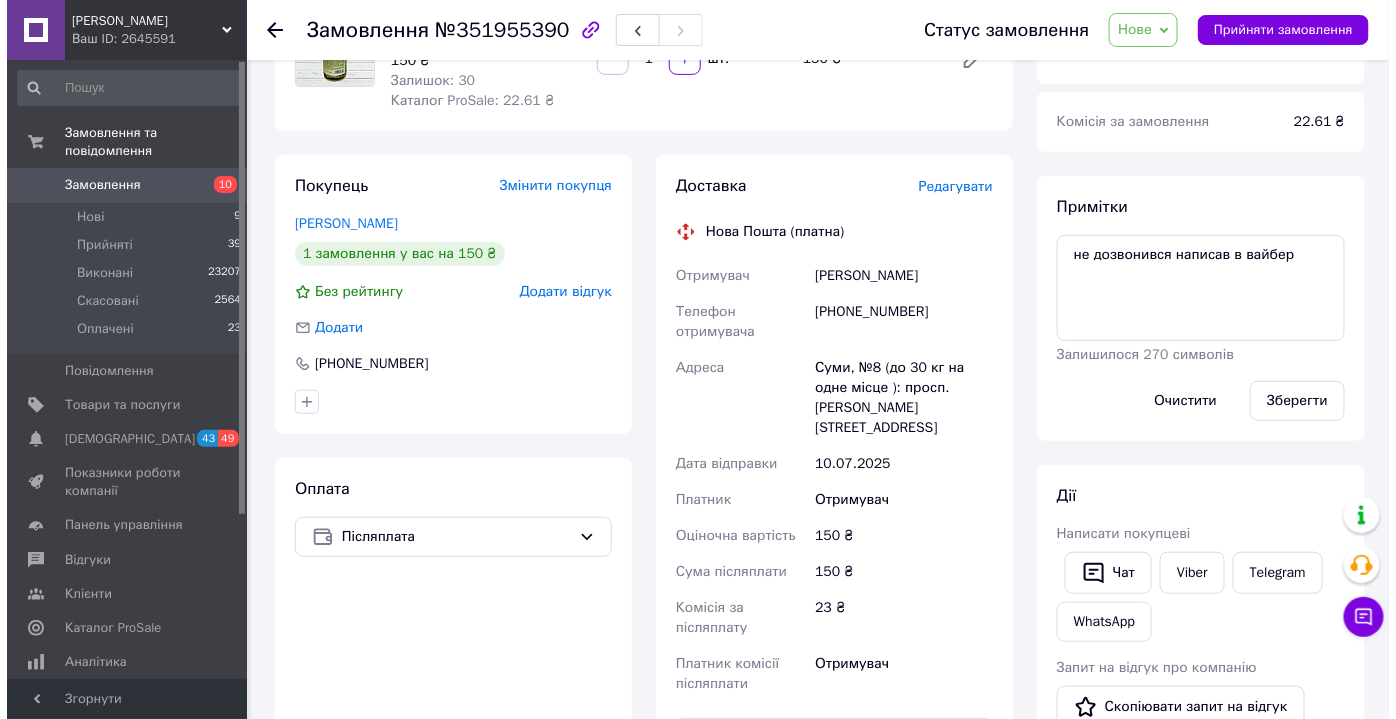scroll, scrollTop: 242, scrollLeft: 0, axis: vertical 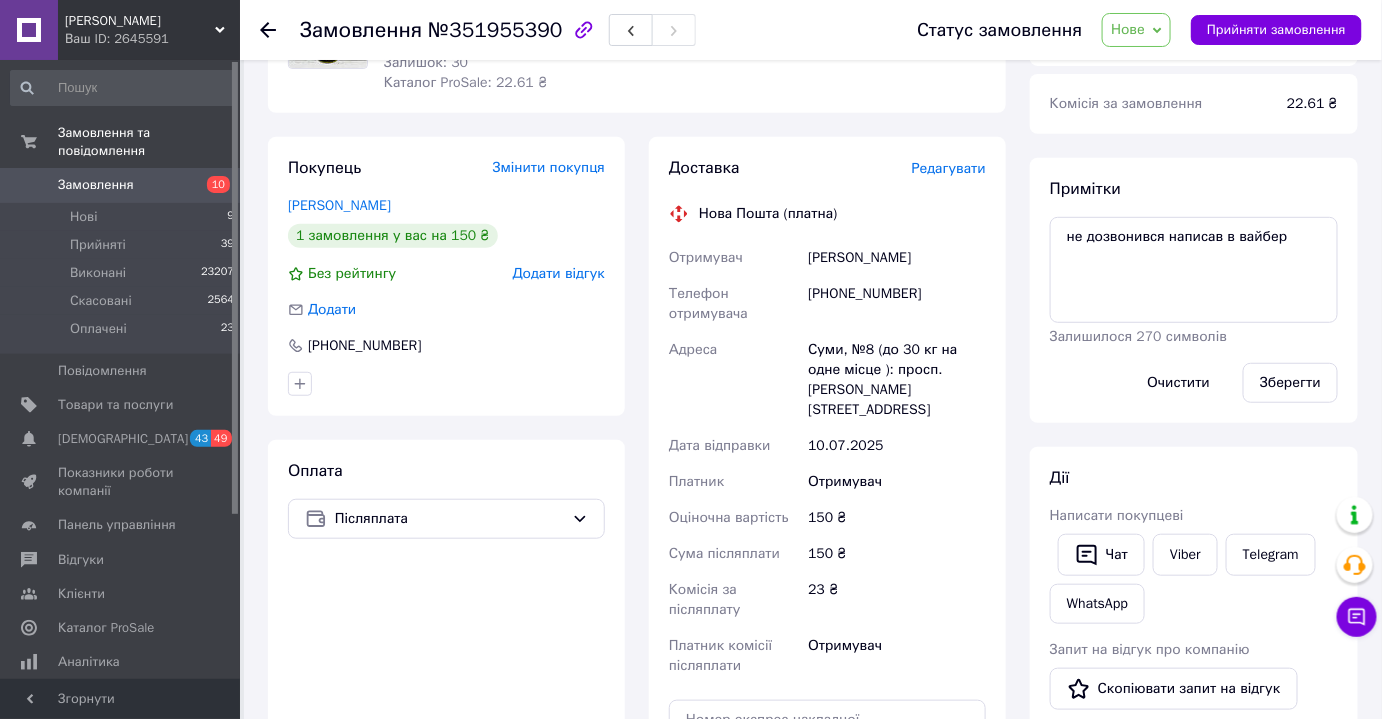 click on "Редагувати" at bounding box center [949, 168] 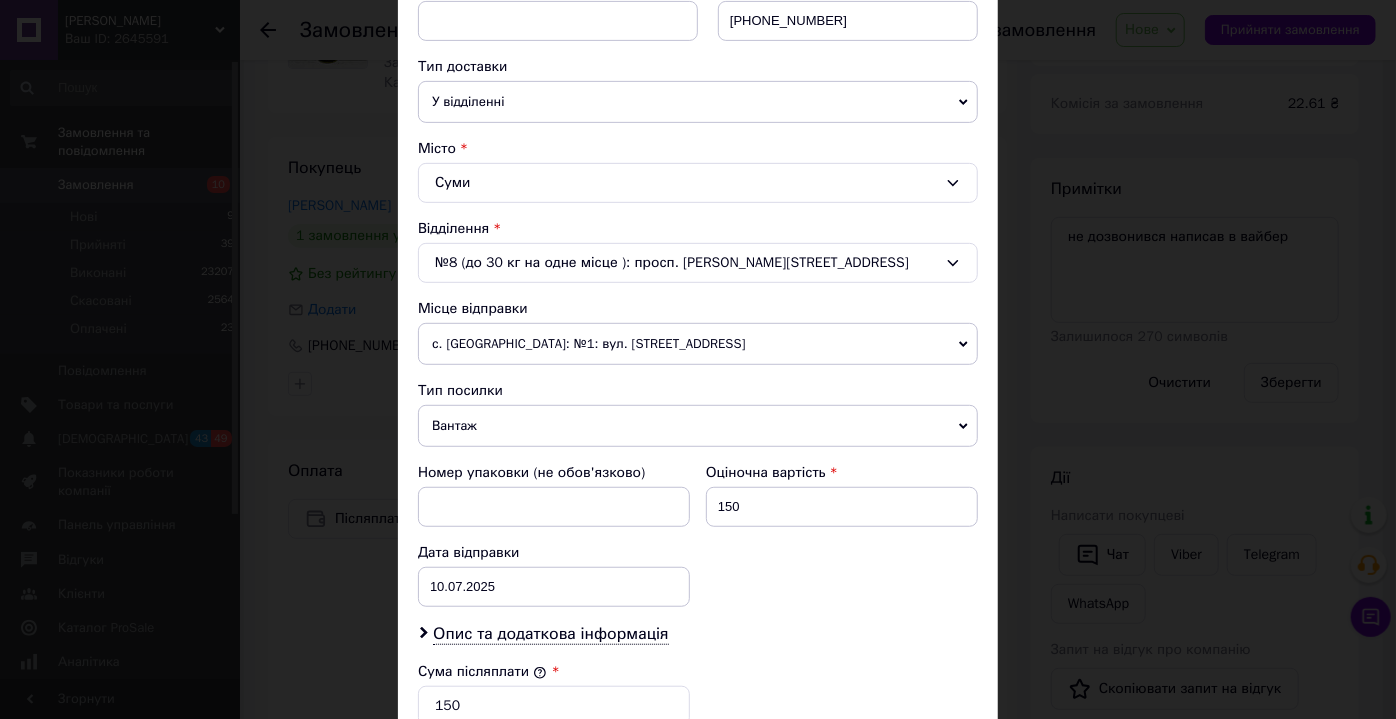 scroll, scrollTop: 431, scrollLeft: 0, axis: vertical 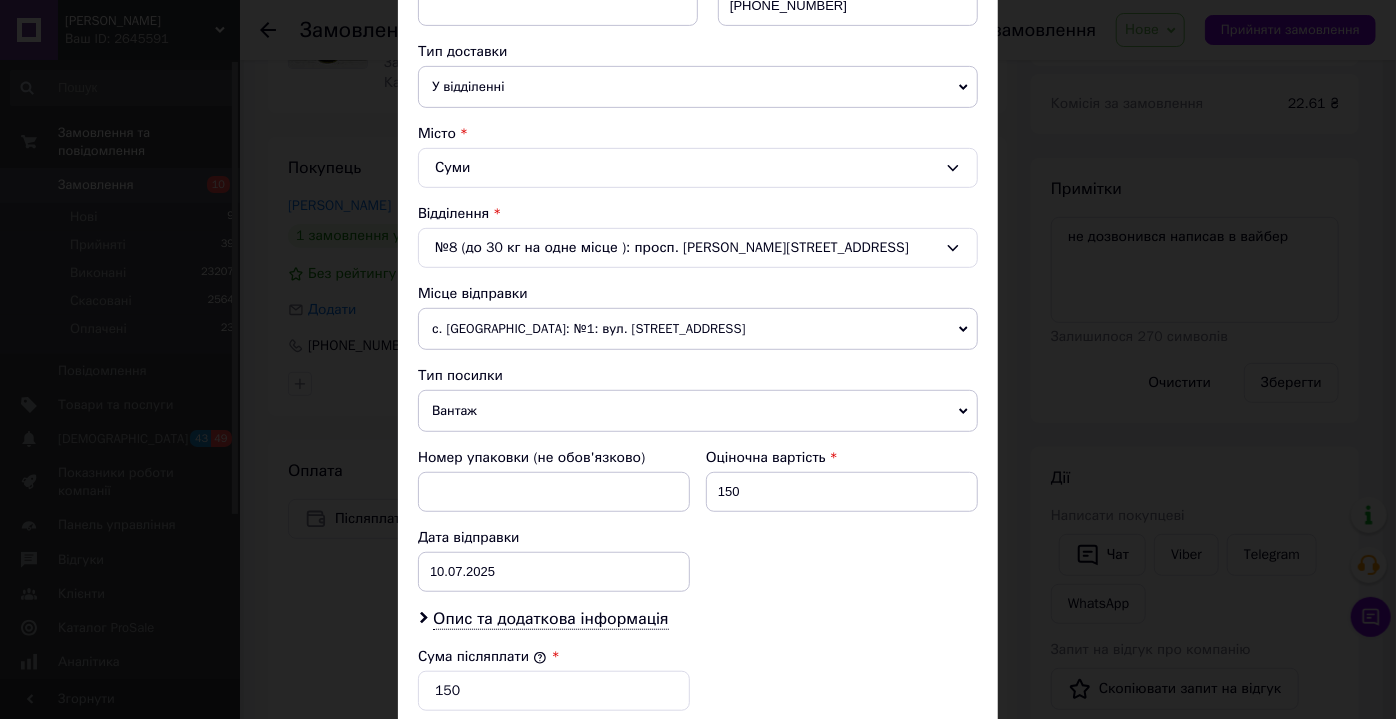 click on "№8 (до 30 кг на одне місце ): просп. Михайла Лушпи, 13Б" at bounding box center (698, 248) 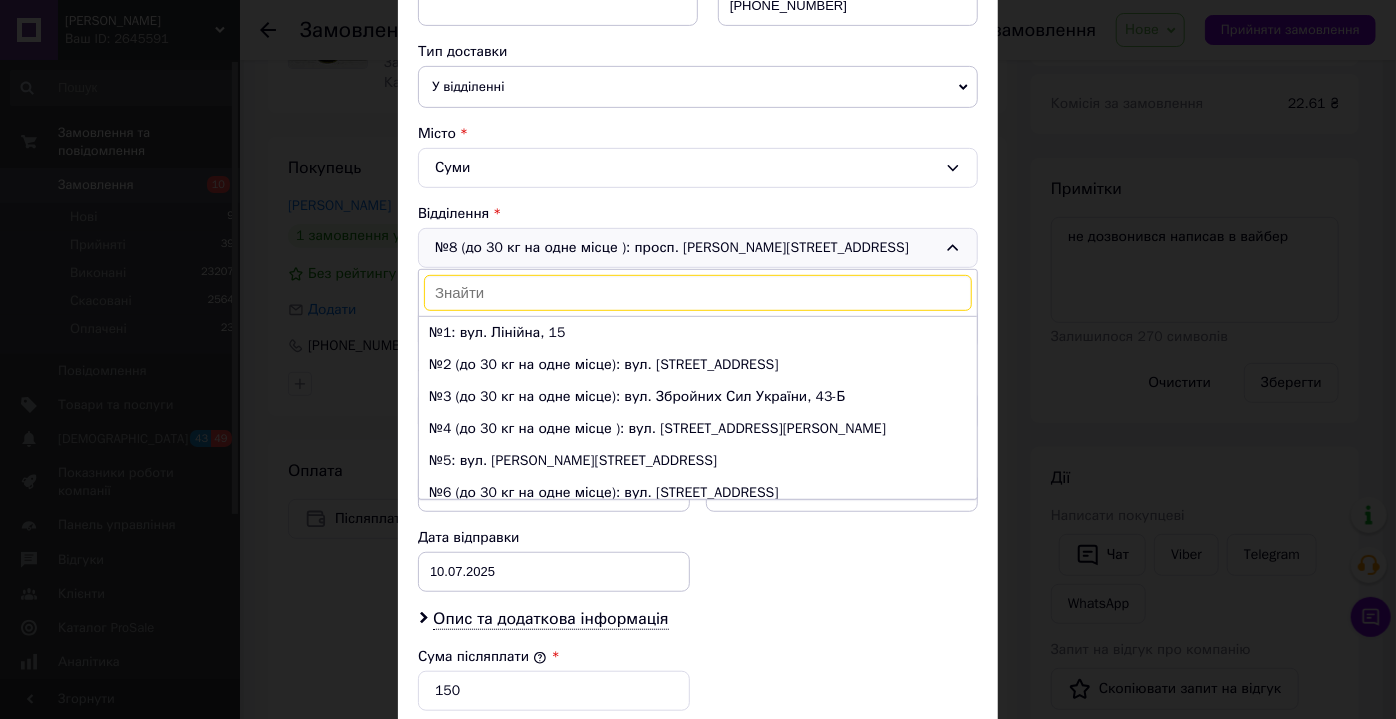 scroll, scrollTop: 224, scrollLeft: 0, axis: vertical 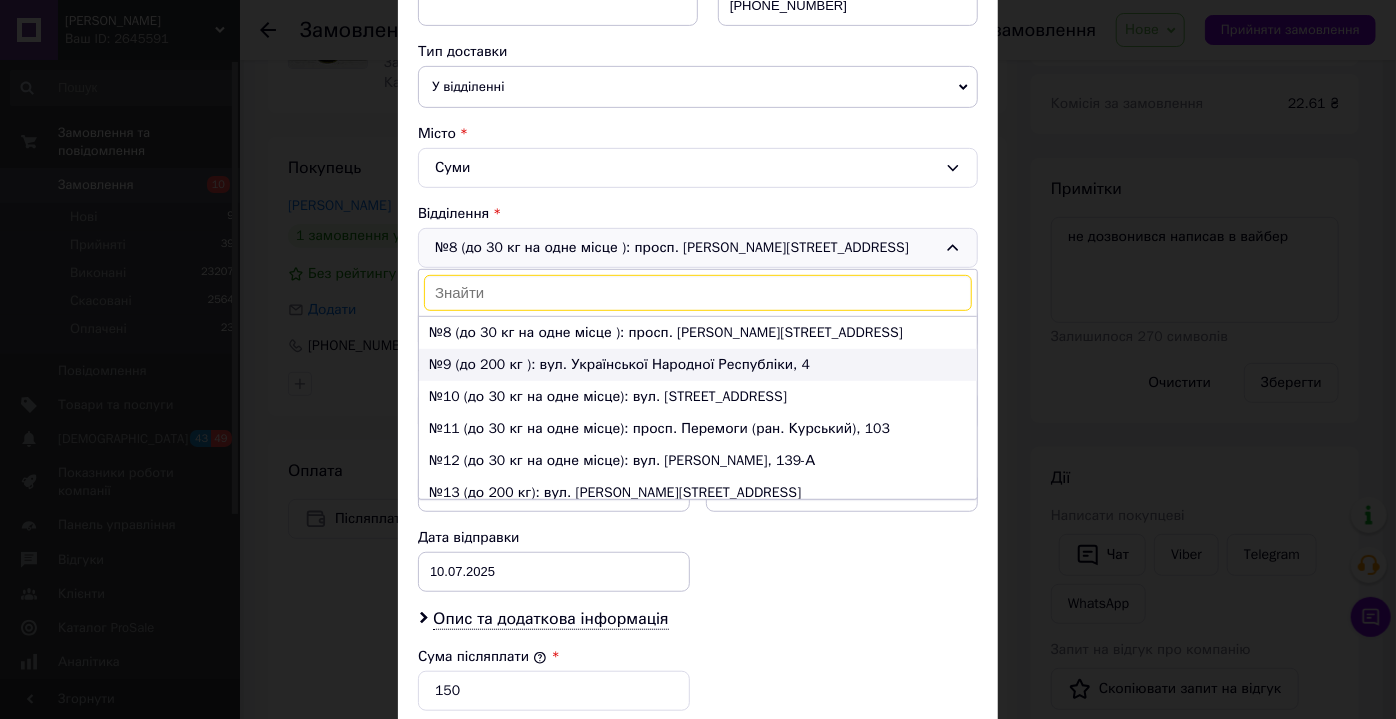 click on "№9 (до 200 кг ): вул. Української Народної Республіки, 4" at bounding box center [698, 365] 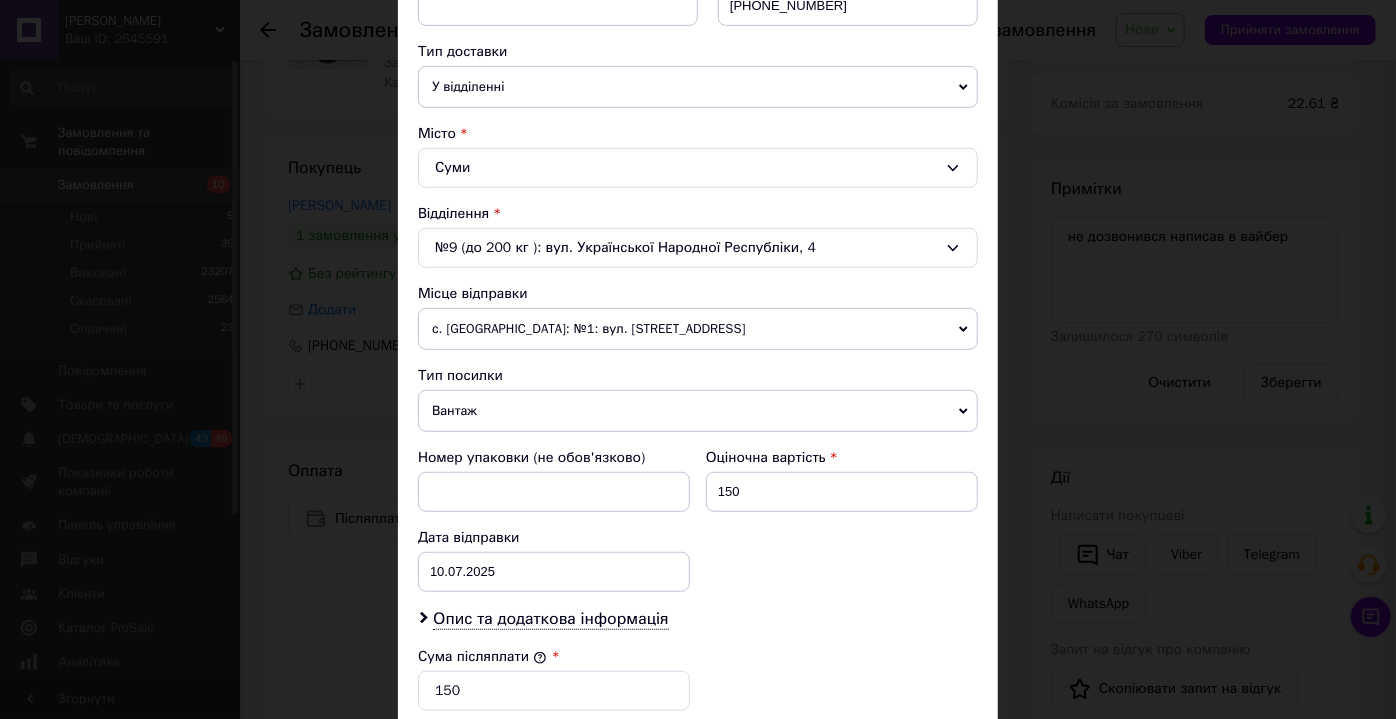 scroll, scrollTop: 0, scrollLeft: 0, axis: both 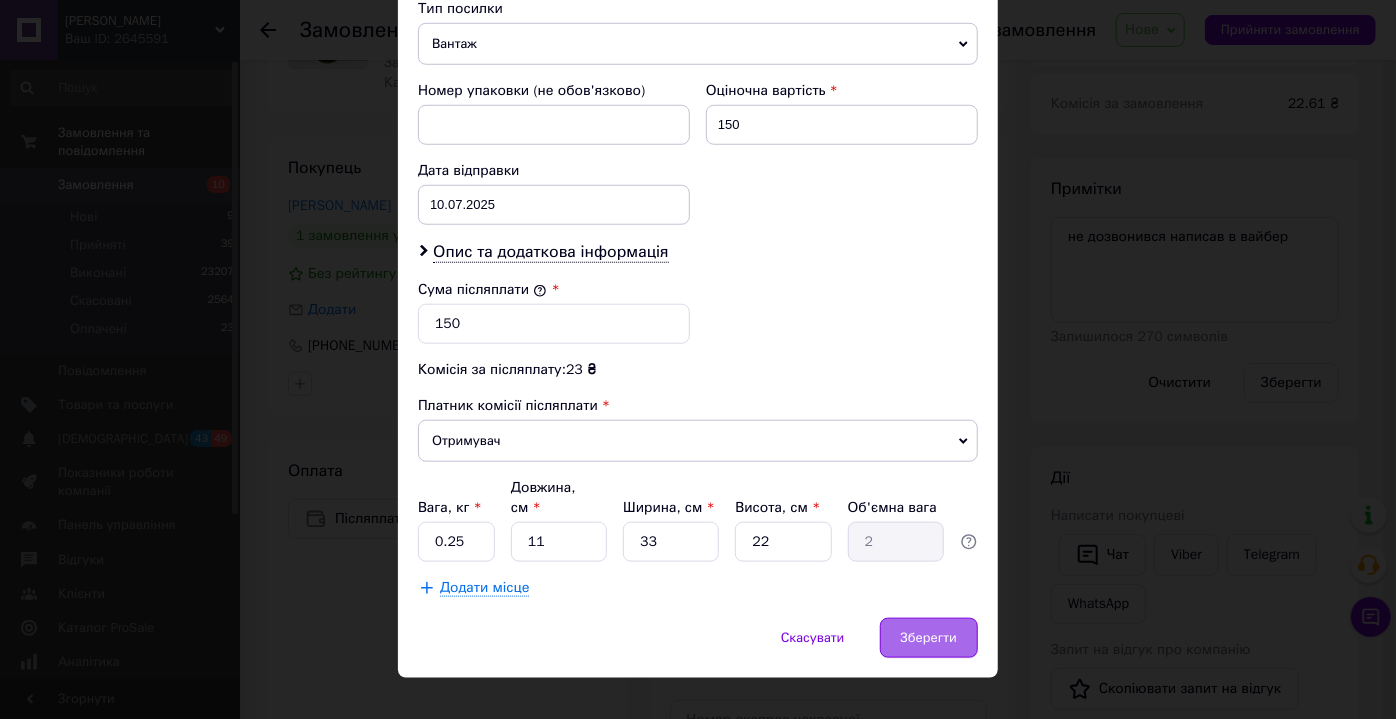 click on "Зберегти" at bounding box center (929, 638) 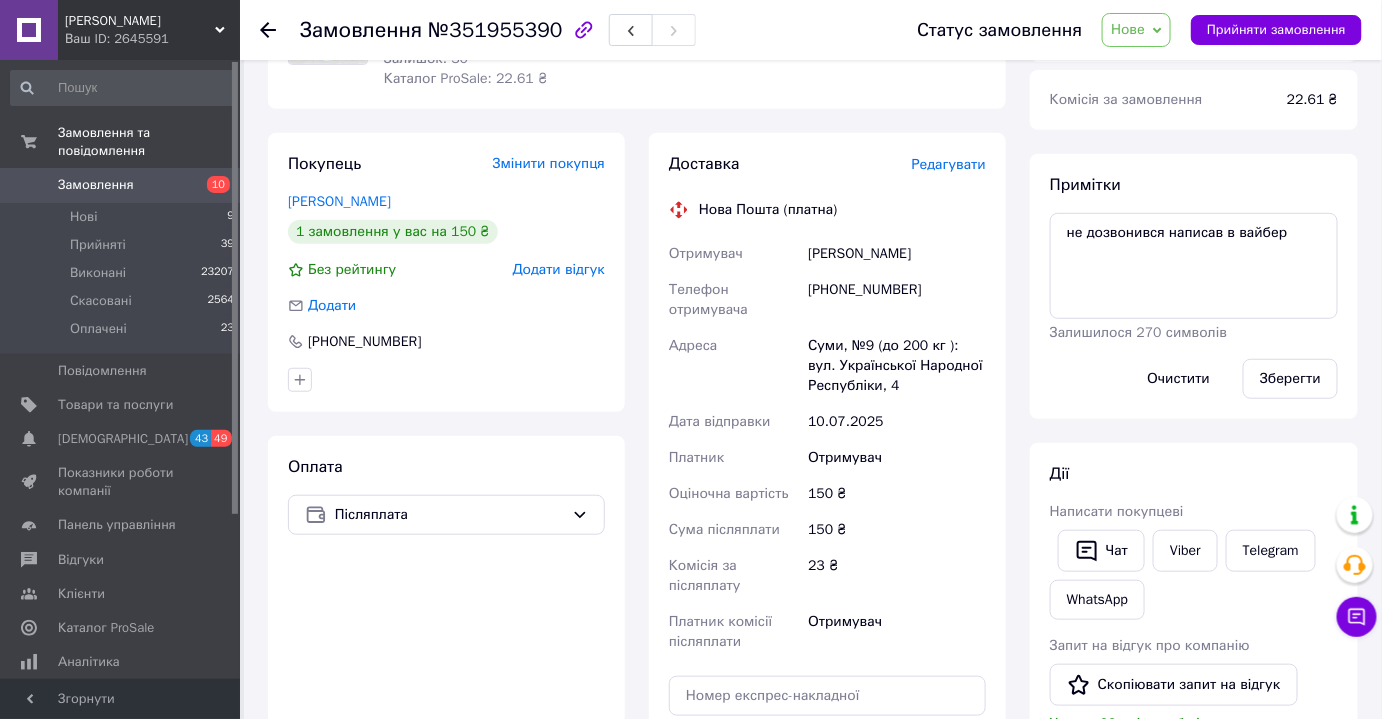 scroll, scrollTop: 250, scrollLeft: 0, axis: vertical 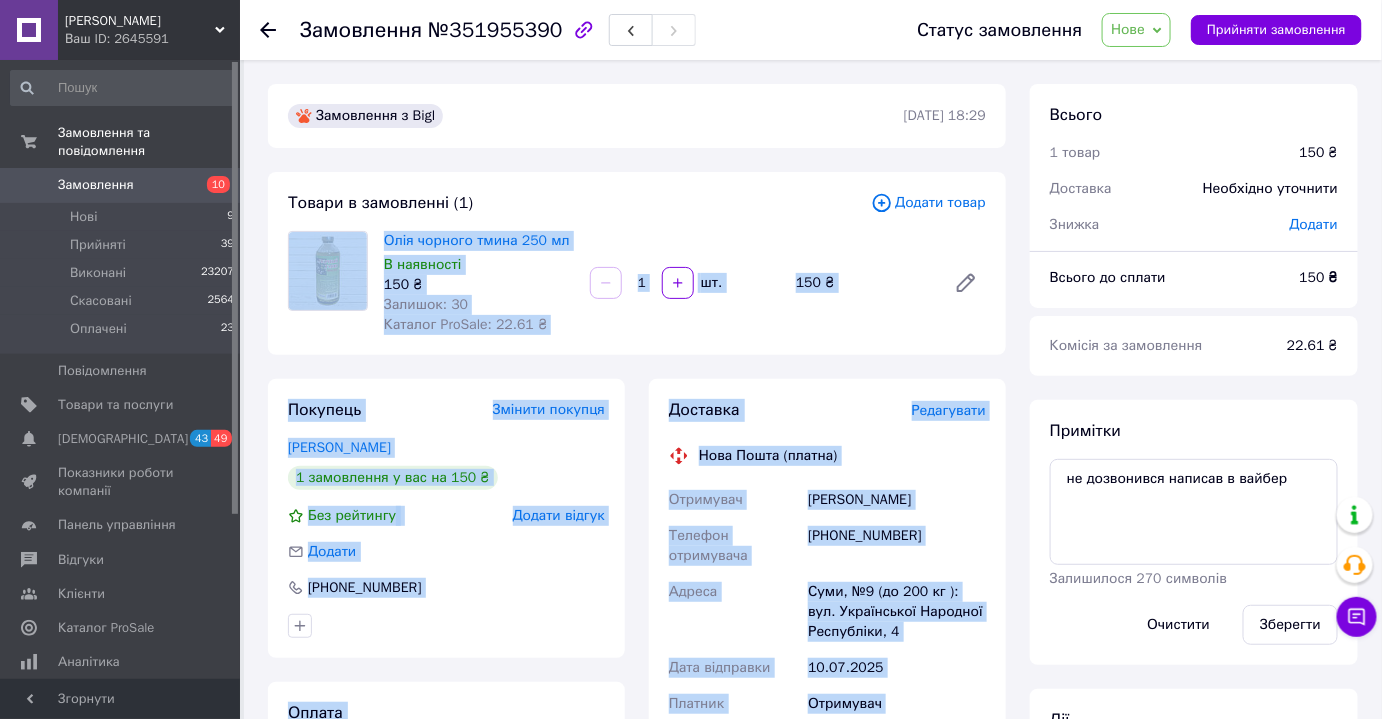 drag, startPoint x: 887, startPoint y: 626, endPoint x: 304, endPoint y: 264, distance: 686.2456 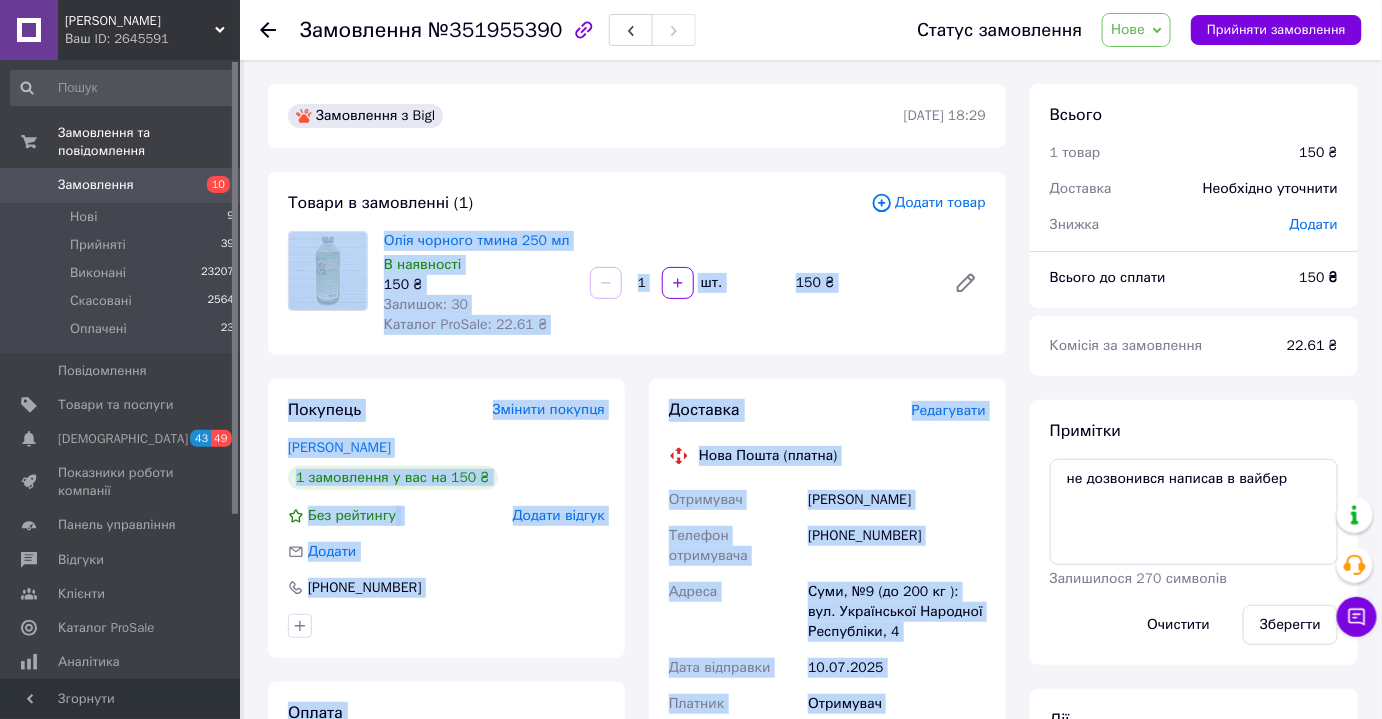 copy on "Олія чорного тмина 250 мл В наявності 150 ₴ Залишок: 30 Каталог ProSale: 22.61 ₴    шт. 150 ₴ Покупець Змінити покупця Гончаренко Иаан 1 замовлення у вас на 150 ₴ Без рейтингу   Додати відгук Додати +380660099973 Оплата Післяплата Доставка Редагувати Нова Пошта (платна) Отримувач Гончаренко Иаан Телефон отримувача +380660099973 Адреса Суми, №9 (до 200 кг ): вул. Української Народної Республіки, 4 Дата відправки 10.07.2025 Платник Отримувач Оціночна вартість 150 ₴ Сума післяплати 150 ₴ Комісія за післяплату 23 ₴ Платник комісії післяплати Отримувач" 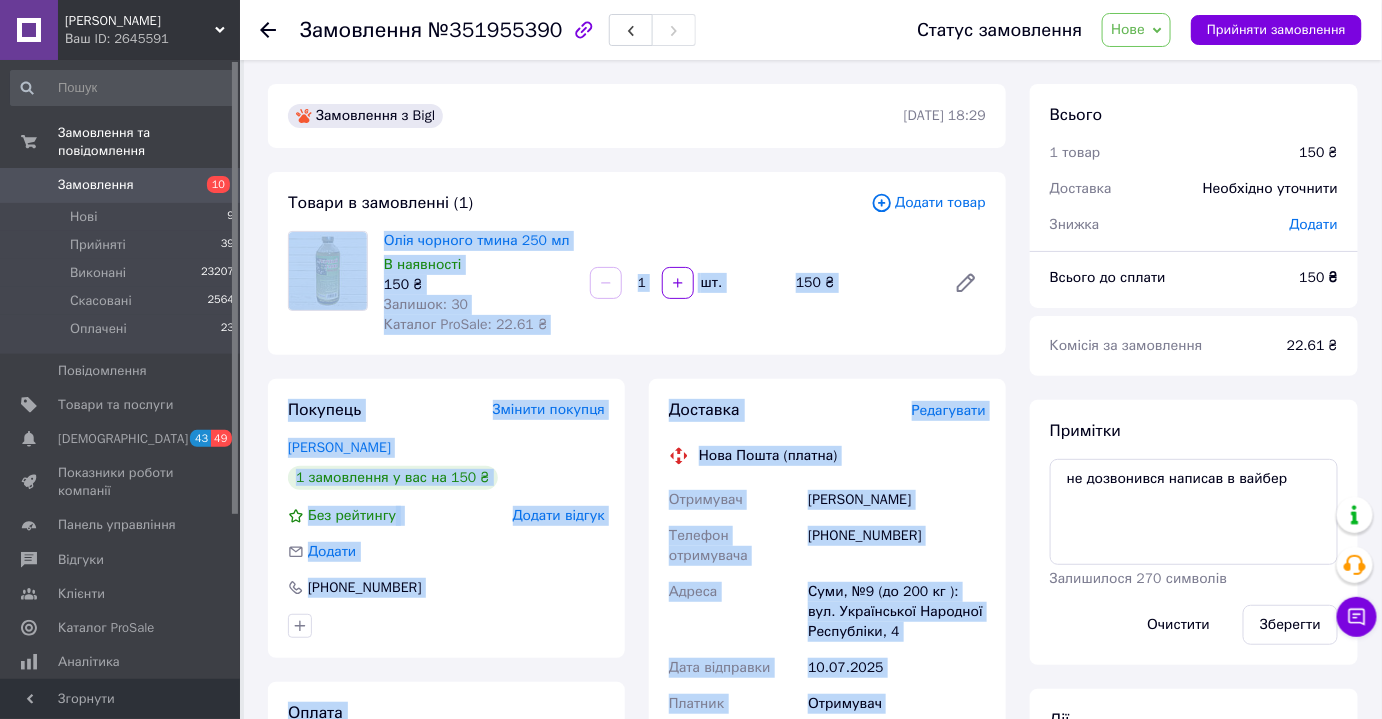 click on "Нове" at bounding box center [1136, 30] 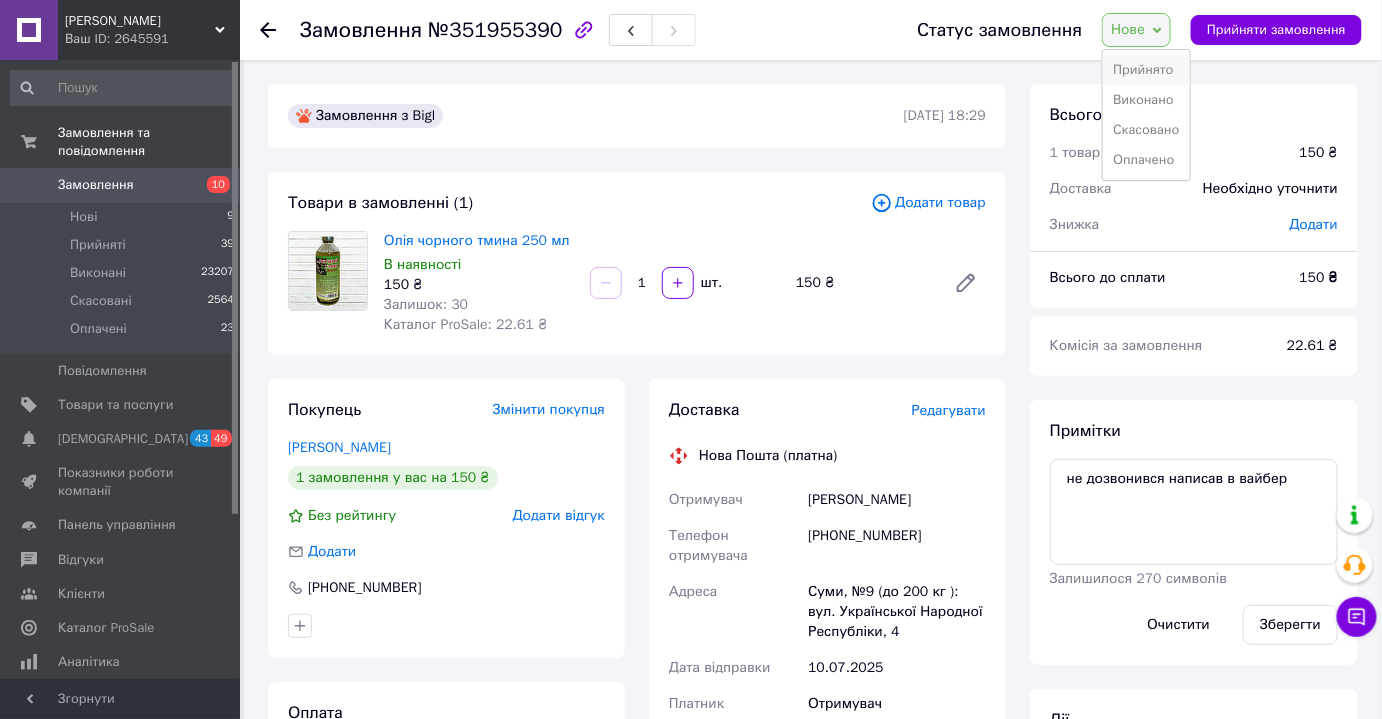 click on "Прийнято" at bounding box center (1146, 70) 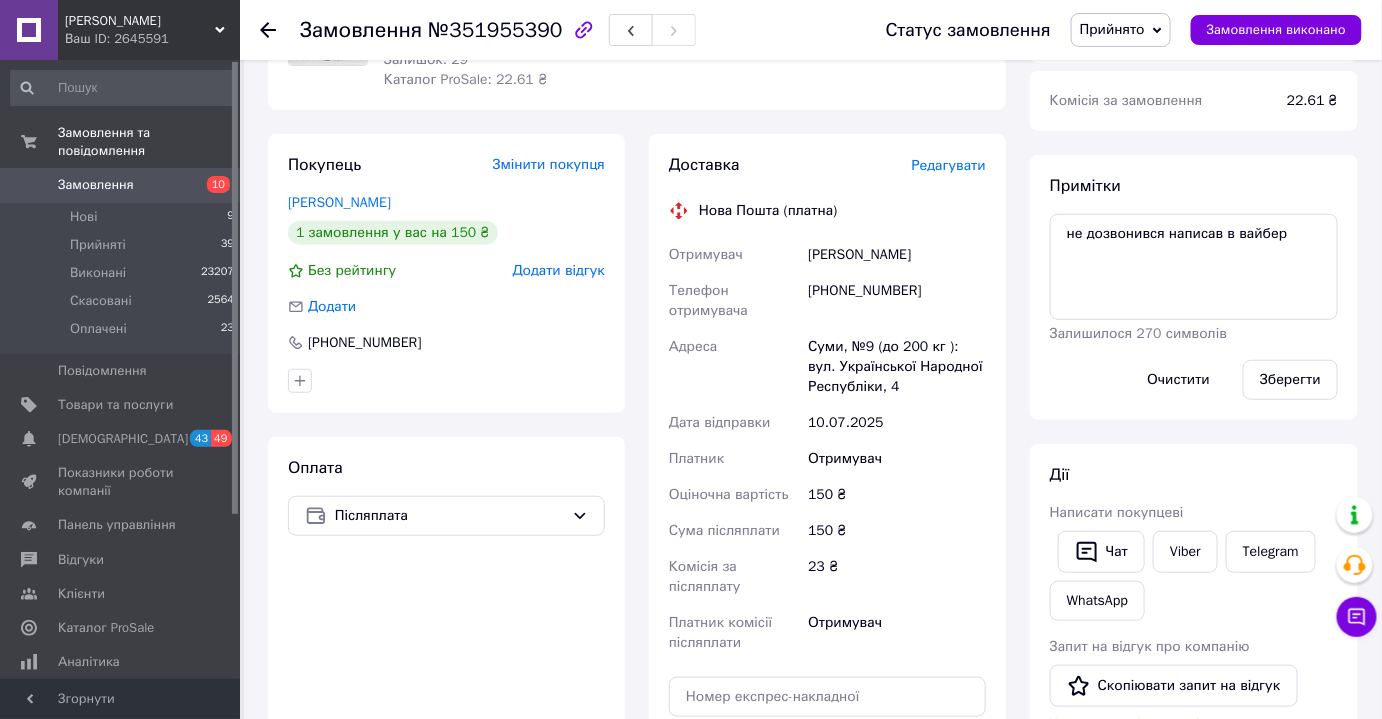 scroll, scrollTop: 247, scrollLeft: 0, axis: vertical 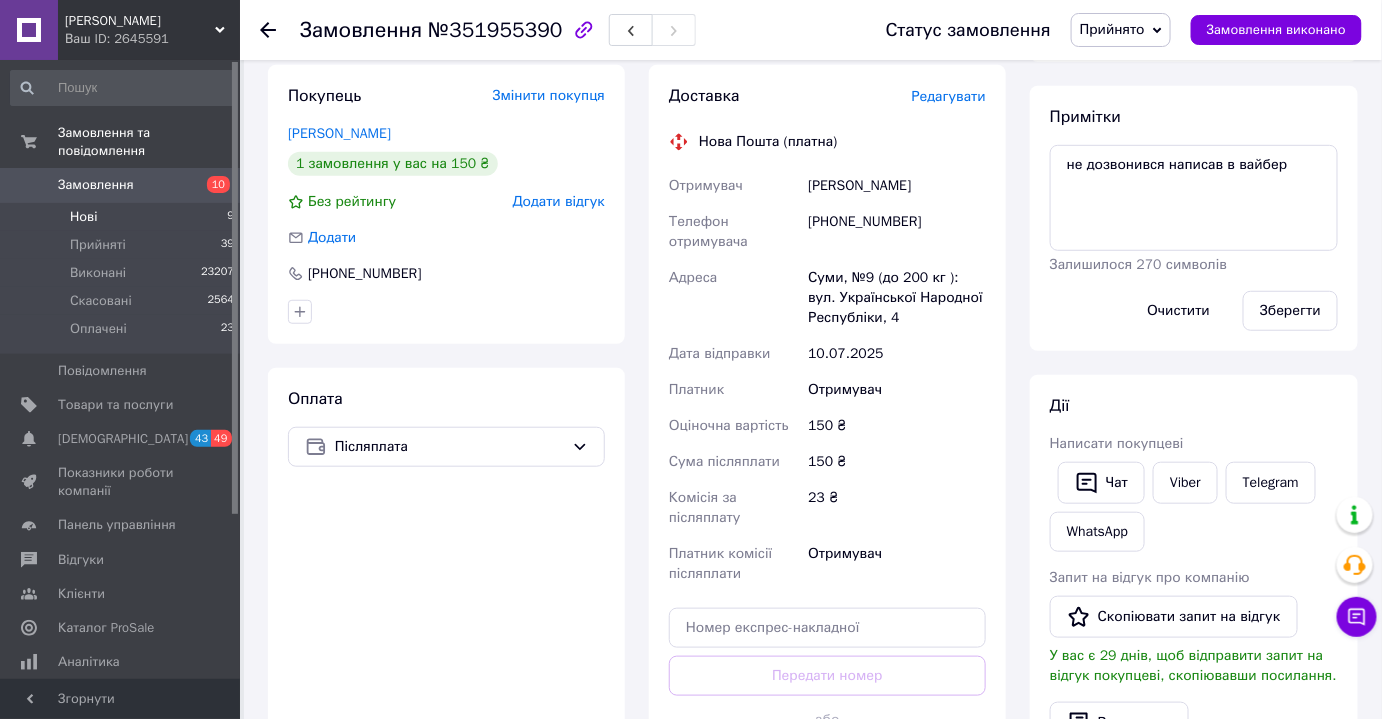 click on "Нові" at bounding box center (83, 217) 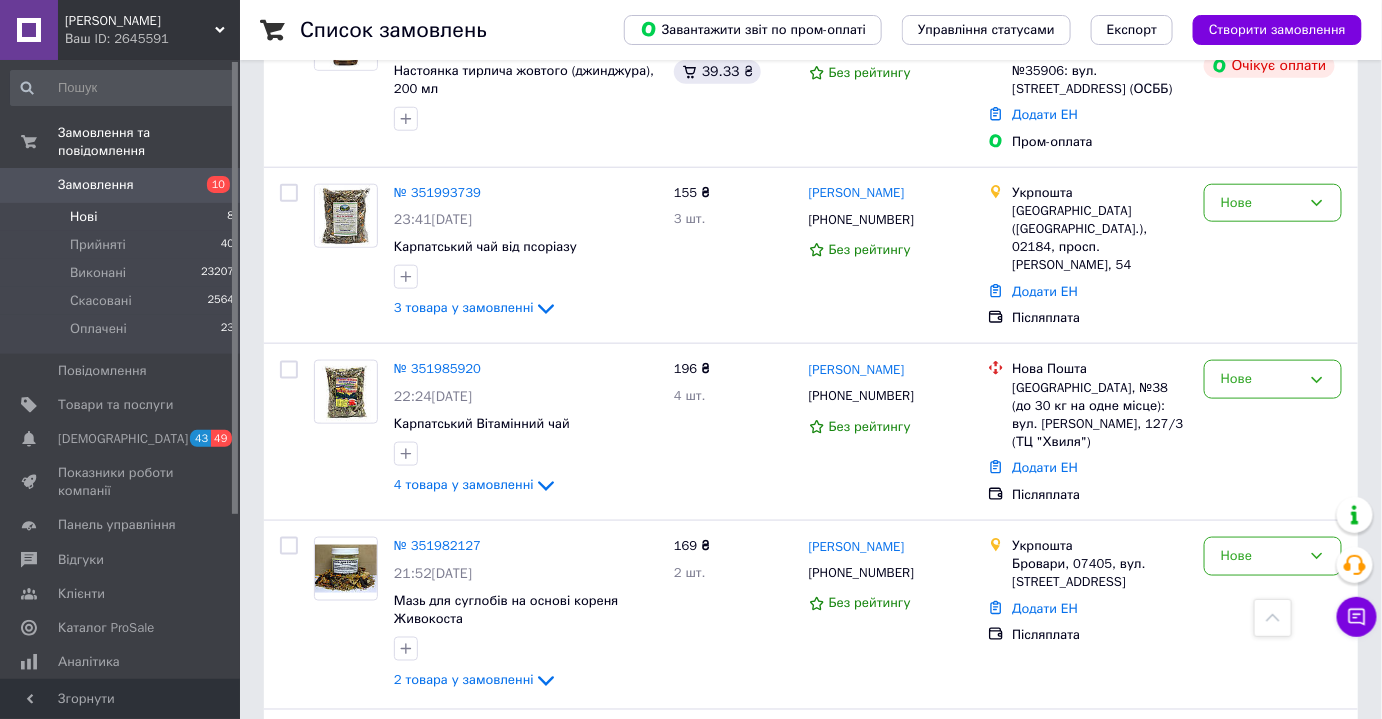 scroll, scrollTop: 576, scrollLeft: 0, axis: vertical 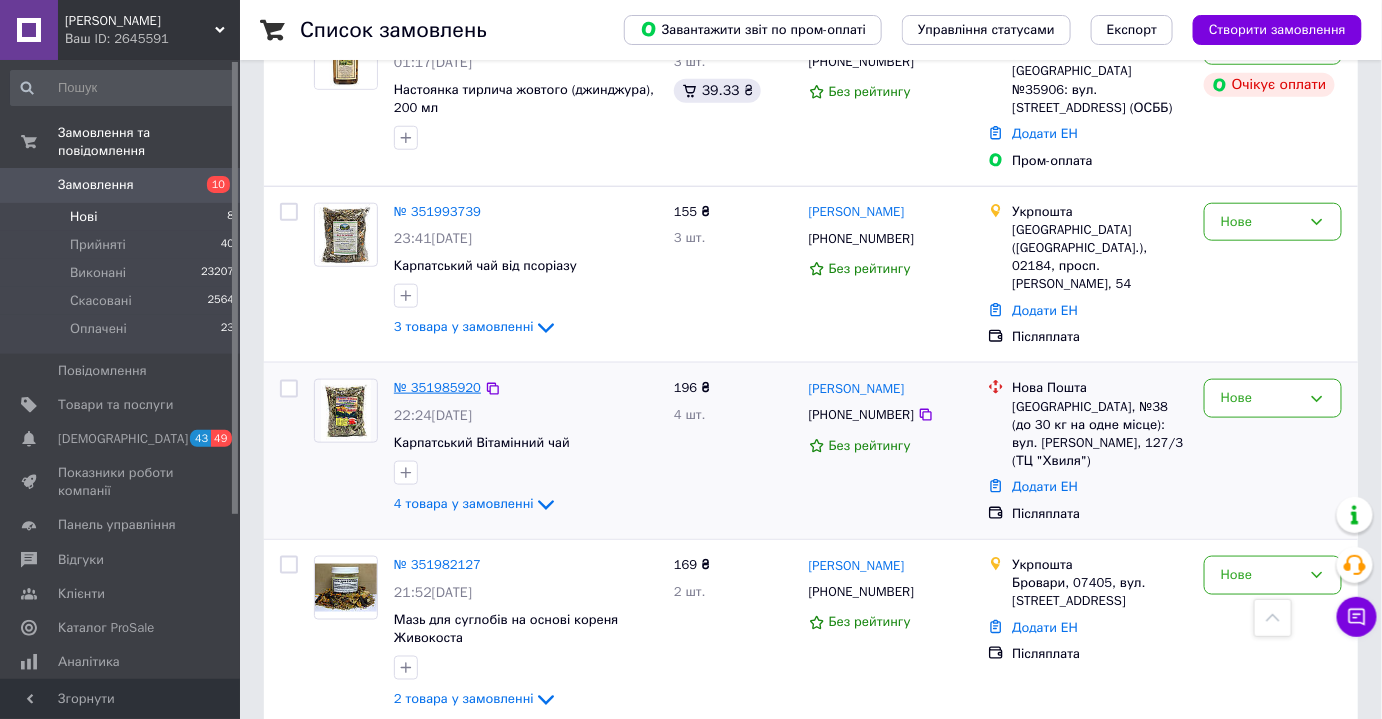 click on "№ 351985920" at bounding box center [437, 387] 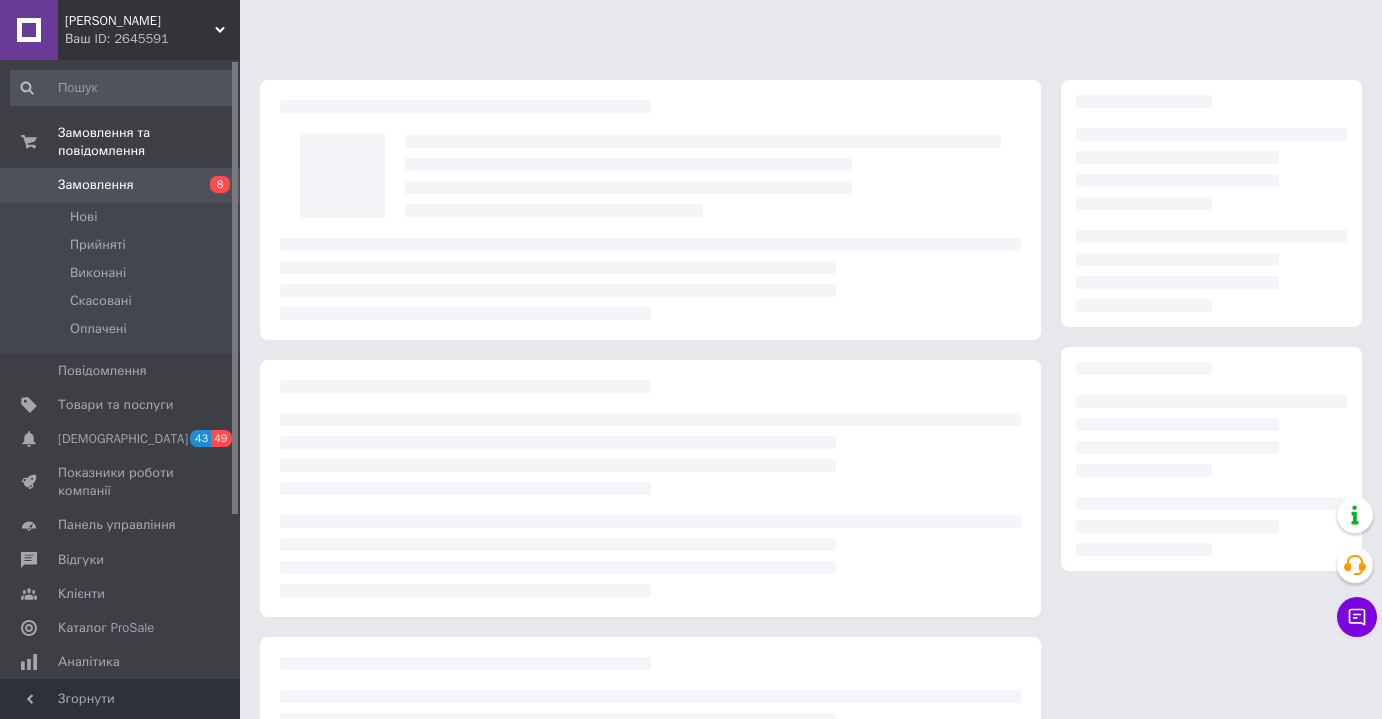 scroll, scrollTop: 0, scrollLeft: 0, axis: both 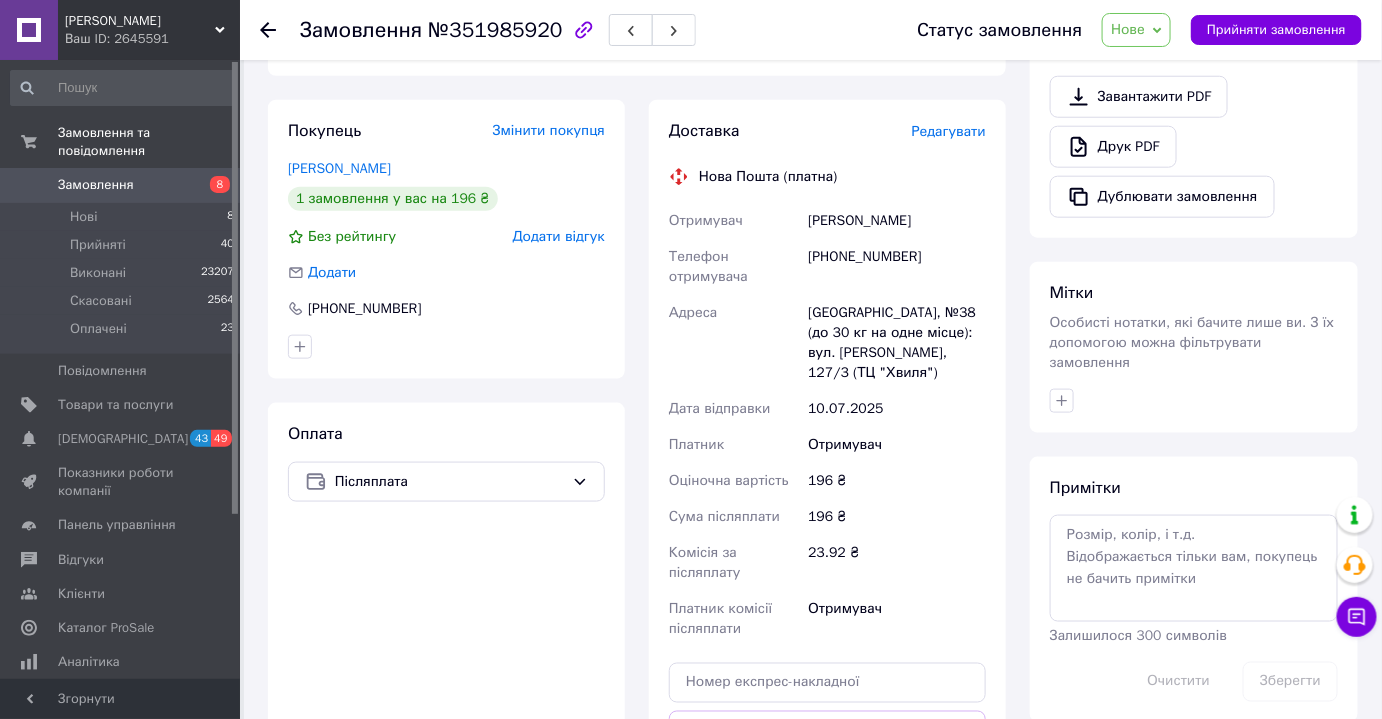 click on "[PHONE_NUMBER]" at bounding box center (897, 267) 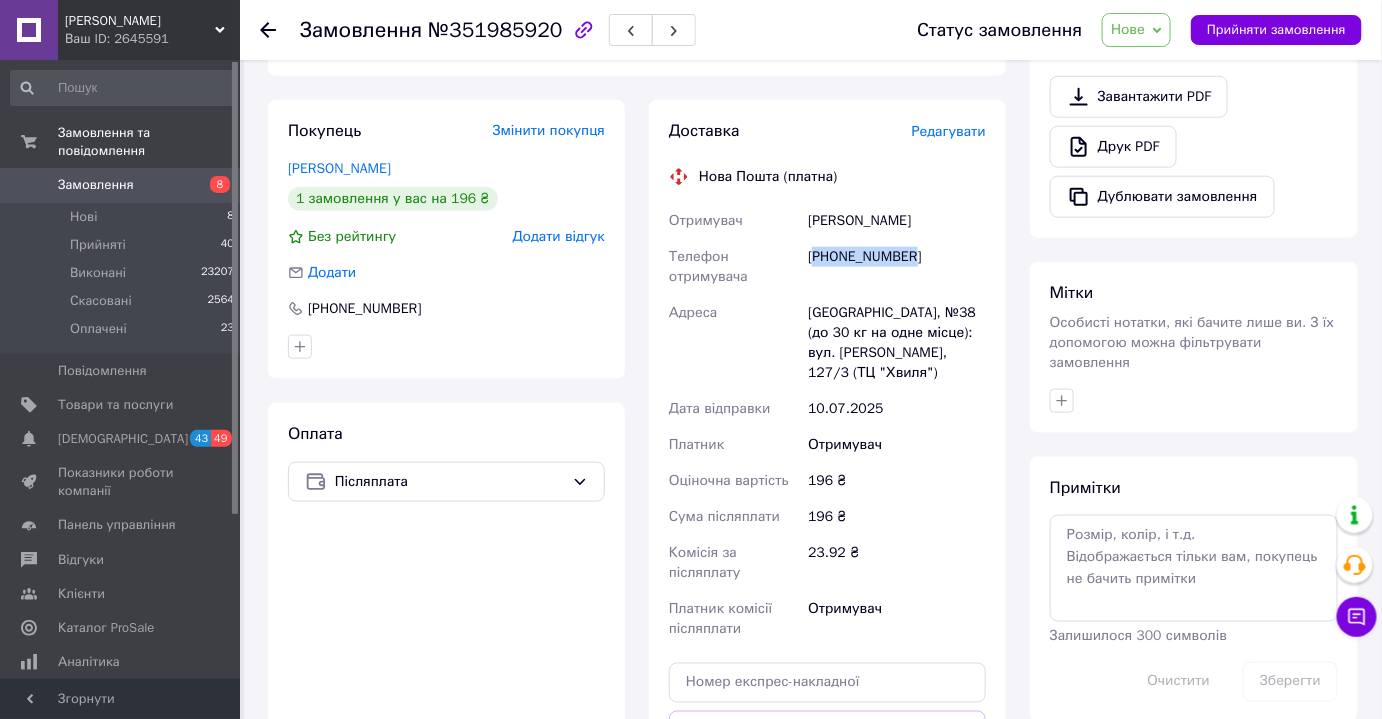 click on "[PHONE_NUMBER]" at bounding box center [897, 267] 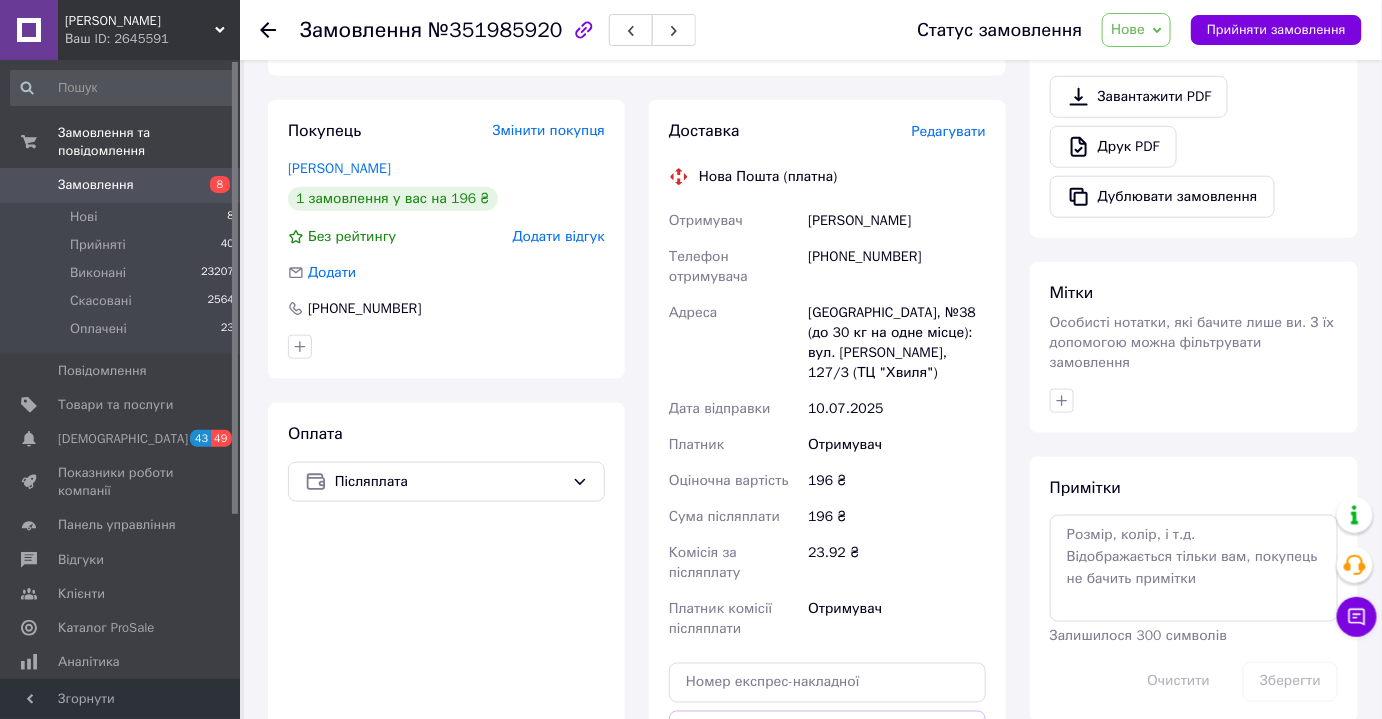 click on "[GEOGRAPHIC_DATA], №38 (до 30 кг на одне місце): вул. [PERSON_NAME], 127/3 (ТЦ "Хвиля")" at bounding box center (897, 343) 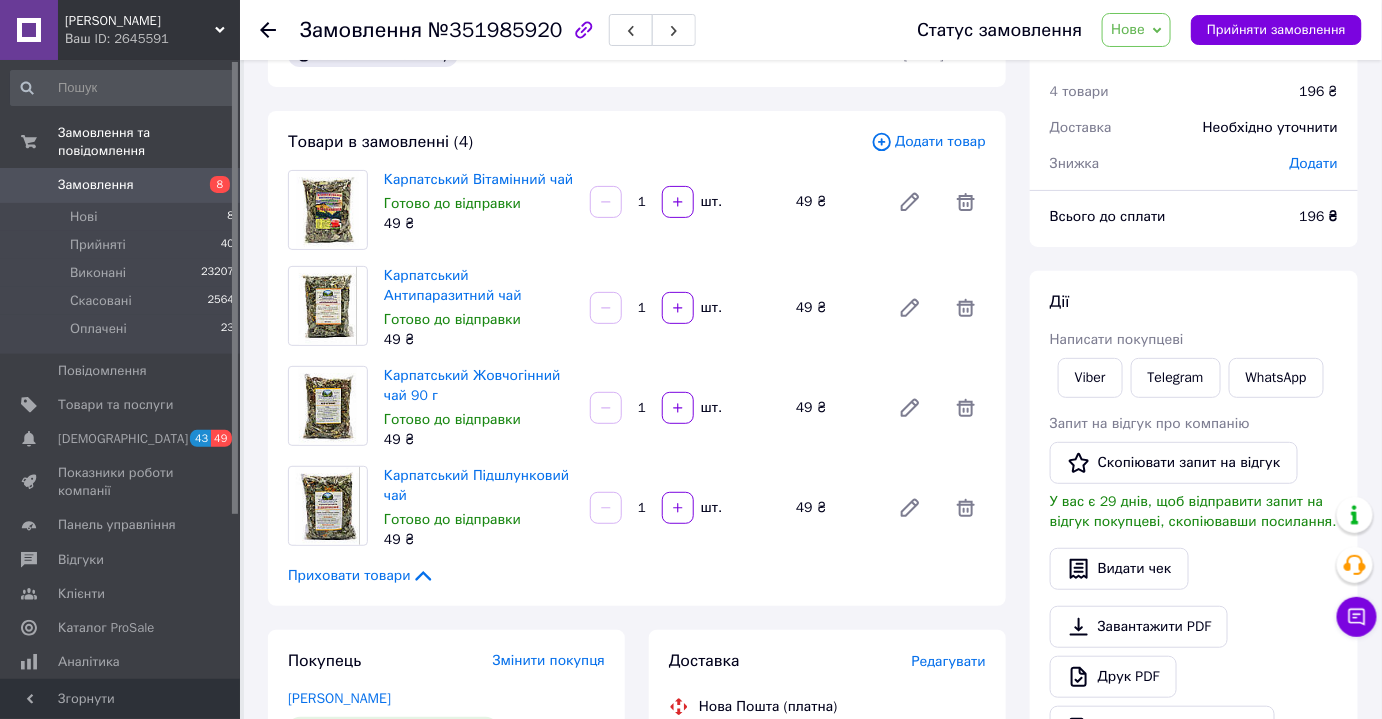 scroll, scrollTop: 56, scrollLeft: 0, axis: vertical 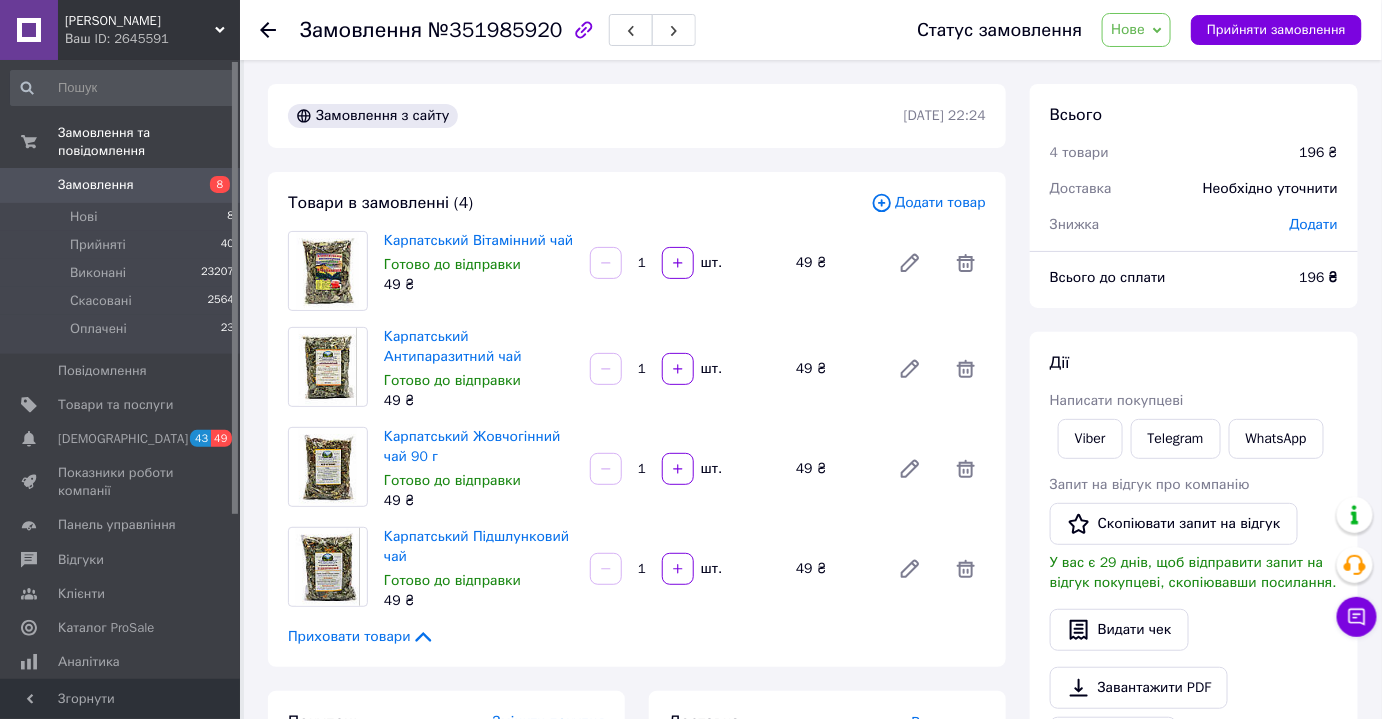 click on "Нове" at bounding box center [1136, 30] 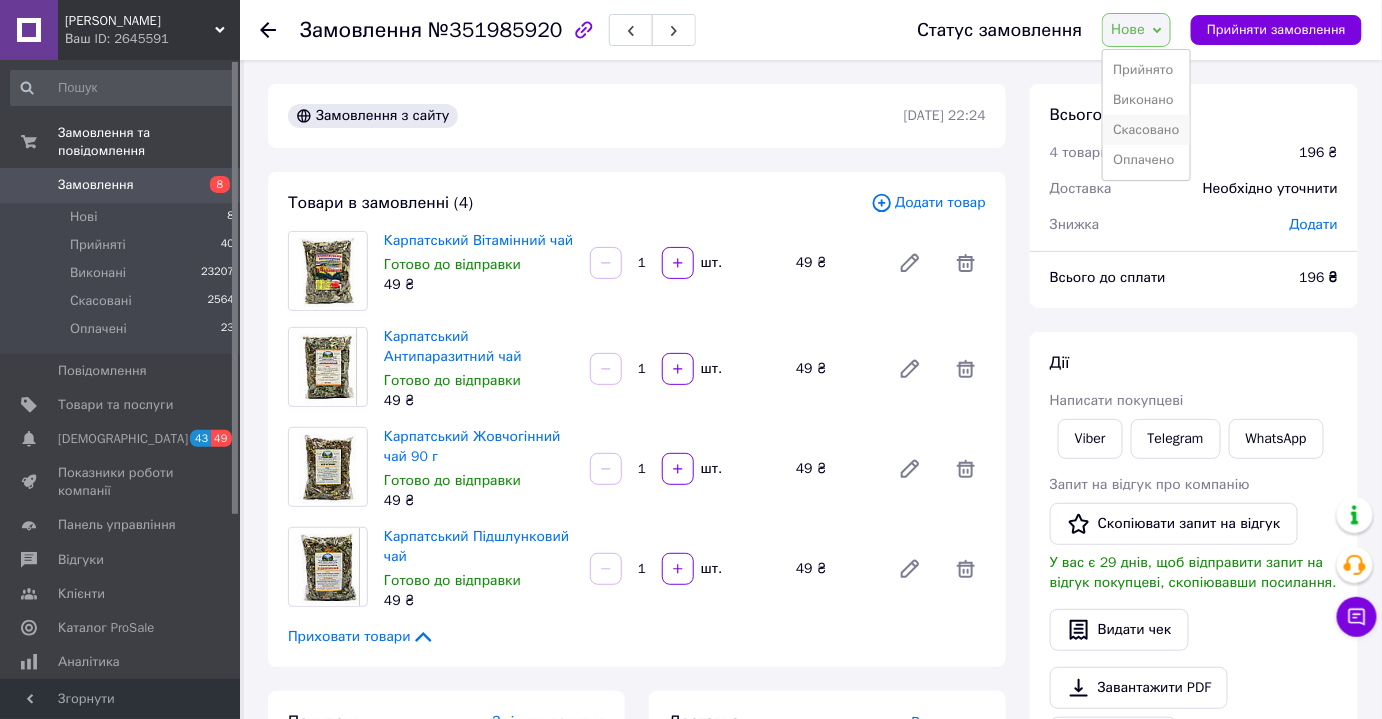 click on "Скасовано" at bounding box center (1146, 130) 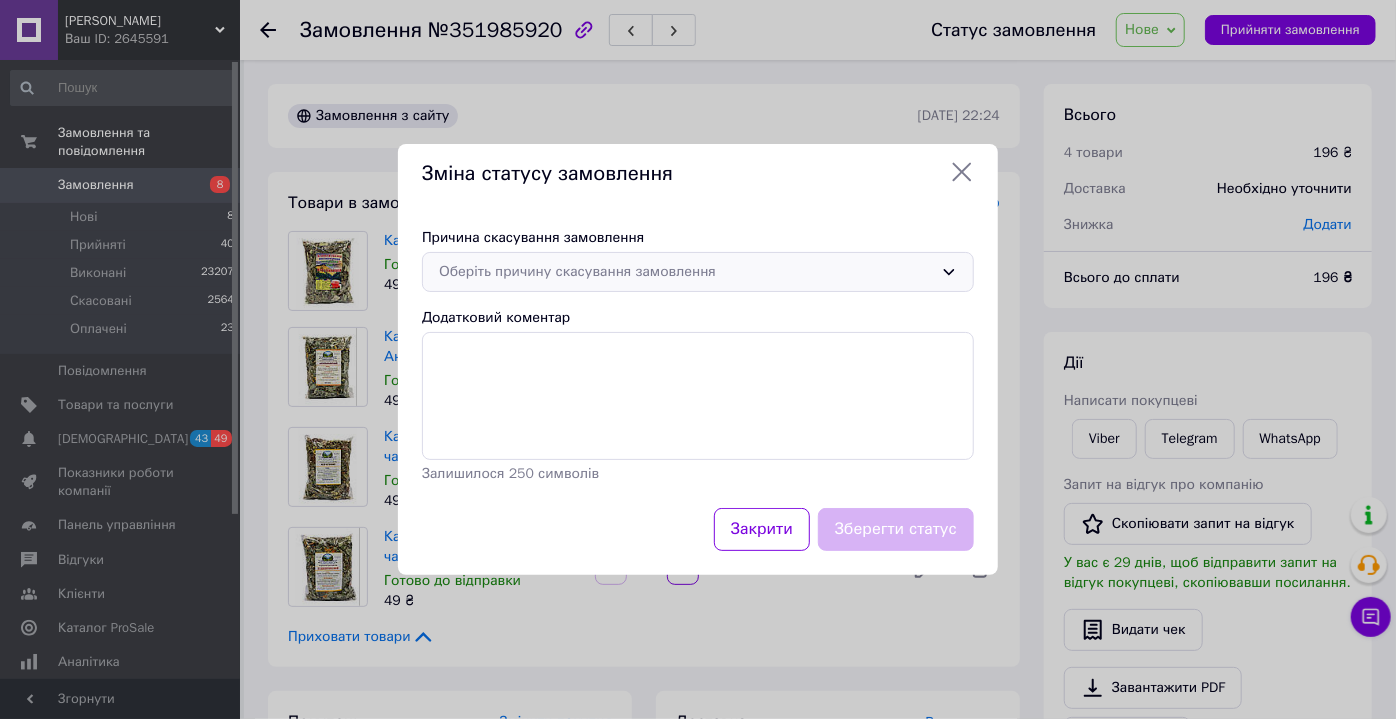 click on "Оберіть причину скасування замовлення" at bounding box center (686, 272) 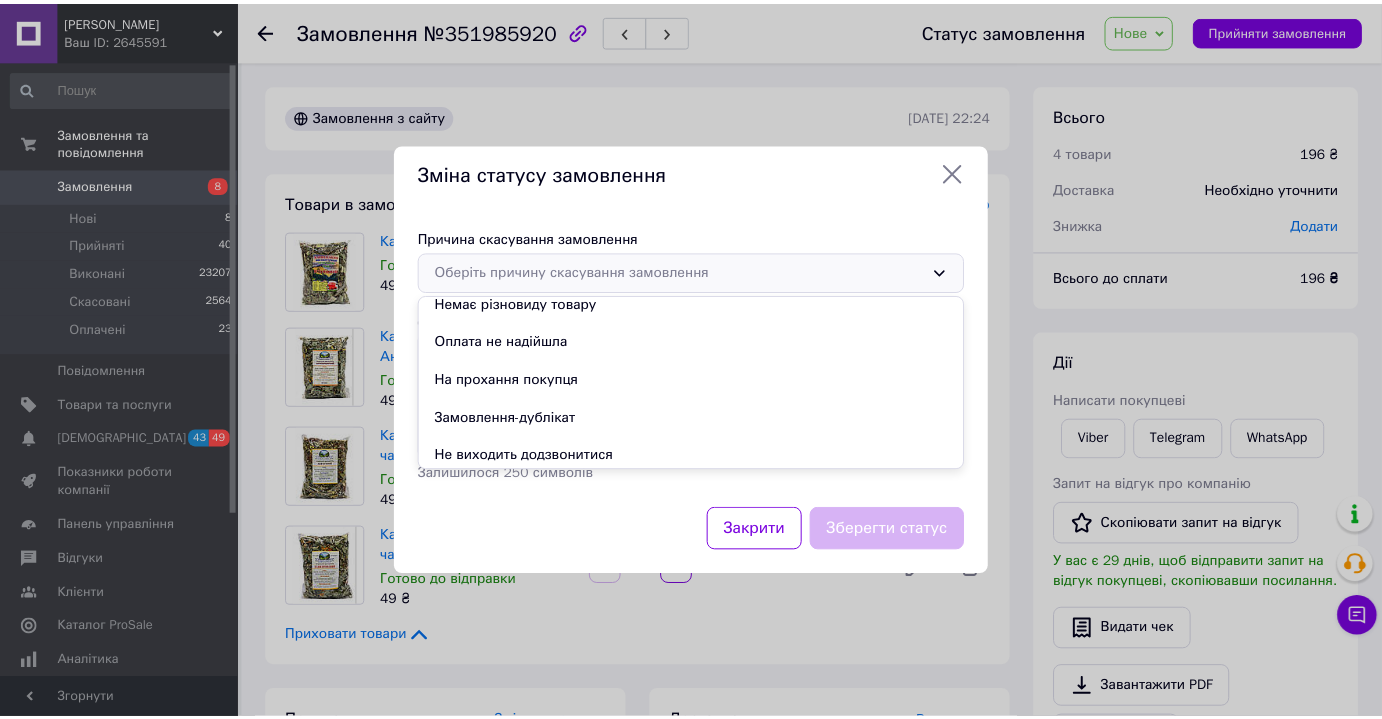 scroll, scrollTop: 50, scrollLeft: 0, axis: vertical 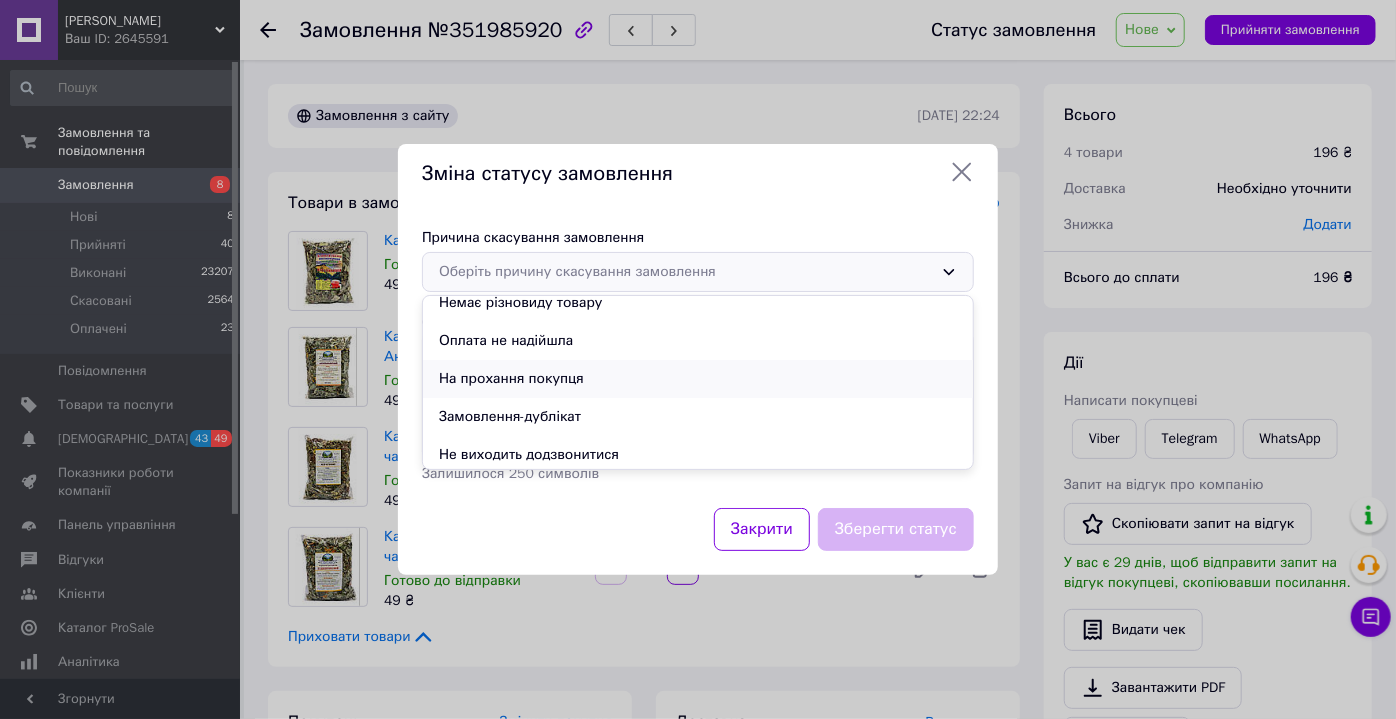 click on "На прохання покупця" at bounding box center [698, 379] 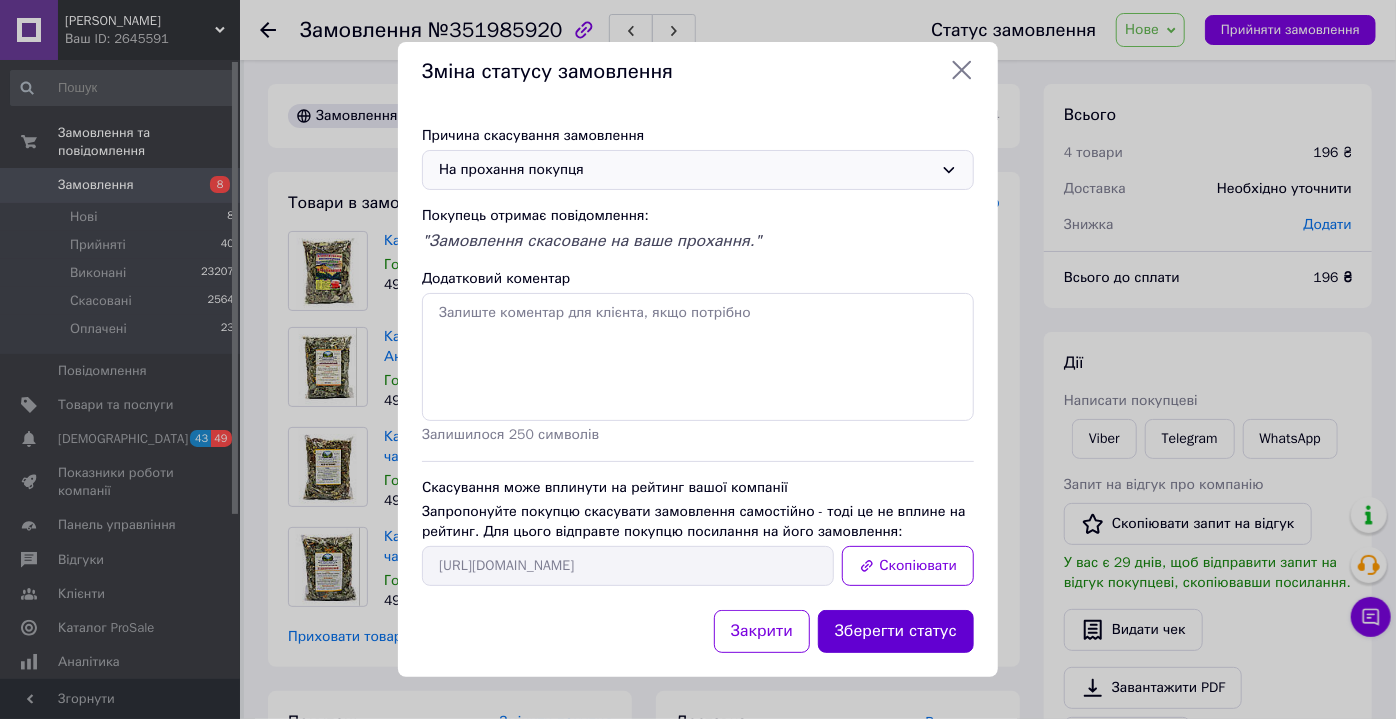 click on "Зберегти статус" at bounding box center [896, 631] 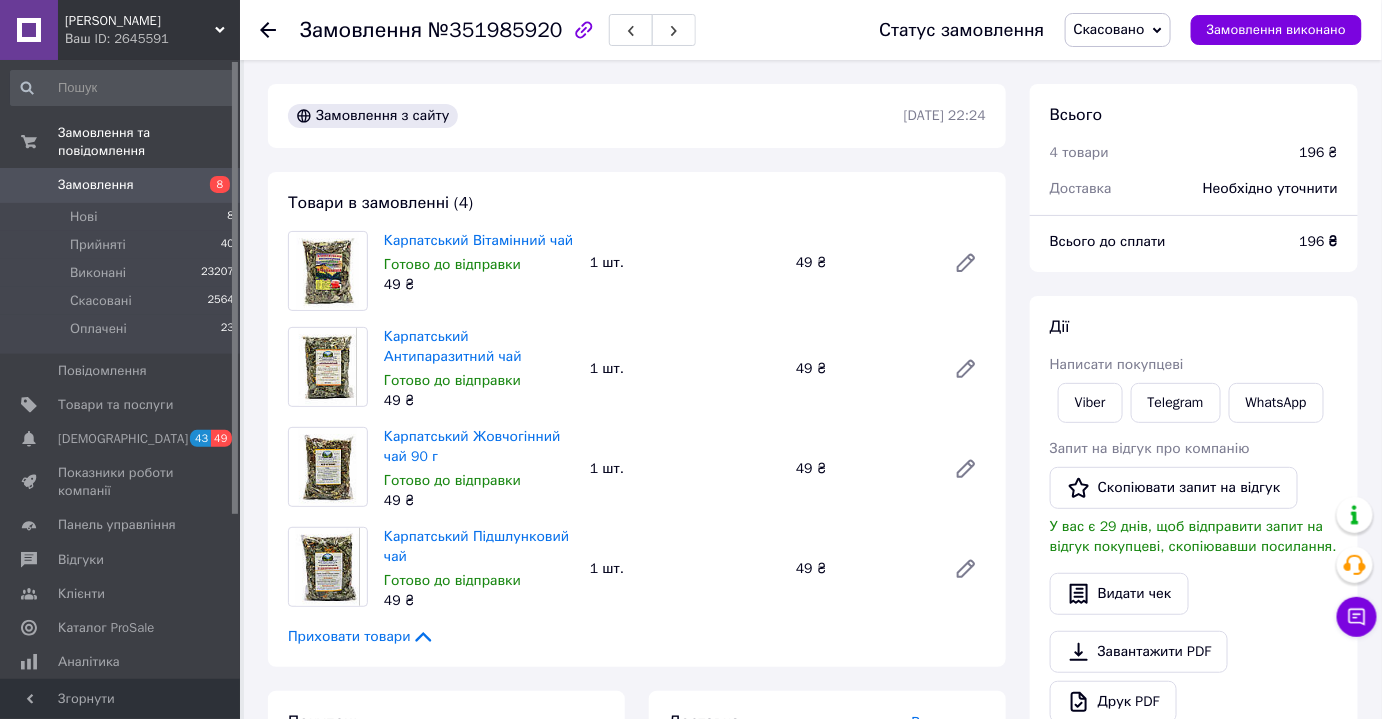 click on "Замовлення" at bounding box center [121, 185] 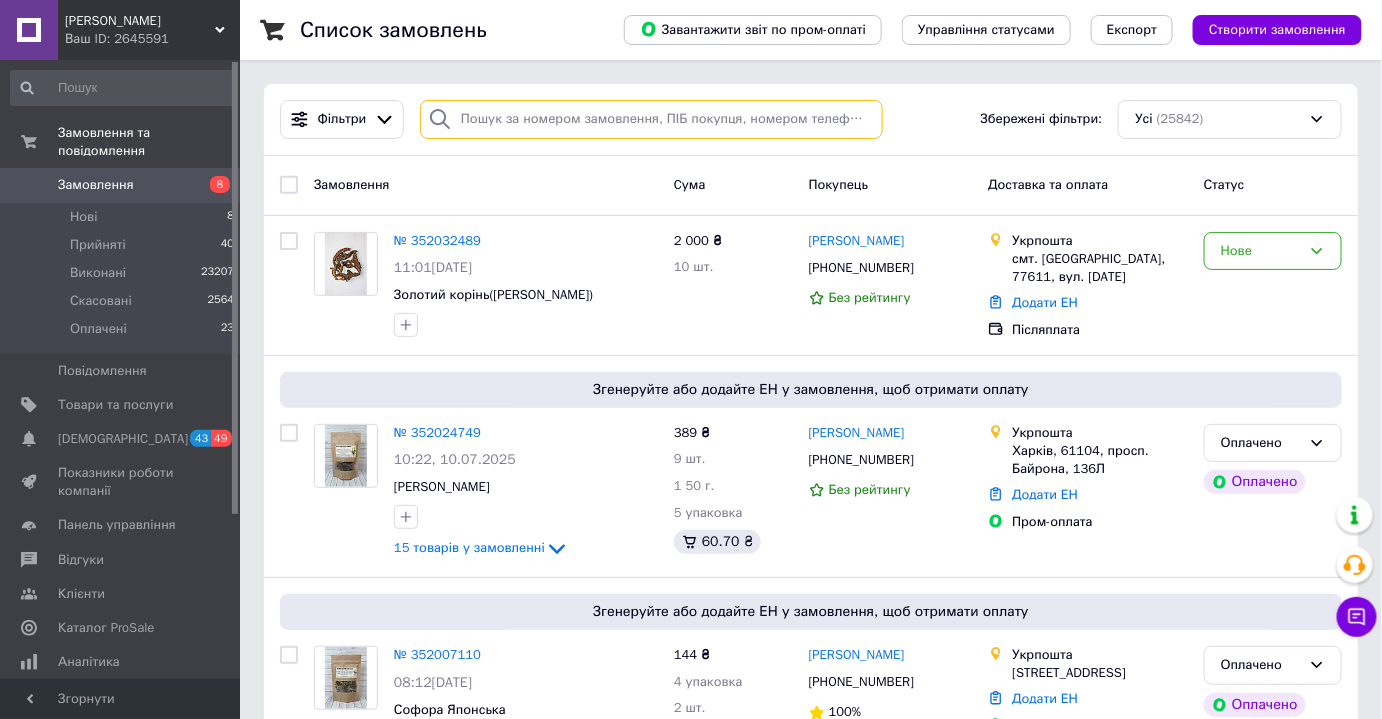 click at bounding box center (651, 119) 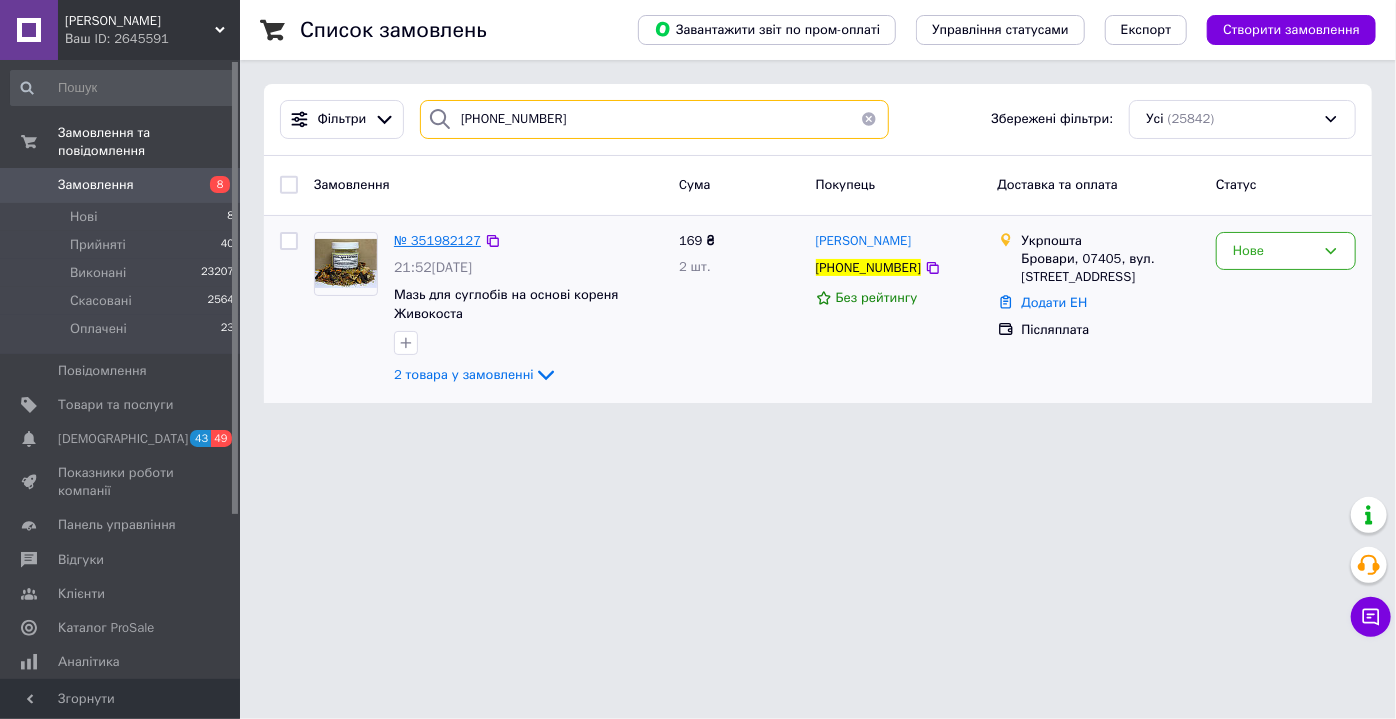 type on "[PHONE_NUMBER]" 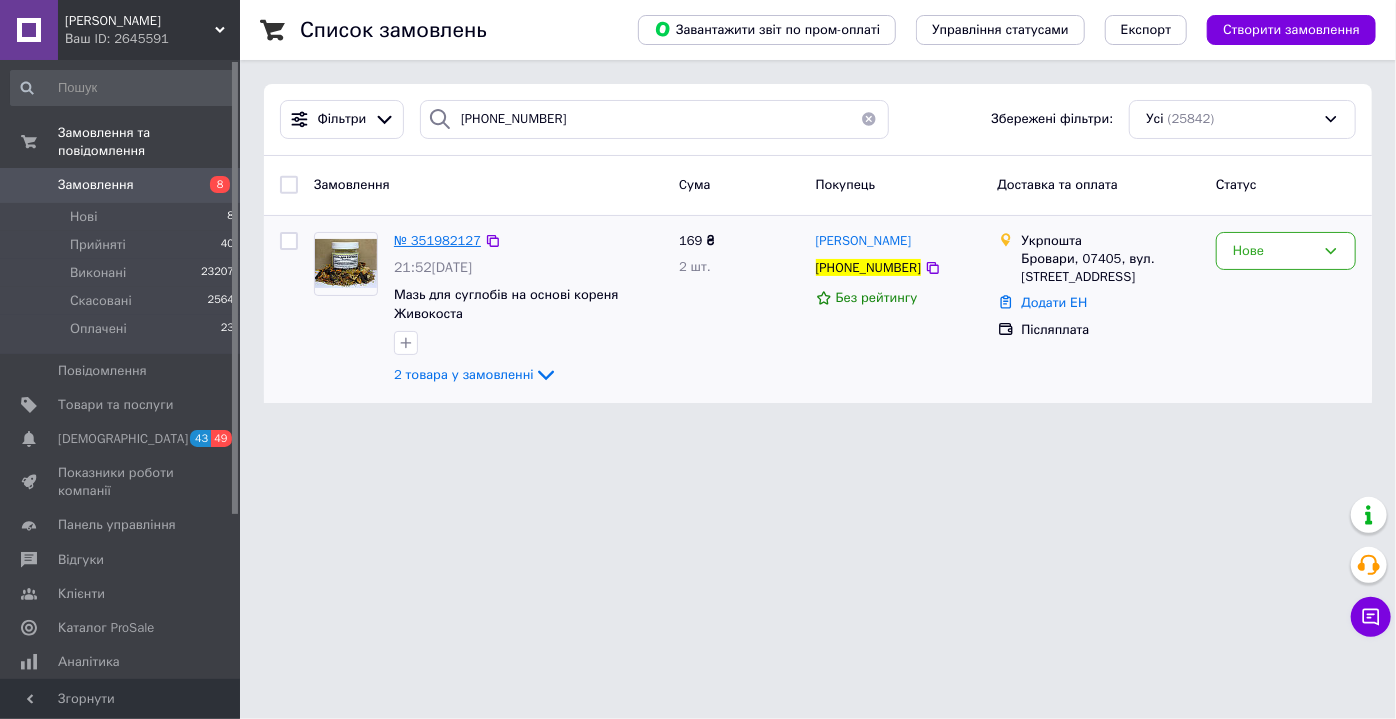 click on "№ 351982127" at bounding box center [437, 240] 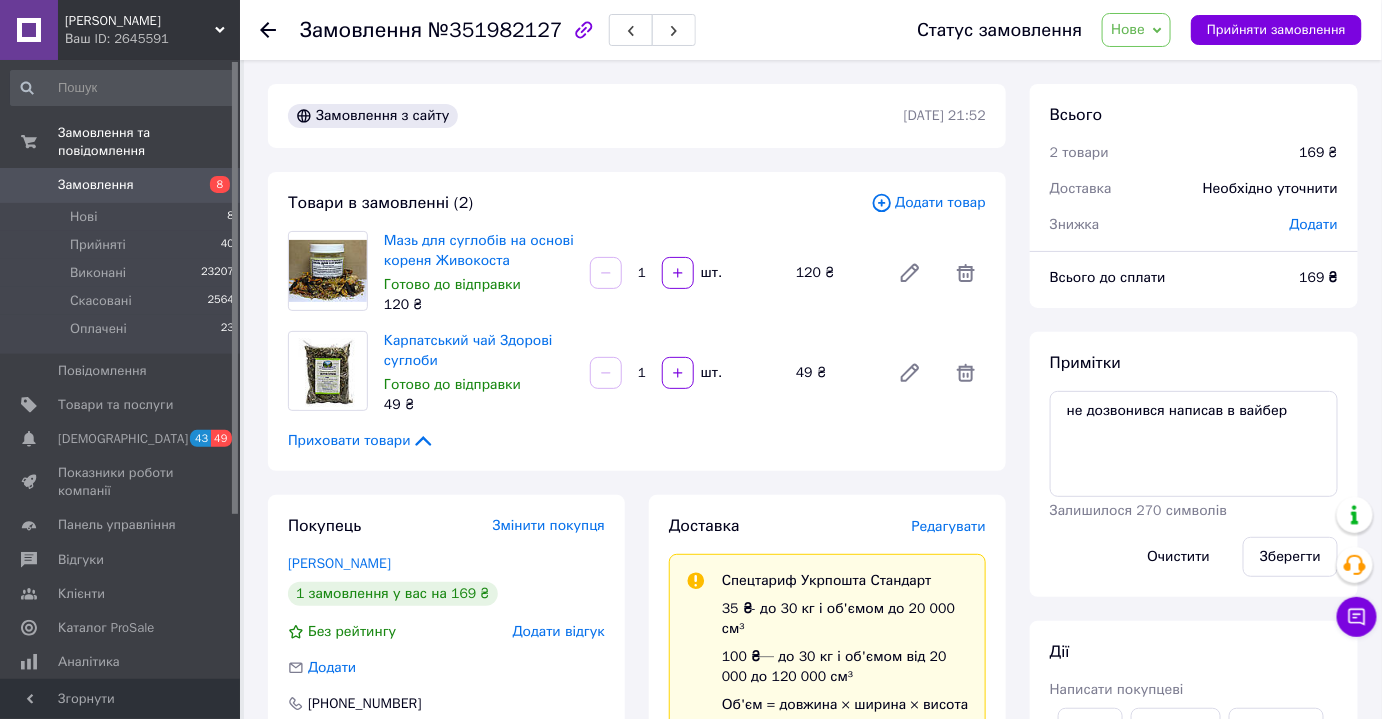 click on "Нове" at bounding box center [1128, 29] 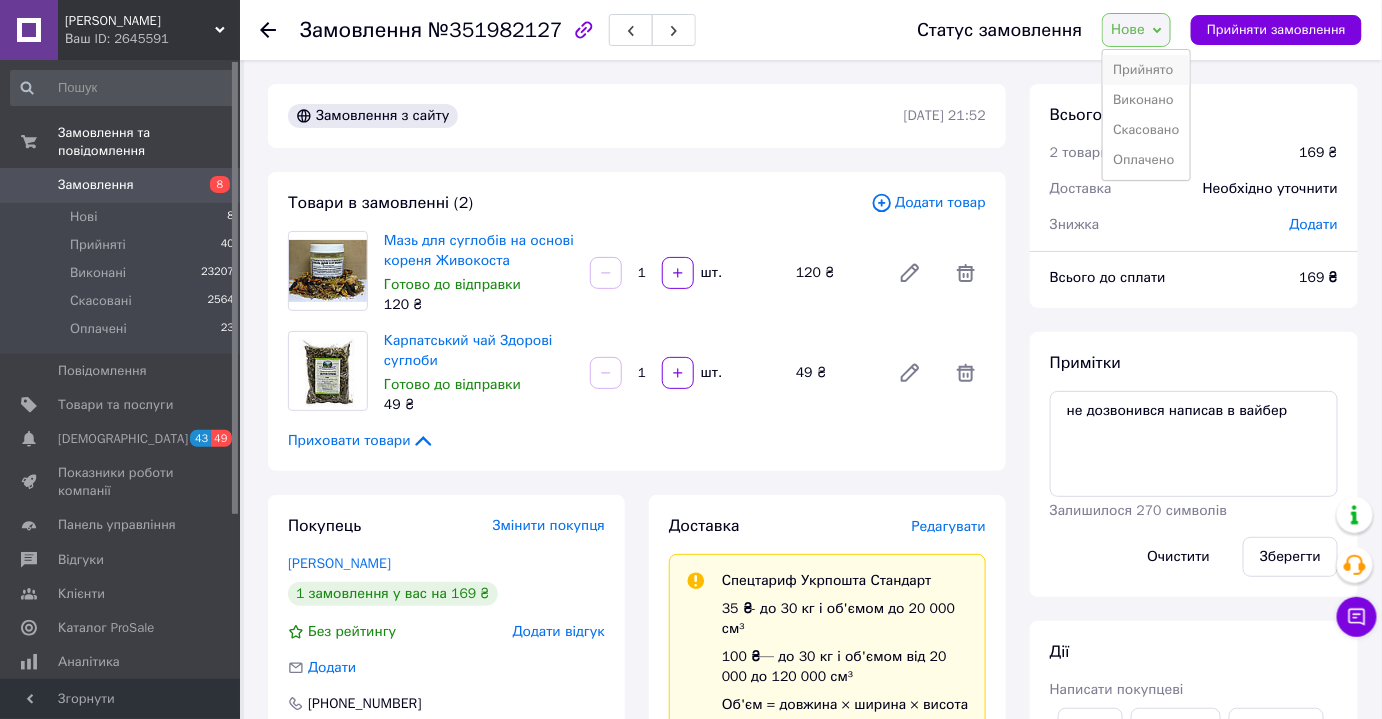 click on "Прийнято" at bounding box center [1146, 70] 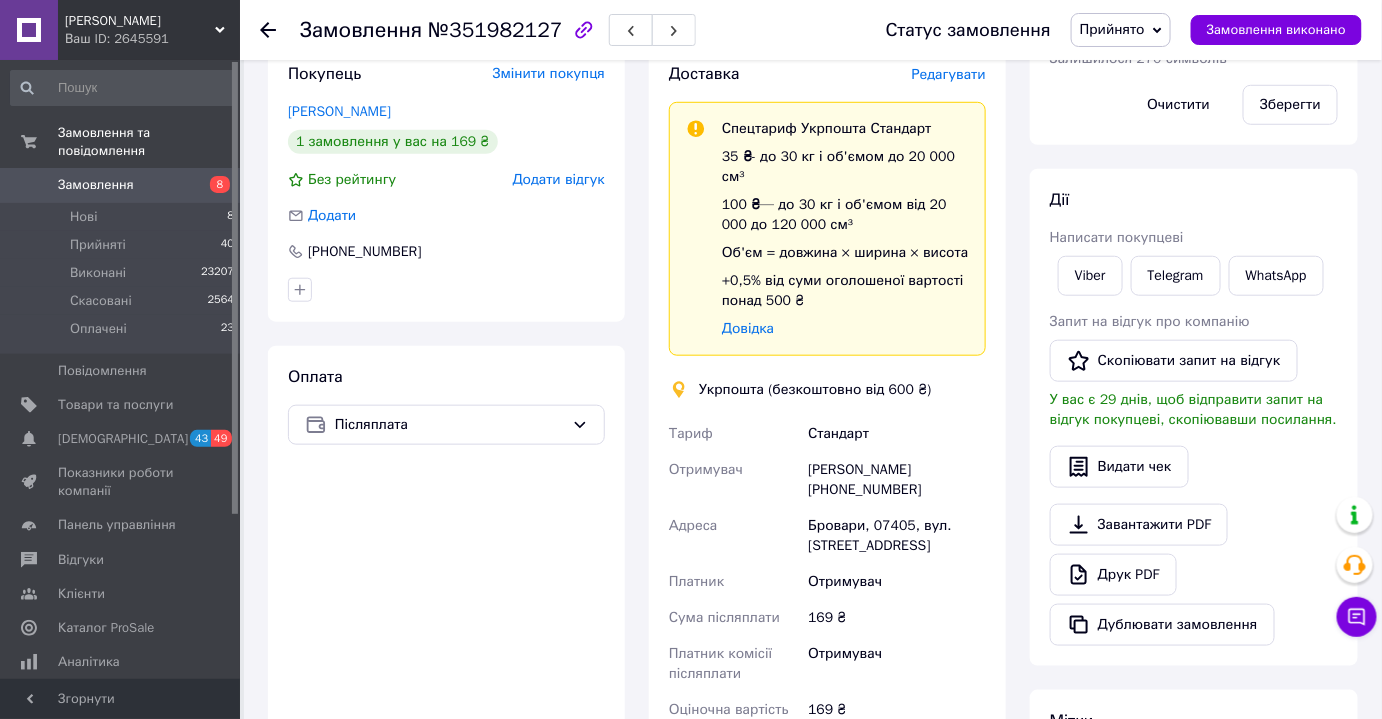 scroll, scrollTop: 481, scrollLeft: 0, axis: vertical 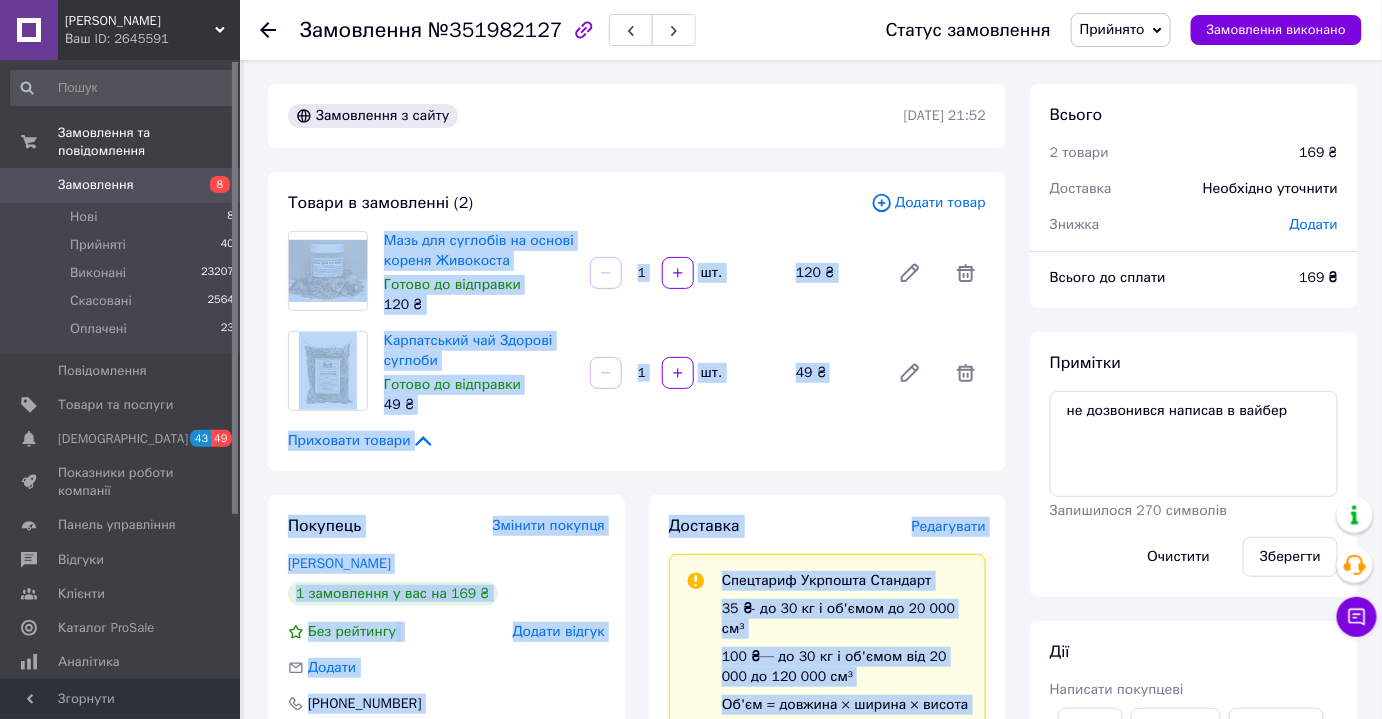 drag, startPoint x: 851, startPoint y: 626, endPoint x: 298, endPoint y: 260, distance: 663.14777 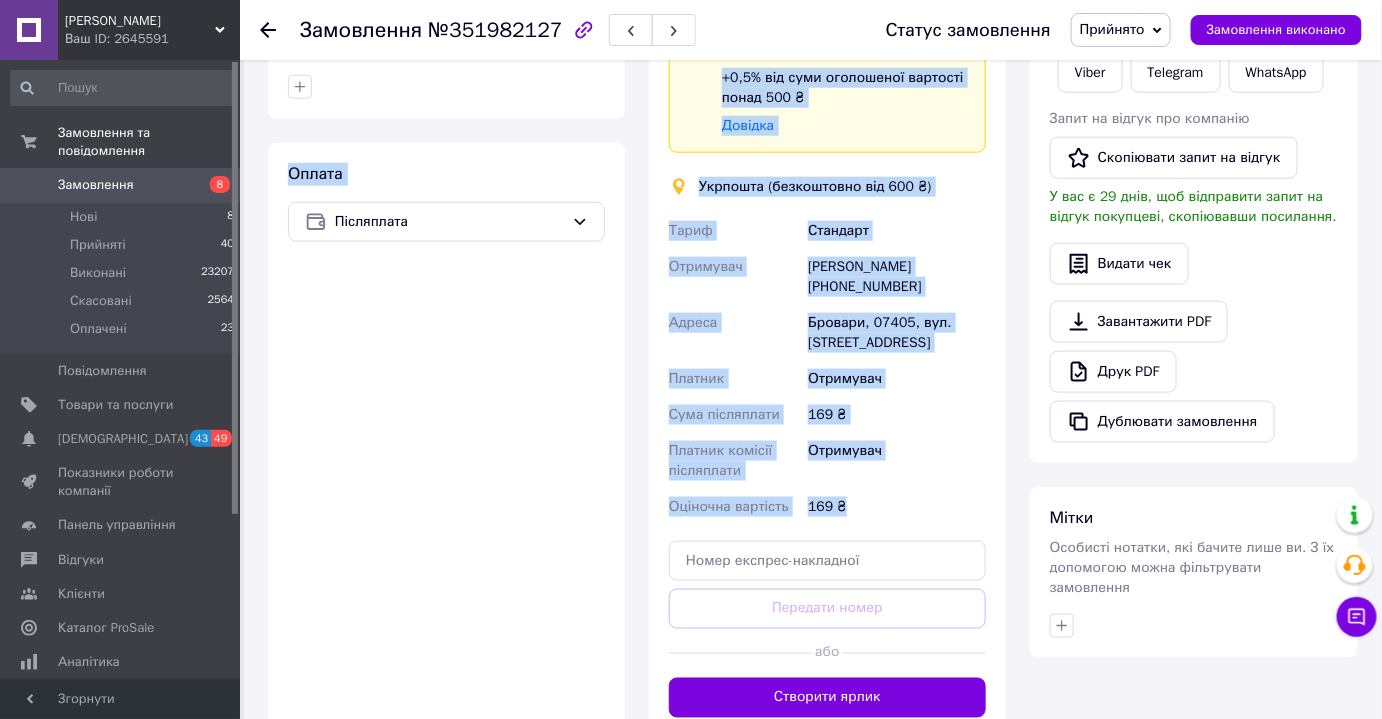 scroll, scrollTop: 658, scrollLeft: 0, axis: vertical 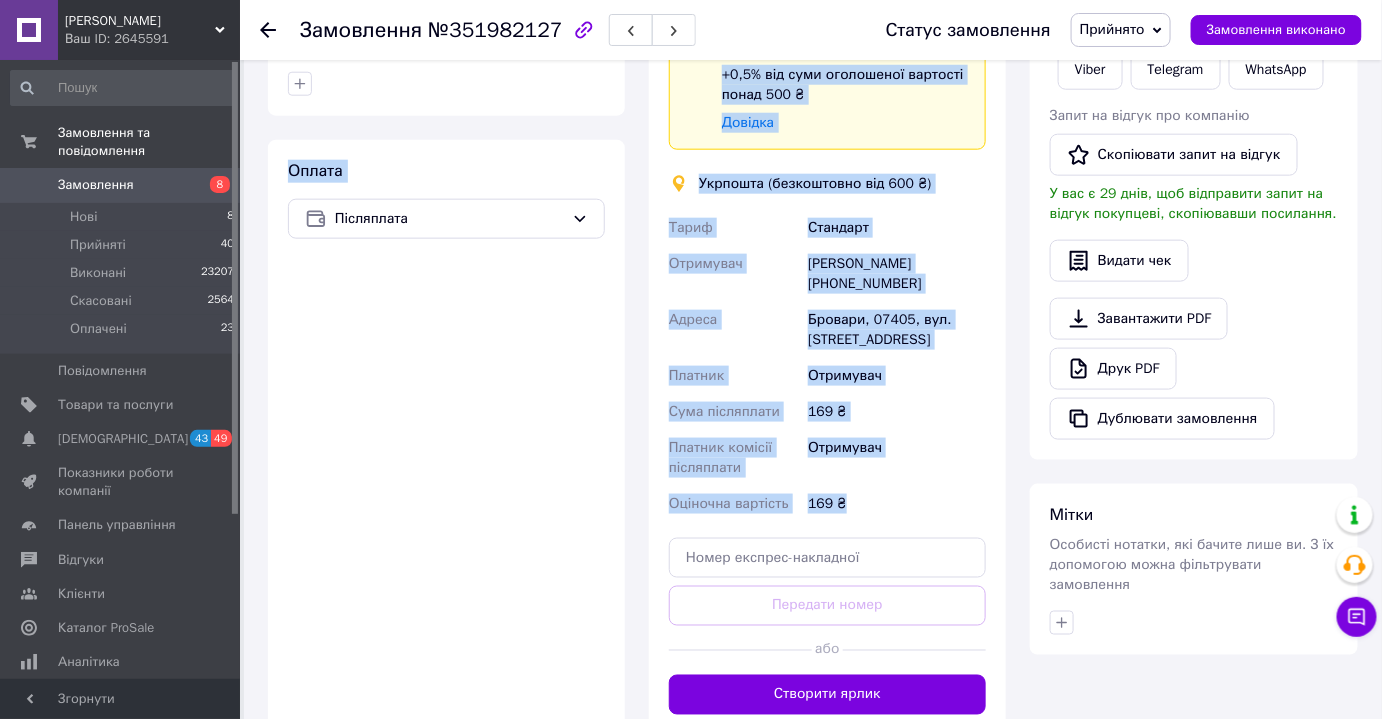 click on "Стандарт" at bounding box center (897, 228) 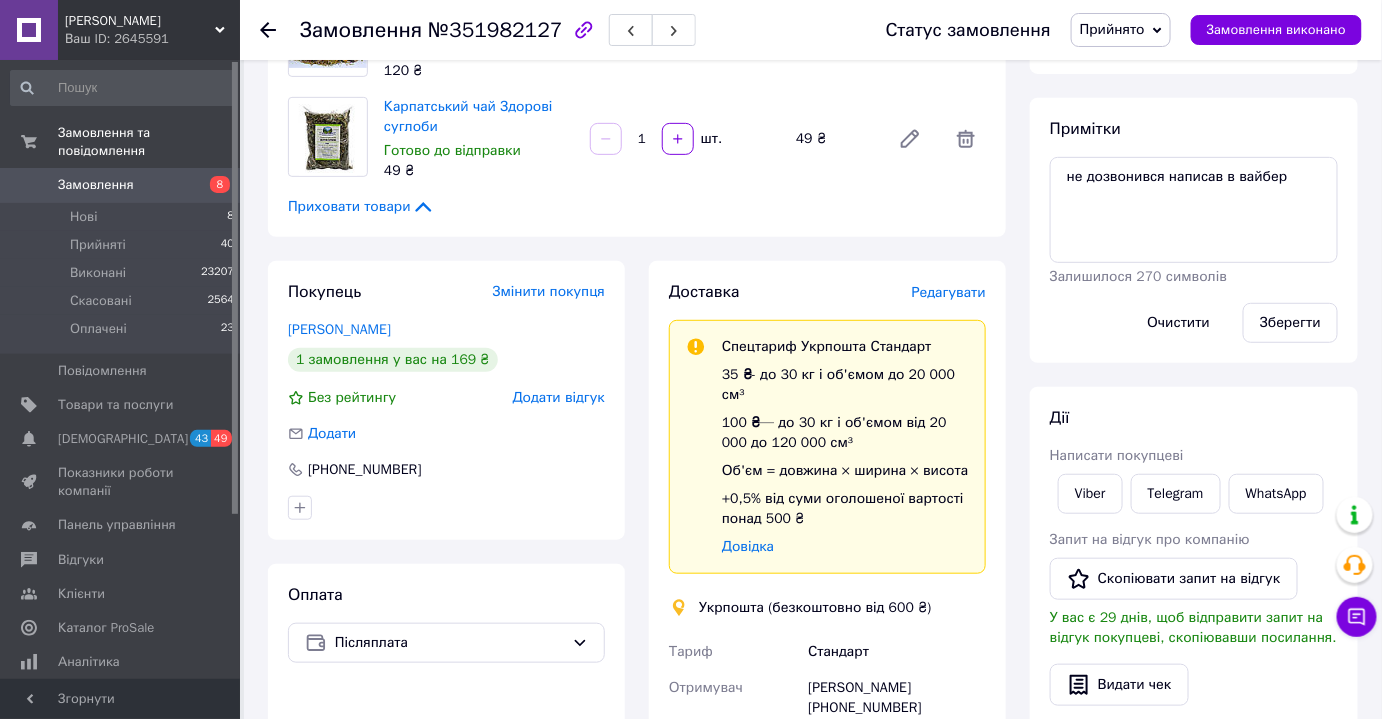 scroll, scrollTop: 118, scrollLeft: 0, axis: vertical 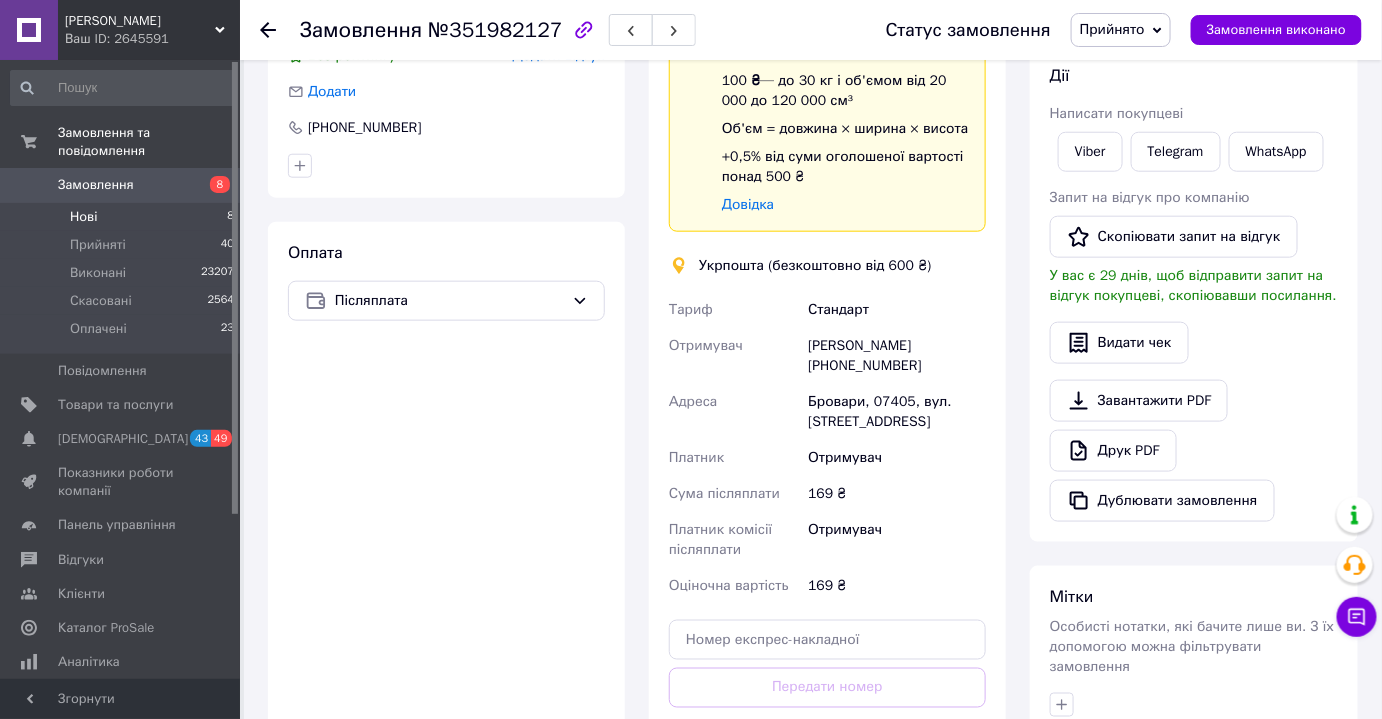 click on "Нові" at bounding box center (83, 217) 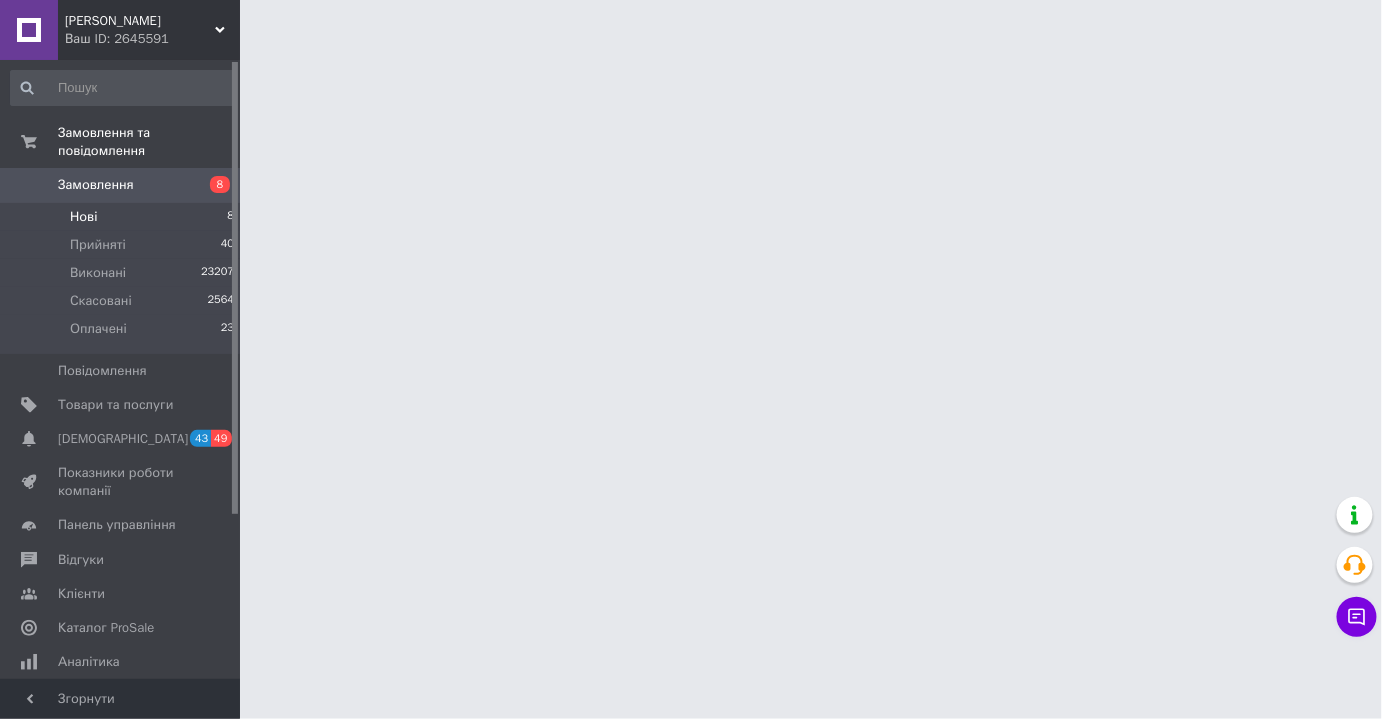 scroll, scrollTop: 0, scrollLeft: 0, axis: both 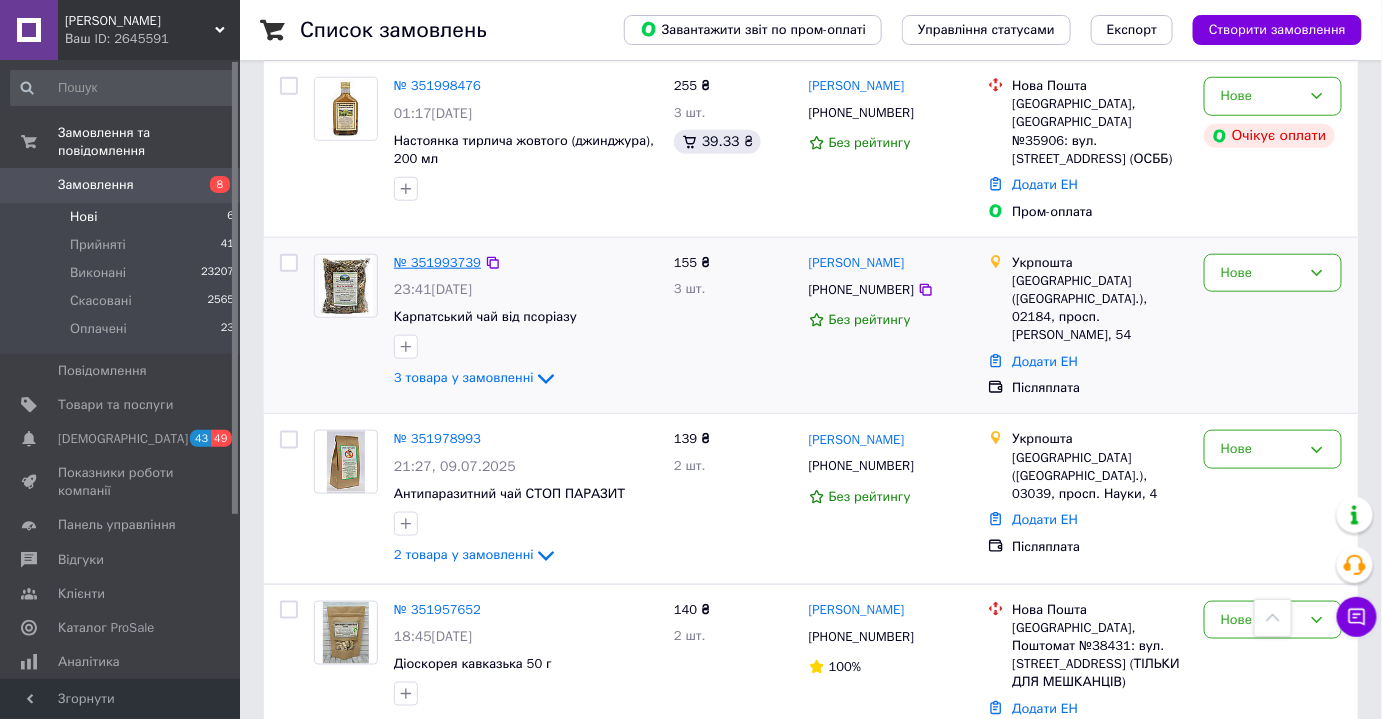 click on "№ 351993739" at bounding box center (437, 262) 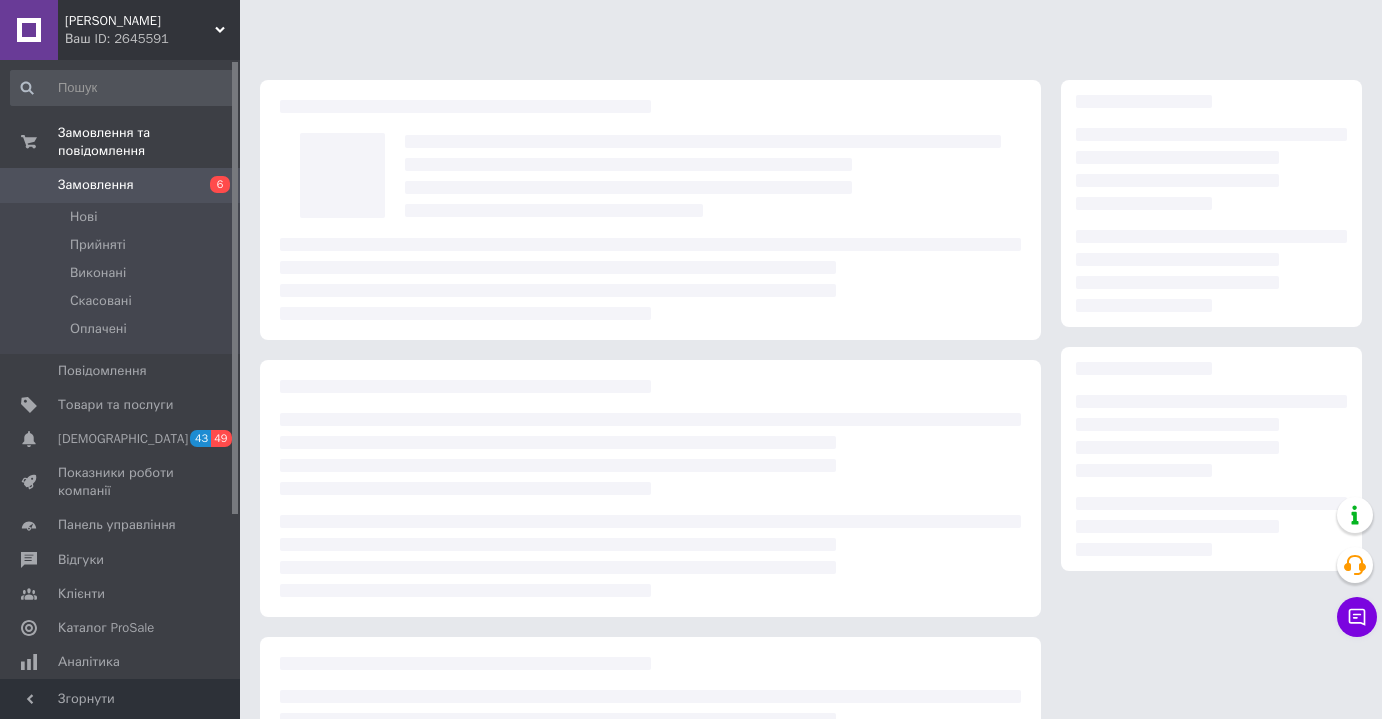 scroll, scrollTop: 0, scrollLeft: 0, axis: both 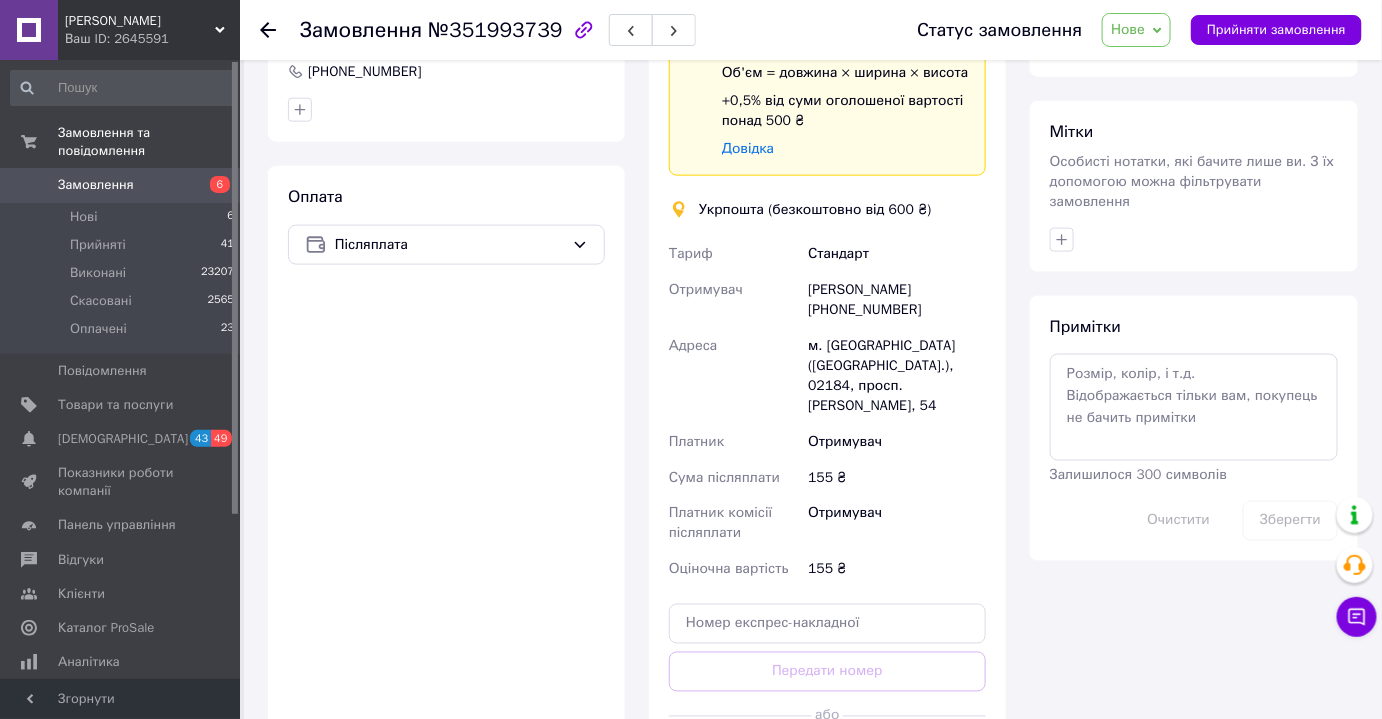 click on "[PERSON_NAME] [PHONE_NUMBER]" at bounding box center [897, 300] 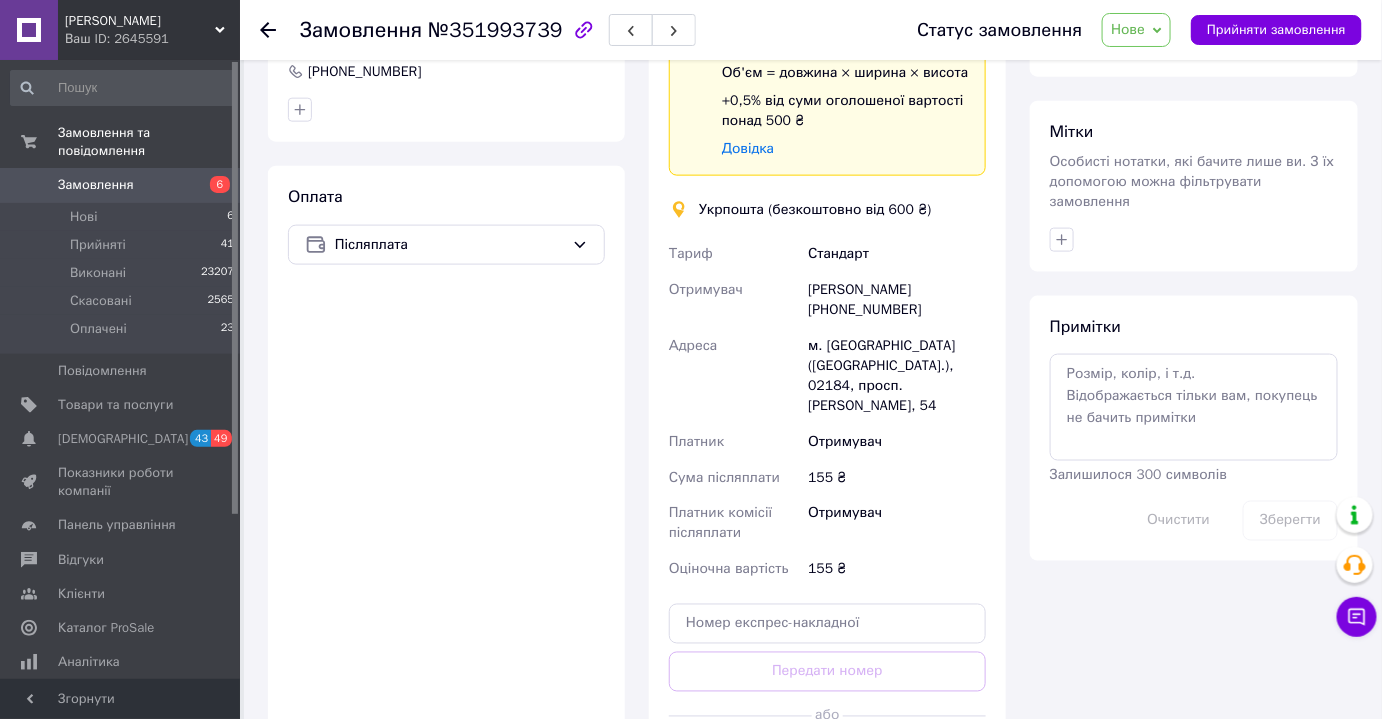 click on "м. [GEOGRAPHIC_DATA] ([GEOGRAPHIC_DATA].), 02184, просп. [PERSON_NAME], 54" at bounding box center (897, 376) 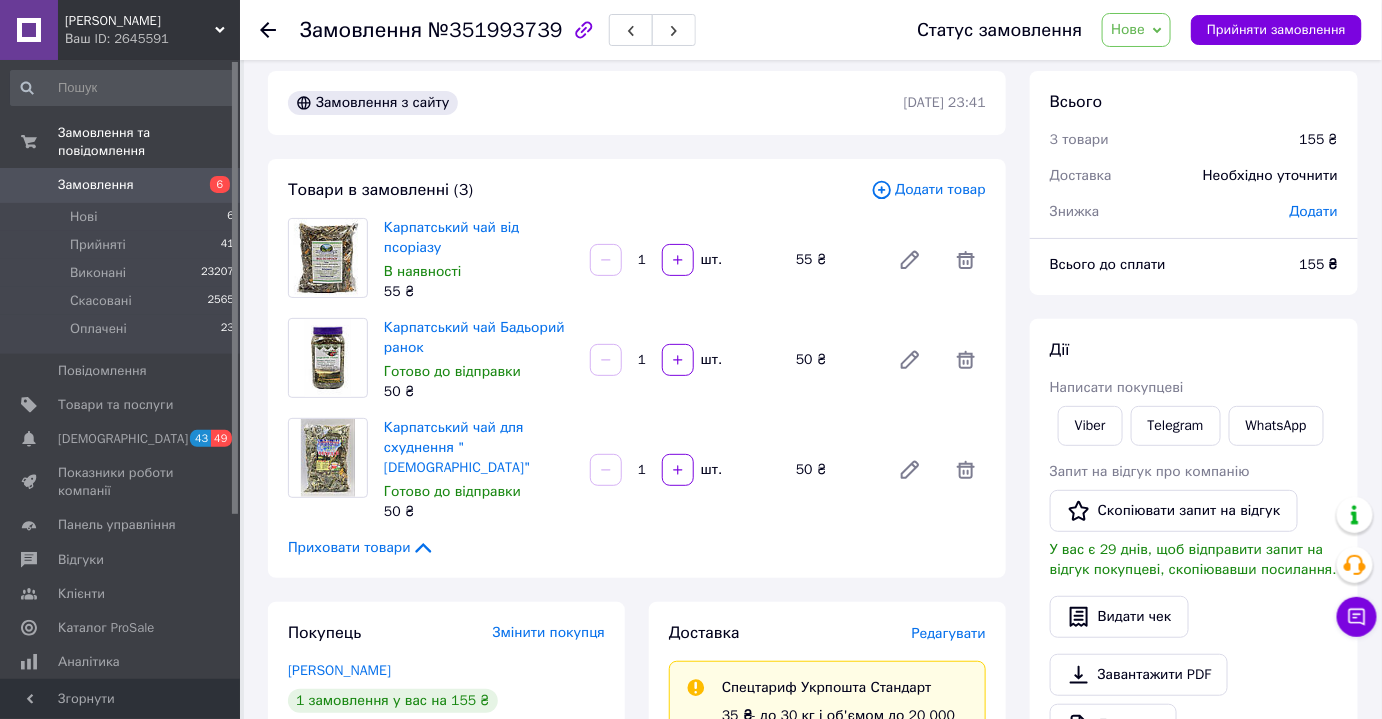 scroll, scrollTop: 0, scrollLeft: 0, axis: both 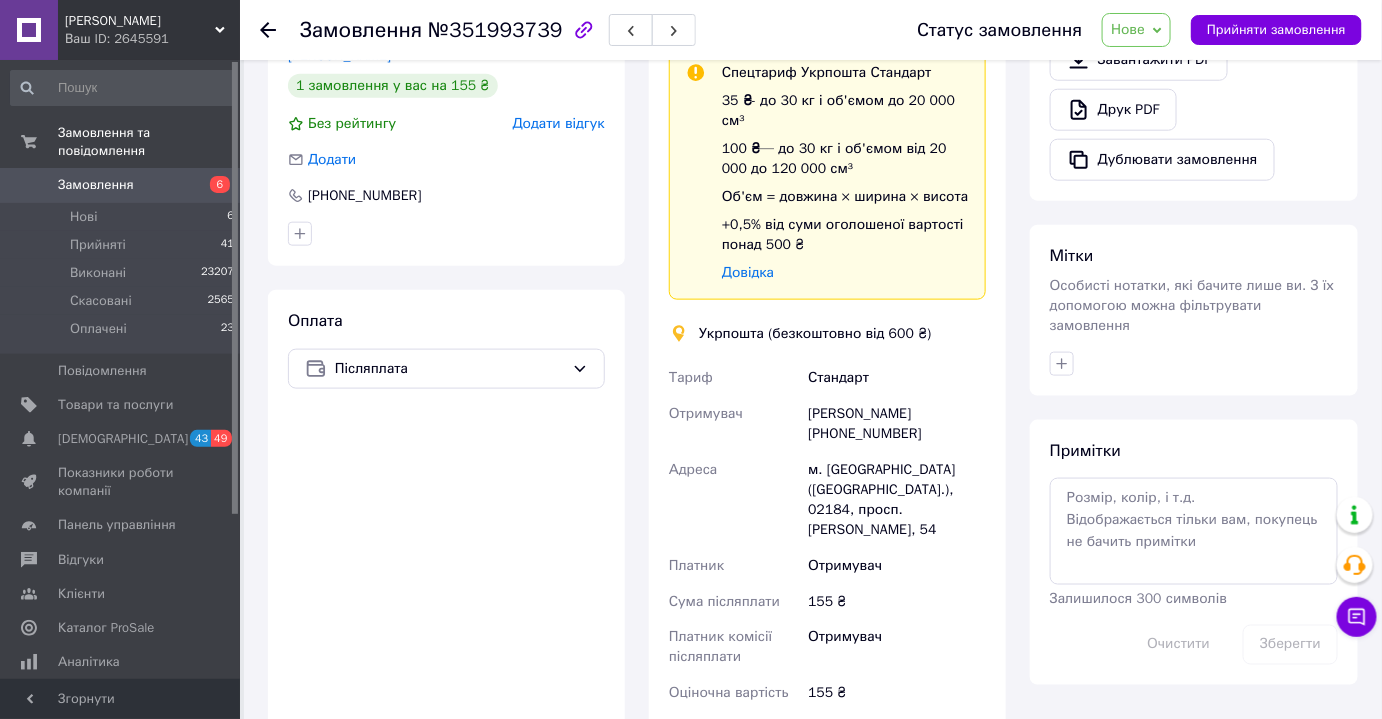 click on "[PERSON_NAME] [PHONE_NUMBER]" at bounding box center [897, 424] 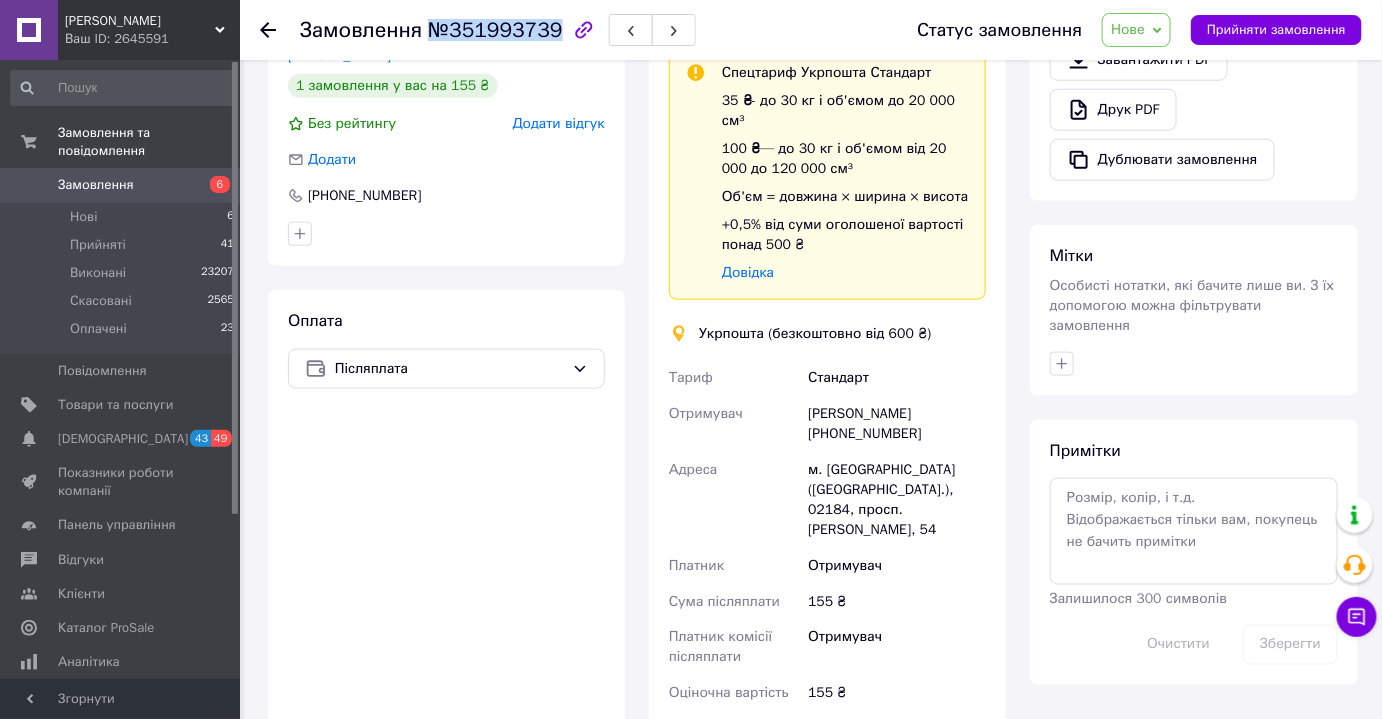 drag, startPoint x: 428, startPoint y: 20, endPoint x: 546, endPoint y: 37, distance: 119.218285 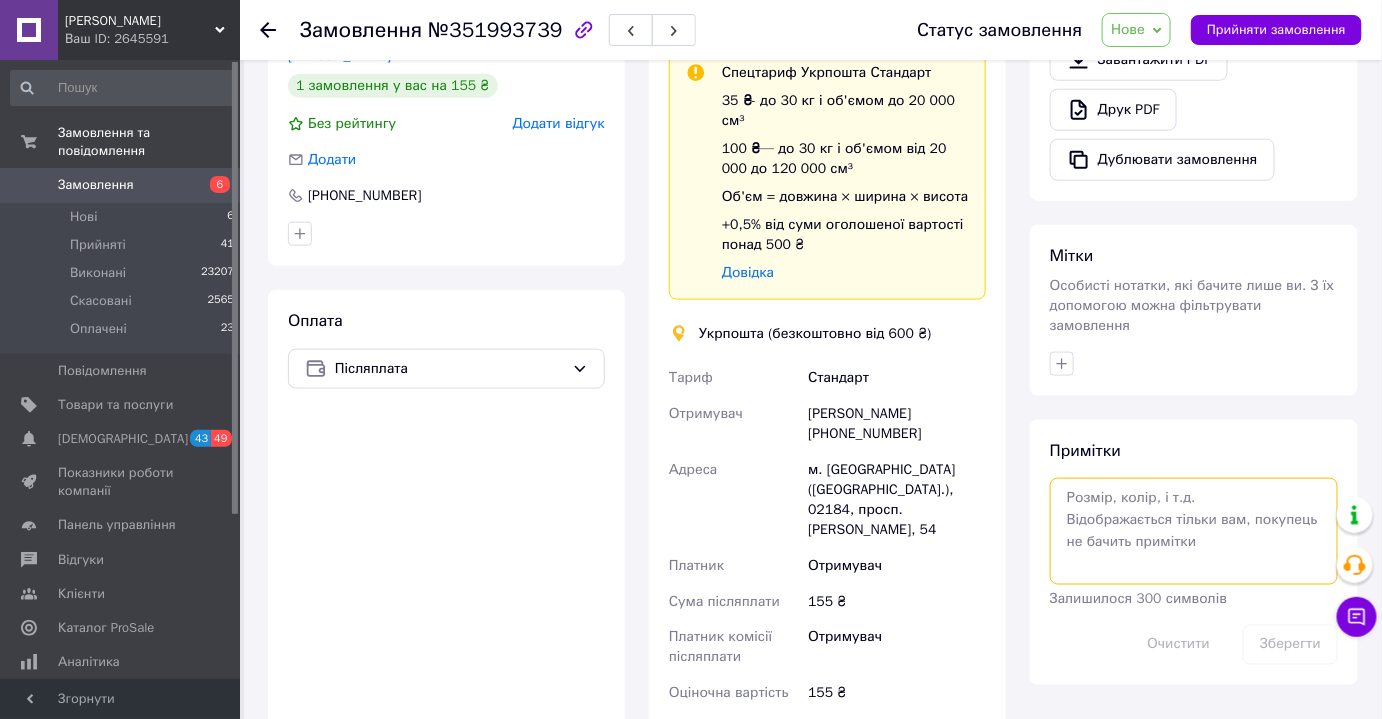 click at bounding box center [1194, 531] 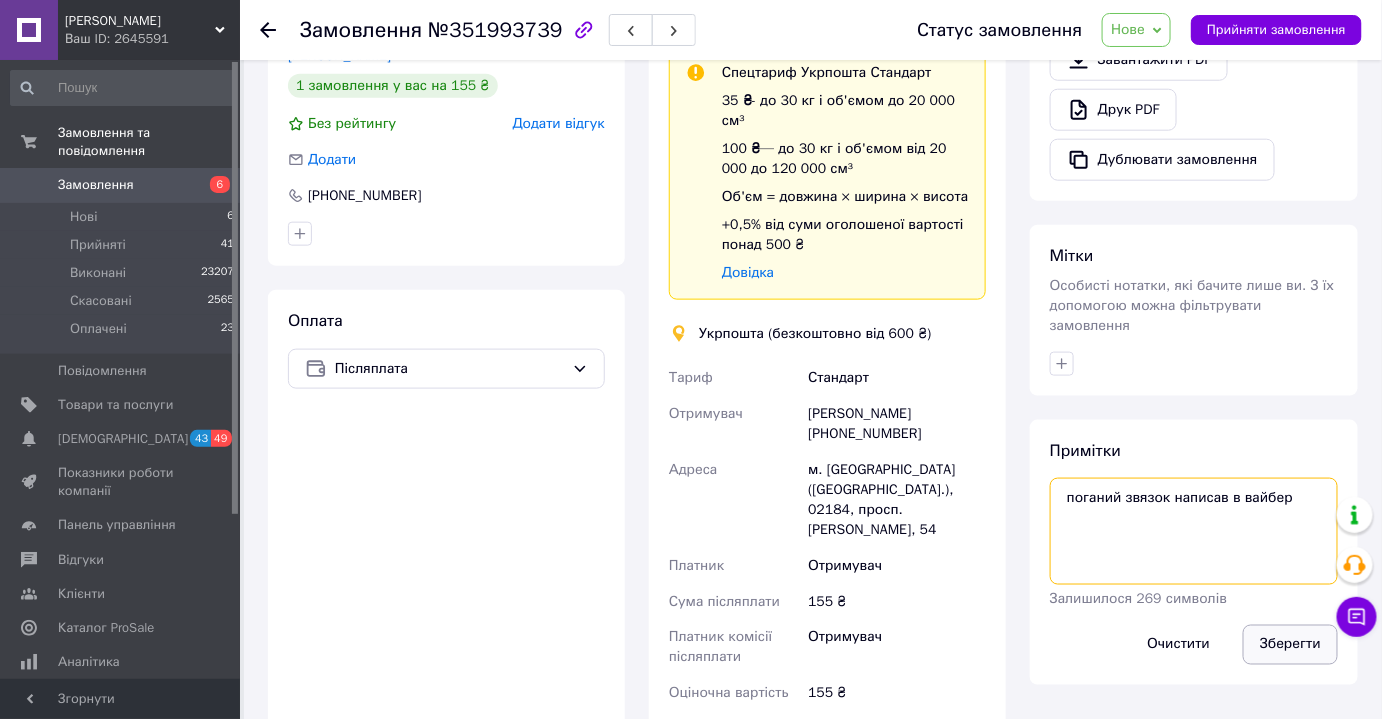 type on "поганий звязок написав в вайбер" 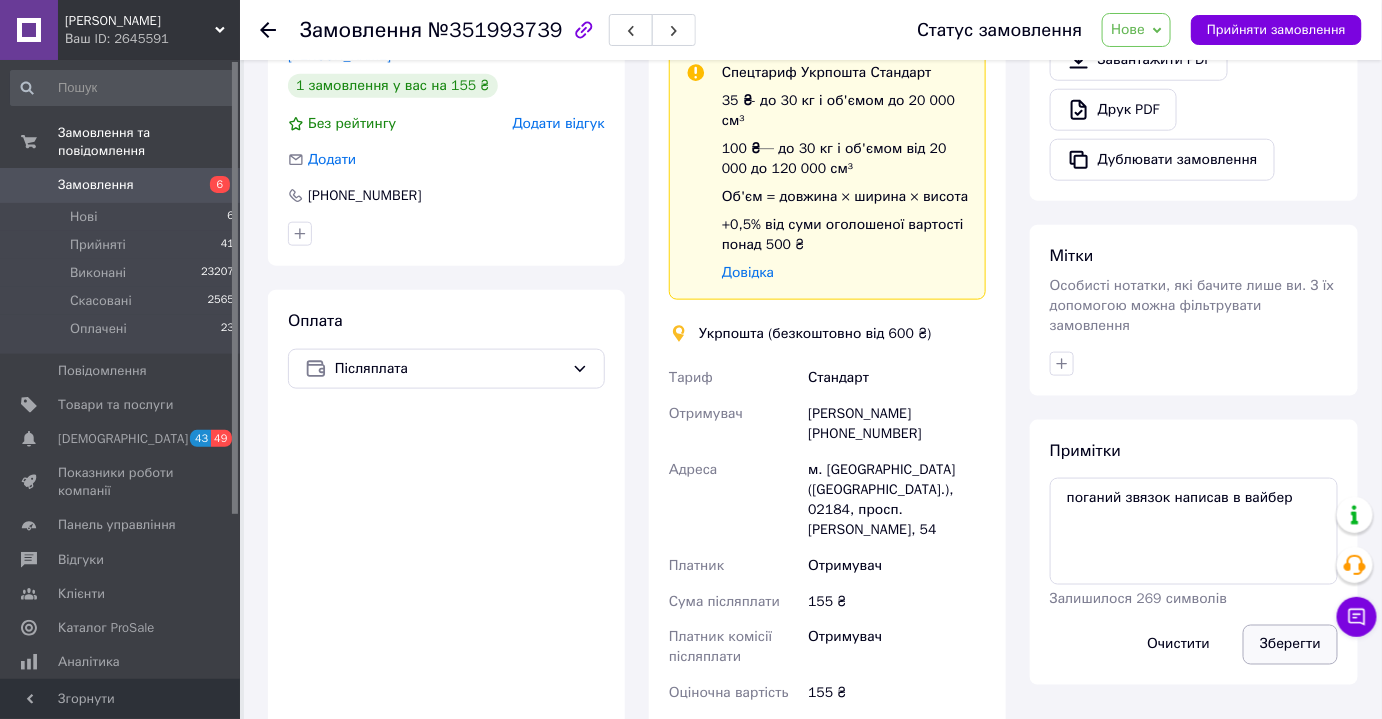 click on "Зберегти" at bounding box center [1290, 645] 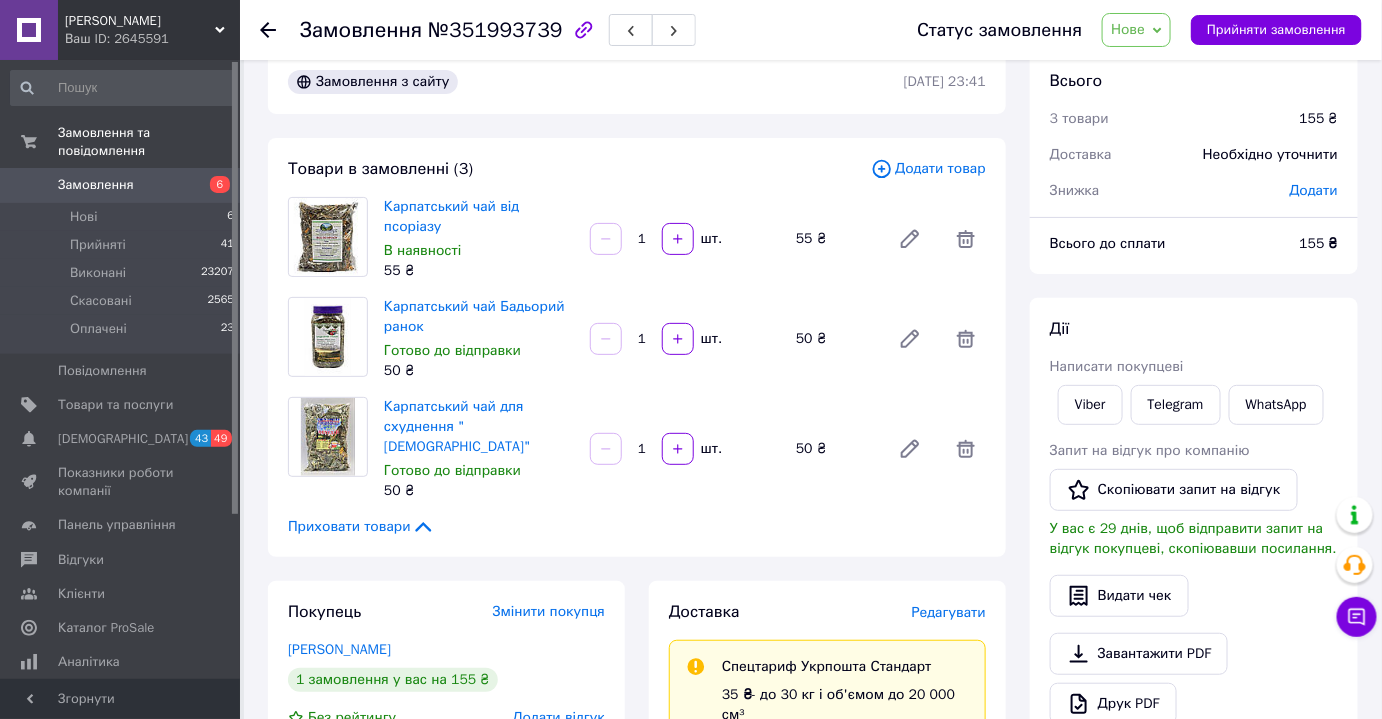 scroll, scrollTop: 0, scrollLeft: 0, axis: both 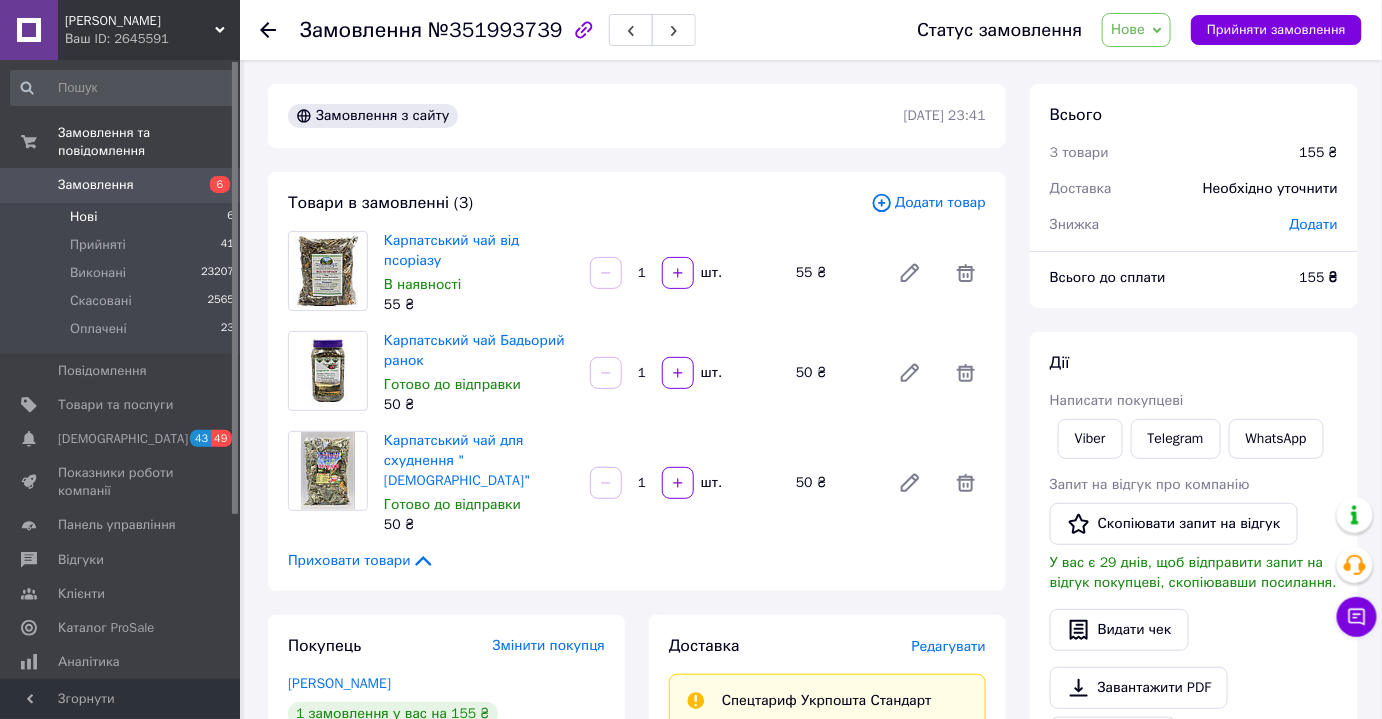 click on "Нові" at bounding box center [83, 217] 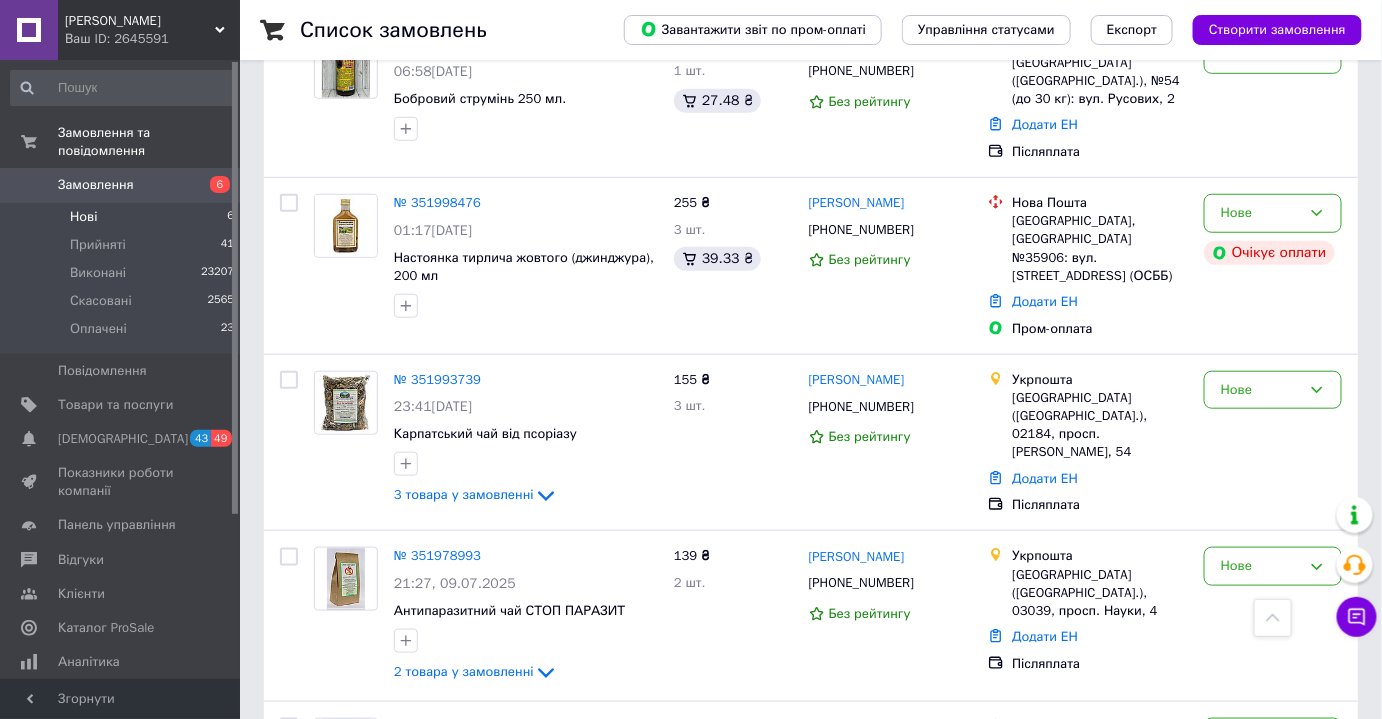 scroll, scrollTop: 383, scrollLeft: 0, axis: vertical 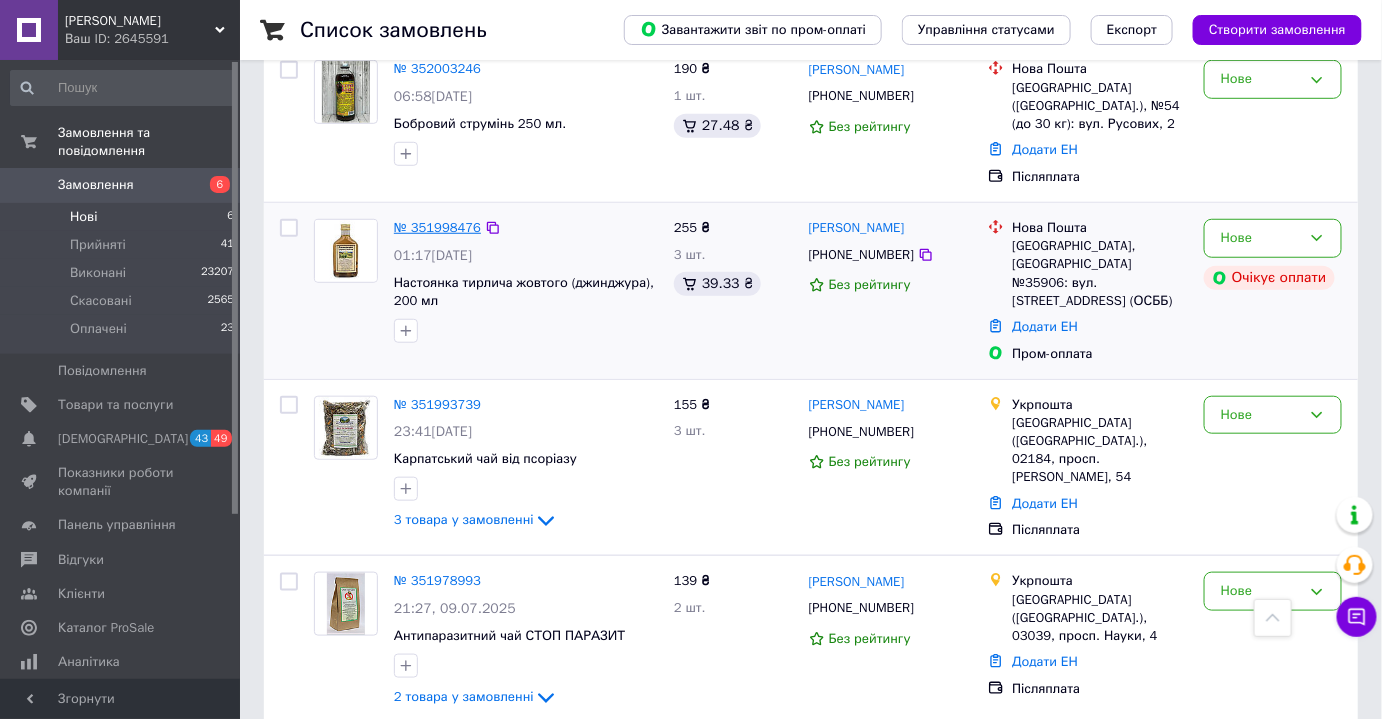 click on "№ 351998476" at bounding box center (437, 227) 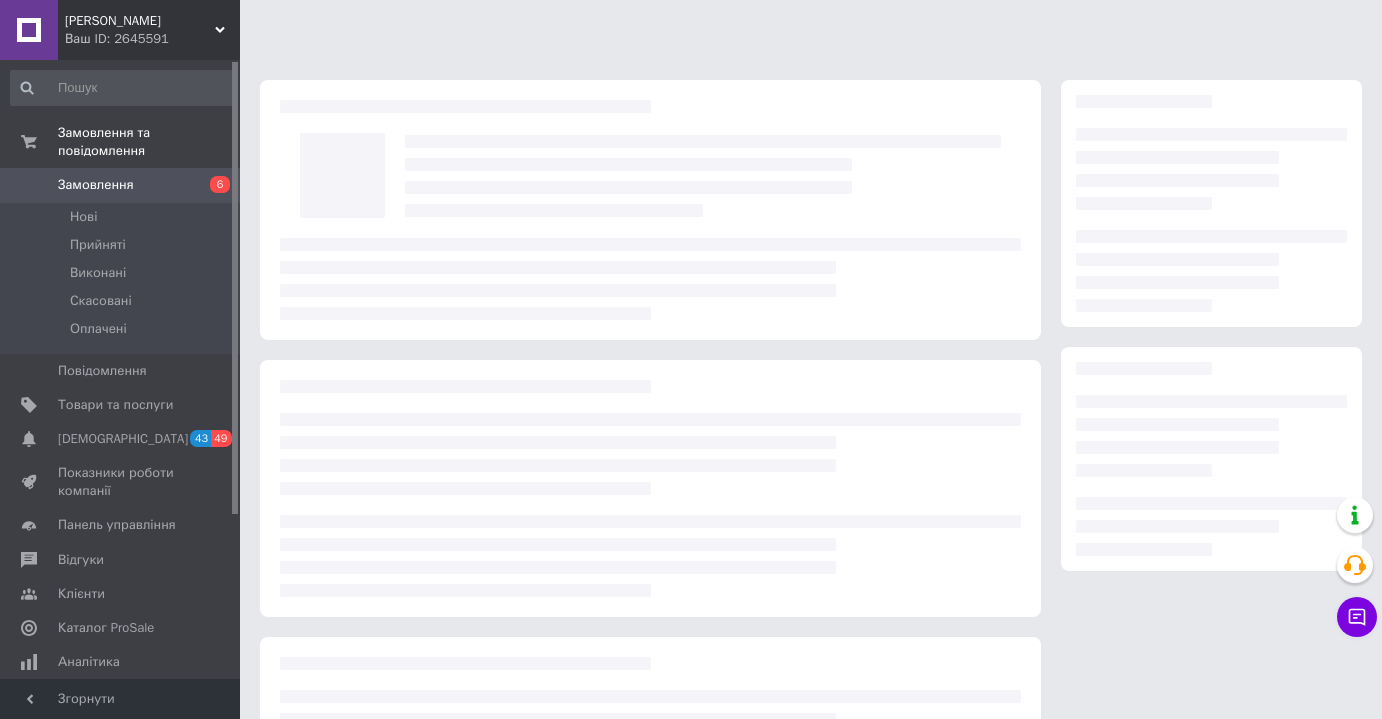 scroll, scrollTop: 0, scrollLeft: 0, axis: both 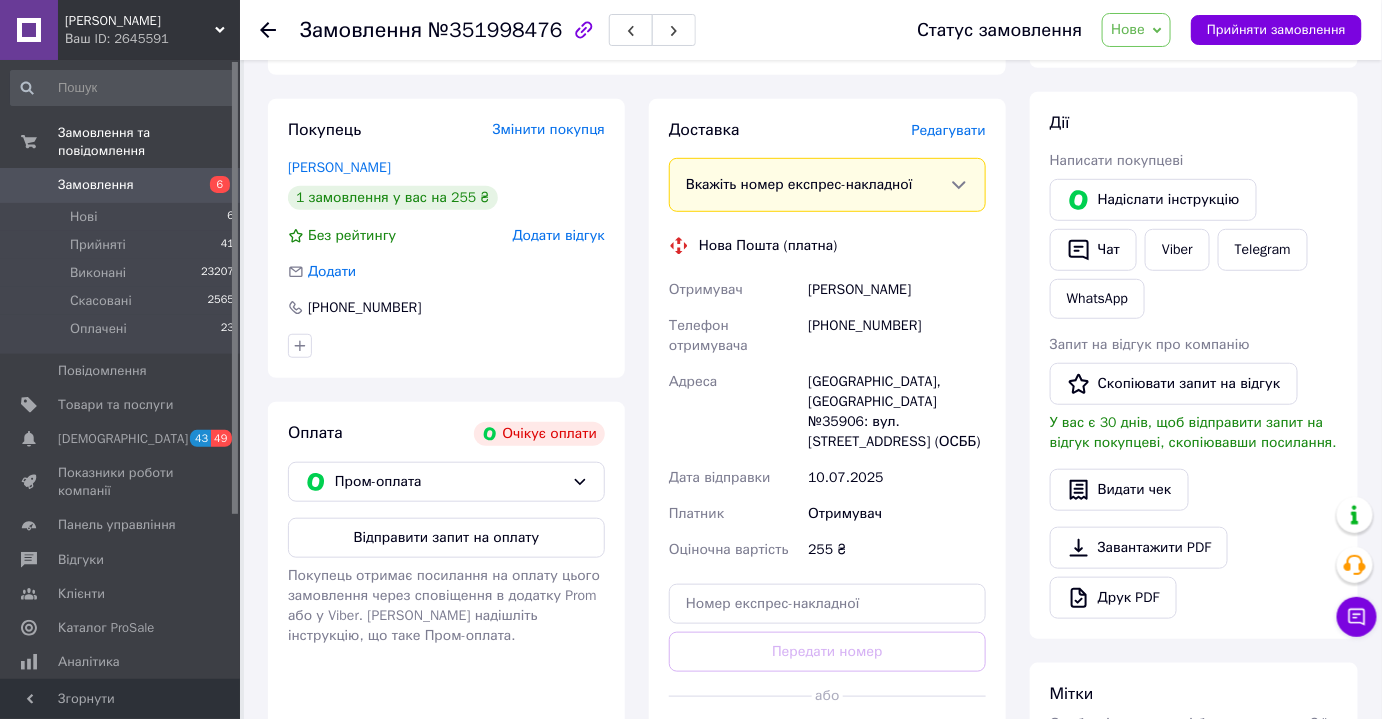 click on "[PHONE_NUMBER]" at bounding box center (897, 336) 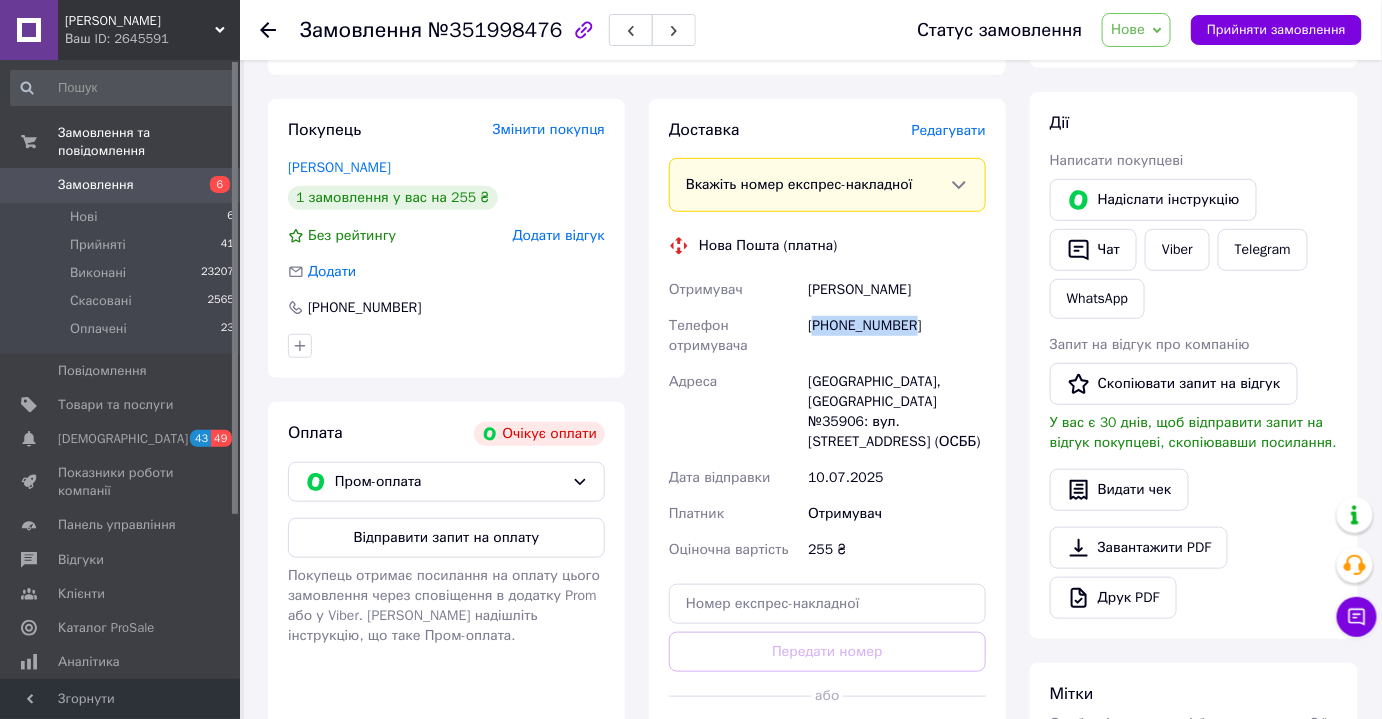 click on "[PHONE_NUMBER]" at bounding box center (897, 336) 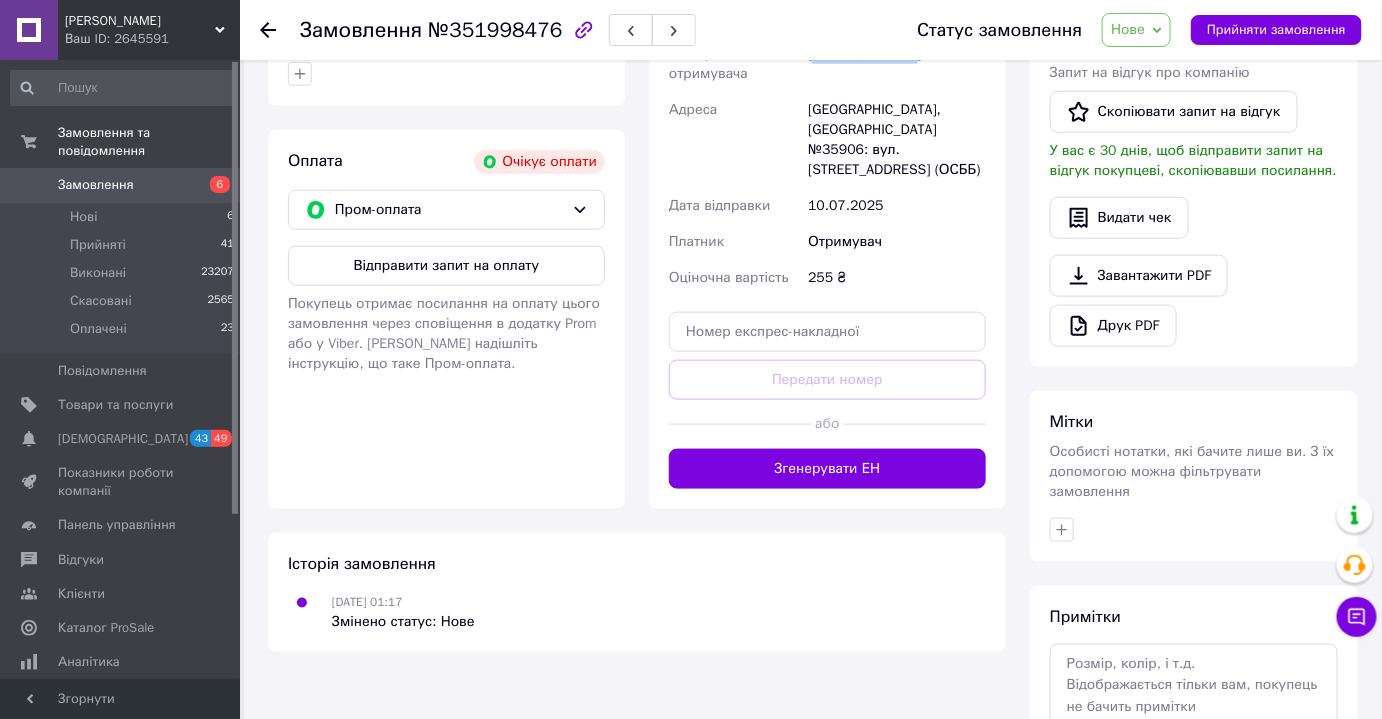 scroll, scrollTop: 610, scrollLeft: 0, axis: vertical 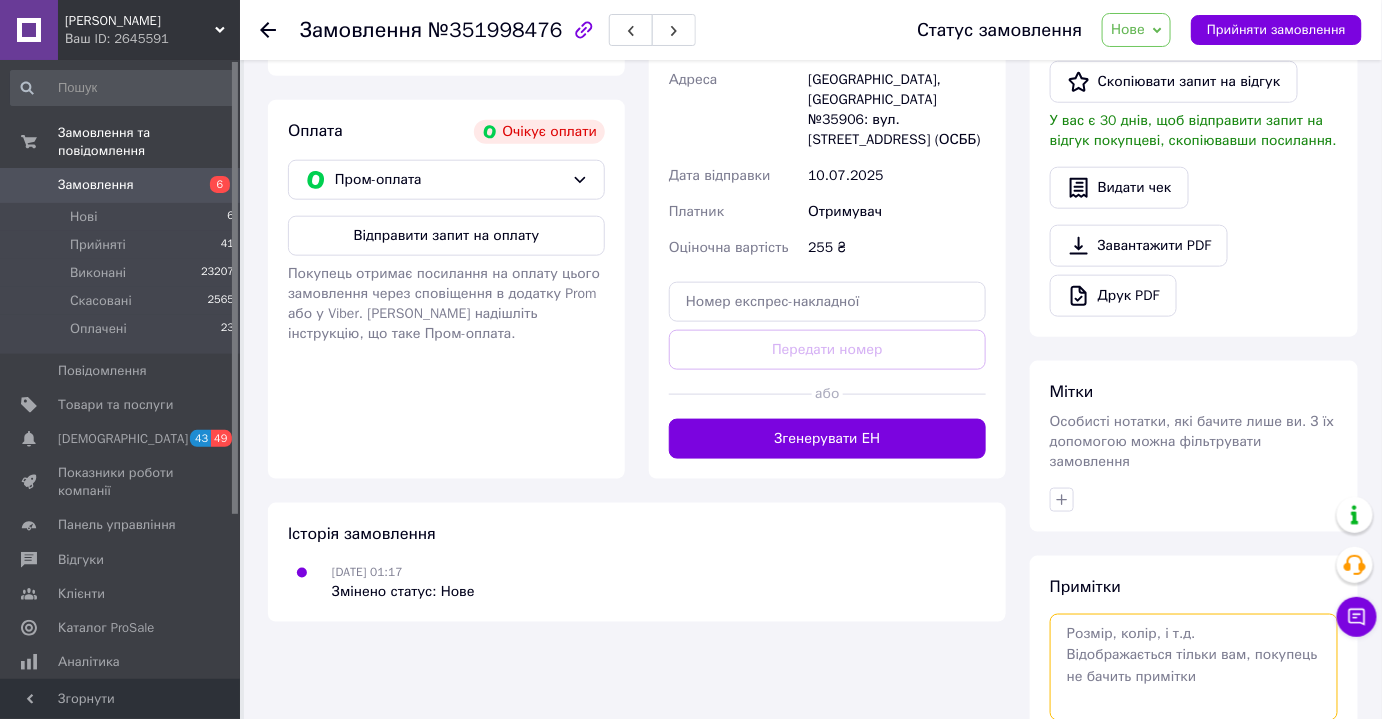 click at bounding box center (1194, 667) 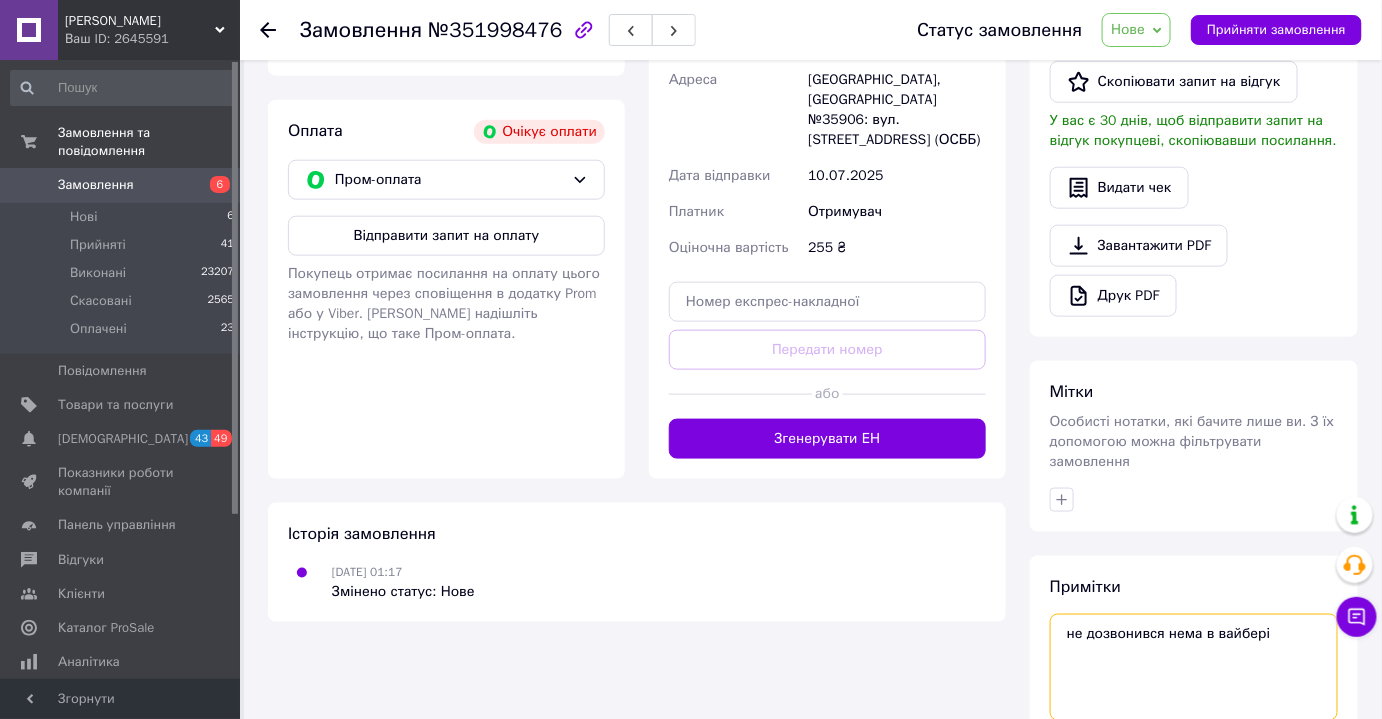 scroll, scrollTop: 711, scrollLeft: 0, axis: vertical 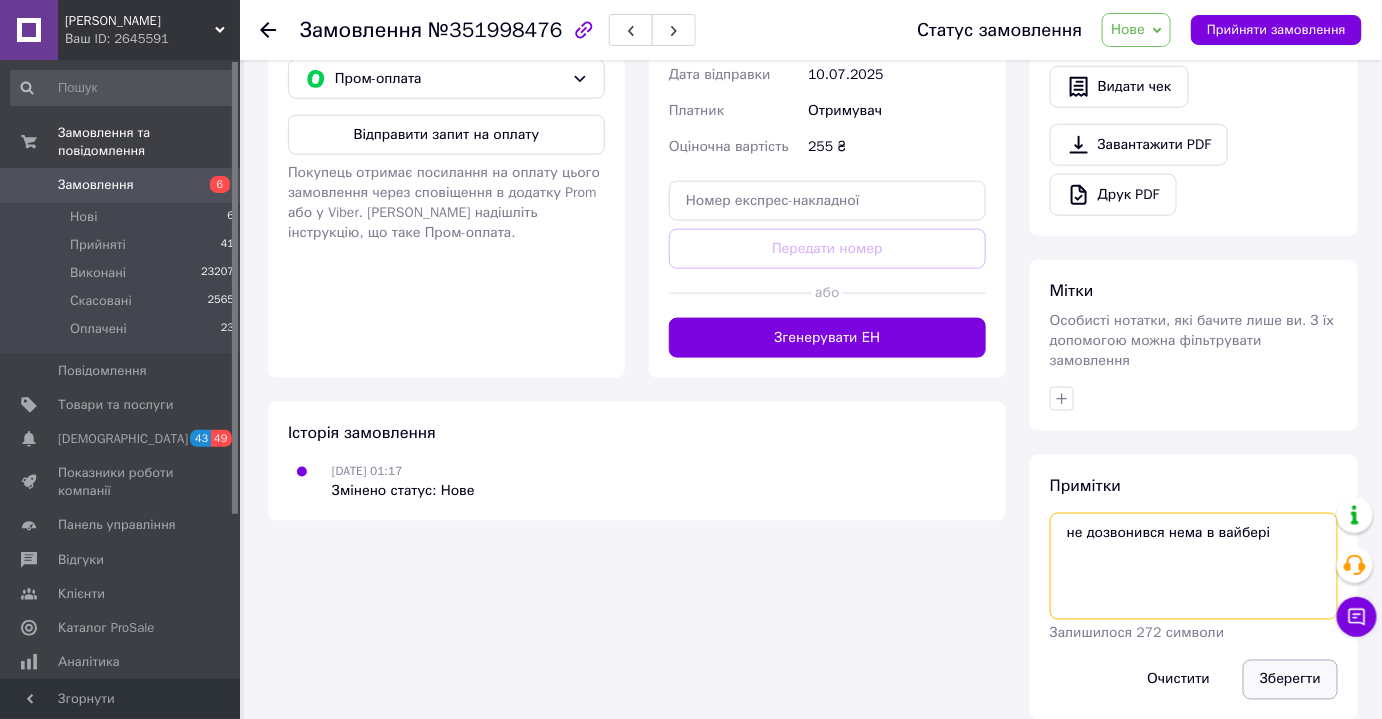 type on "не дозвонився нема в вайбері" 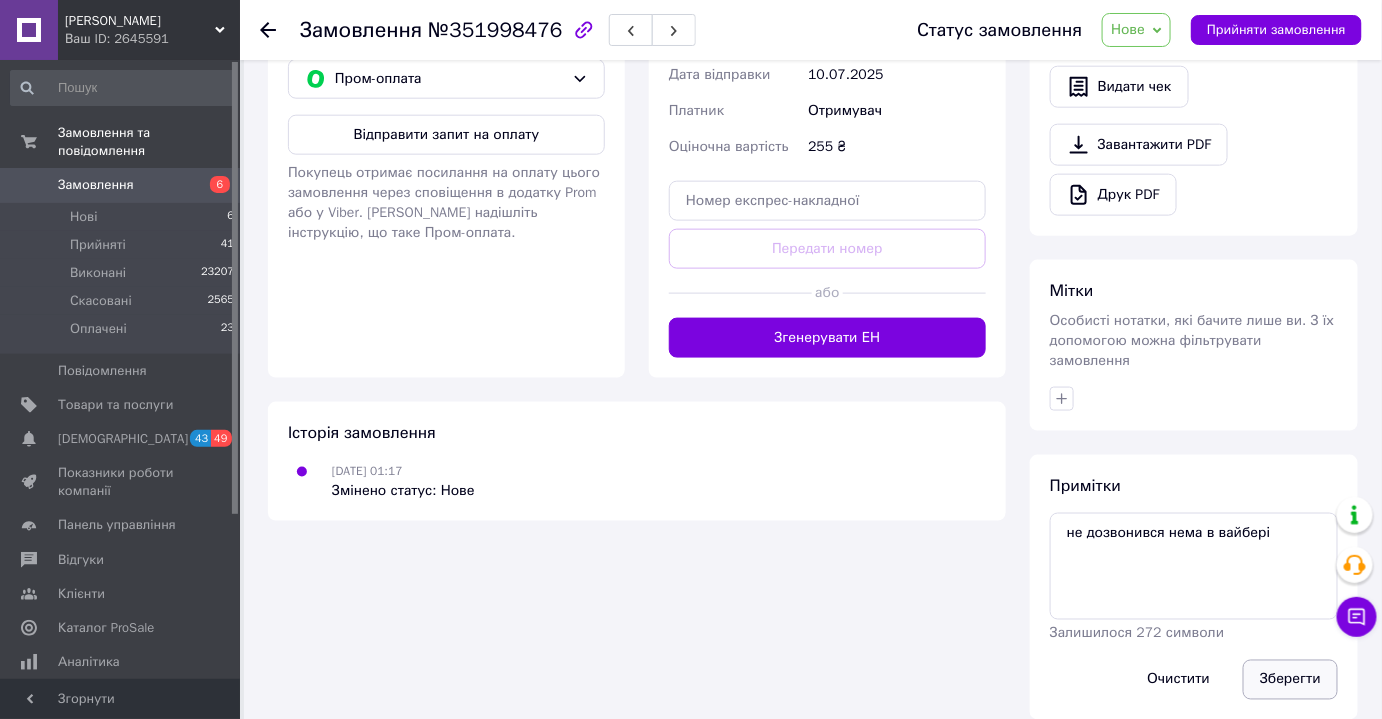 click on "Зберегти" at bounding box center (1290, 680) 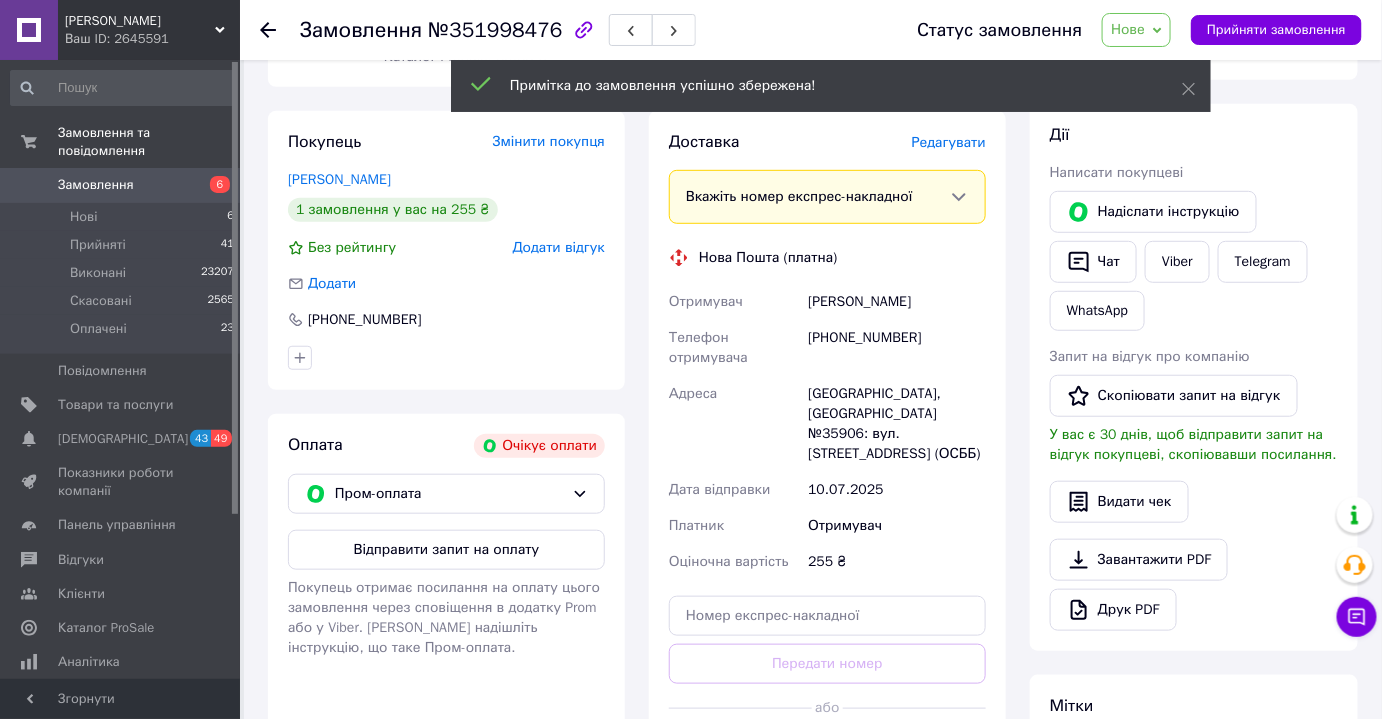 scroll, scrollTop: 293, scrollLeft: 0, axis: vertical 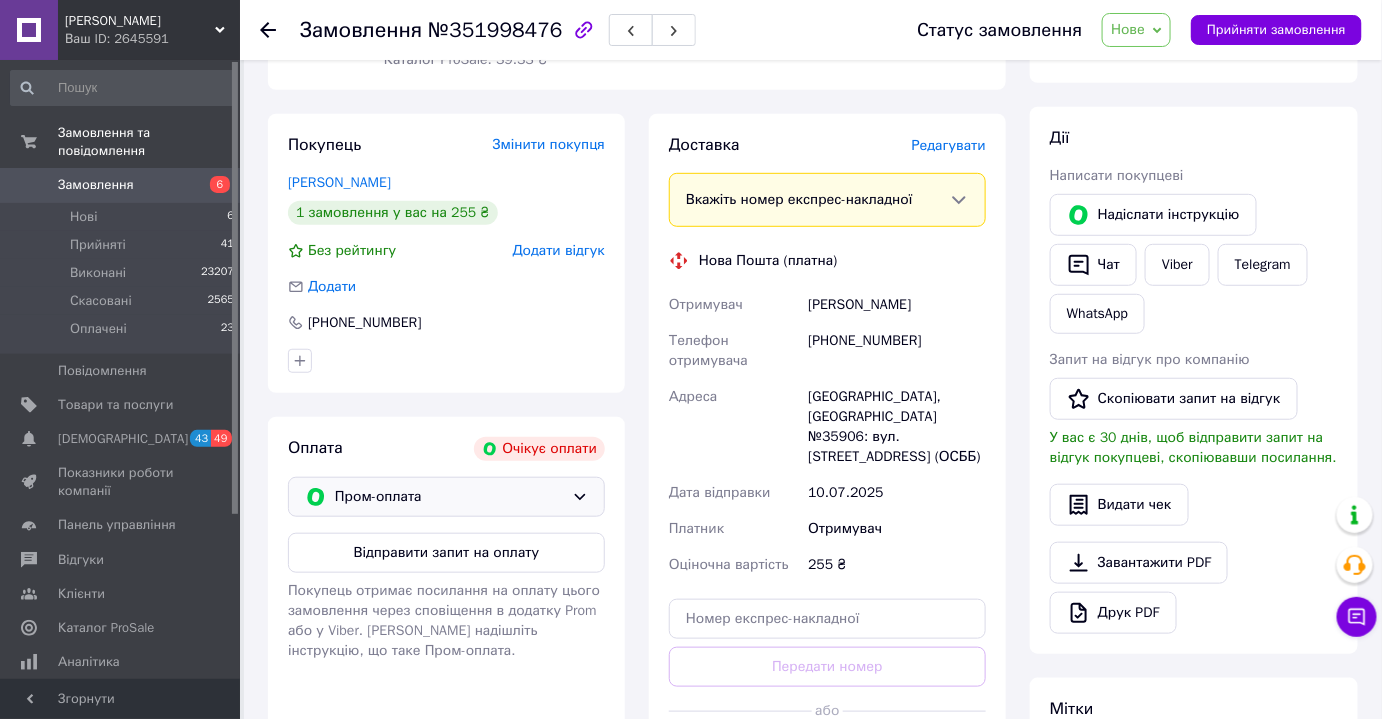 click on "Пром-оплата" at bounding box center [449, 497] 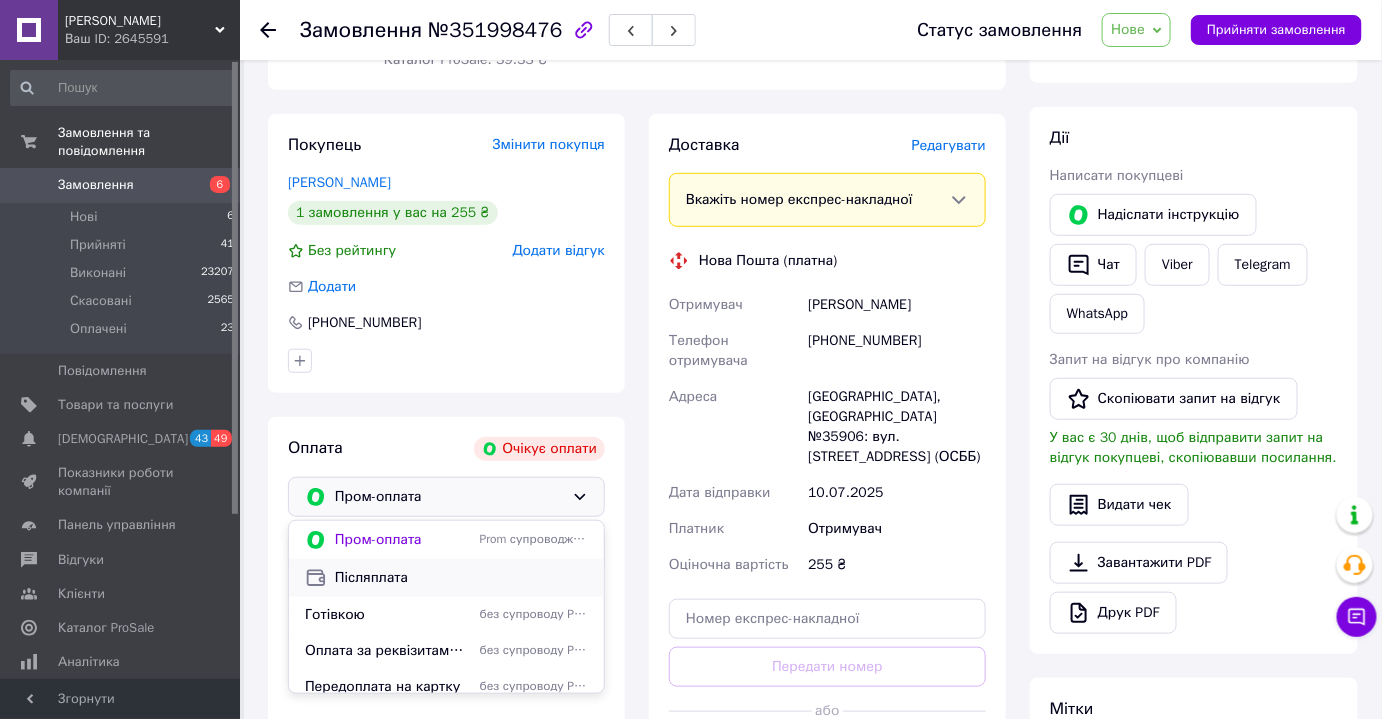 click on "Післяплата" at bounding box center [461, 578] 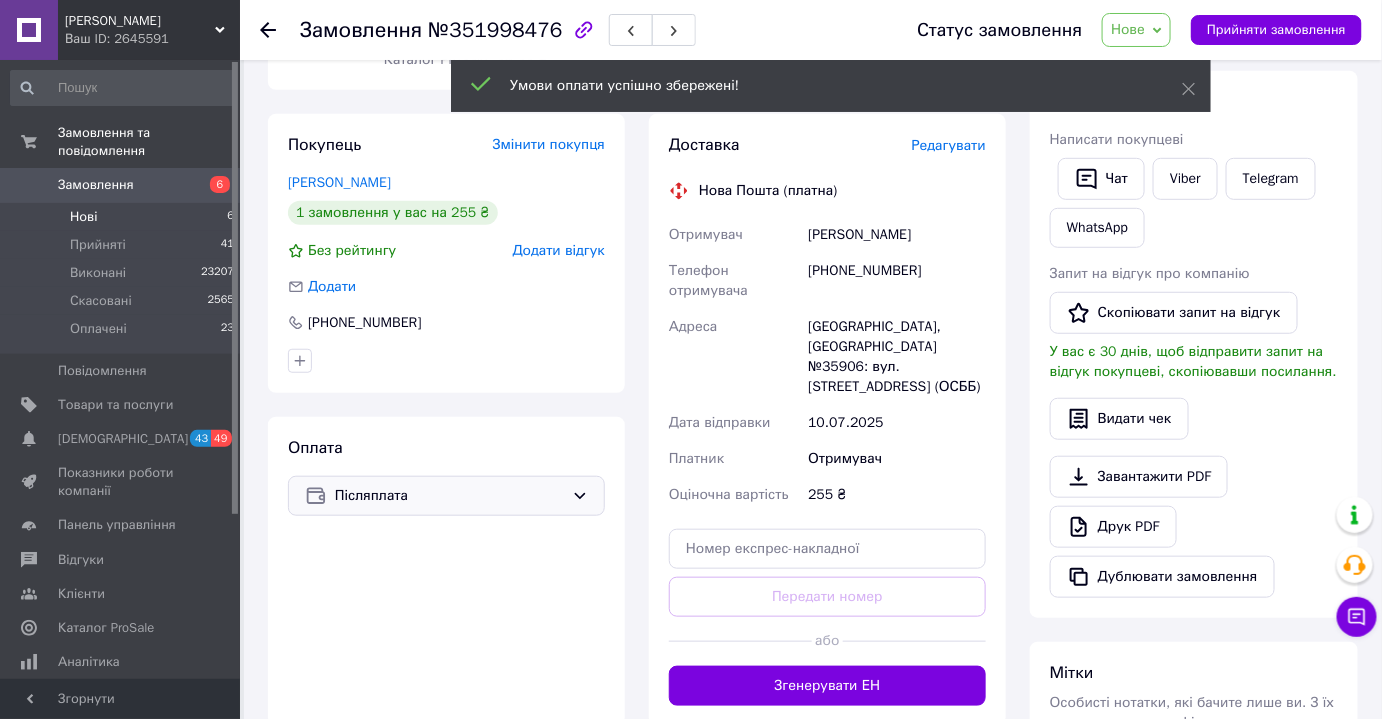 click on "Нові 6" at bounding box center (123, 217) 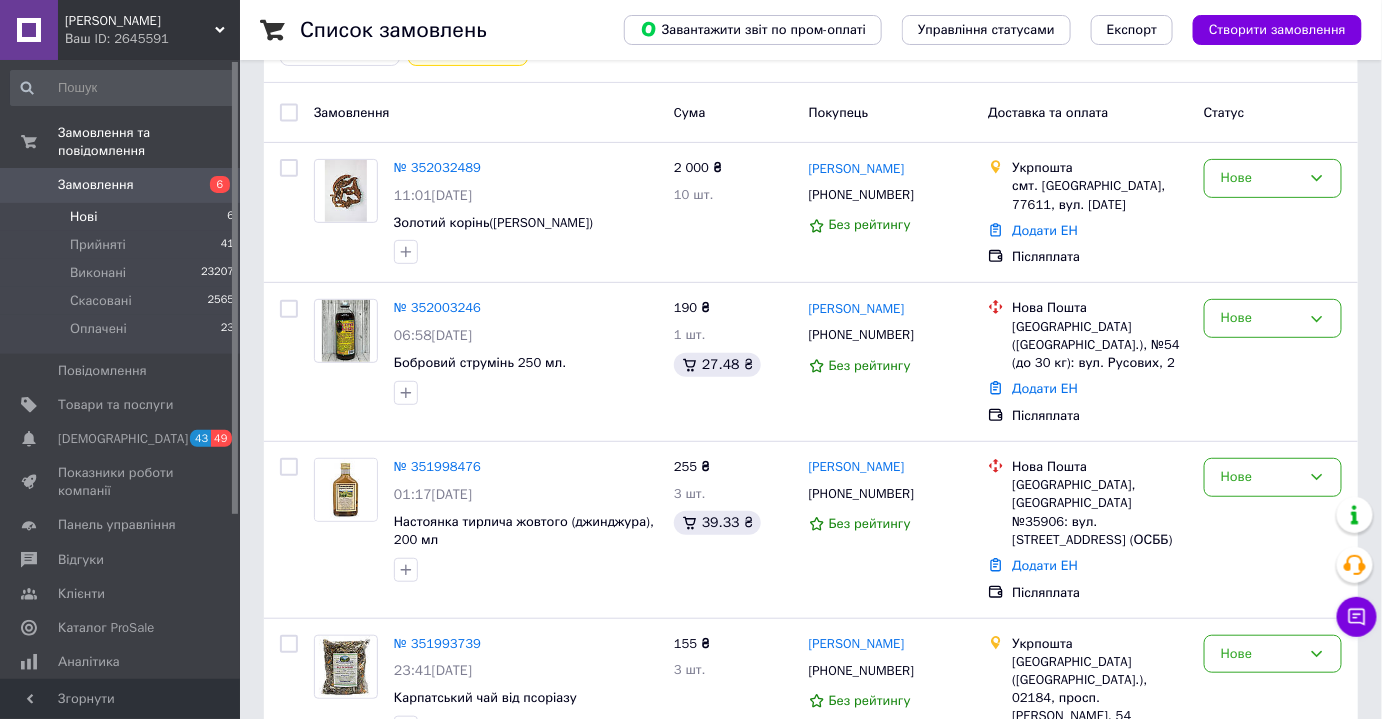 scroll, scrollTop: 122, scrollLeft: 0, axis: vertical 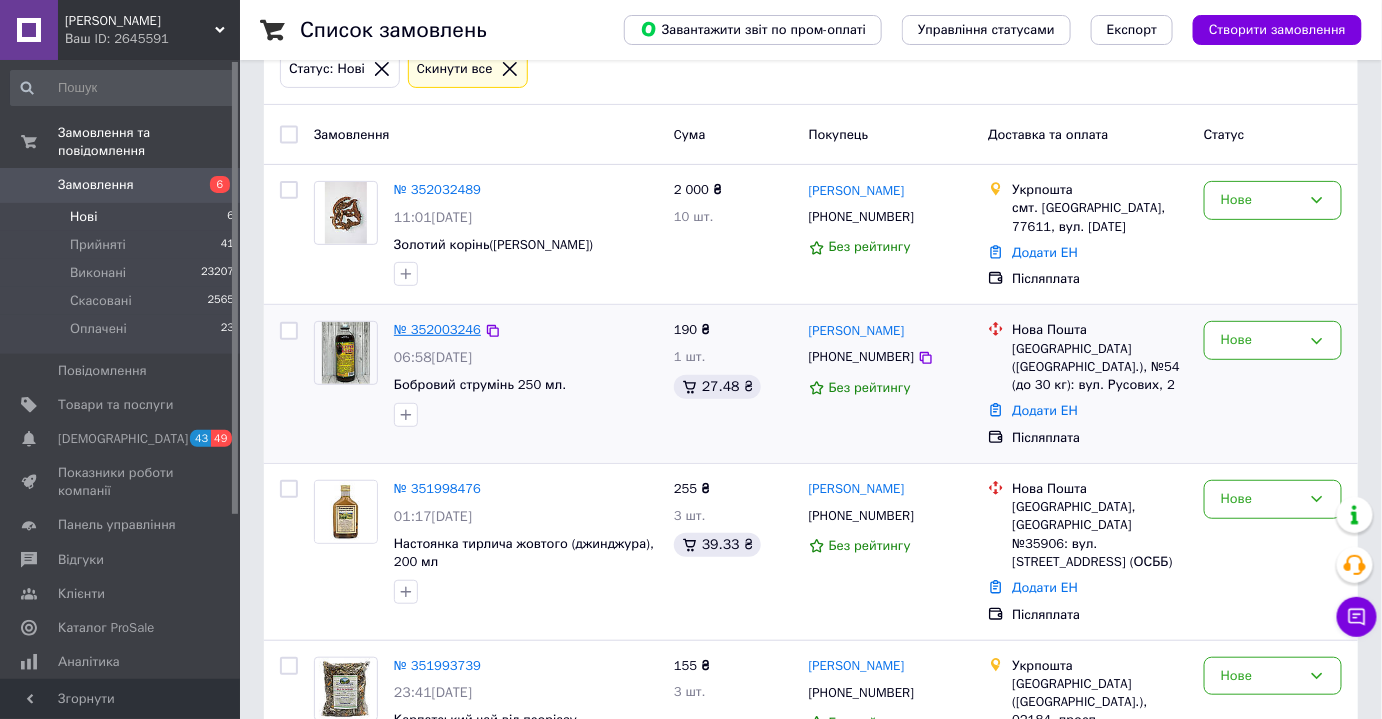 click on "№ 352003246" at bounding box center (437, 329) 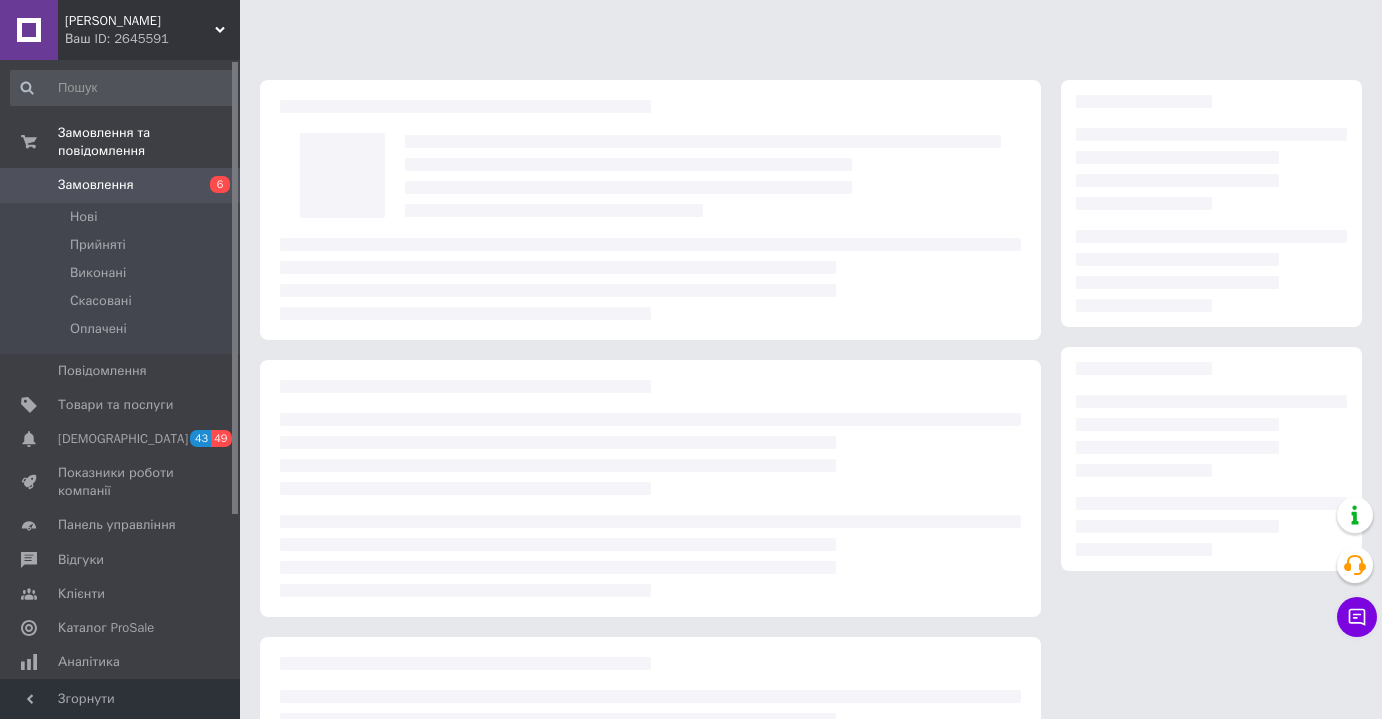 scroll, scrollTop: 0, scrollLeft: 0, axis: both 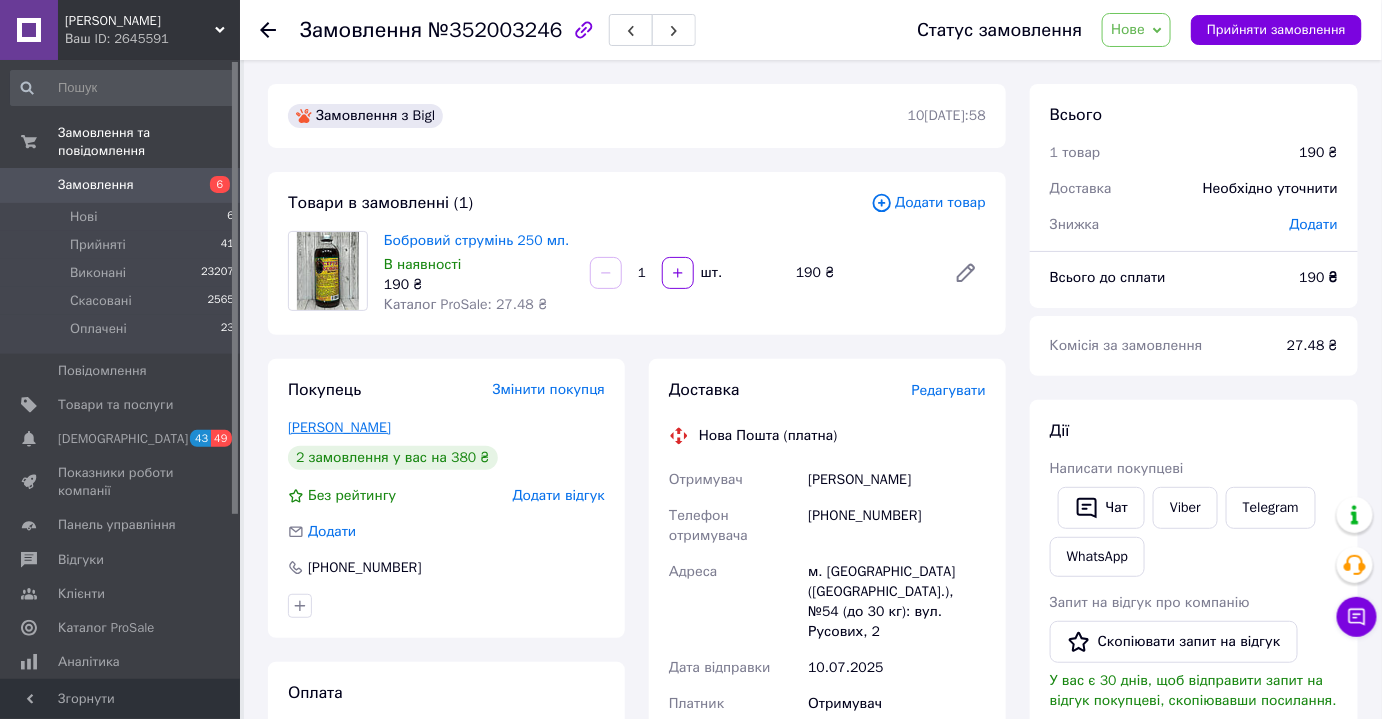 click on "[PERSON_NAME]" at bounding box center (339, 427) 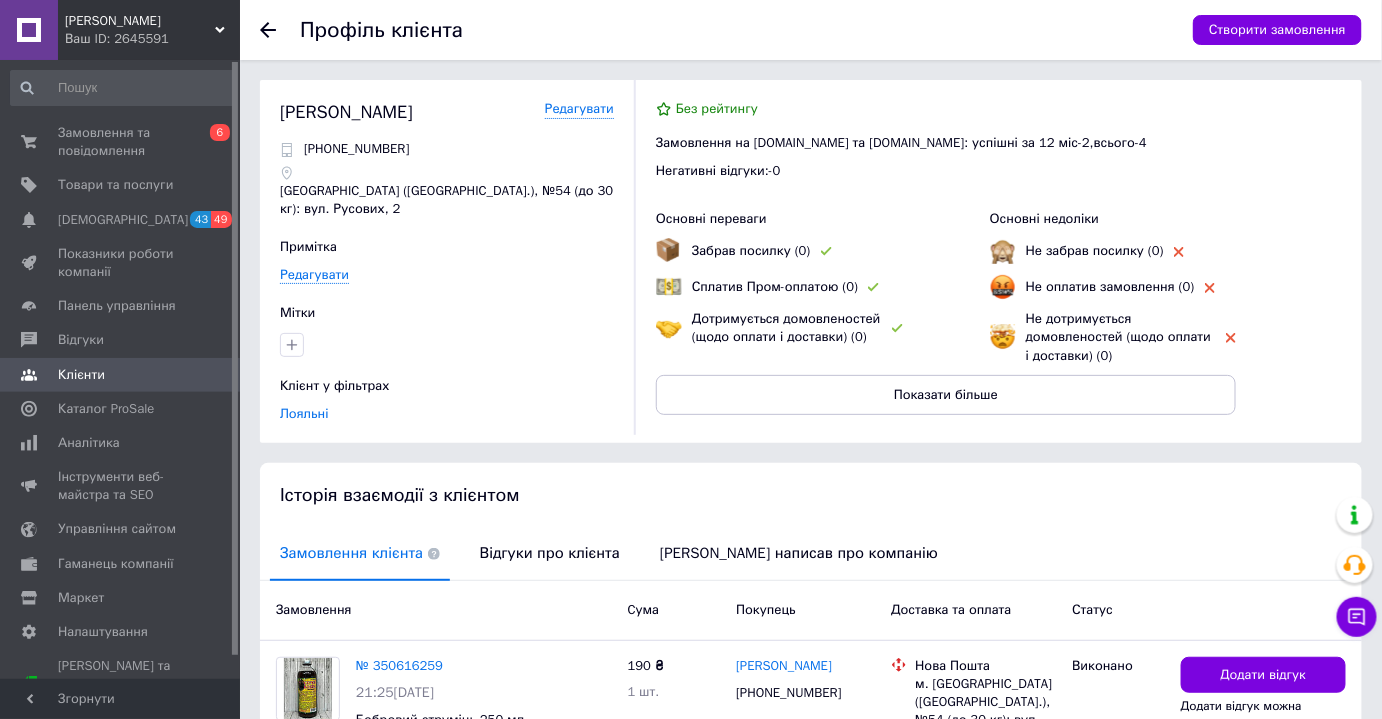 scroll, scrollTop: 336, scrollLeft: 0, axis: vertical 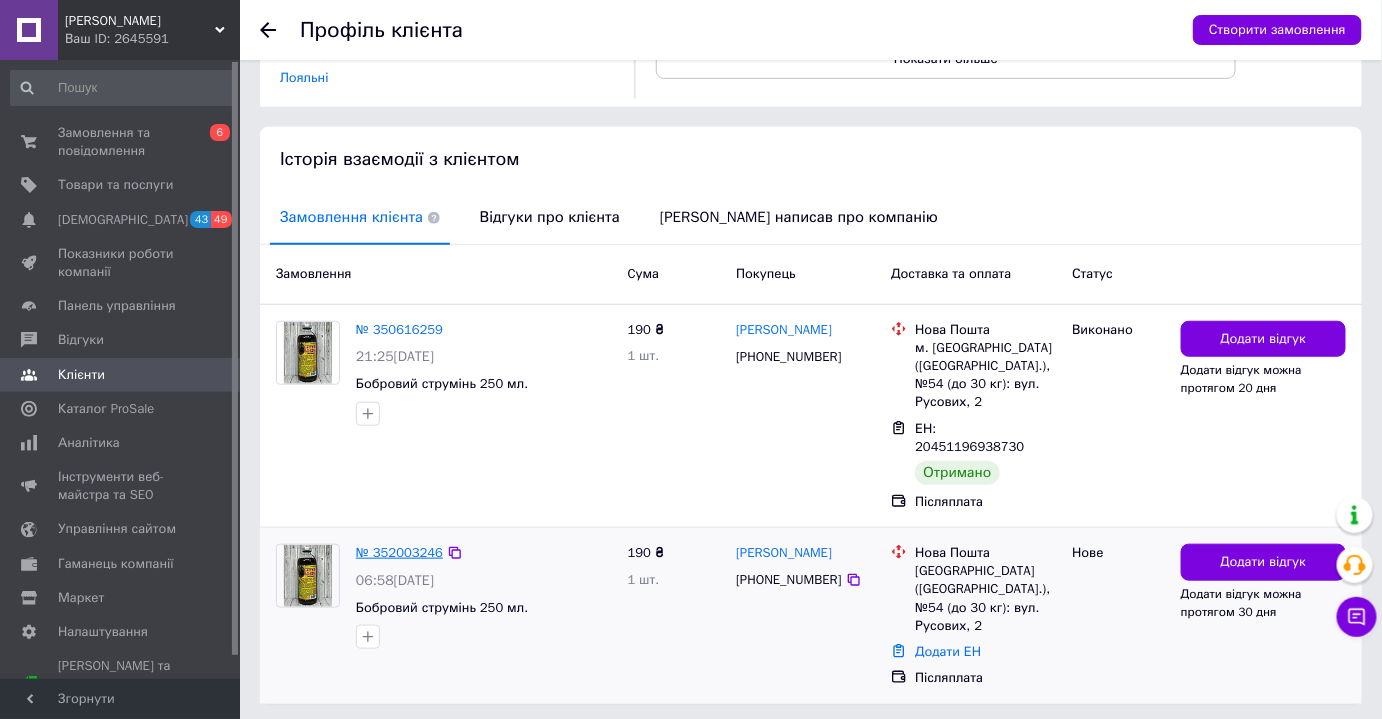 click on "№ 352003246" at bounding box center (399, 552) 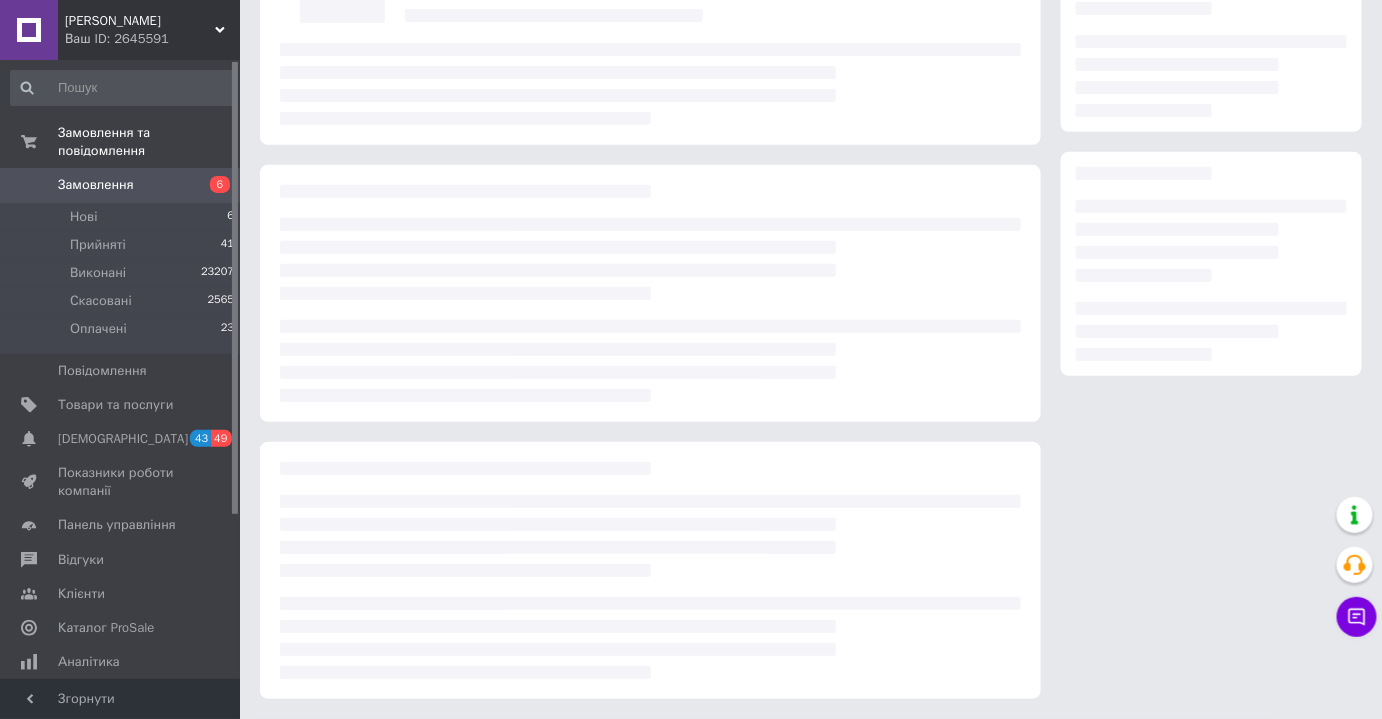 scroll, scrollTop: 0, scrollLeft: 0, axis: both 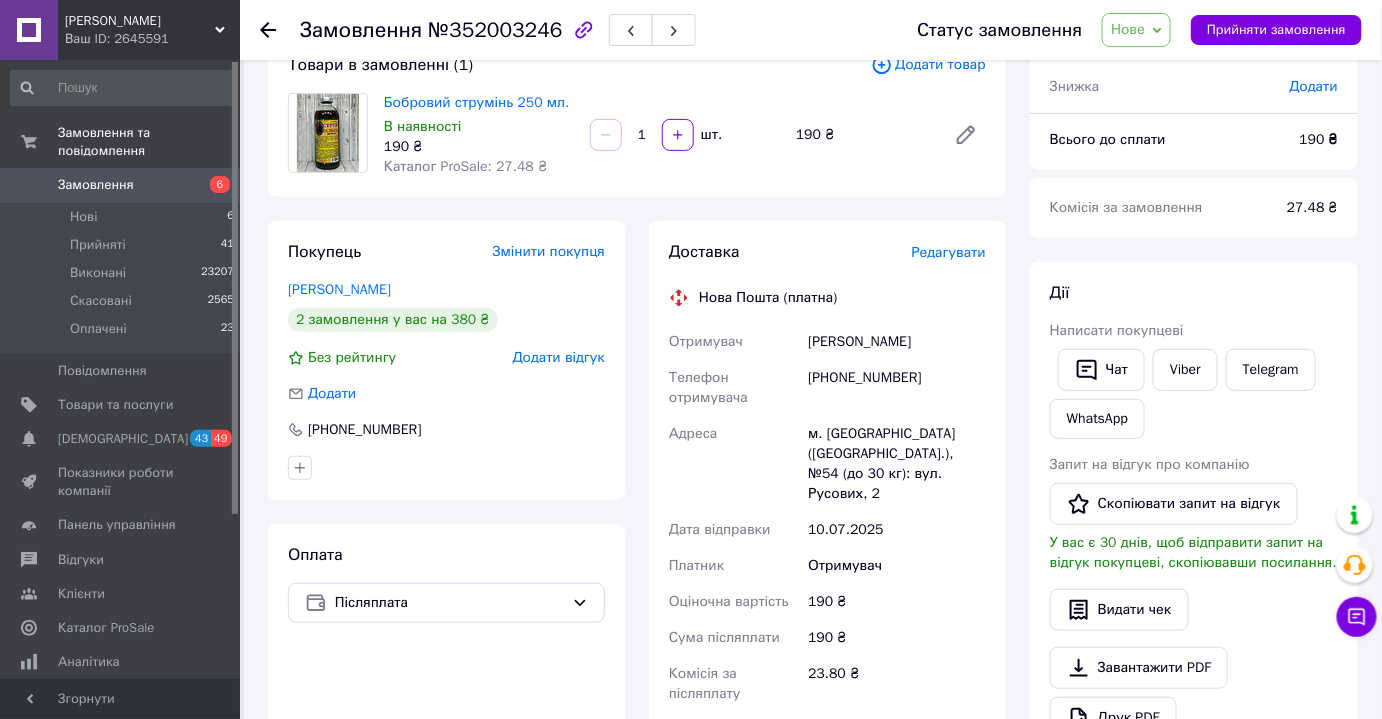 click on "Замовлення" at bounding box center (96, 185) 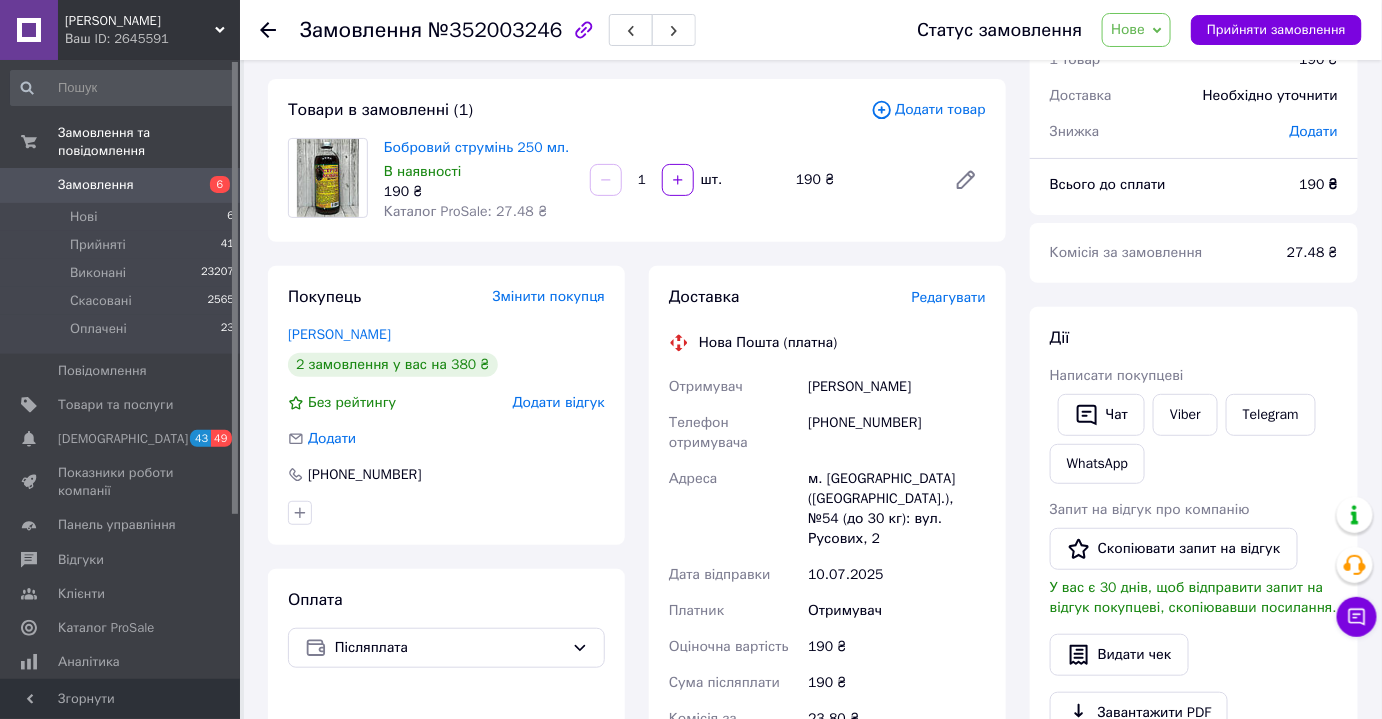 scroll, scrollTop: 126, scrollLeft: 0, axis: vertical 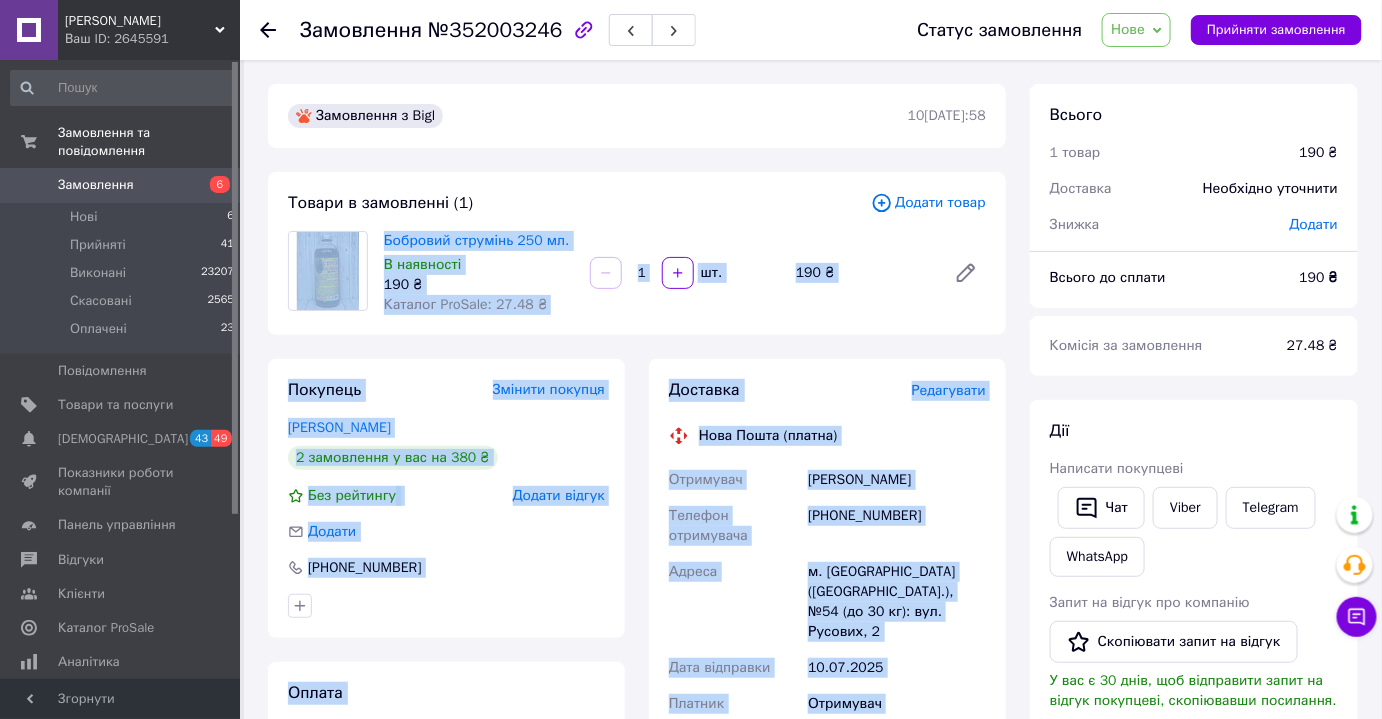 drag, startPoint x: 893, startPoint y: 461, endPoint x: 324, endPoint y: 279, distance: 597.3985 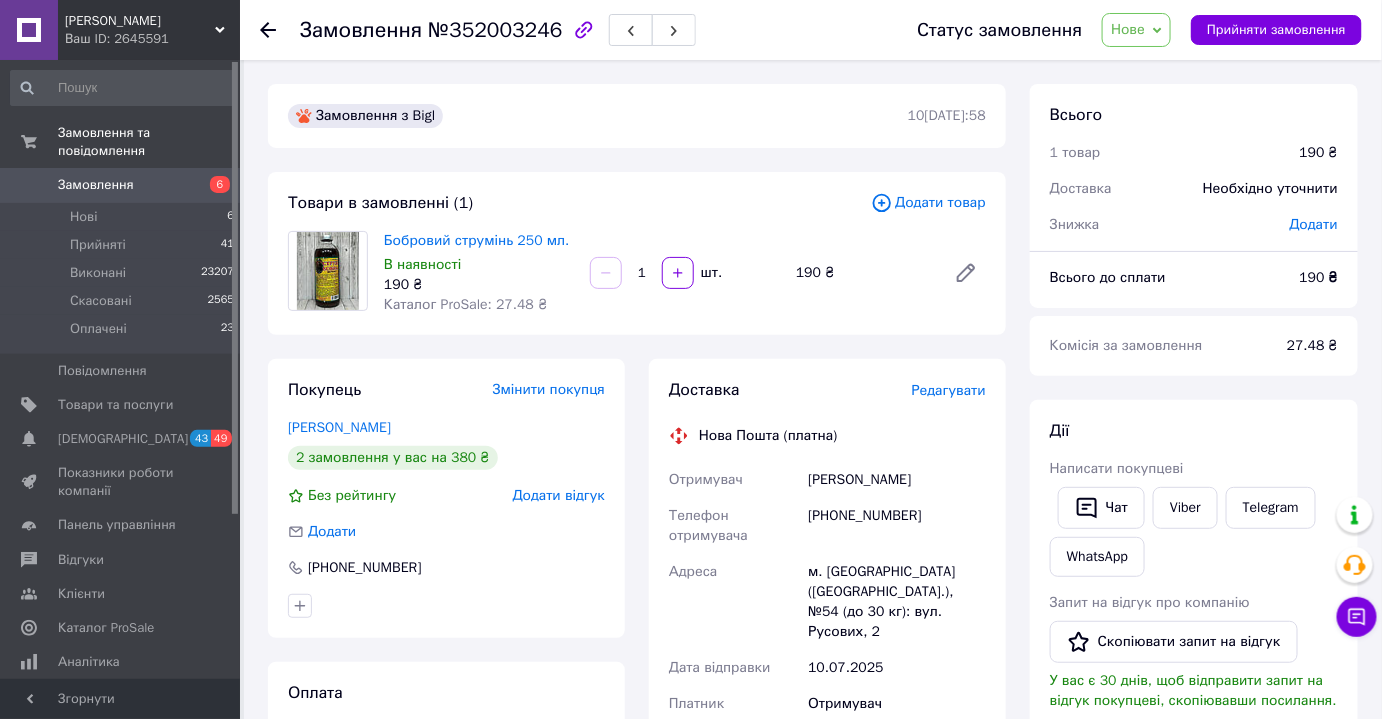 click on "Замовлення з Bigl 10.07.2025 | 06:58 Товари в замовленні (1) Додати товар Бобровий струмінь 250 мл. В наявності 190 ₴ Каталог ProSale: 27.48 ₴  1   шт. 190 ₴ Покупець Змінити покупця Марченко Віктор 2 замовлення у вас на 380 ₴ Без рейтингу   Додати відгук Додати +380673748003 Оплата Післяплата Доставка Редагувати Нова Пошта (платна) Отримувач Марченко Віктор Телефон отримувача +380673748003 Адреса м. Львів (Львівська обл.), №54 (до 30 кг): вул. Русових, 2 Дата відправки 10.07.2025 Платник Отримувач Оціночна вартість 190 ₴ Сума післяплати 190 ₴ Комісія за післяплату 23.80 ₴ Платник комісії післяплати або <" at bounding box center [637, 757] 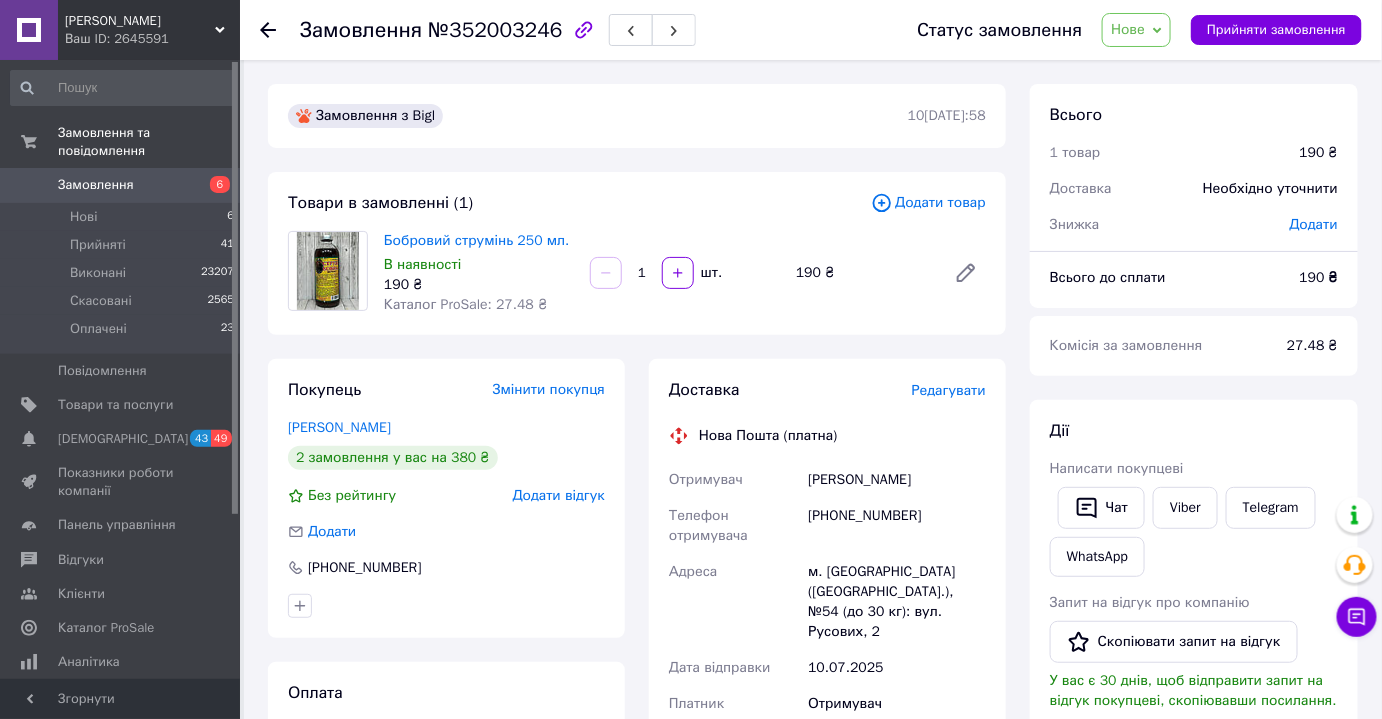 click on "[PHONE_NUMBER]" at bounding box center (897, 526) 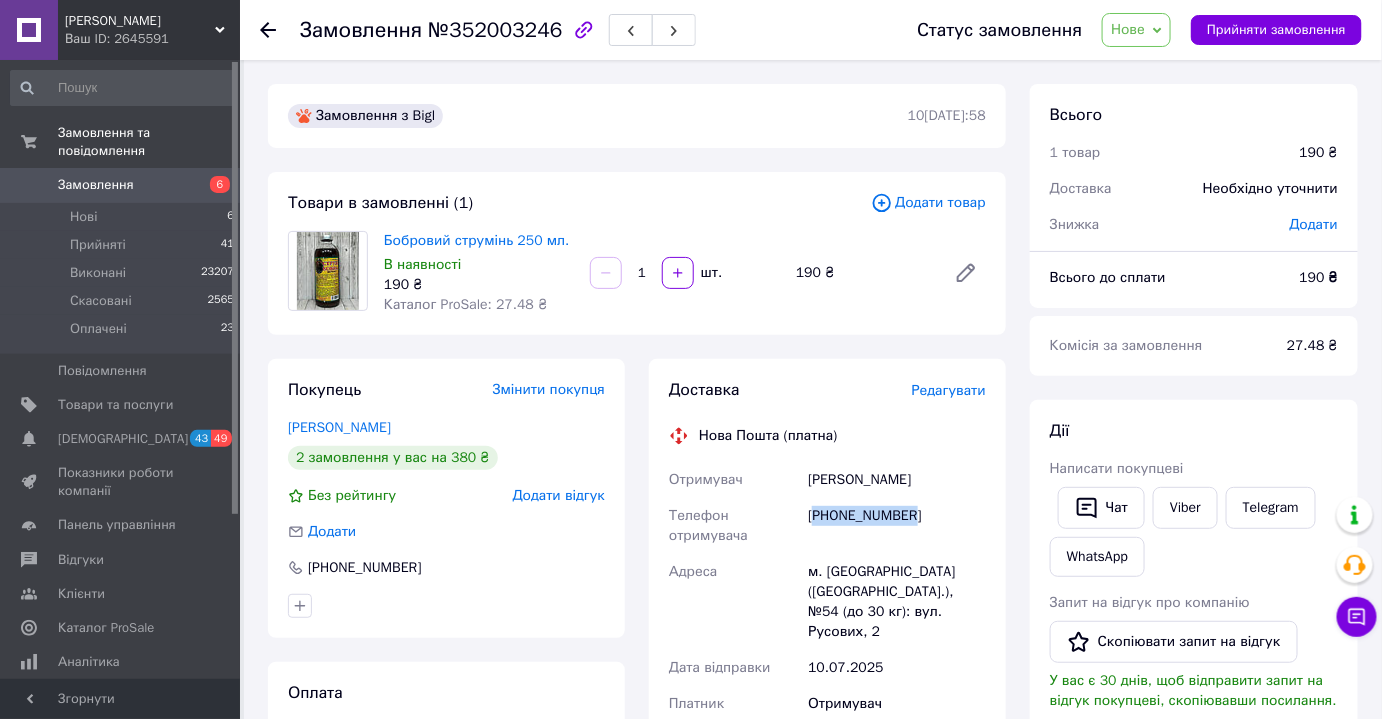 click on "[PHONE_NUMBER]" at bounding box center (897, 526) 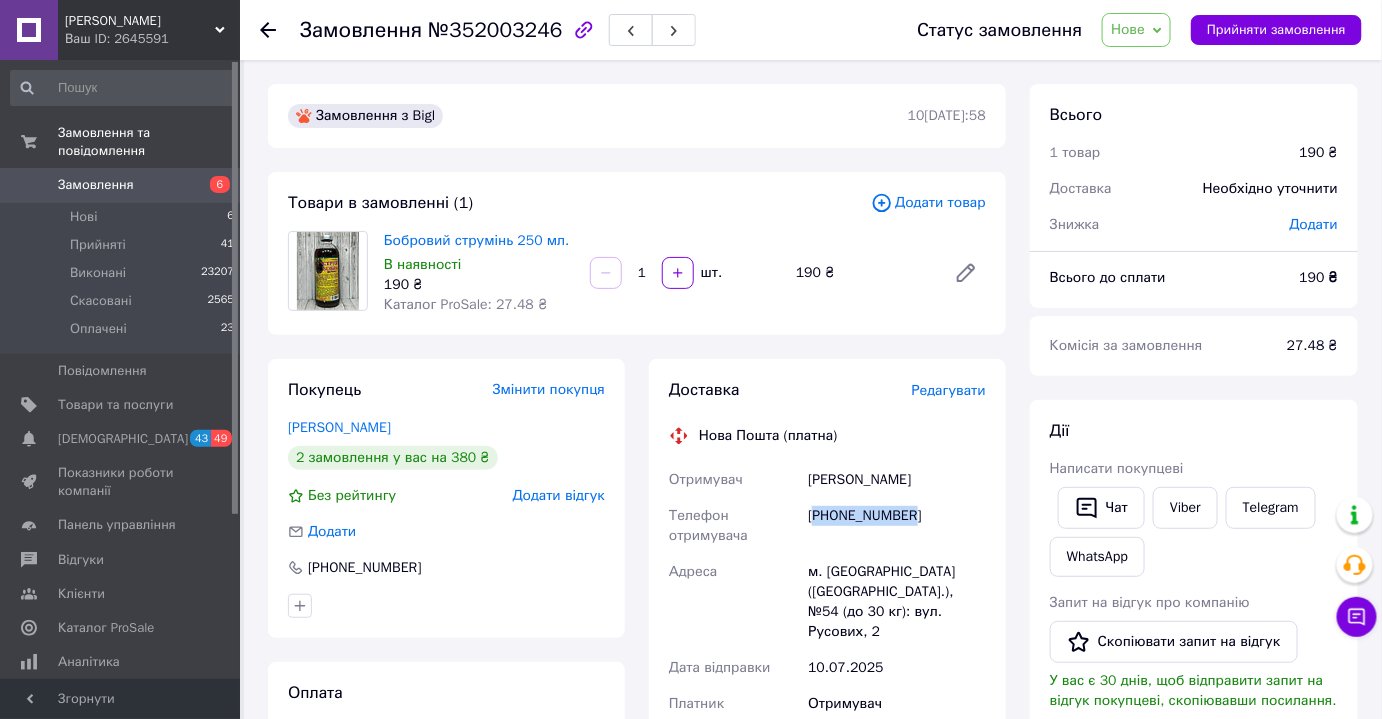 copy on "380673748003" 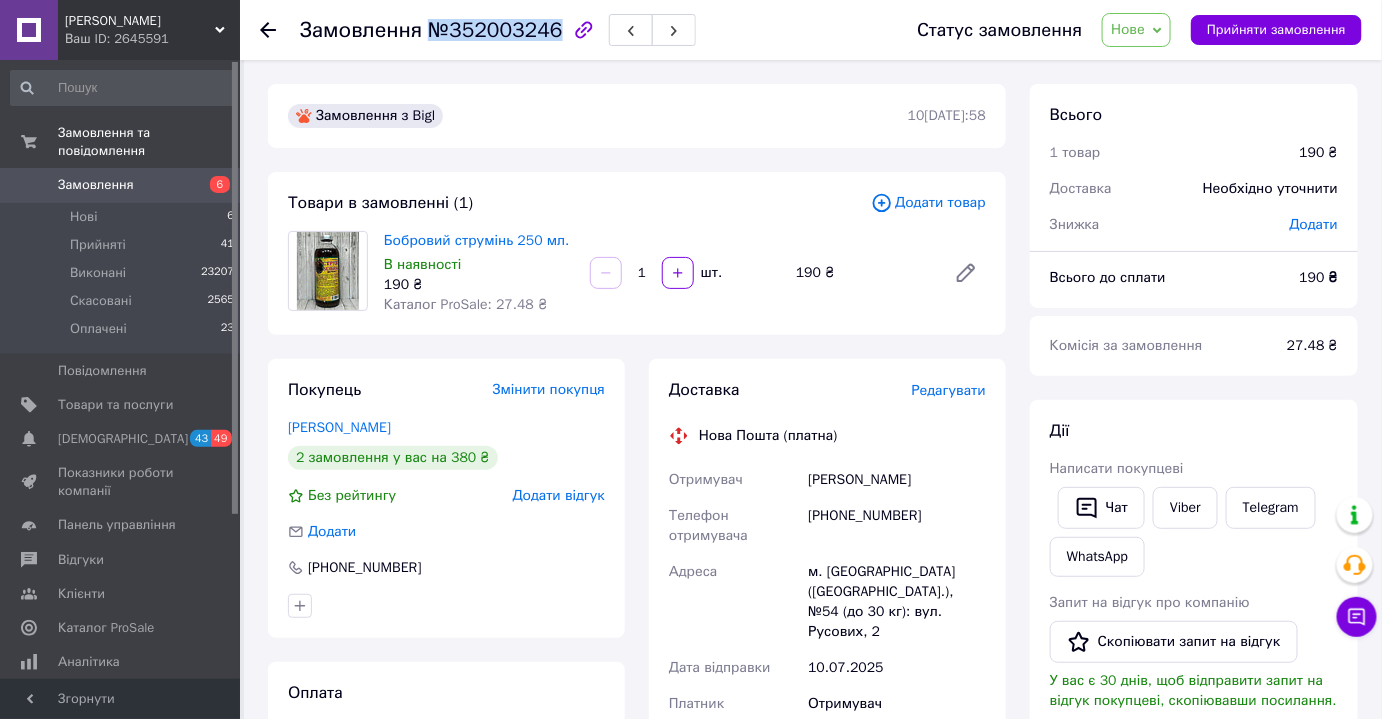 drag, startPoint x: 427, startPoint y: 28, endPoint x: 546, endPoint y: 37, distance: 119.33985 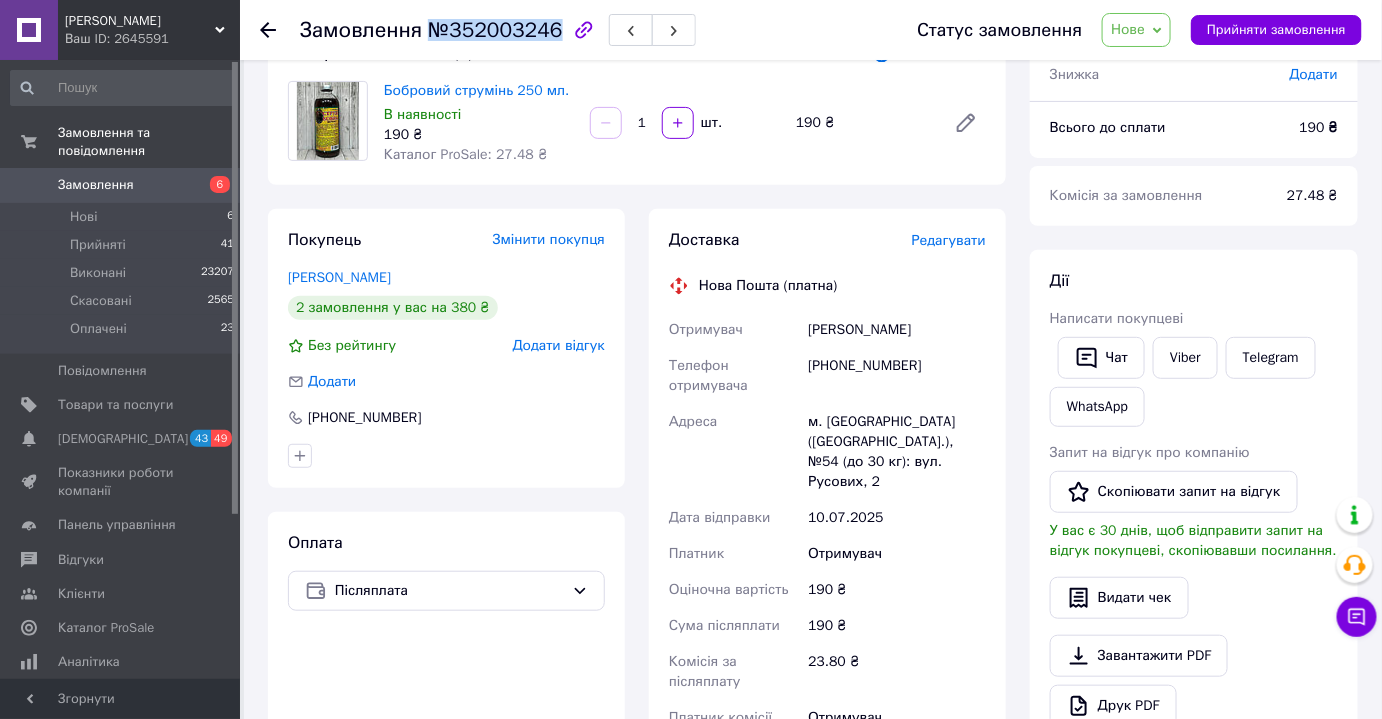 scroll, scrollTop: 149, scrollLeft: 0, axis: vertical 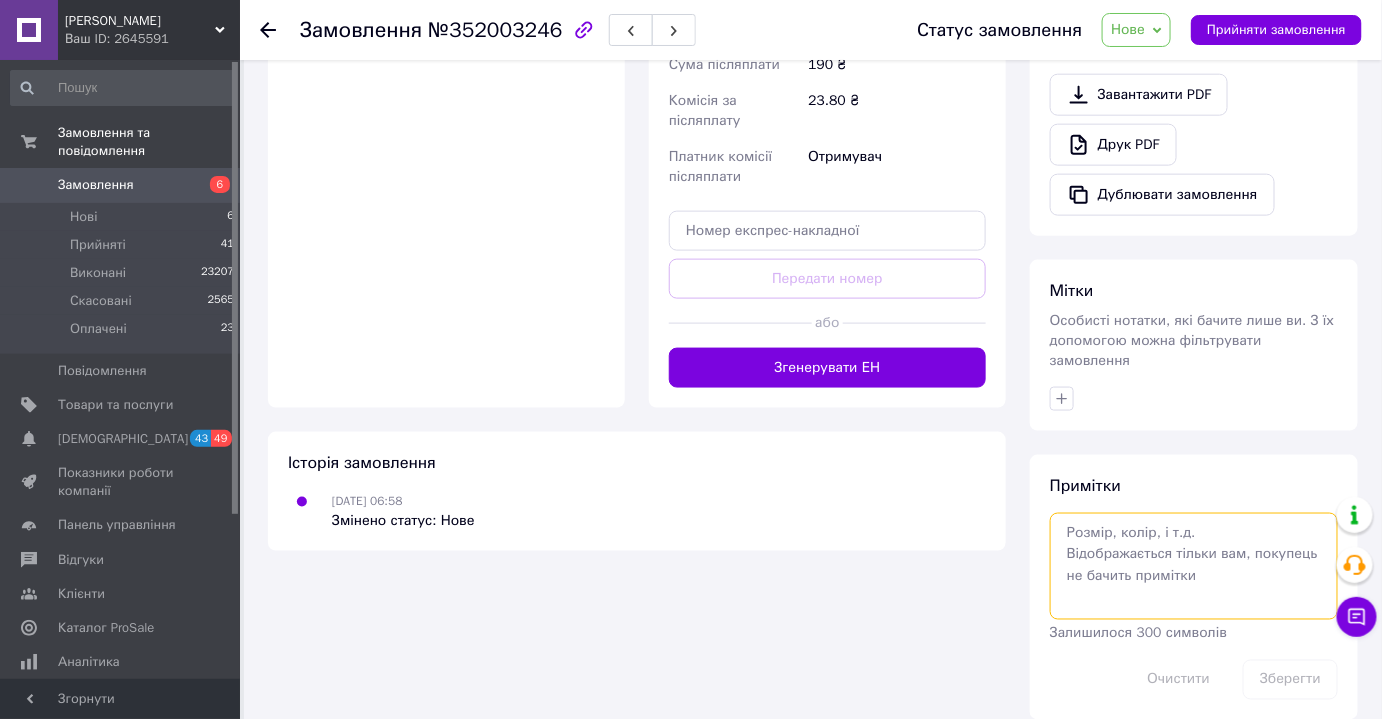 click at bounding box center [1194, 566] 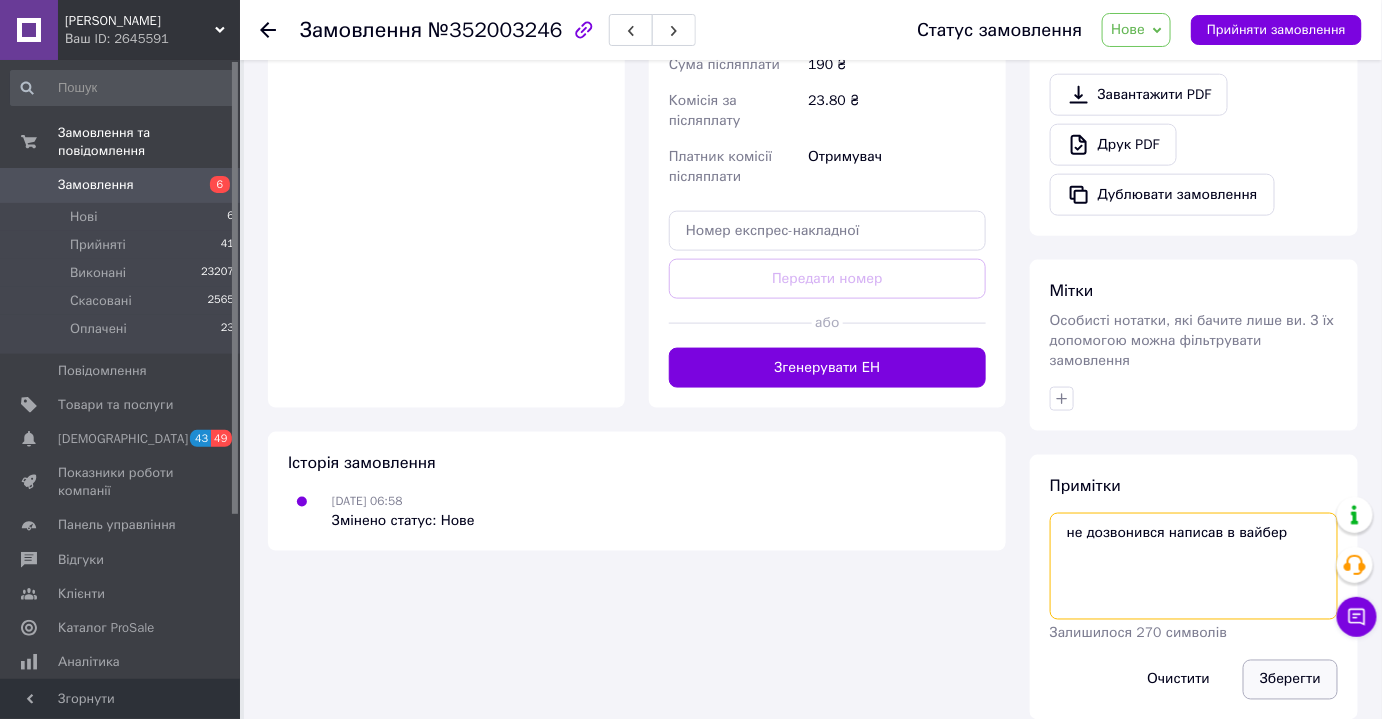 type on "не дозвонився написав в вайбер" 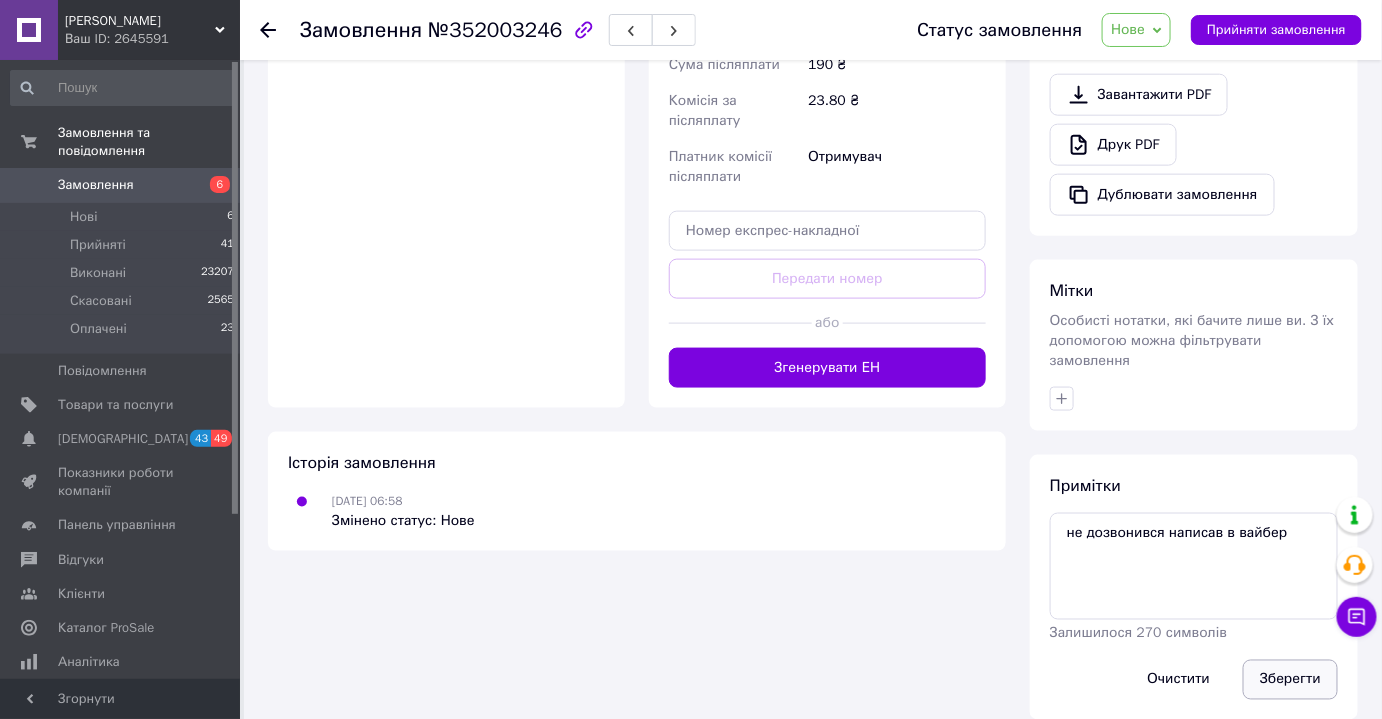 click on "Зберегти" at bounding box center [1290, 680] 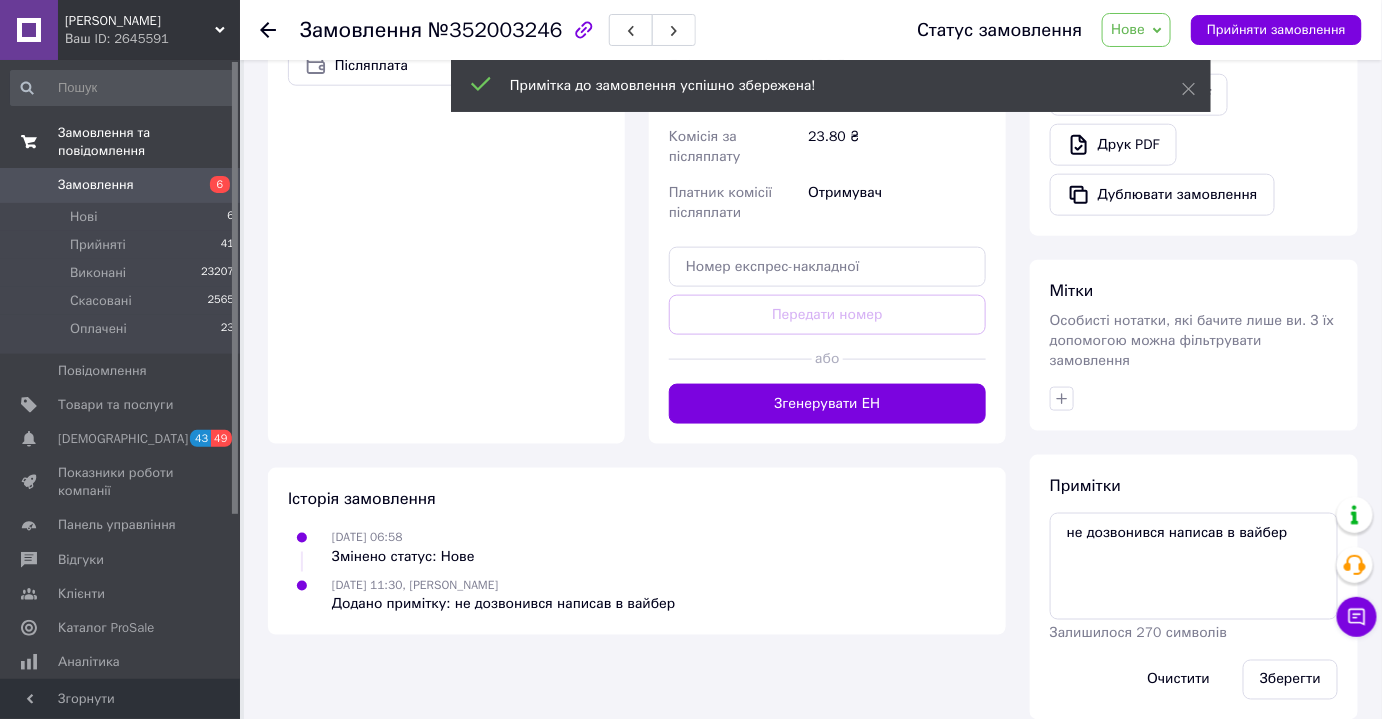 scroll, scrollTop: 711, scrollLeft: 0, axis: vertical 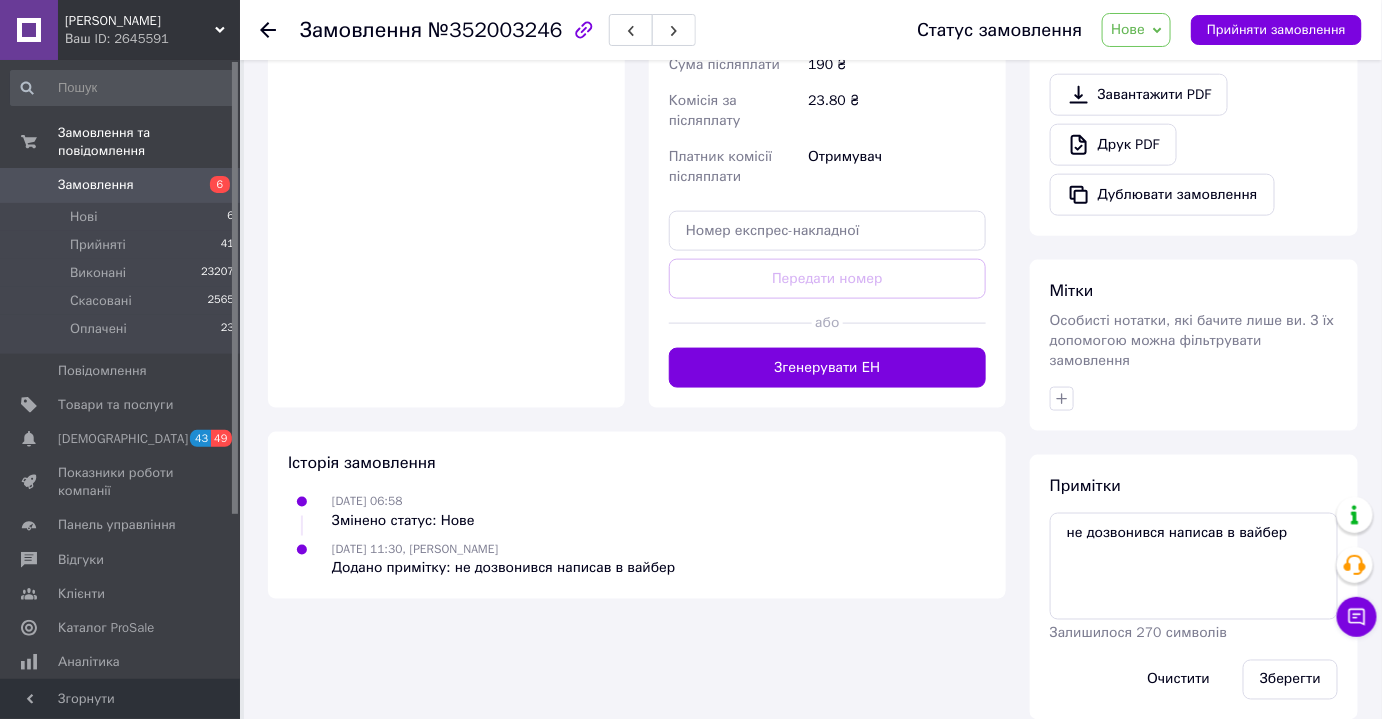 click on "Замовлення" at bounding box center [96, 185] 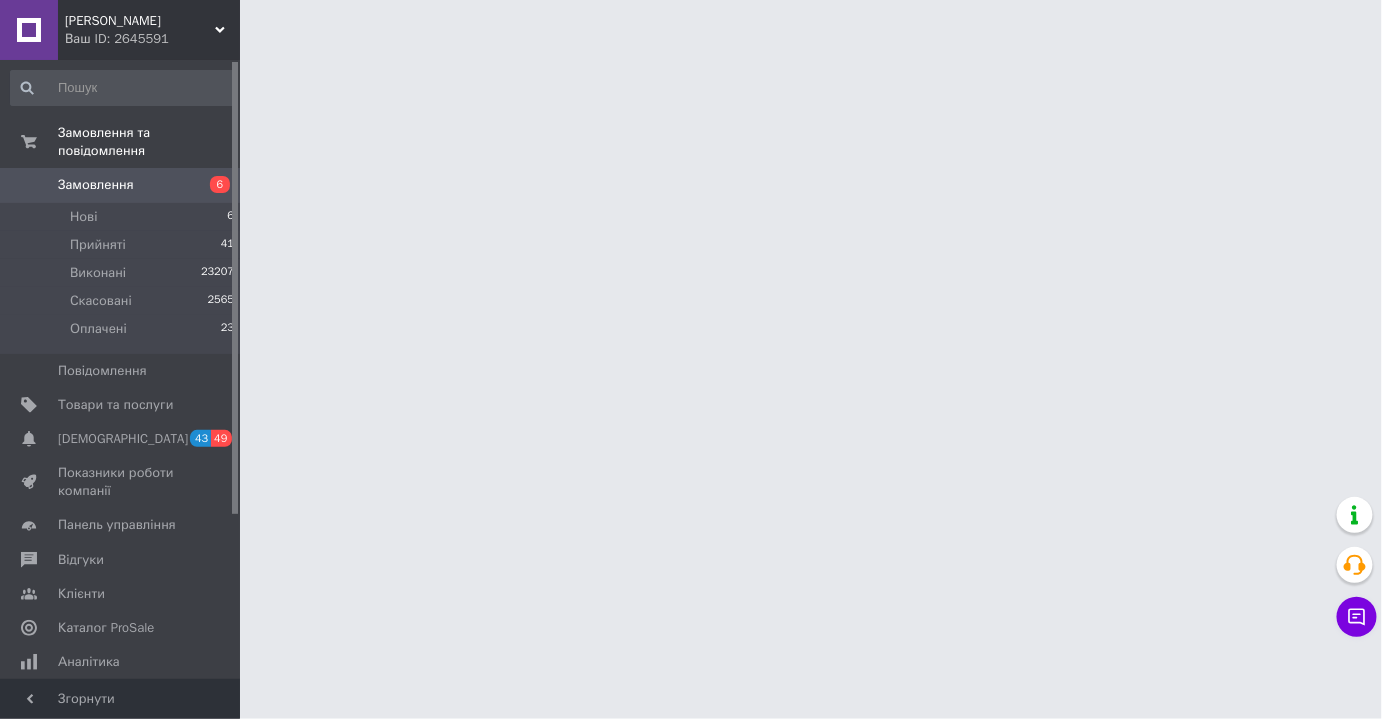 scroll, scrollTop: 0, scrollLeft: 0, axis: both 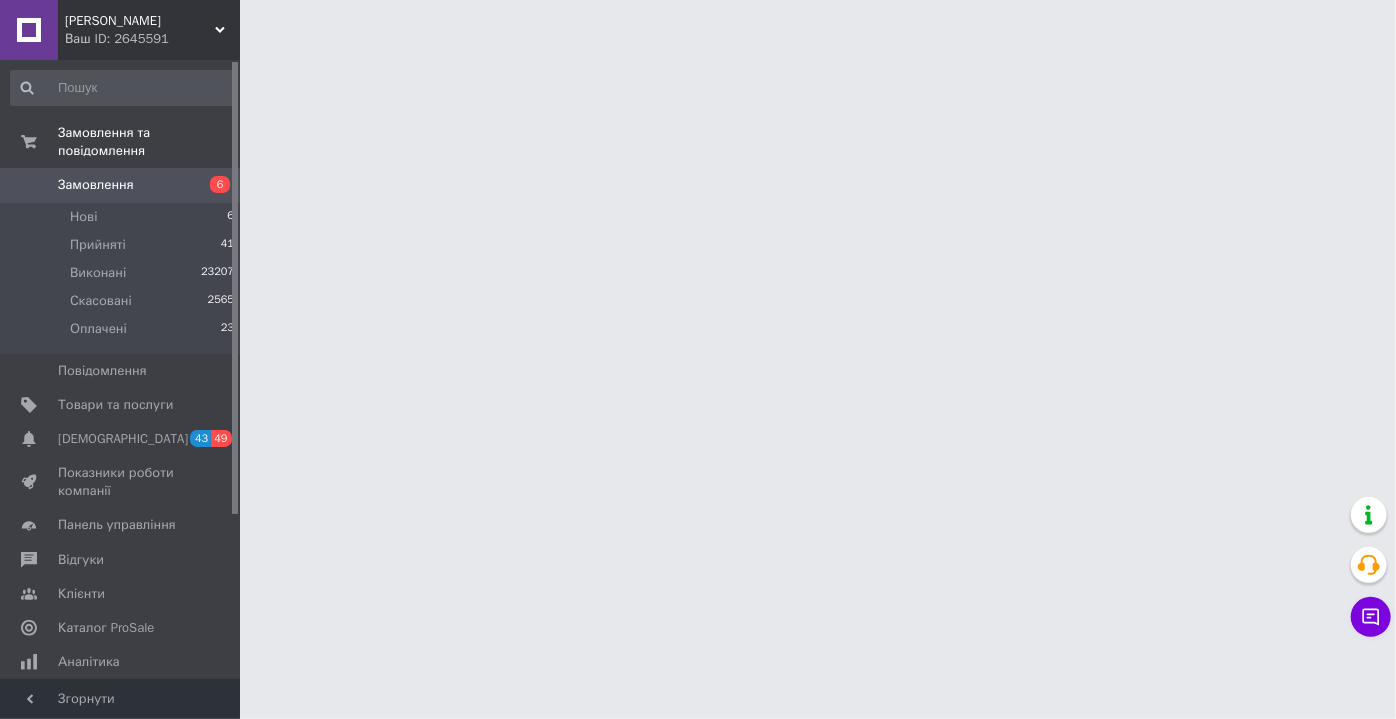 click on "Замовлення" at bounding box center (96, 185) 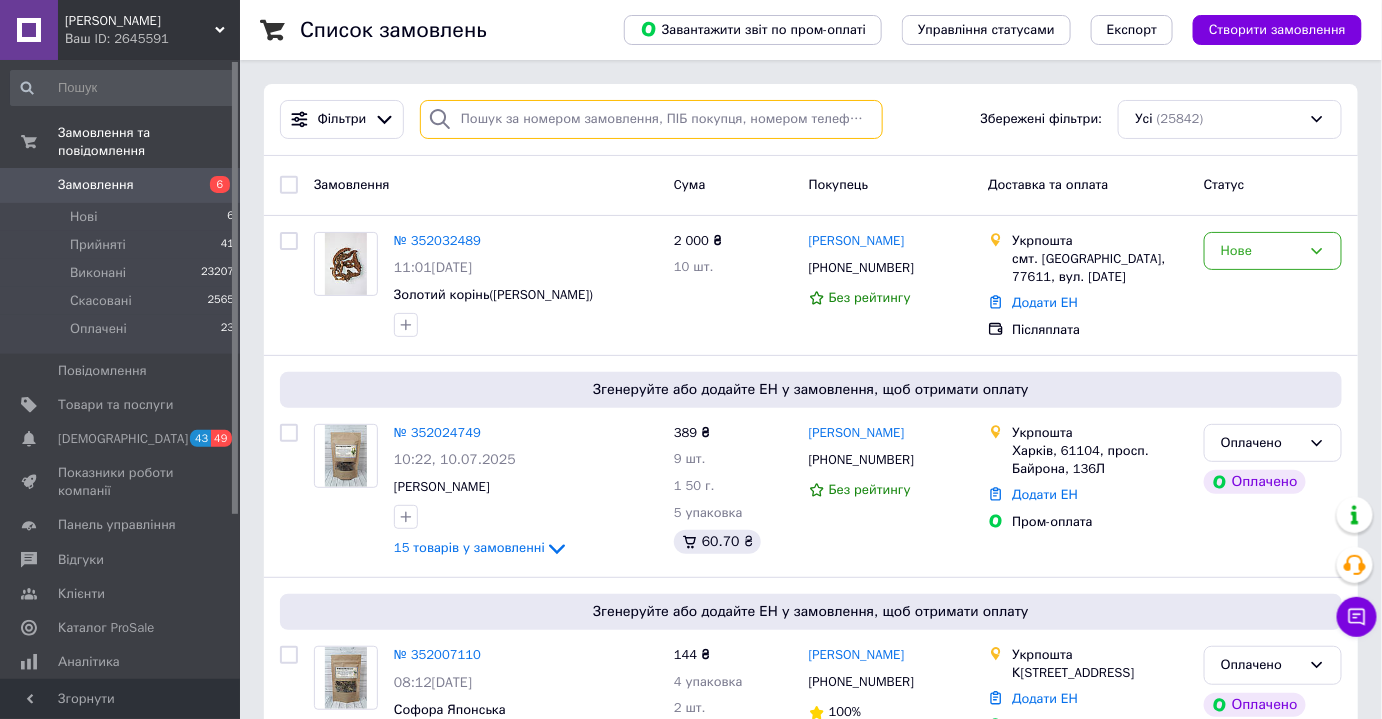 click at bounding box center (651, 119) 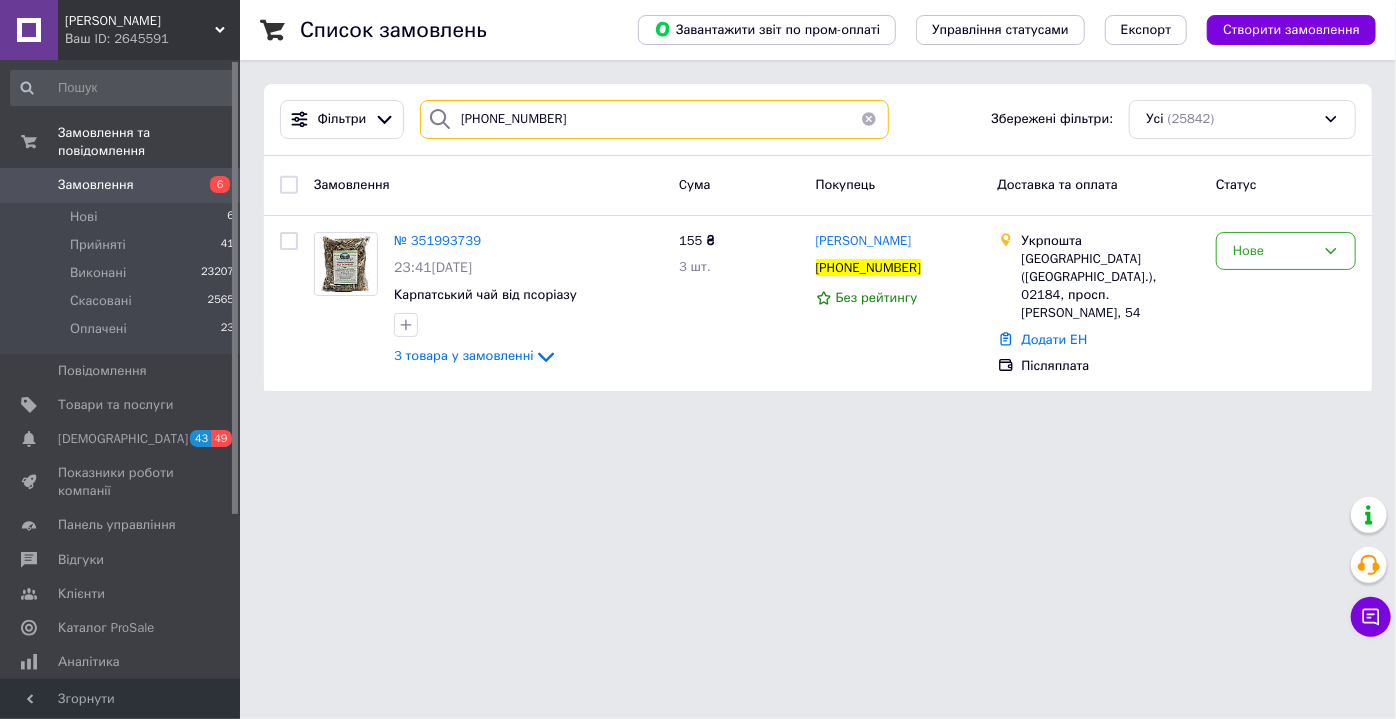 type on "[PHONE_NUMBER]" 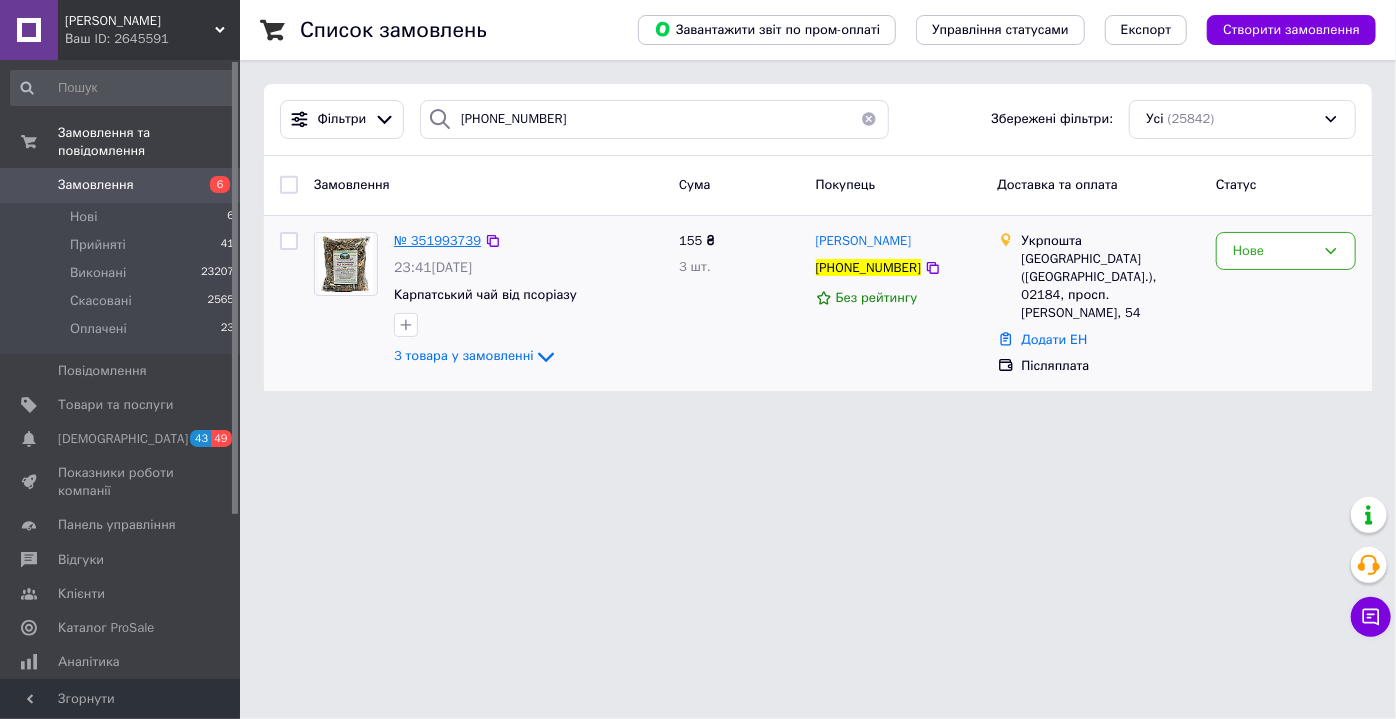 click on "№ 351993739" at bounding box center (437, 240) 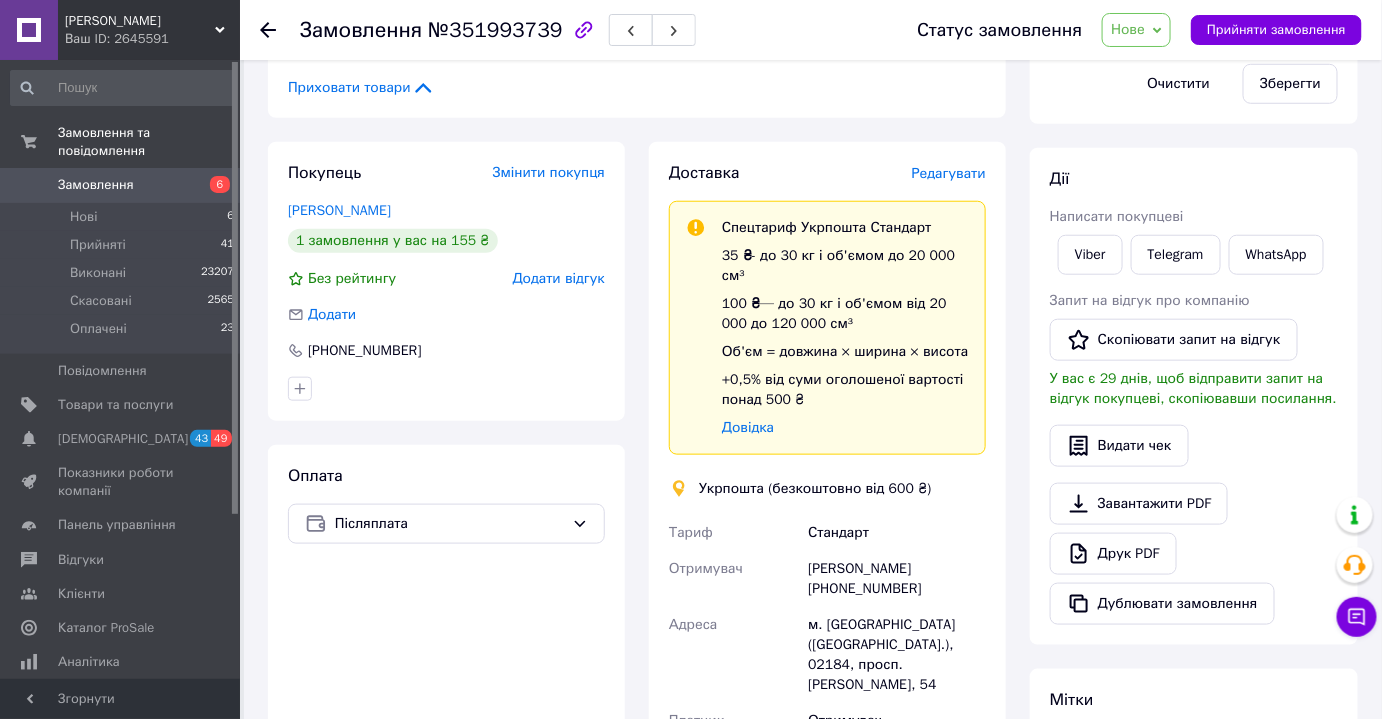 scroll, scrollTop: 475, scrollLeft: 0, axis: vertical 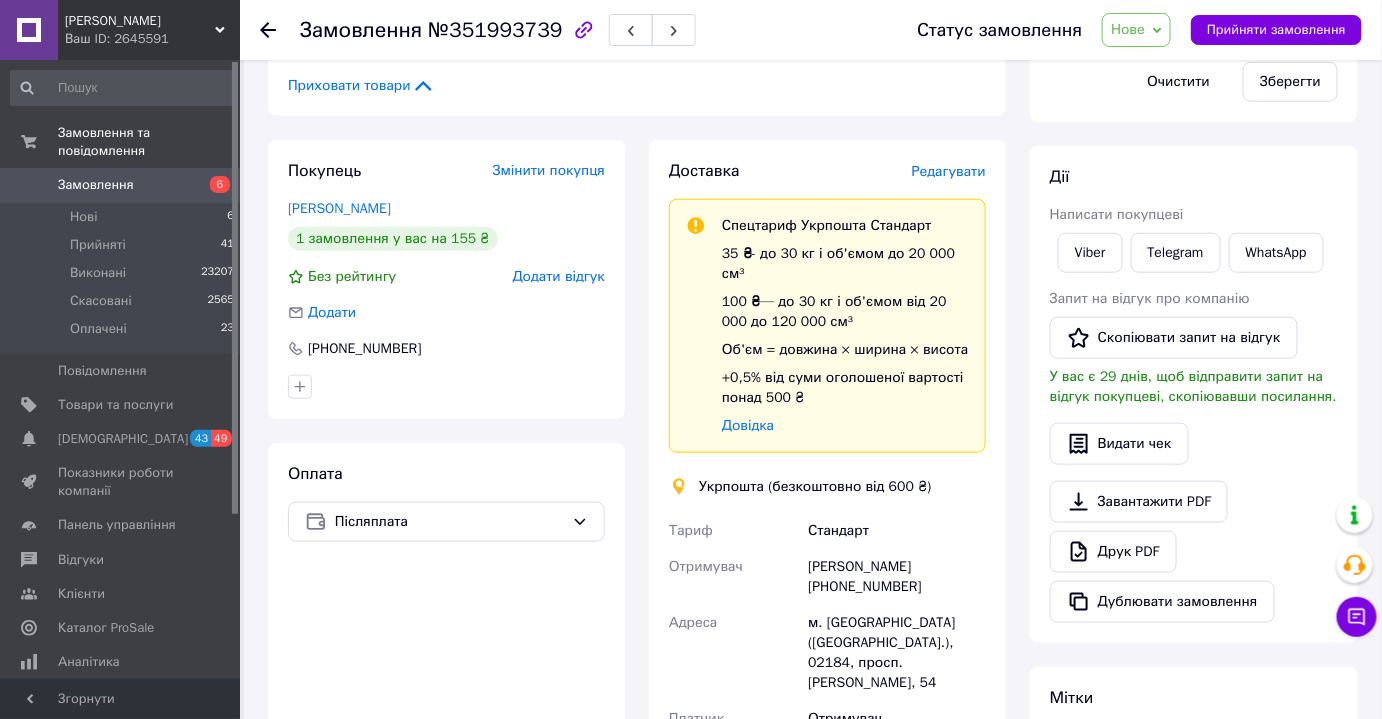 click on "Нове" at bounding box center (1128, 29) 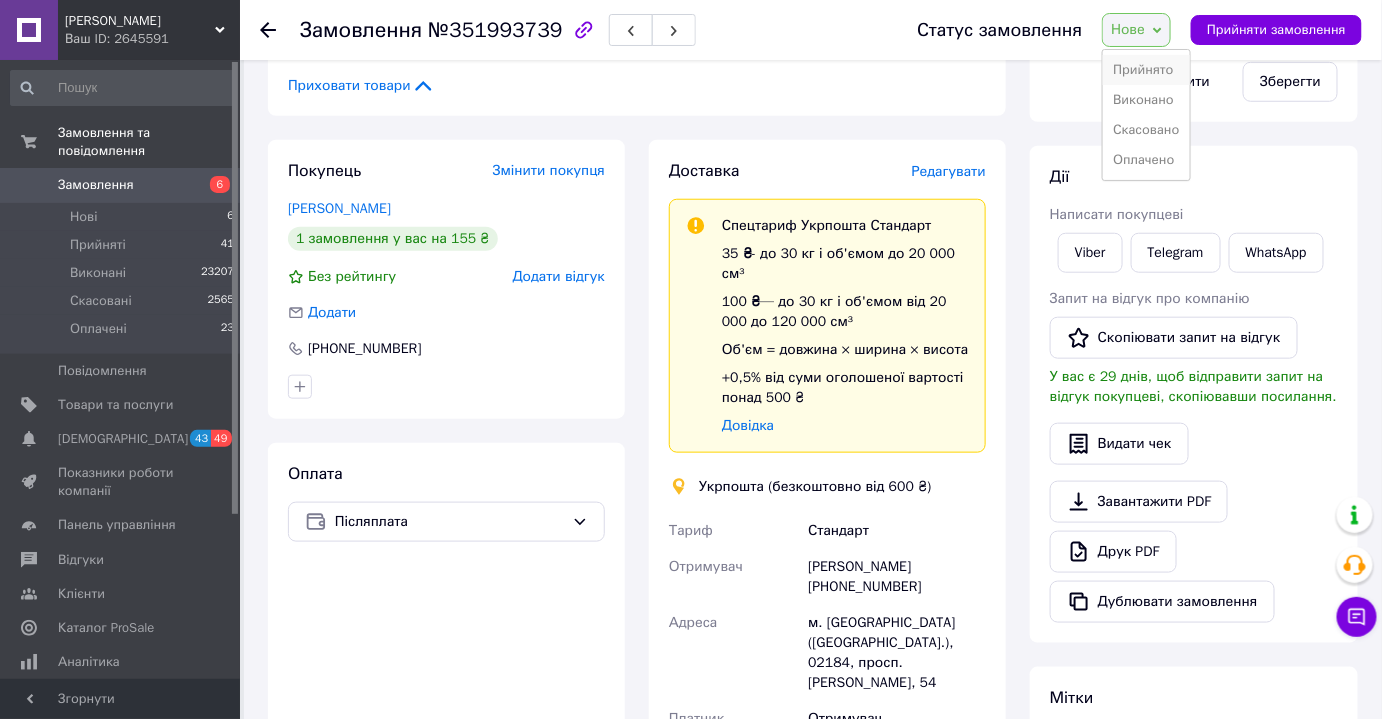 click on "Прийнято" at bounding box center [1146, 70] 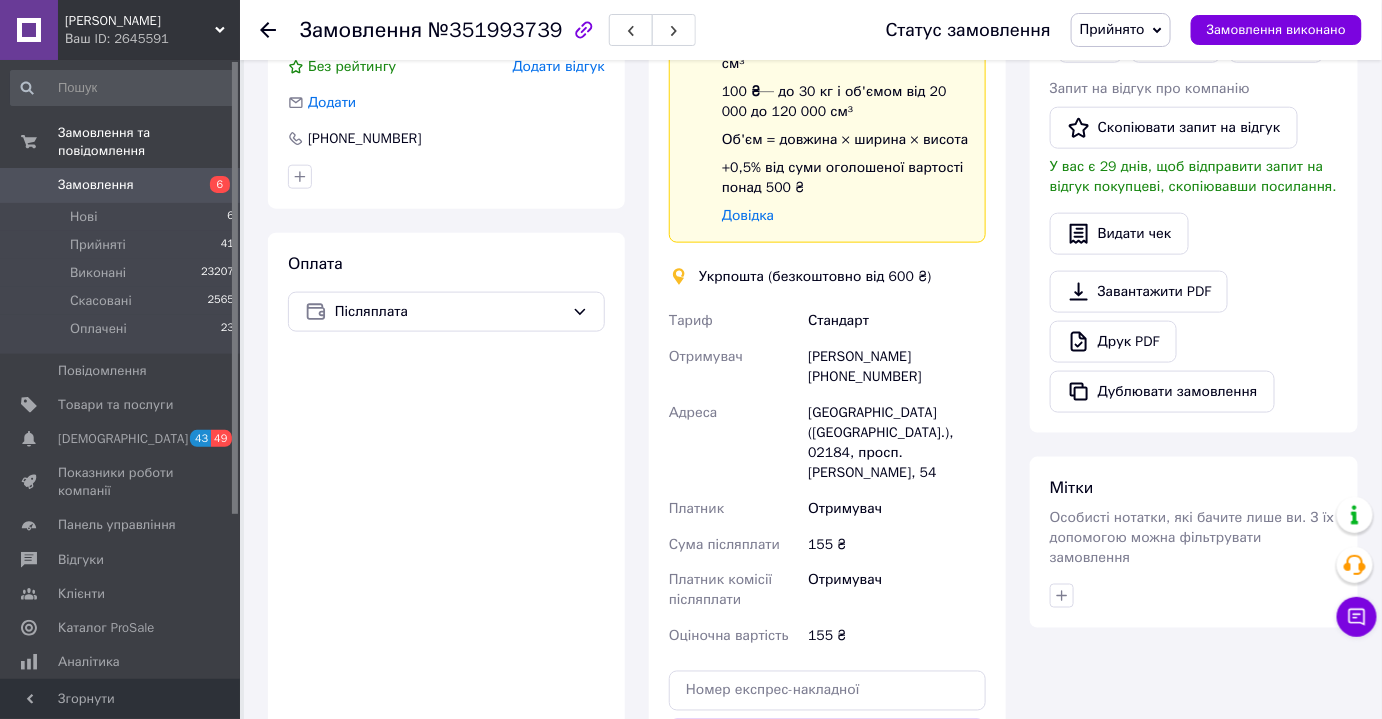 scroll, scrollTop: 769, scrollLeft: 0, axis: vertical 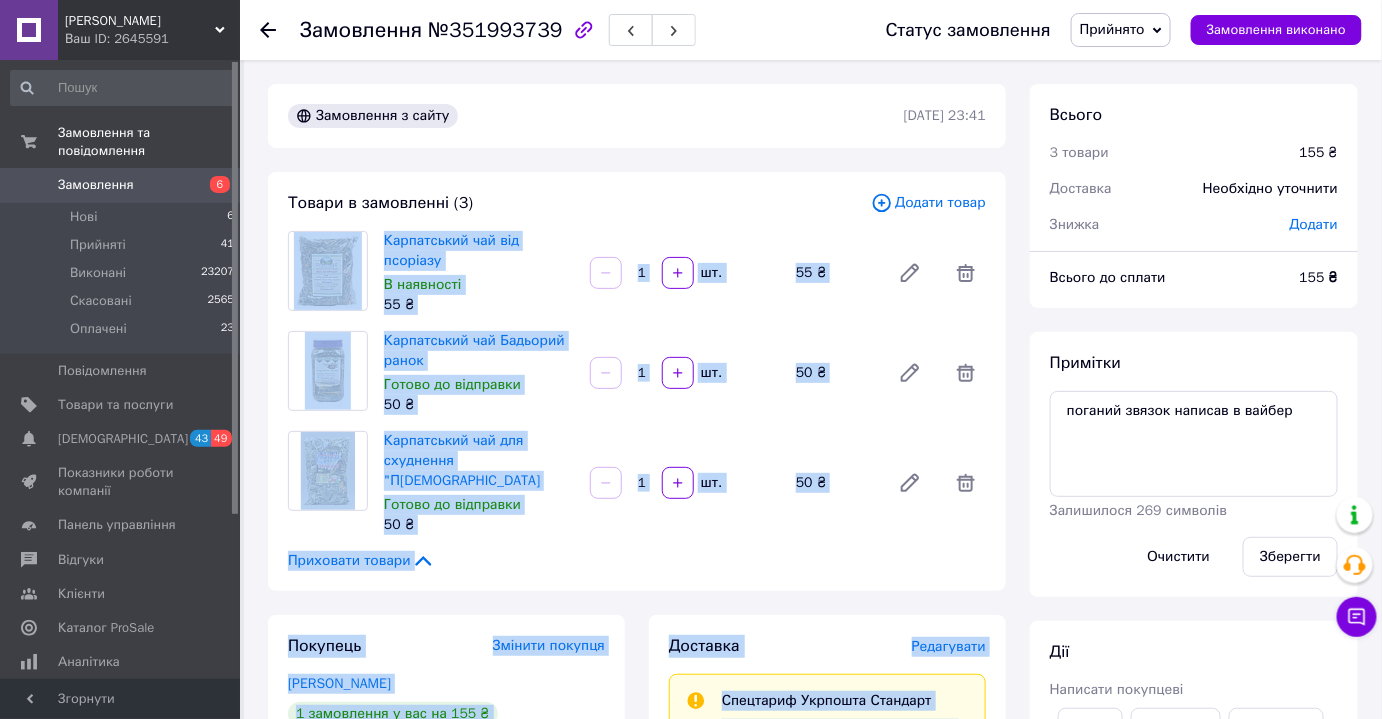 drag, startPoint x: 860, startPoint y: 468, endPoint x: 301, endPoint y: 268, distance: 593.7011 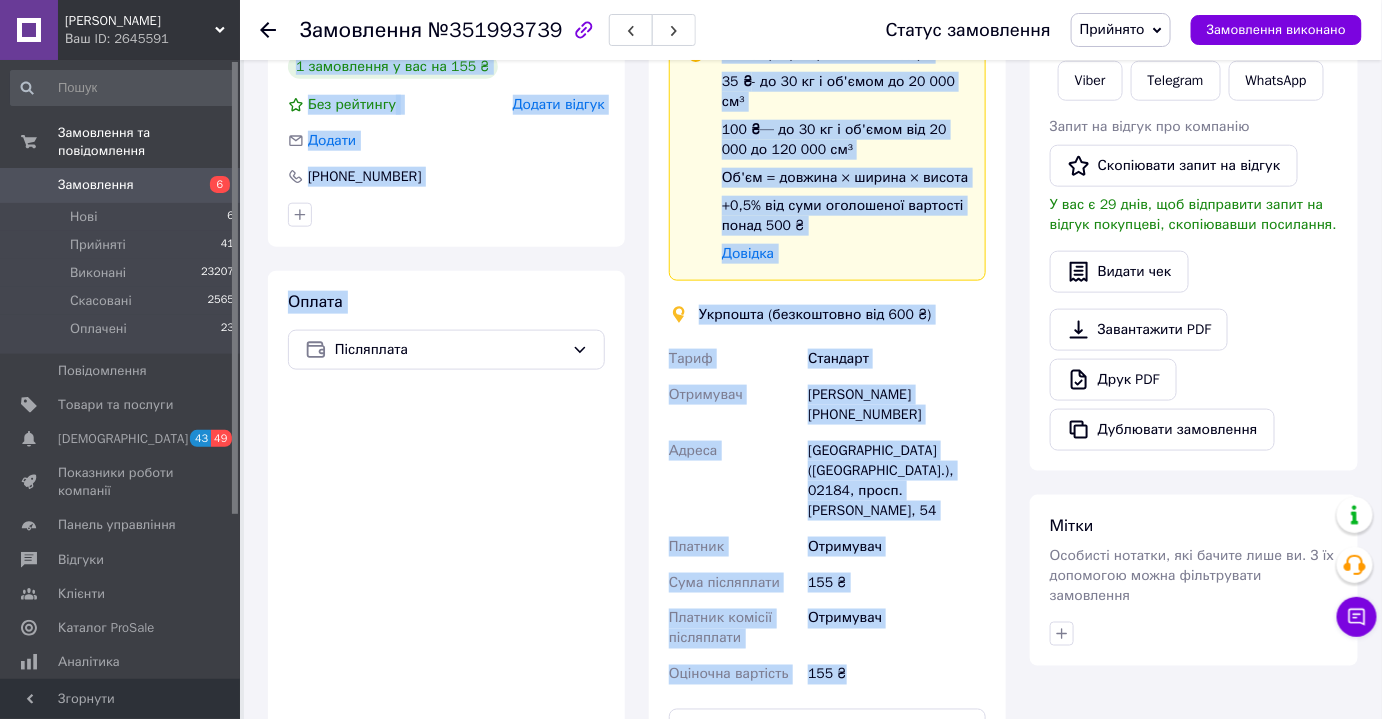 scroll, scrollTop: 645, scrollLeft: 0, axis: vertical 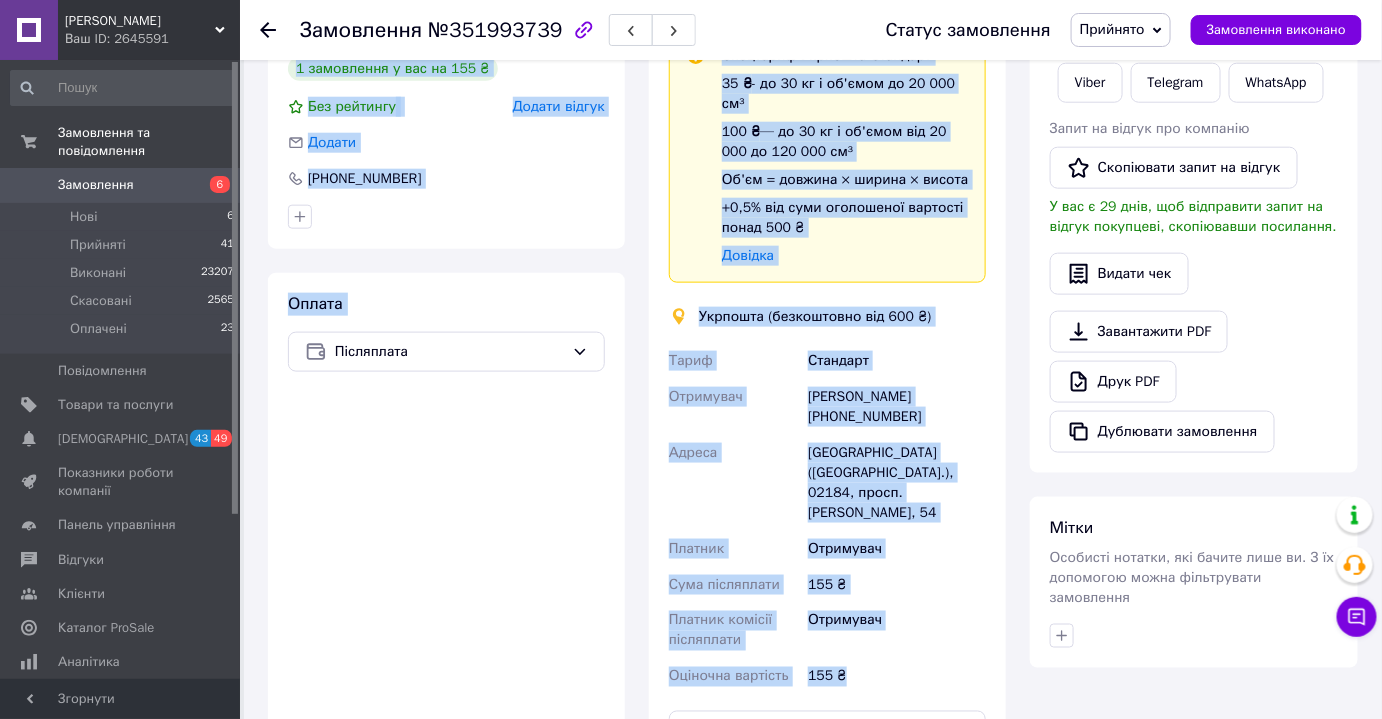 click on "Стандарт" at bounding box center [897, 361] 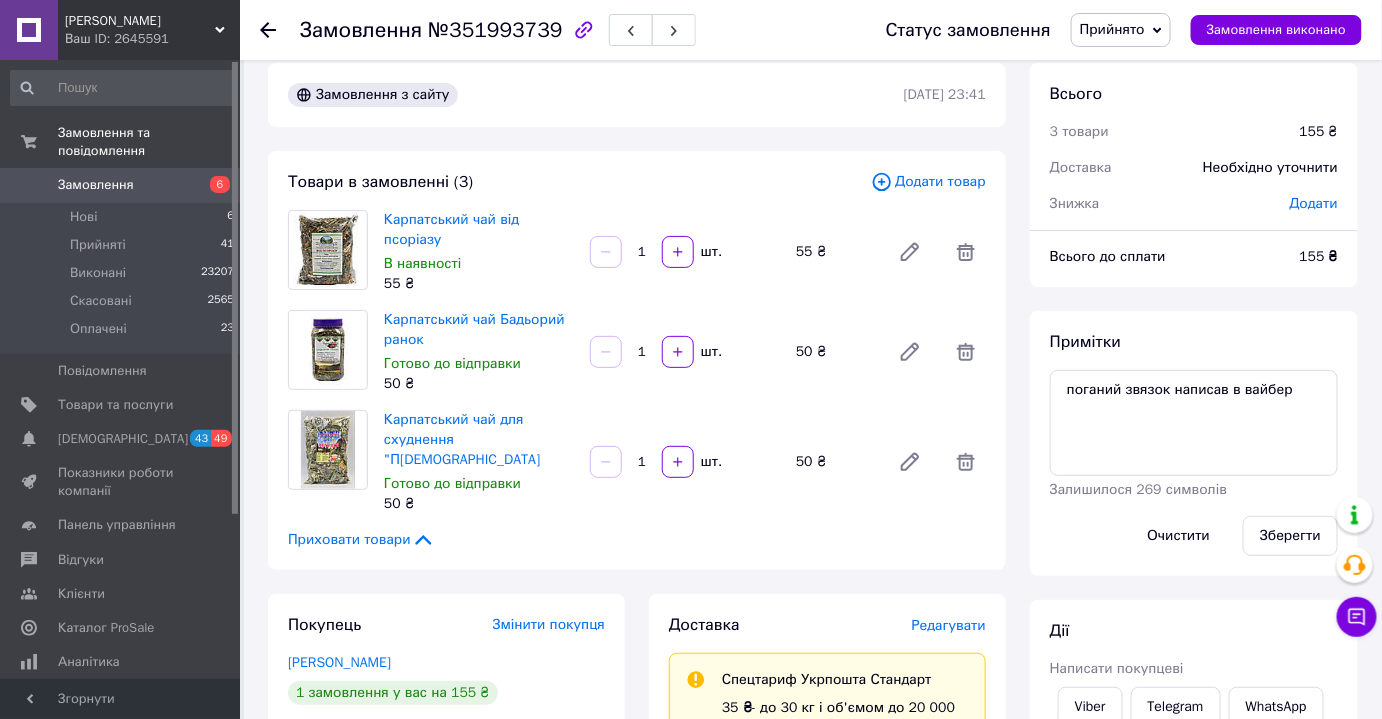 scroll, scrollTop: 0, scrollLeft: 0, axis: both 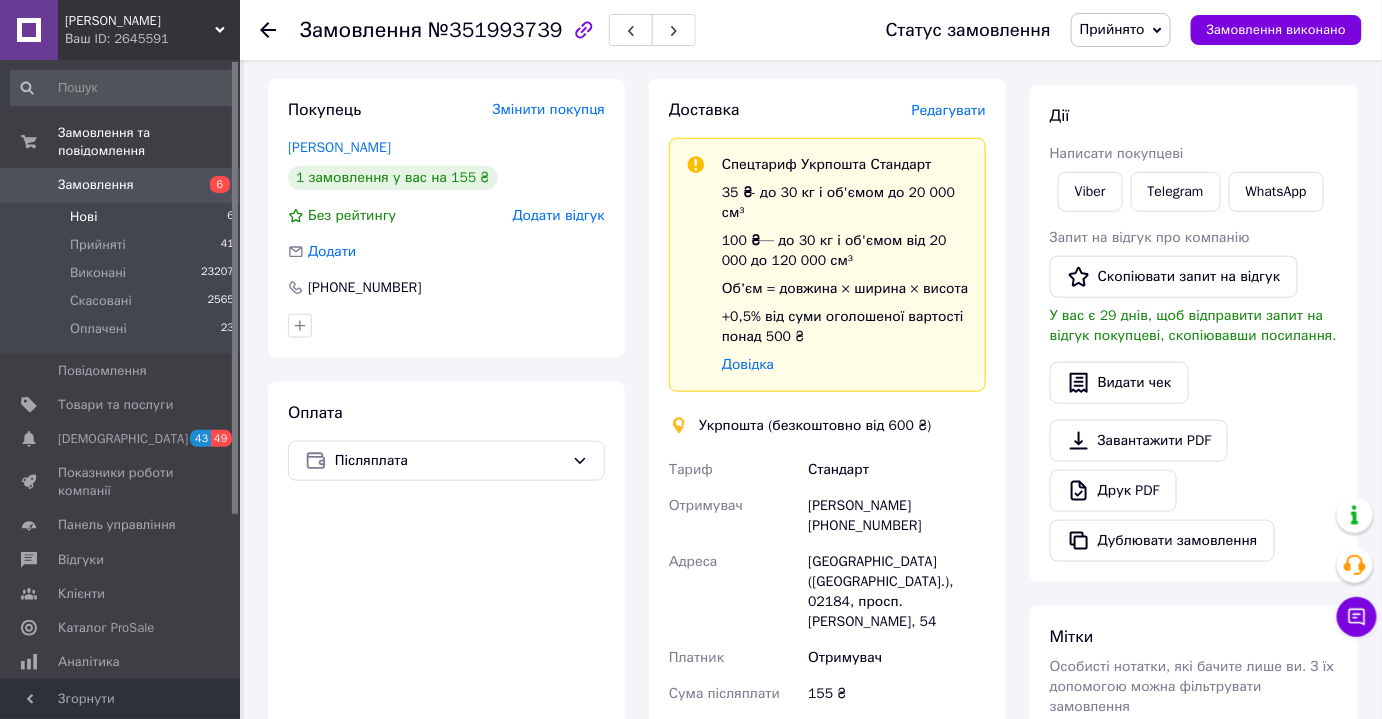 click on "Нові" at bounding box center (83, 217) 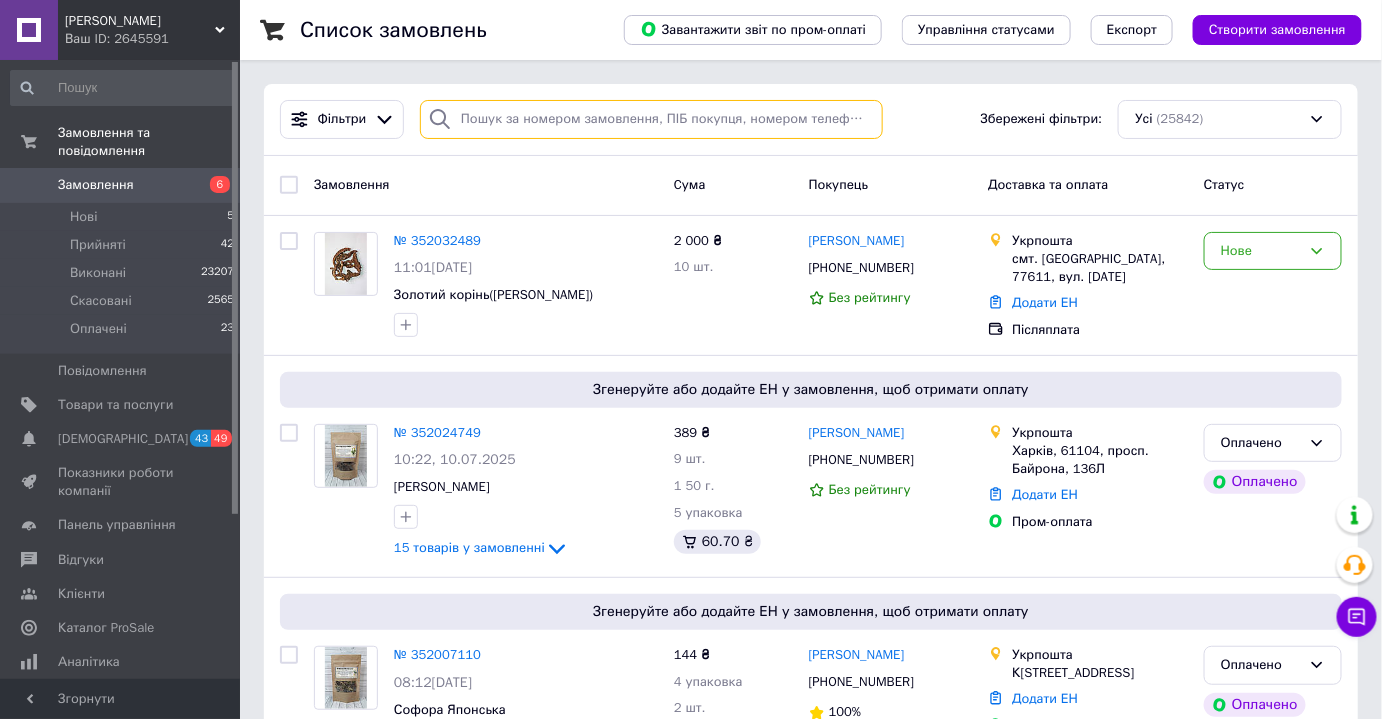 click at bounding box center (651, 119) 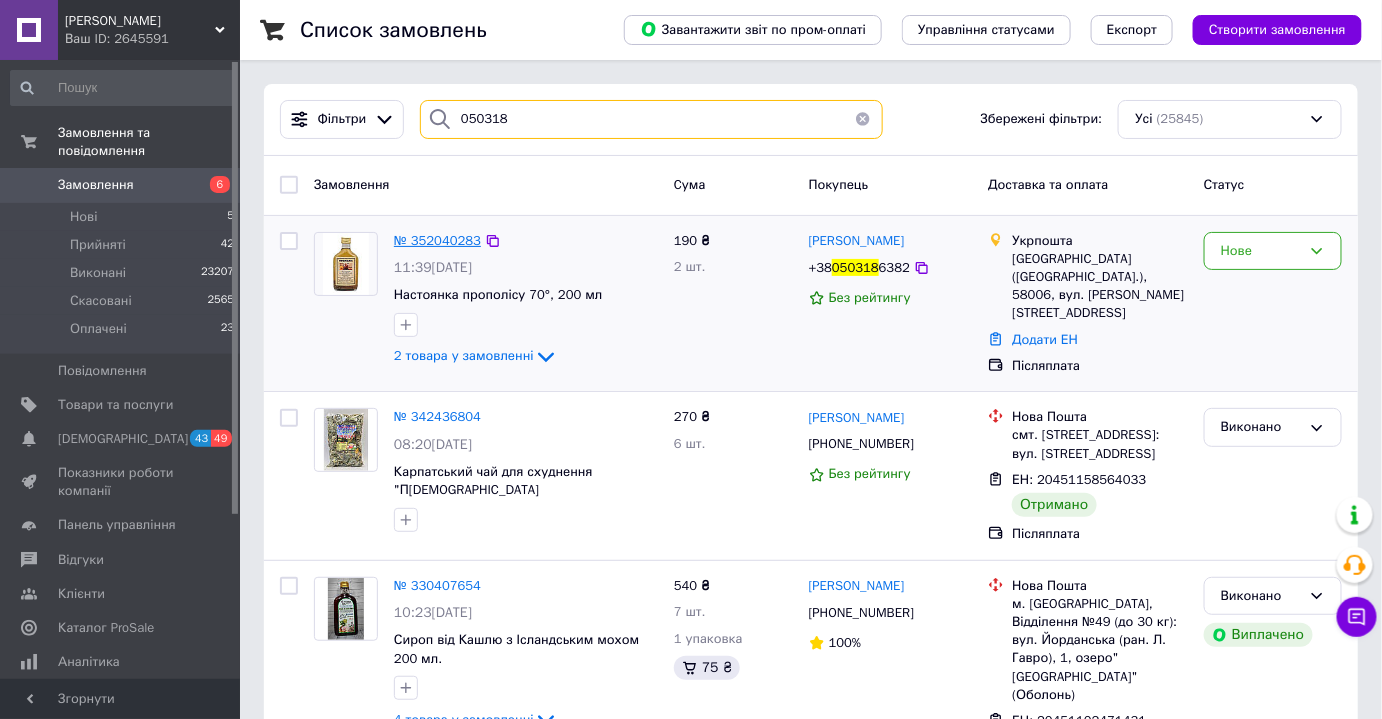 type on "050318" 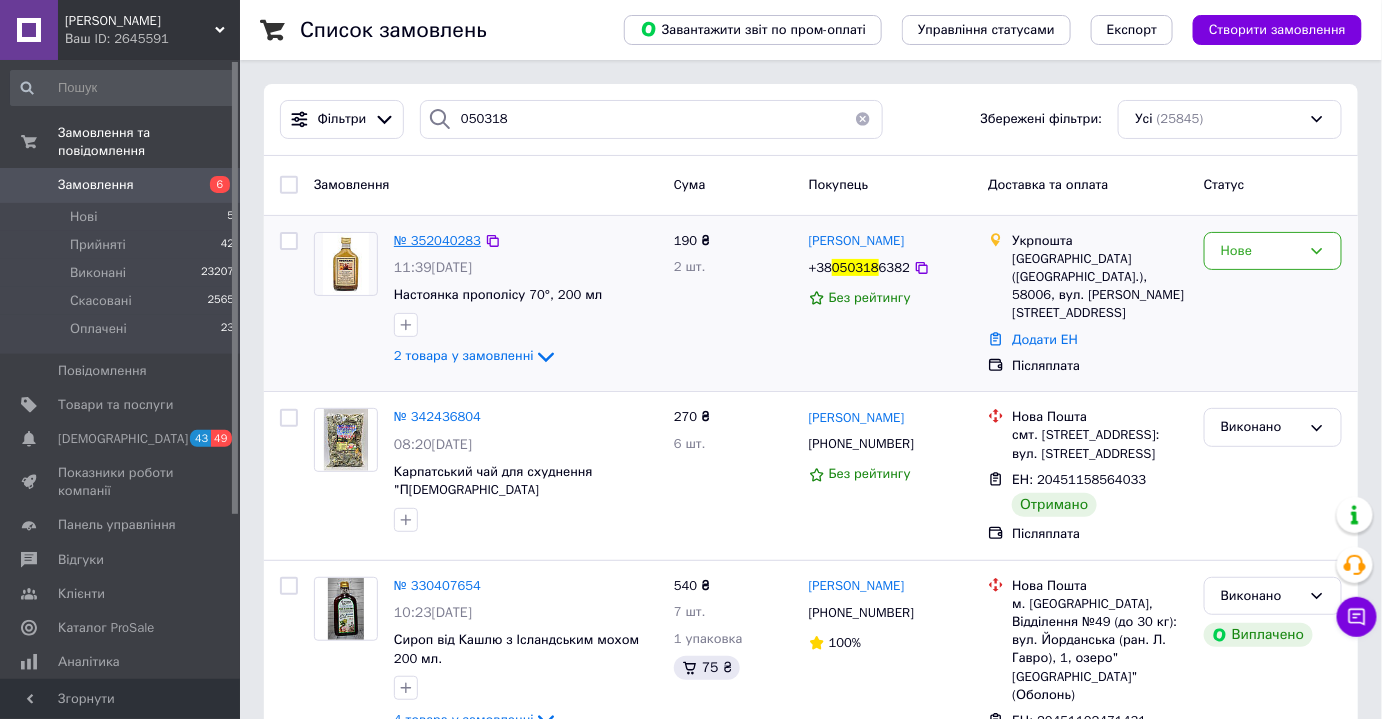 click on "№ 352040283" at bounding box center (437, 240) 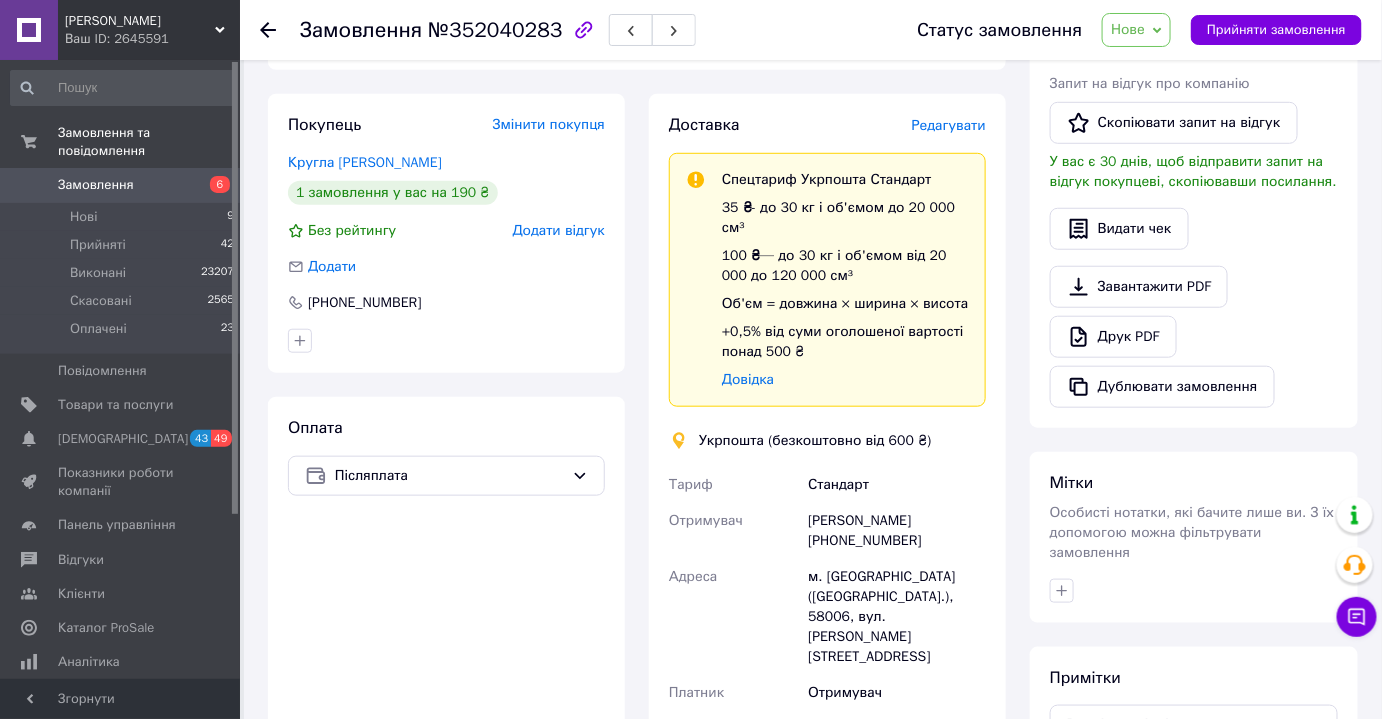 scroll, scrollTop: 402, scrollLeft: 0, axis: vertical 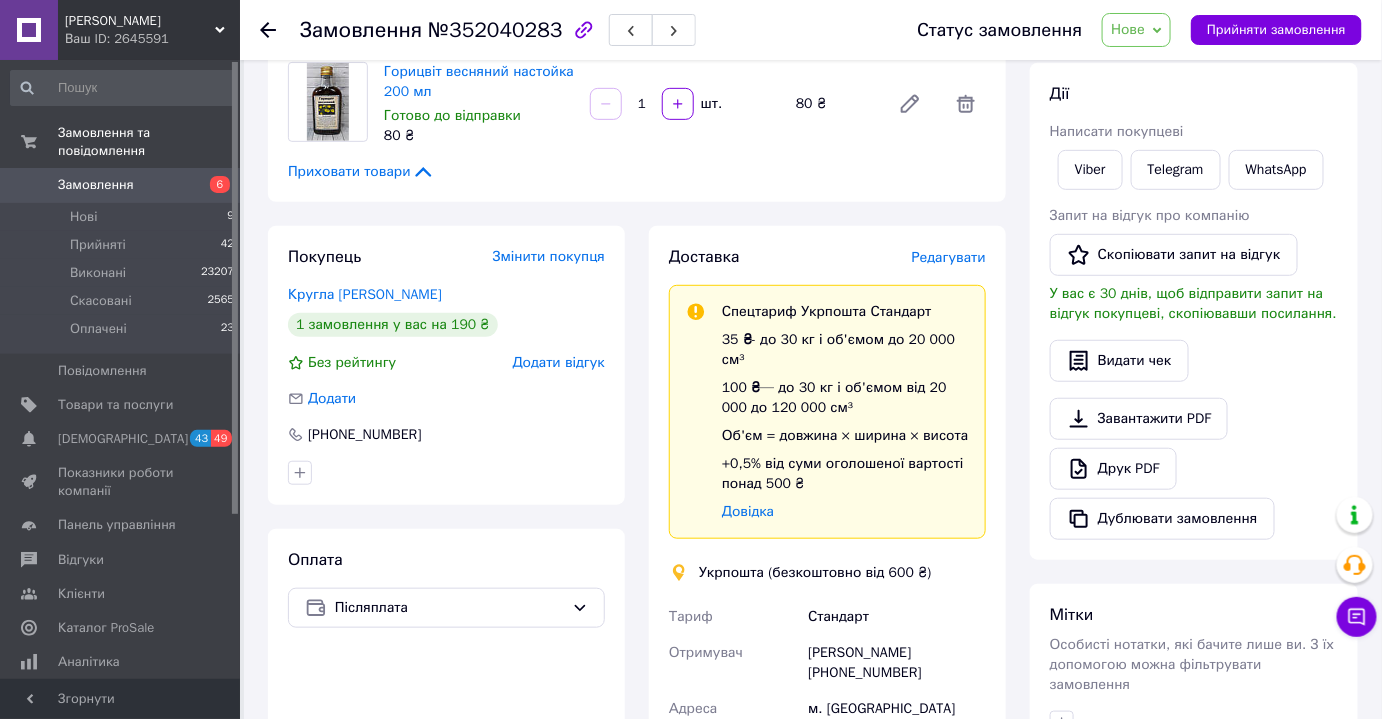 click on "Редагувати" at bounding box center [949, 257] 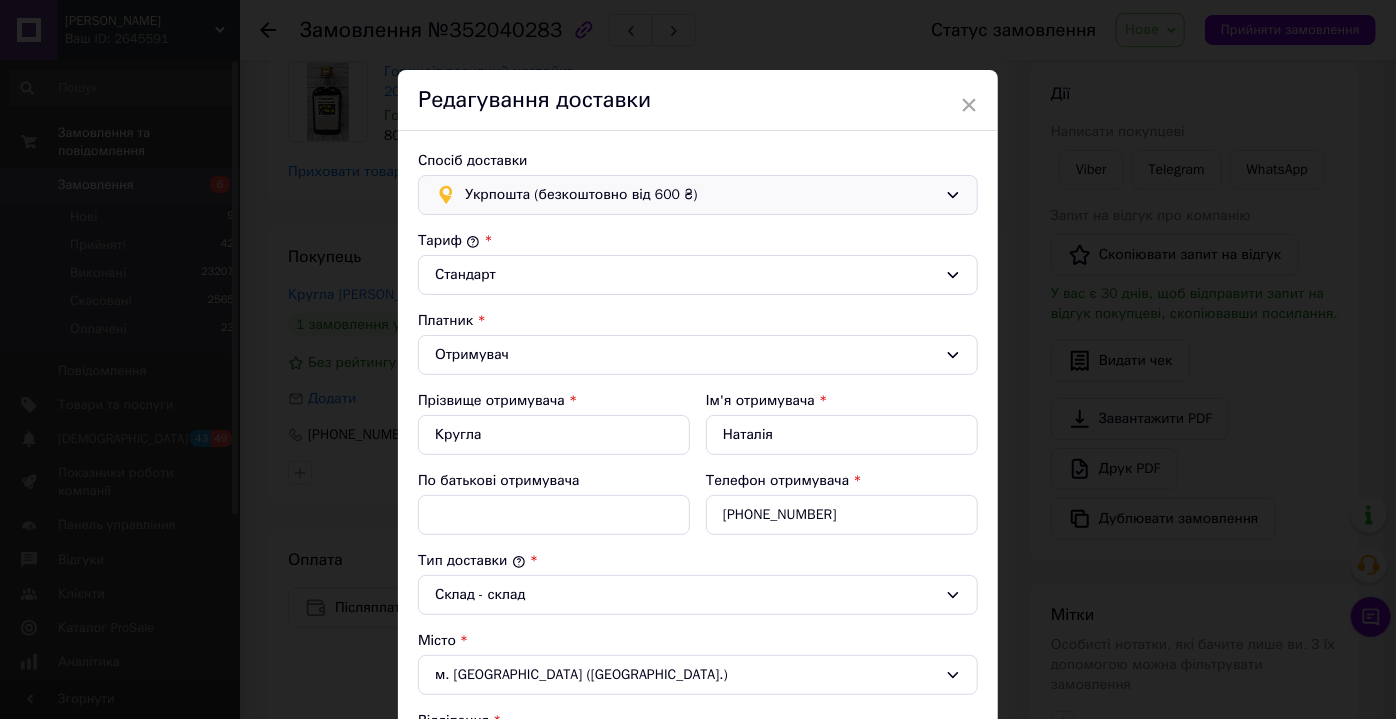 click on "Укрпошта (безкоштовно від 600 ₴)" at bounding box center (701, 195) 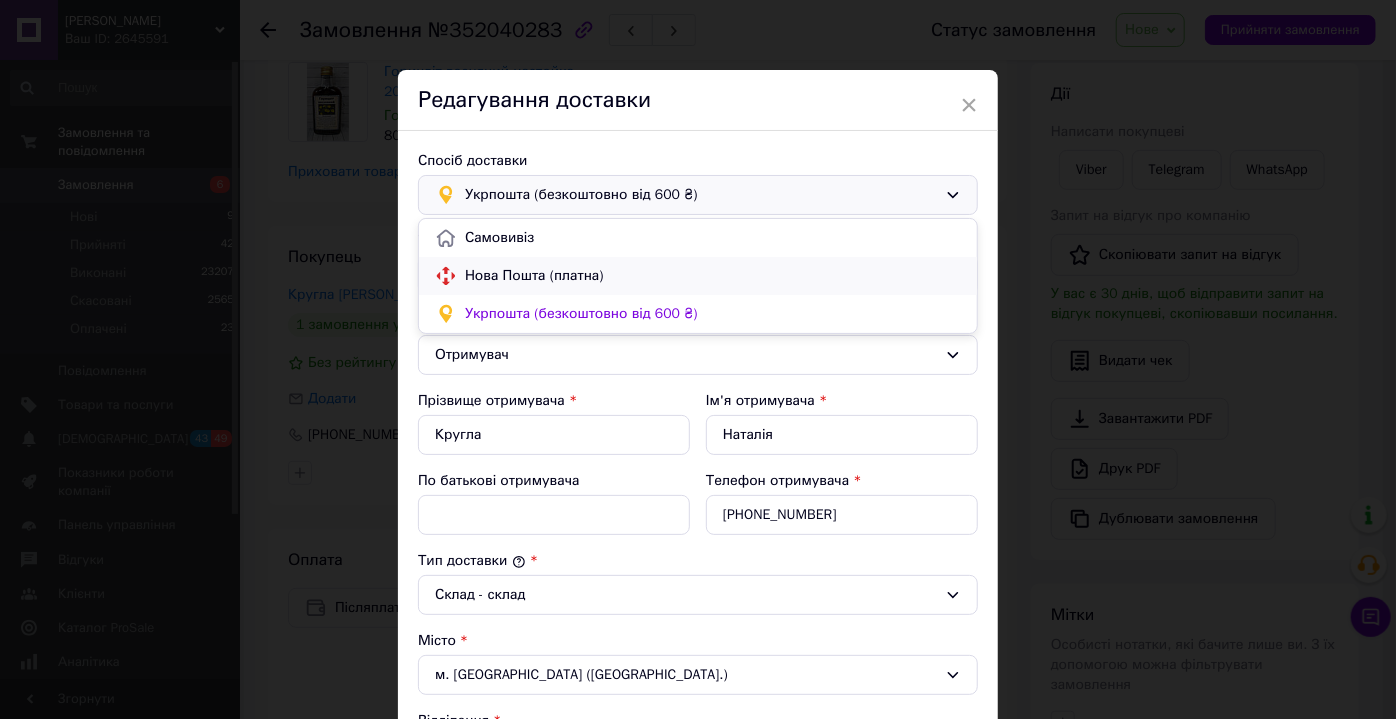 click on "Нова Пошта (платна)" at bounding box center [698, 276] 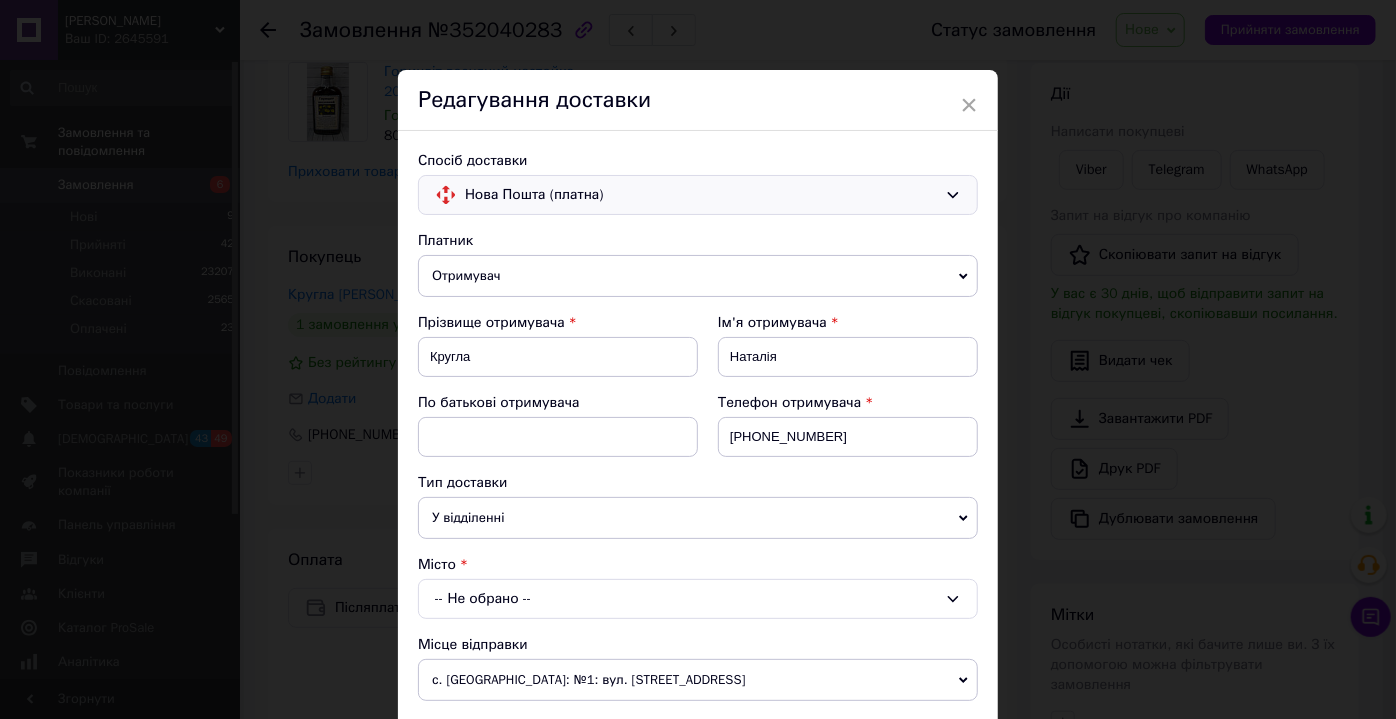 scroll, scrollTop: 629, scrollLeft: 0, axis: vertical 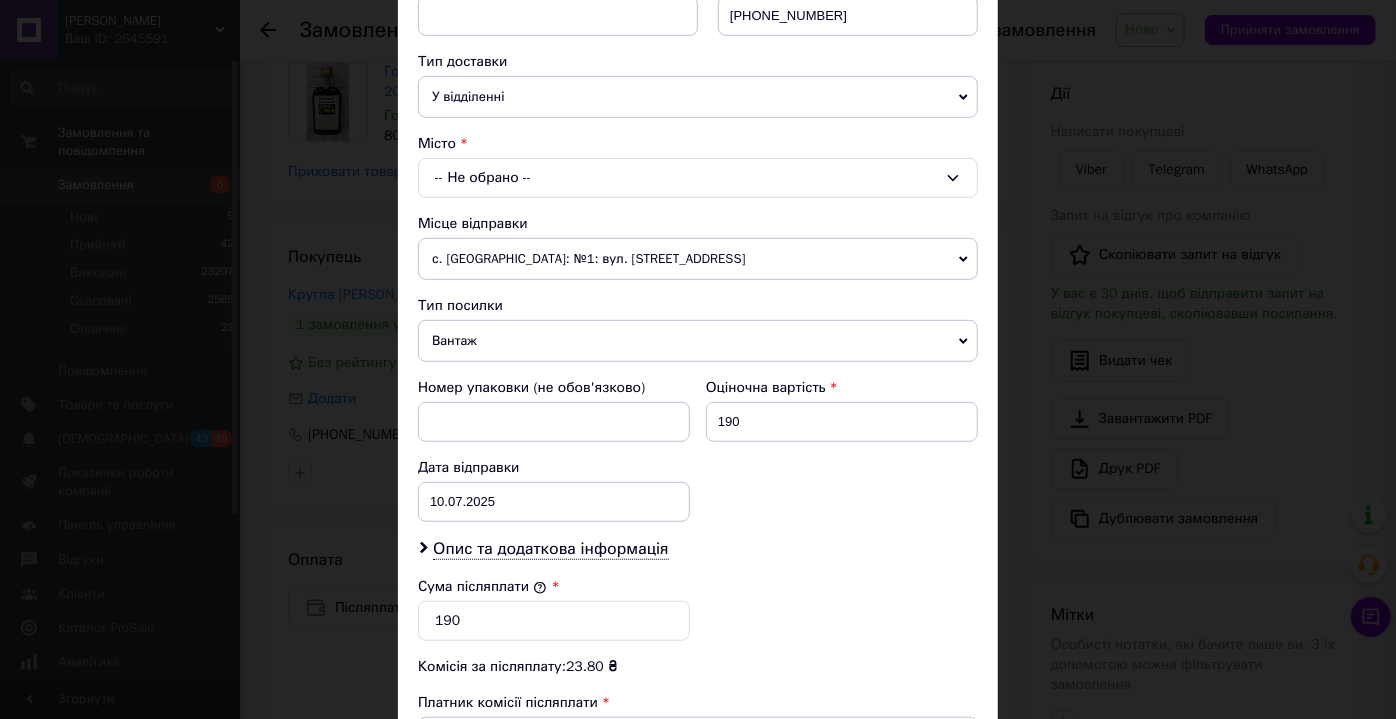 click on "-- Не обрано --" at bounding box center [698, 178] 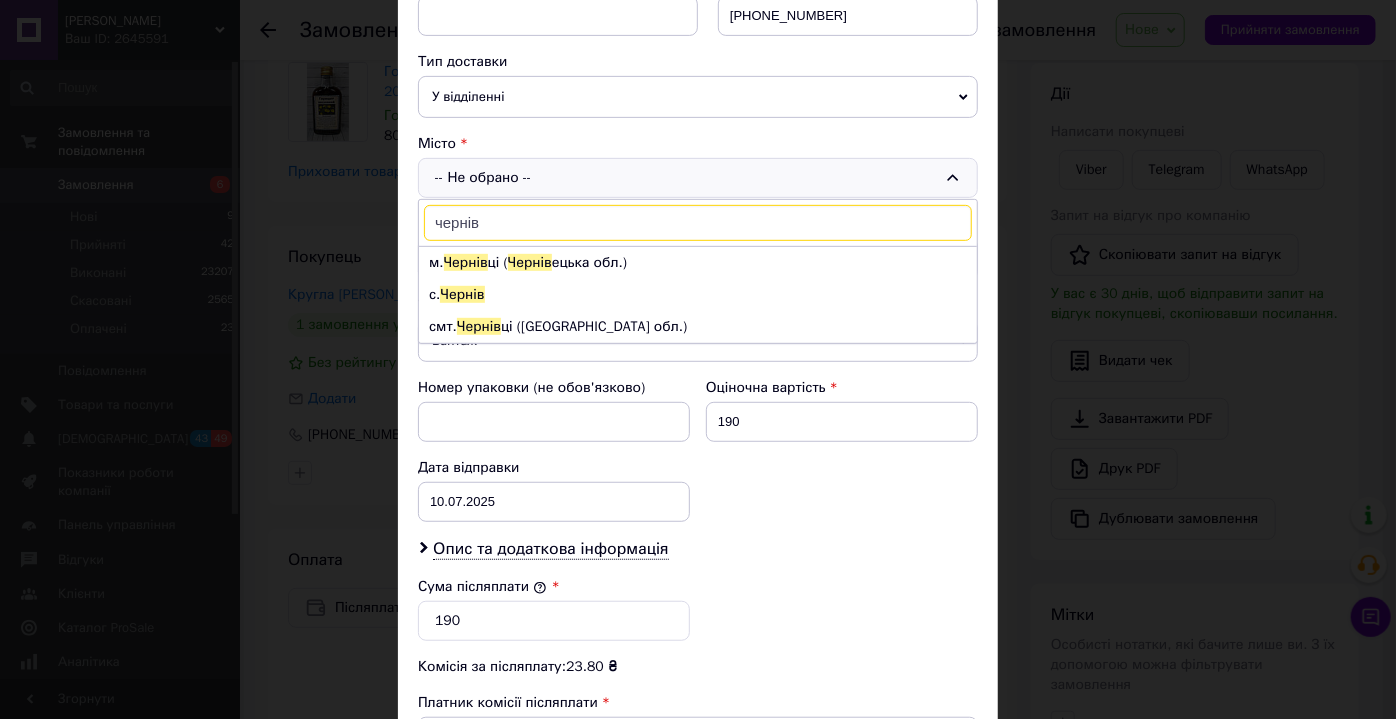 type on "чернів" 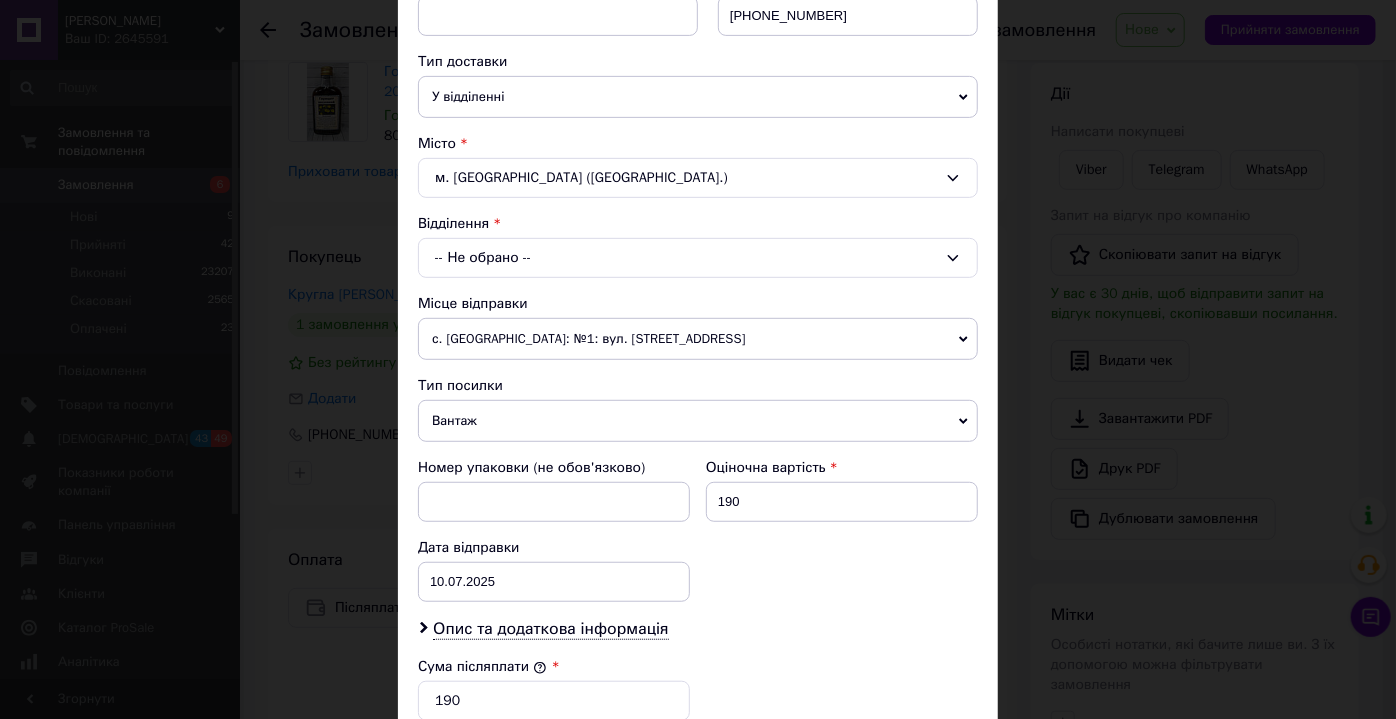 click on "-- Не обрано --" at bounding box center (698, 258) 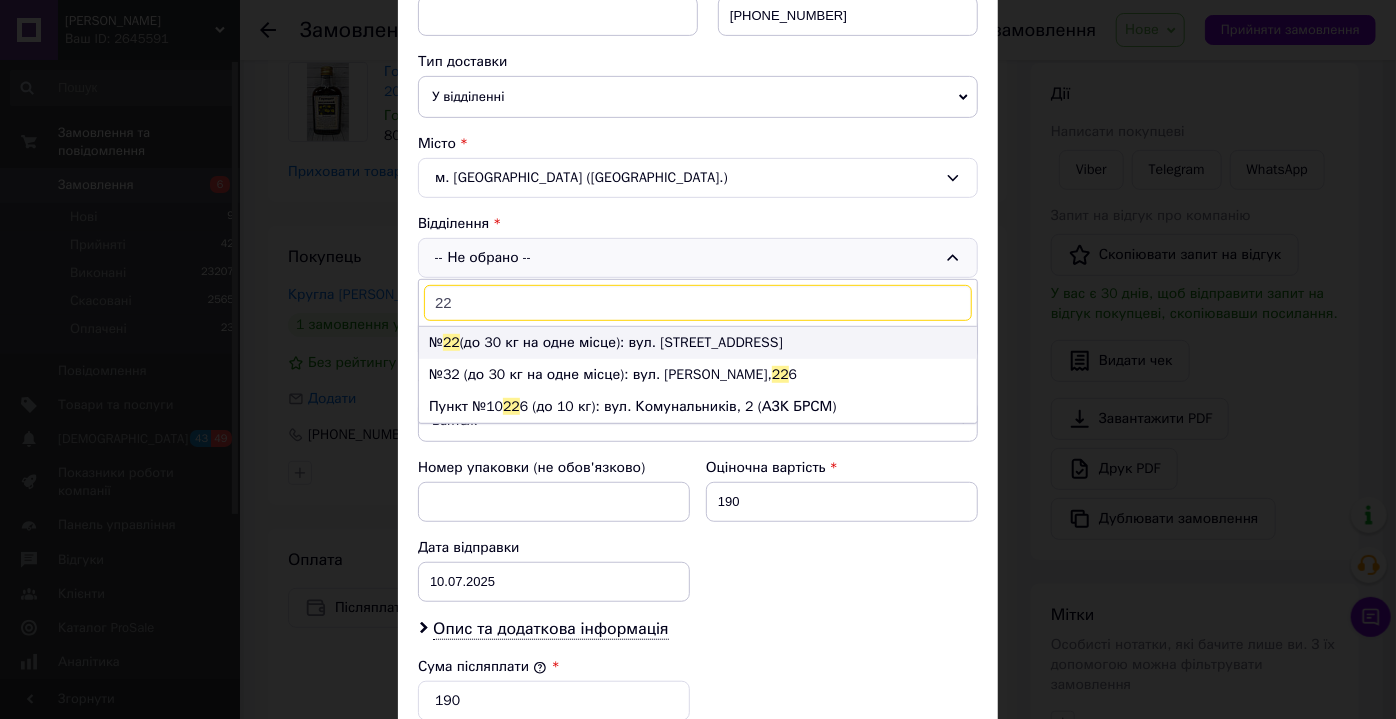 type on "22" 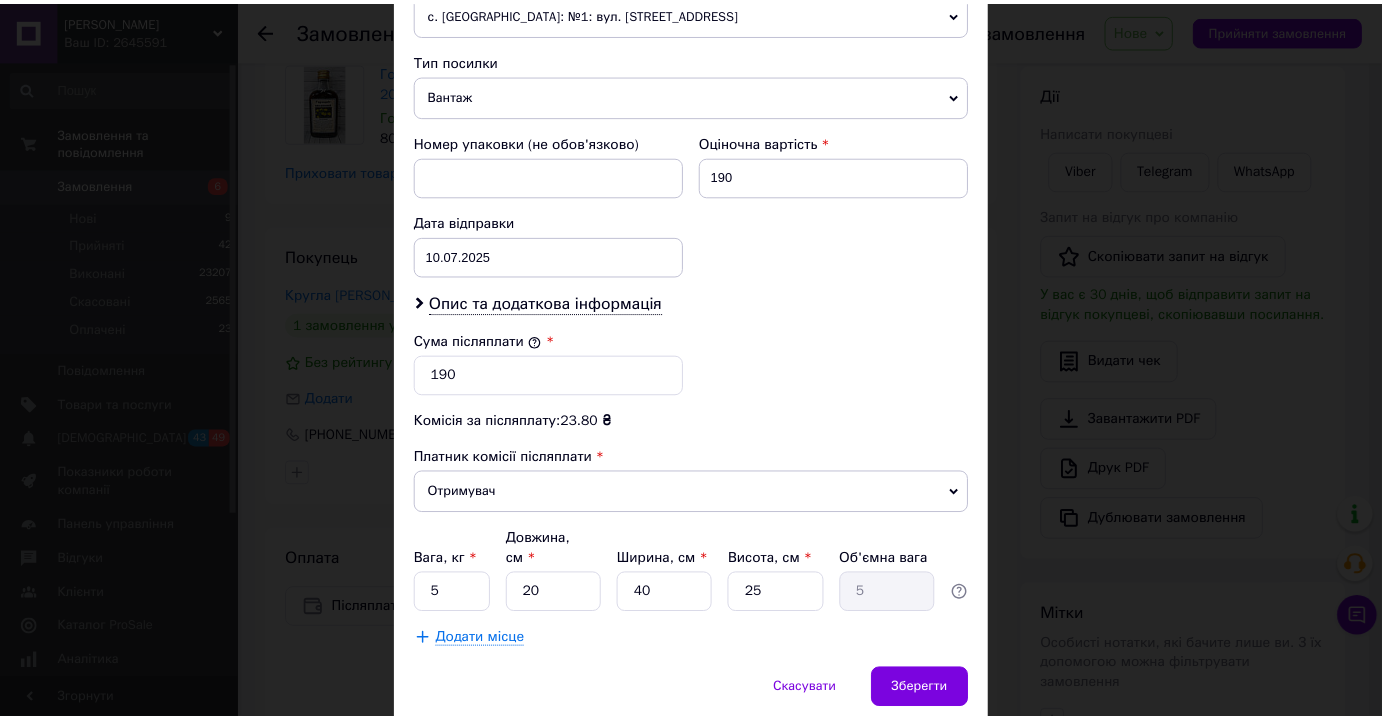 scroll, scrollTop: 798, scrollLeft: 0, axis: vertical 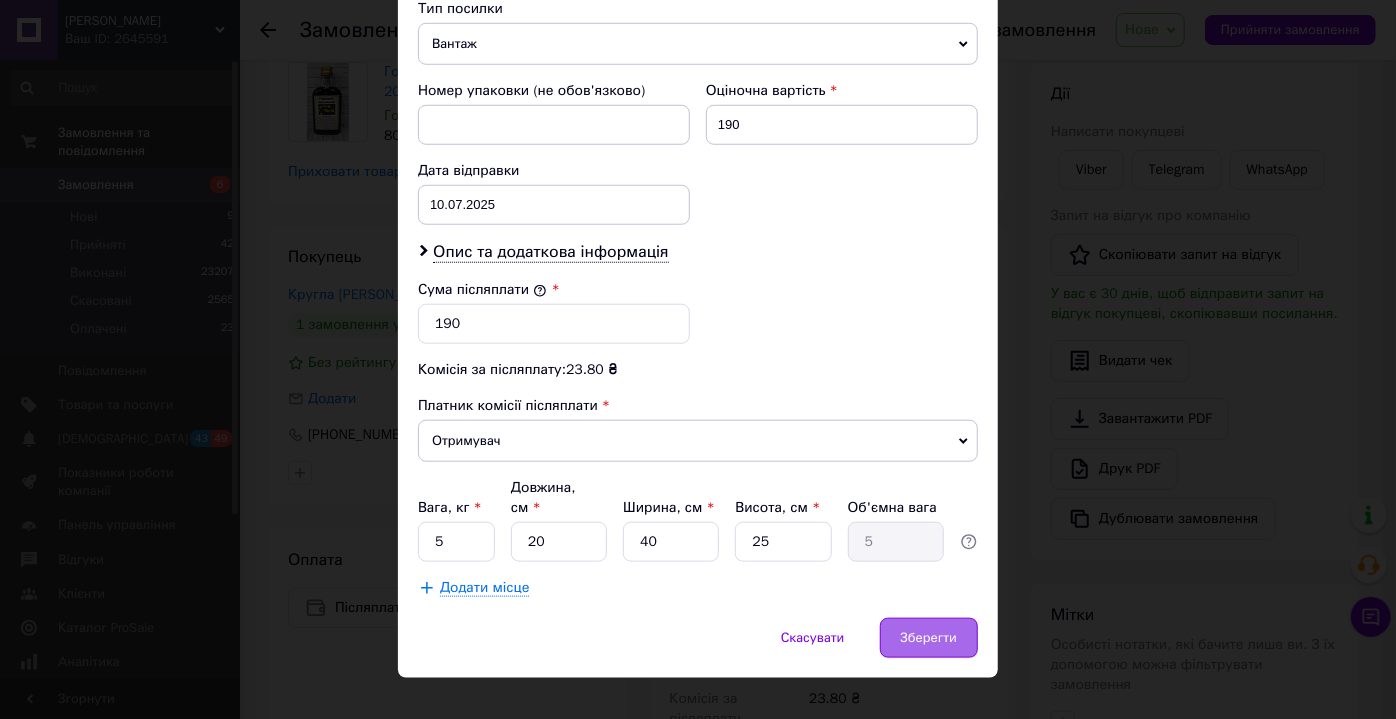 click on "Зберегти" at bounding box center (929, 638) 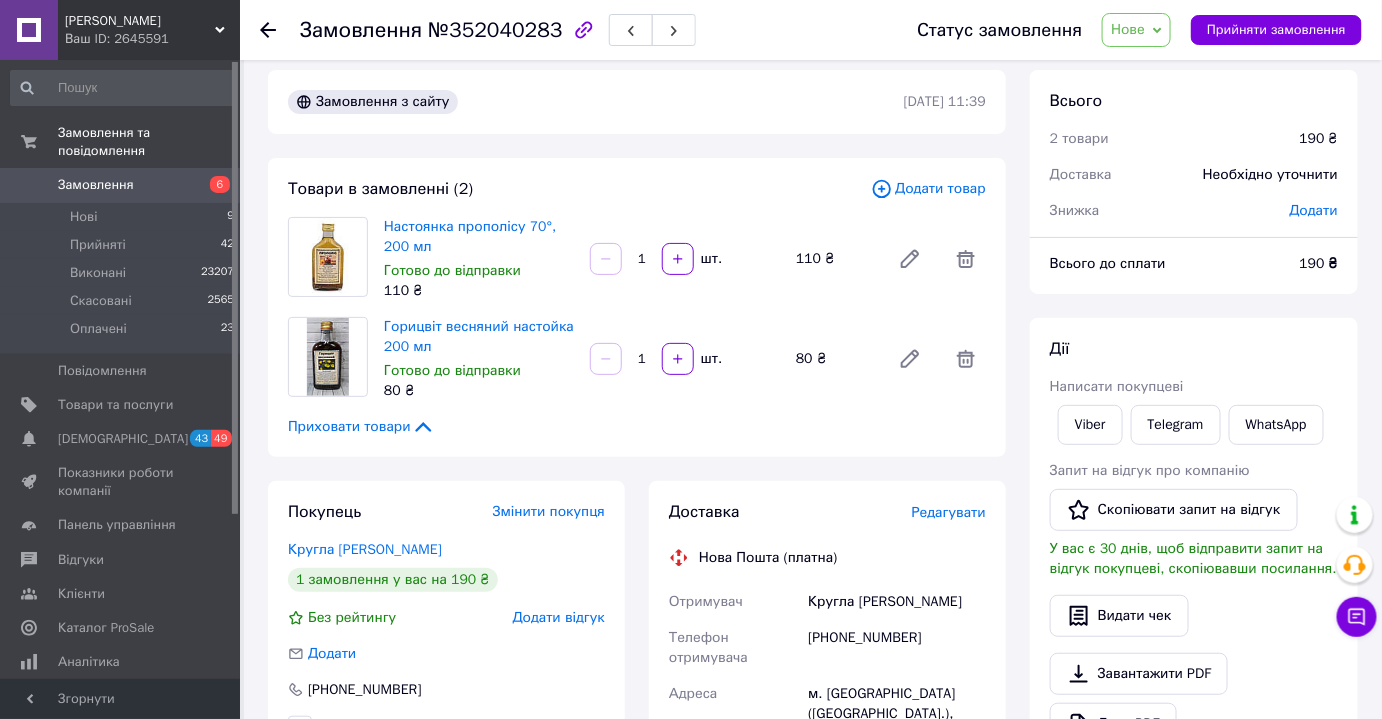 scroll, scrollTop: 0, scrollLeft: 0, axis: both 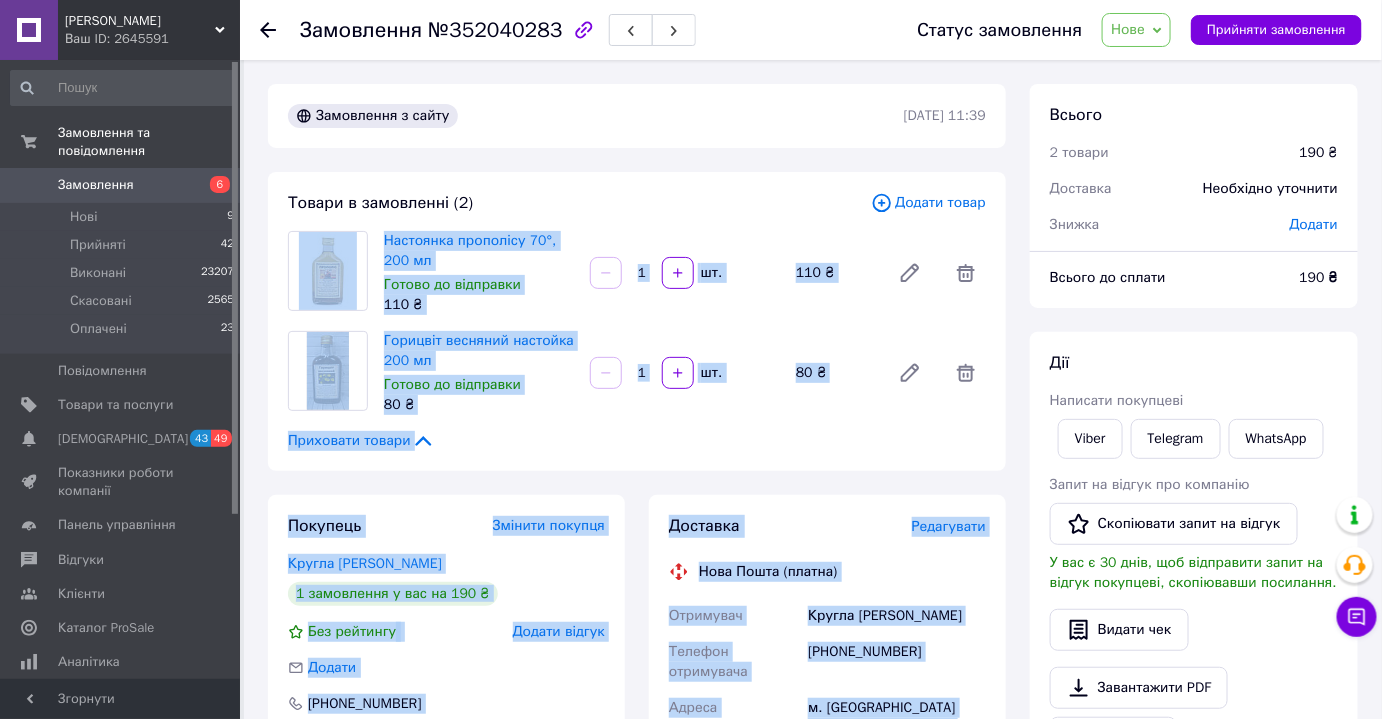 drag, startPoint x: 883, startPoint y: 536, endPoint x: 290, endPoint y: 266, distance: 651.5742 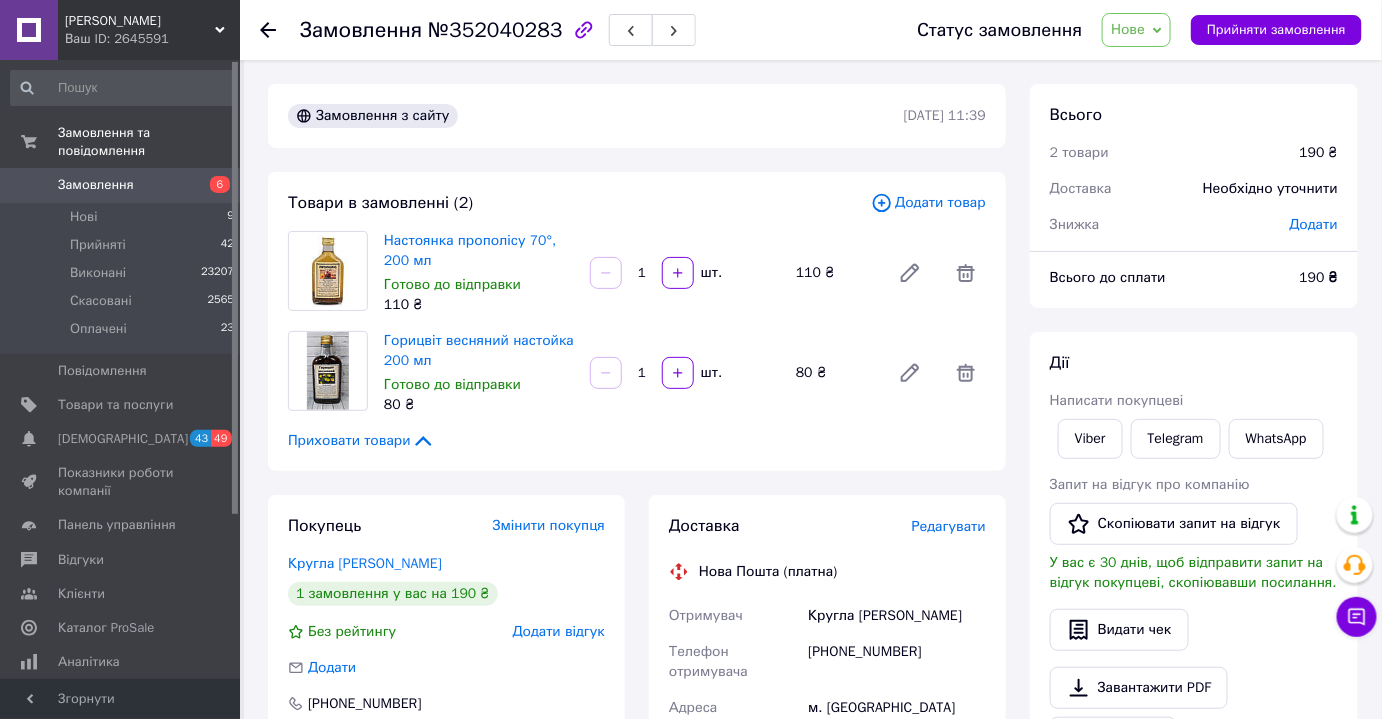 click on "Товари в замовленні (2) Додати товар Настоянка прополісу 70°, 200 мл Готово до відправки 110 ₴ 1   шт. 110 ₴ Горицвіт весняний настойка 200 мл Готово до відправки 80 ₴ 1   шт. 80 ₴ Приховати товари" at bounding box center [637, 321] 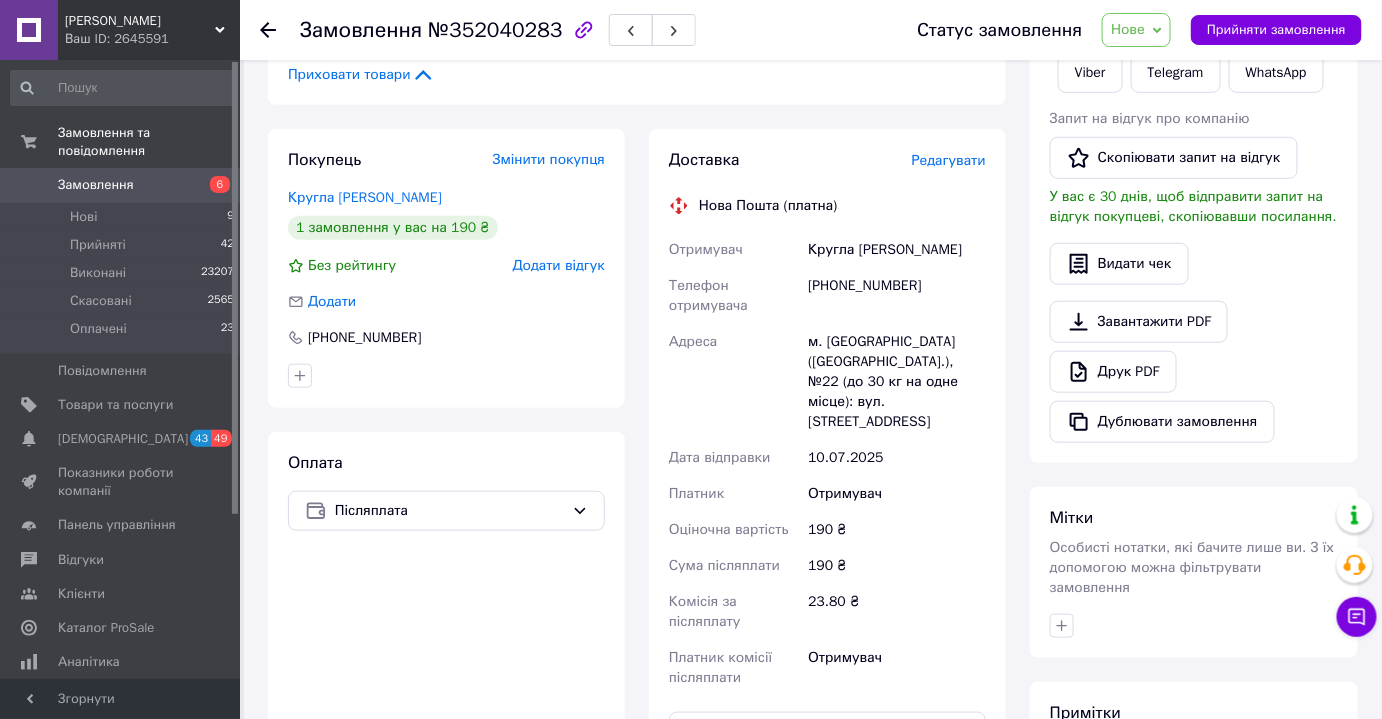 scroll, scrollTop: 372, scrollLeft: 0, axis: vertical 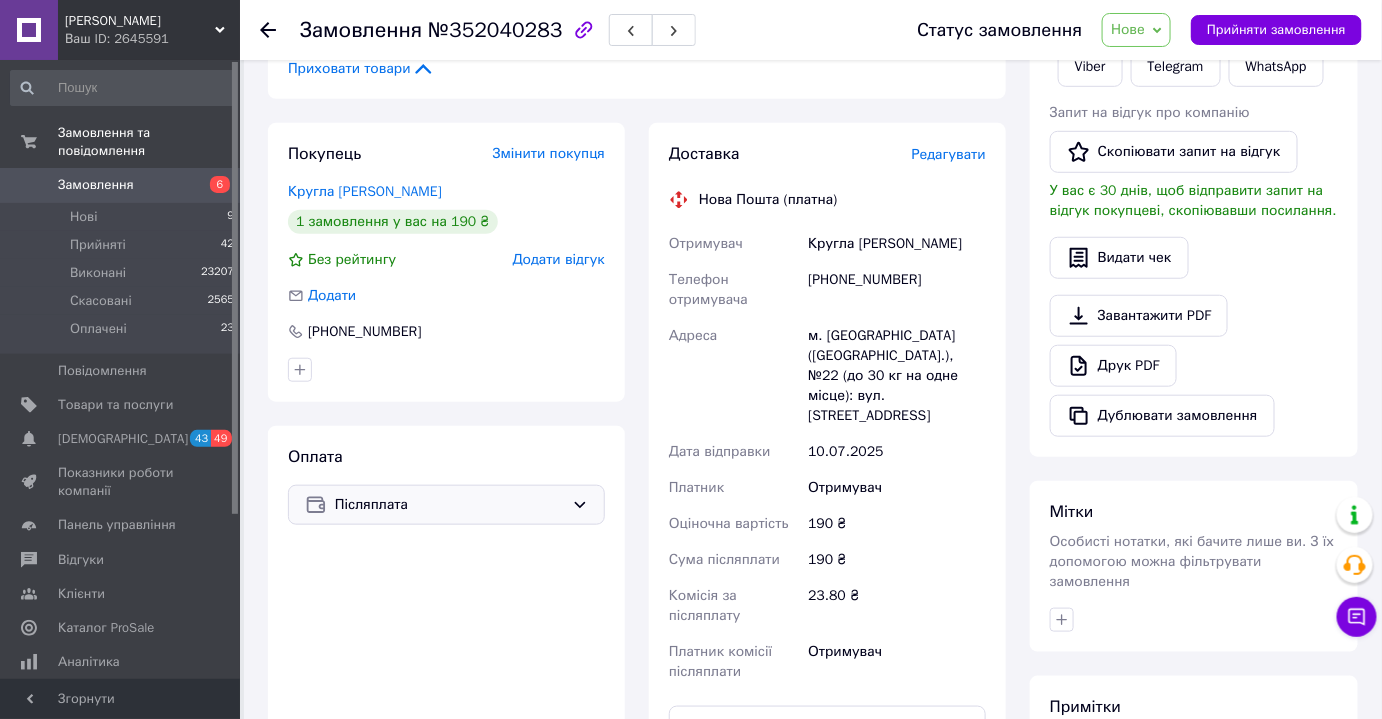click on "Післяплата" at bounding box center [446, 505] 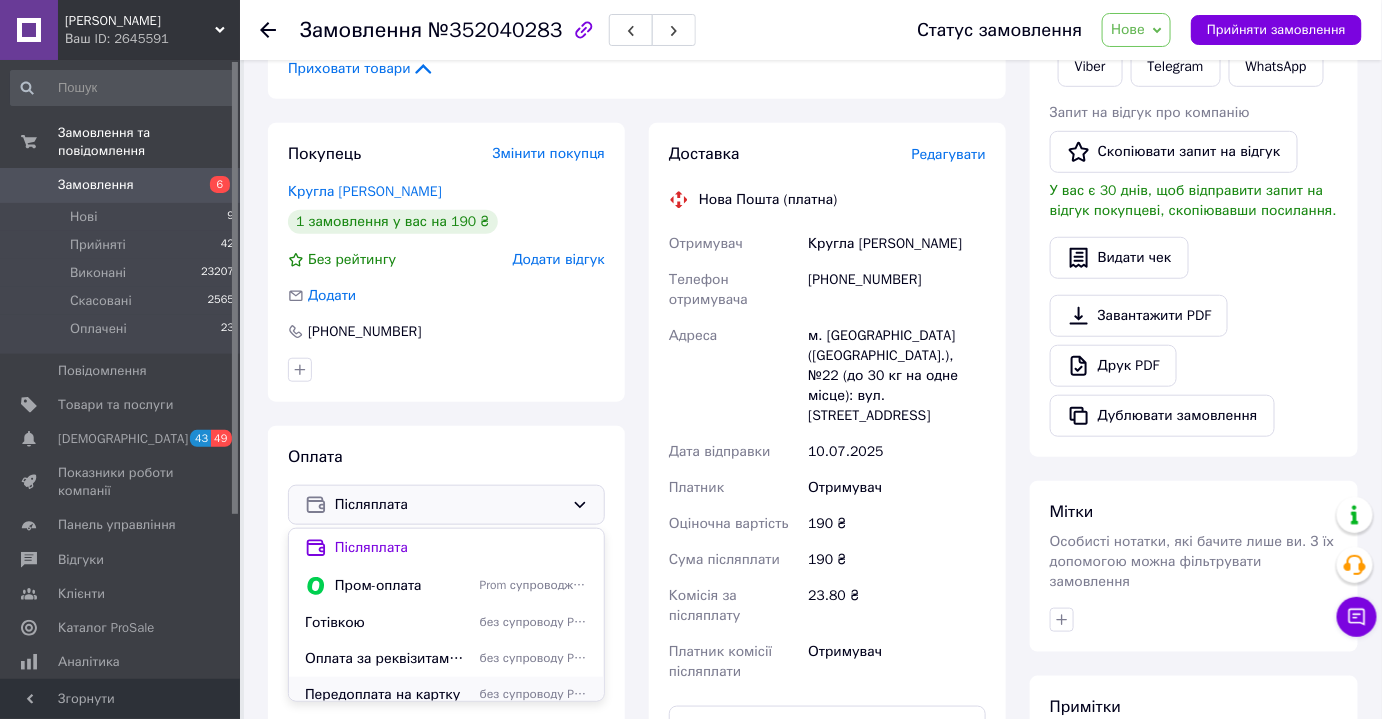 click on "Передоплата на картку без супроводу Prom" at bounding box center [446, 695] 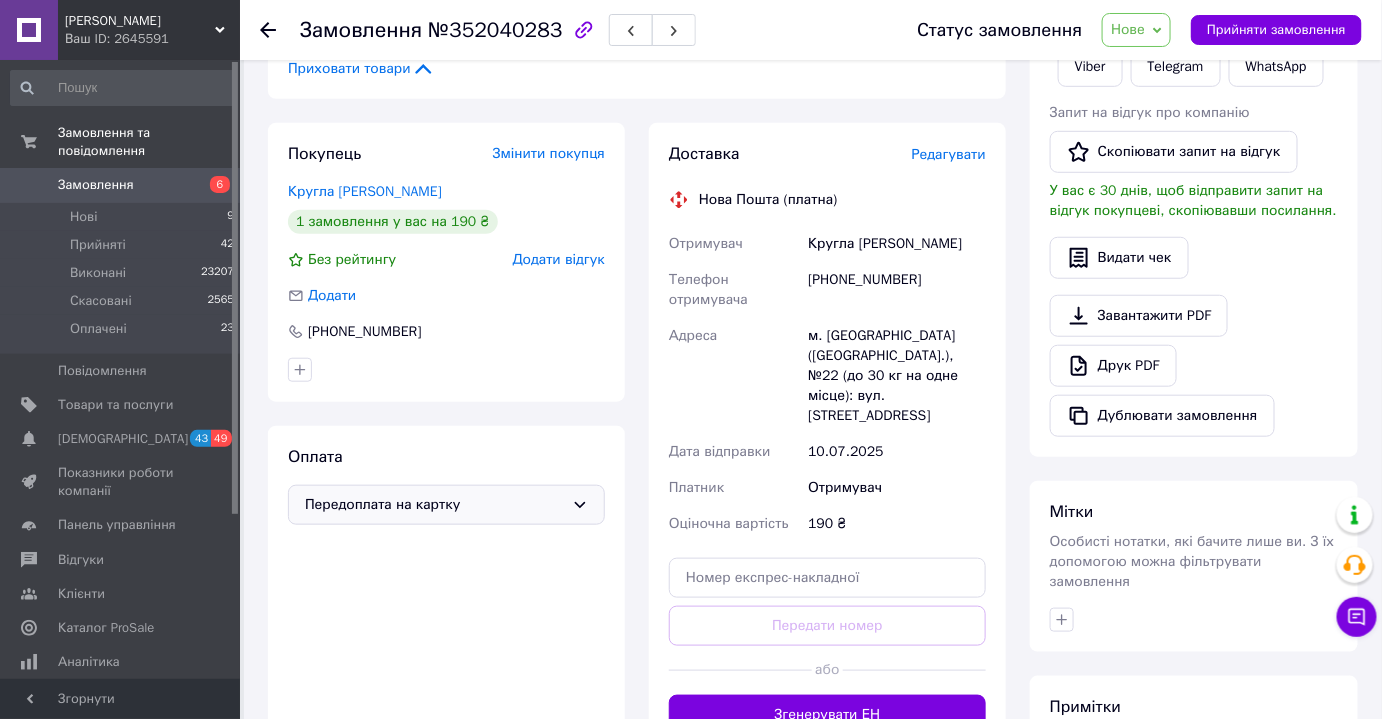 click on "+380503186382" at bounding box center (897, 290) 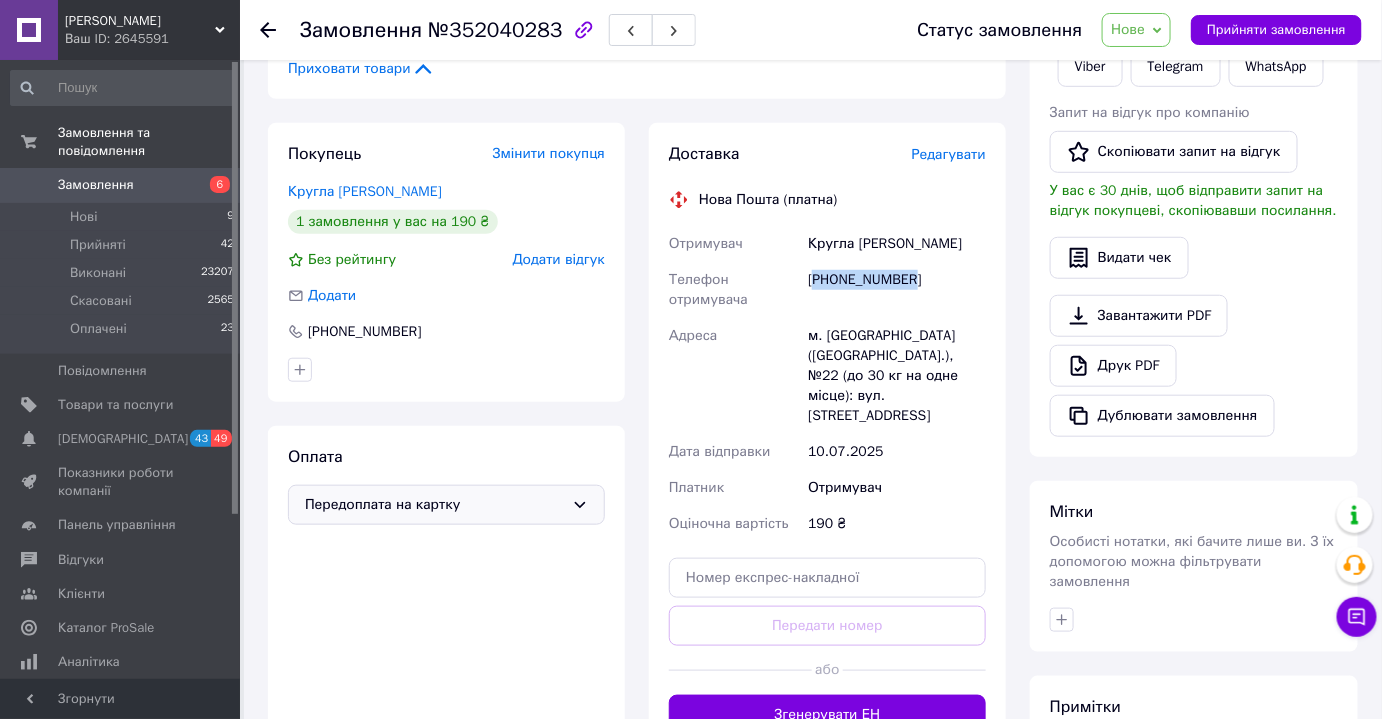 click on "[PHONE_NUMBER]" at bounding box center (897, 290) 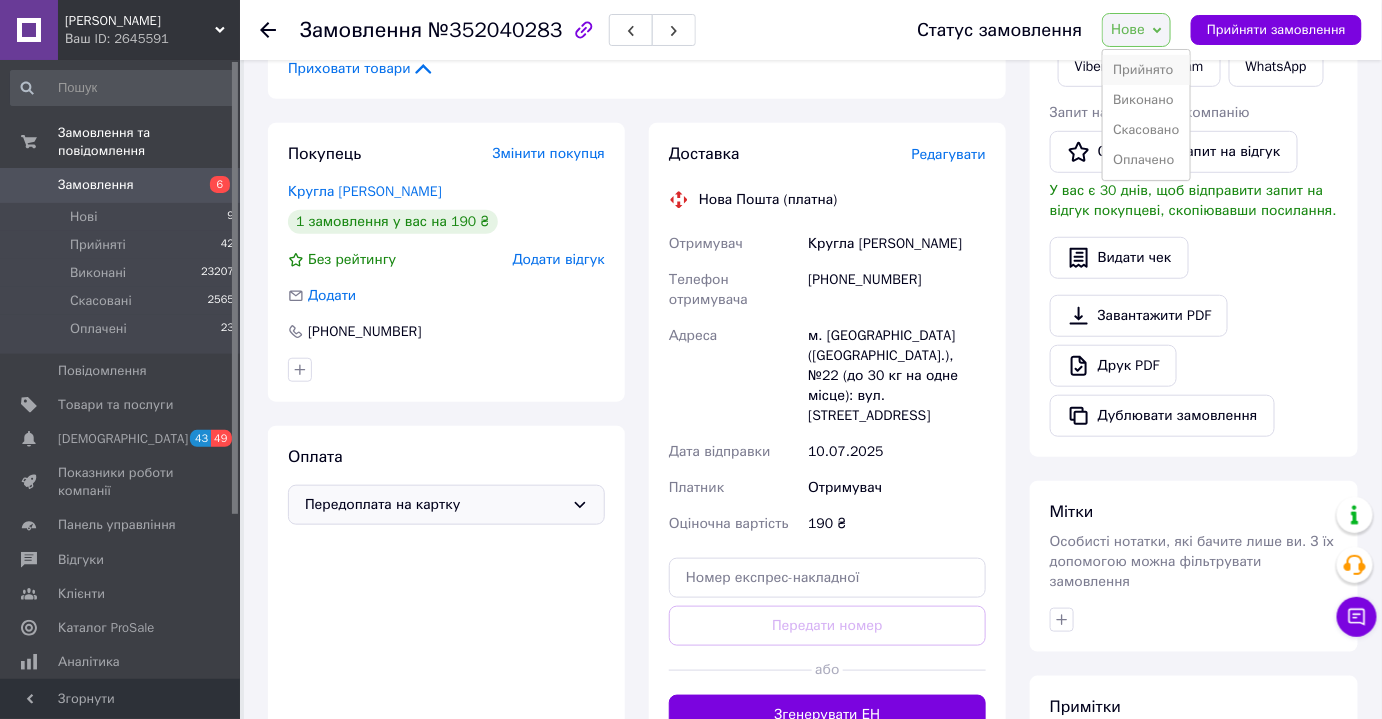 click on "Прийнято" at bounding box center [1146, 70] 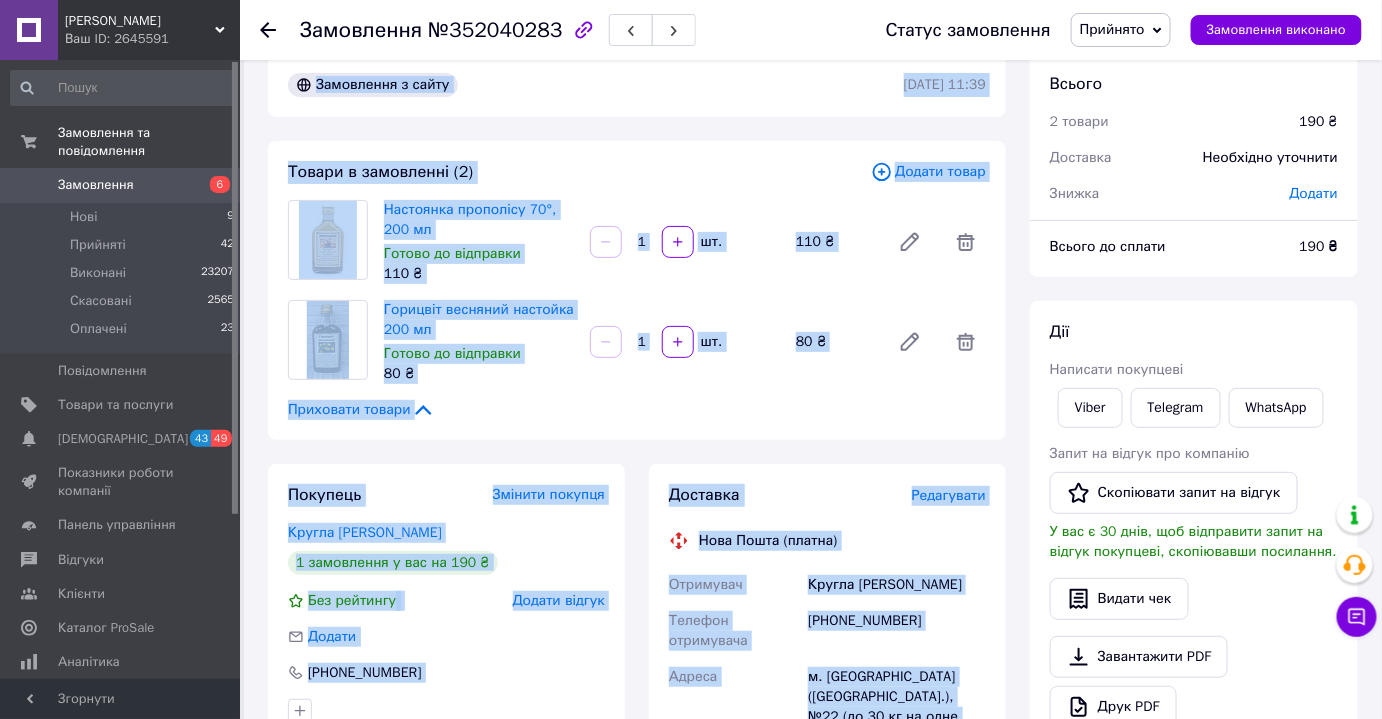 scroll, scrollTop: 0, scrollLeft: 0, axis: both 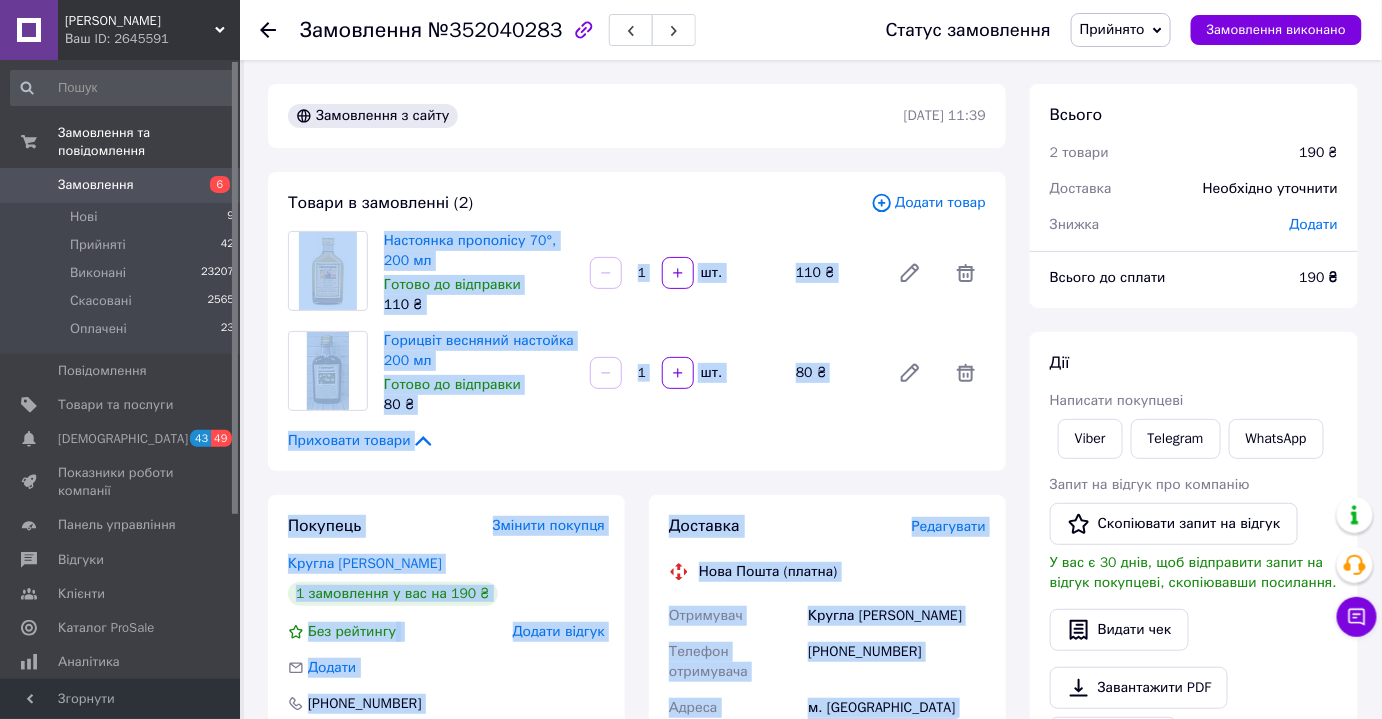 drag, startPoint x: 848, startPoint y: 508, endPoint x: 326, endPoint y: 275, distance: 571.6406 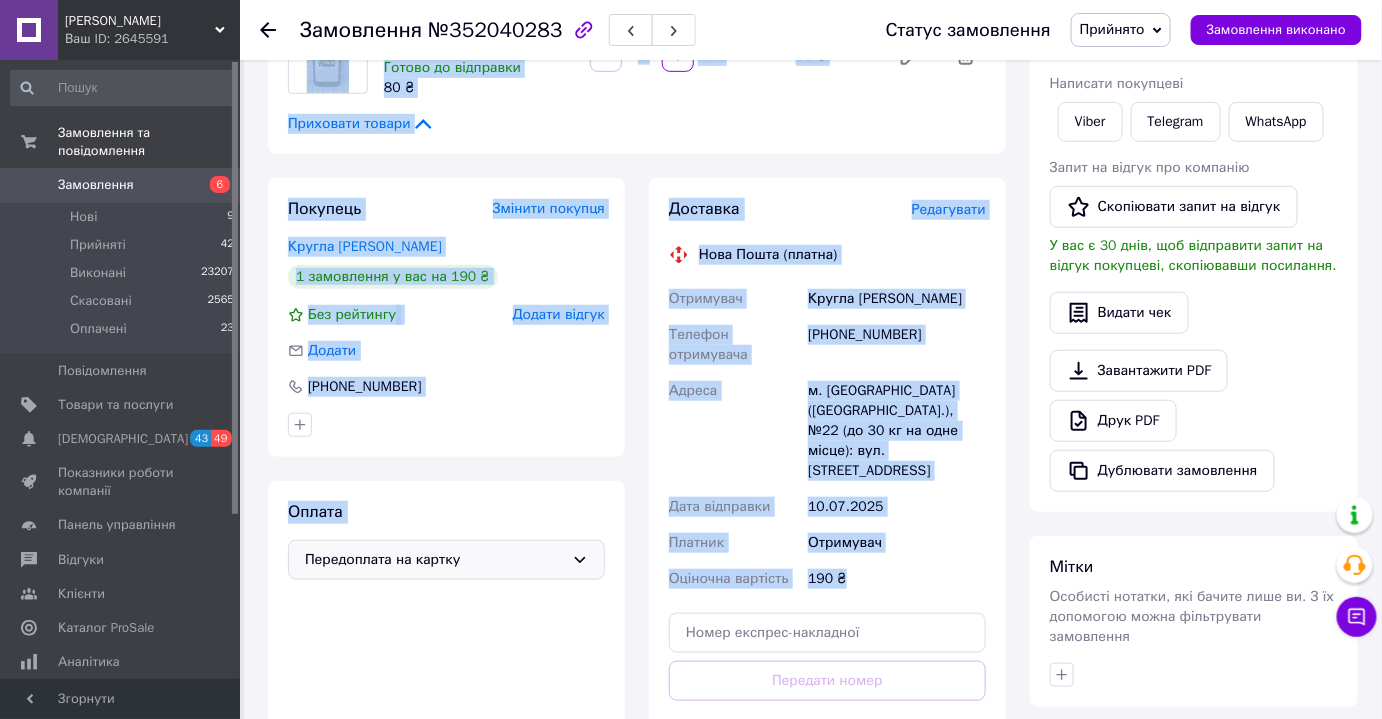 scroll, scrollTop: 319, scrollLeft: 0, axis: vertical 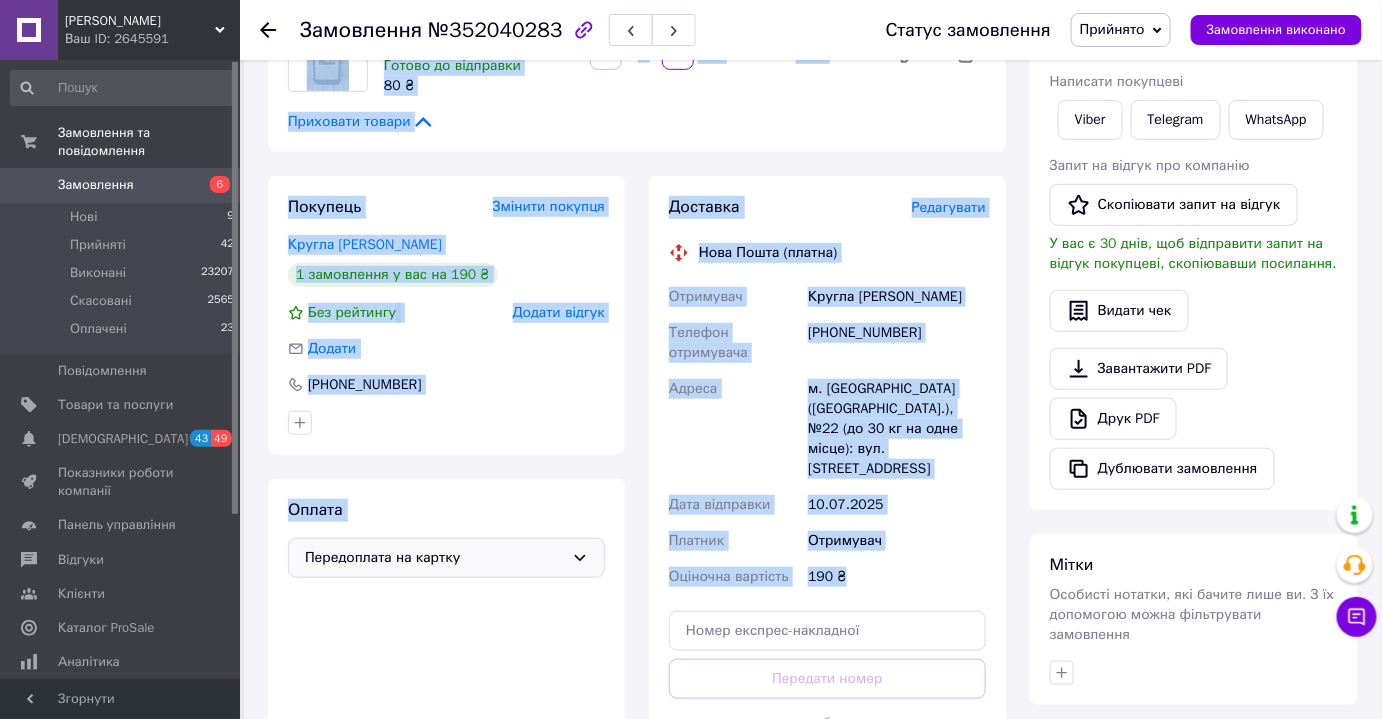 click on "Доставка Редагувати Нова Пошта (платна) Отримувач Кругла Наталія Телефон отримувача +380503186382 Адреса м. Чернівці (Чернівецька обл.), №22 (до 30 кг на одне місце): вул. Рівненська, 5а Дата відправки 10.07.2025 Платник Отримувач Оціночна вартість 190 ₴ Передати номер або Згенерувати ЕН" at bounding box center [827, 492] 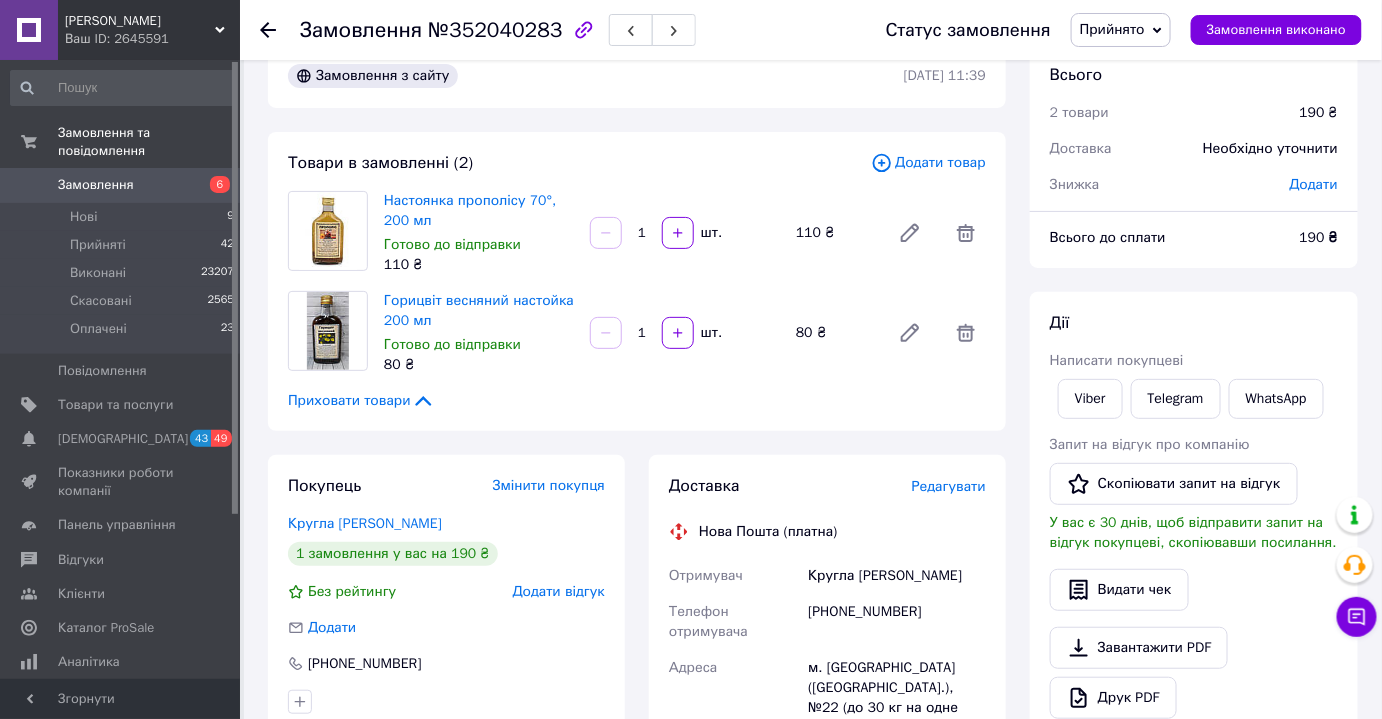 scroll, scrollTop: 0, scrollLeft: 0, axis: both 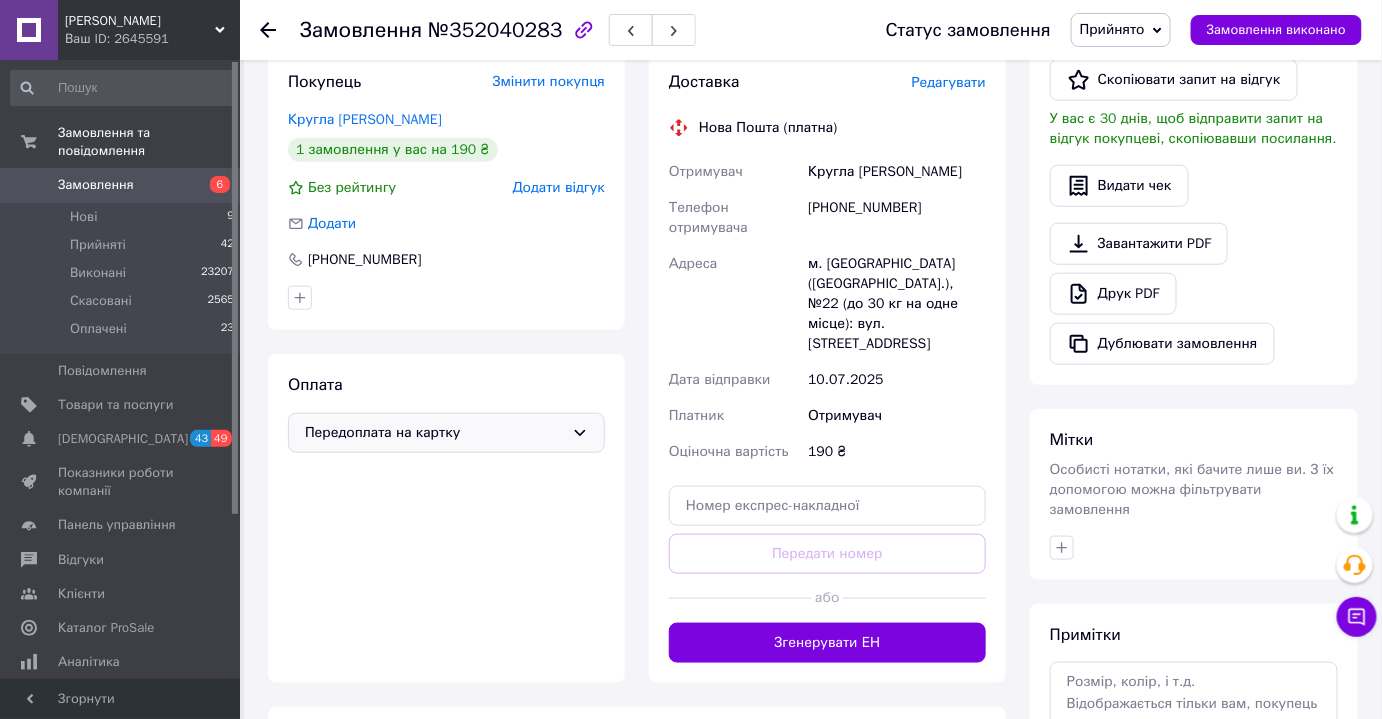click on "Замовлення" at bounding box center [96, 185] 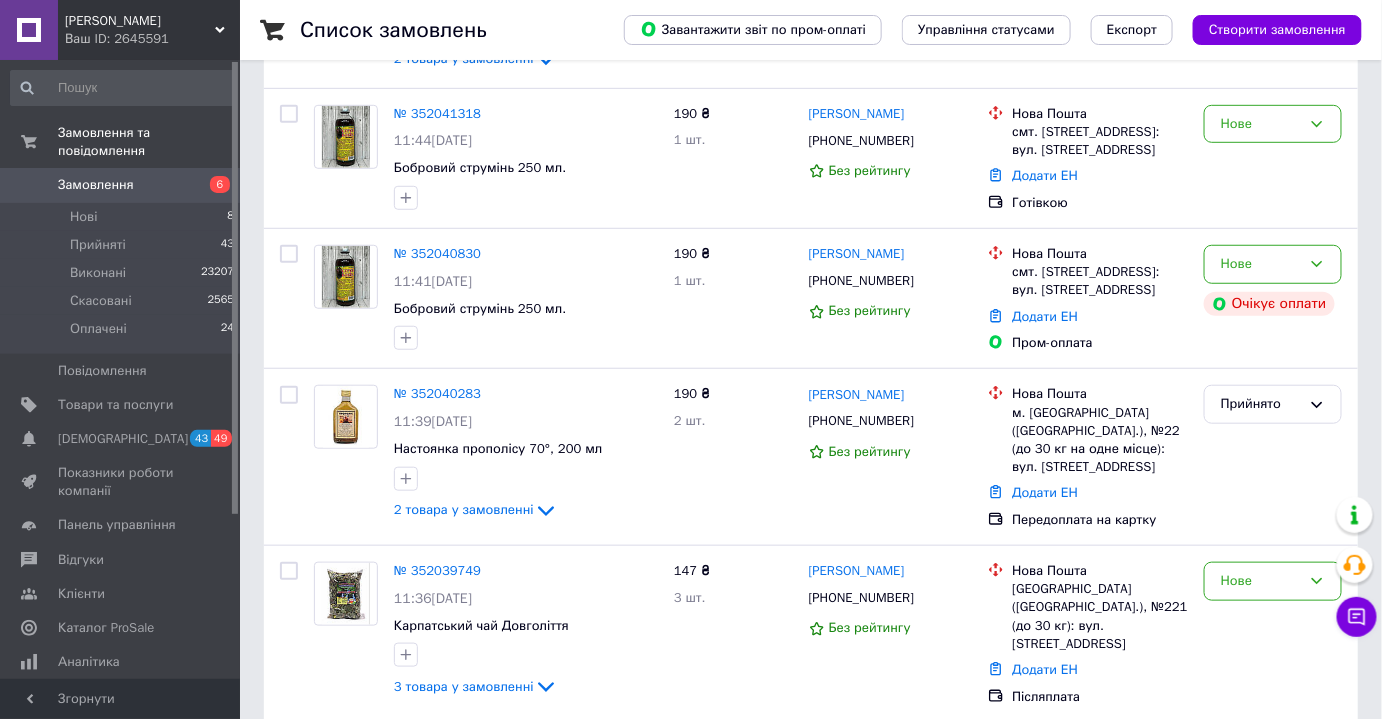 scroll, scrollTop: 428, scrollLeft: 0, axis: vertical 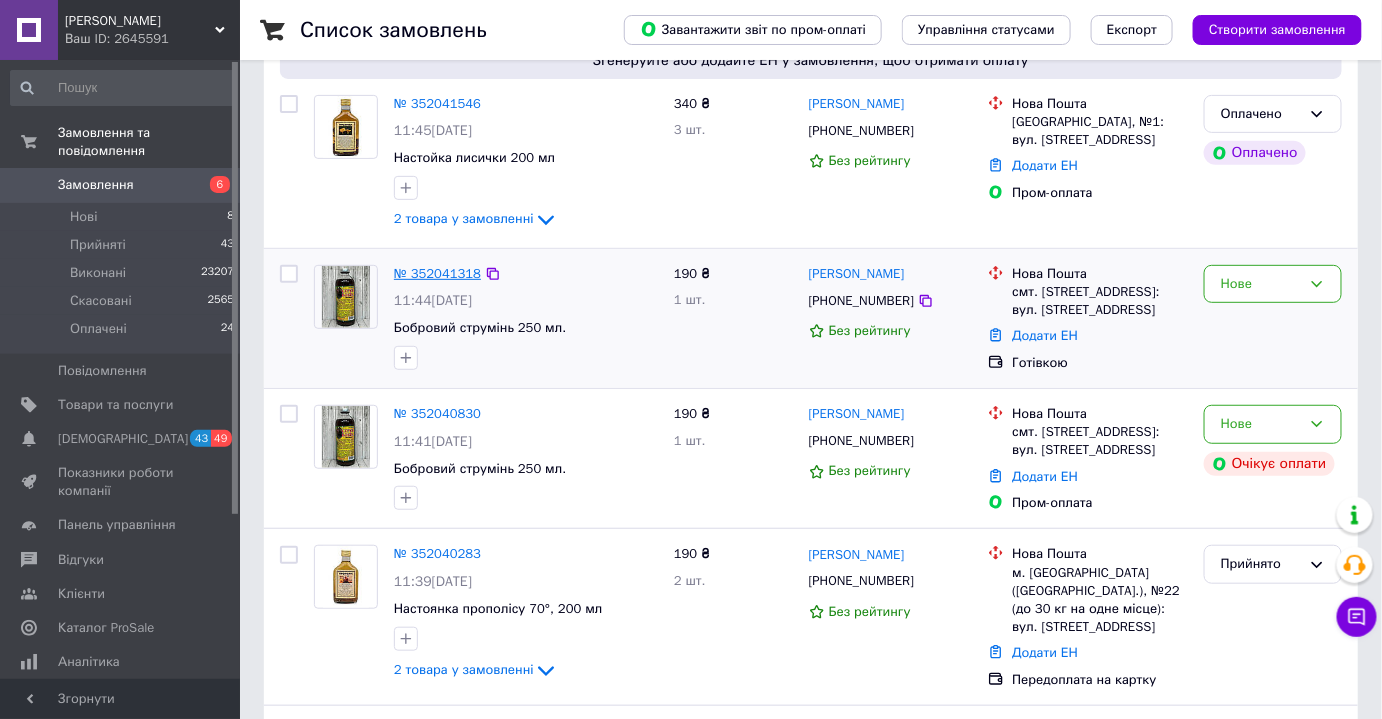 click on "№ 352041318" at bounding box center (437, 273) 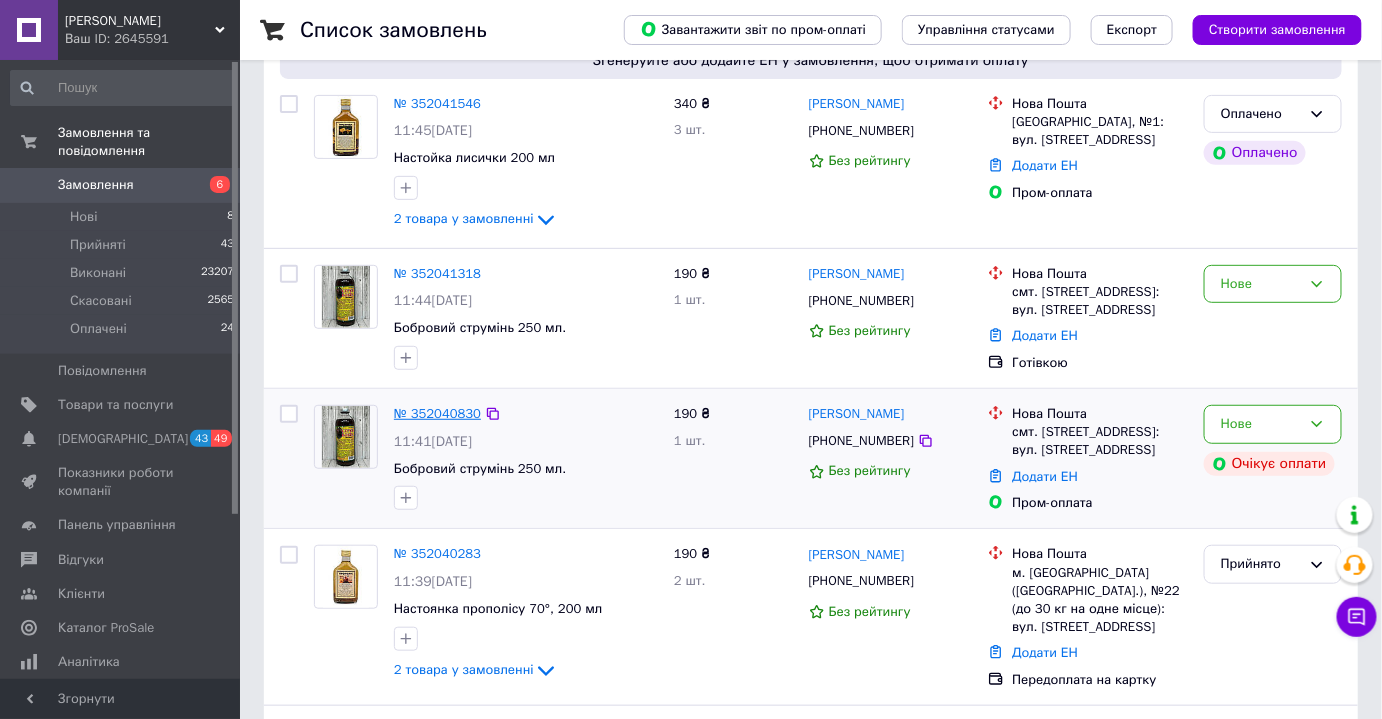 click on "№ 352040830" at bounding box center [437, 413] 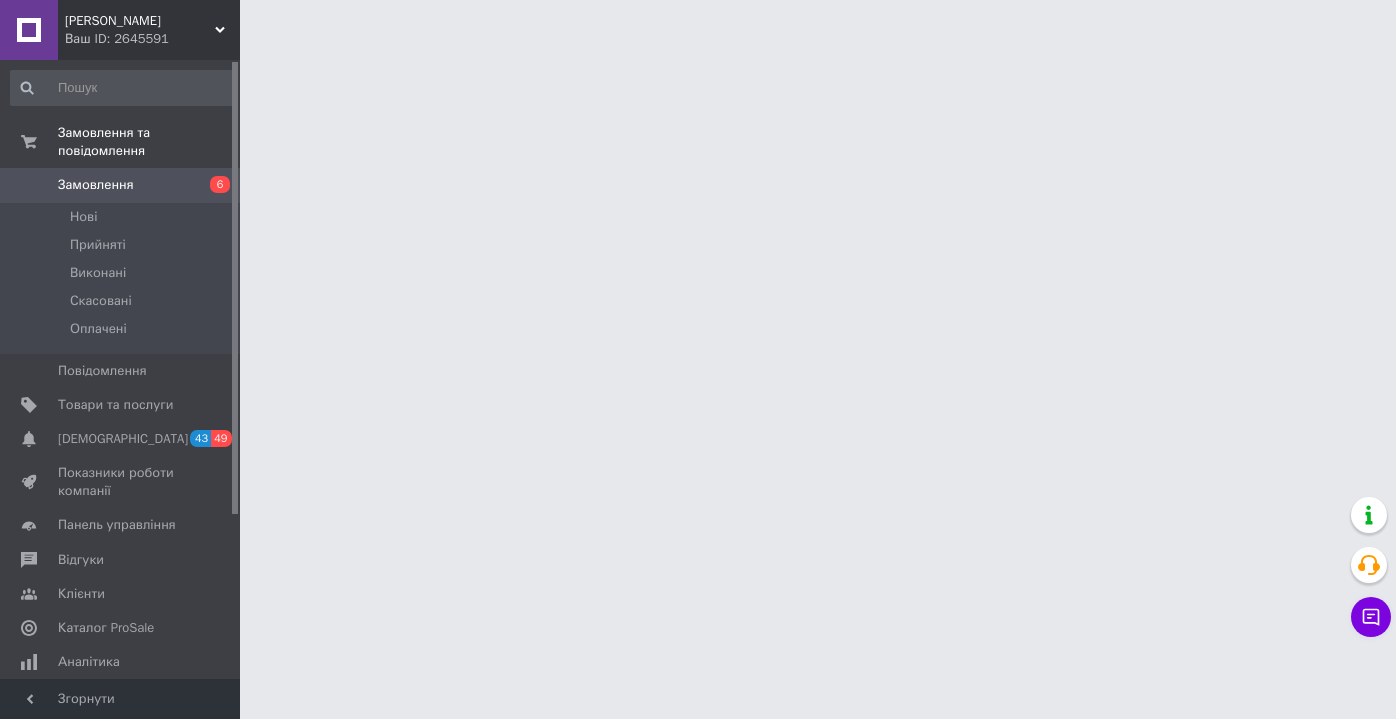scroll, scrollTop: 0, scrollLeft: 0, axis: both 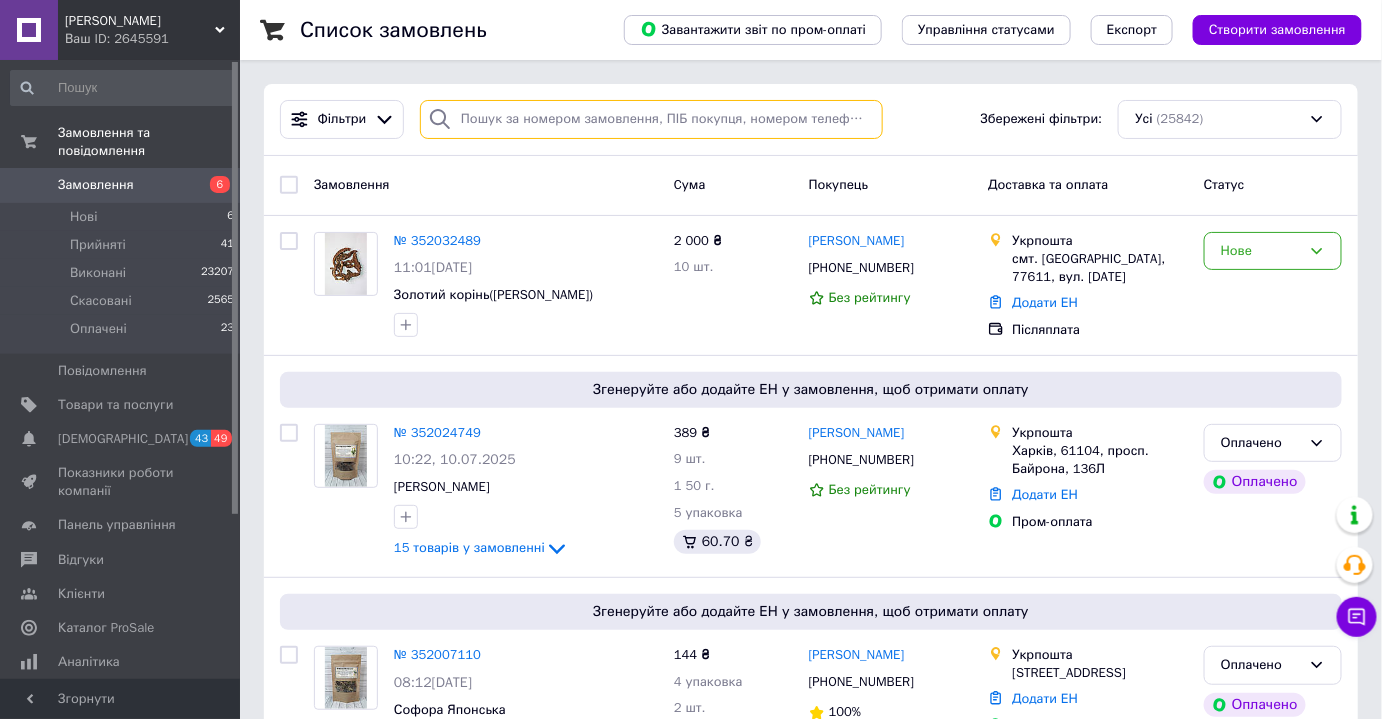 click at bounding box center (651, 119) 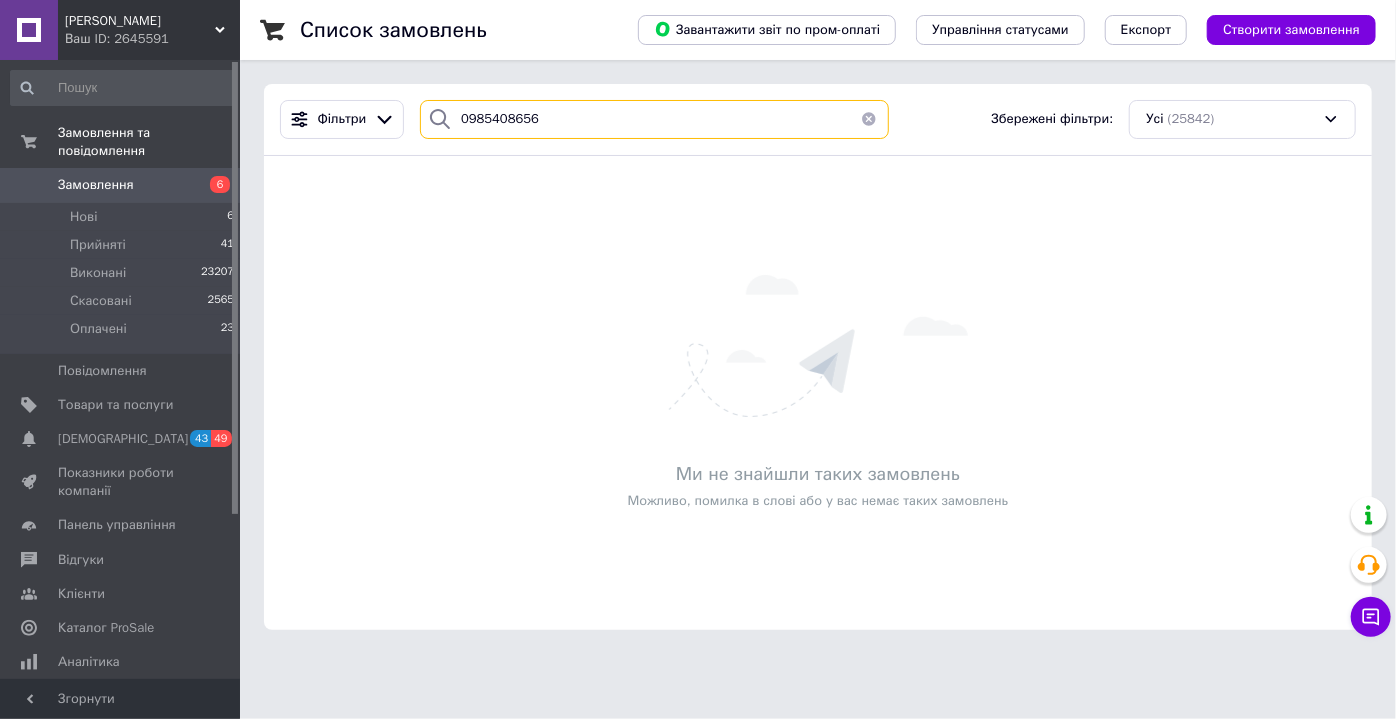 drag, startPoint x: 551, startPoint y: 127, endPoint x: 454, endPoint y: 112, distance: 98.15294 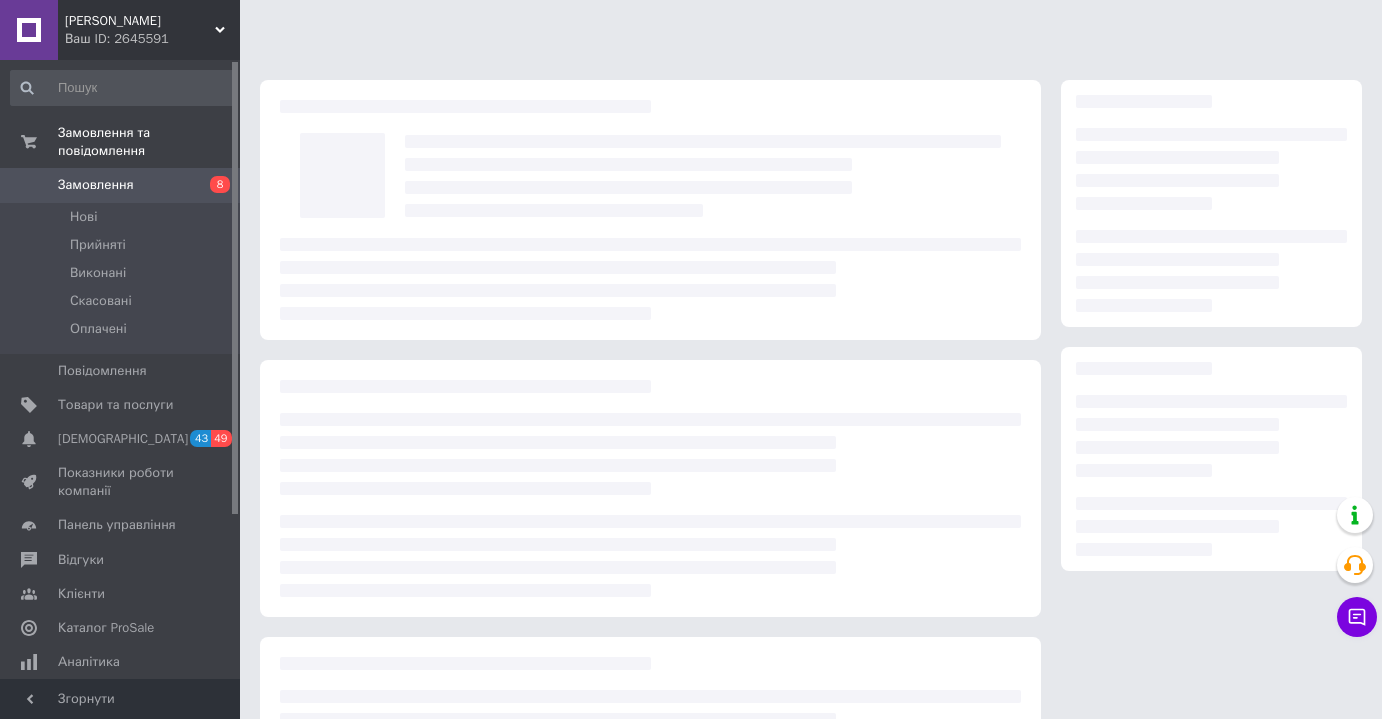 scroll, scrollTop: 0, scrollLeft: 0, axis: both 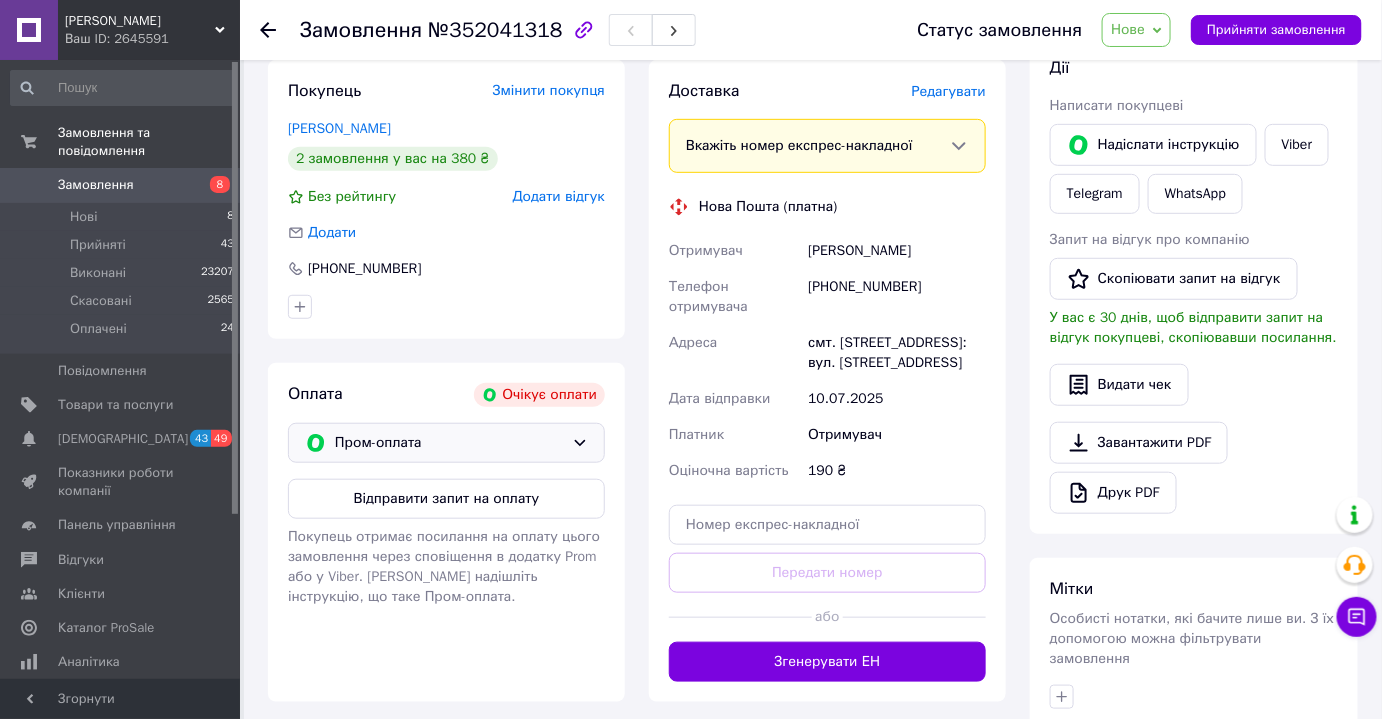 click on "Пром-оплата" at bounding box center (446, 443) 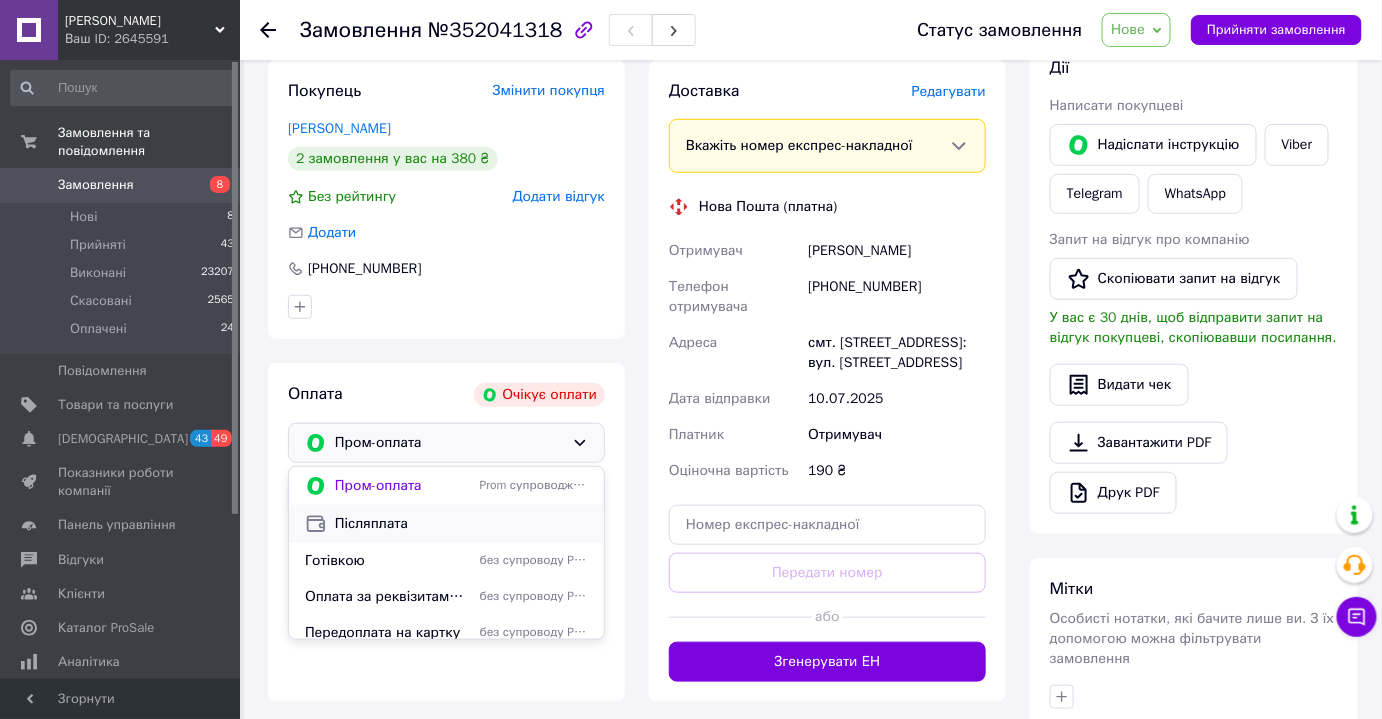 click on "Післяплата" at bounding box center [461, 524] 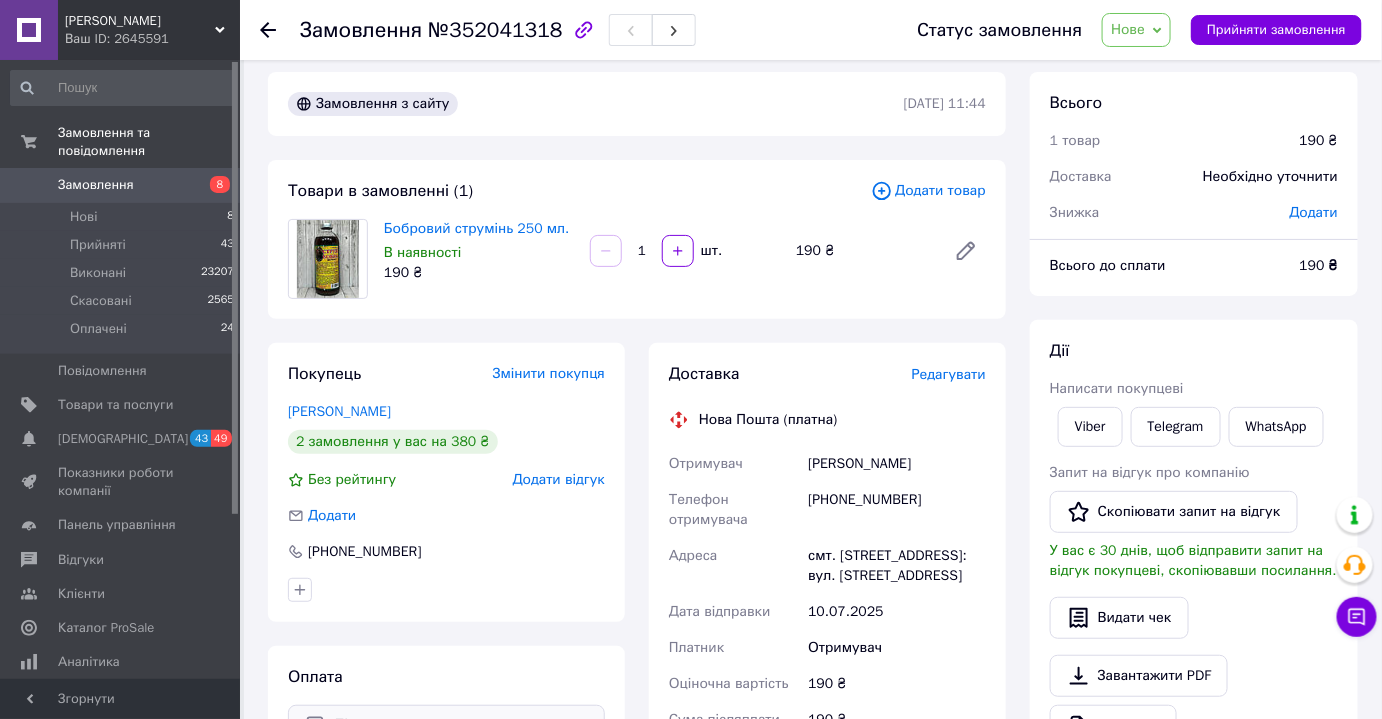 scroll, scrollTop: 3, scrollLeft: 0, axis: vertical 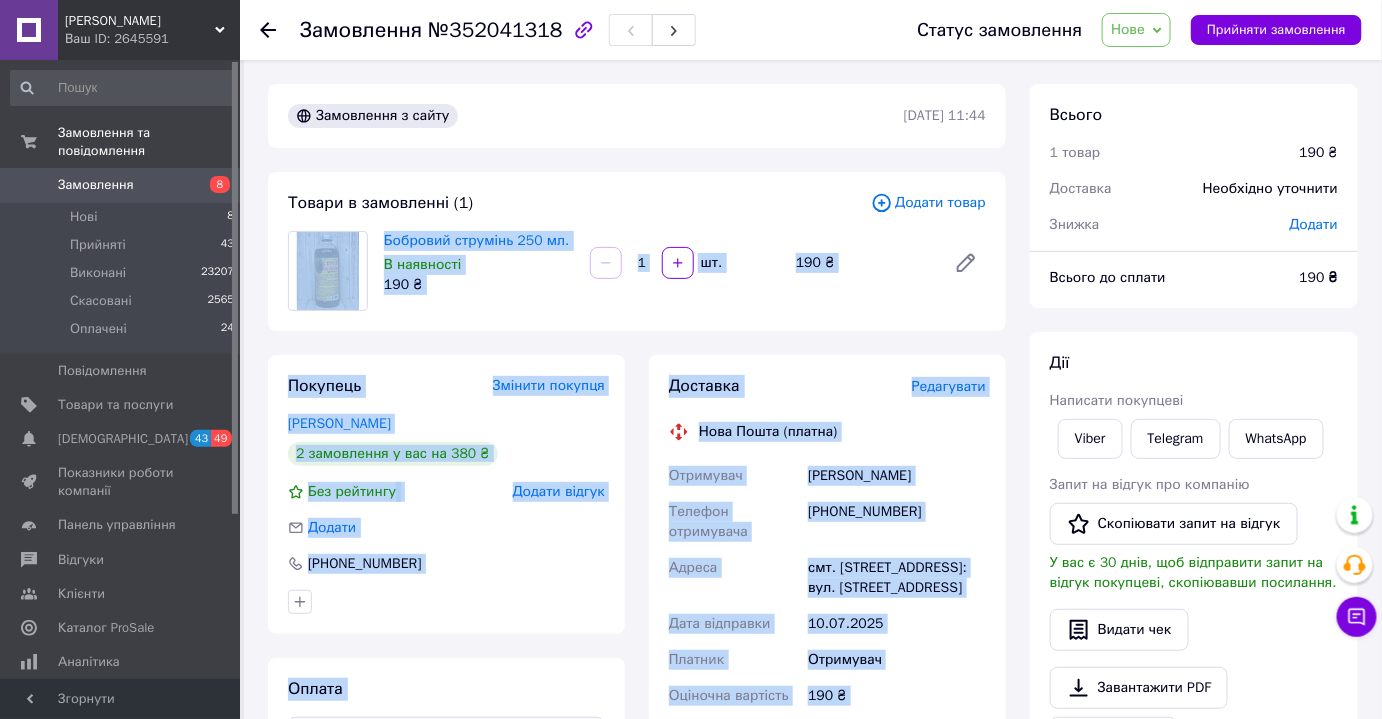 drag, startPoint x: 892, startPoint y: 598, endPoint x: 305, endPoint y: 259, distance: 677.85693 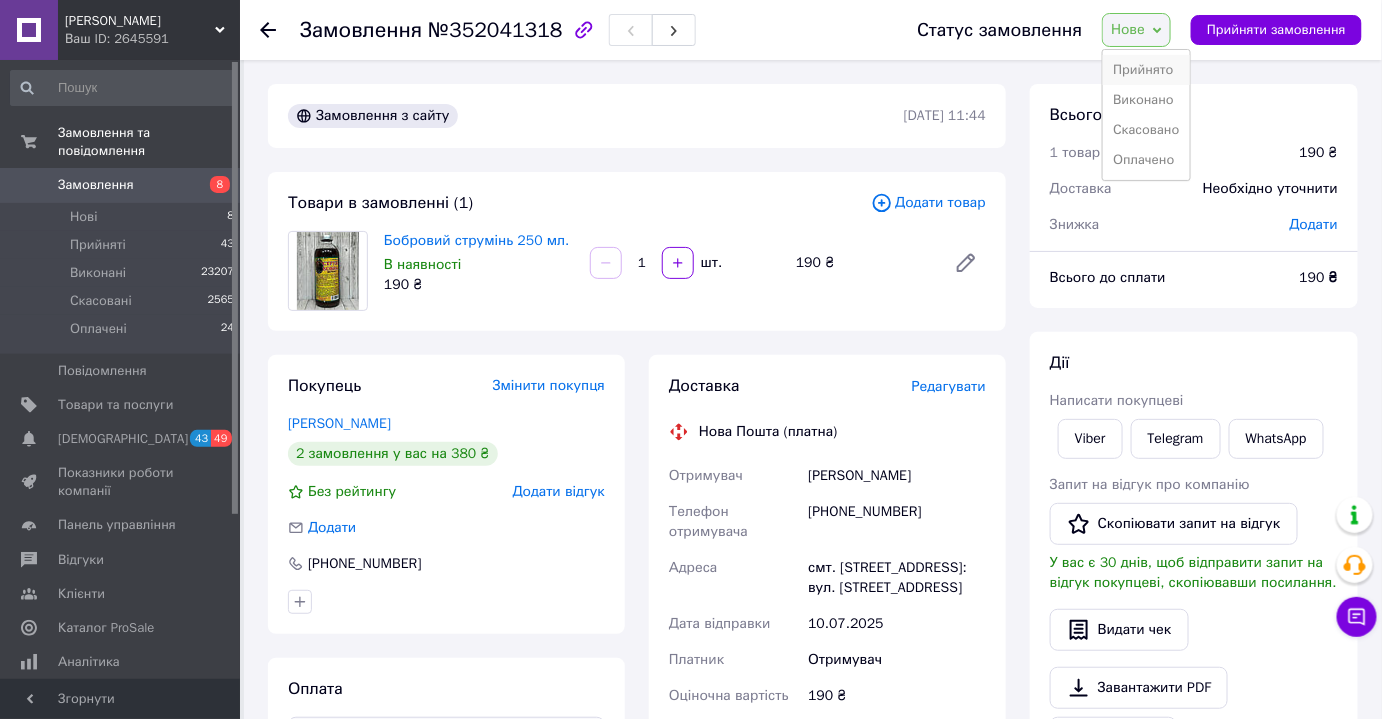 click on "Прийнято" at bounding box center [1146, 70] 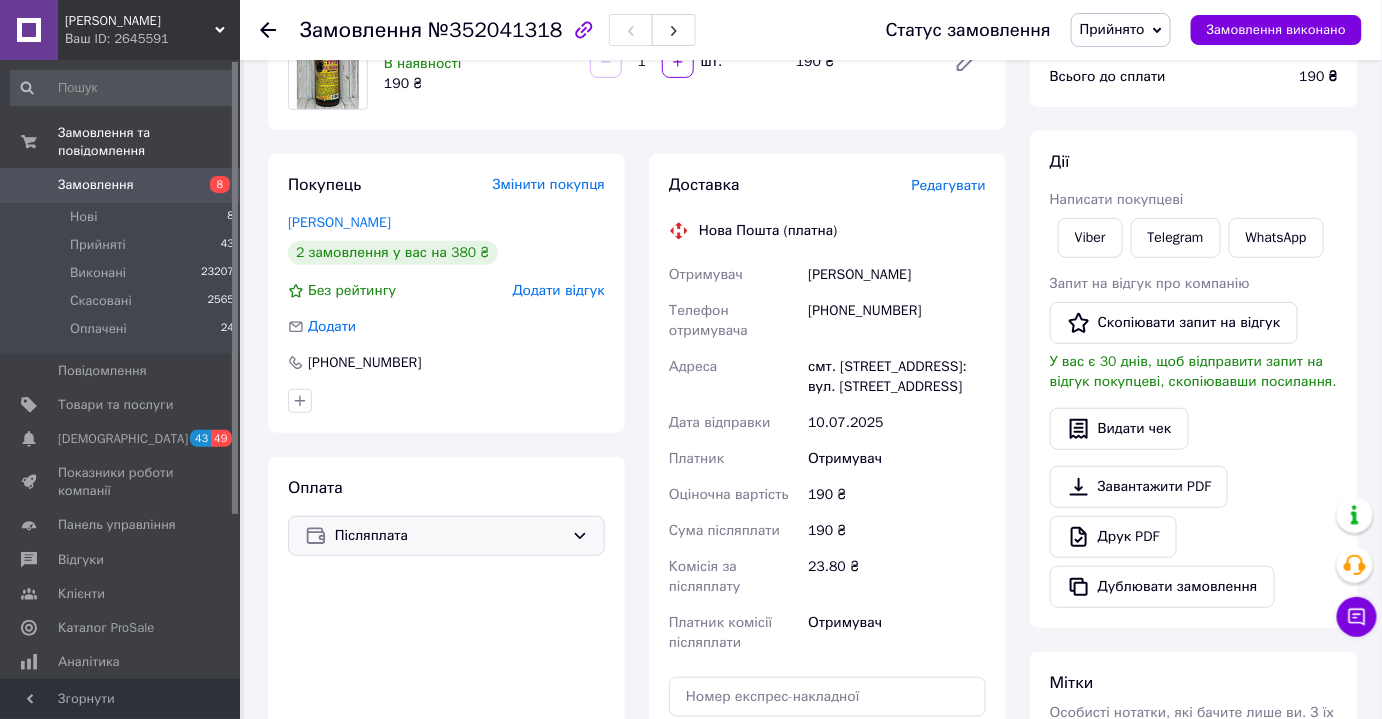 scroll, scrollTop: 223, scrollLeft: 0, axis: vertical 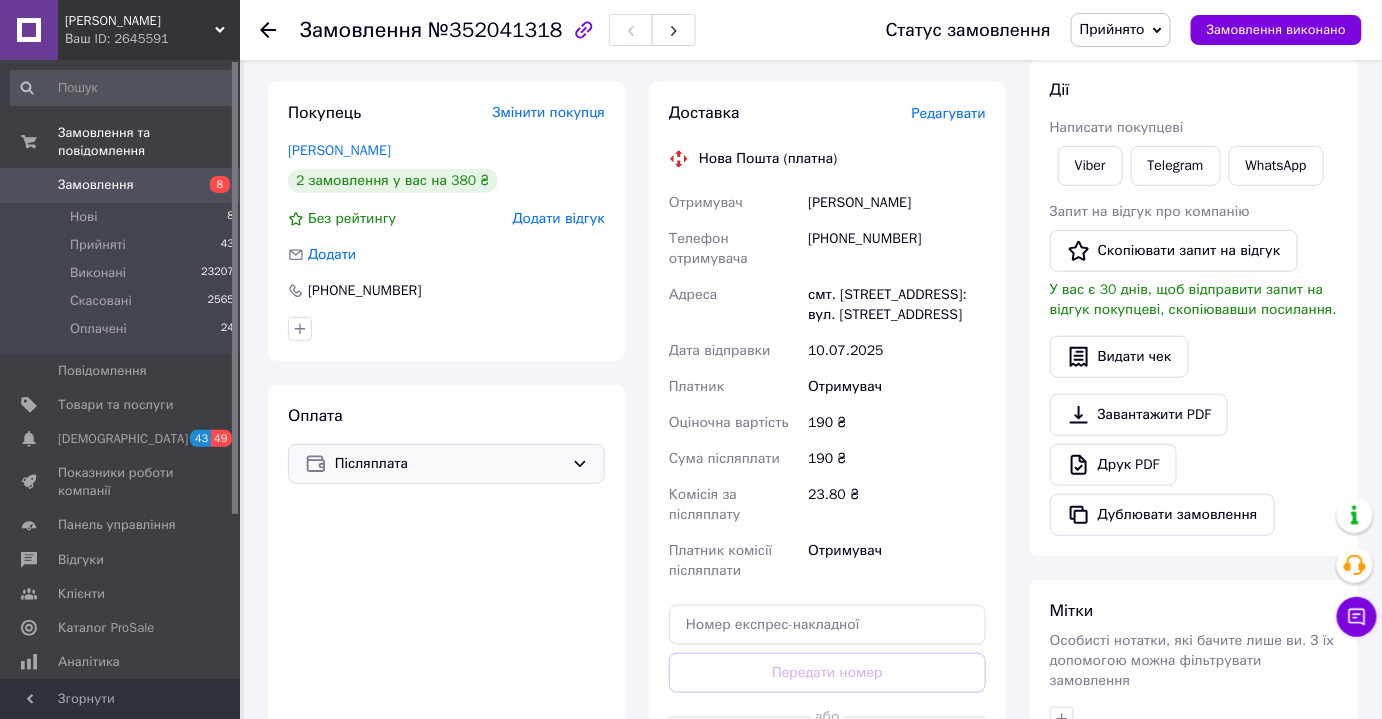click on "Замовлення" at bounding box center [121, 185] 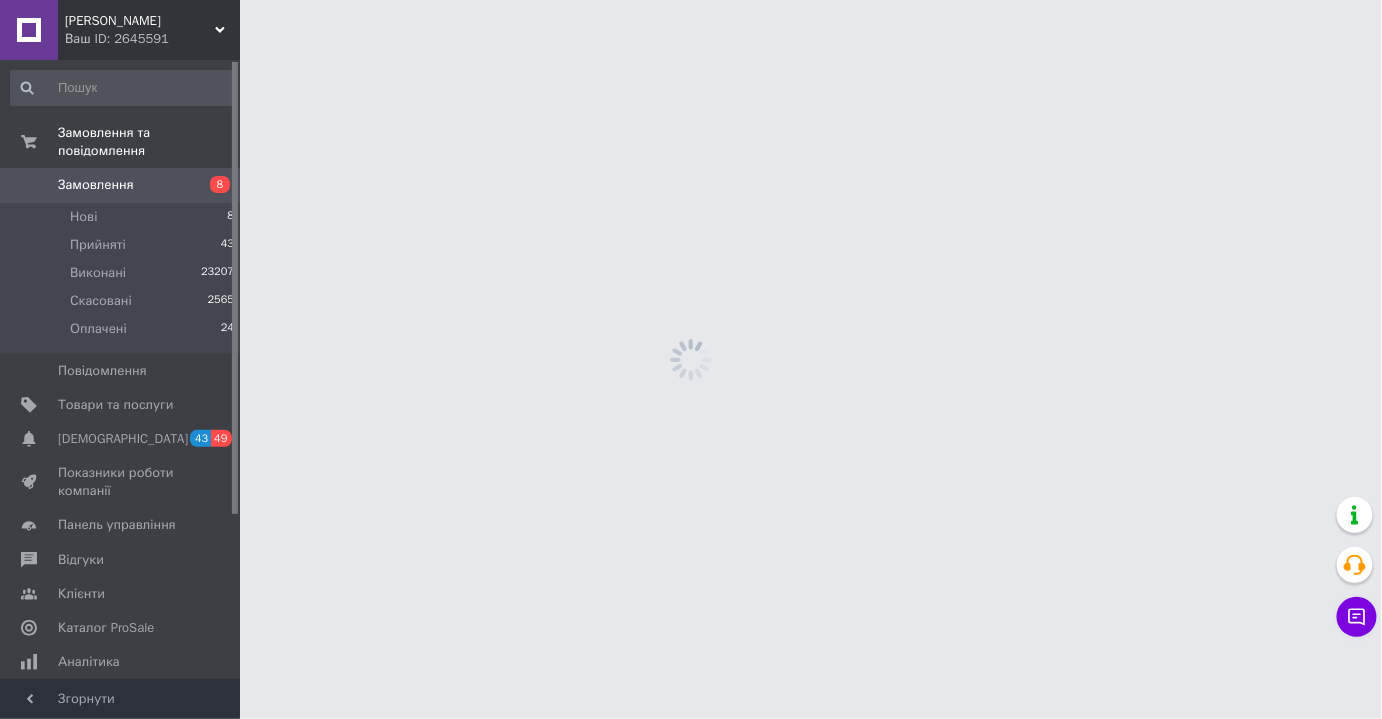 scroll, scrollTop: 0, scrollLeft: 0, axis: both 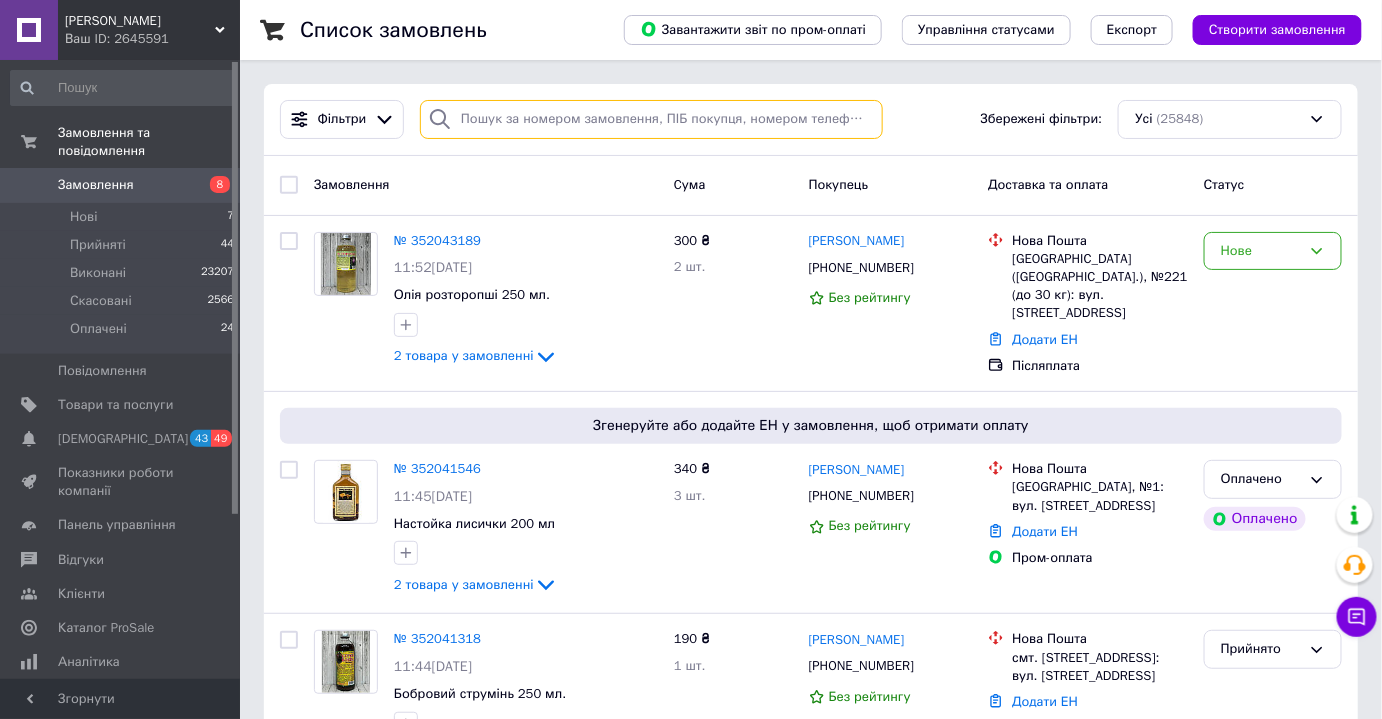 click at bounding box center (651, 119) 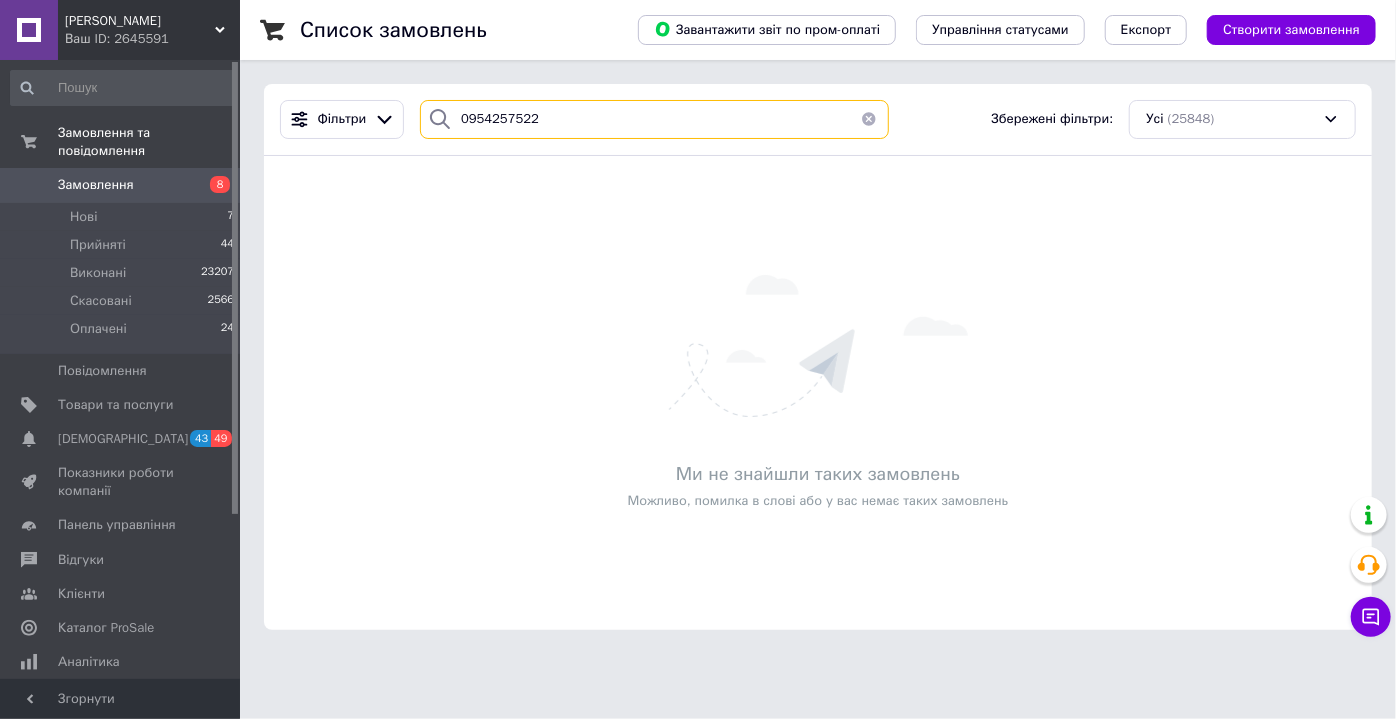 drag, startPoint x: 533, startPoint y: 127, endPoint x: 447, endPoint y: 119, distance: 86.37129 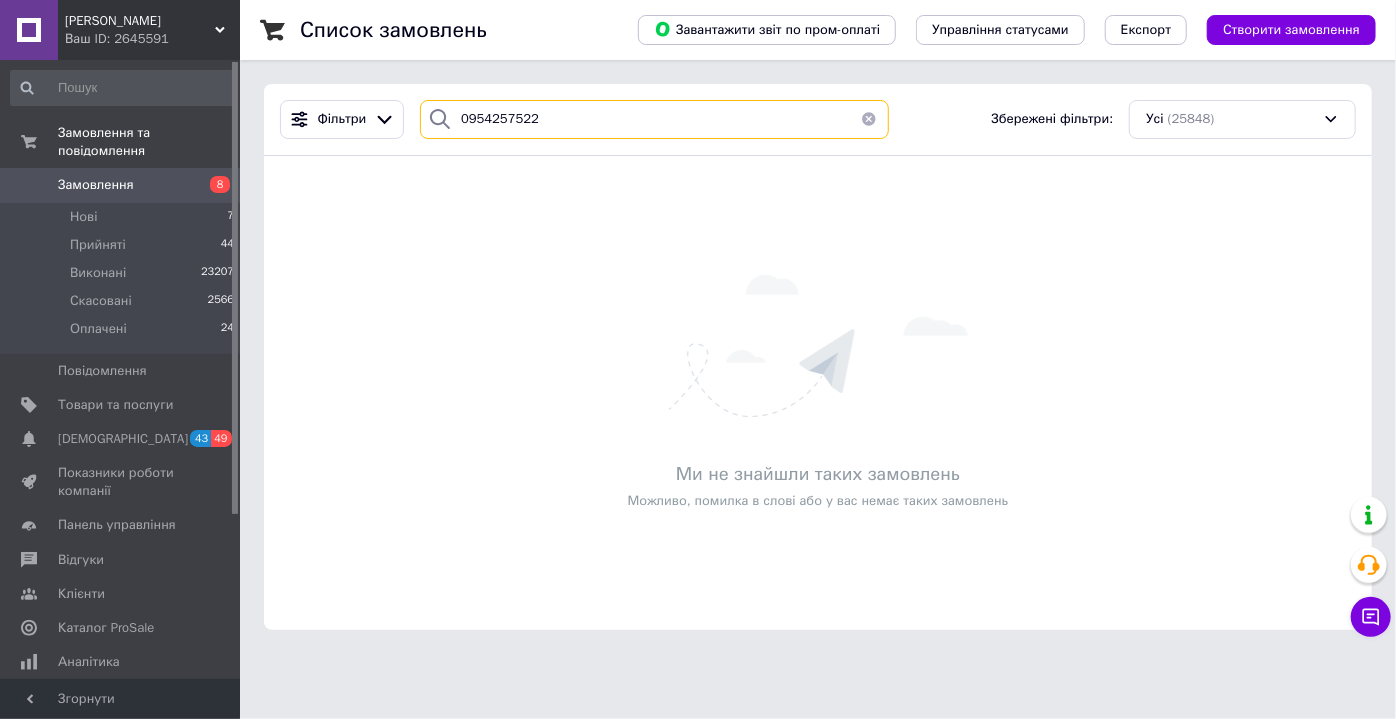 type on "0954257522" 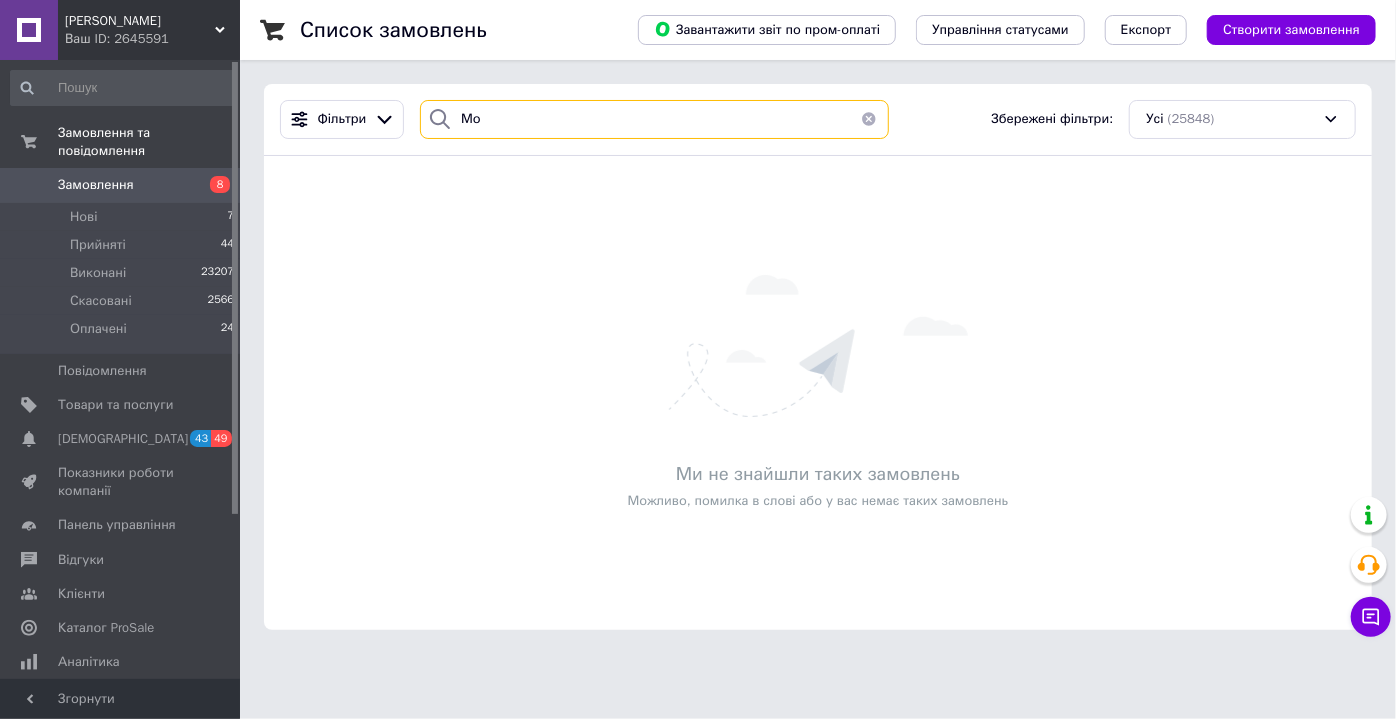 type on "М" 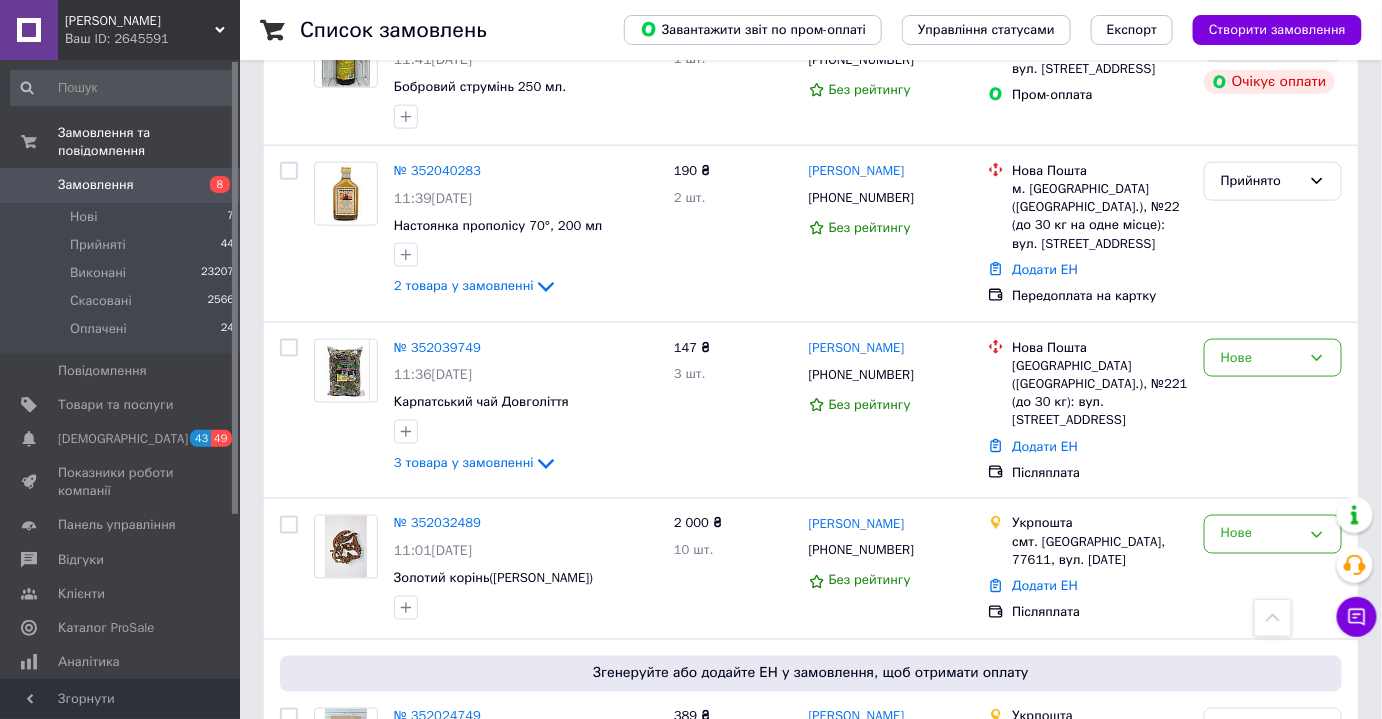 scroll, scrollTop: 805, scrollLeft: 0, axis: vertical 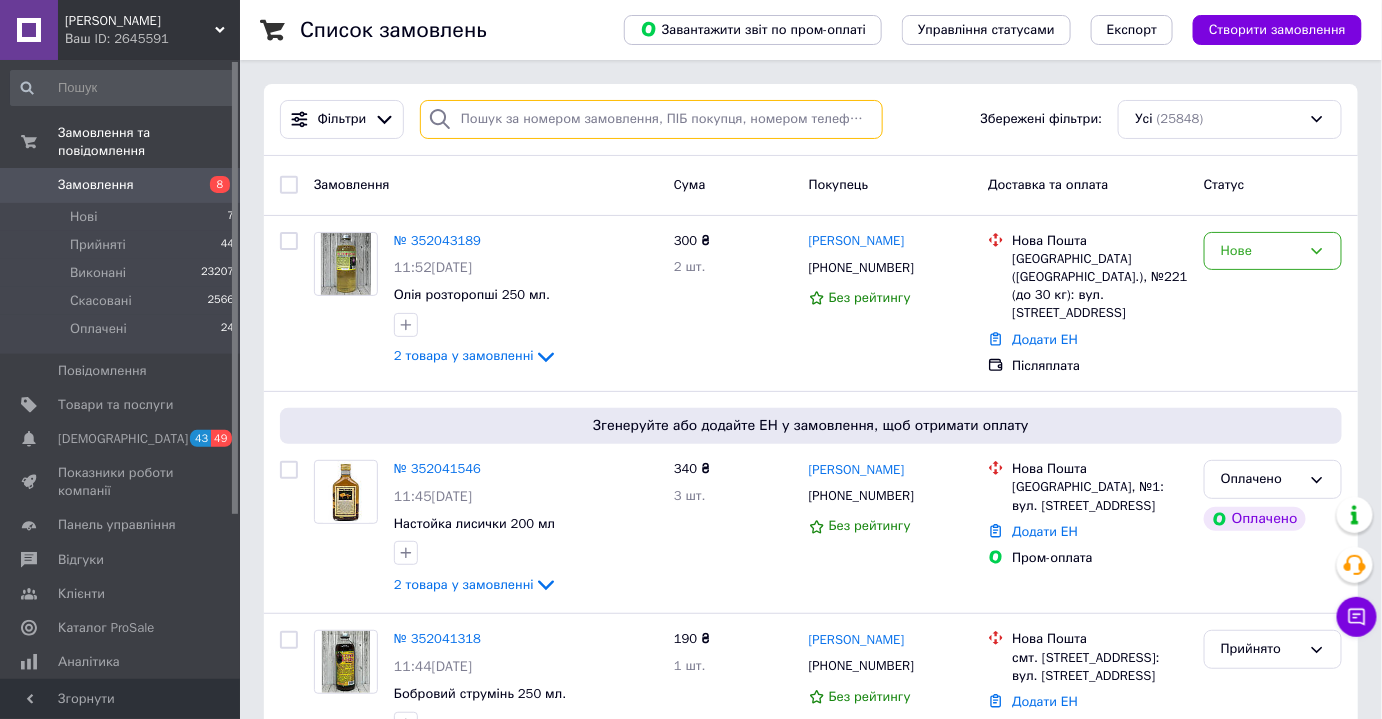 click at bounding box center [651, 119] 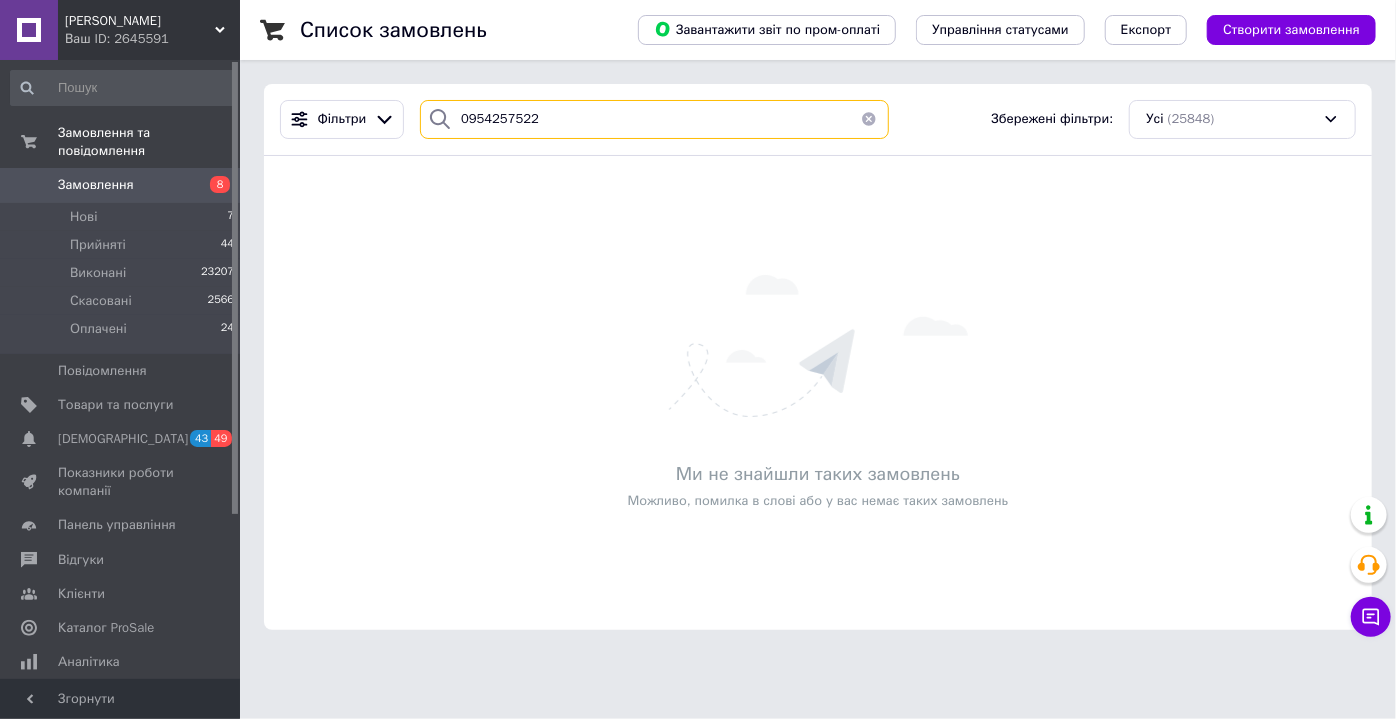 type on "0954257522" 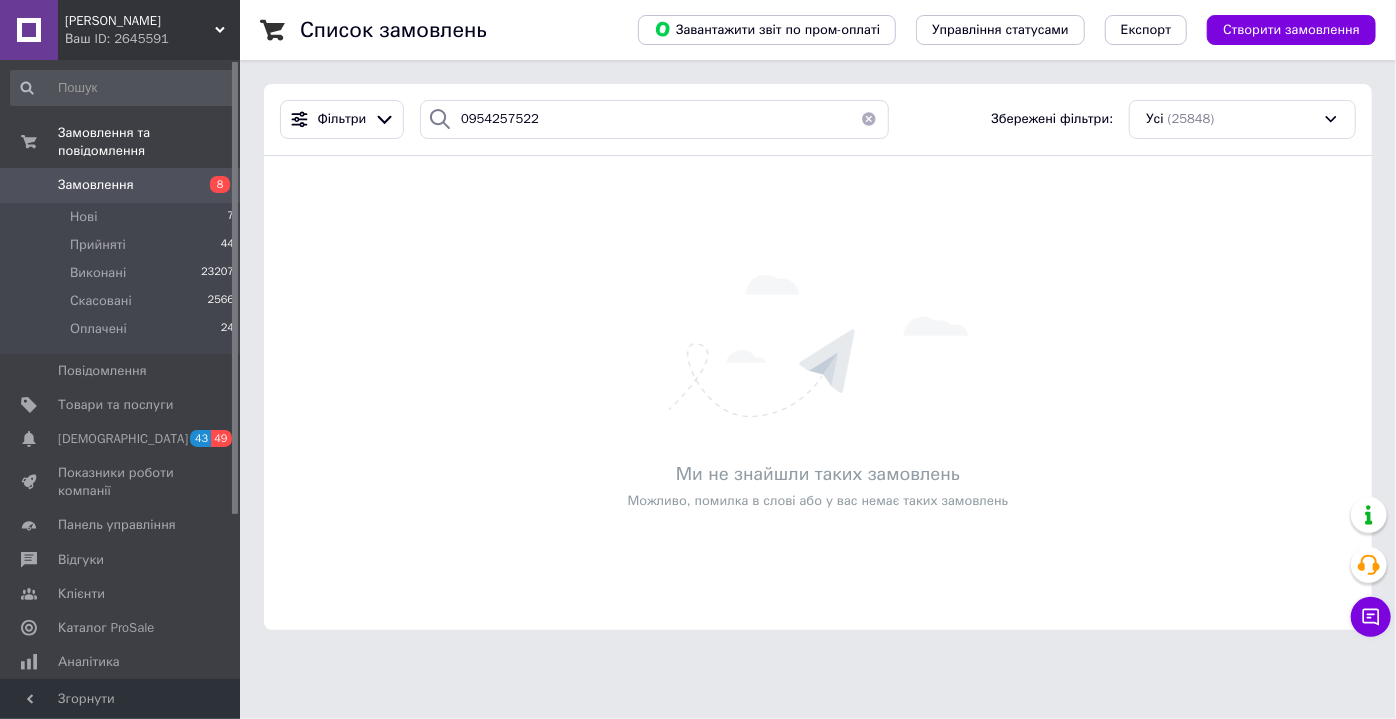 click at bounding box center (869, 119) 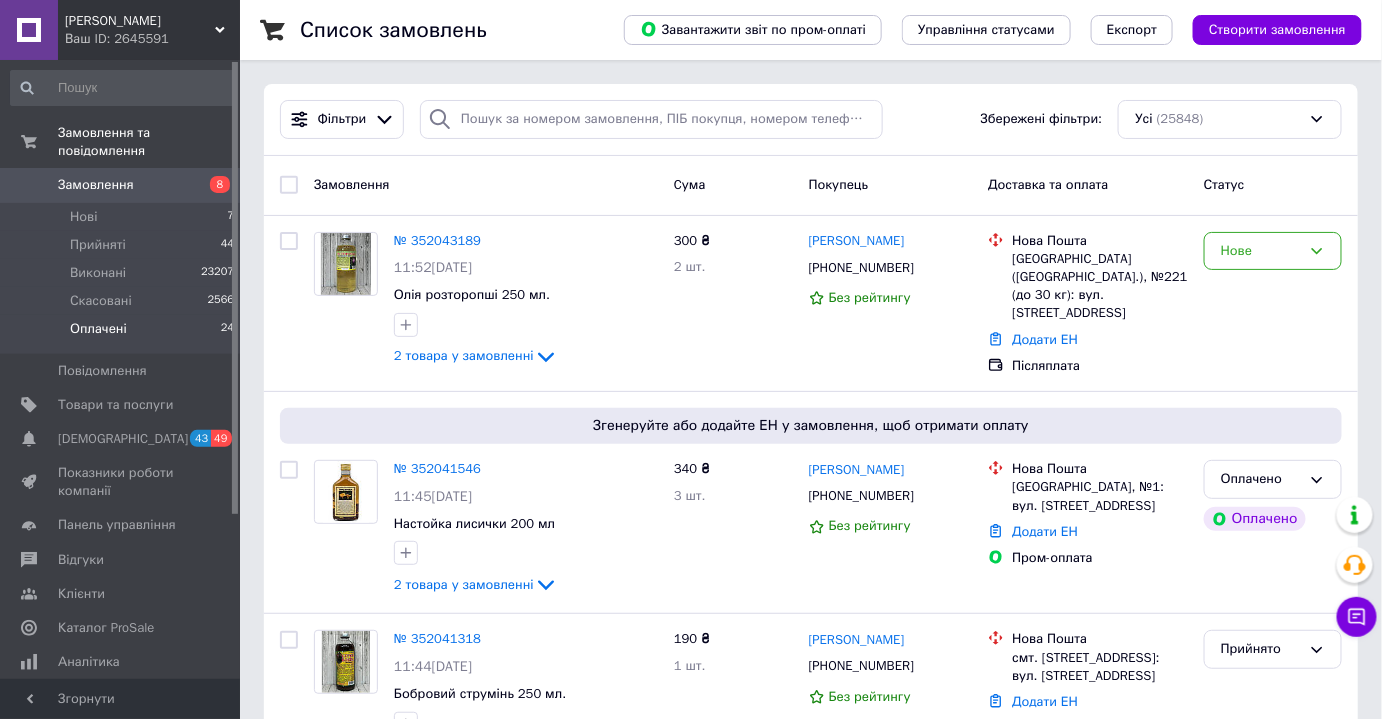click on "Оплачені" at bounding box center (98, 329) 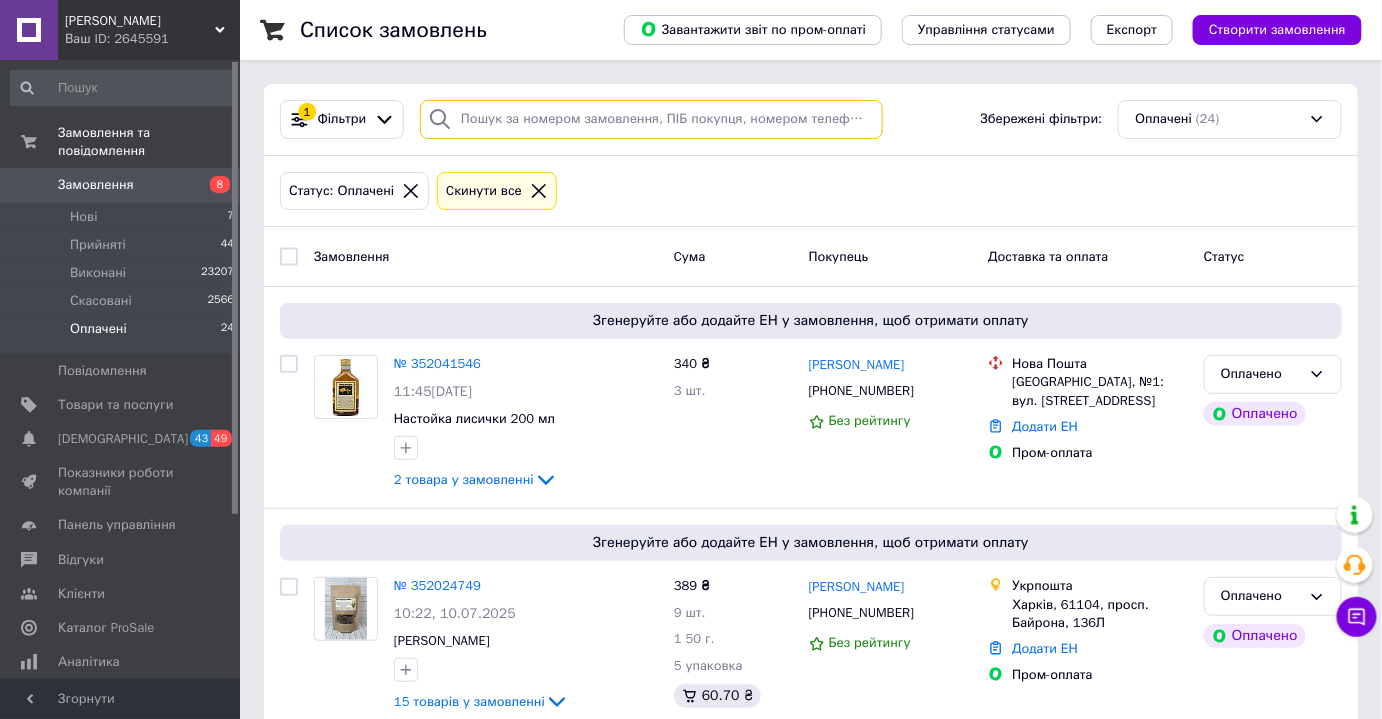 click at bounding box center [651, 119] 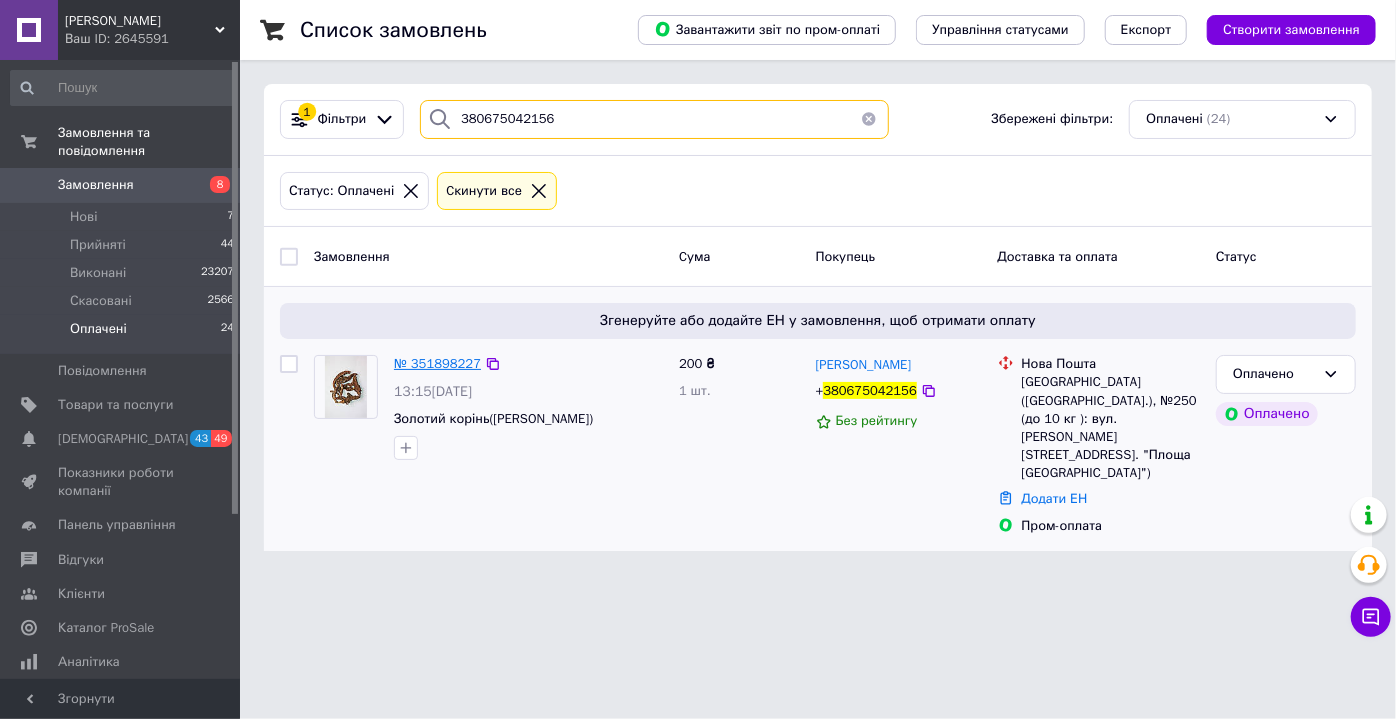 type on "380675042156" 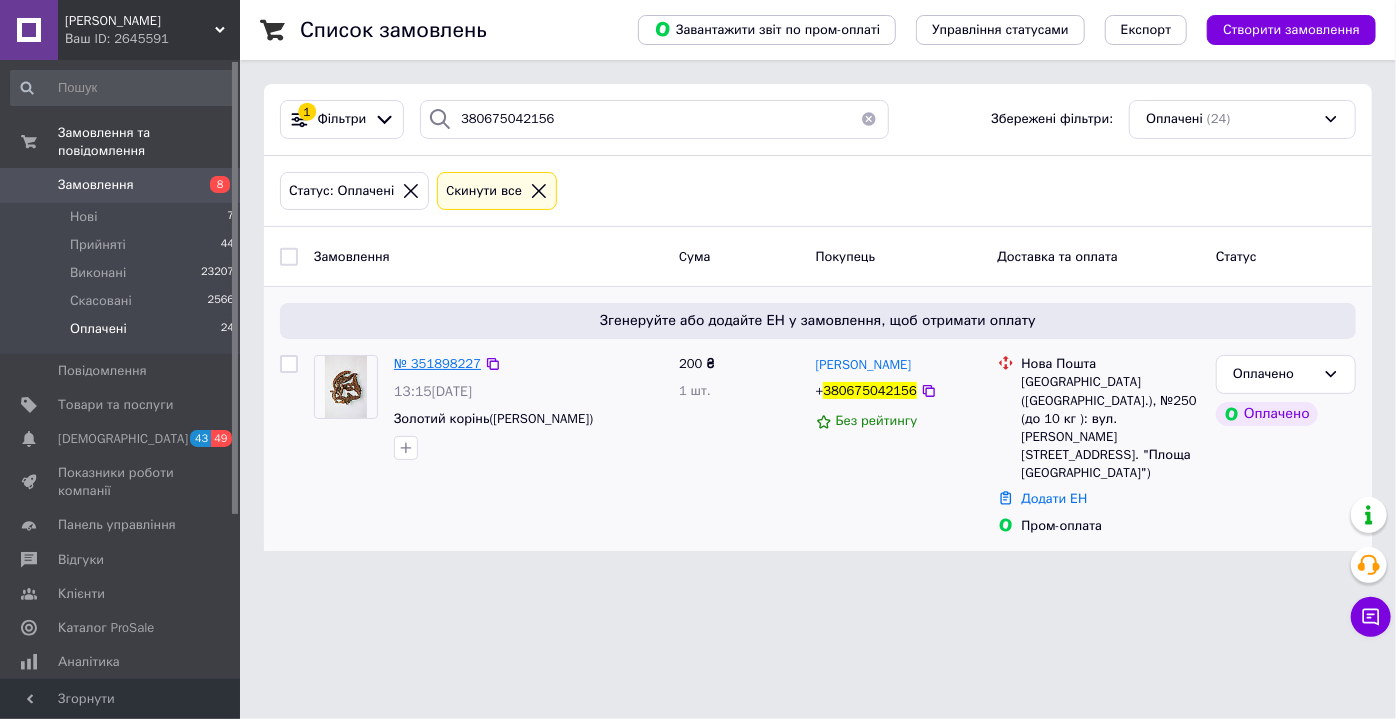 click on "№ 351898227" at bounding box center [437, 363] 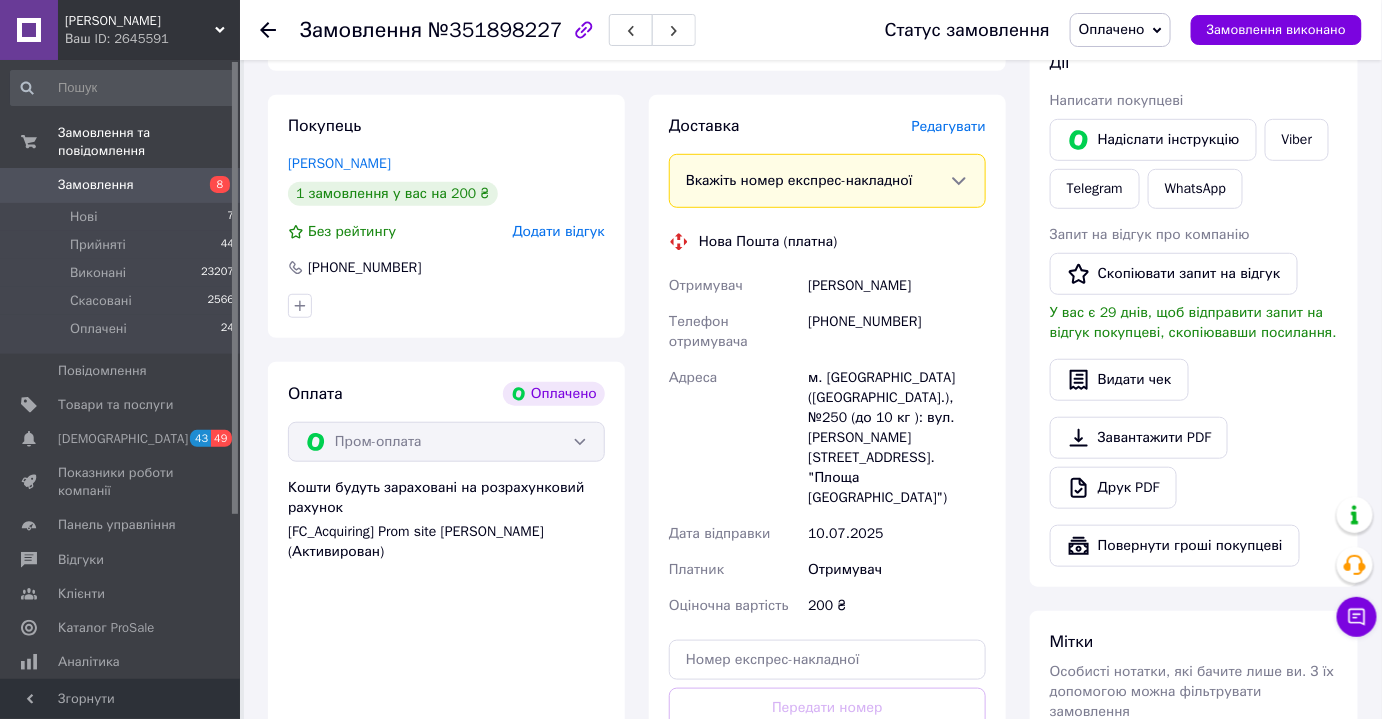 scroll, scrollTop: 363, scrollLeft: 0, axis: vertical 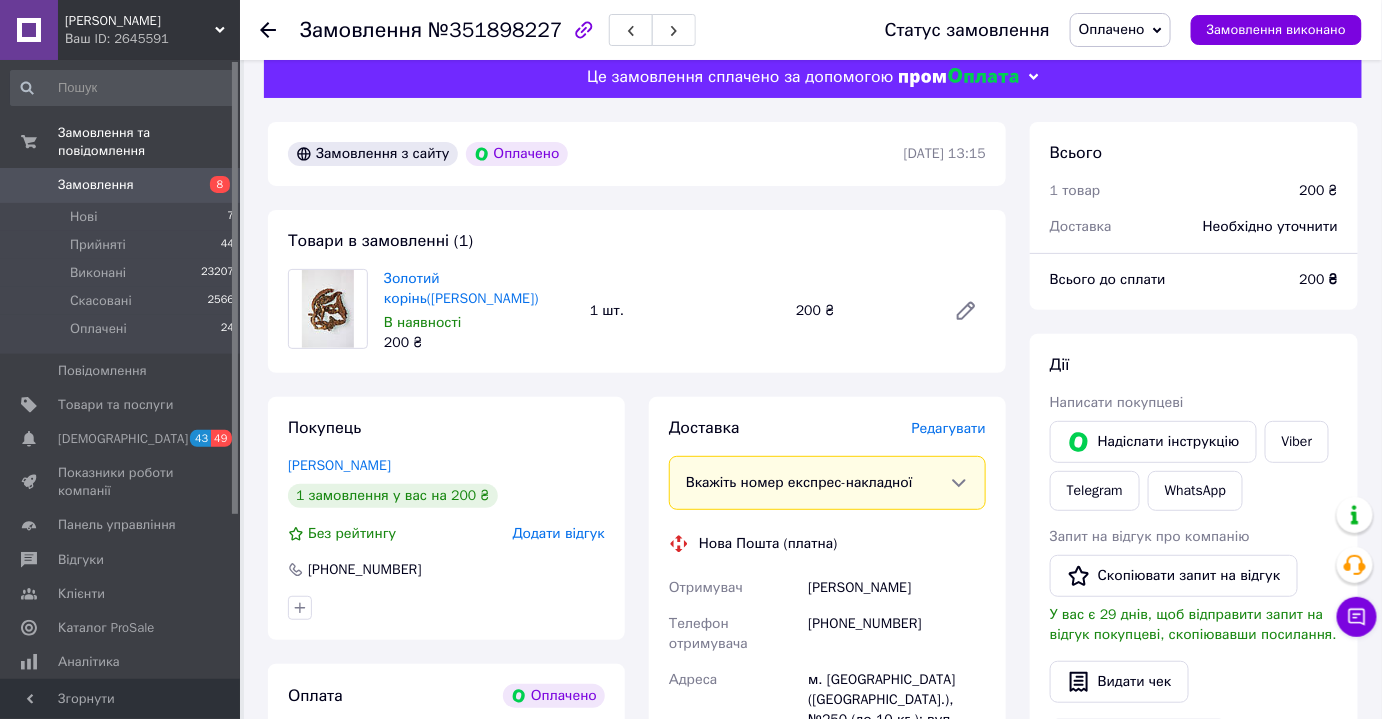 click on "Оплачено" at bounding box center (1112, 29) 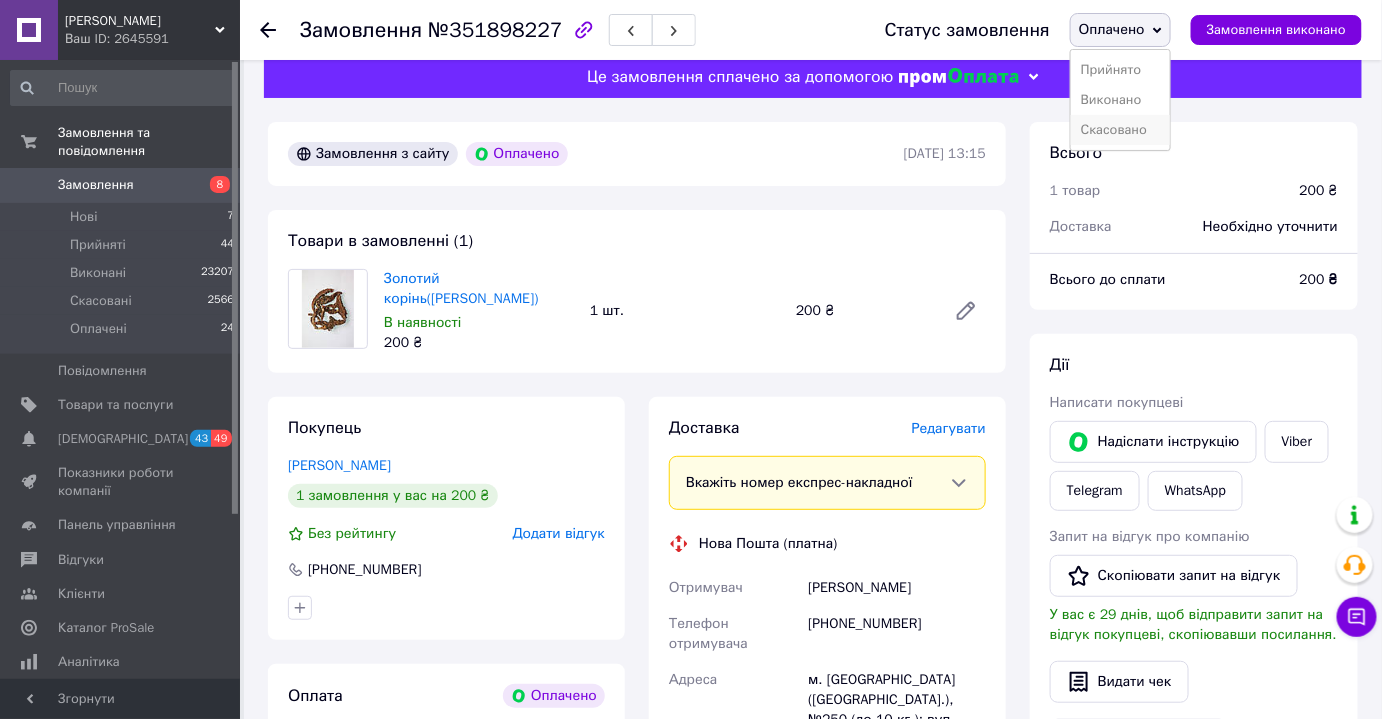 click on "Скасовано" at bounding box center (1120, 130) 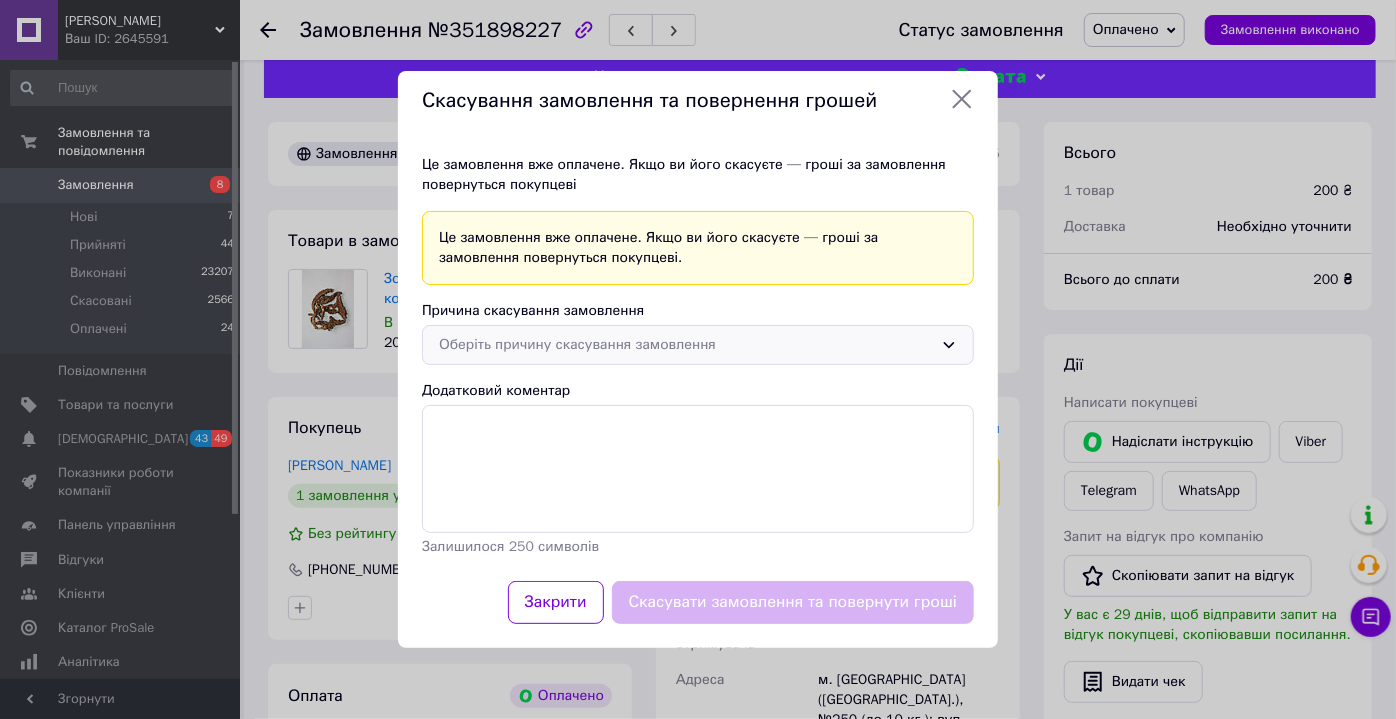 click on "Оберіть причину скасування замовлення" at bounding box center (686, 345) 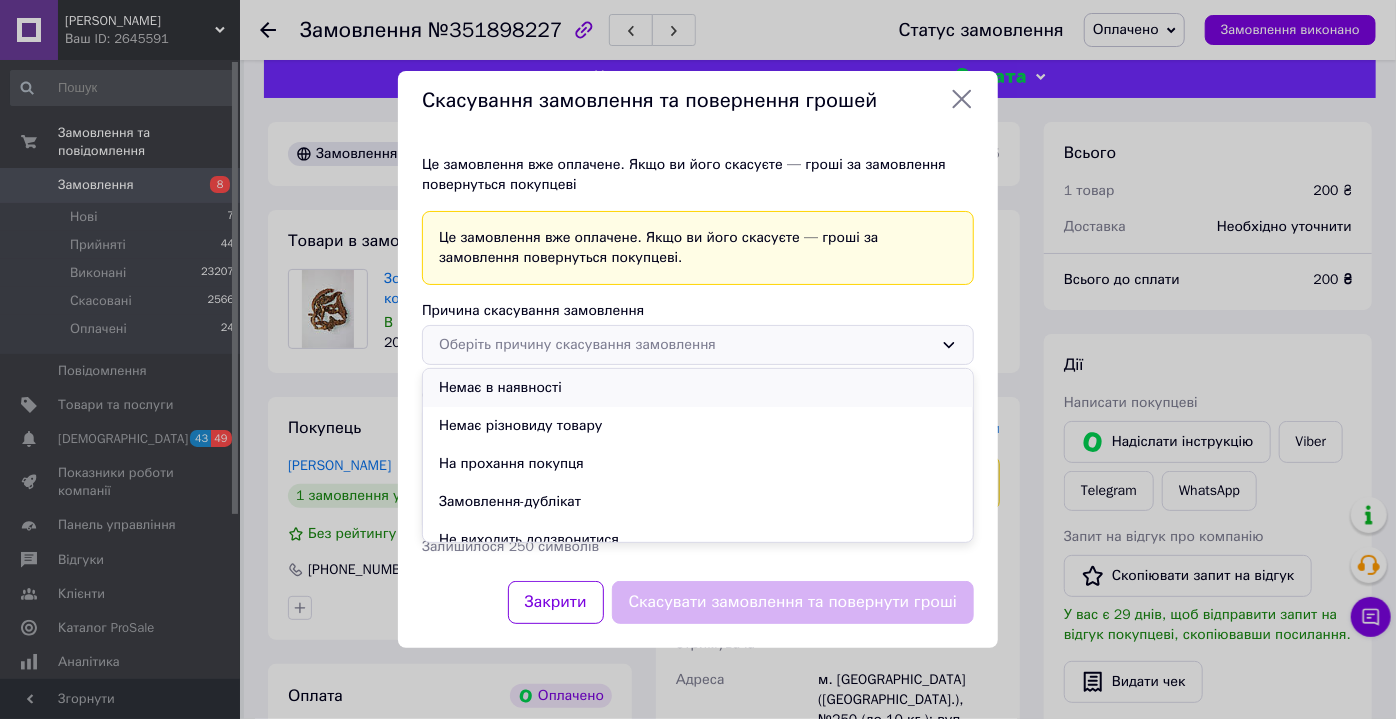 click on "Немає в наявності" at bounding box center [698, 388] 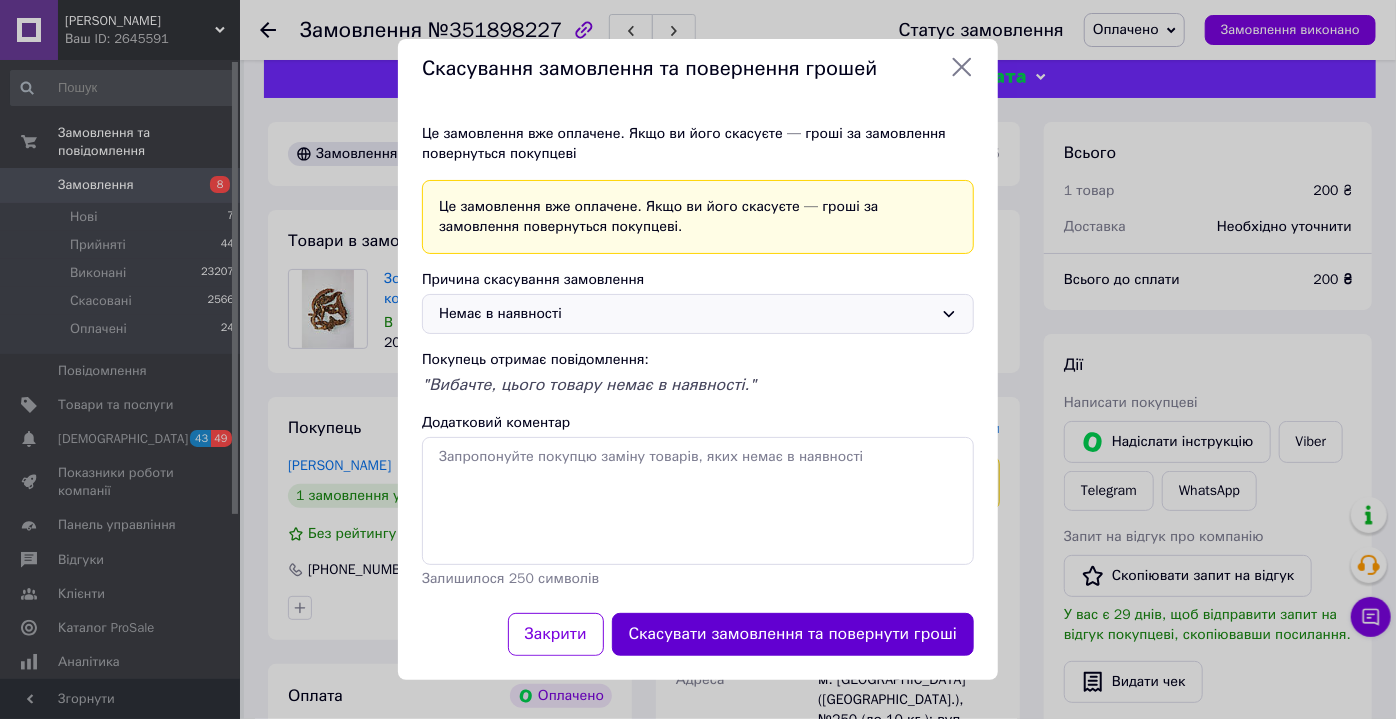 click on "Скасувати замовлення та повернути гроші" at bounding box center [793, 634] 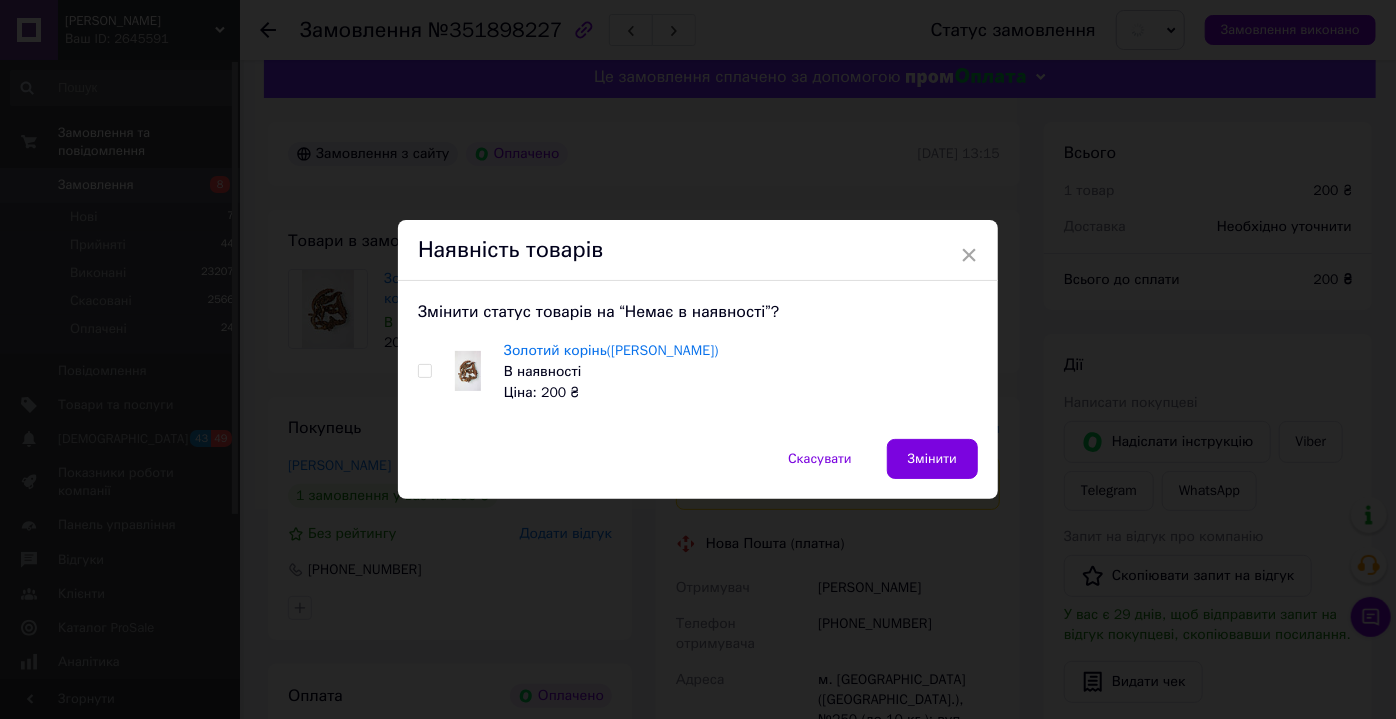 click at bounding box center (424, 371) 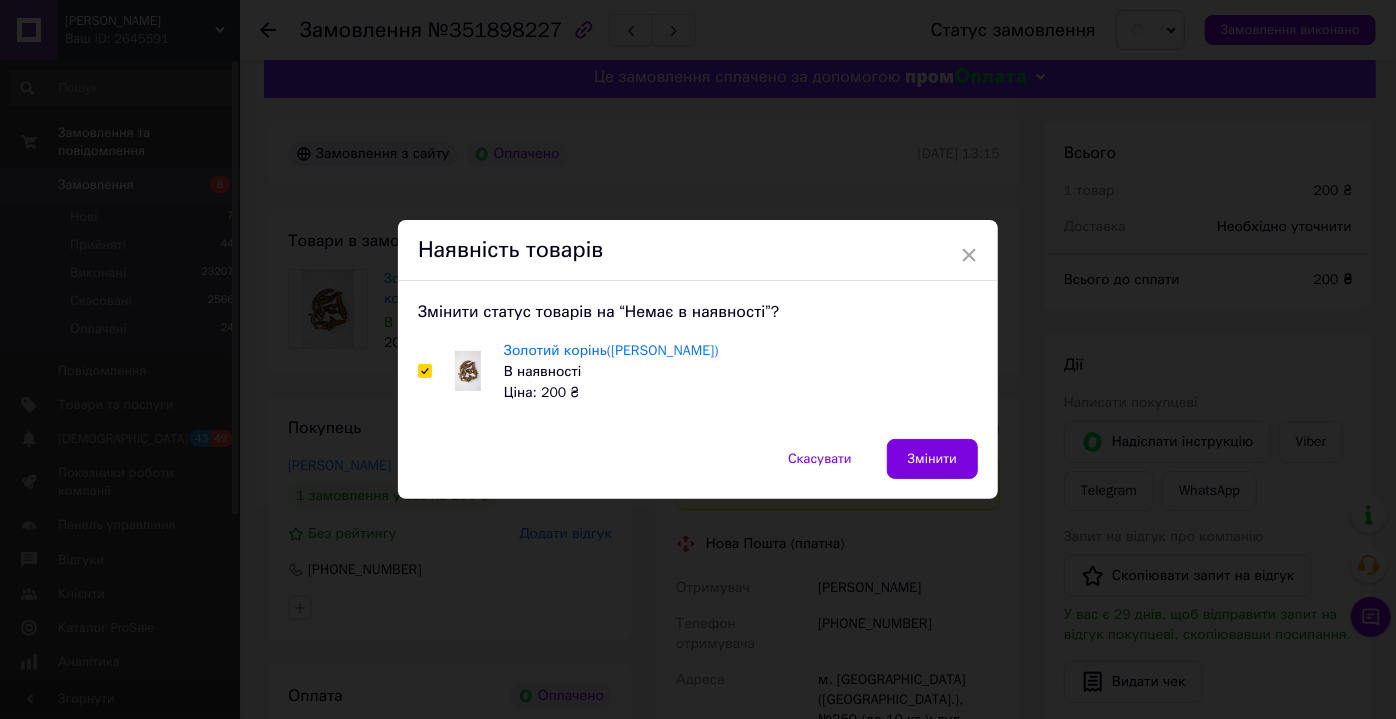 checkbox on "true" 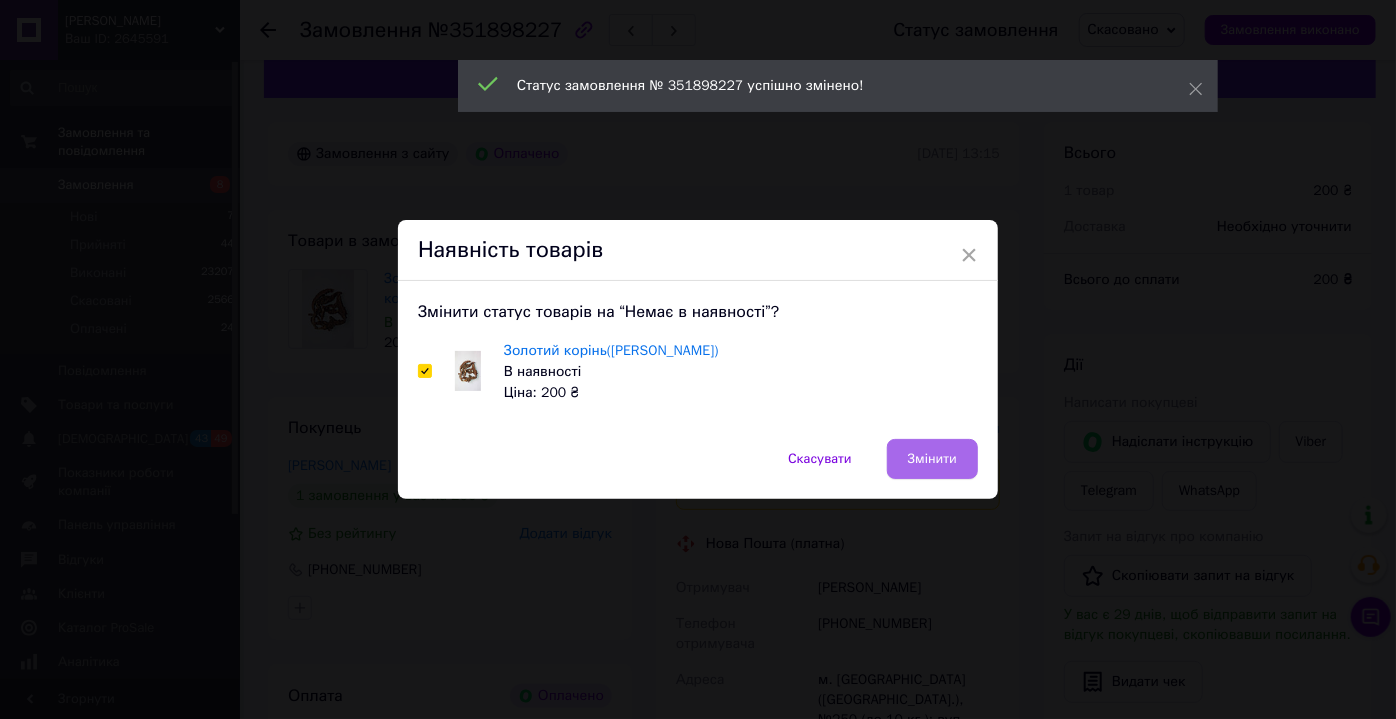 click on "Змінити" at bounding box center (932, 459) 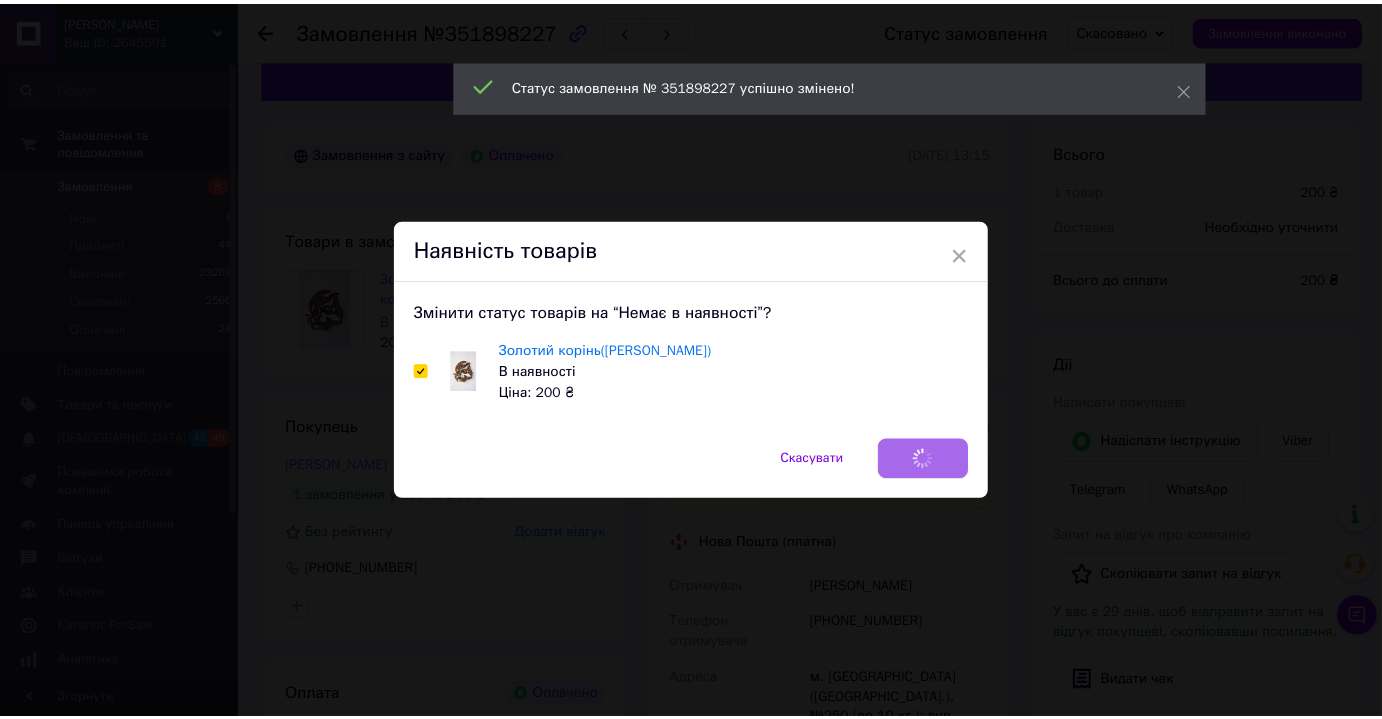 scroll, scrollTop: 0, scrollLeft: 0, axis: both 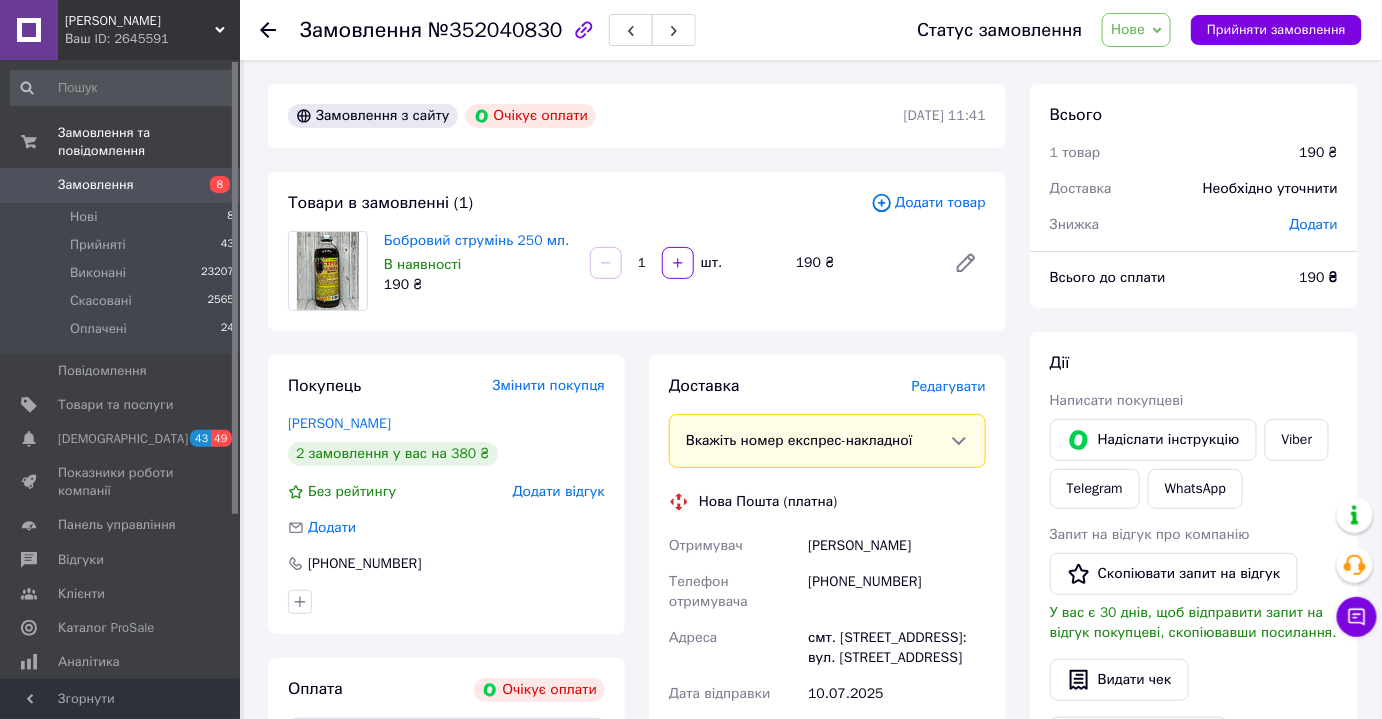 click on "Нове" at bounding box center (1136, 30) 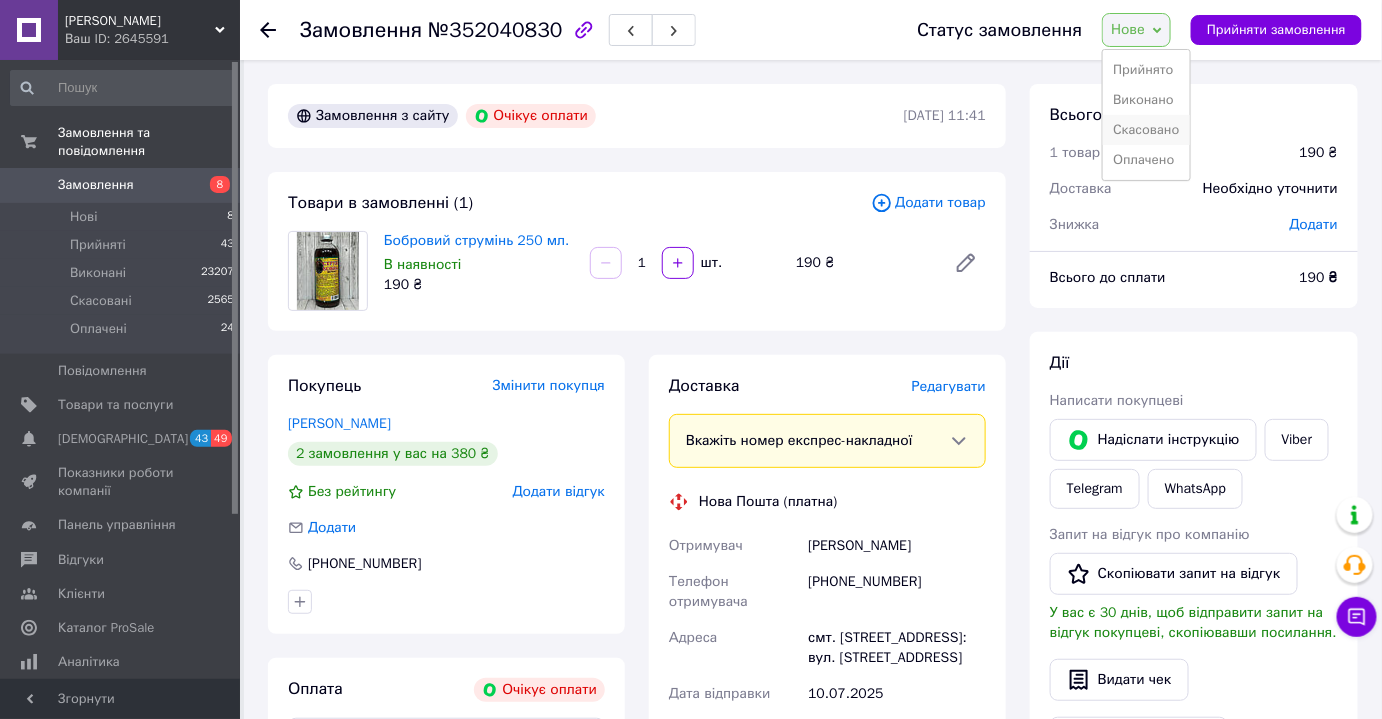 click on "Скасовано" at bounding box center [1146, 130] 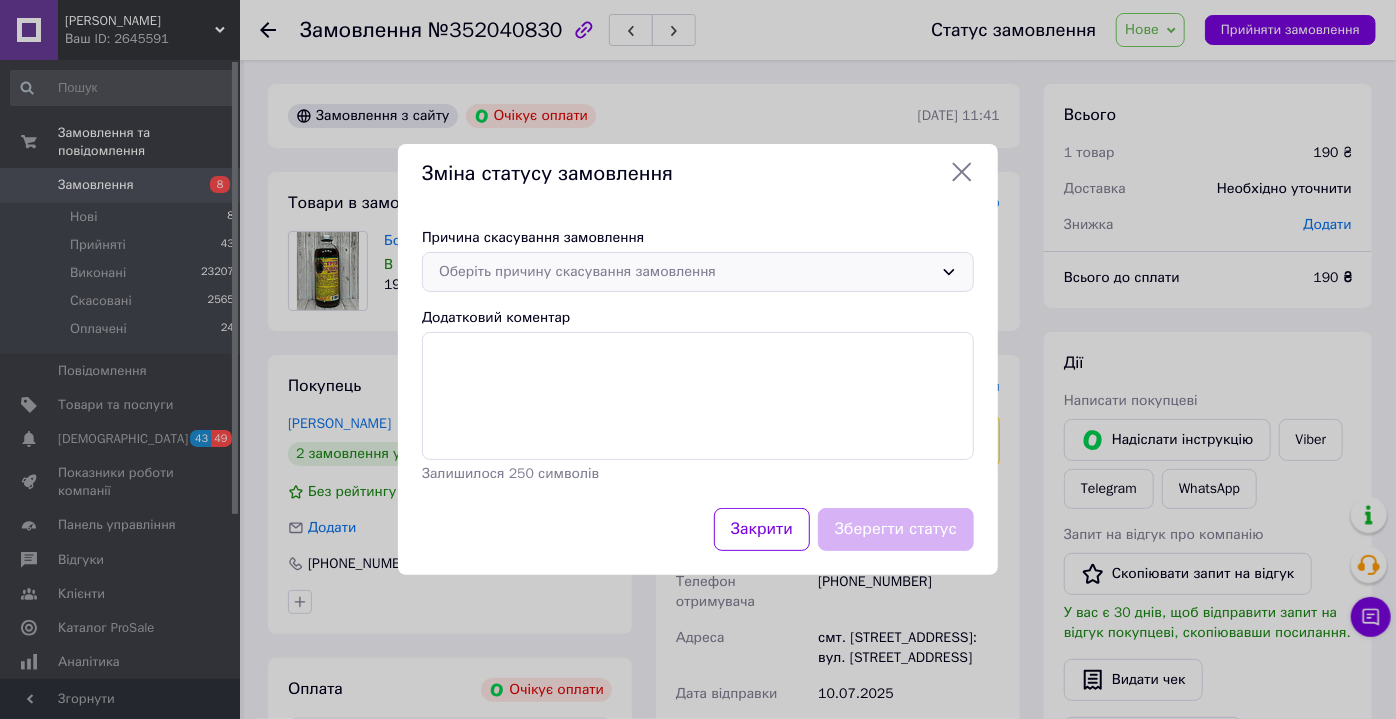 click on "Оберіть причину скасування замовлення" at bounding box center (686, 272) 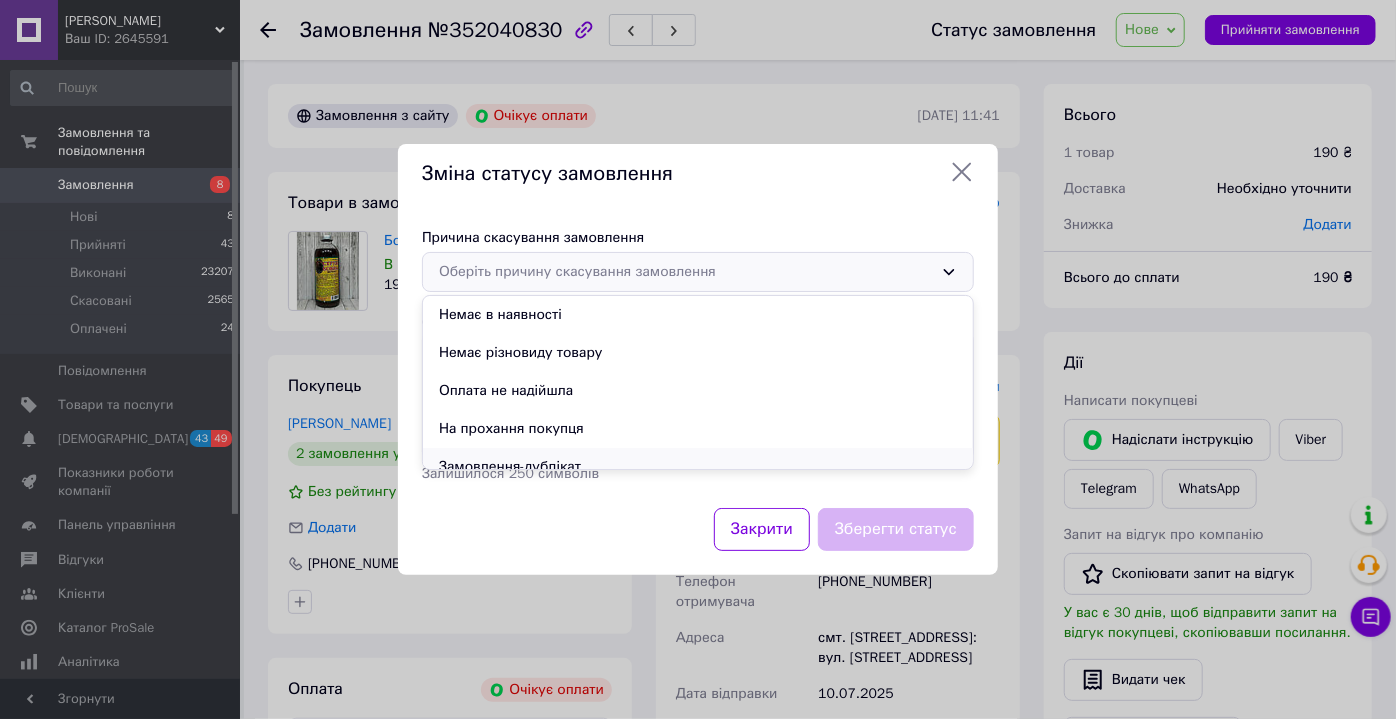 click on "Замовлення-дублікат" at bounding box center [698, 467] 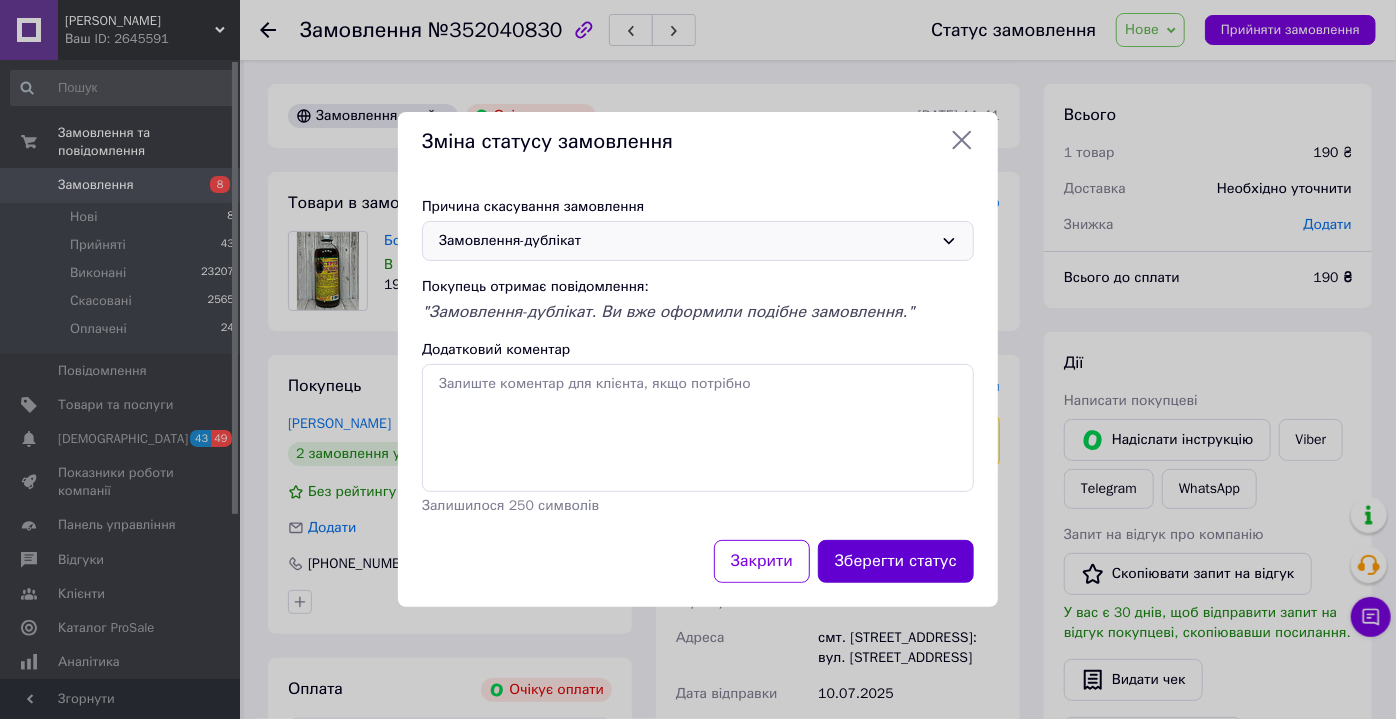 click on "Зберегти статус" at bounding box center [896, 561] 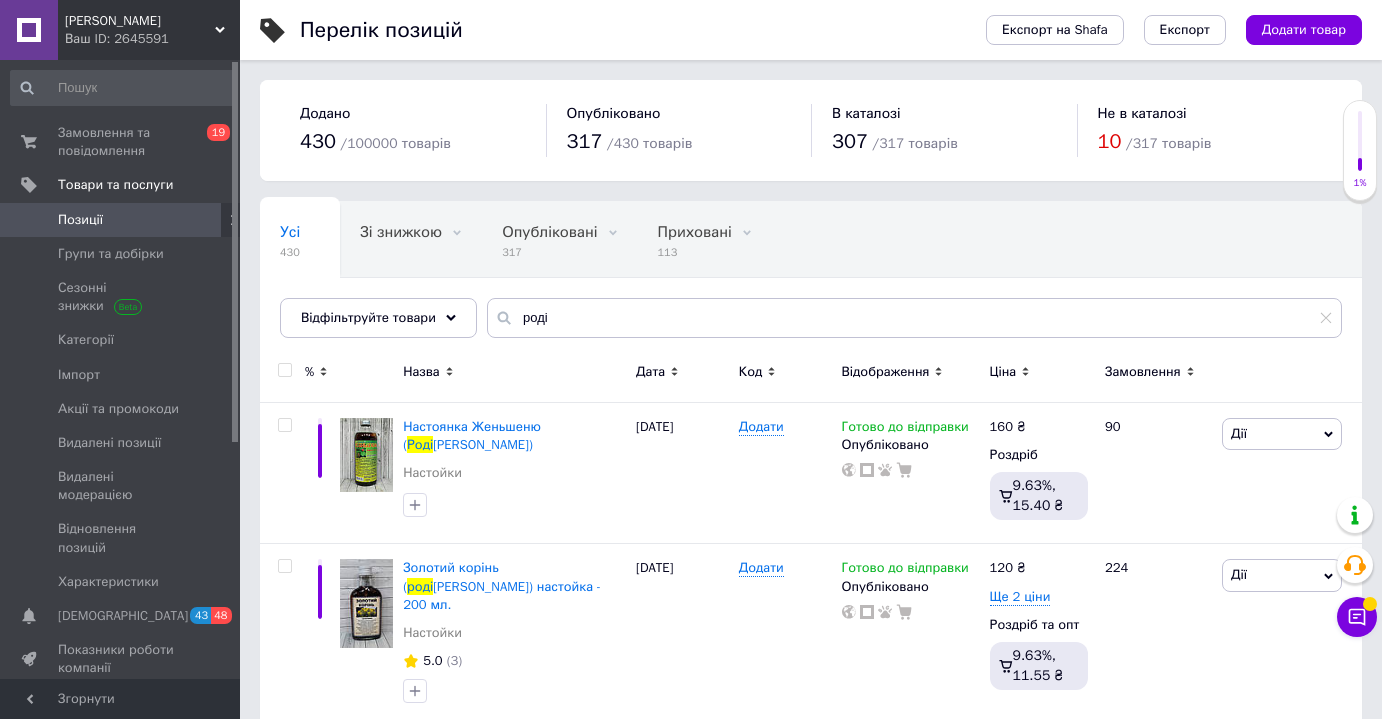 scroll, scrollTop: 0, scrollLeft: 0, axis: both 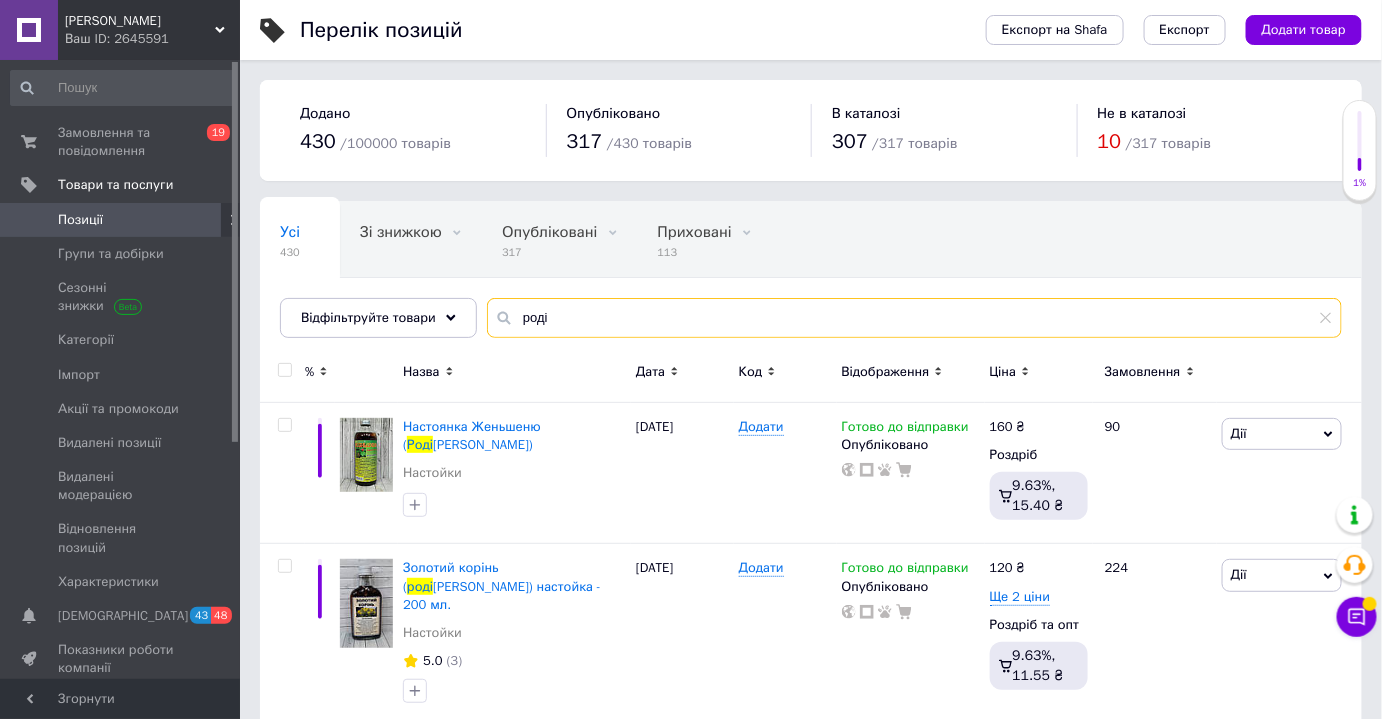 drag, startPoint x: 557, startPoint y: 311, endPoint x: 486, endPoint y: 319, distance: 71.44928 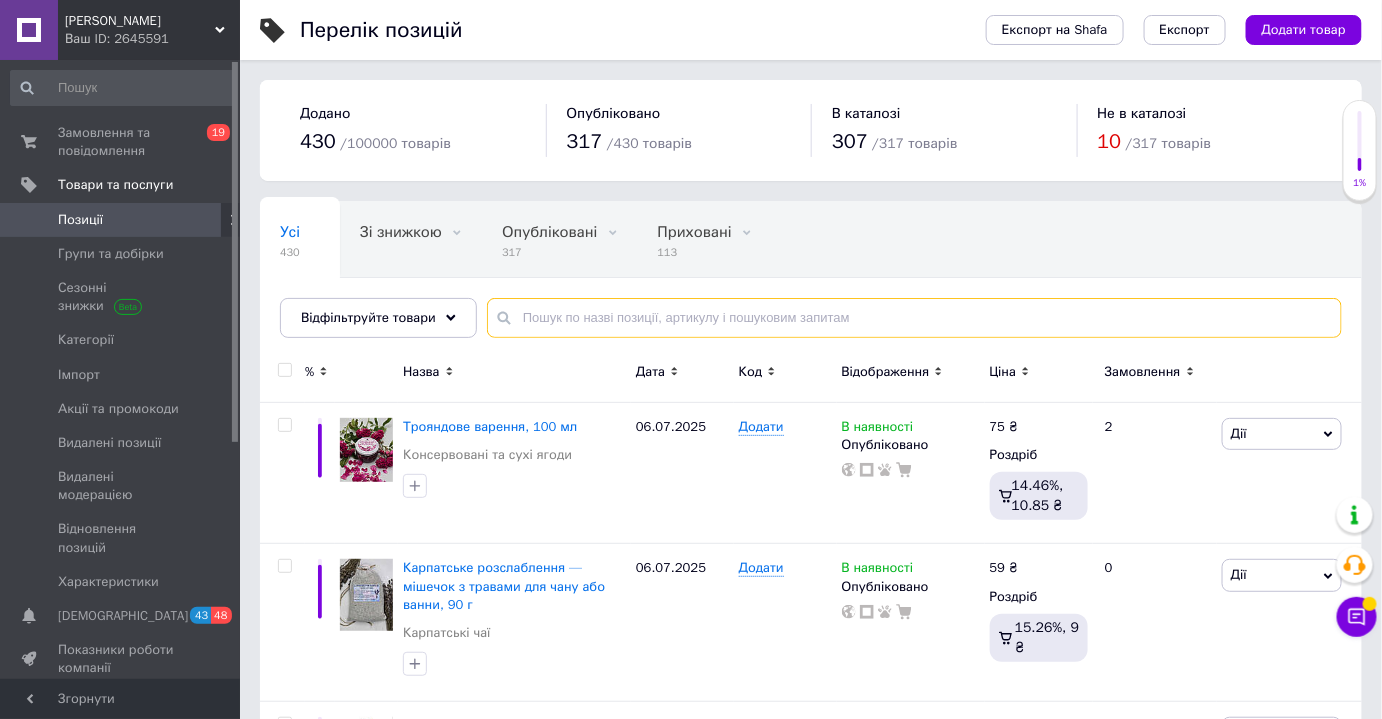click at bounding box center (914, 318) 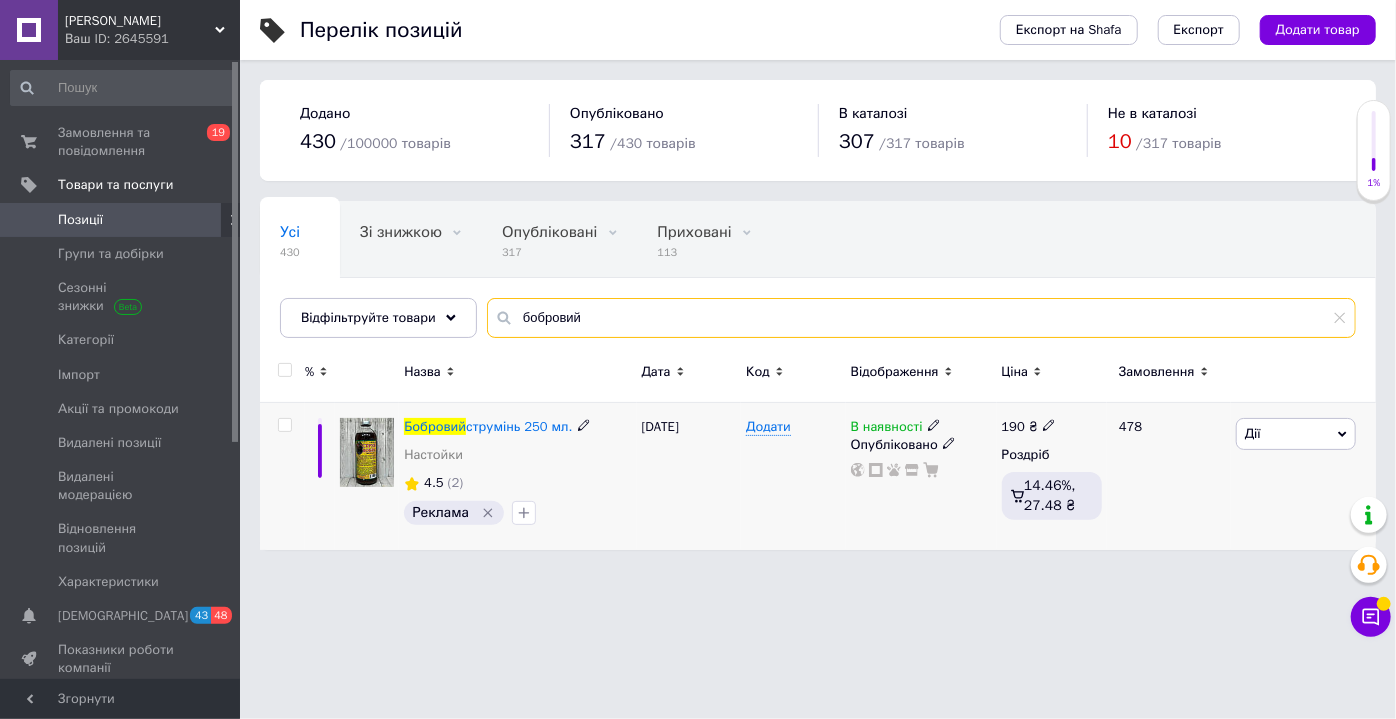 type on "бобровий" 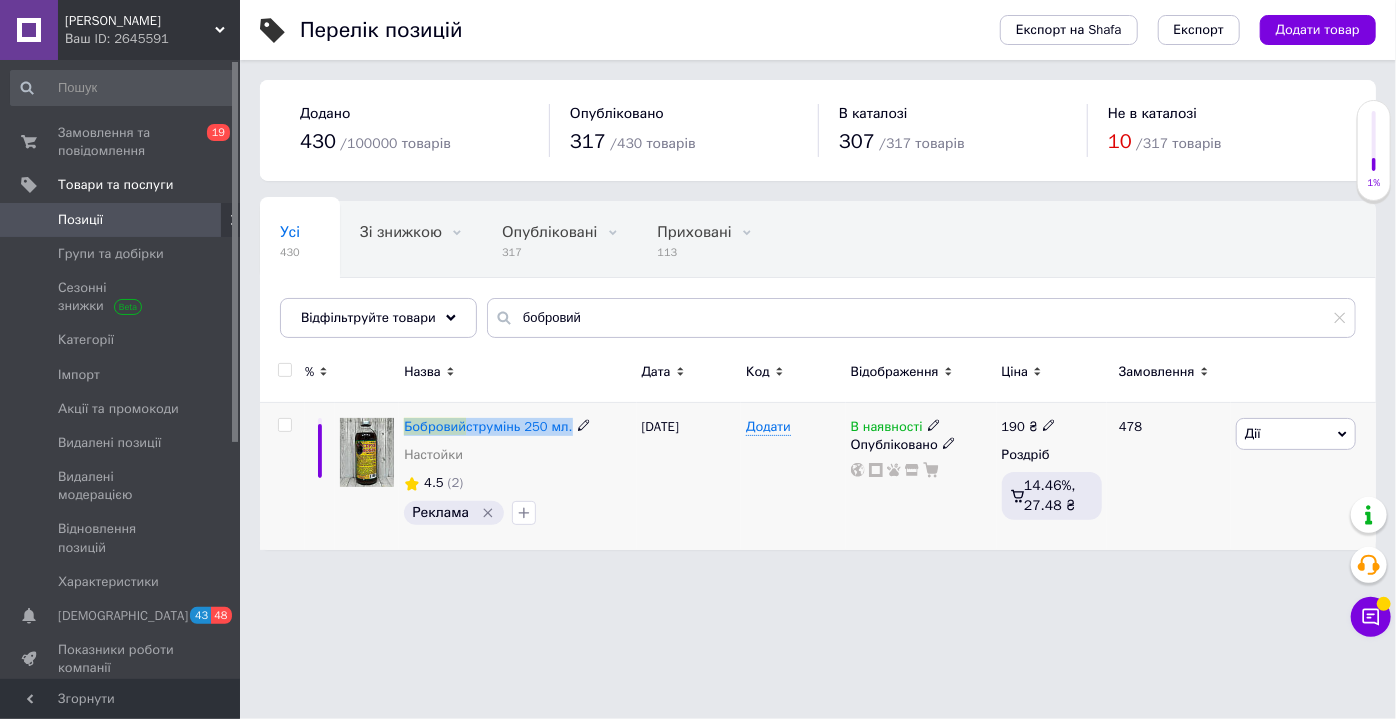 drag, startPoint x: 402, startPoint y: 415, endPoint x: 576, endPoint y: 416, distance: 174.00287 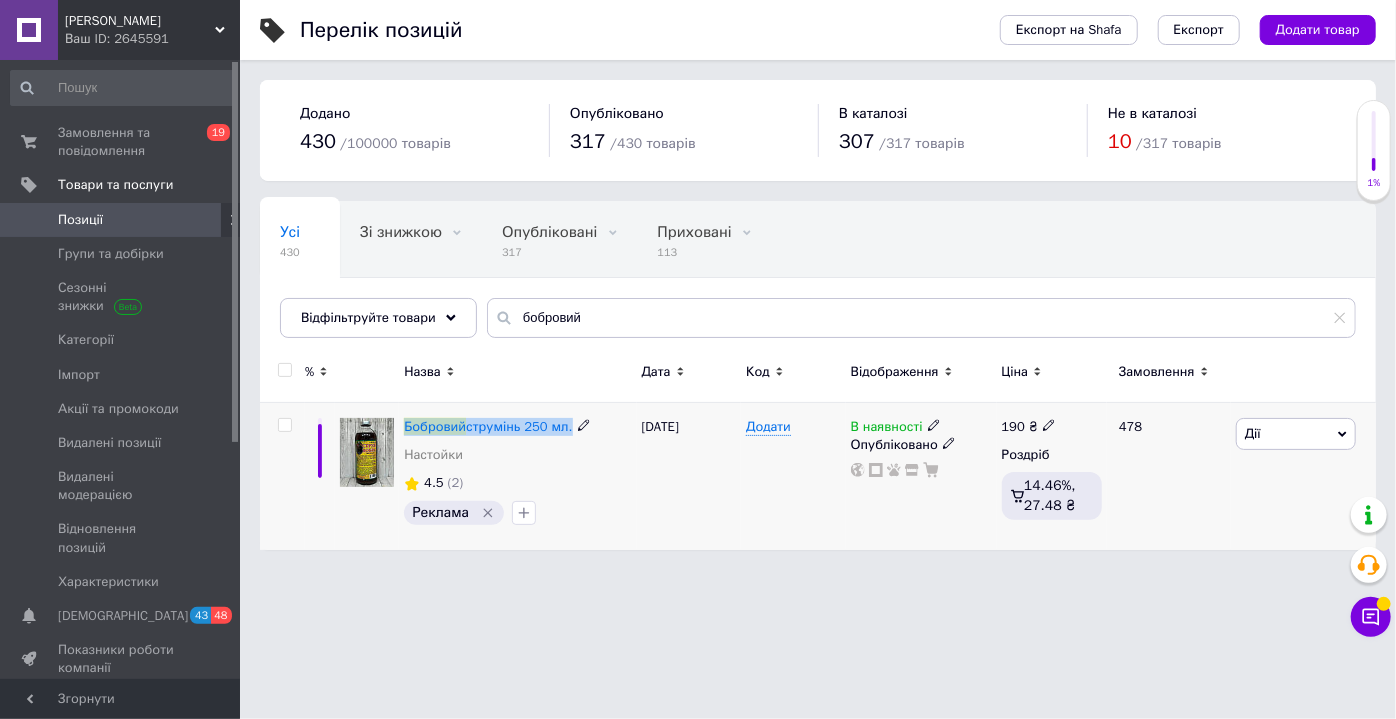 copy on "Бобровий  струмінь 250 мл." 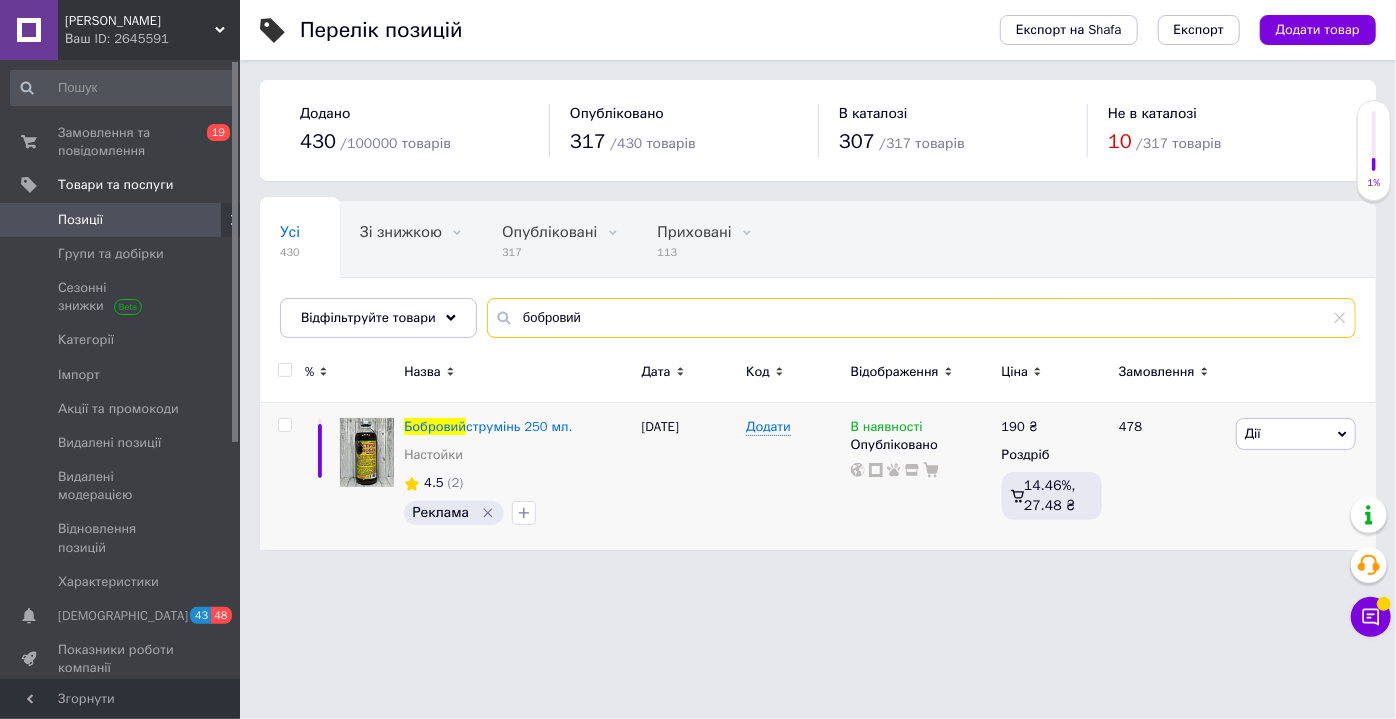 click on "бобровий" at bounding box center [921, 318] 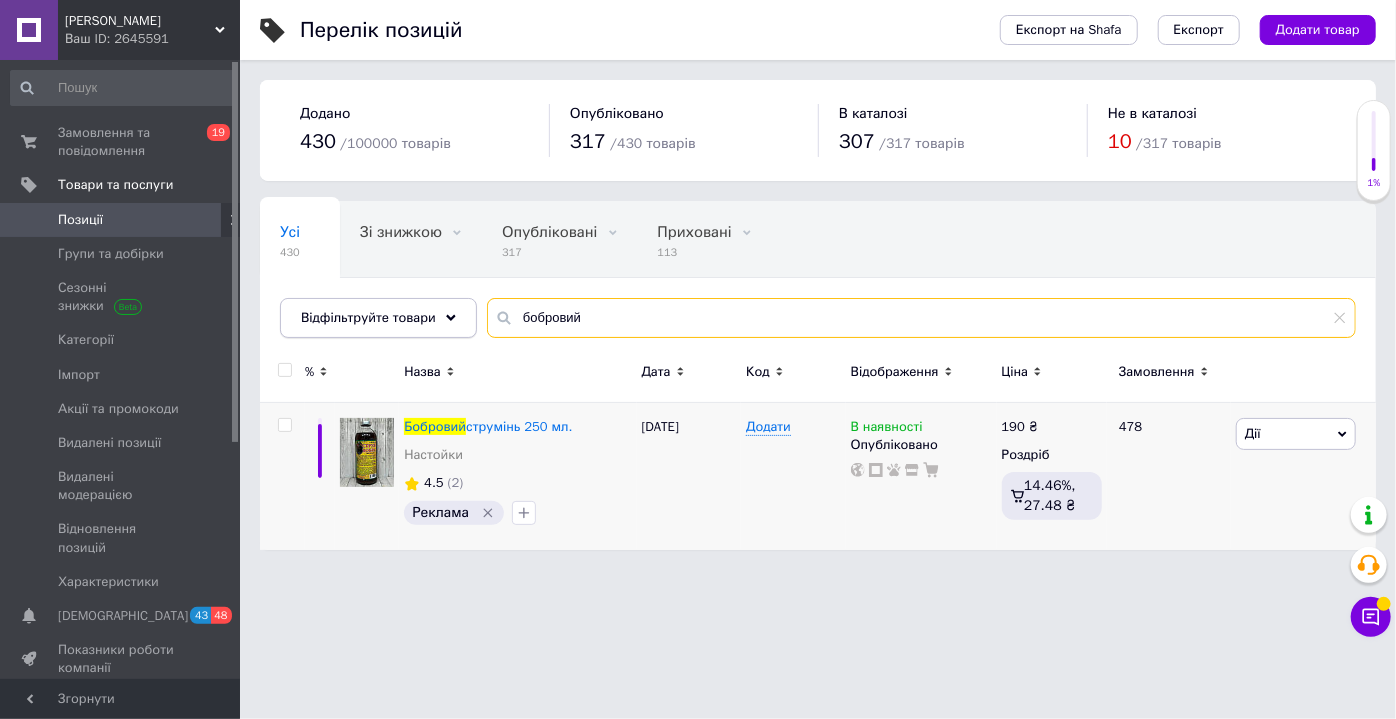 drag, startPoint x: 587, startPoint y: 319, endPoint x: 454, endPoint y: 310, distance: 133.30417 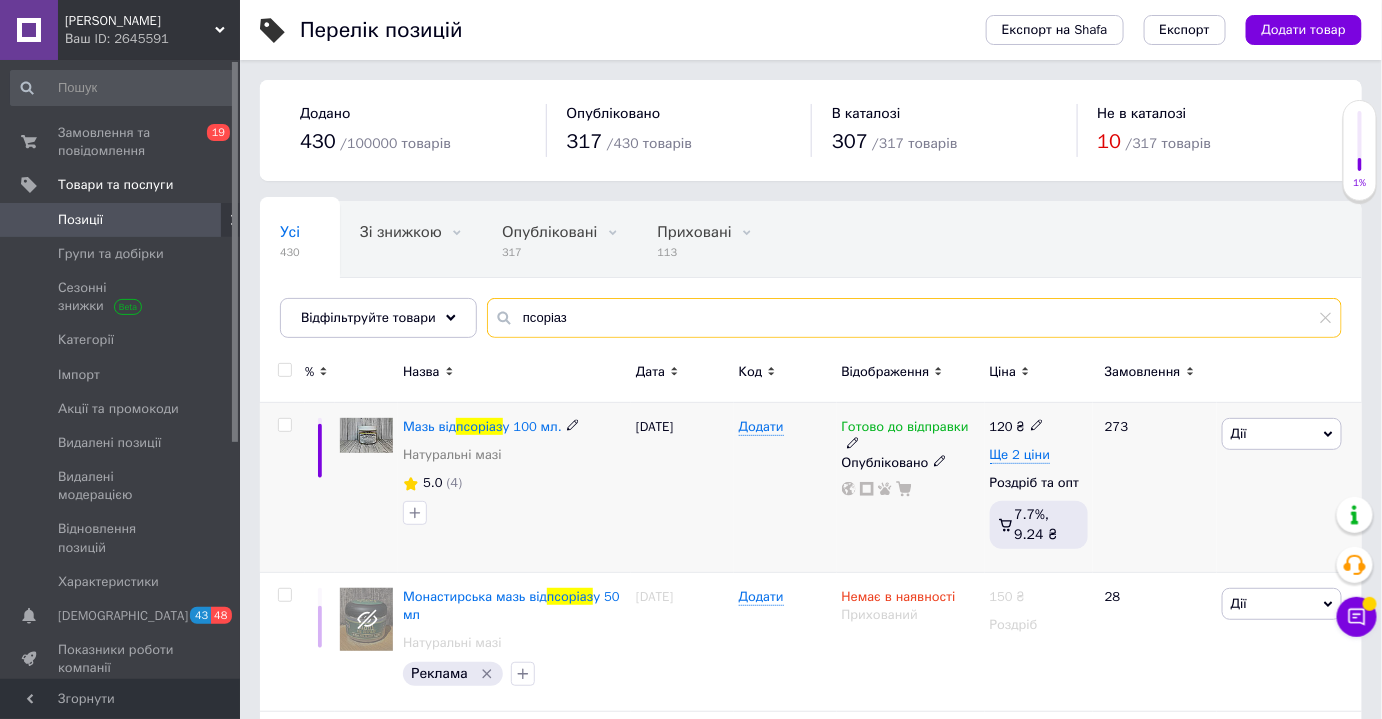 type on "псоріаз" 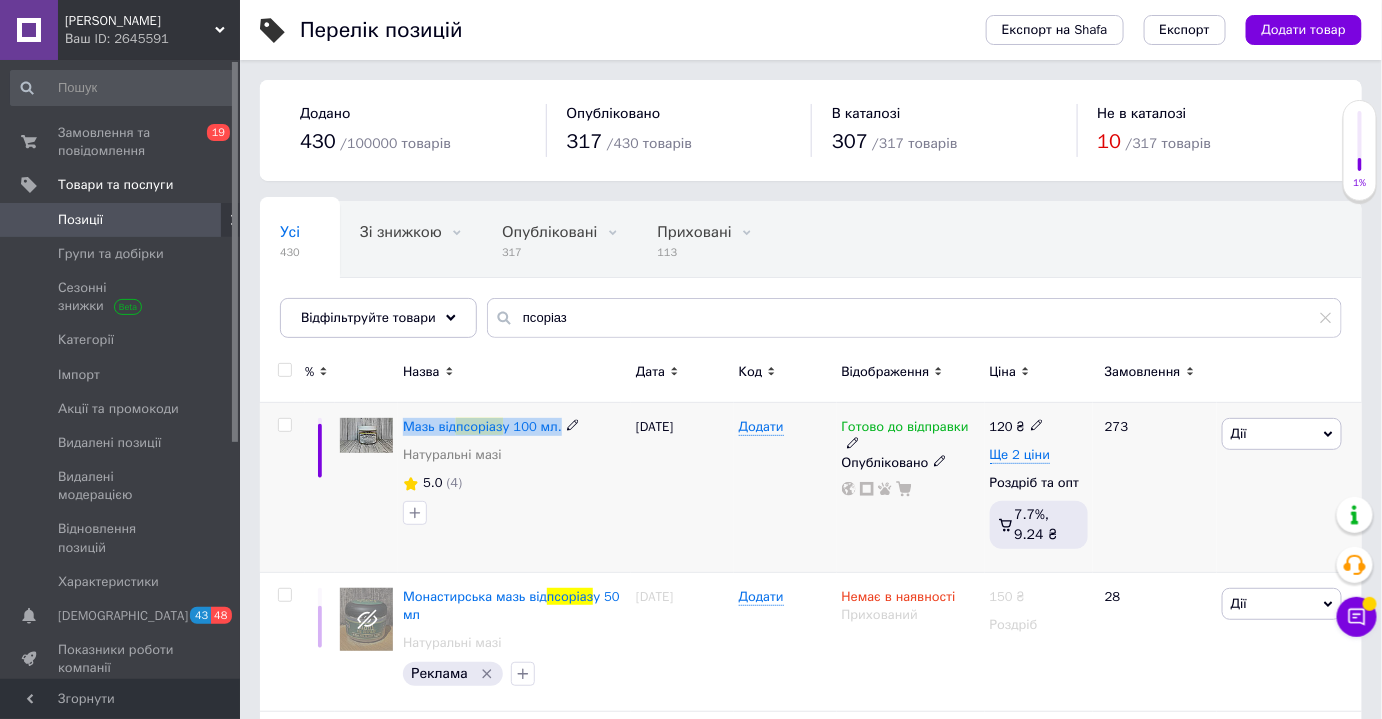 drag, startPoint x: 401, startPoint y: 410, endPoint x: 561, endPoint y: 425, distance: 160.70158 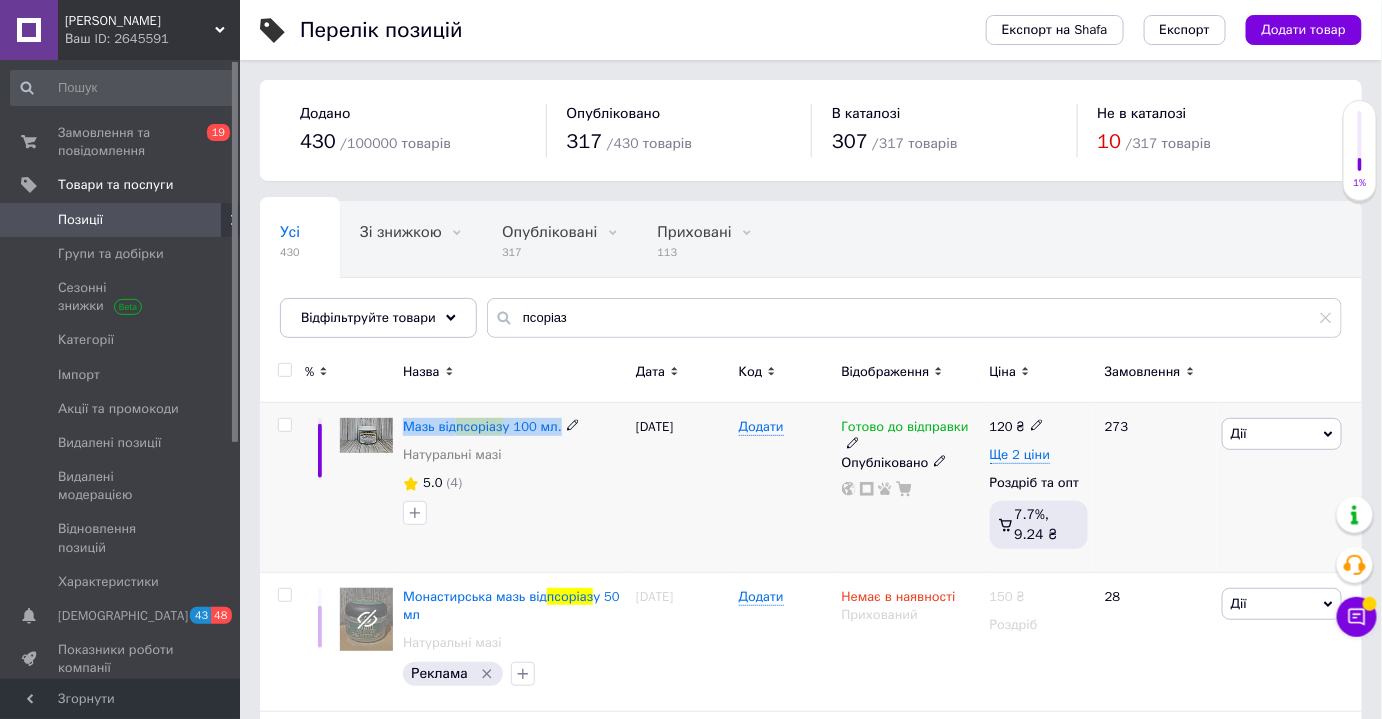 click on "Мазь від  псоріаз у 100 мл. Натуральні мазі 5.0 (4)" at bounding box center [514, 488] 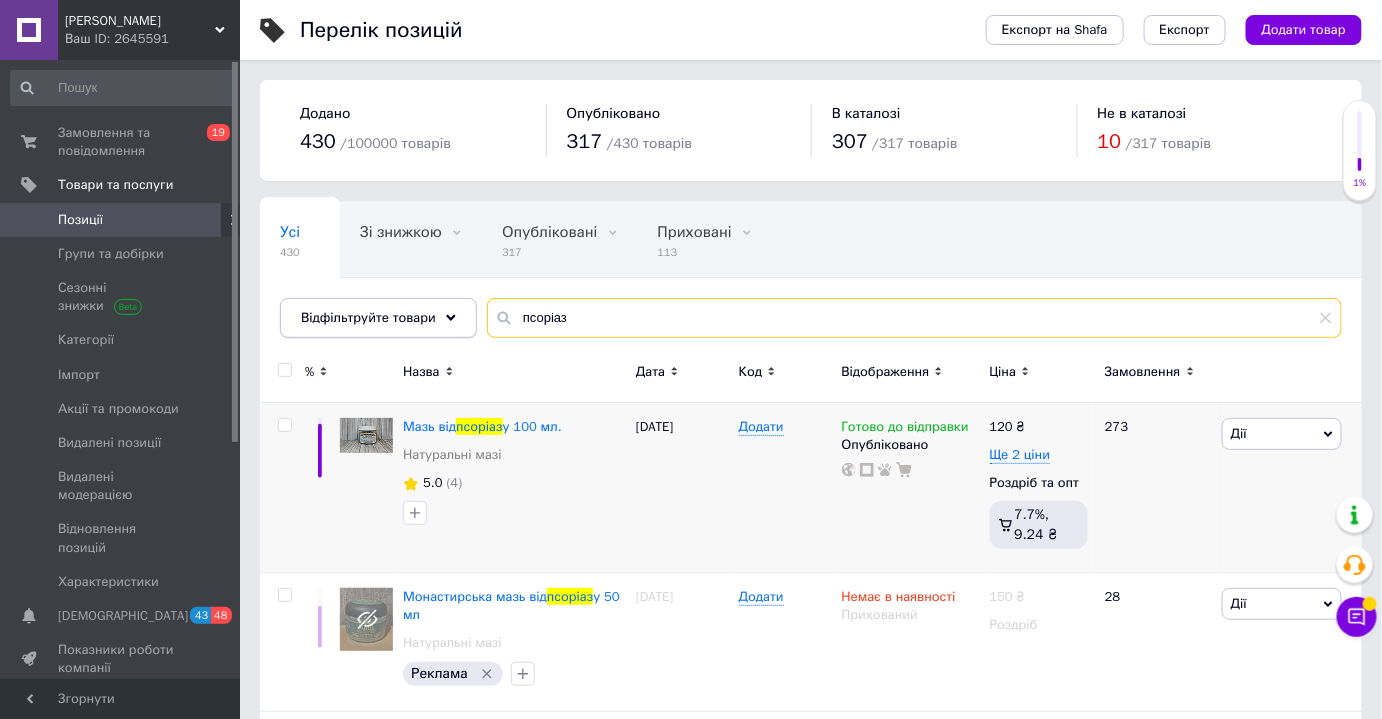 drag, startPoint x: 589, startPoint y: 326, endPoint x: 451, endPoint y: 299, distance: 140.6165 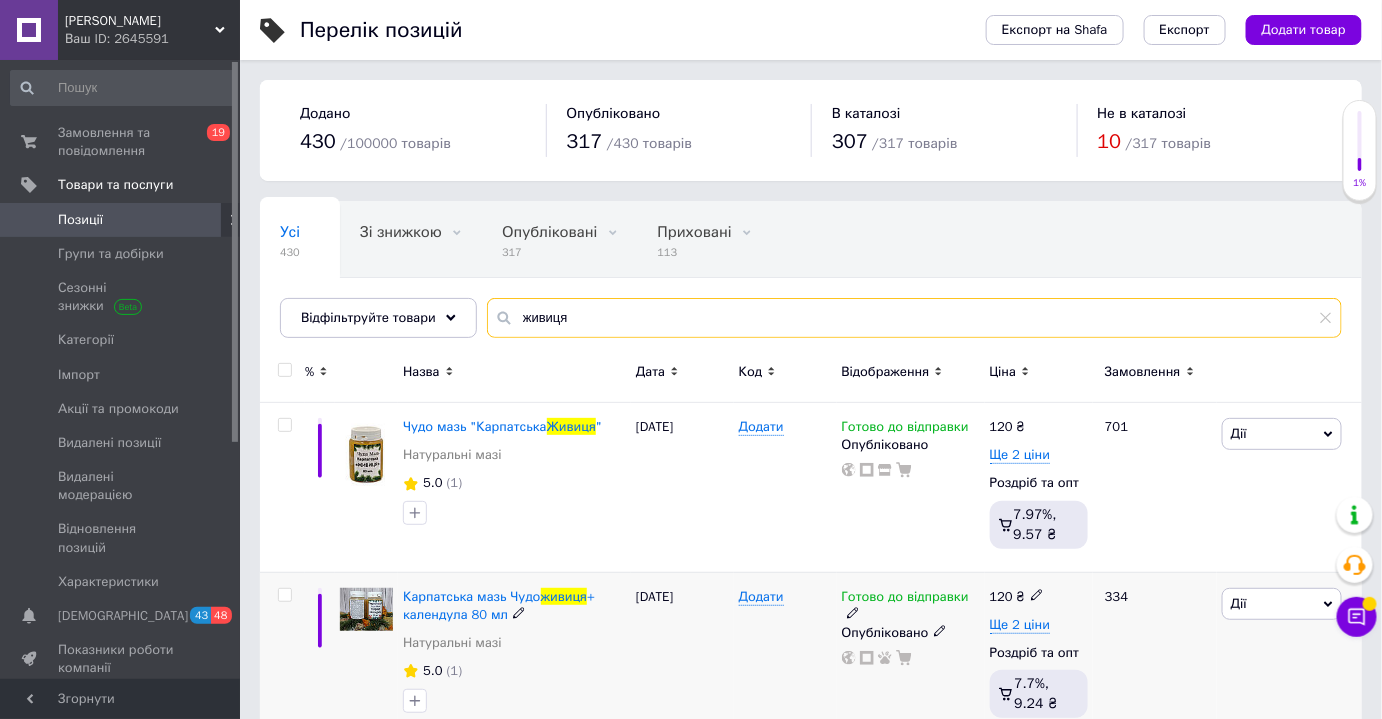 type on "живиця" 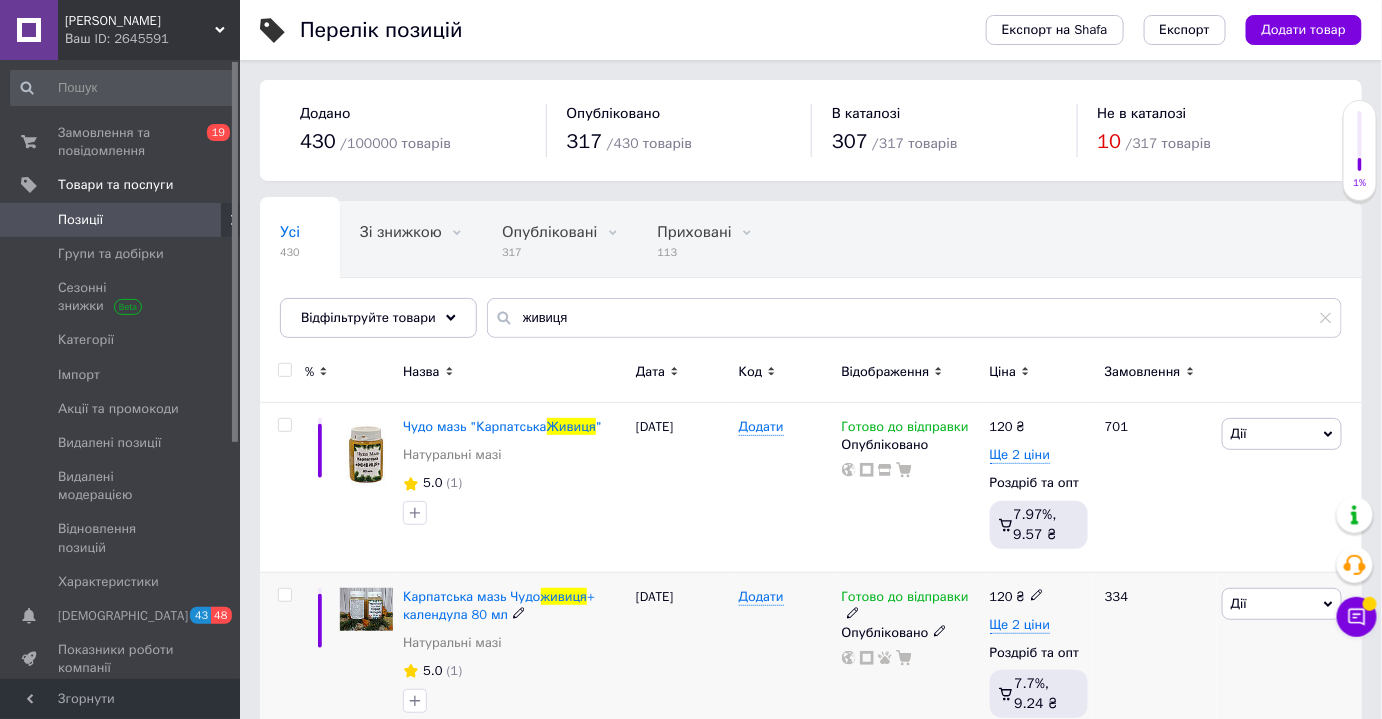 drag, startPoint x: 401, startPoint y: 582, endPoint x: 504, endPoint y: 618, distance: 109.11004 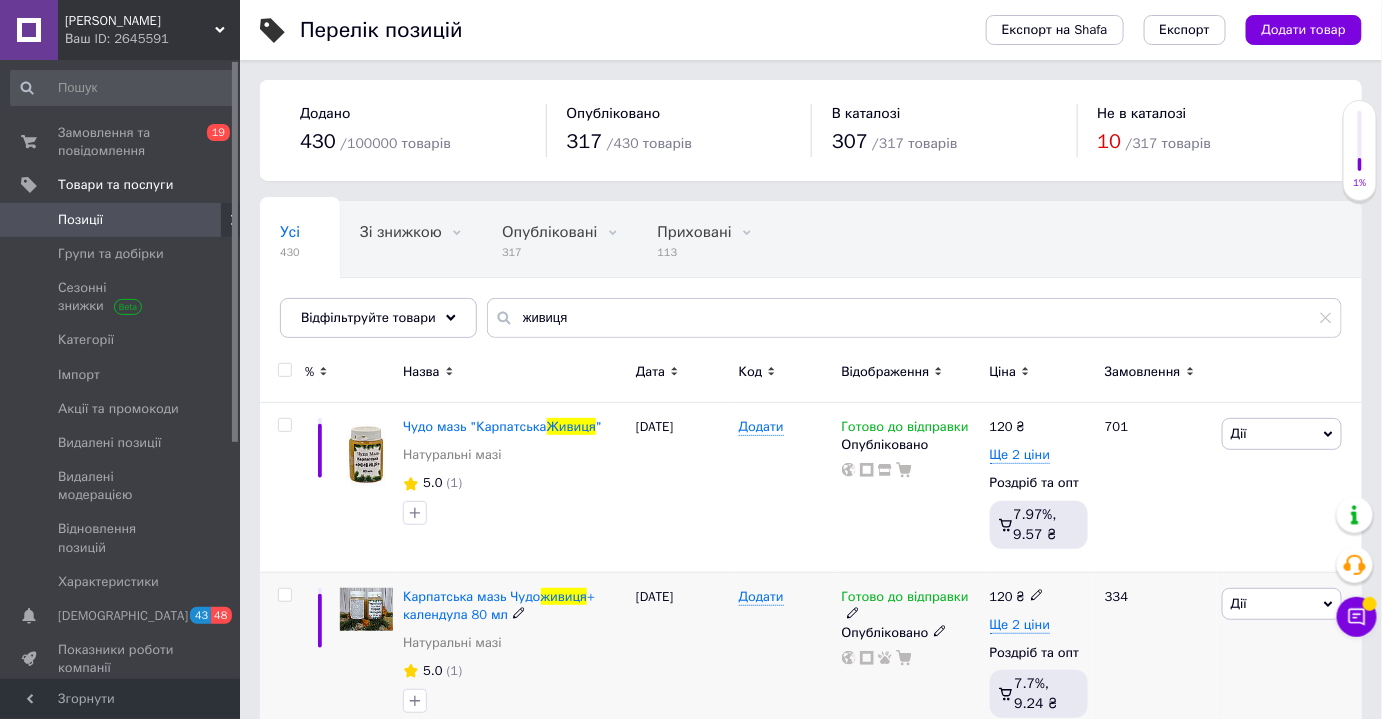 click on "Карпатська мазь Чудо  живиця  + календула 80 мл Натуральні мазі 5.0 (1)" at bounding box center [514, 657] 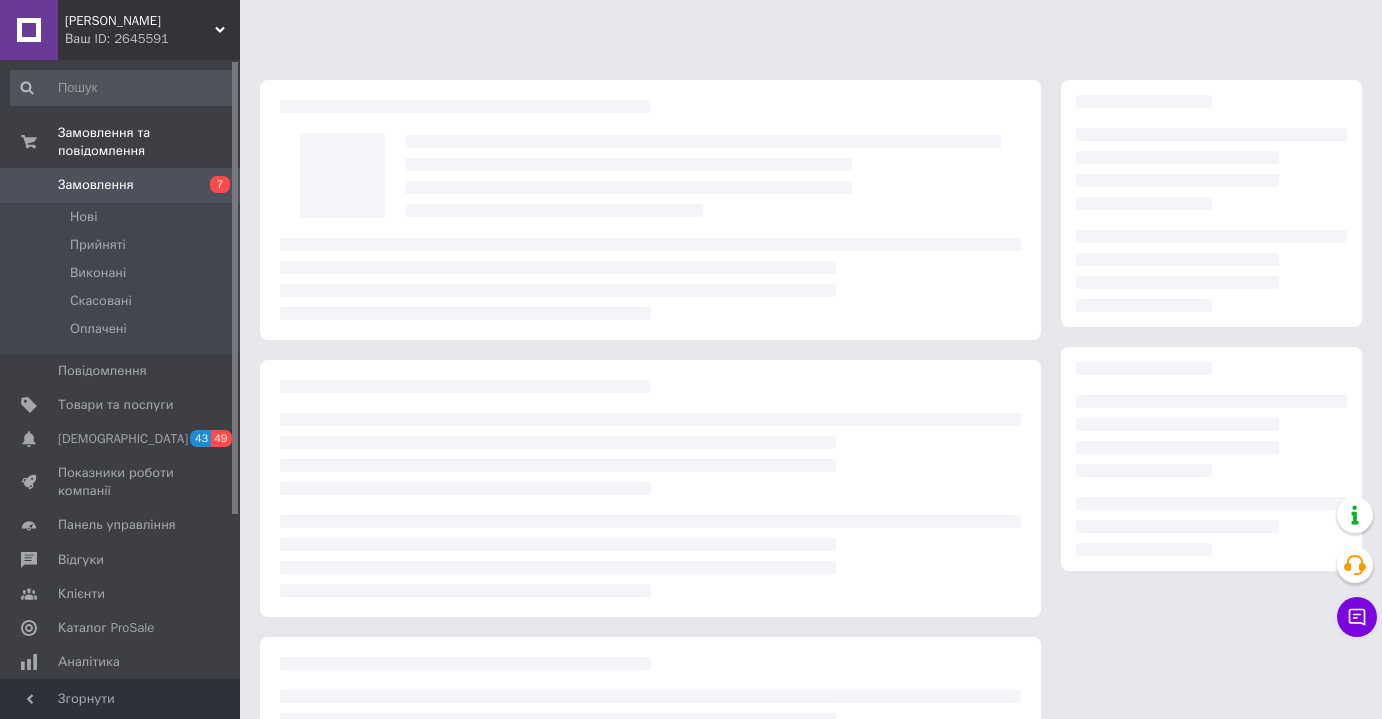 scroll, scrollTop: 0, scrollLeft: 0, axis: both 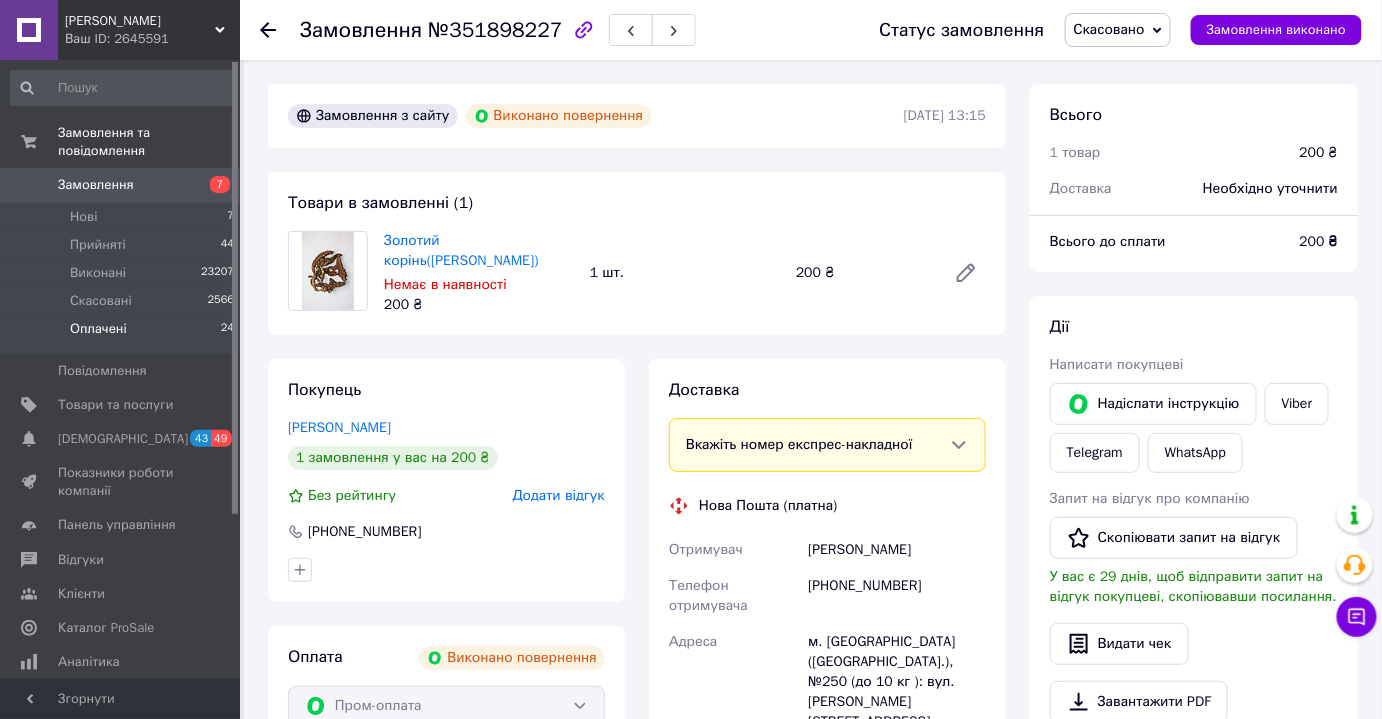click on "Оплачені" at bounding box center [98, 329] 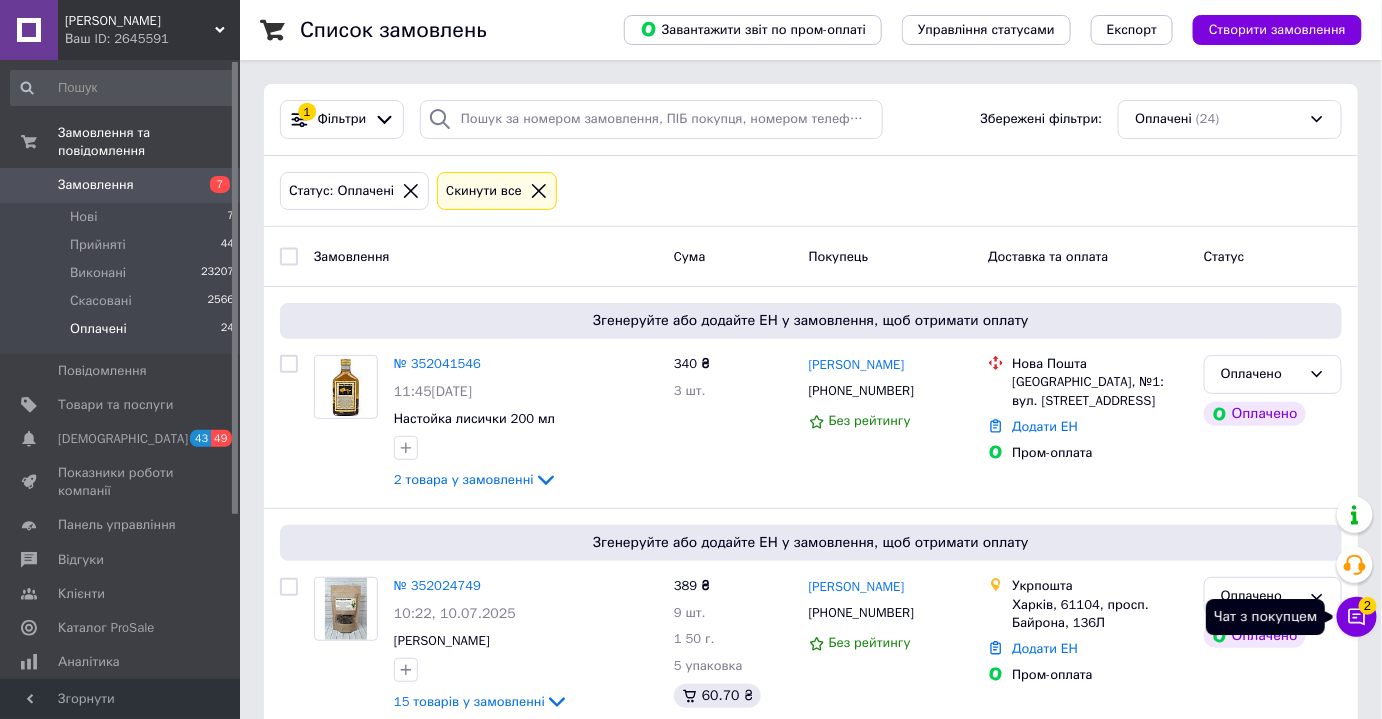 click 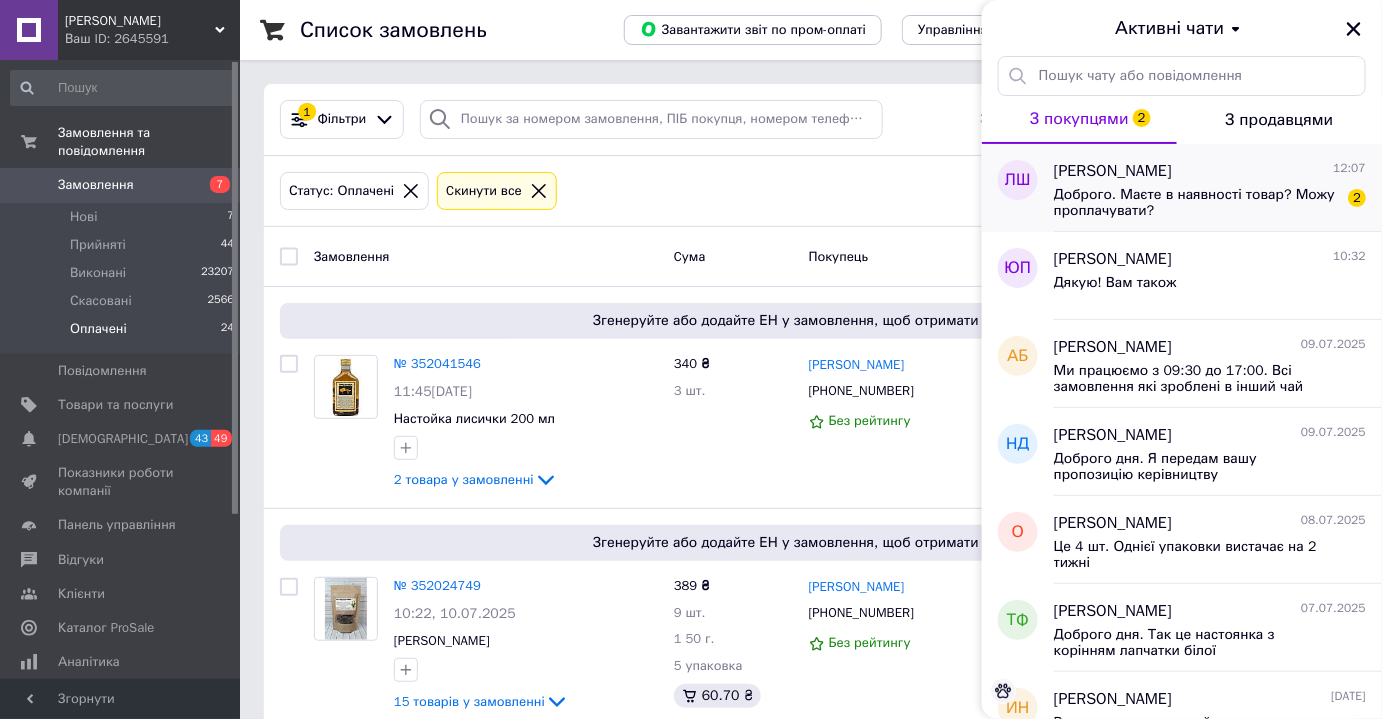 click on "Доброго. Маєте в наявності товар? Можу проплачувати?" at bounding box center [1196, 203] 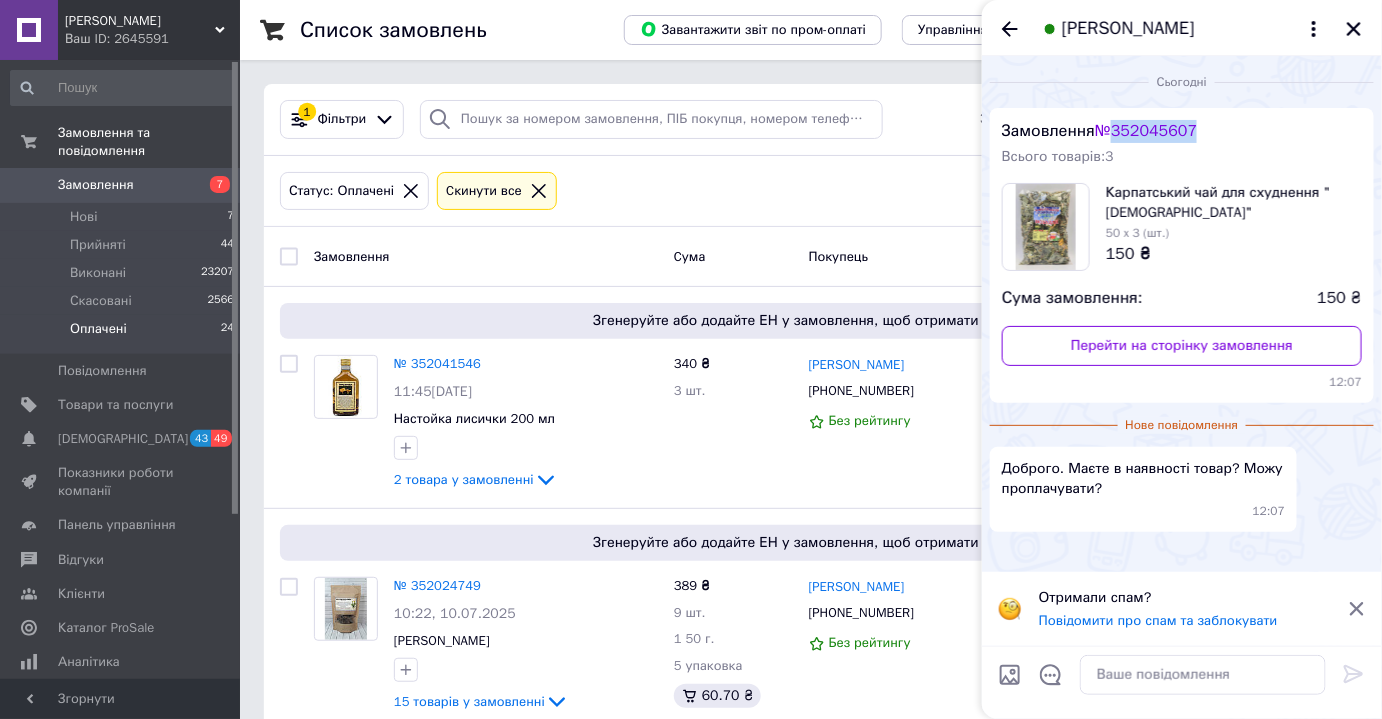 drag, startPoint x: 1207, startPoint y: 135, endPoint x: 1122, endPoint y: 135, distance: 85 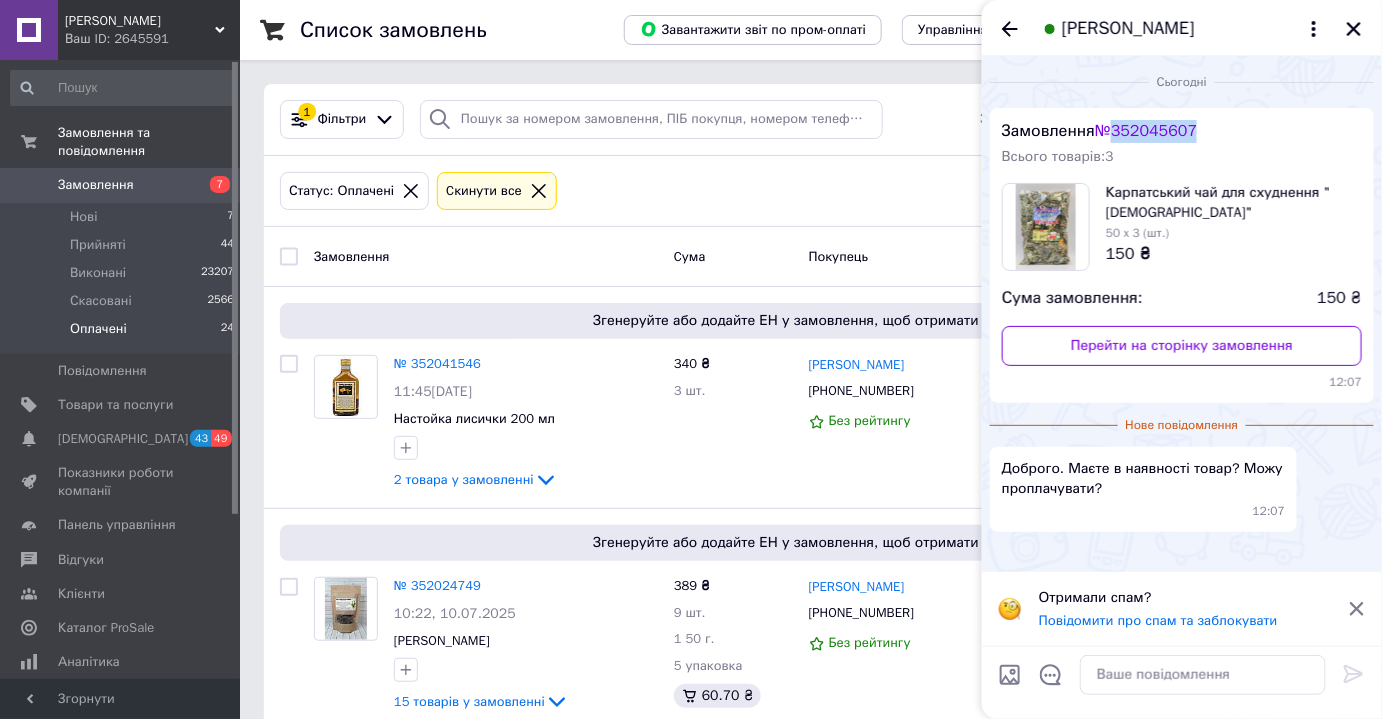 click on "Замовлення" at bounding box center (96, 185) 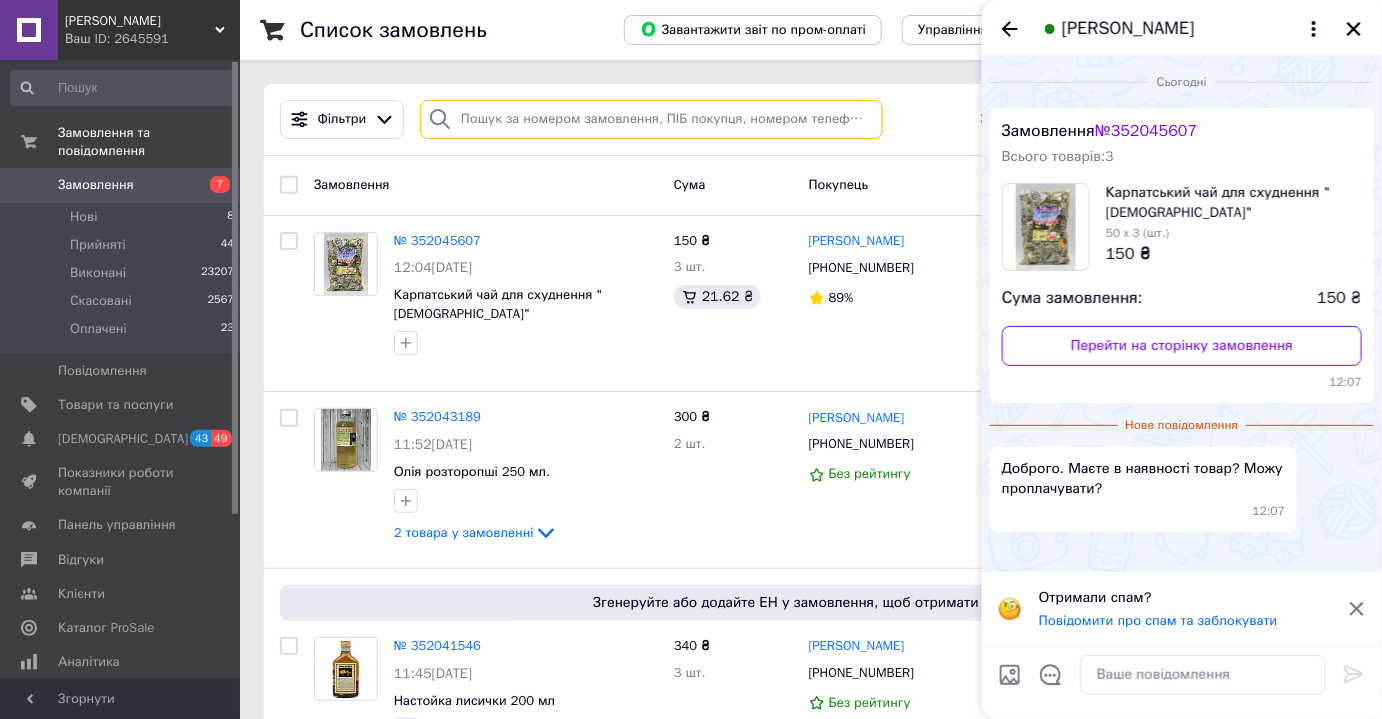click at bounding box center (651, 119) 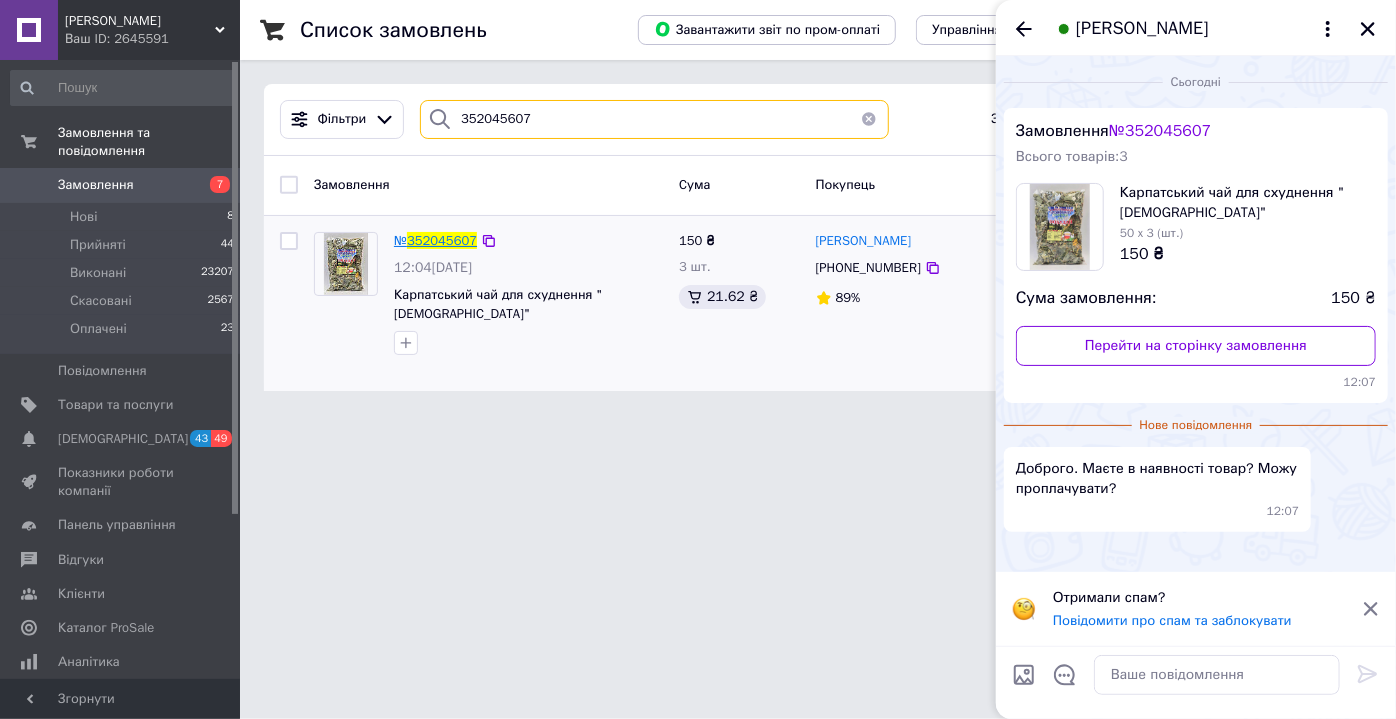 type on "352045607" 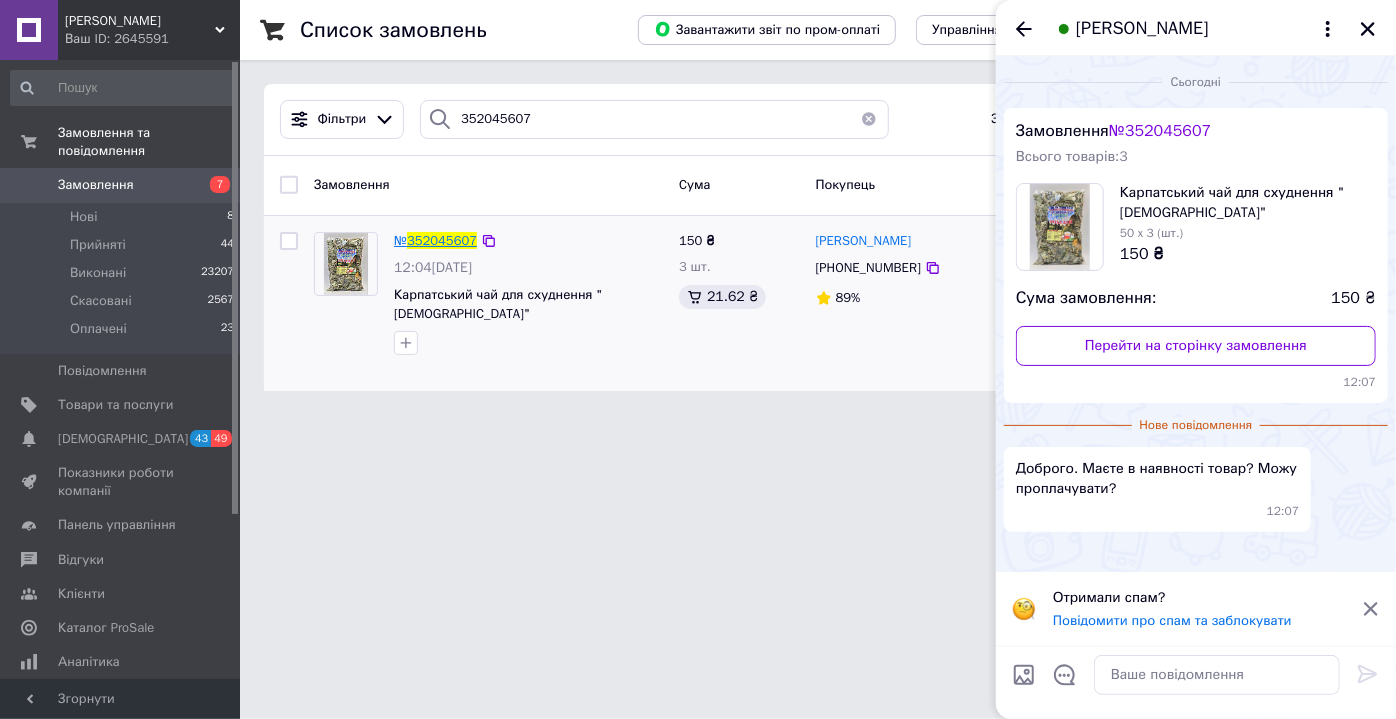 click on "352045607" at bounding box center [442, 240] 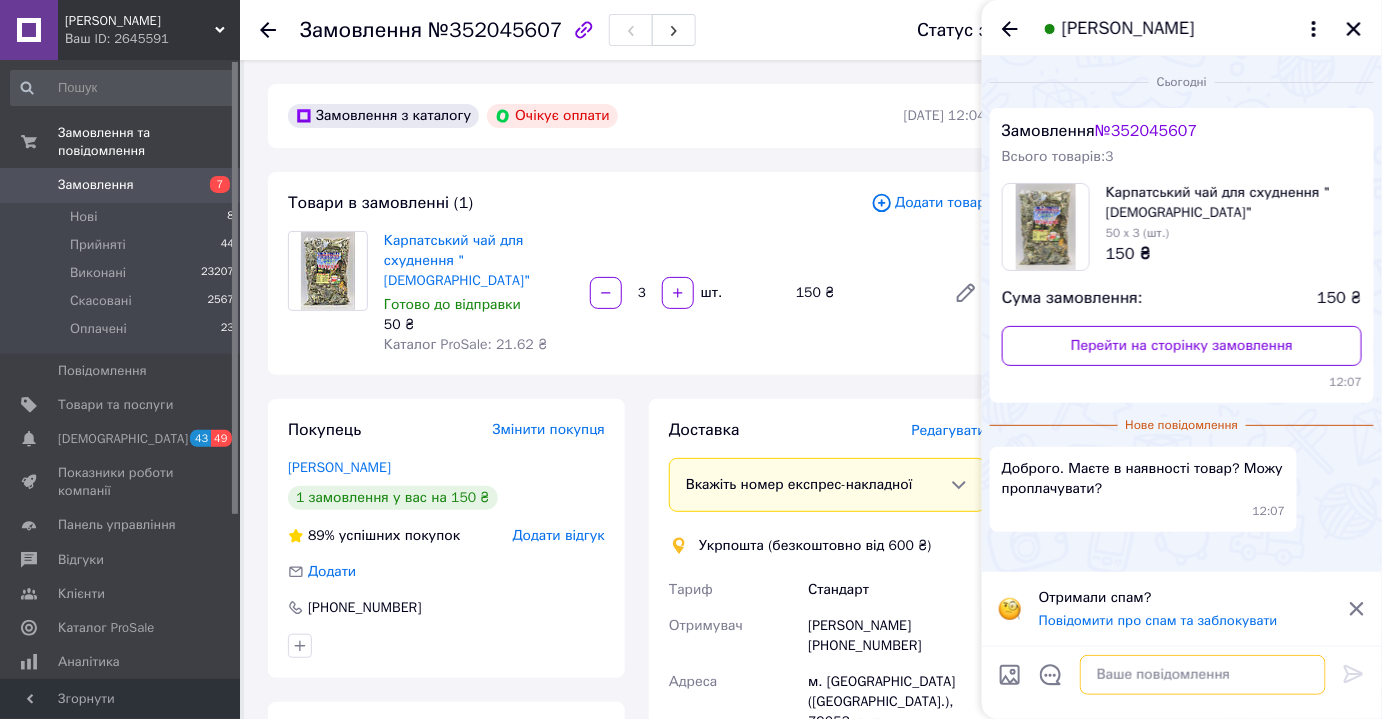 click at bounding box center (1203, 675) 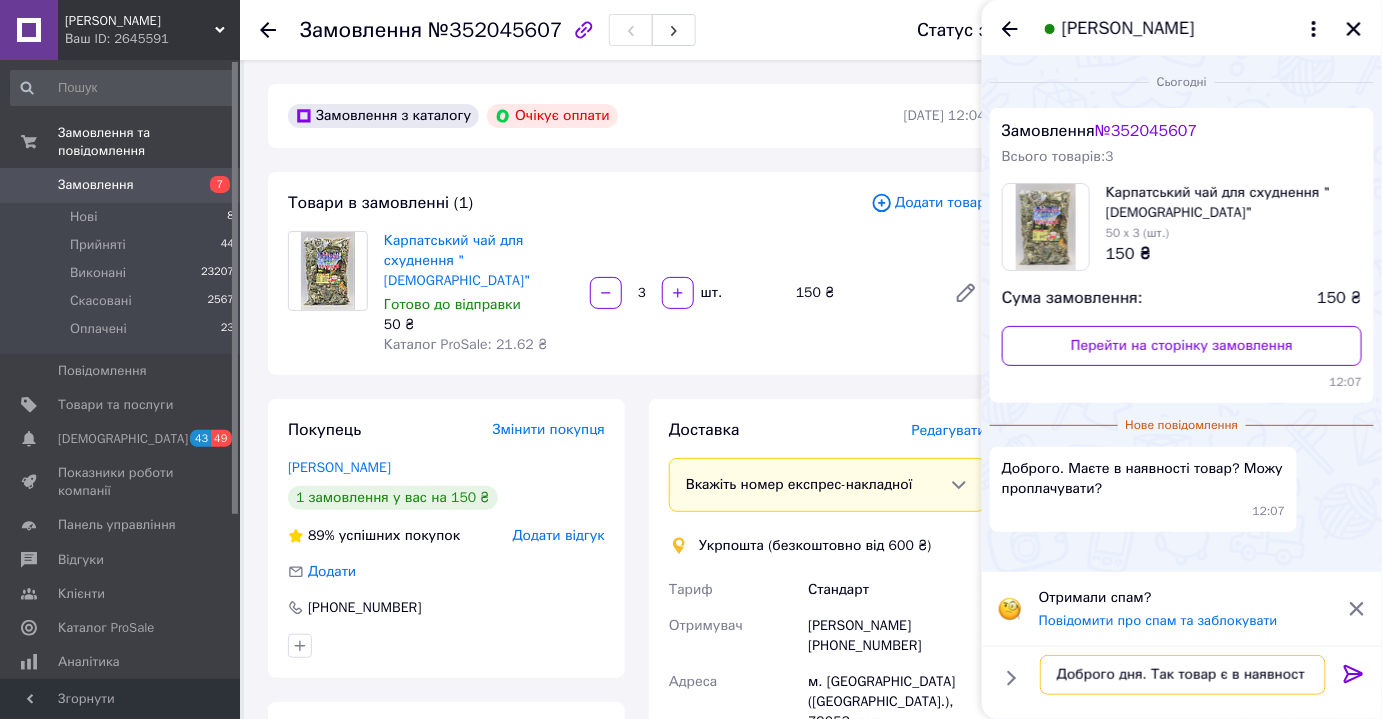 type on "Доброго дня. Так товар є в наявності" 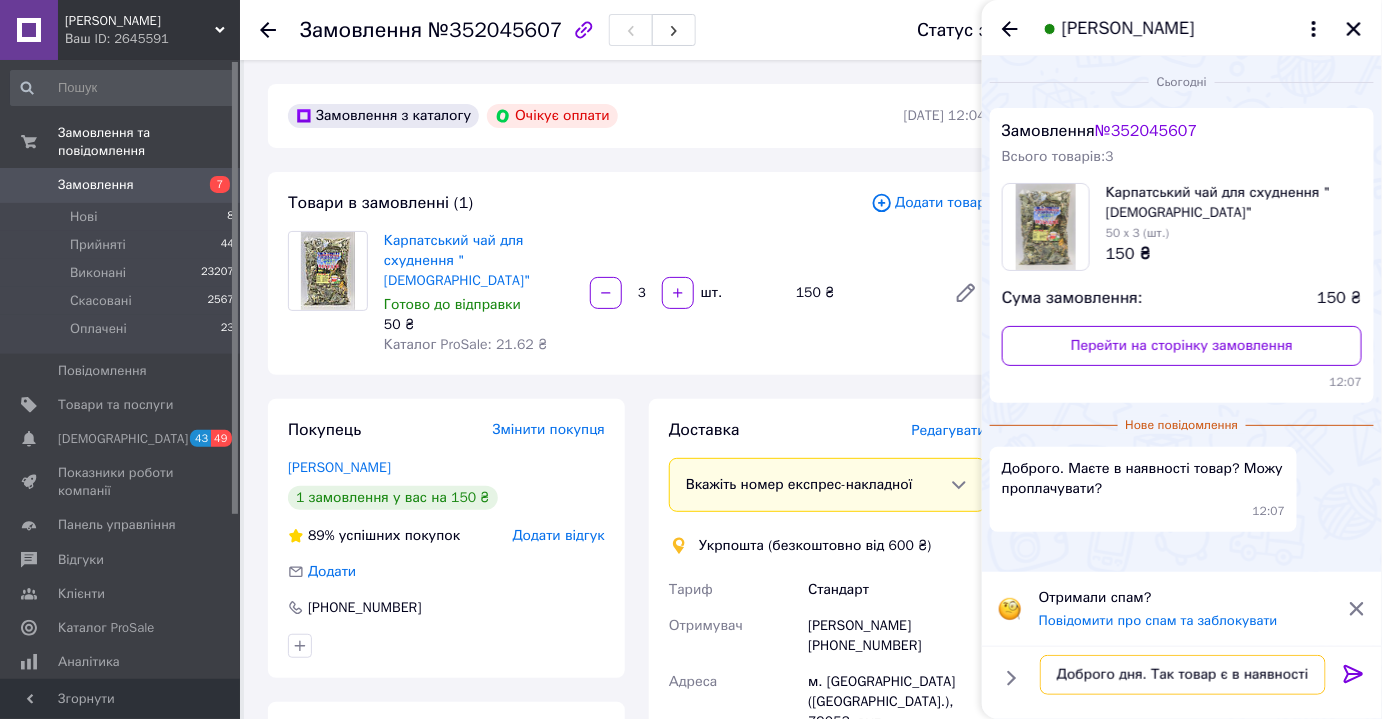 type 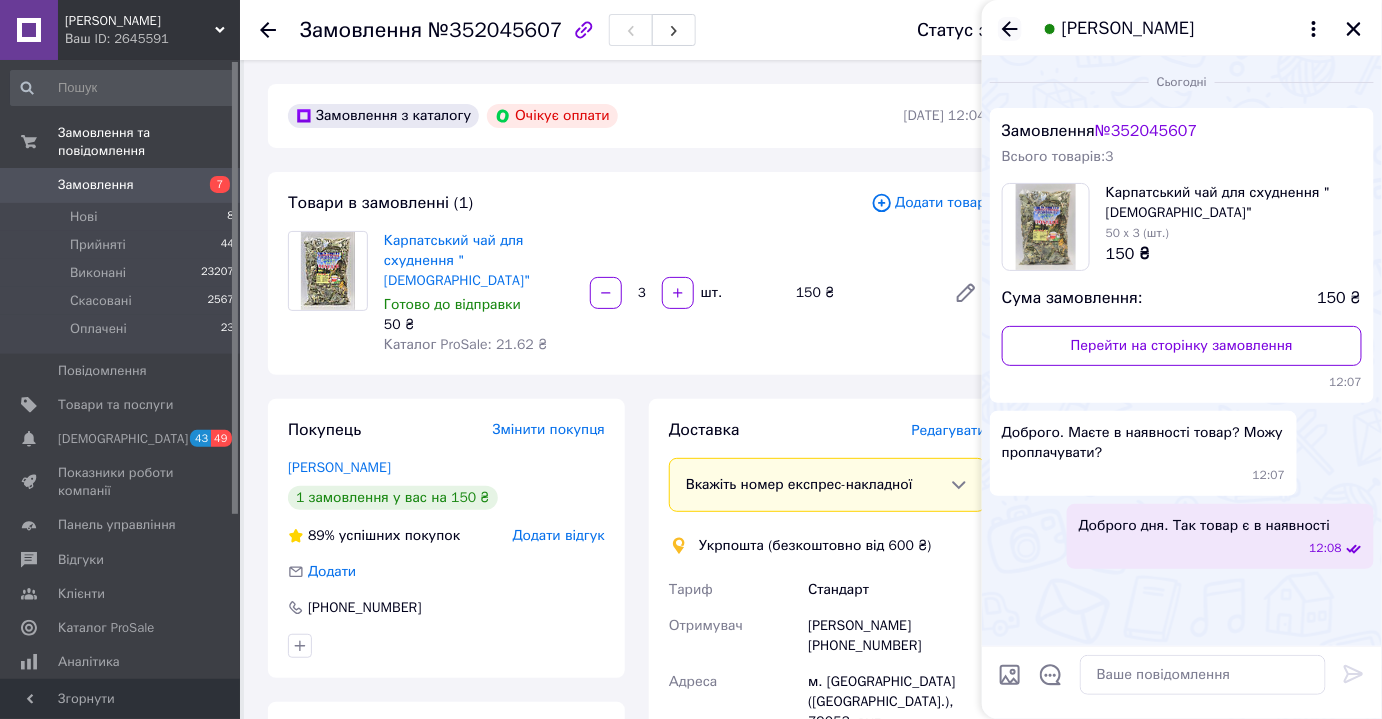 click 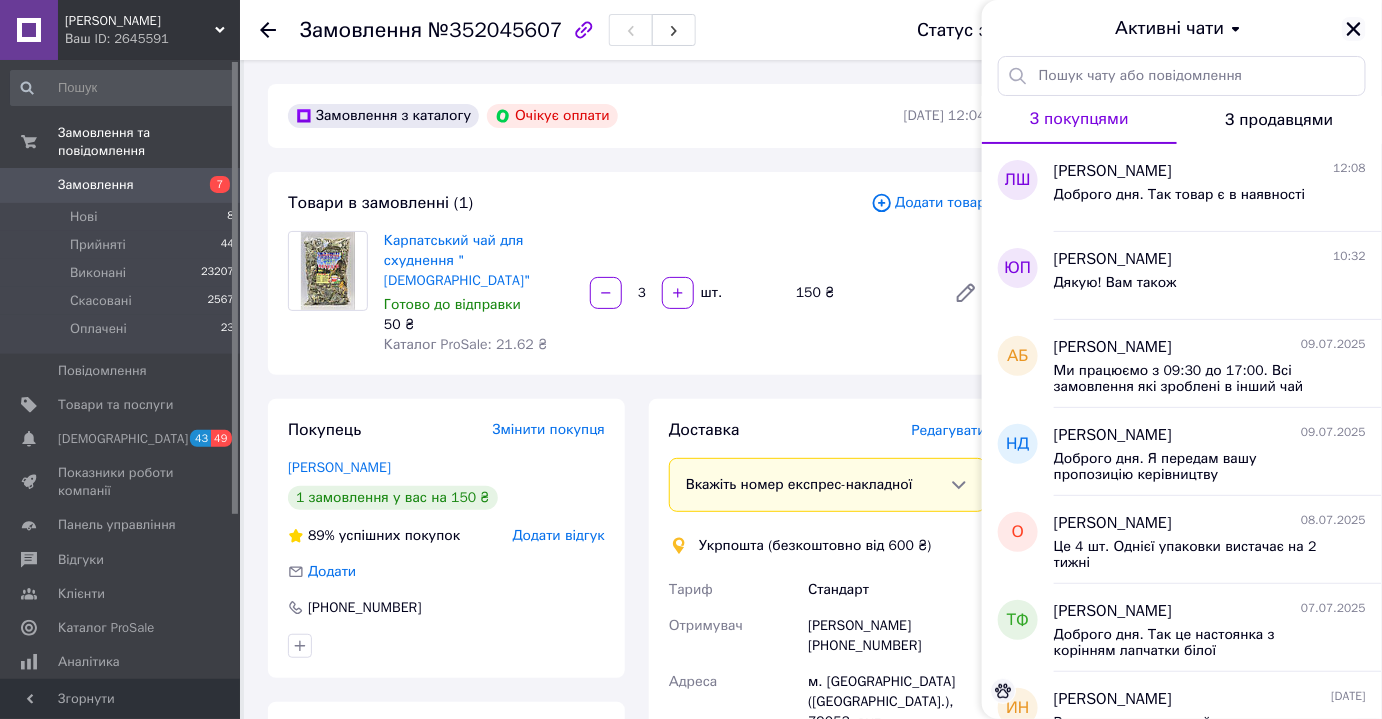click 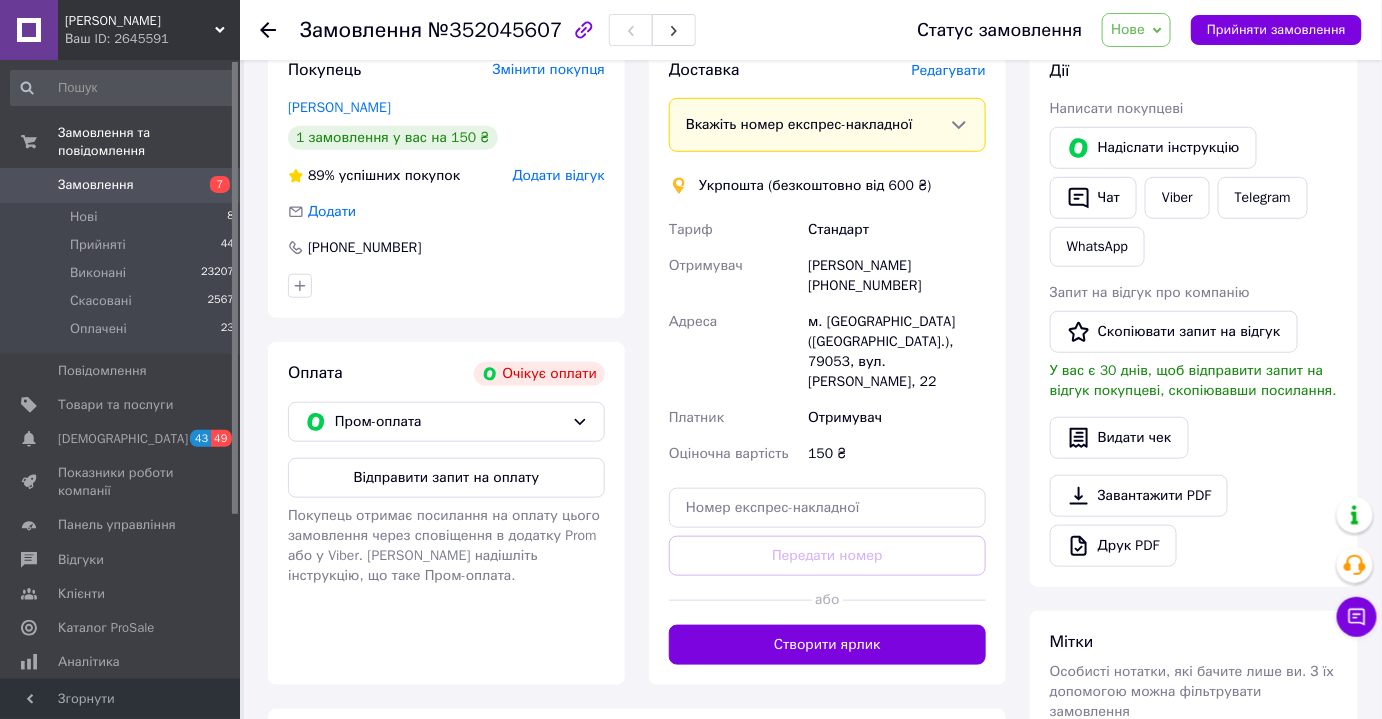scroll, scrollTop: 394, scrollLeft: 0, axis: vertical 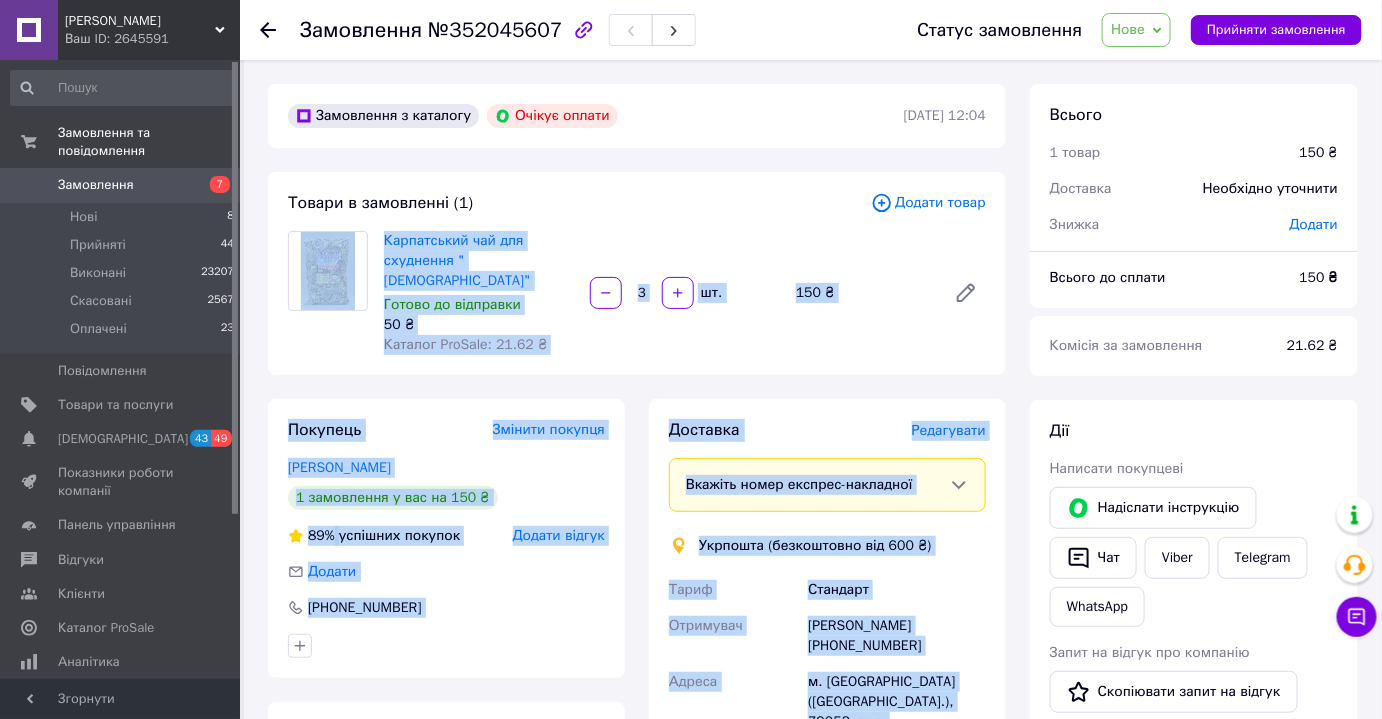 drag, startPoint x: 861, startPoint y: 390, endPoint x: 307, endPoint y: 261, distance: 568.82074 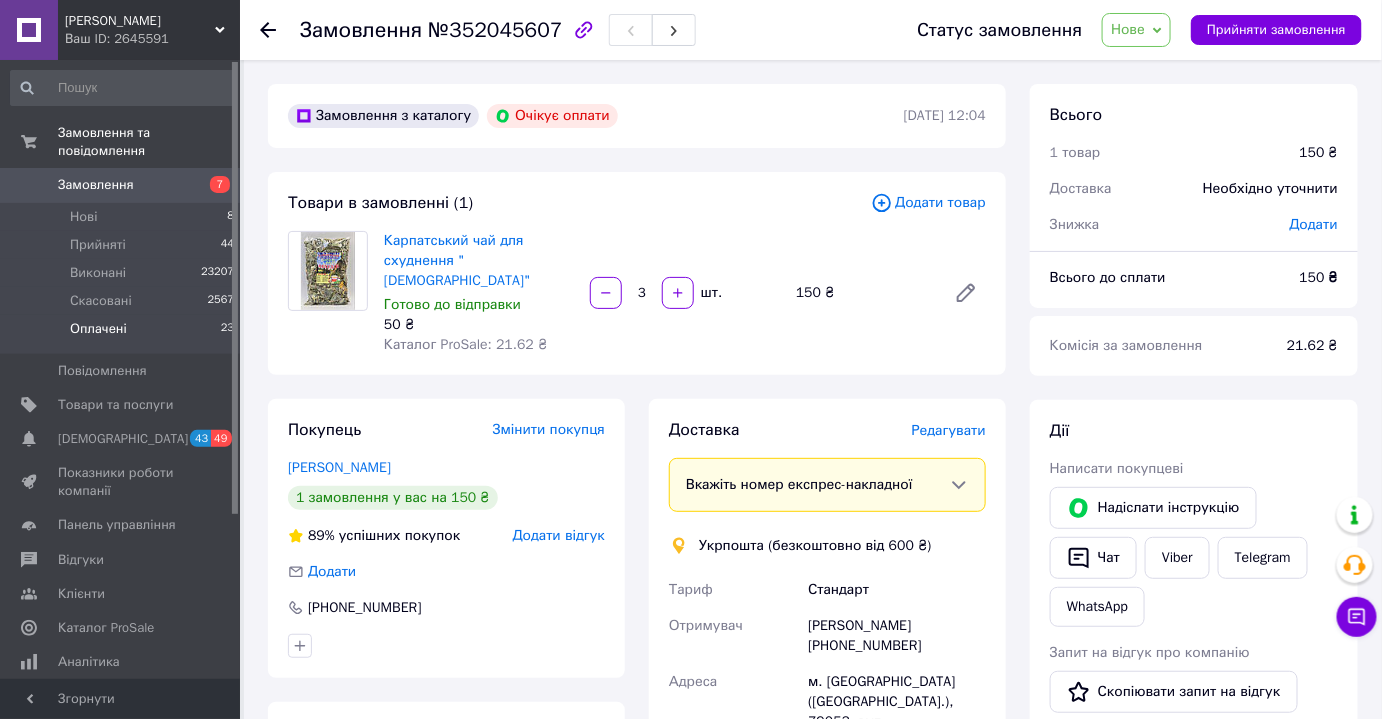 click on "Оплачені" at bounding box center [98, 329] 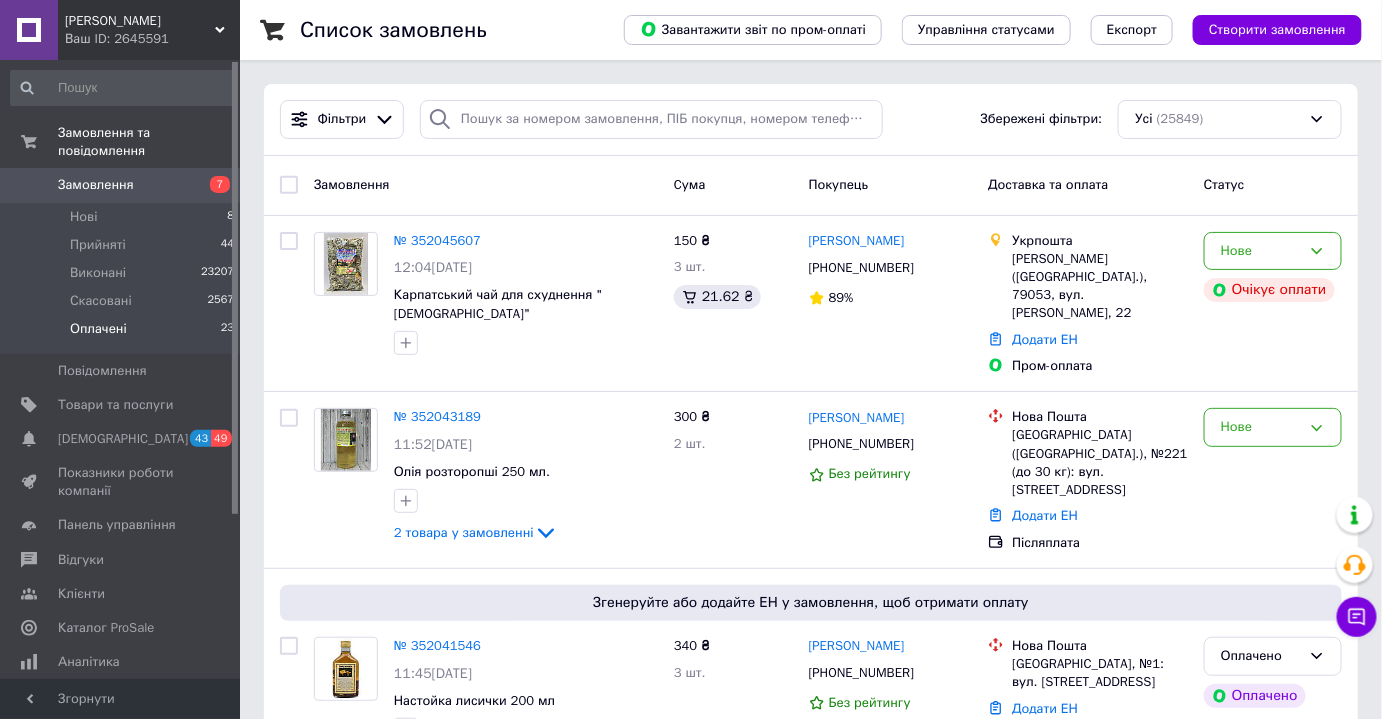 click on "Оплачені" at bounding box center [98, 329] 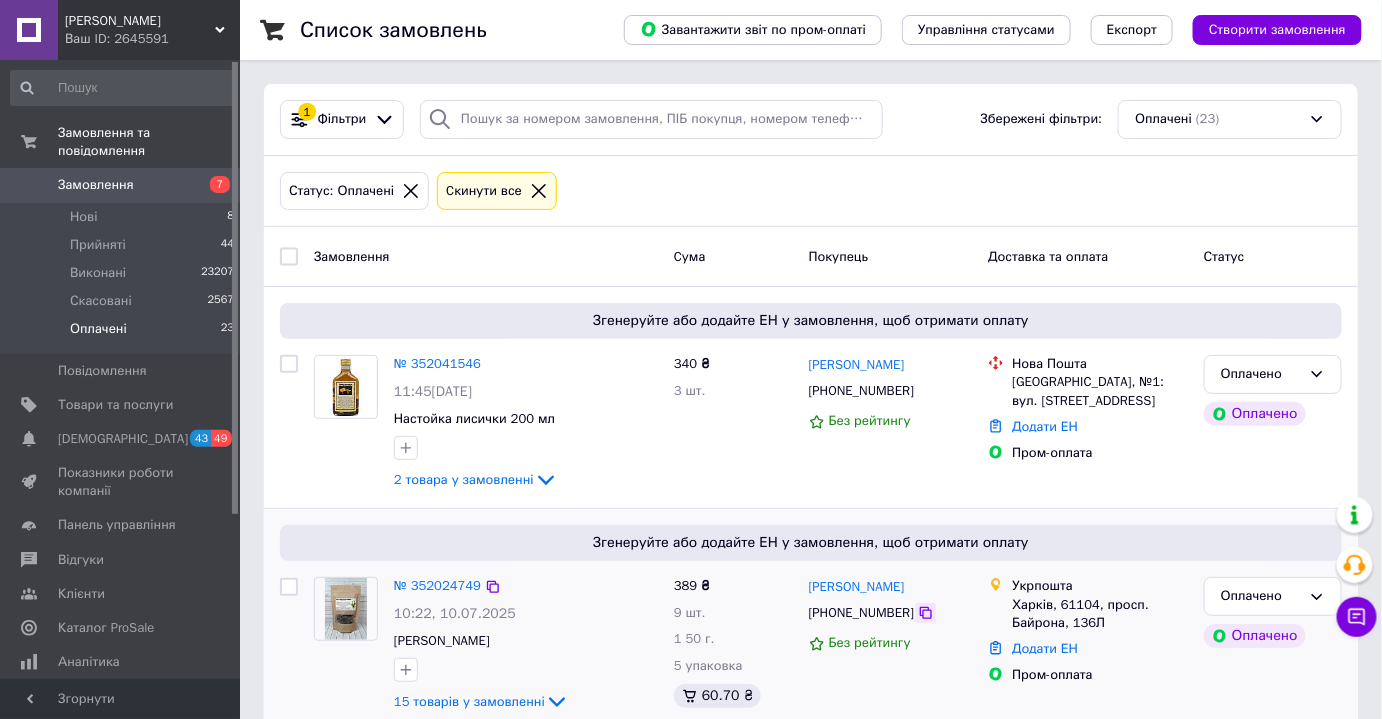 click 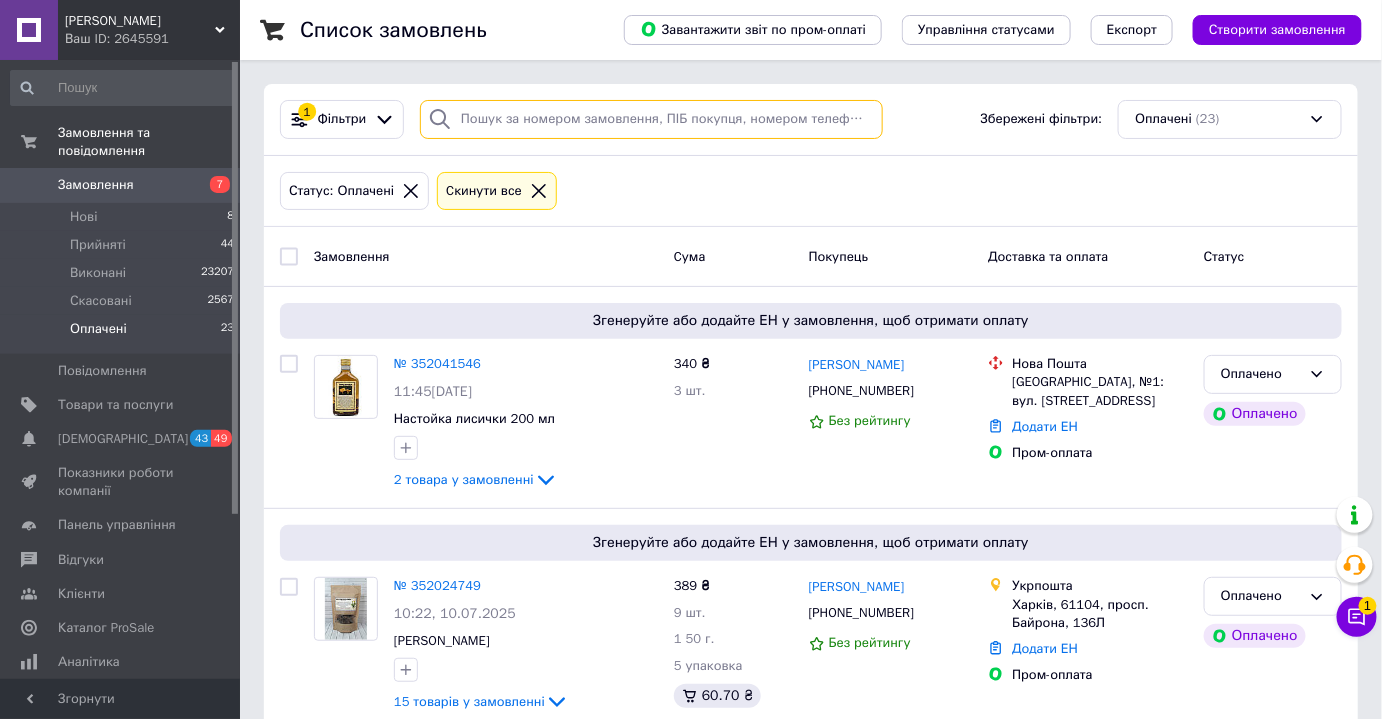 click at bounding box center (651, 119) 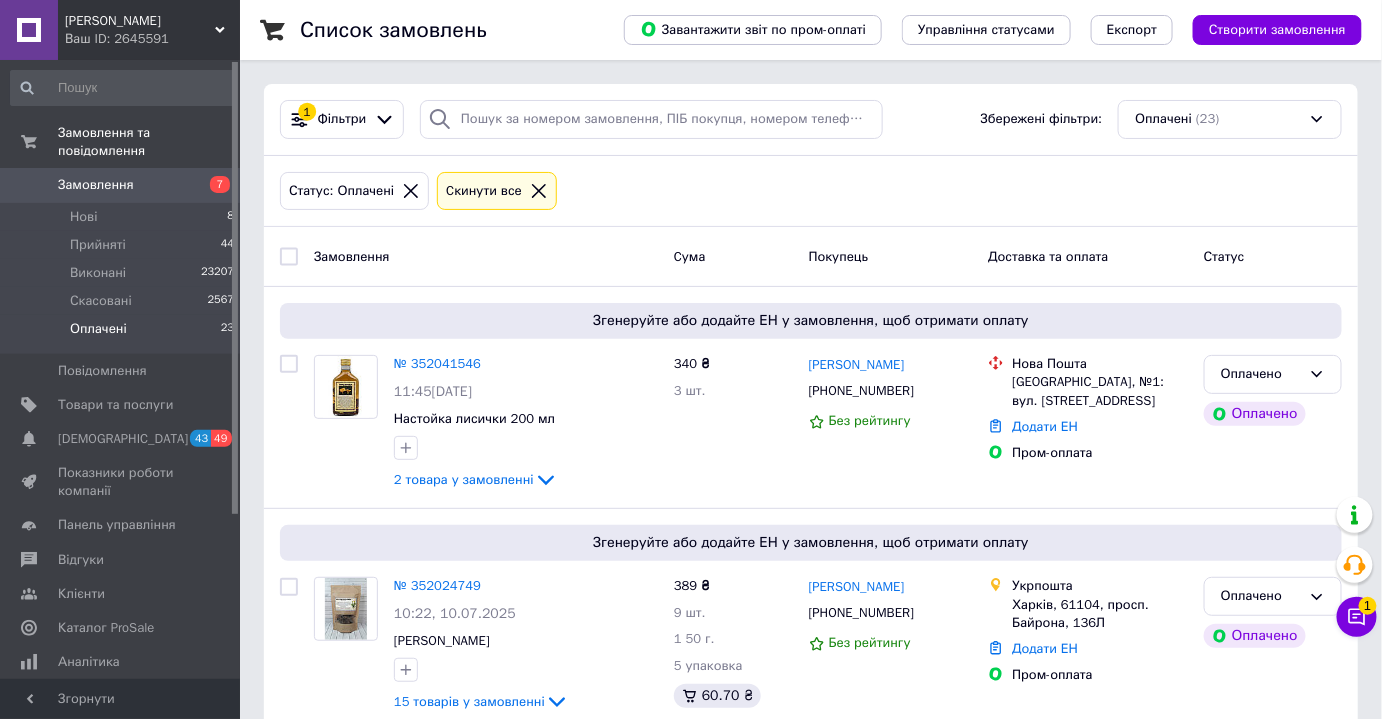 click on "Замовлення" at bounding box center (96, 185) 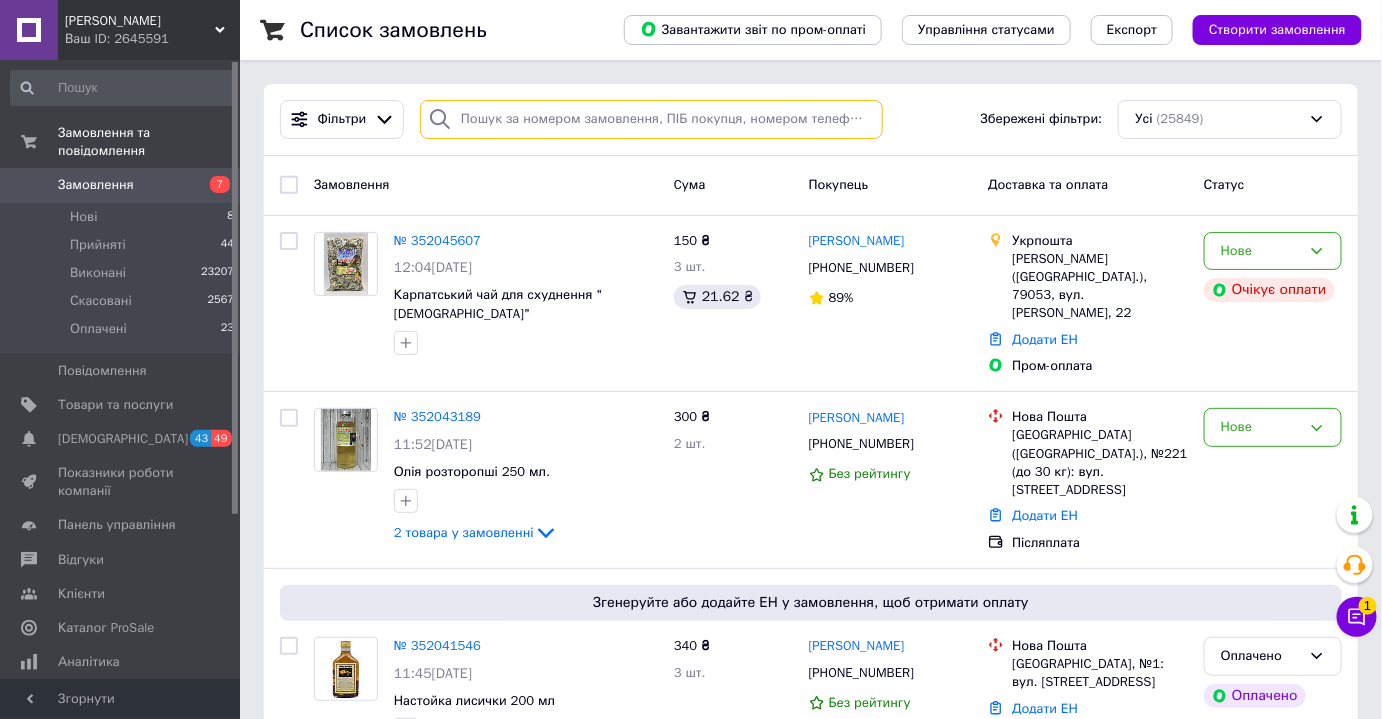 click at bounding box center [651, 119] 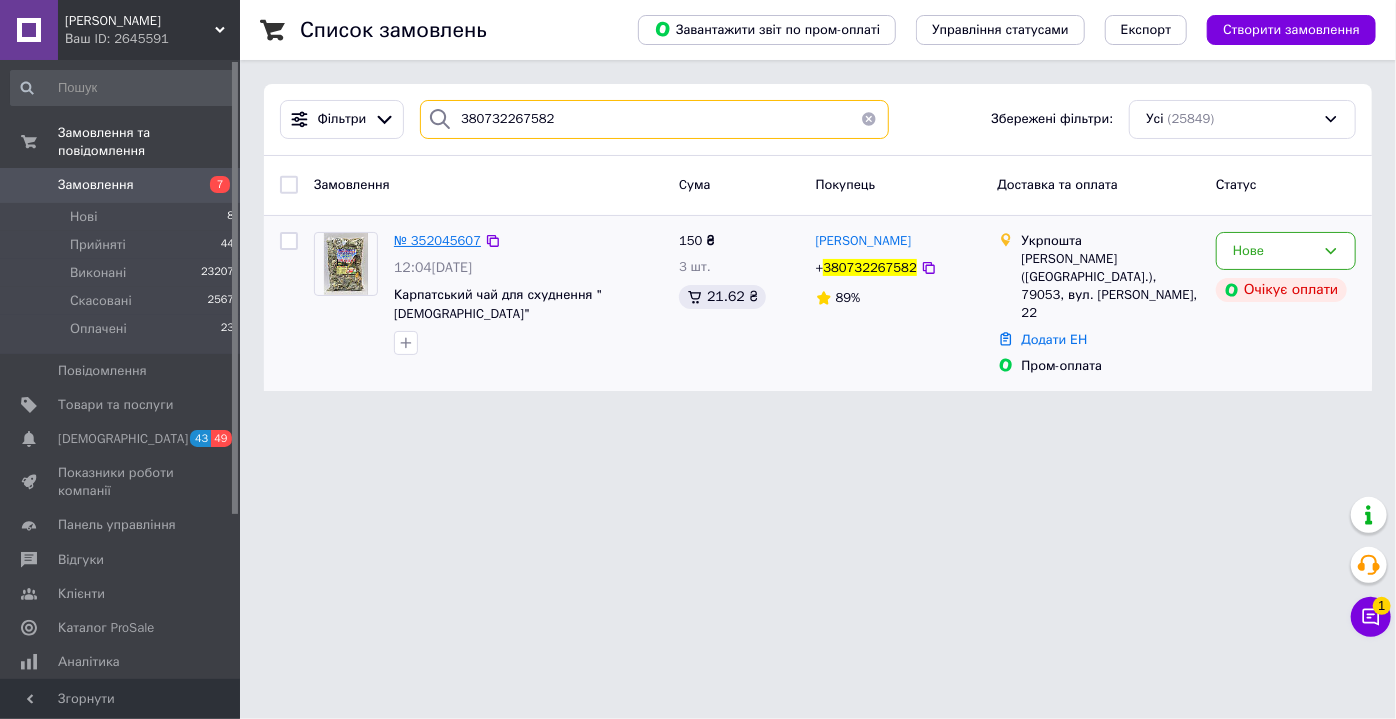 type on "380732267582" 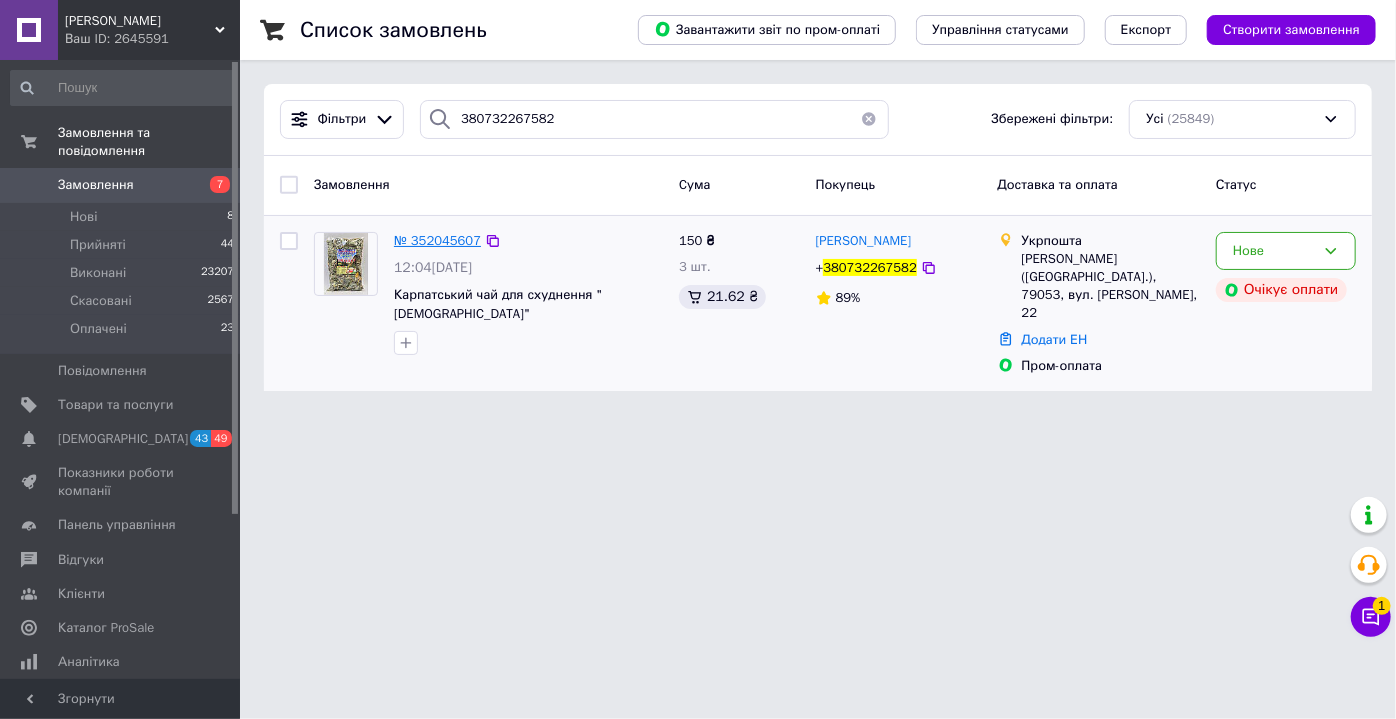 click on "№ 352045607" at bounding box center (437, 240) 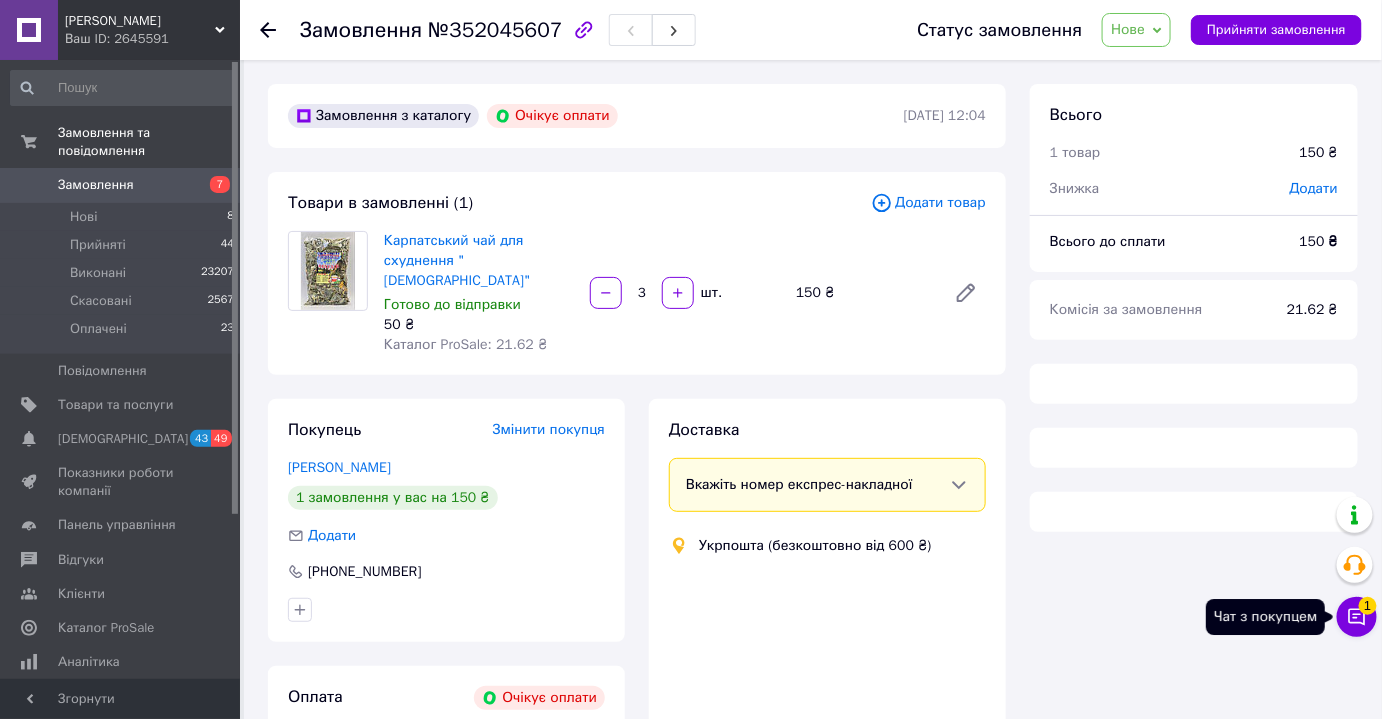 click 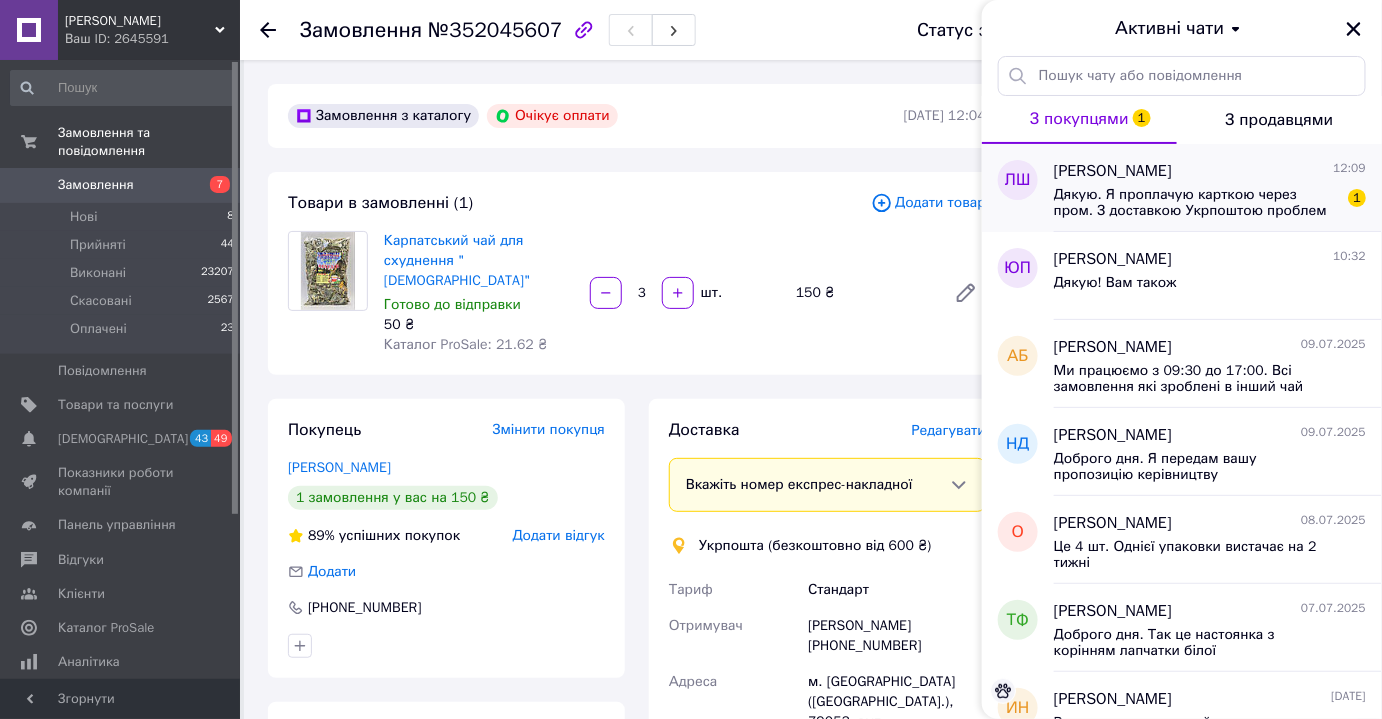 click on "Дякую. Я проплачую карткою через пром. З доставкою Укрпоштою проблем не буде?" at bounding box center (1196, 203) 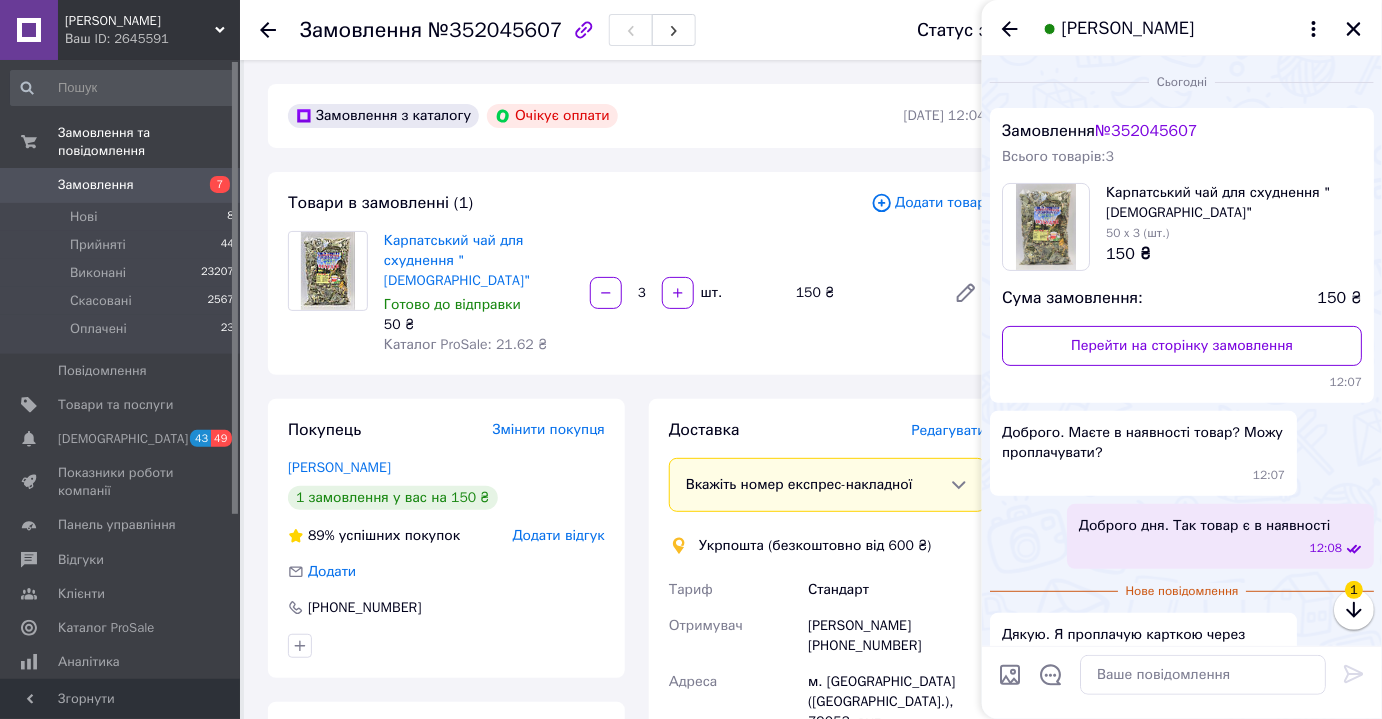 scroll, scrollTop: 59, scrollLeft: 0, axis: vertical 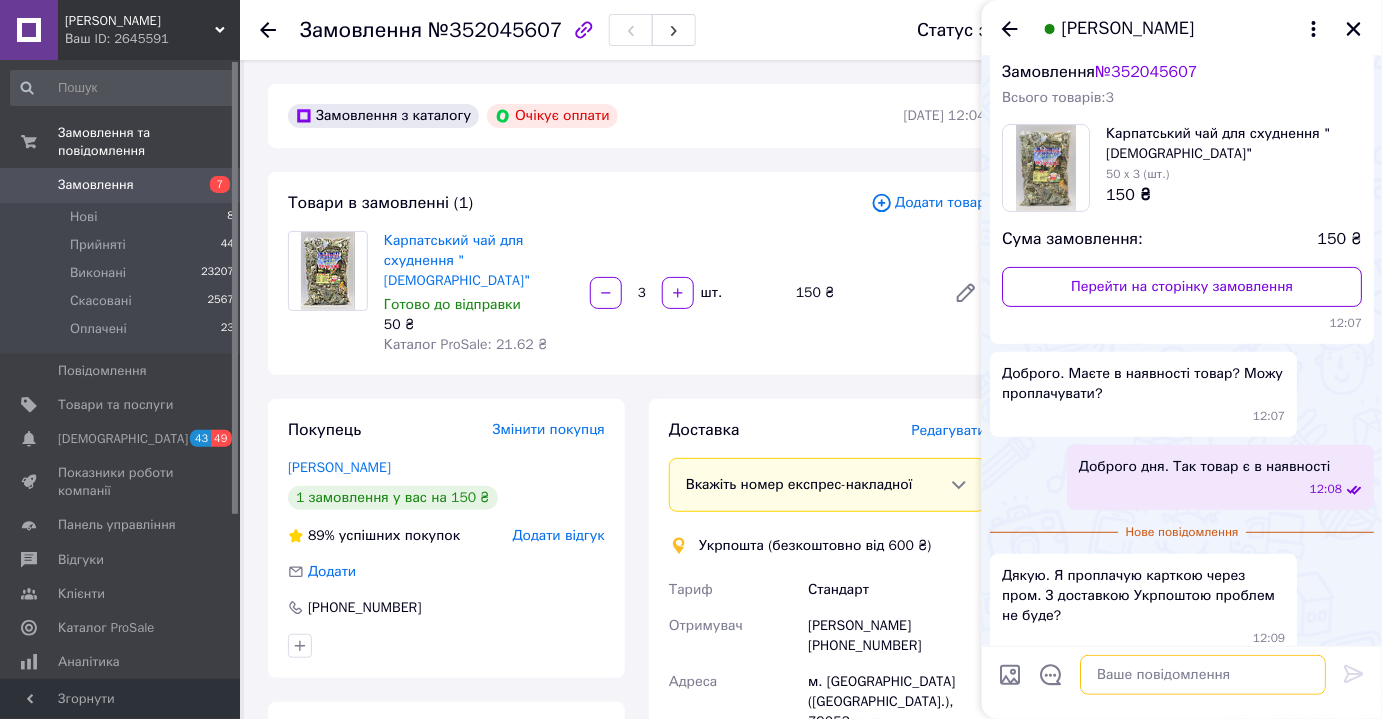 click at bounding box center (1203, 675) 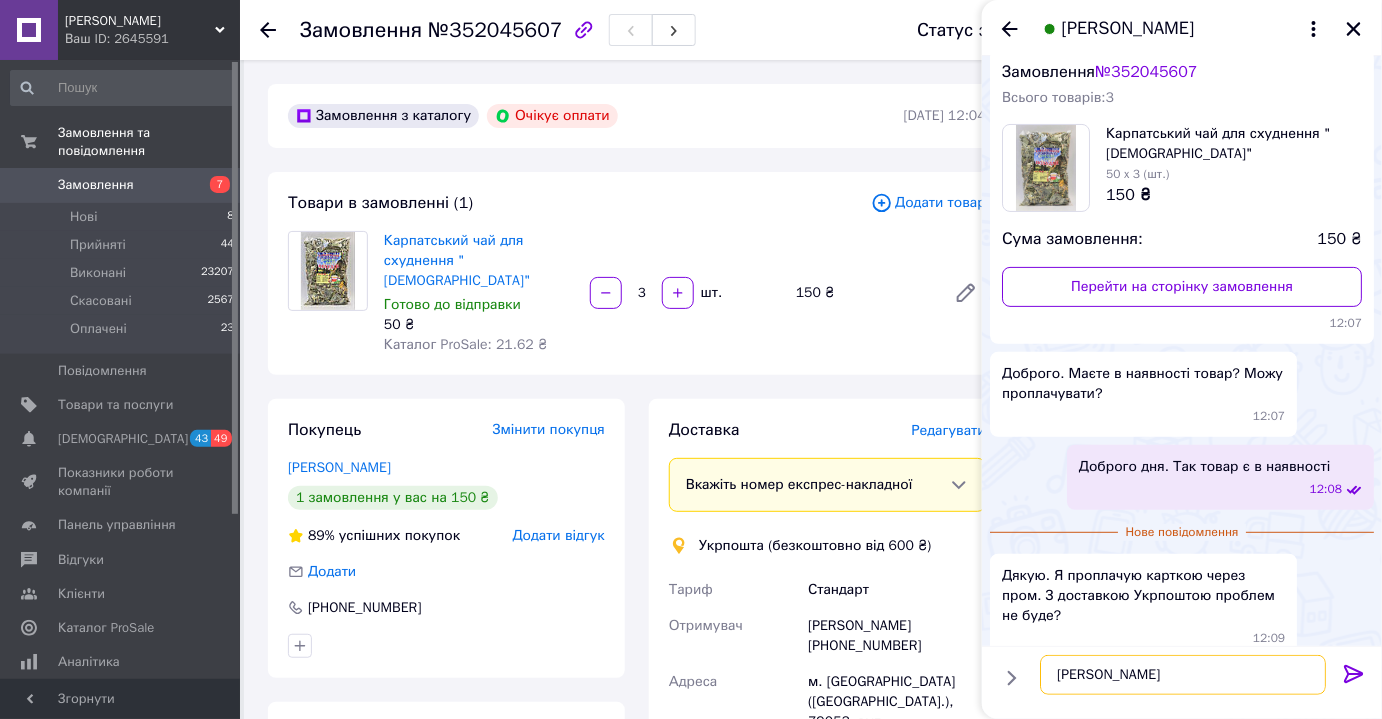 type on "Т" 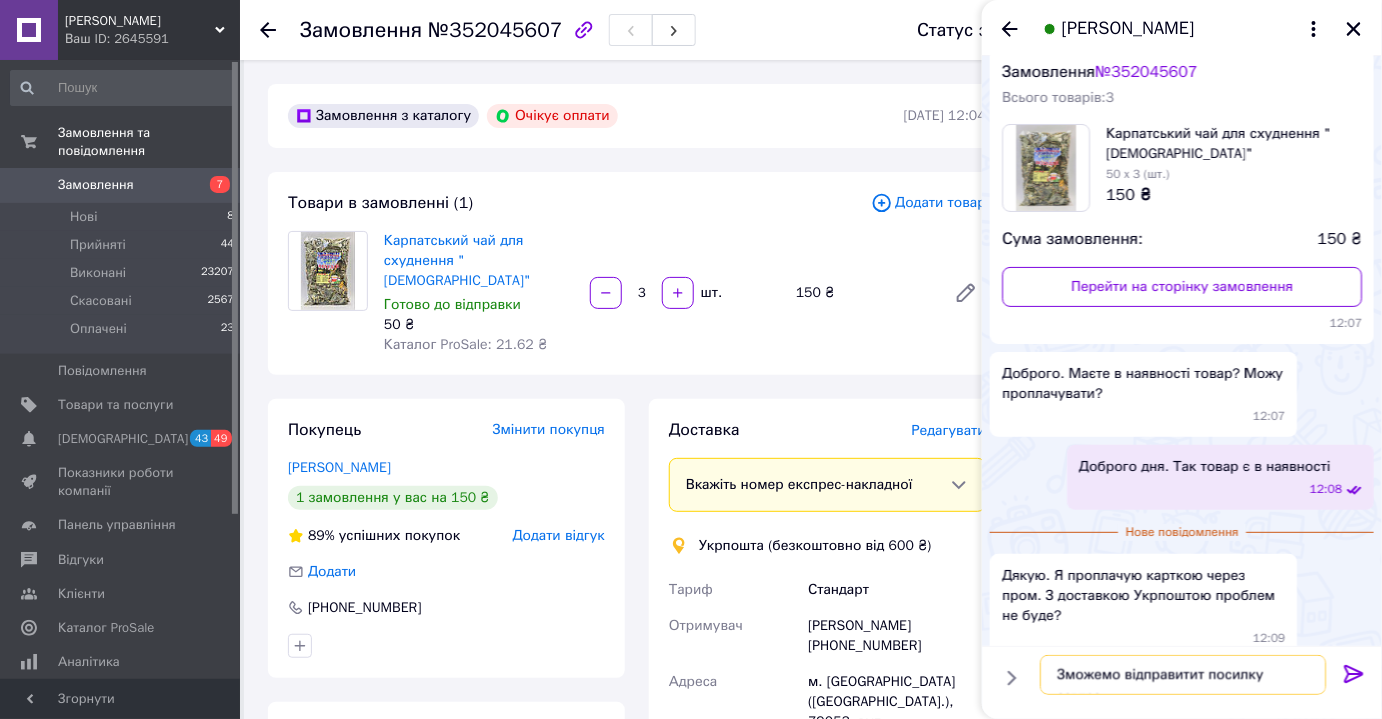 type on "Зможемо відправитит посилку завтра" 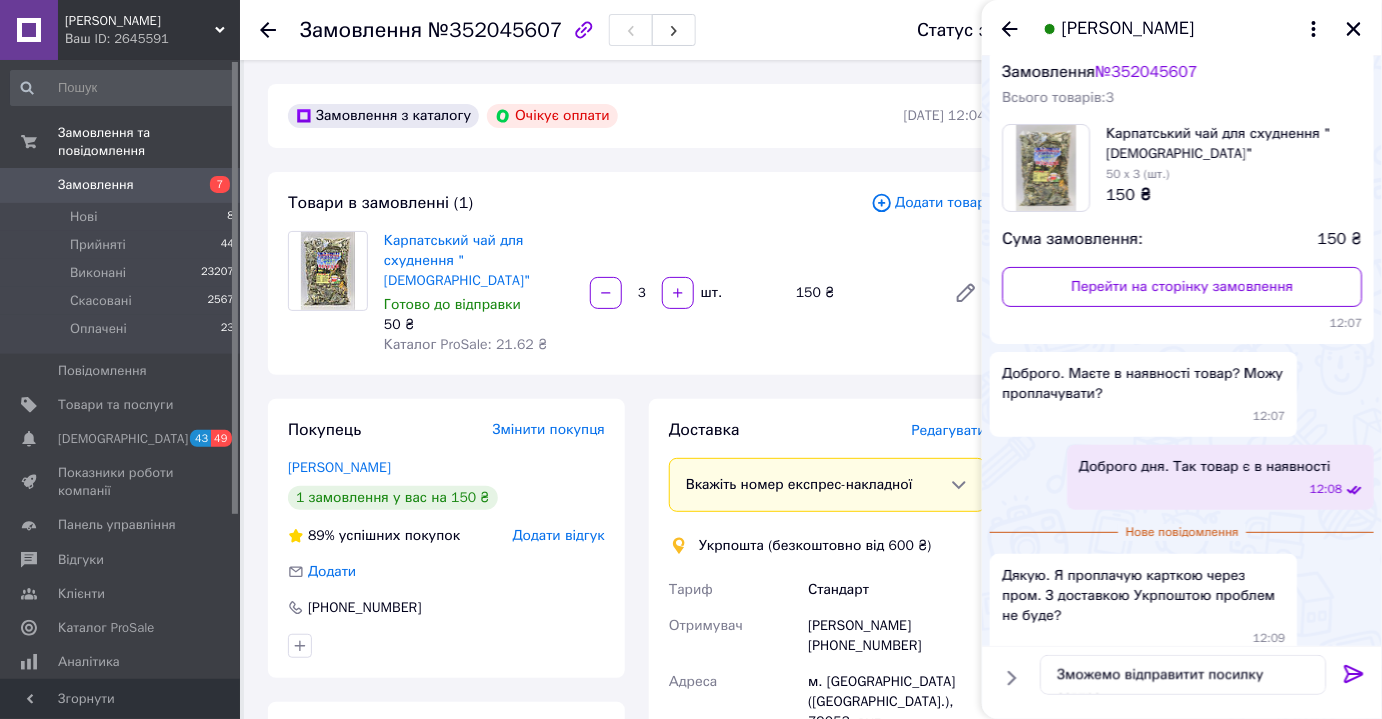 click 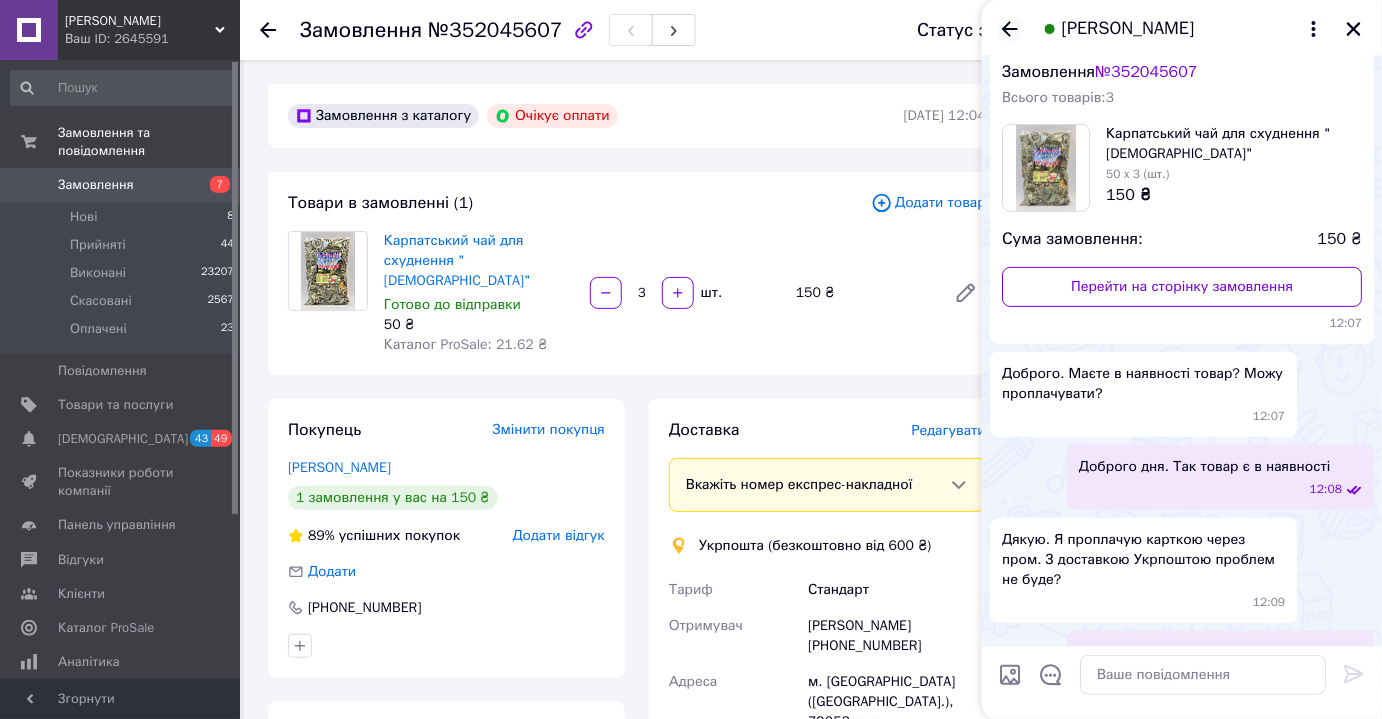click 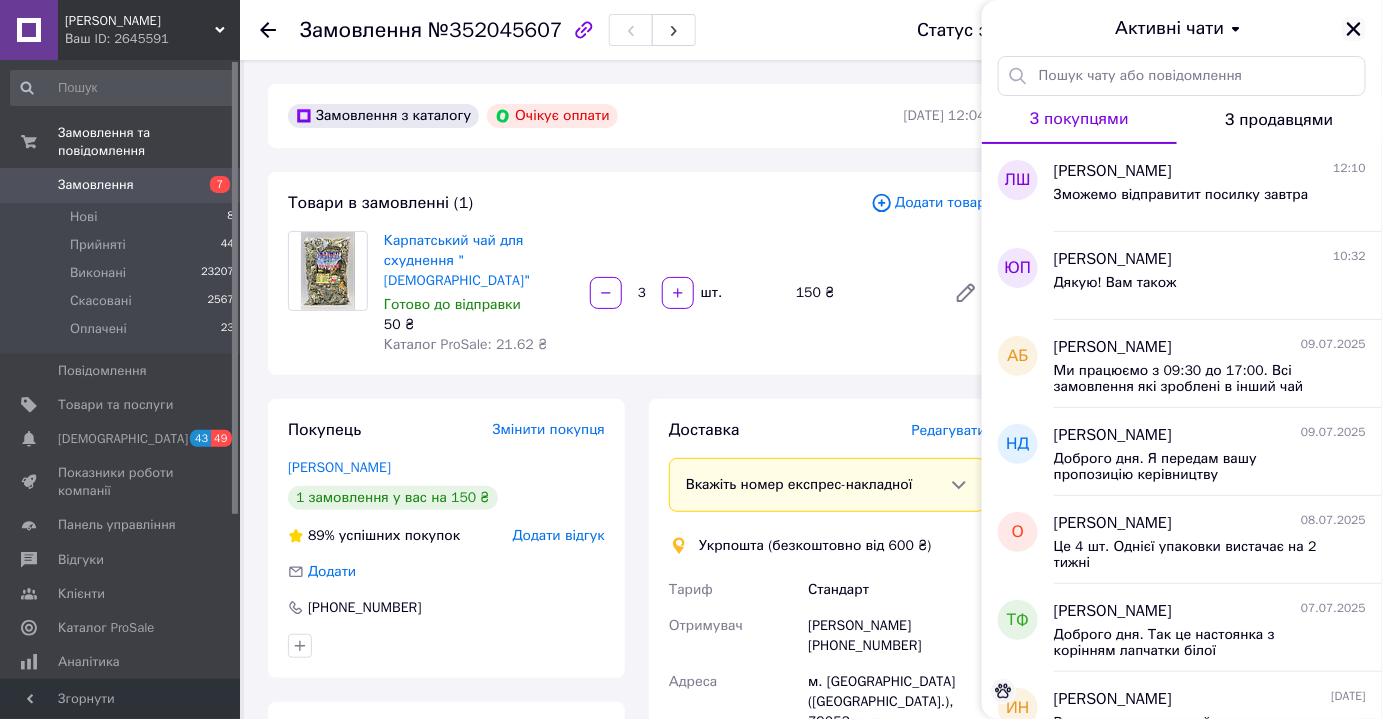 click 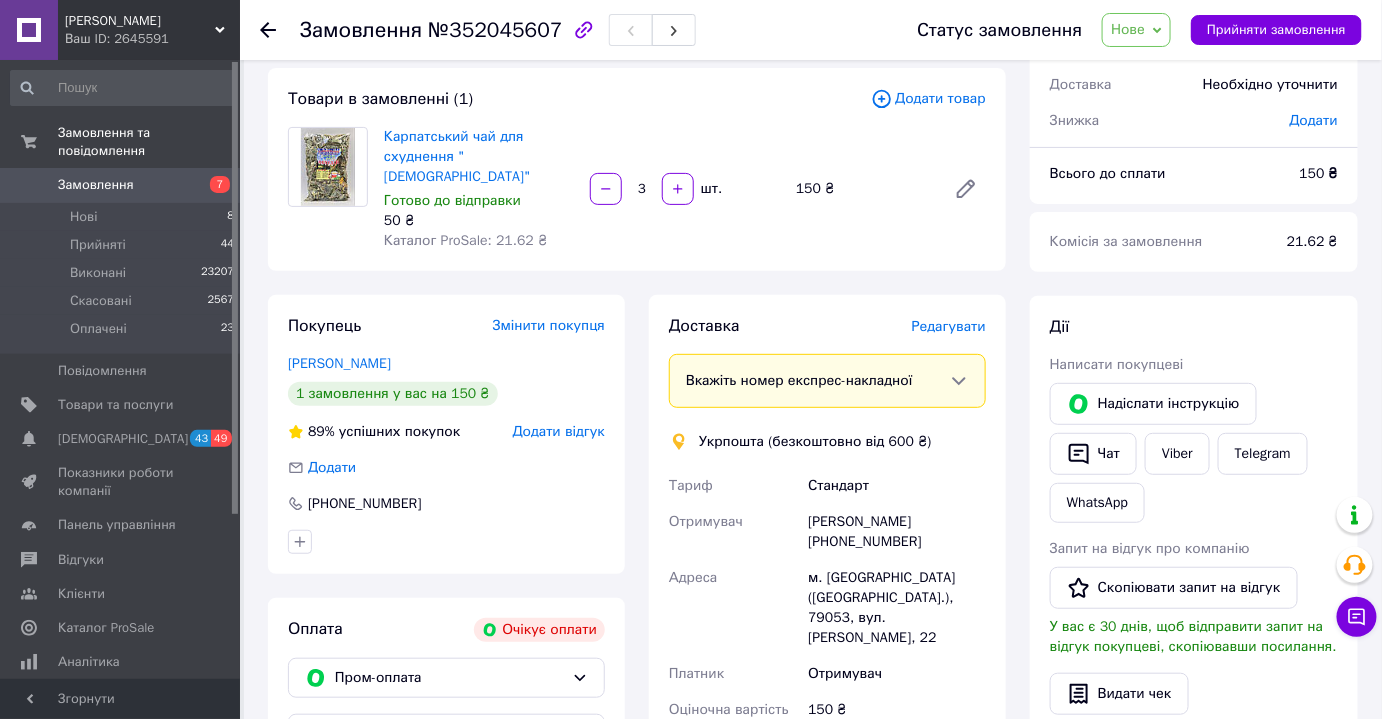 scroll, scrollTop: 120, scrollLeft: 0, axis: vertical 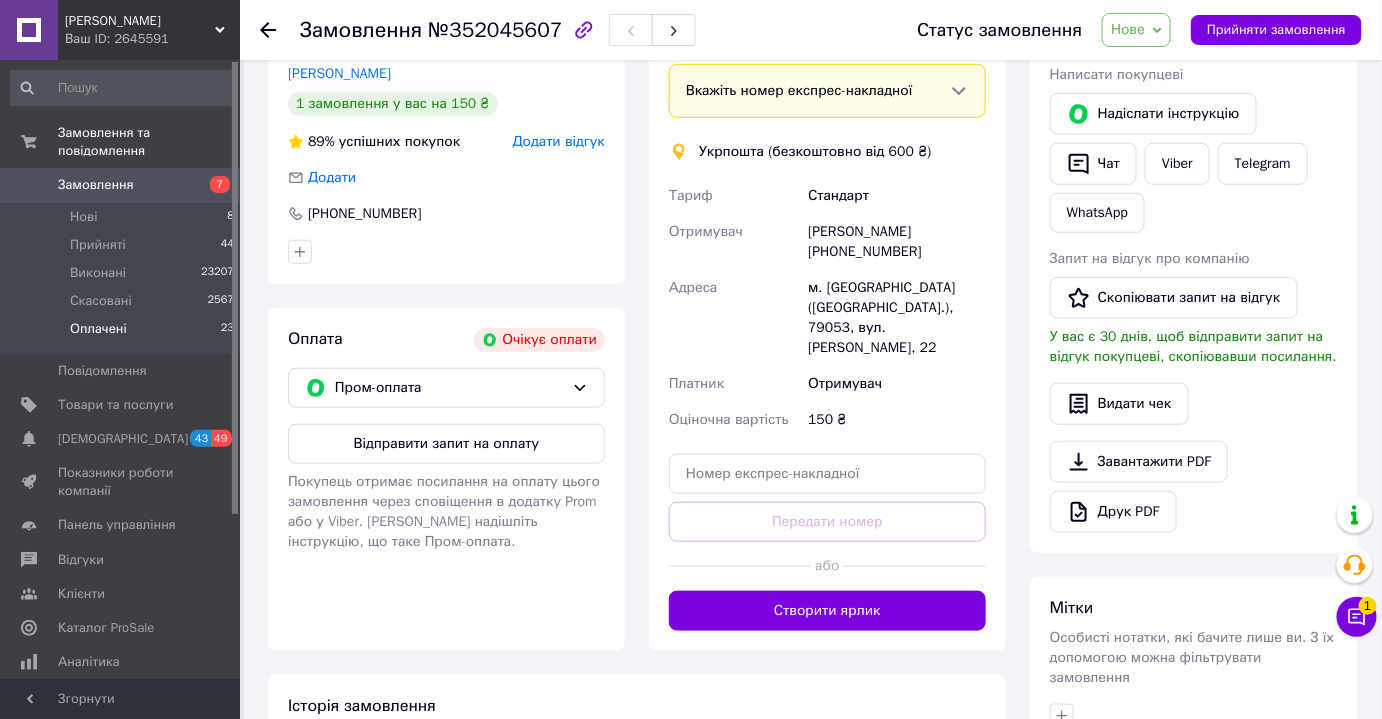 click on "Оплачені" at bounding box center [98, 329] 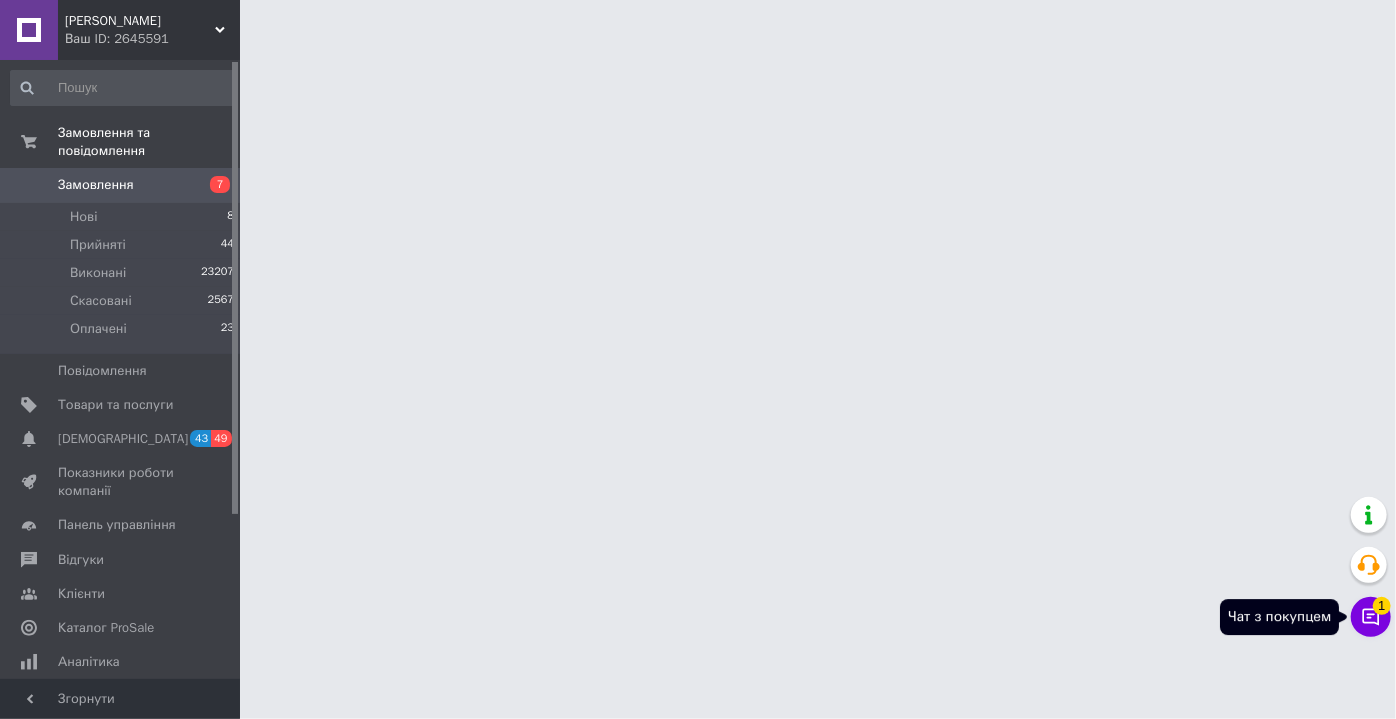 click 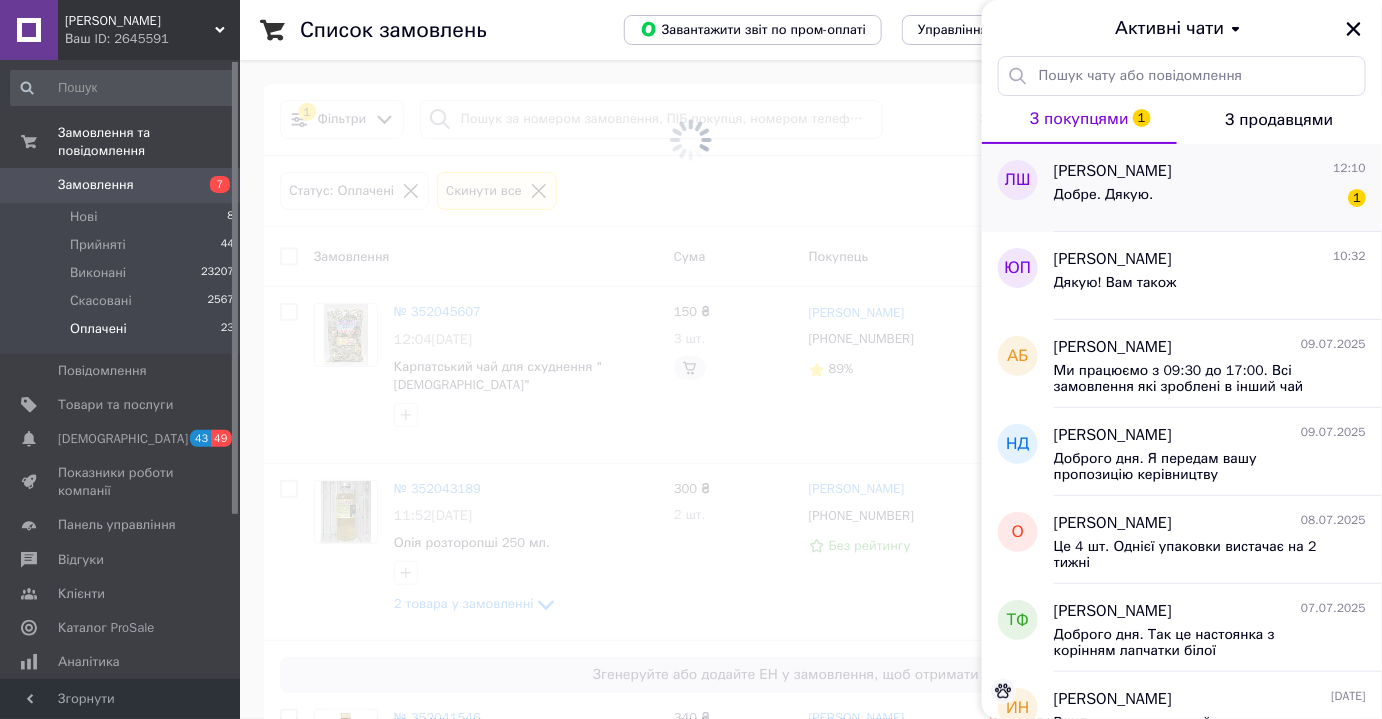 click on "Людмила Шаповалова" at bounding box center (1113, 171) 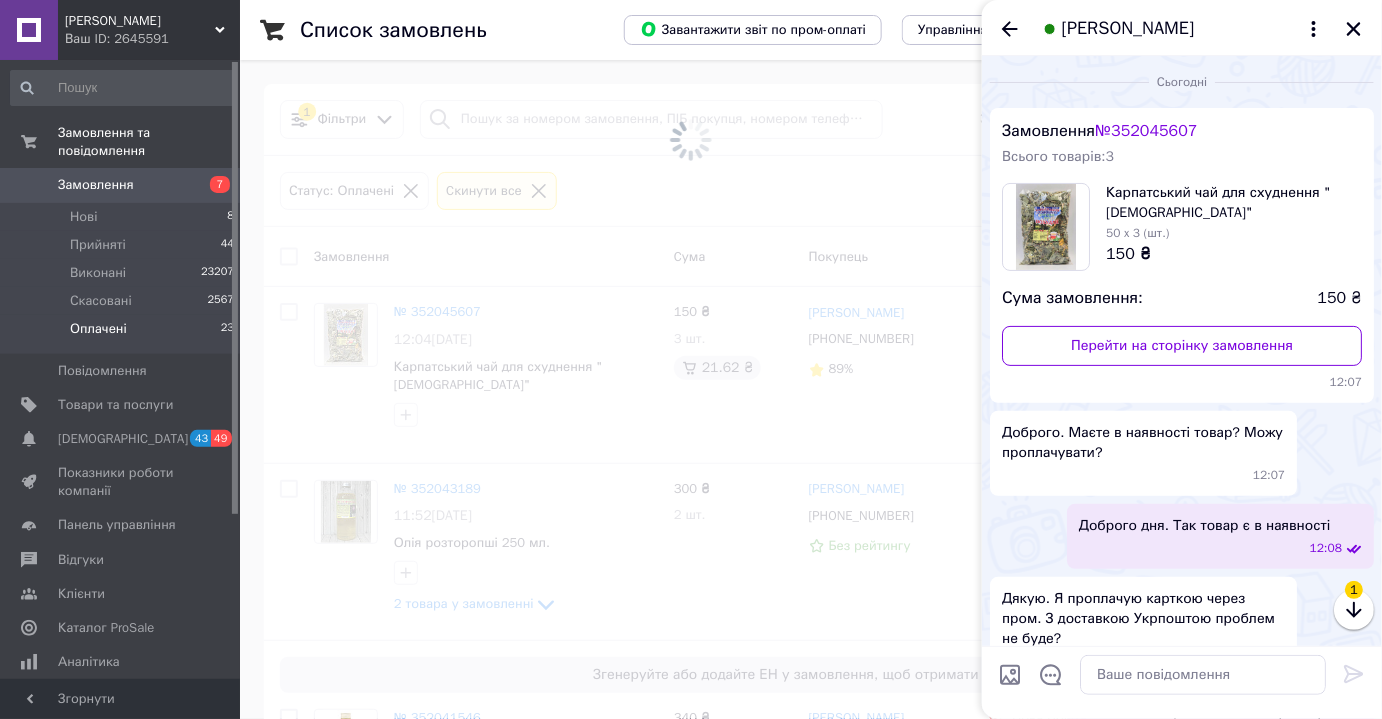 scroll, scrollTop: 185, scrollLeft: 0, axis: vertical 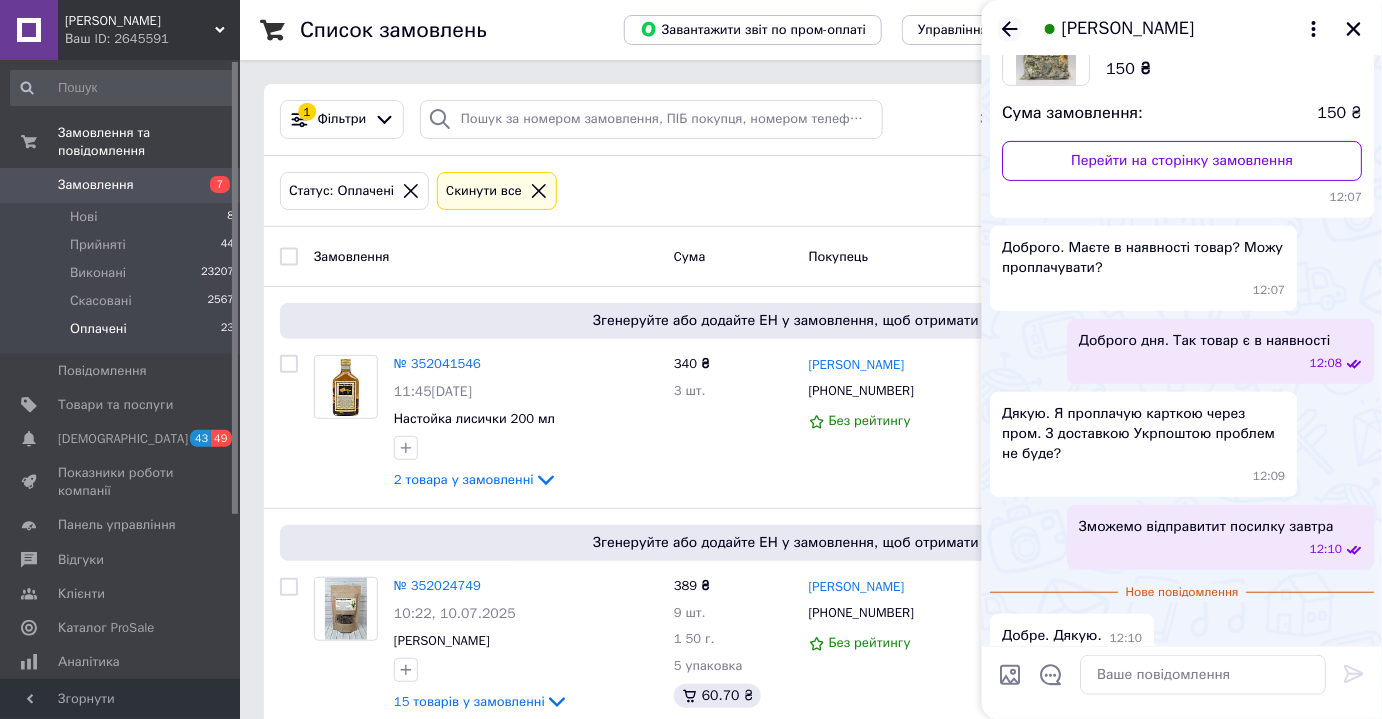 click 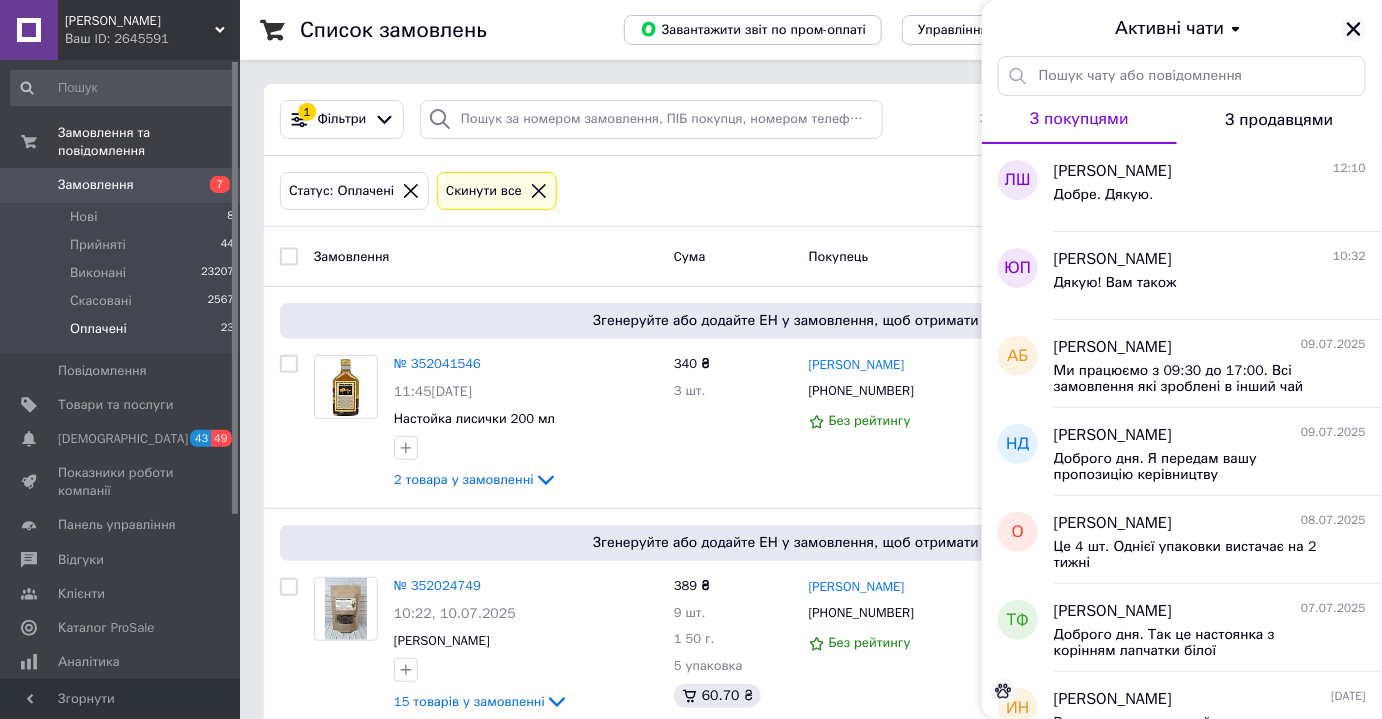 click 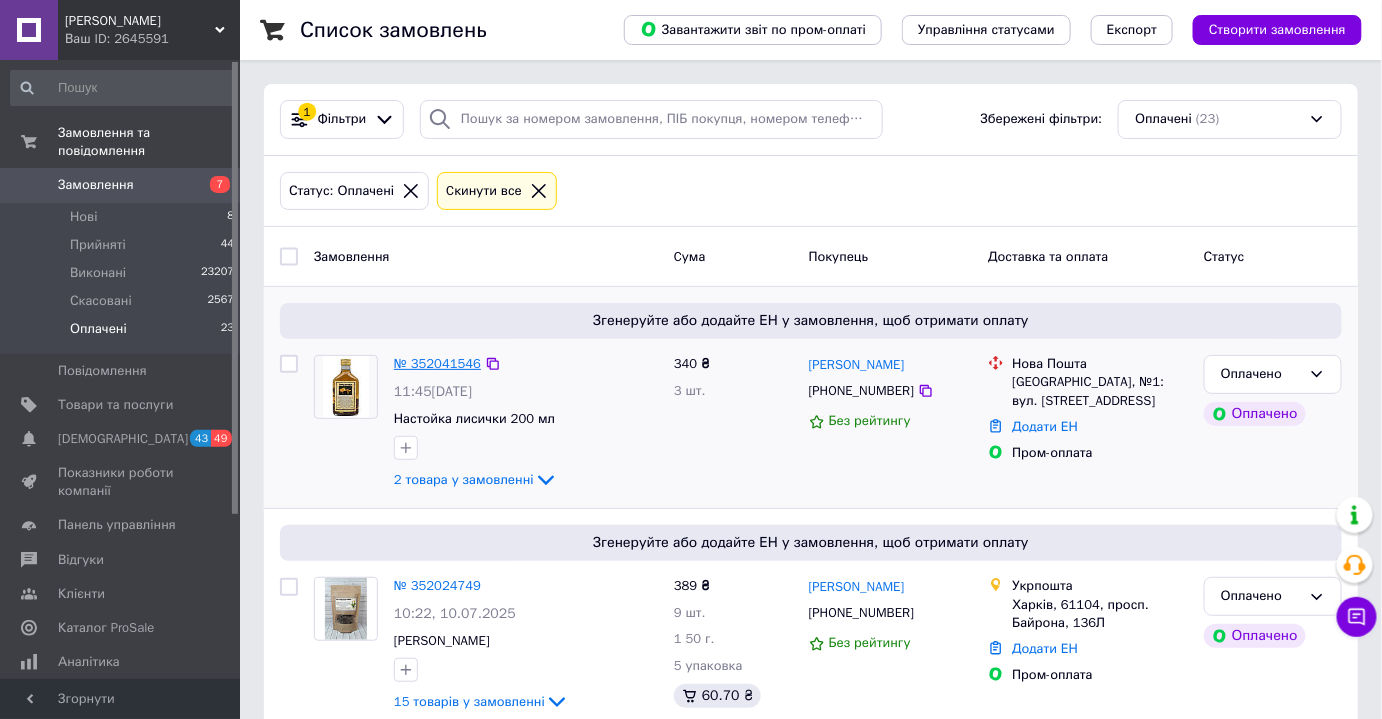click on "№ 352041546" at bounding box center [437, 363] 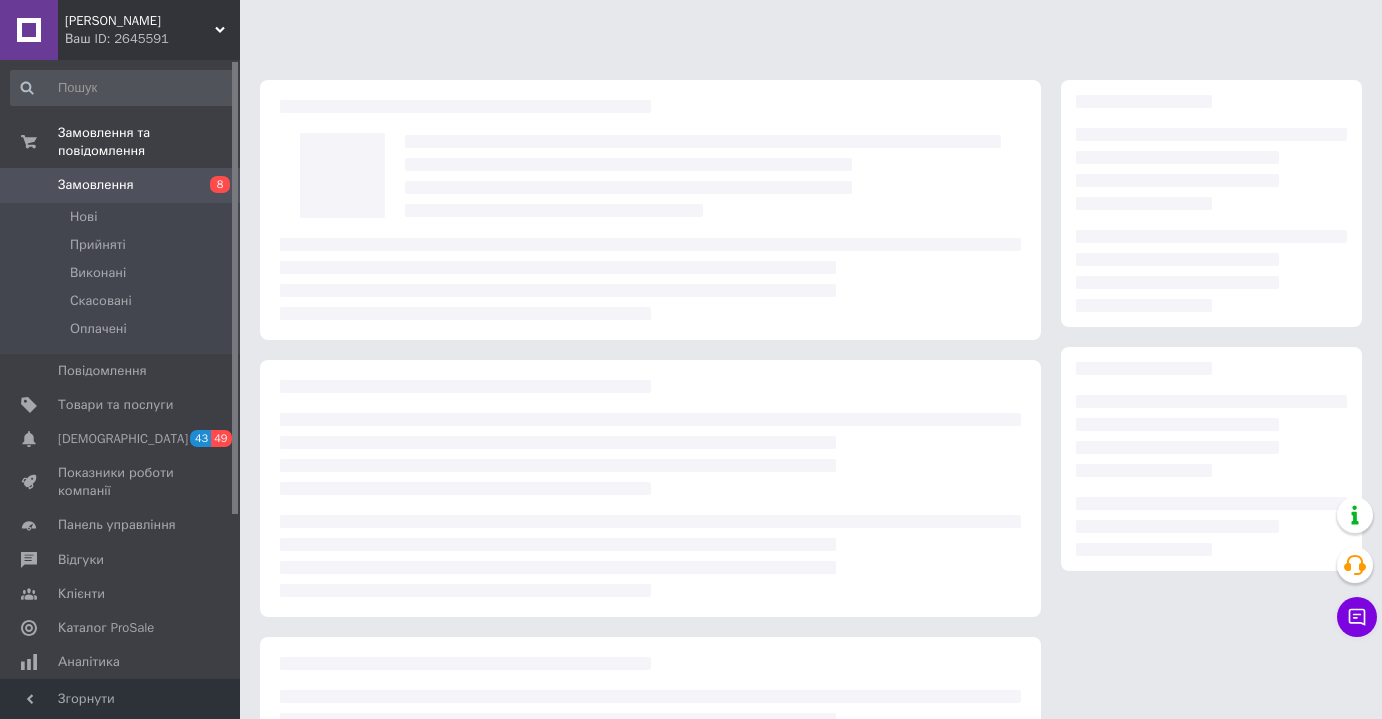 scroll, scrollTop: 0, scrollLeft: 0, axis: both 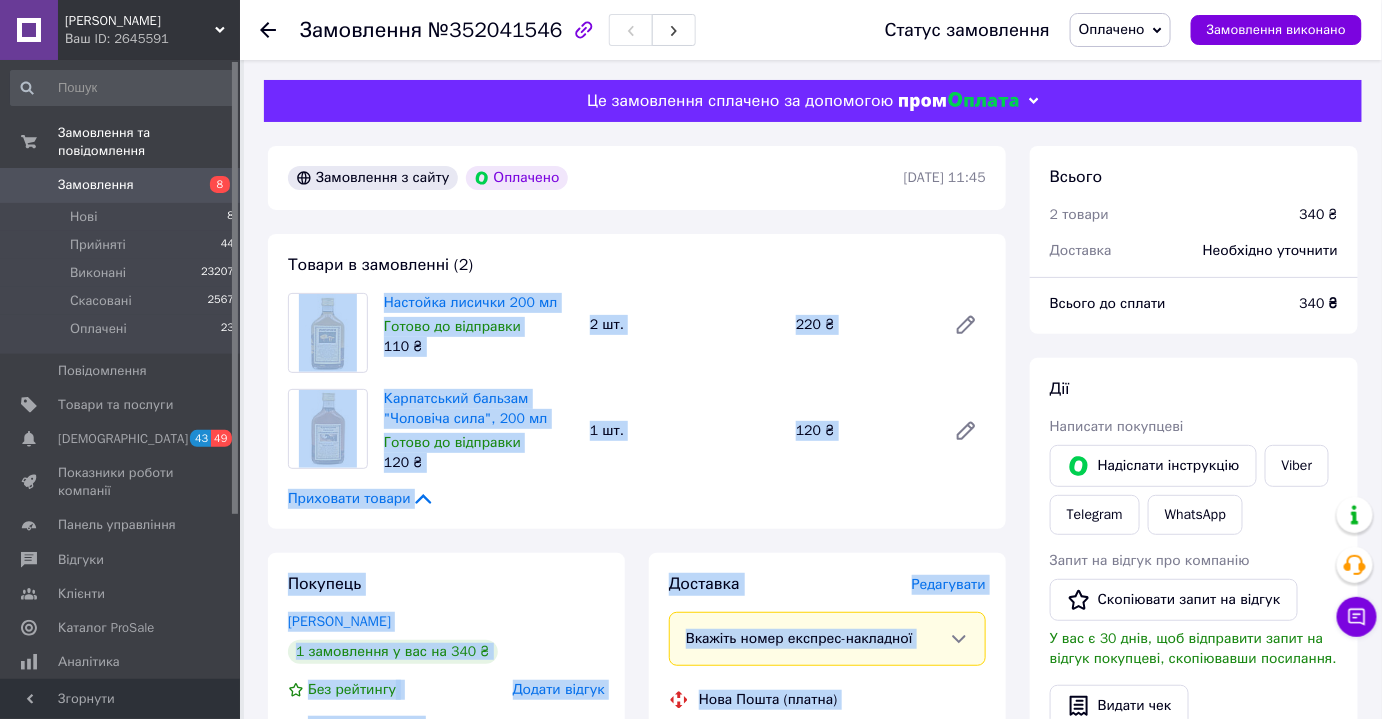 drag, startPoint x: 856, startPoint y: 367, endPoint x: 322, endPoint y: 347, distance: 534.3744 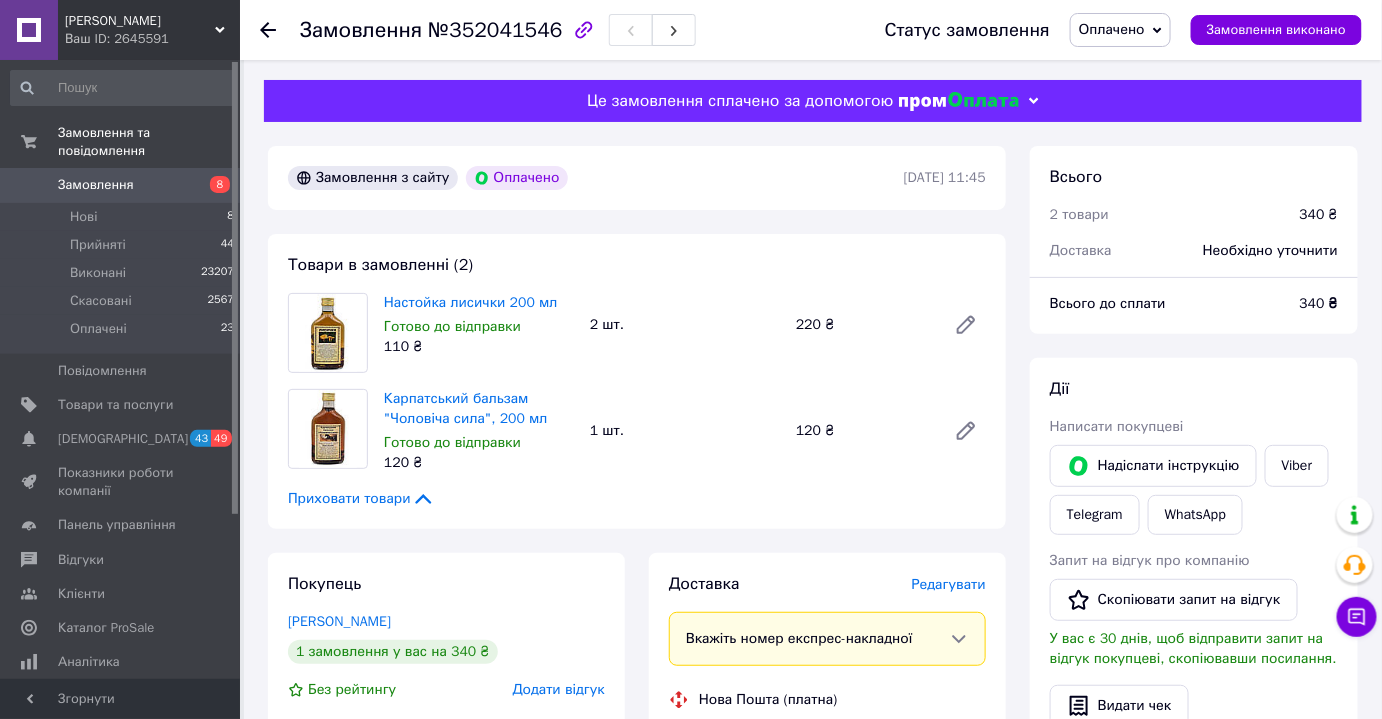 click on "Всього 2 товари 340 ₴ Доставка Необхідно уточнити Всього до сплати 340 ₴ Дії Написати покупцеві   Надіслати інструкцію Viber Telegram WhatsApp Запит на відгук про компанію   Скопіювати запит на відгук У вас є 30 днів, щоб відправити запит на відгук покупцеві, скопіювавши посилання.   Видати чек   Завантажити PDF   Друк PDF   Повернути гроші покупцеві [PERSON_NAME] Особисті нотатки, які бачите лише ви. З їх допомогою можна фільтрувати замовлення Примітки Залишилося 300 символів Очистити Зберегти" at bounding box center [1194, 790] 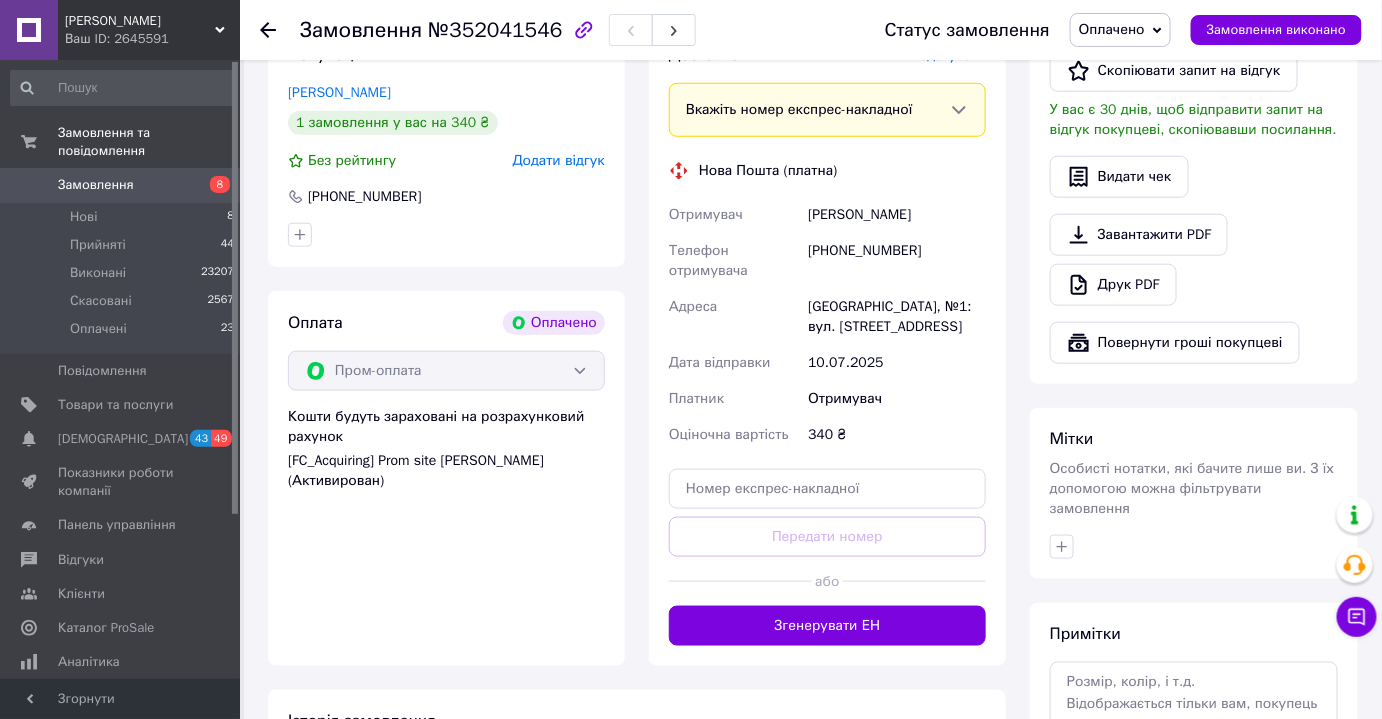 scroll, scrollTop: 521, scrollLeft: 0, axis: vertical 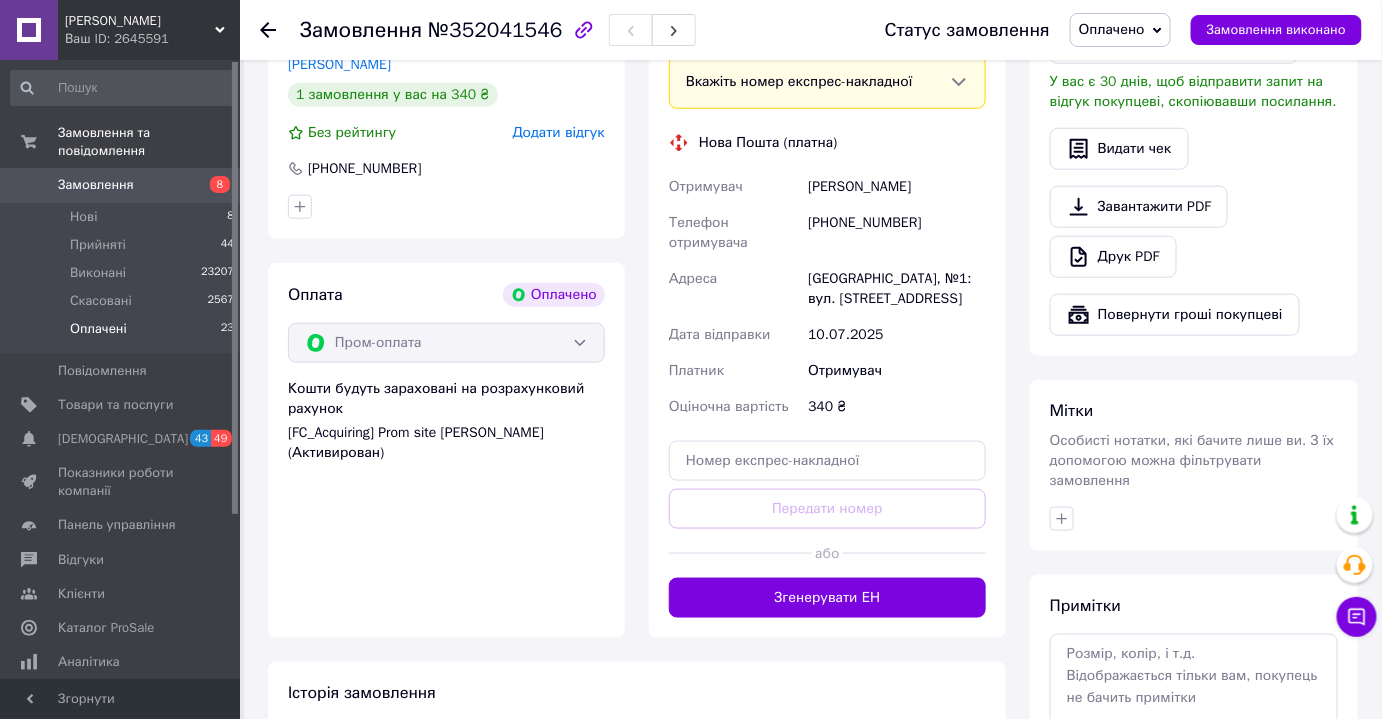 click on "Оплачені" at bounding box center [98, 329] 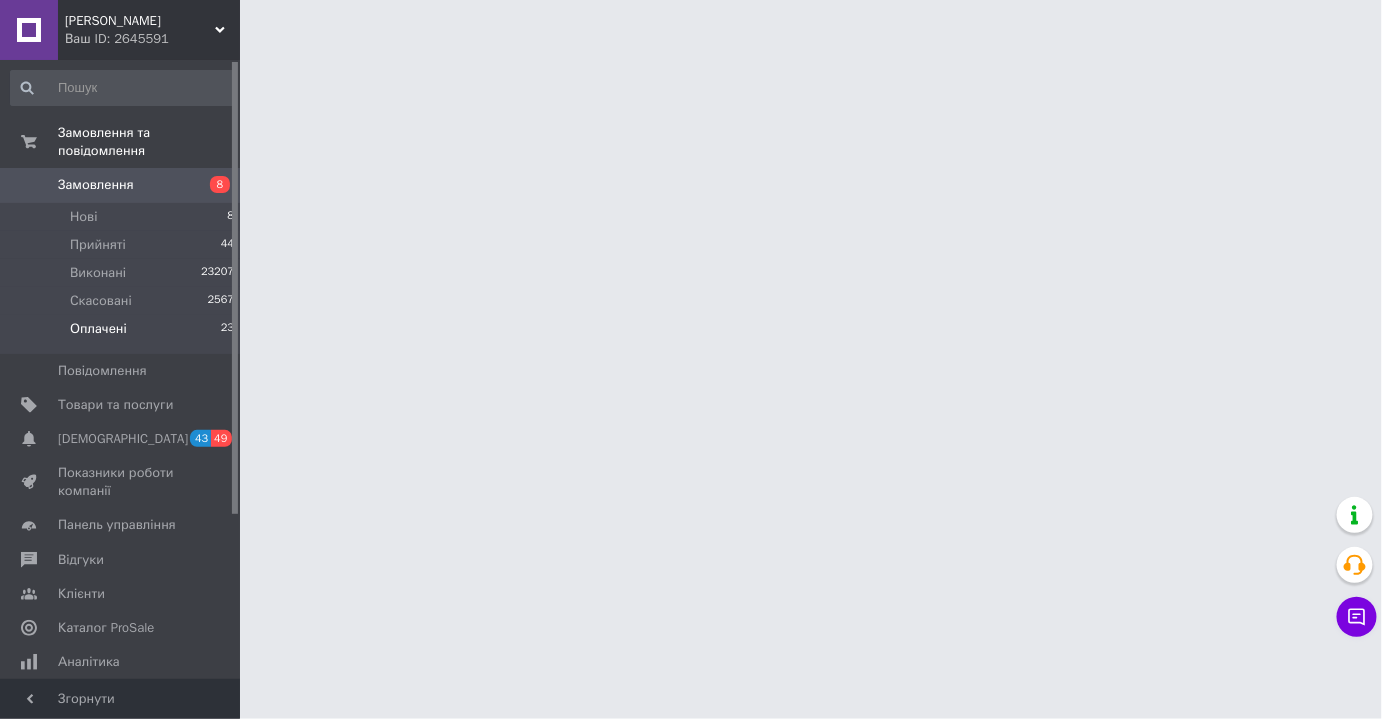 scroll, scrollTop: 0, scrollLeft: 0, axis: both 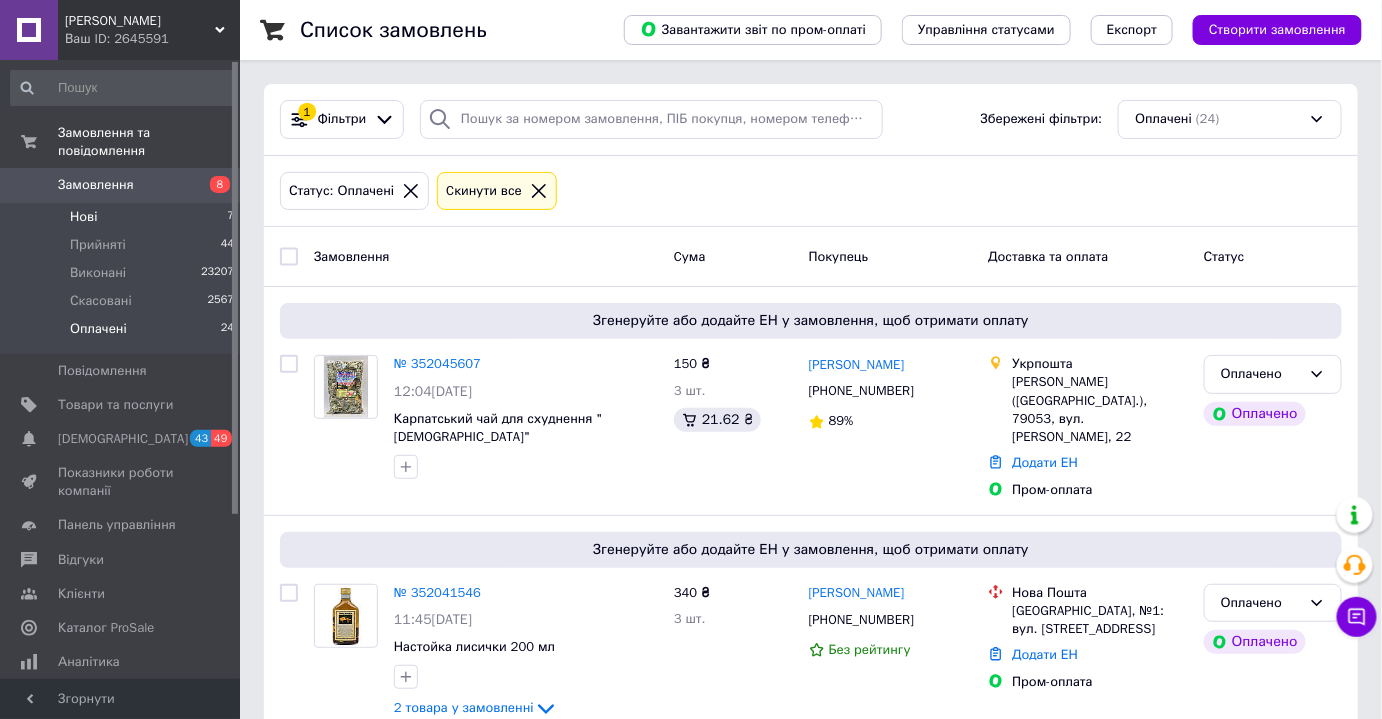 click on "Нові 7" at bounding box center (123, 217) 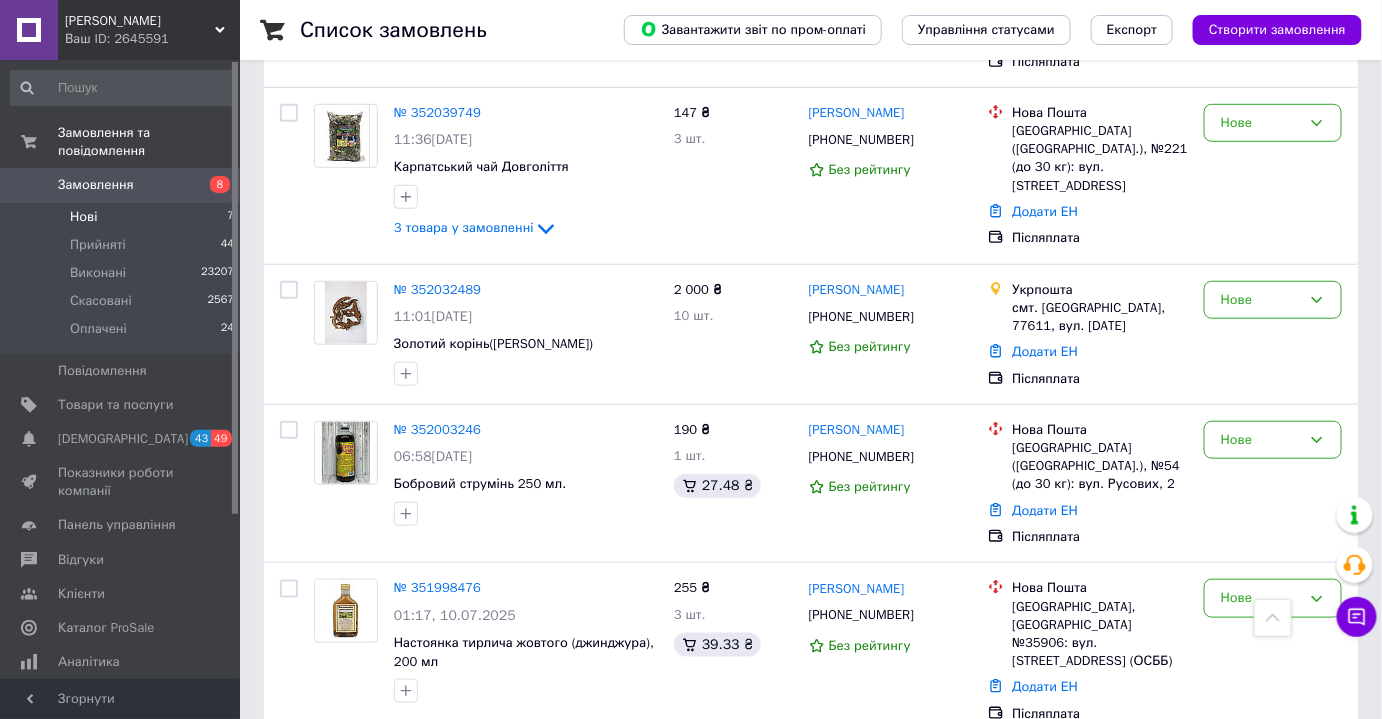 scroll, scrollTop: 328, scrollLeft: 0, axis: vertical 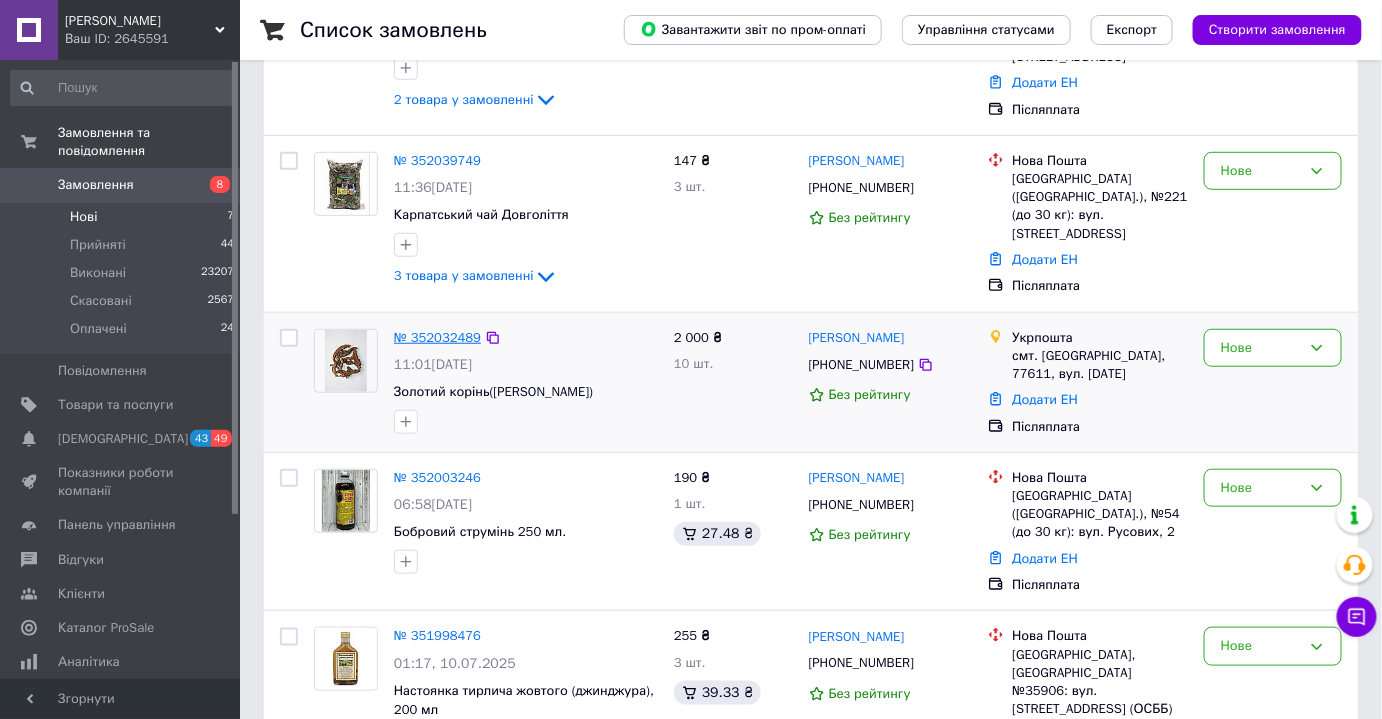 click on "№ 352032489" at bounding box center [437, 337] 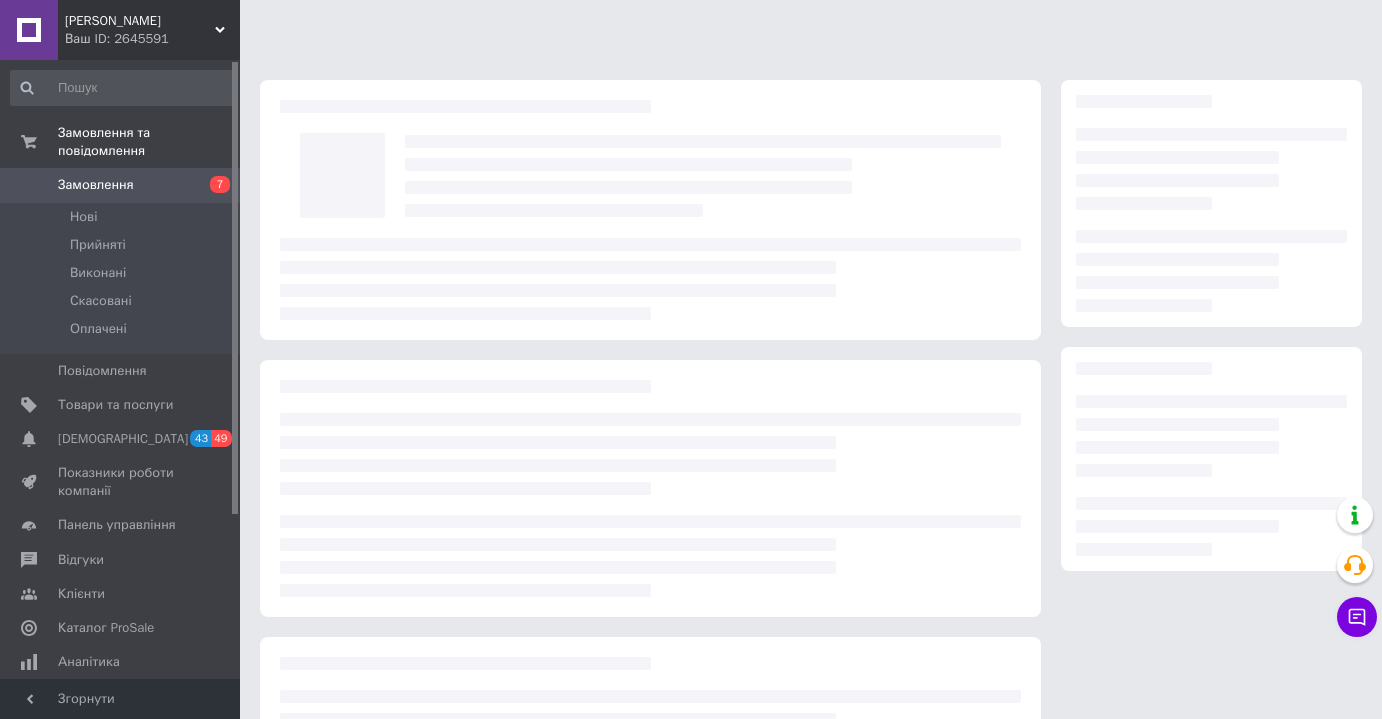 scroll, scrollTop: 0, scrollLeft: 0, axis: both 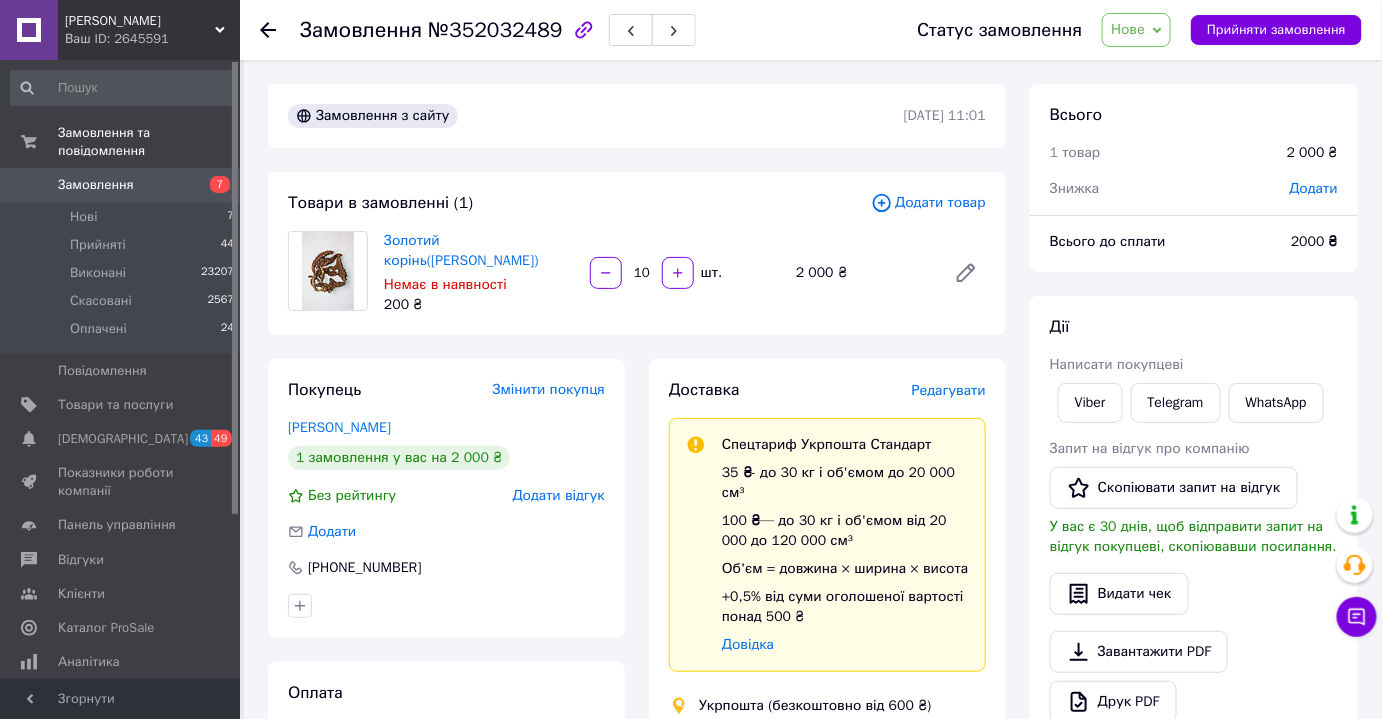 click on "Нове" at bounding box center (1136, 30) 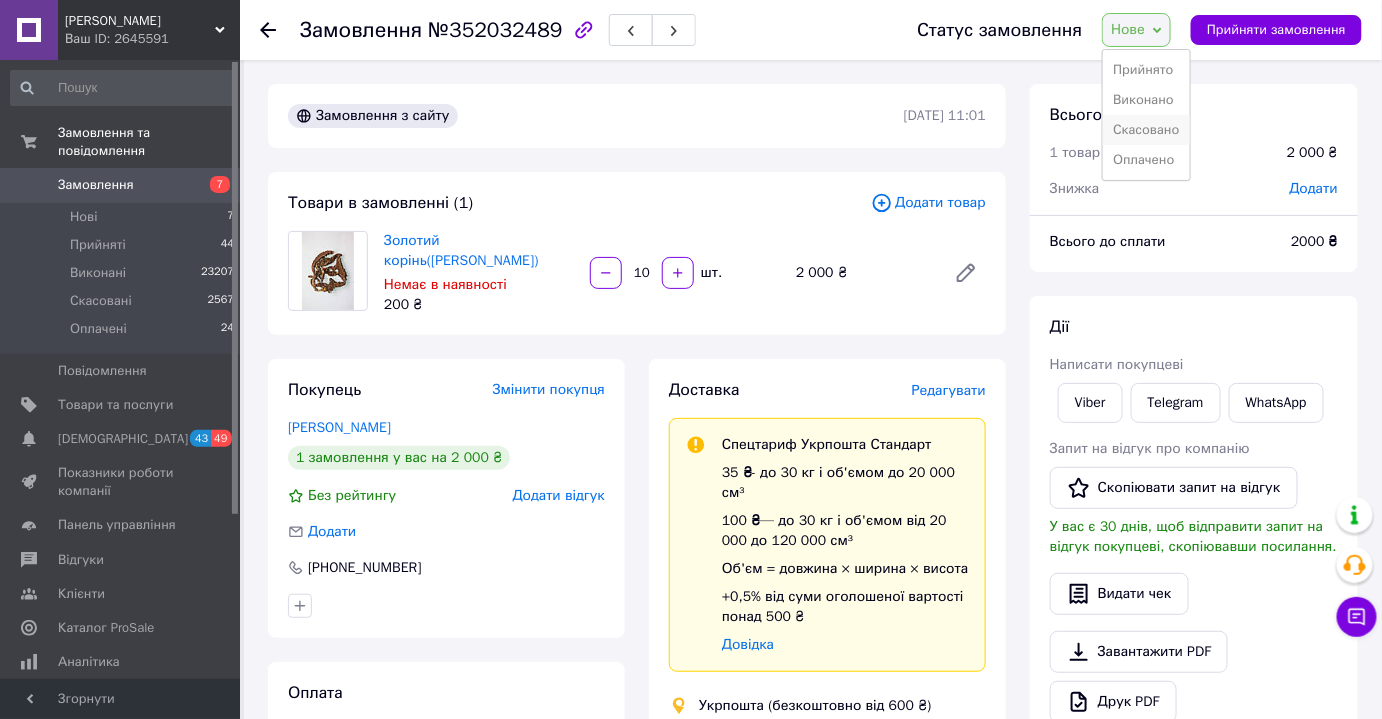 click on "Скасовано" at bounding box center (1146, 130) 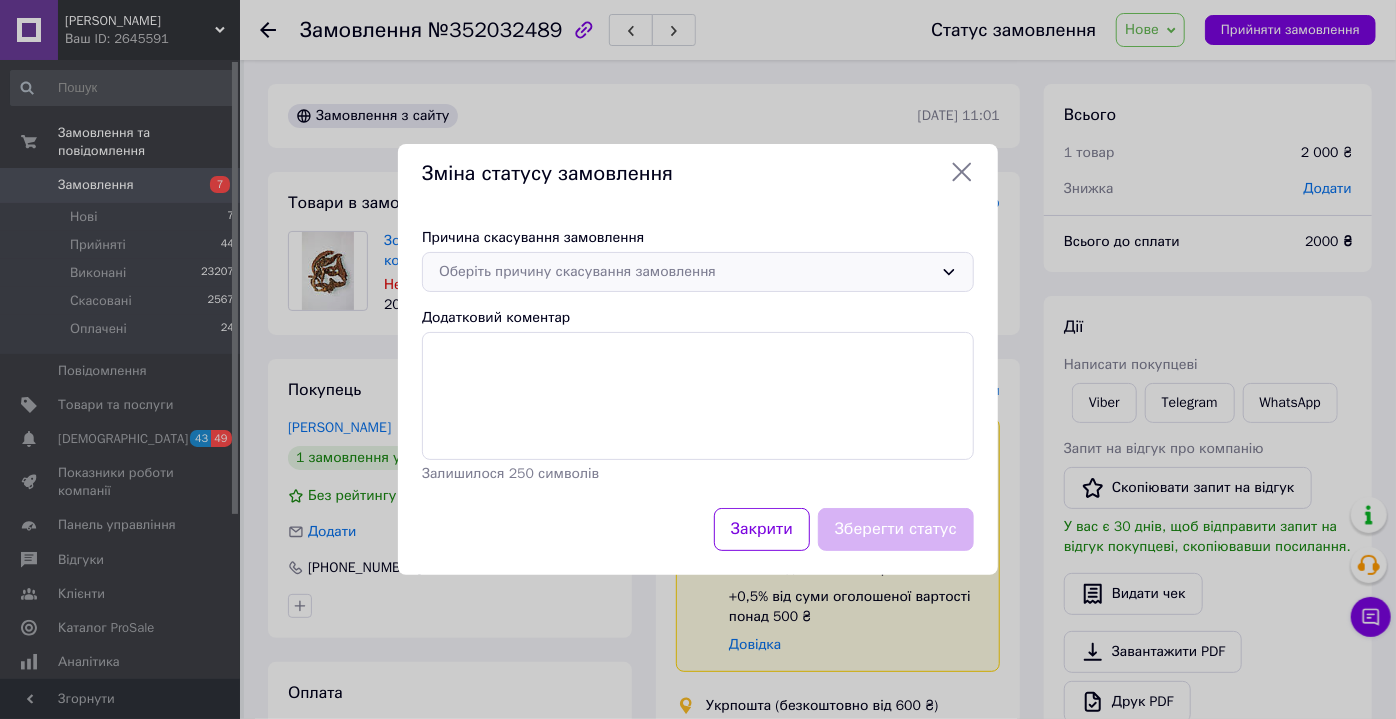 click on "Оберіть причину скасування замовлення" at bounding box center (698, 272) 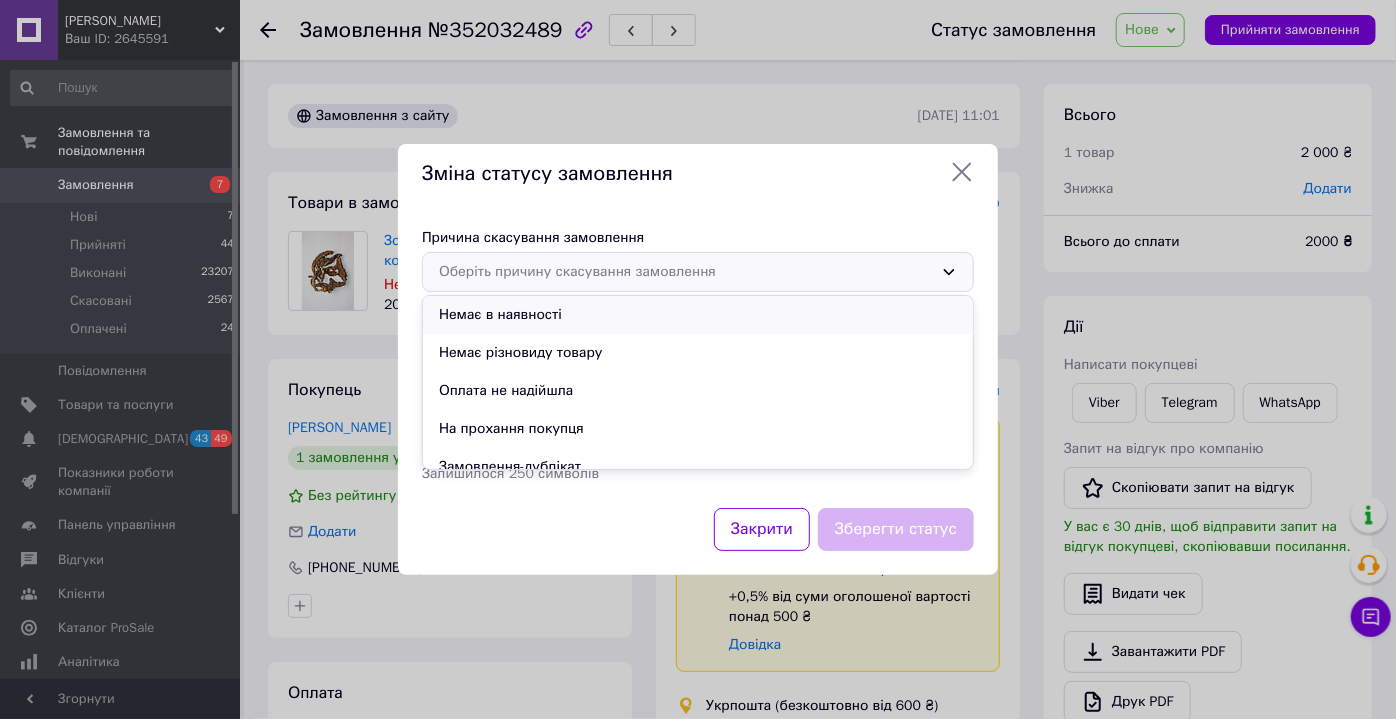 click on "Немає в наявності" at bounding box center (698, 315) 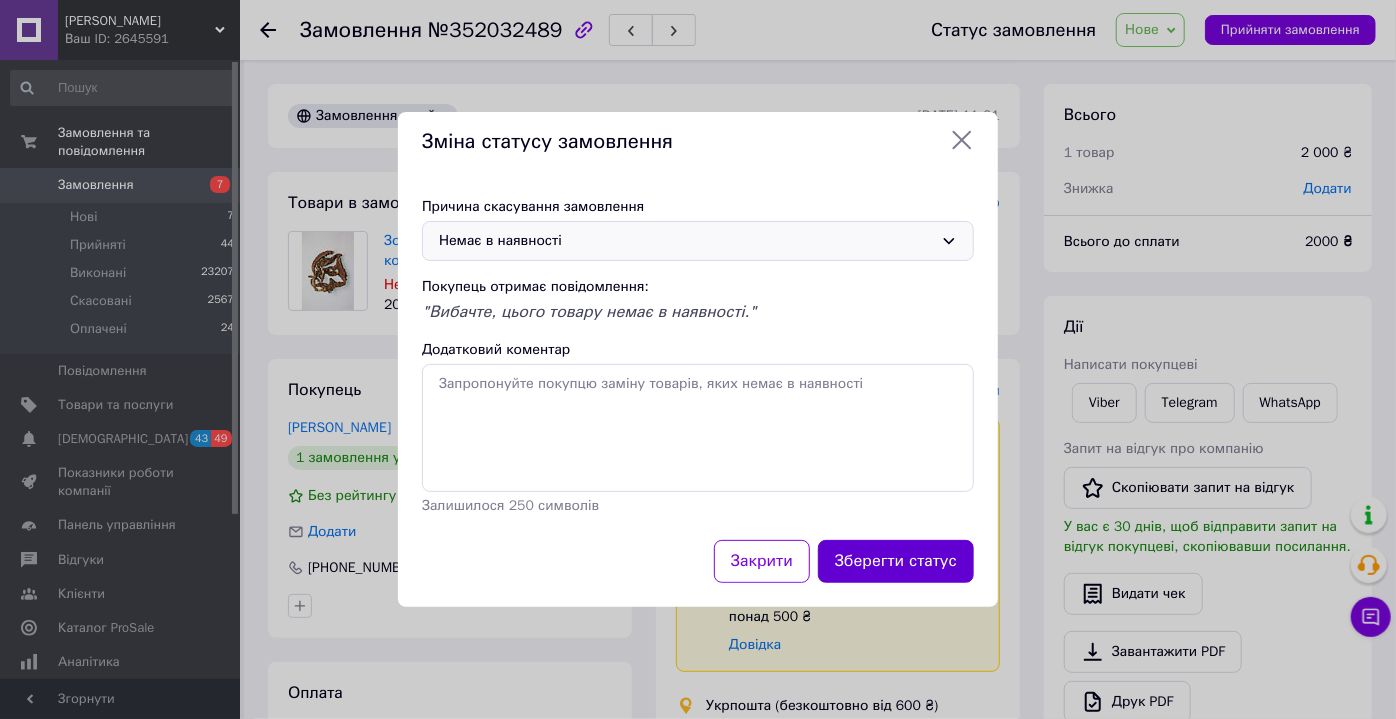click on "Зберегти статус" at bounding box center [896, 561] 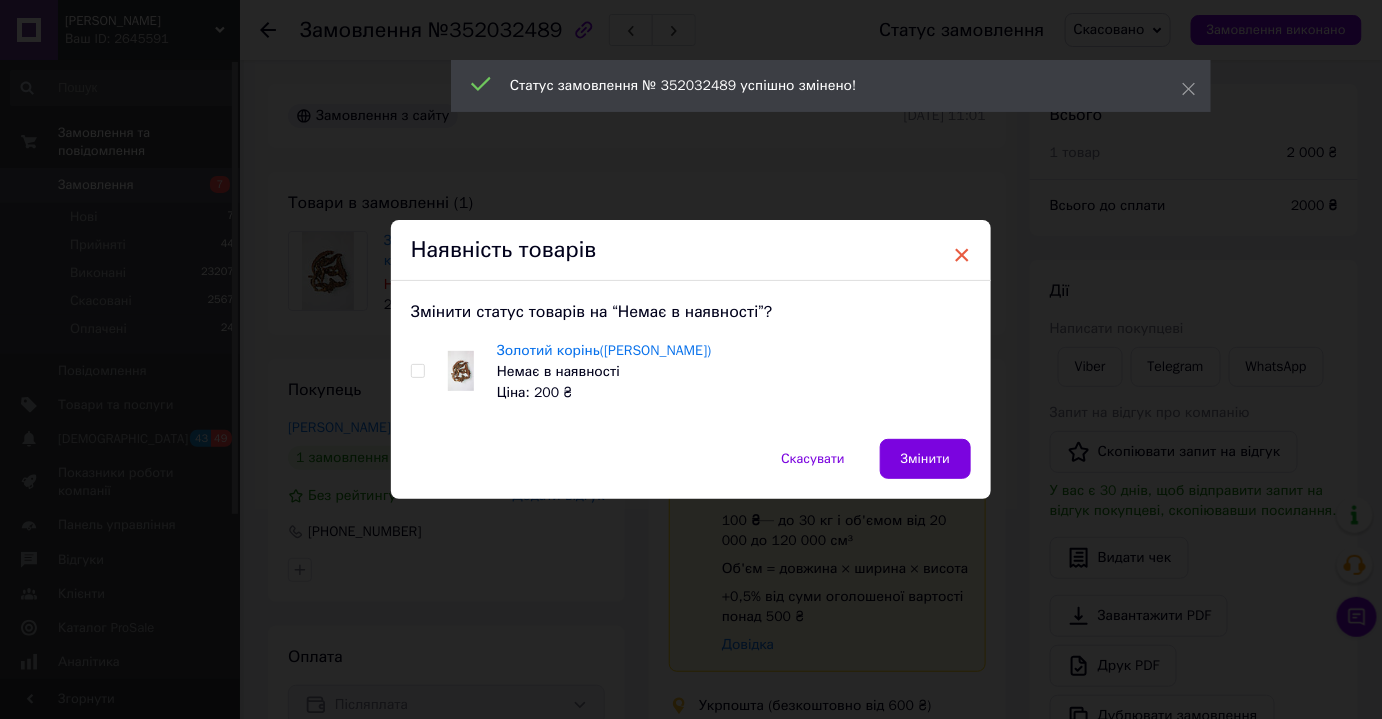 click on "×" at bounding box center [962, 255] 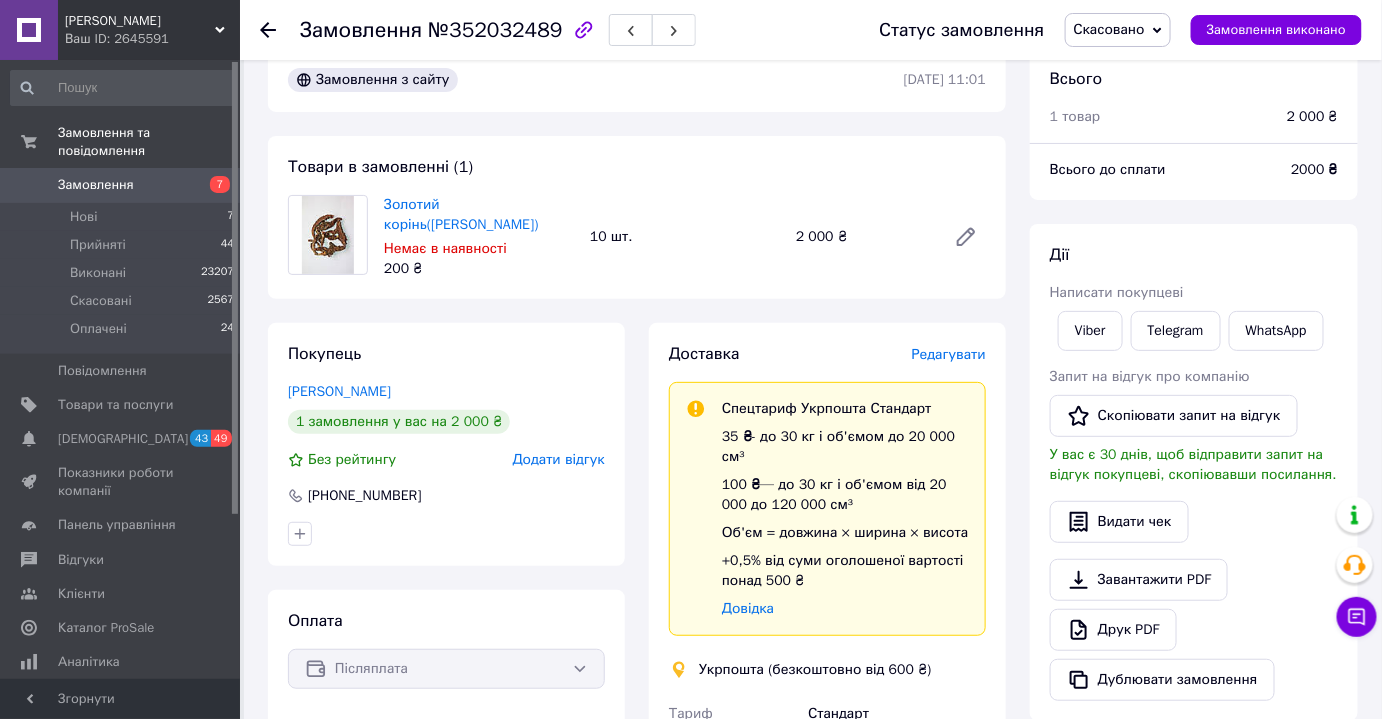 scroll, scrollTop: 76, scrollLeft: 0, axis: vertical 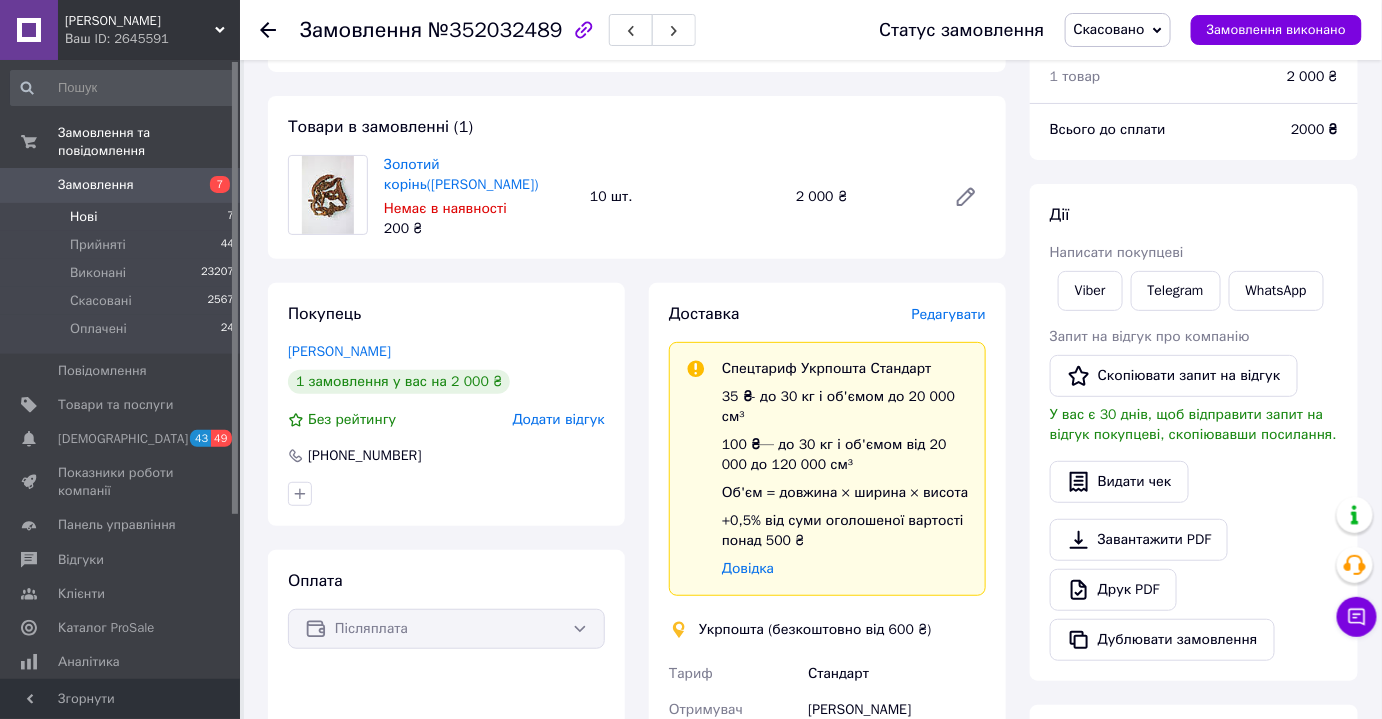 click on "Нові" at bounding box center [83, 217] 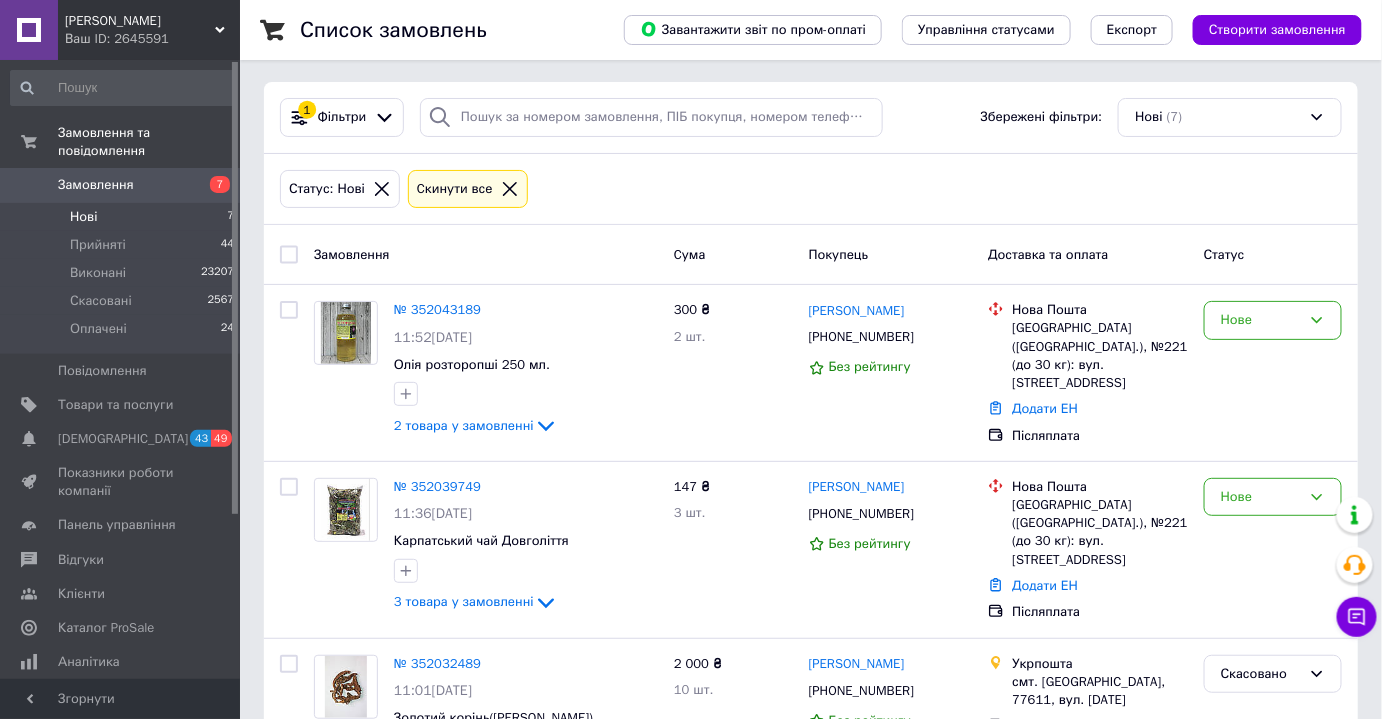 scroll, scrollTop: 0, scrollLeft: 0, axis: both 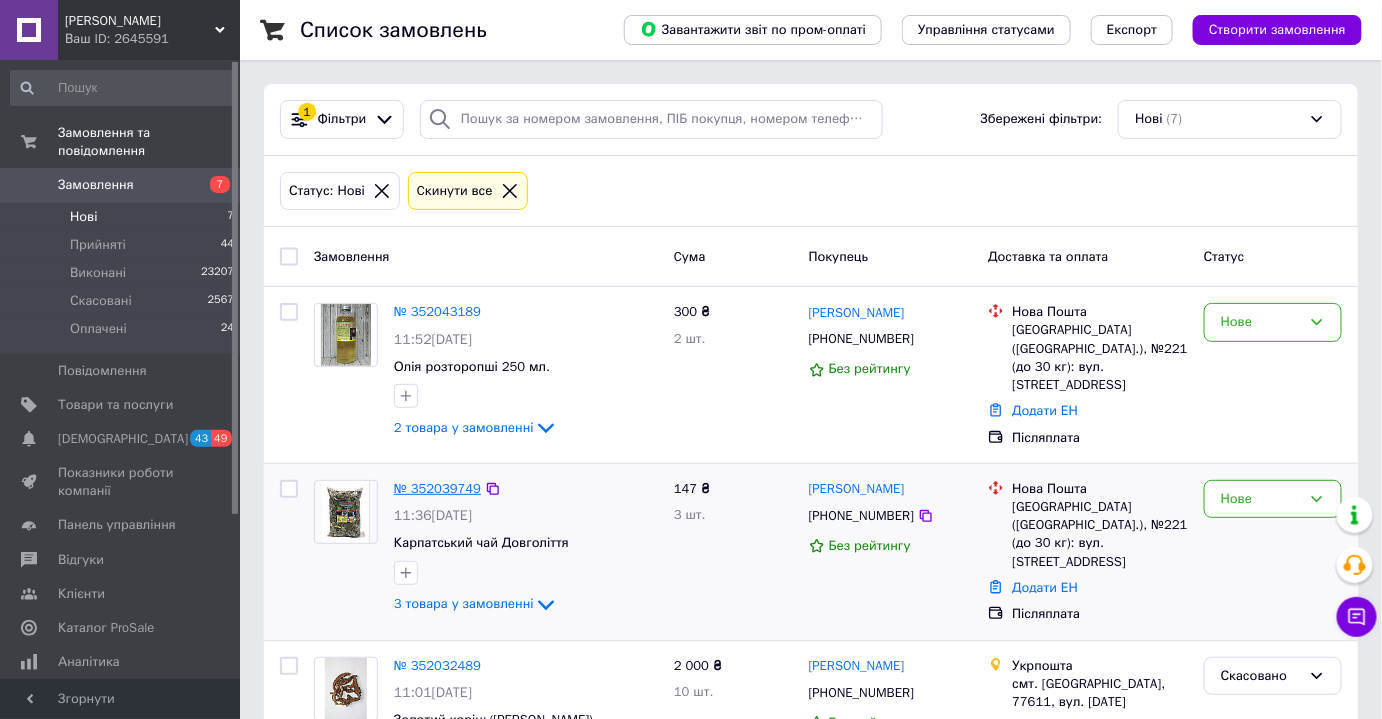 click on "№ 352039749" at bounding box center (437, 488) 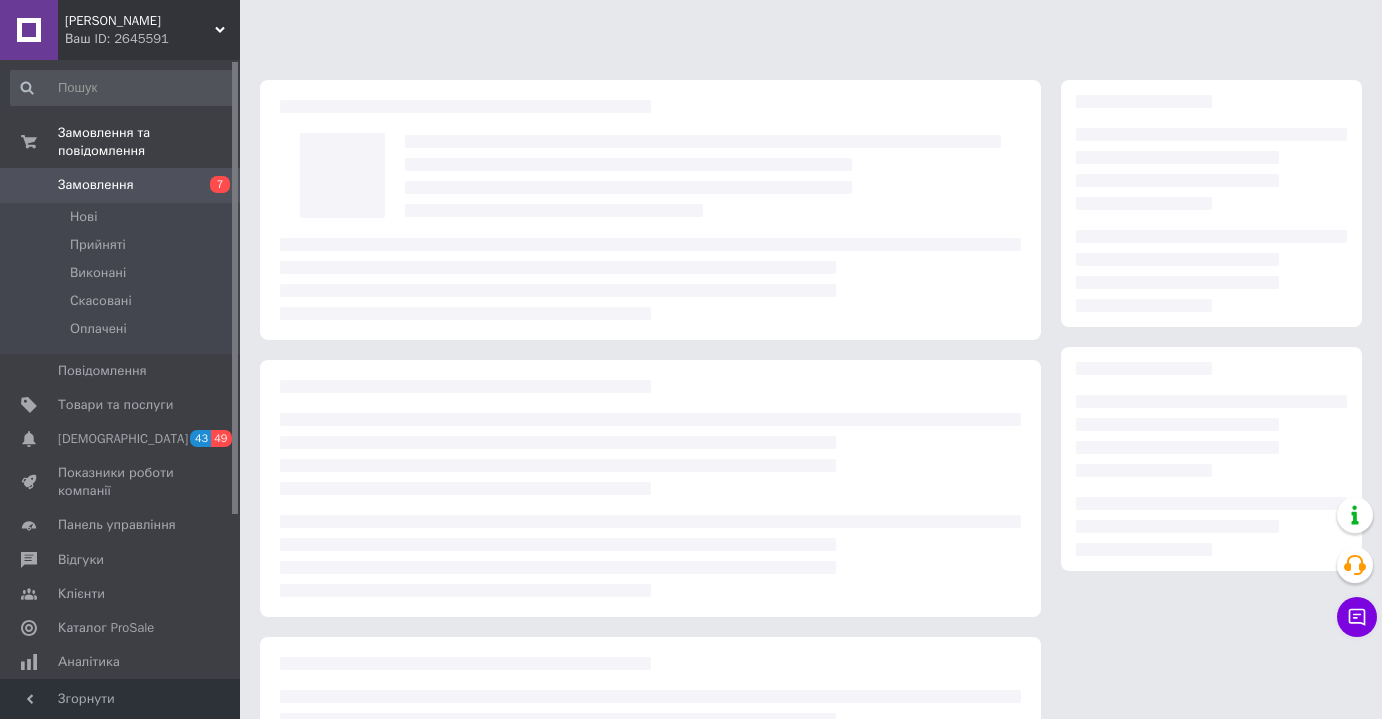 scroll, scrollTop: 0, scrollLeft: 0, axis: both 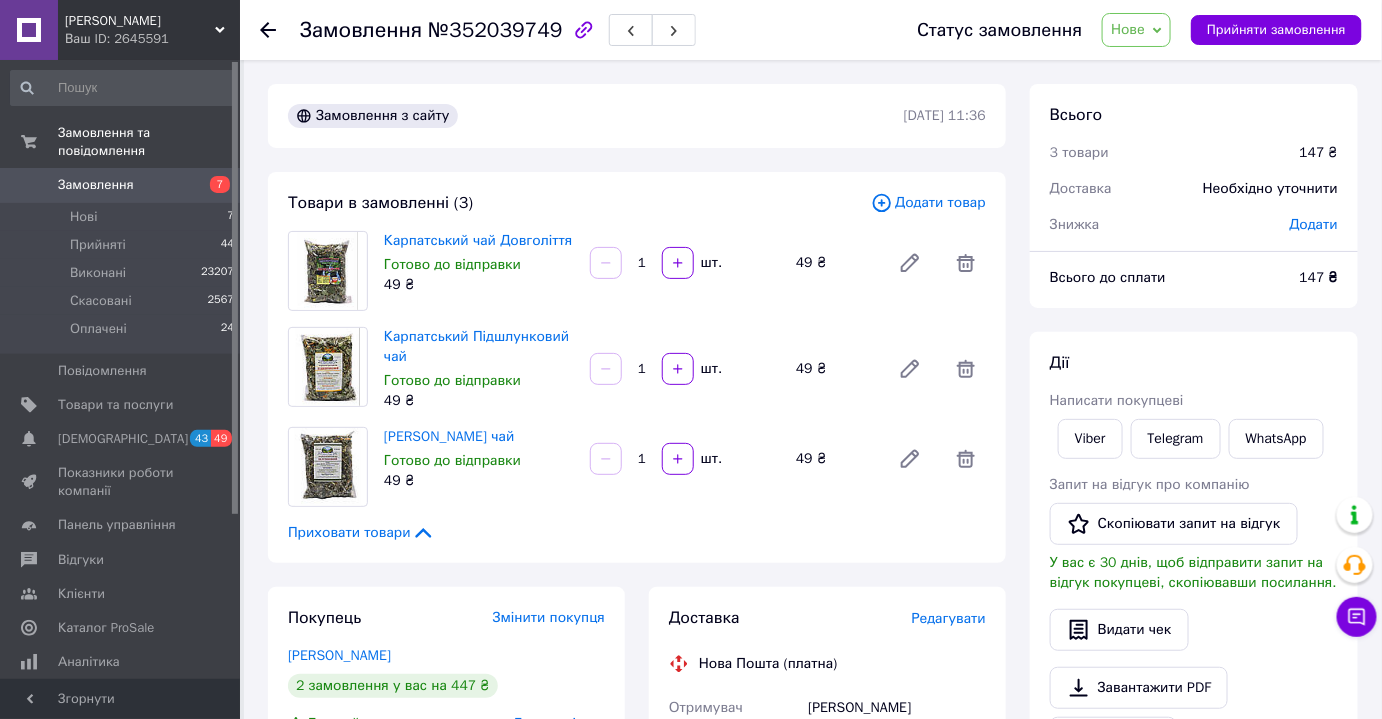 click on "Замовлення" at bounding box center [96, 185] 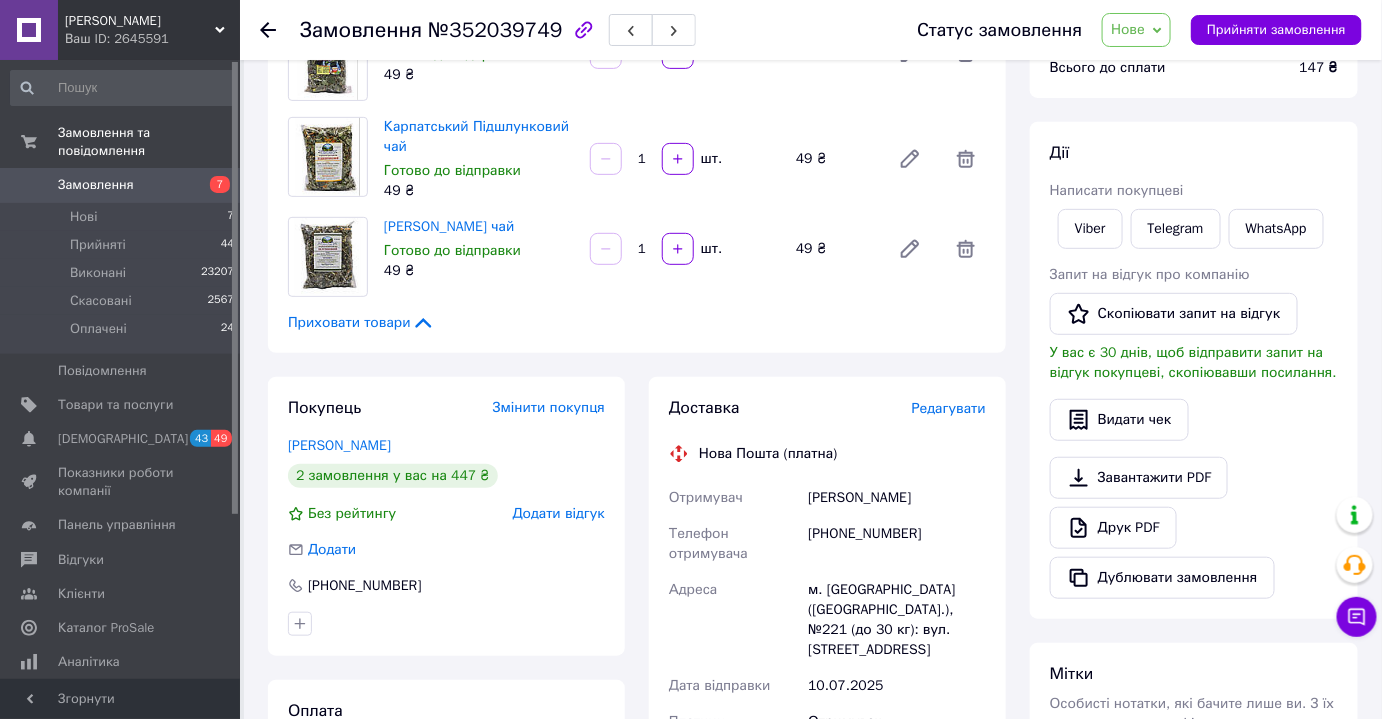 scroll, scrollTop: 263, scrollLeft: 0, axis: vertical 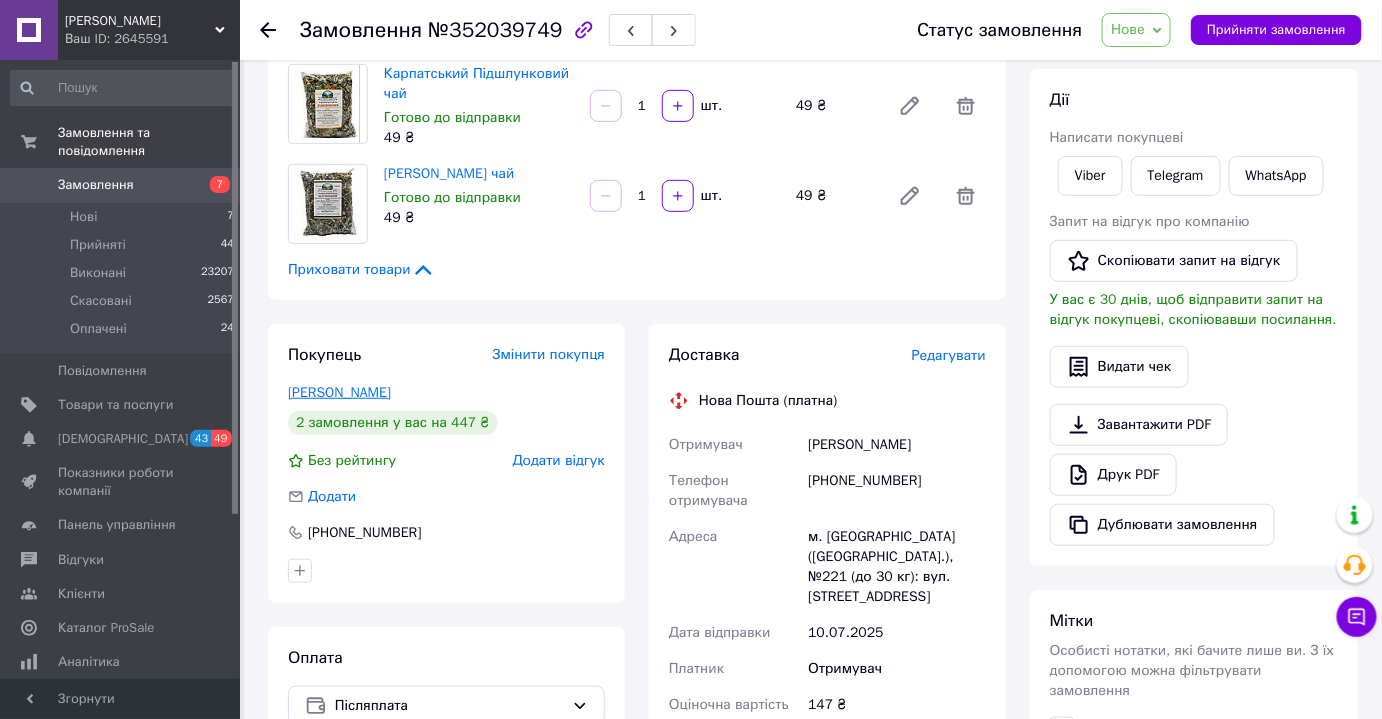click on "[PERSON_NAME]" at bounding box center [339, 392] 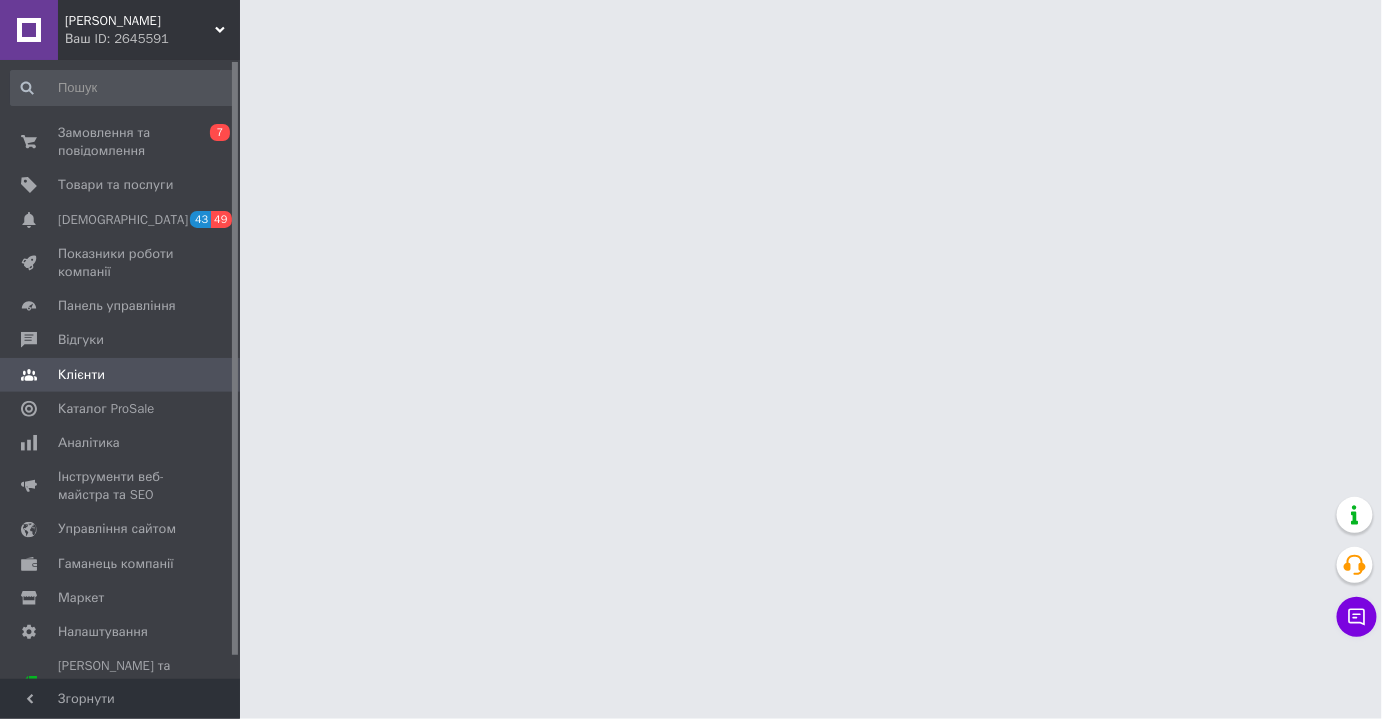 scroll, scrollTop: 0, scrollLeft: 0, axis: both 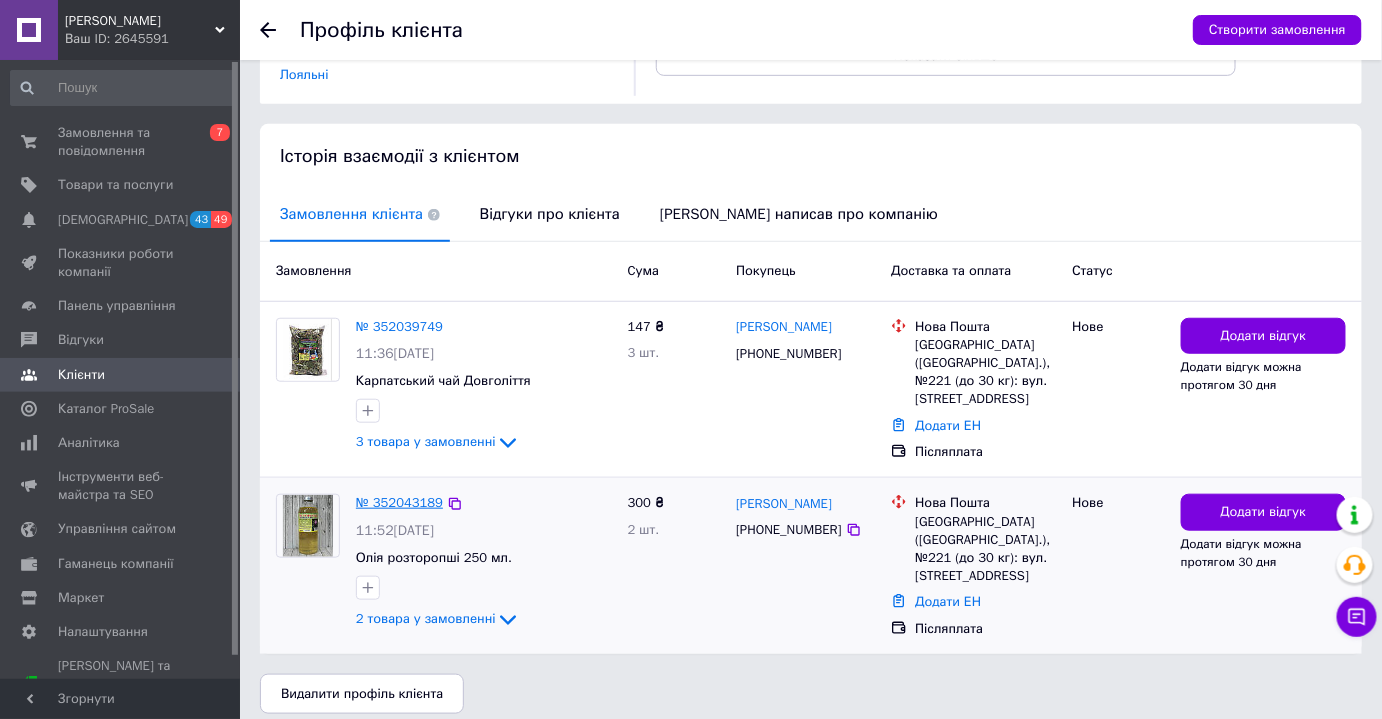 click on "№ 352043189" at bounding box center (399, 502) 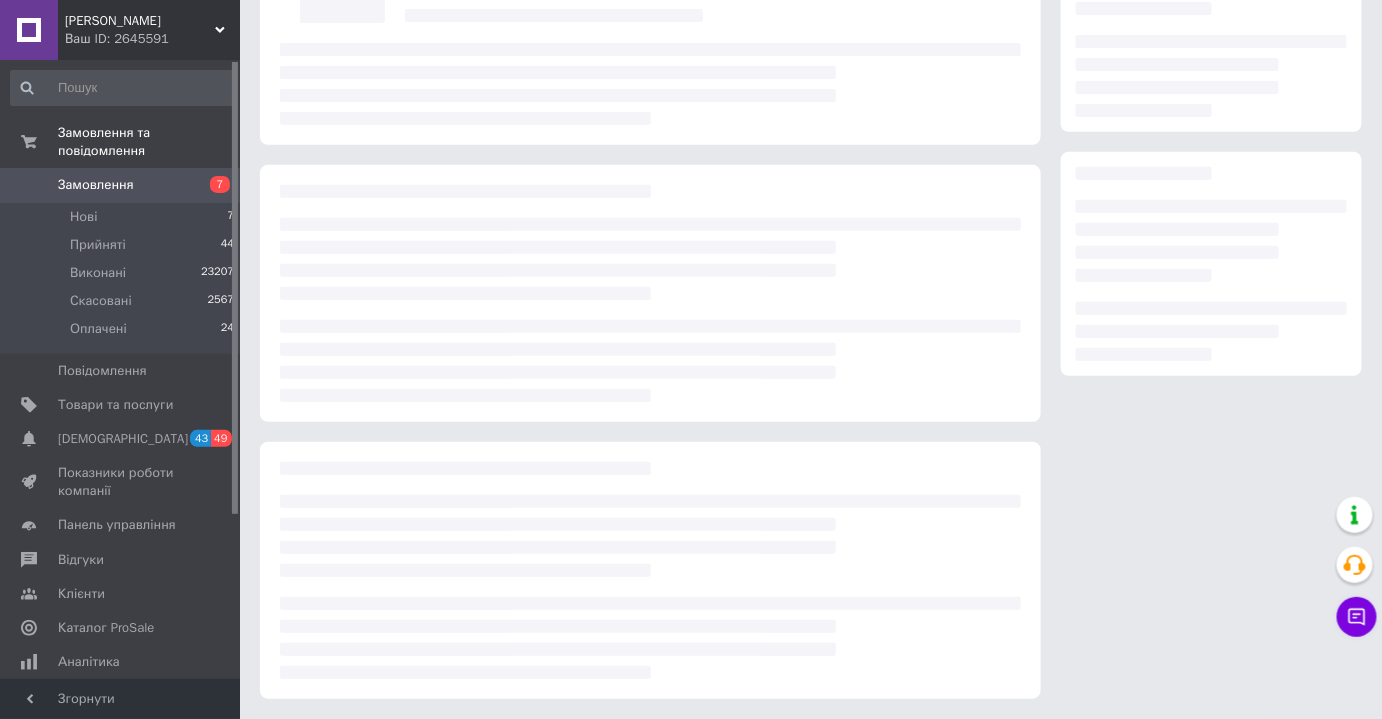 scroll, scrollTop: 0, scrollLeft: 0, axis: both 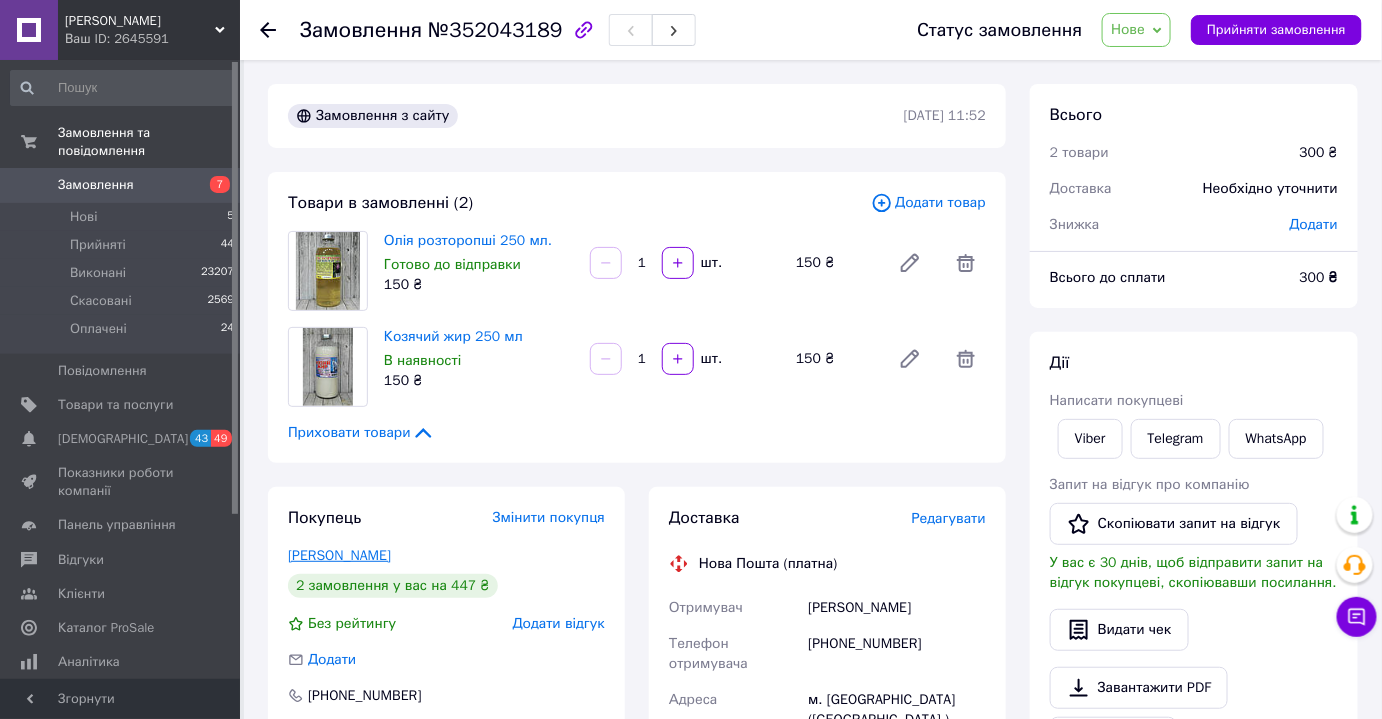 click on "[PERSON_NAME]" at bounding box center (339, 555) 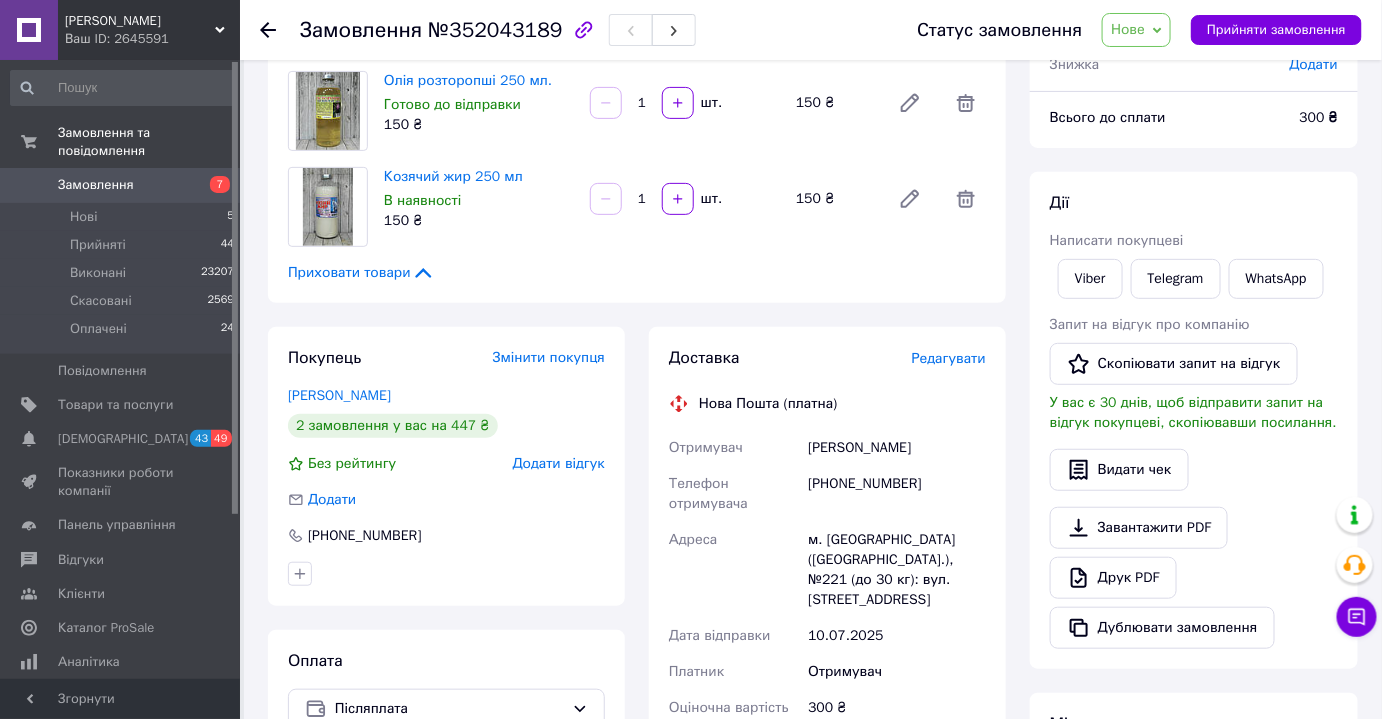 scroll, scrollTop: 0, scrollLeft: 0, axis: both 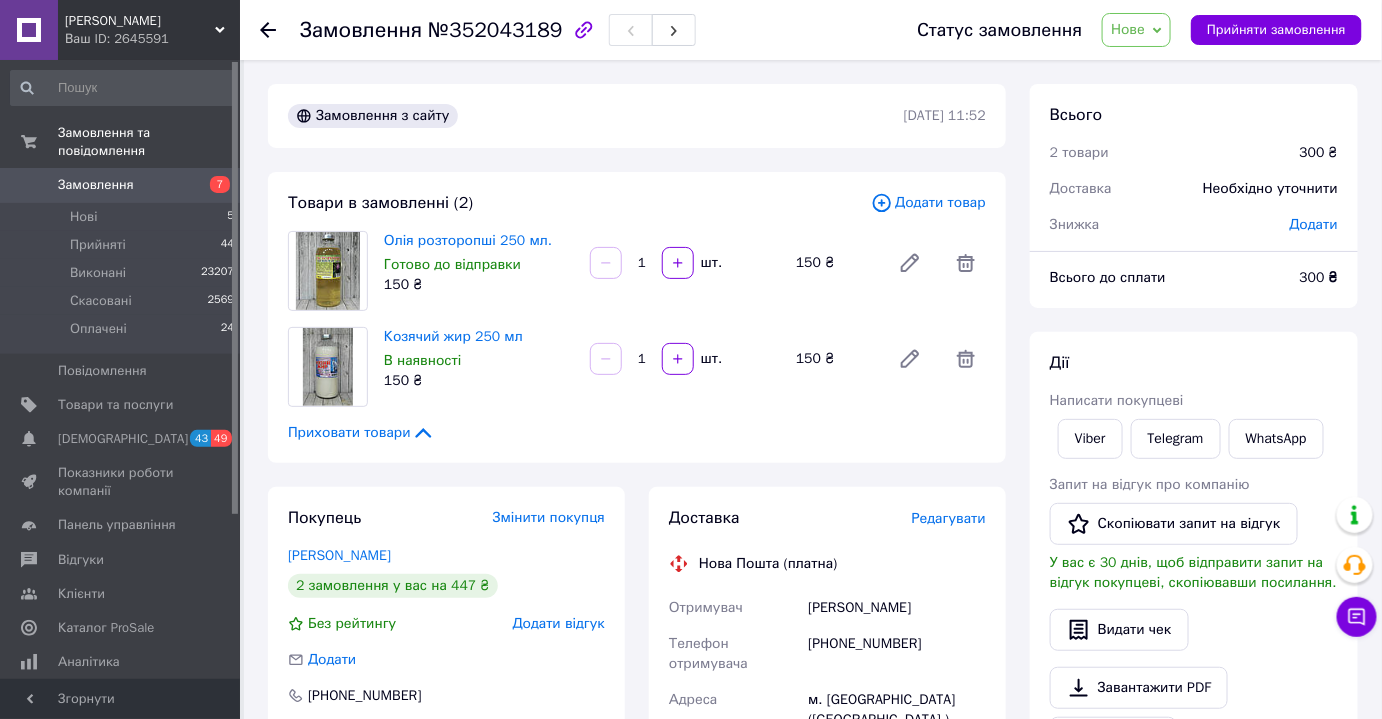click on "Нове" at bounding box center [1136, 30] 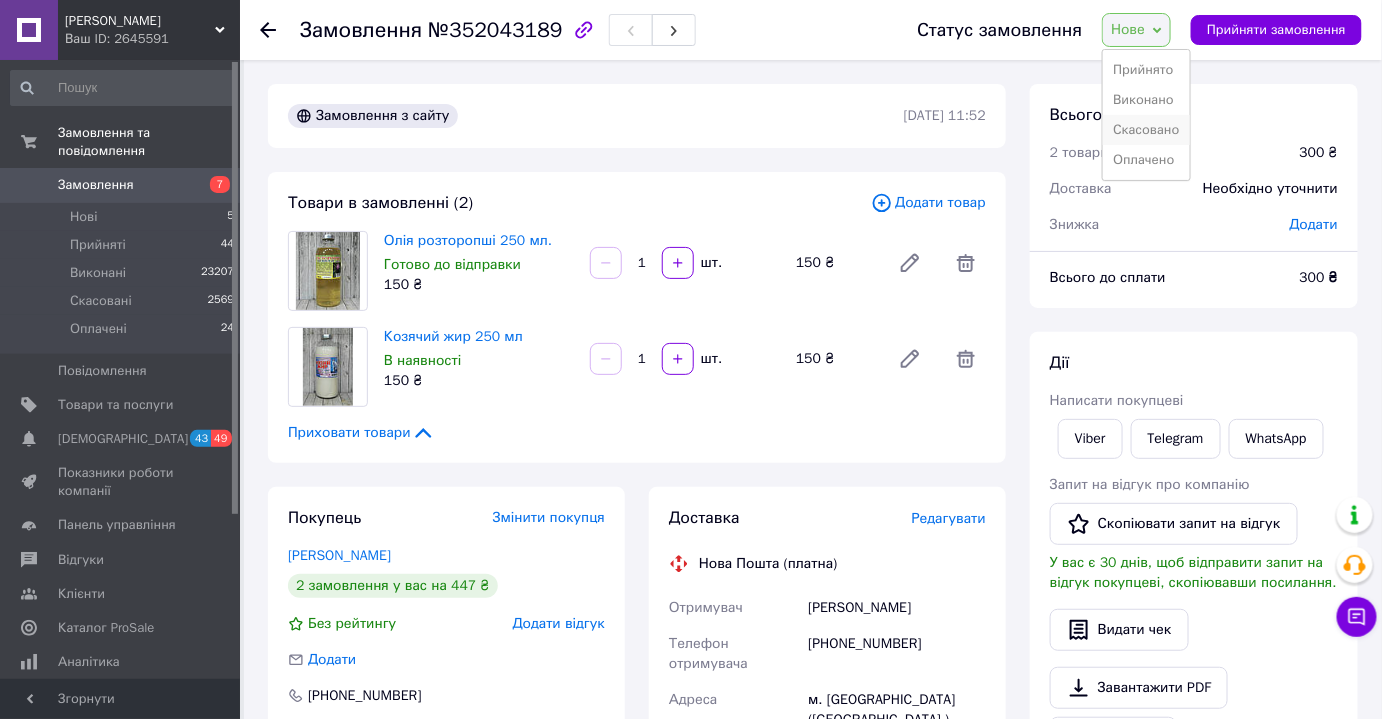 click on "Скасовано" at bounding box center (1146, 130) 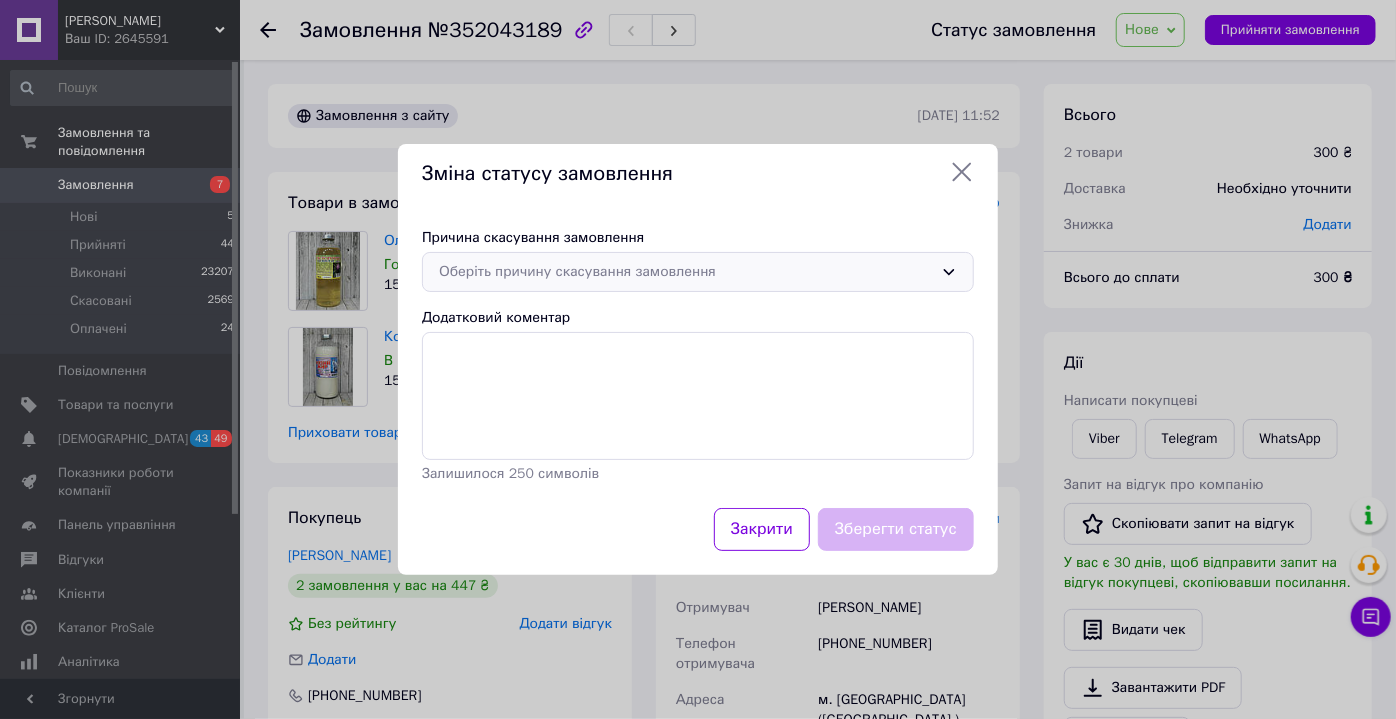 click on "Оберіть причину скасування замовлення" at bounding box center [698, 272] 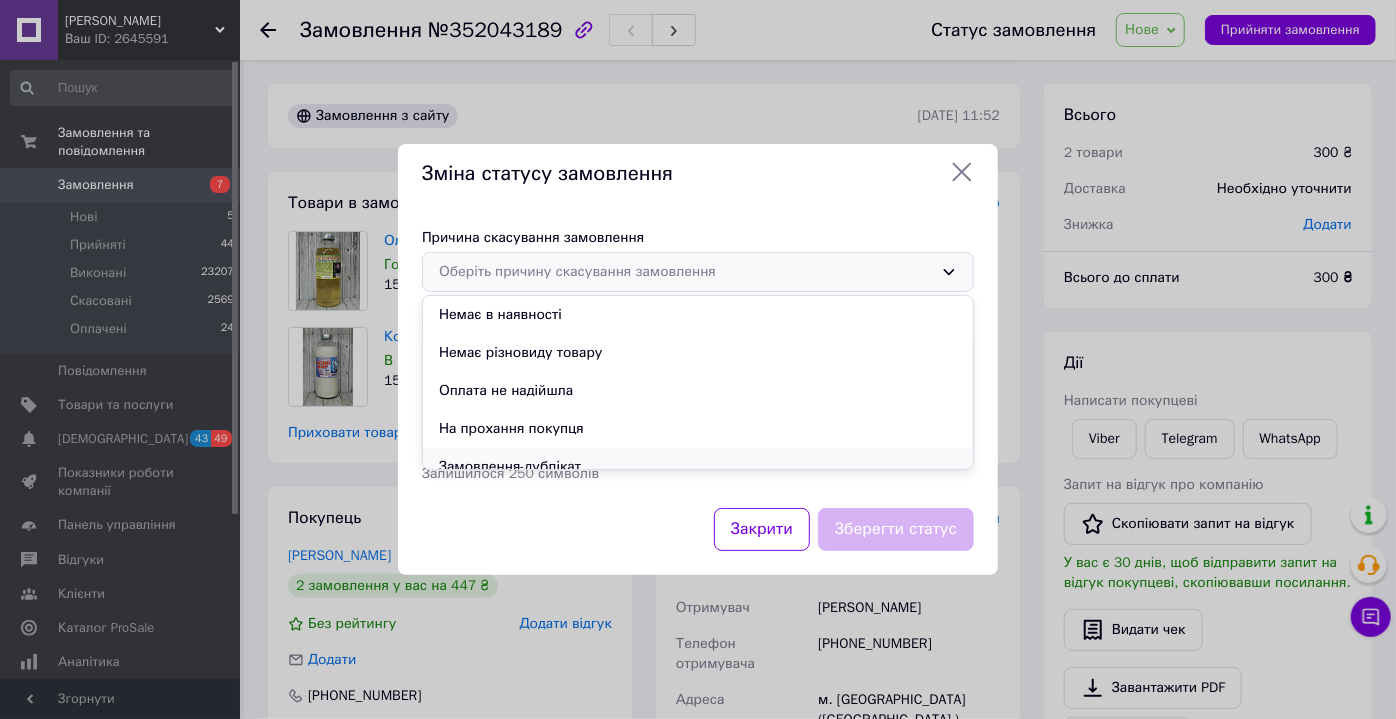 click on "Замовлення-дублікат" at bounding box center (698, 467) 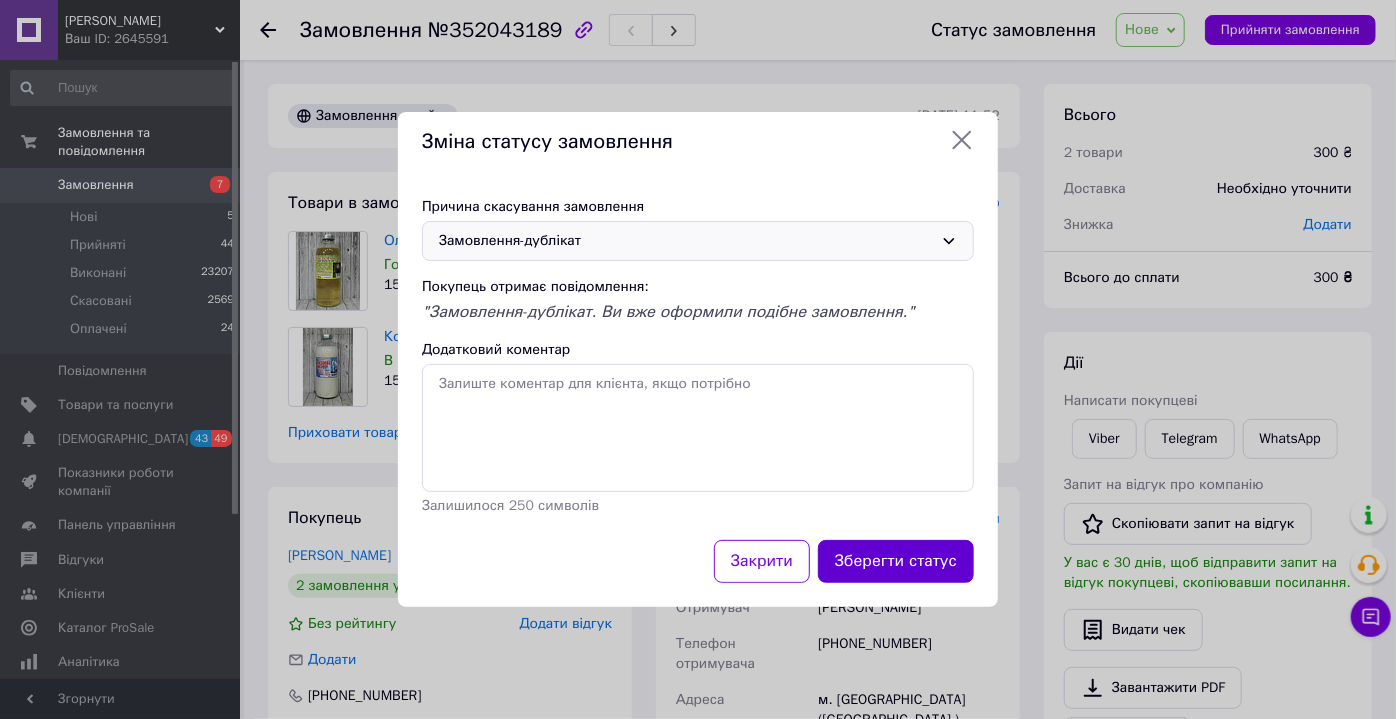 click on "Зберегти статус" at bounding box center (896, 561) 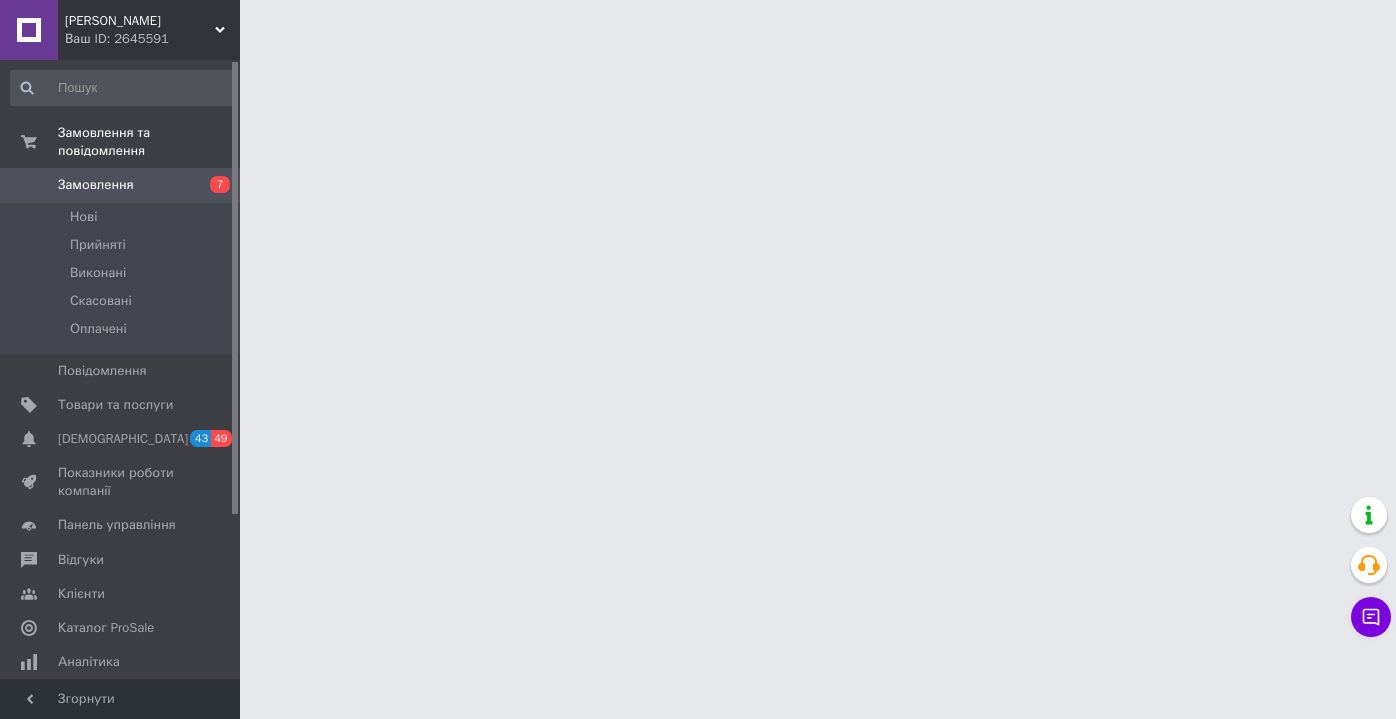 scroll, scrollTop: 0, scrollLeft: 0, axis: both 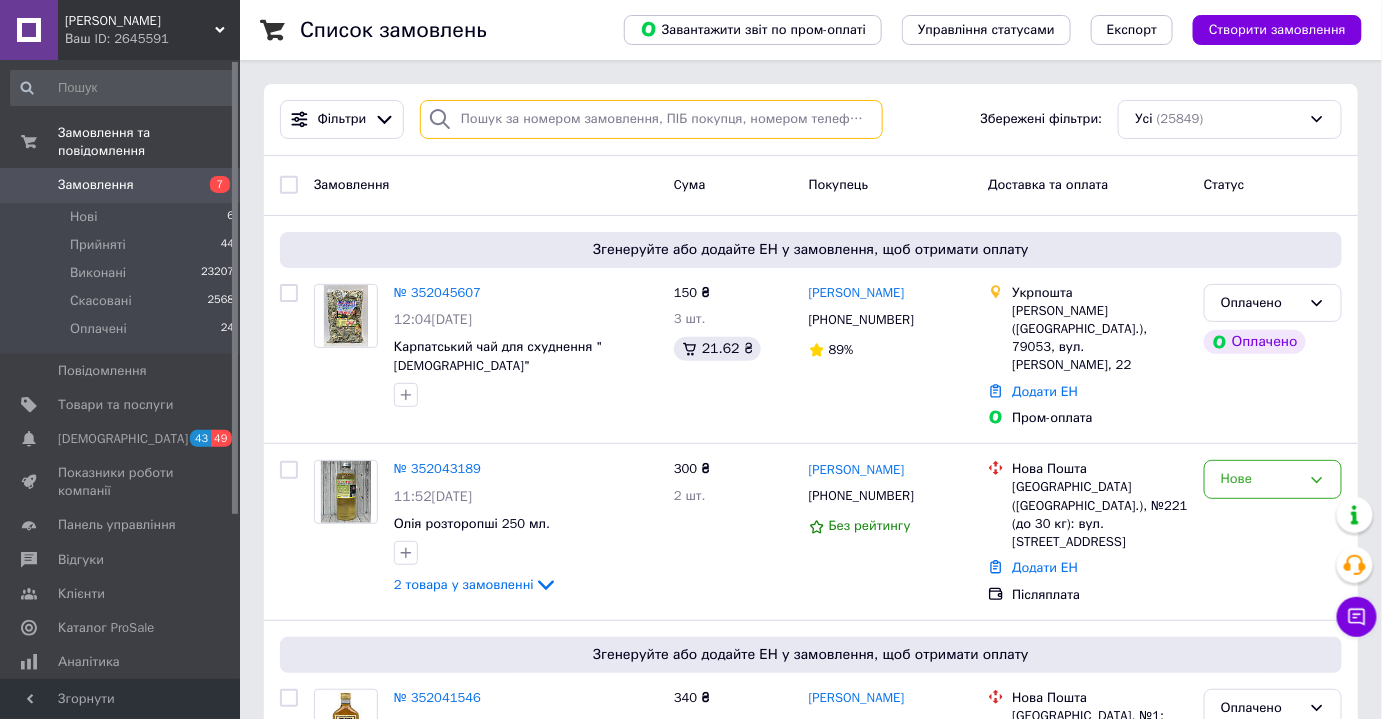 click at bounding box center (651, 119) 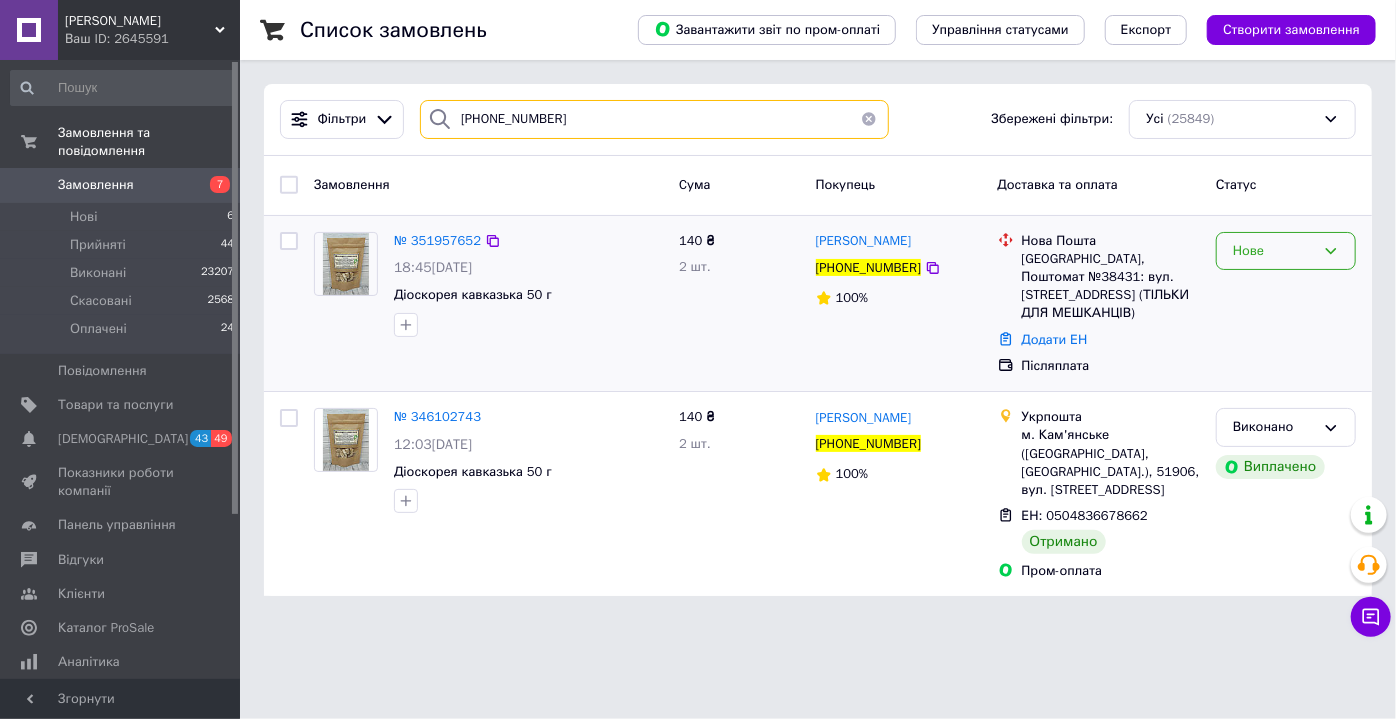 type on "[PHONE_NUMBER]" 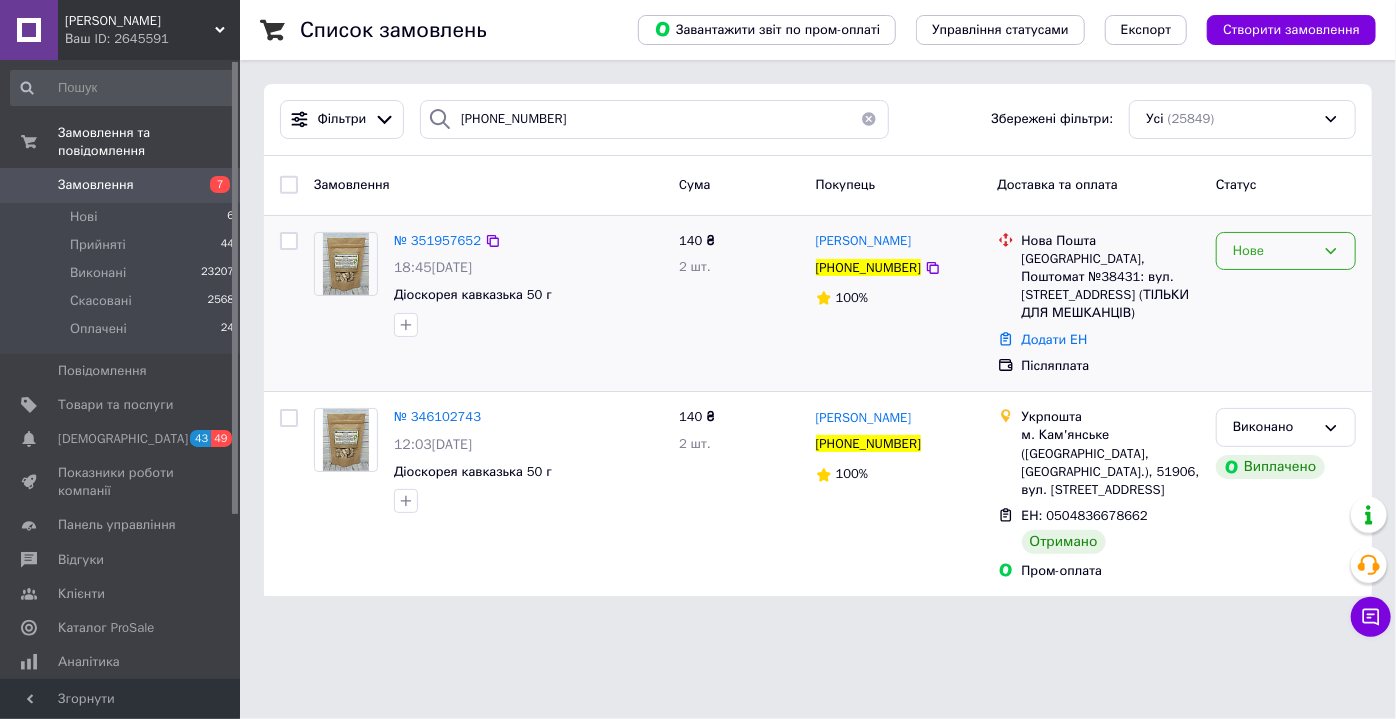 click on "Нове" at bounding box center (1274, 251) 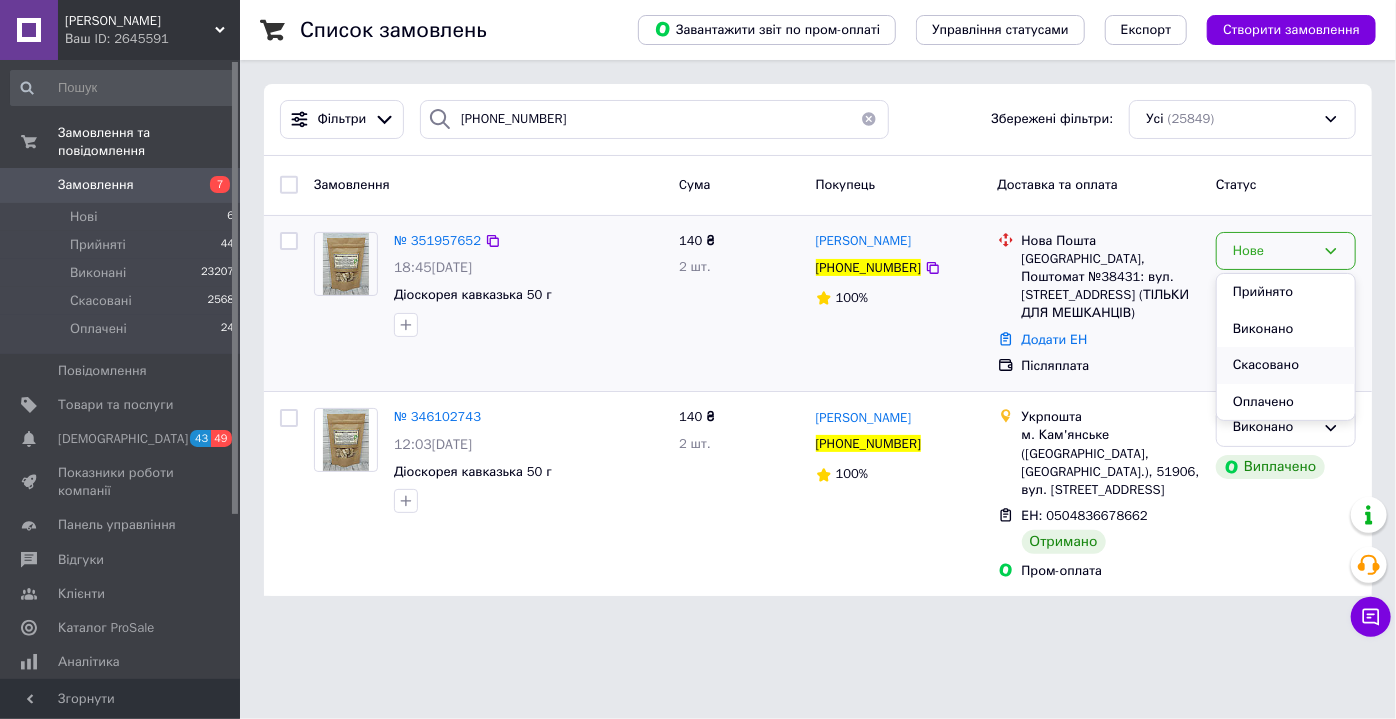 click on "Скасовано" at bounding box center (1286, 365) 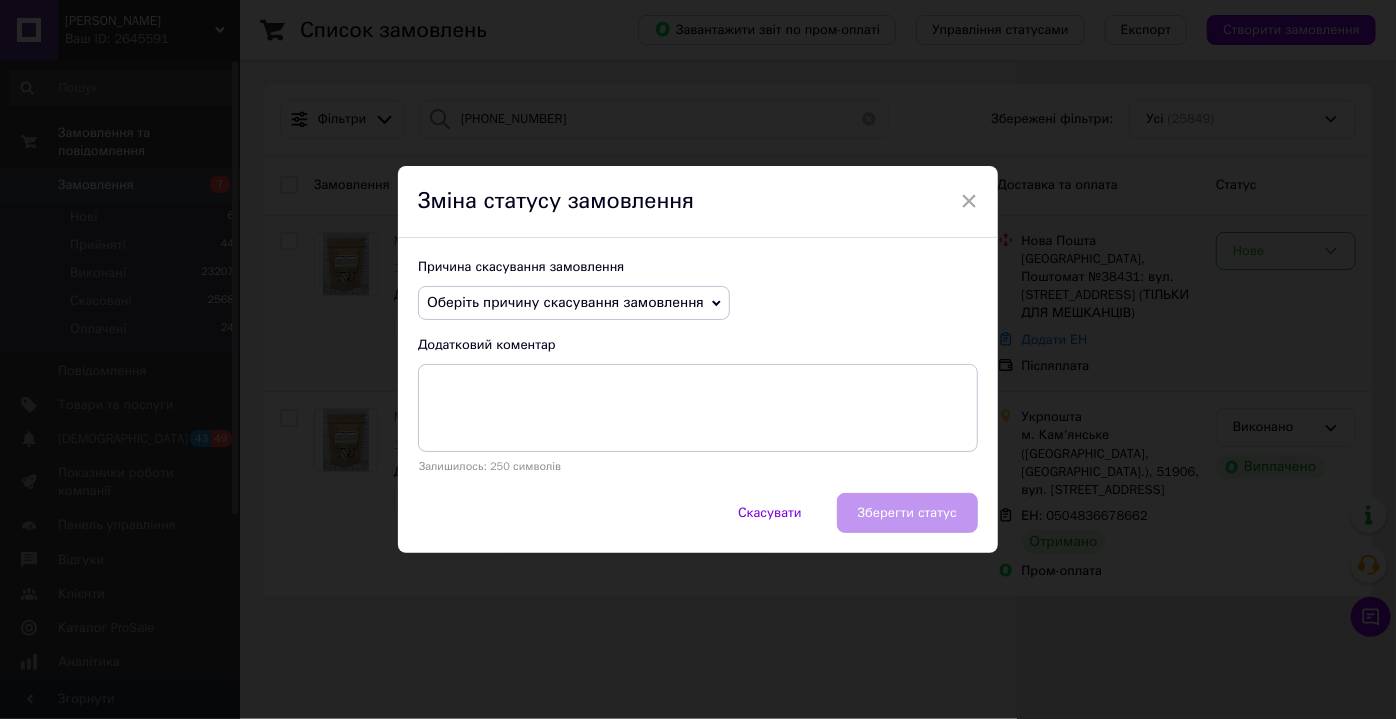 click on "Оберіть причину скасування замовлення" at bounding box center (565, 302) 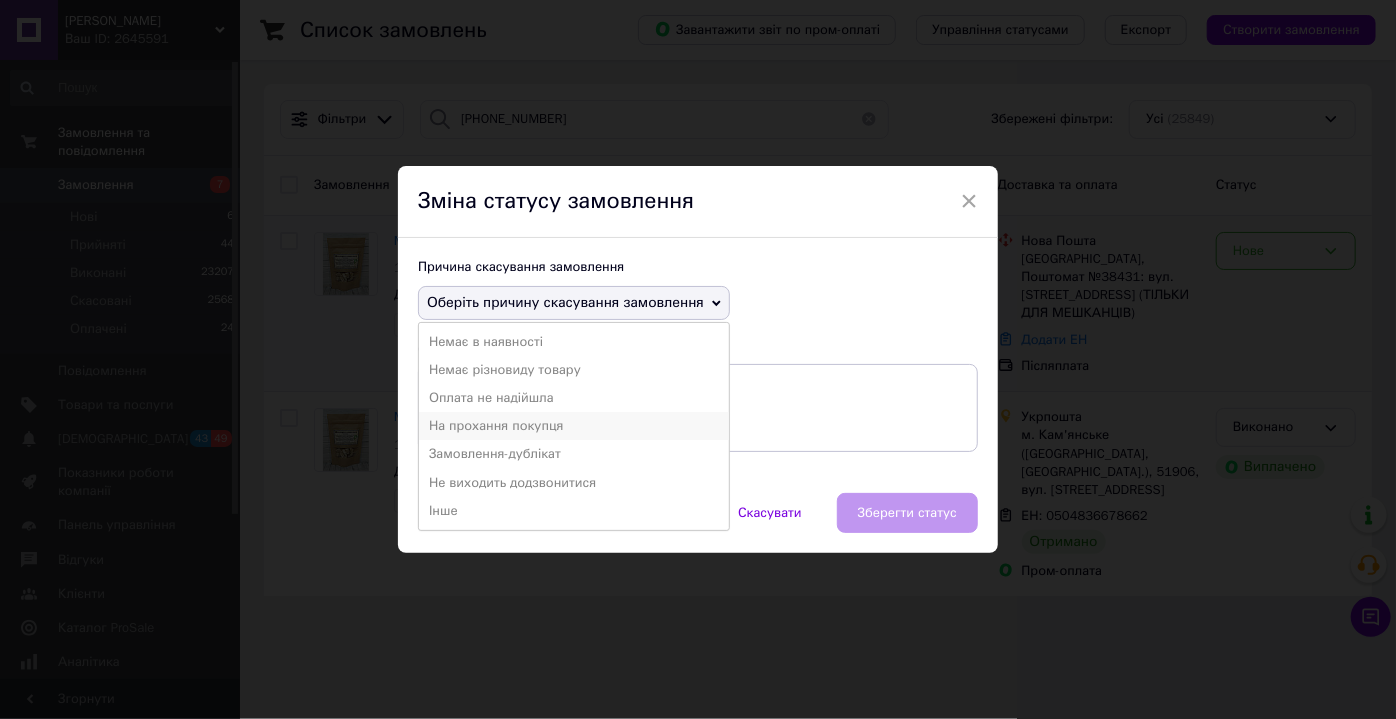 click on "На прохання покупця" at bounding box center (574, 426) 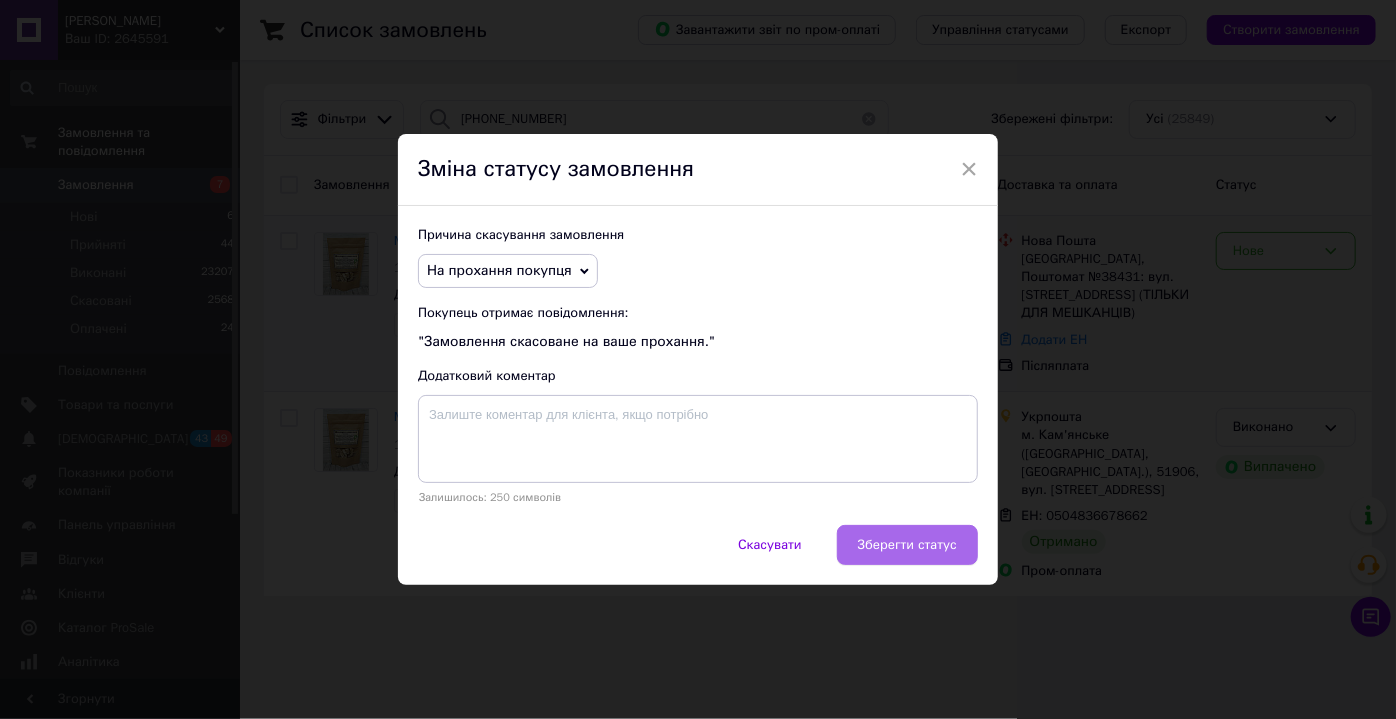 click on "Зберегти статус" at bounding box center (907, 545) 